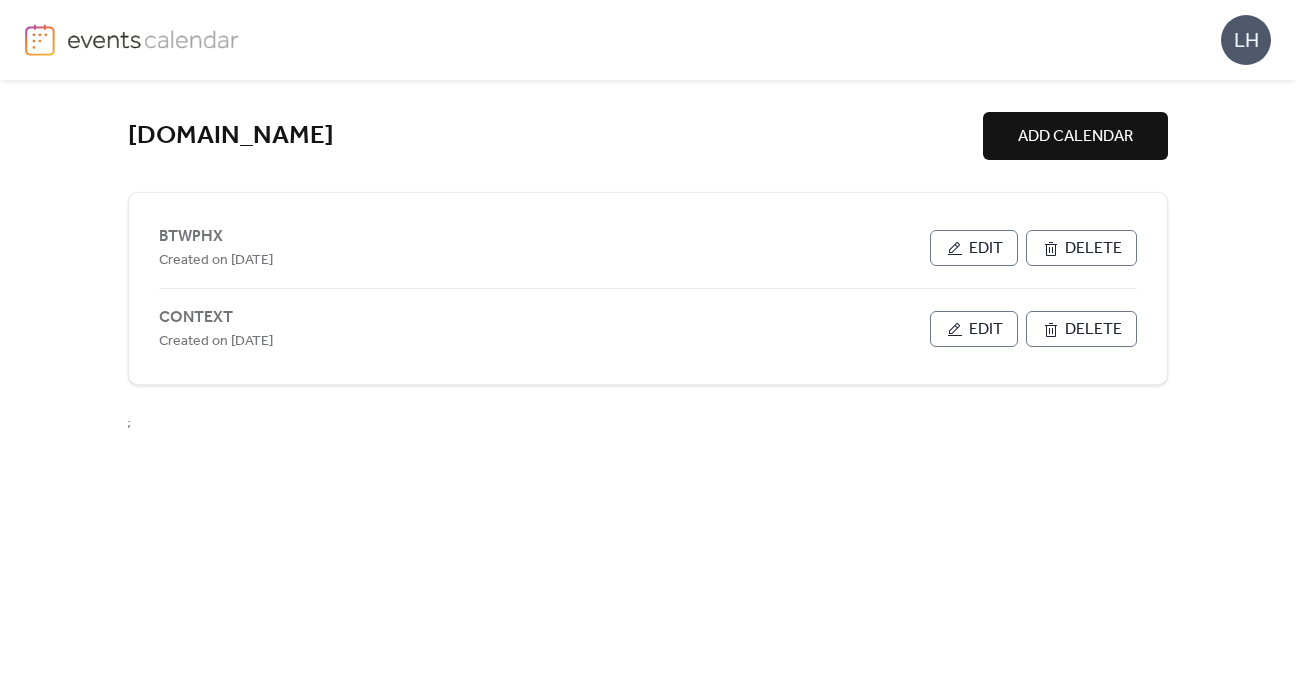 scroll, scrollTop: 0, scrollLeft: 0, axis: both 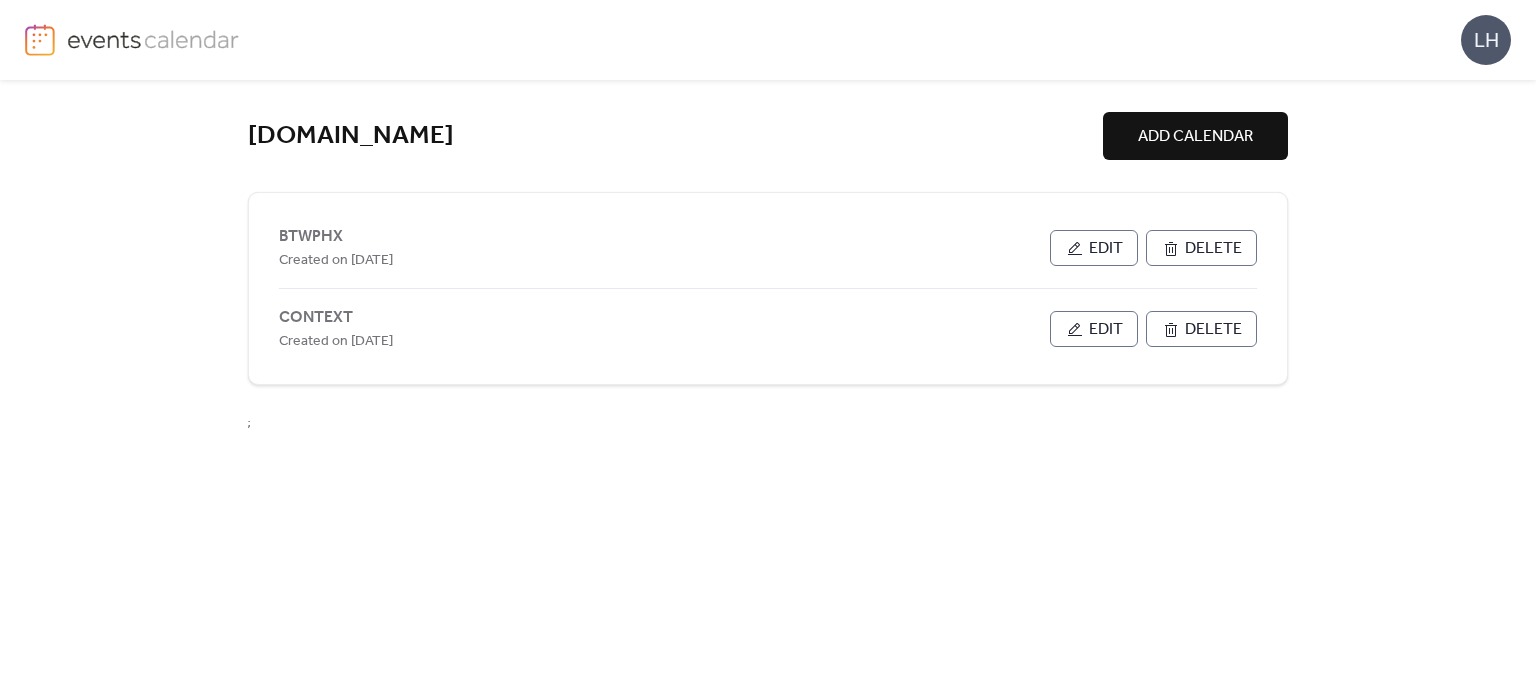 click on "[DOMAIN_NAME] ADD CALENDAR BTWPHX Created on [DATE] Edit Delete CONTEXT Created on [DATE] Edit Delete ;" at bounding box center (768, 387) 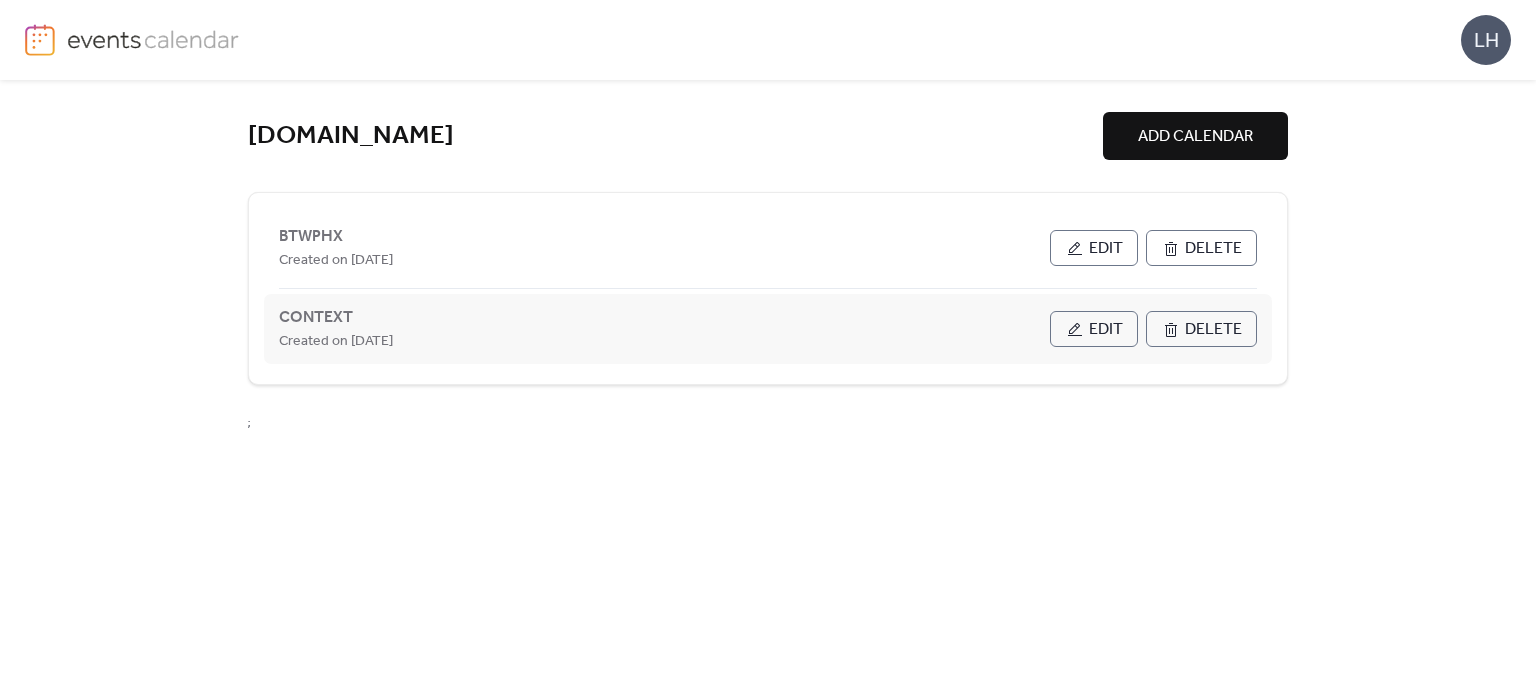 click on "Edit" at bounding box center [1106, 330] 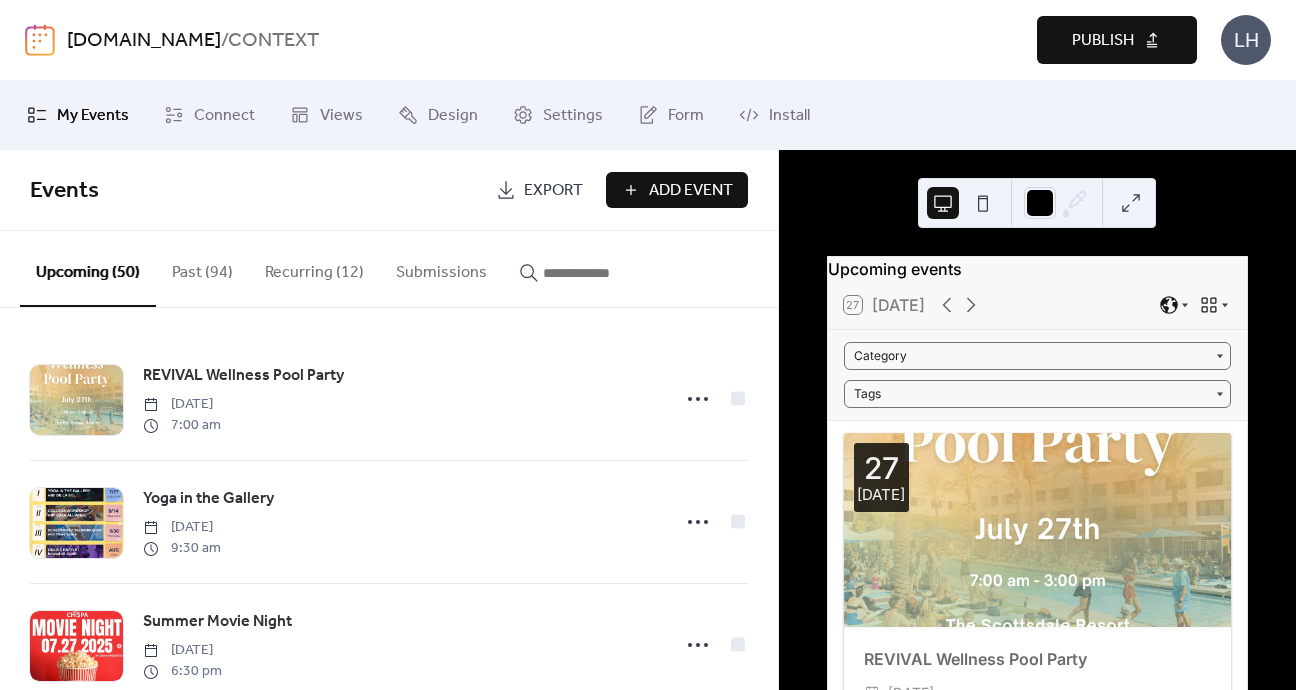 click on "Add Event" at bounding box center [691, 191] 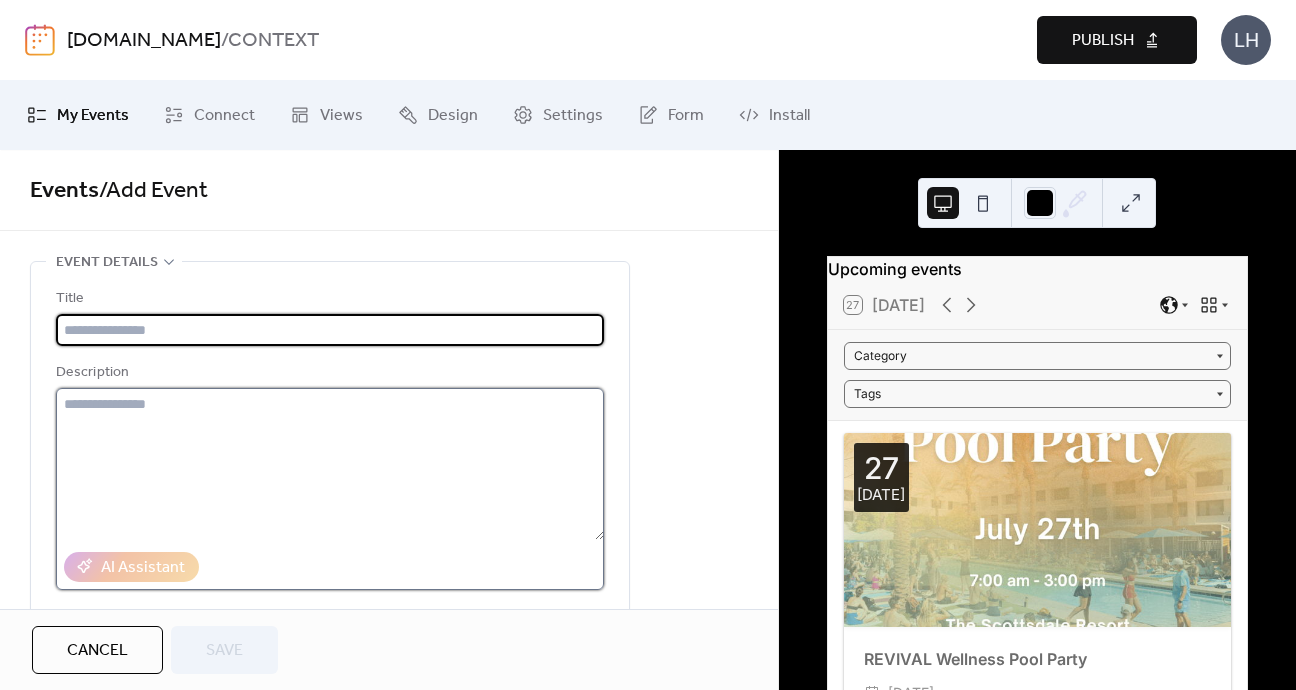 click at bounding box center (330, 464) 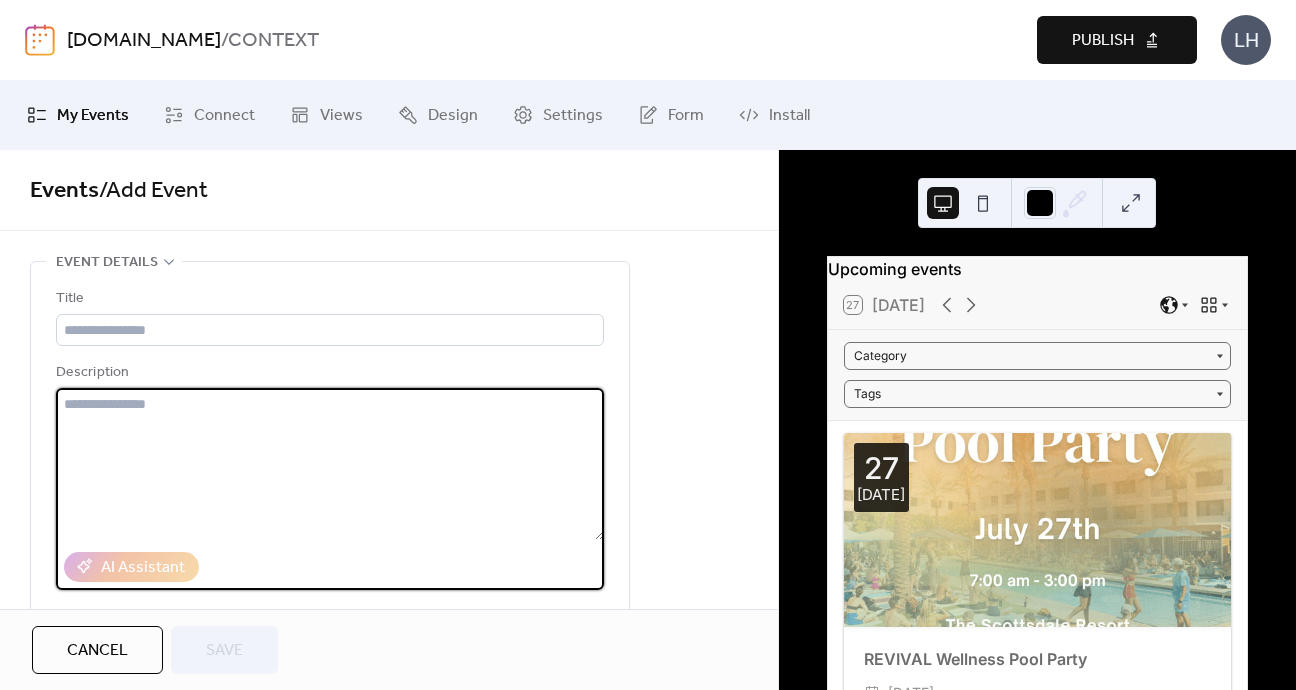scroll, scrollTop: 536, scrollLeft: 0, axis: vertical 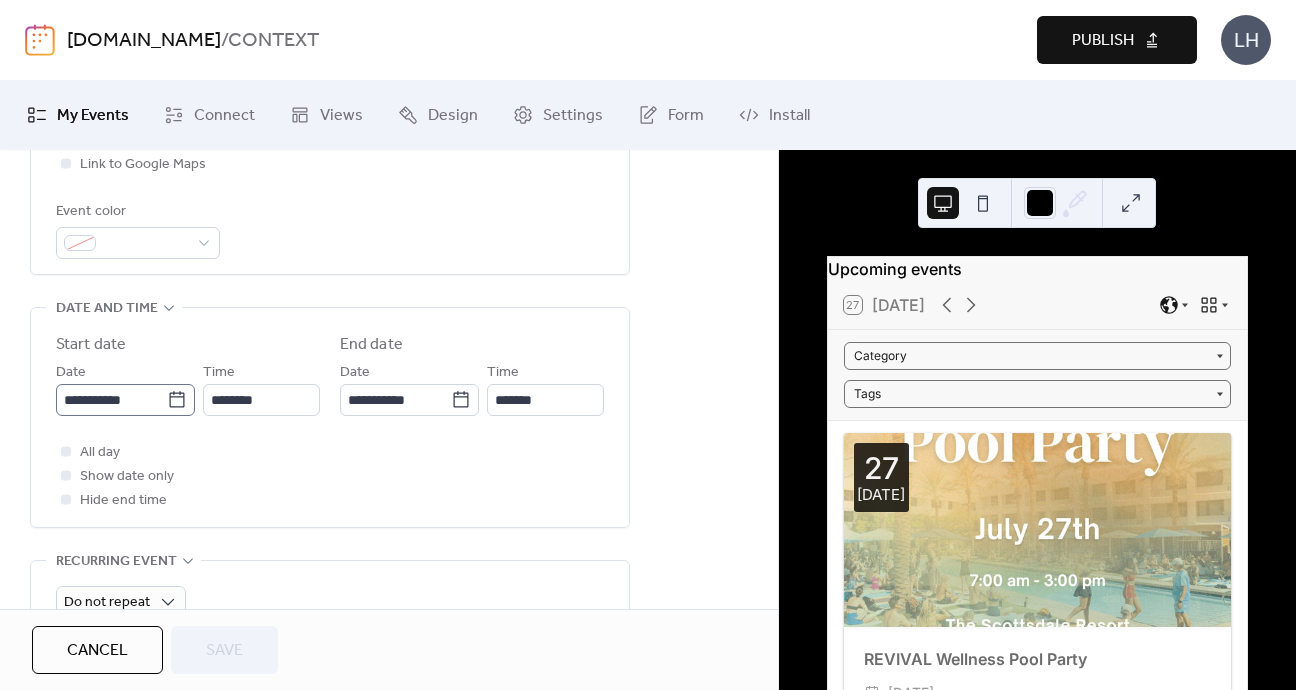 click 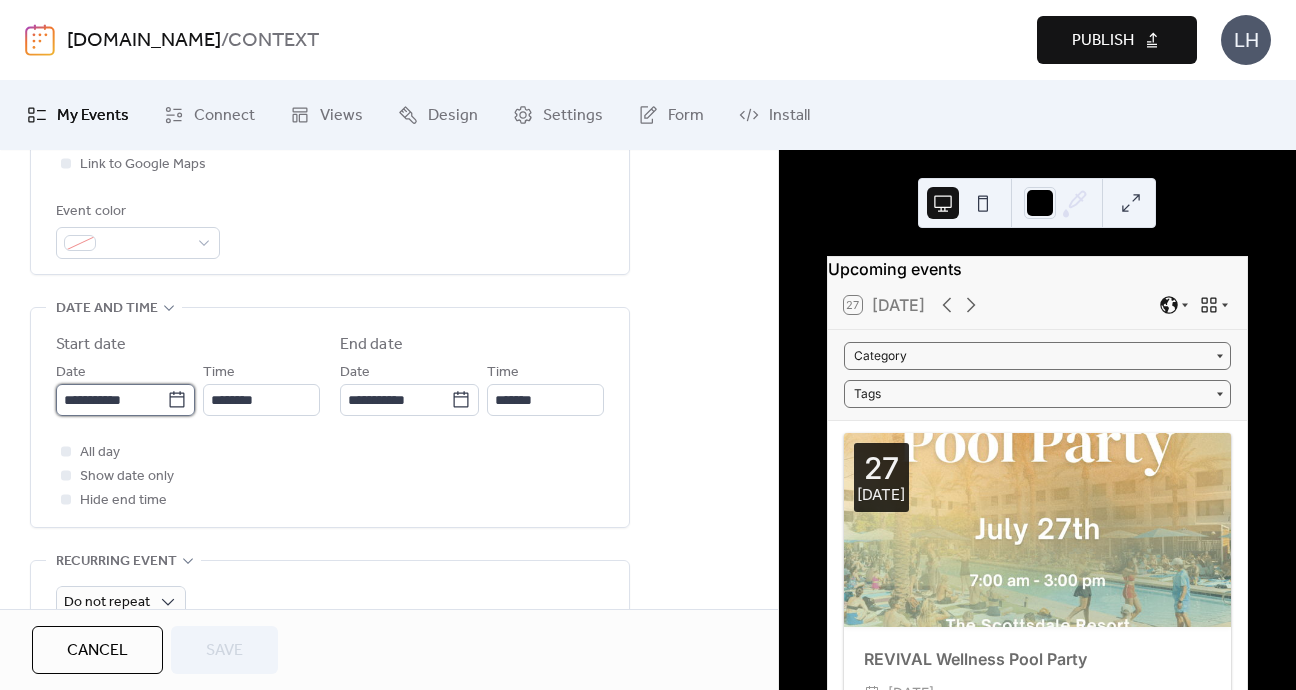 click on "**********" at bounding box center (111, 400) 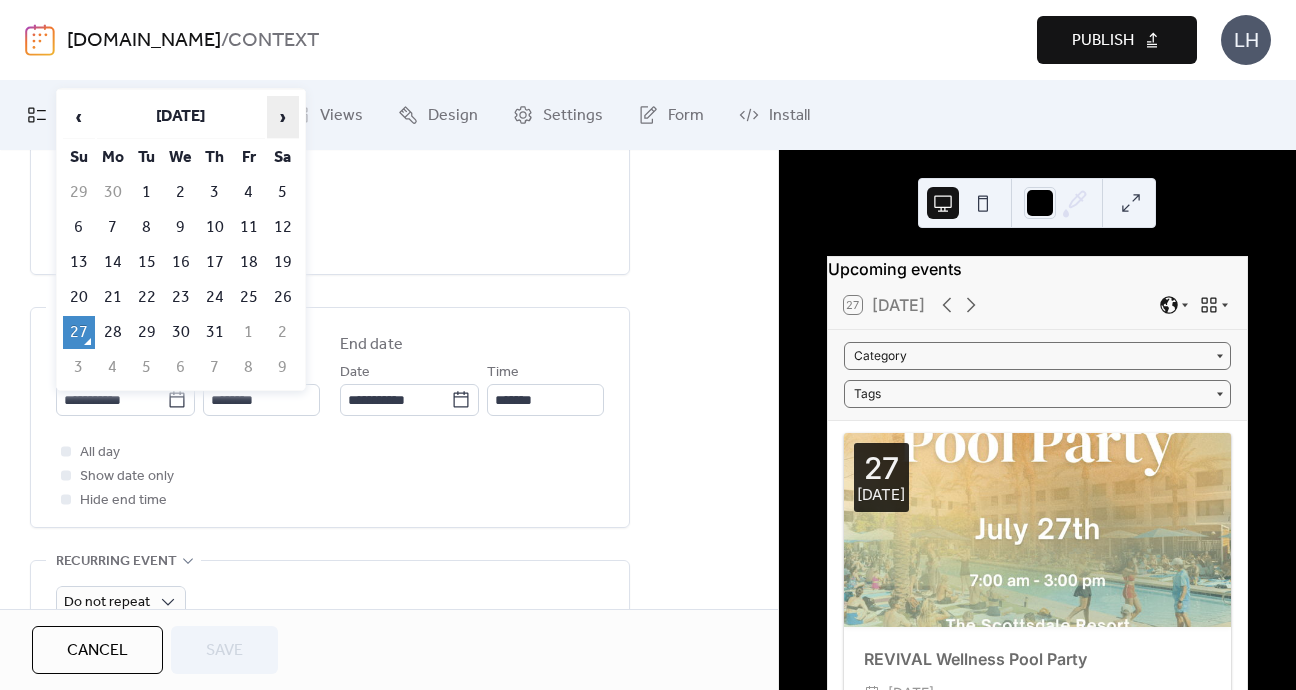 click on "›" at bounding box center [283, 117] 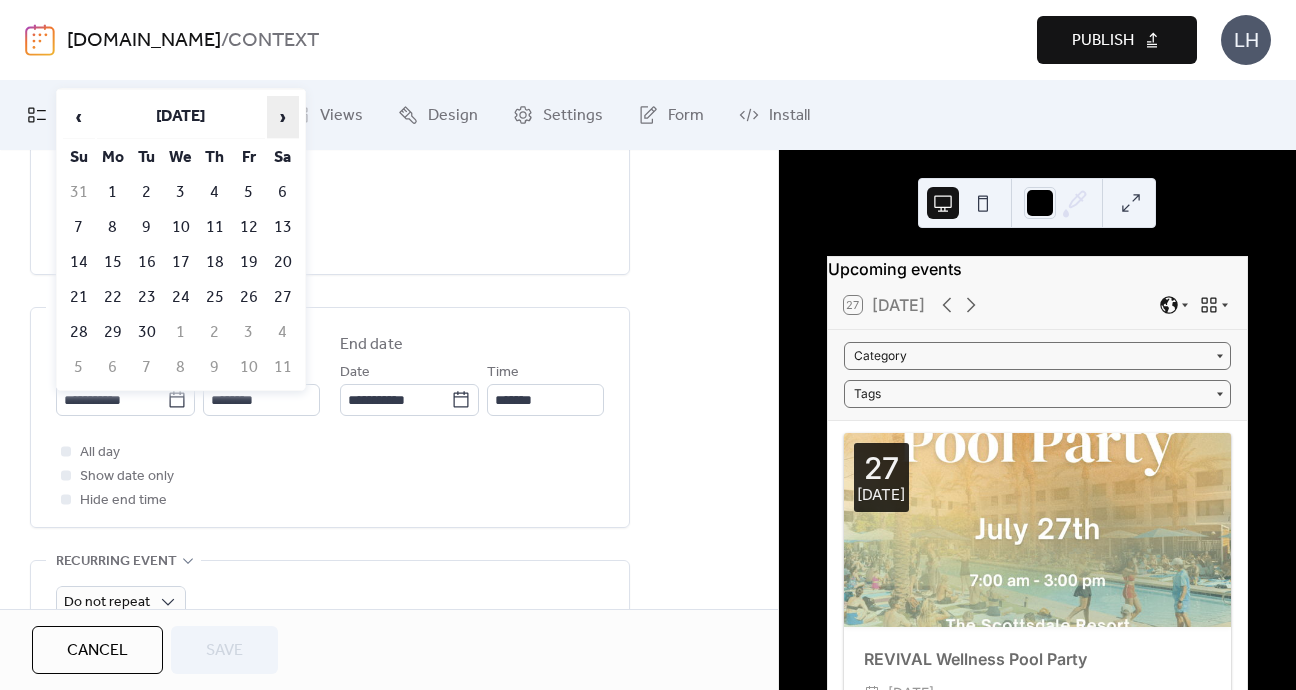 click on "›" at bounding box center [283, 117] 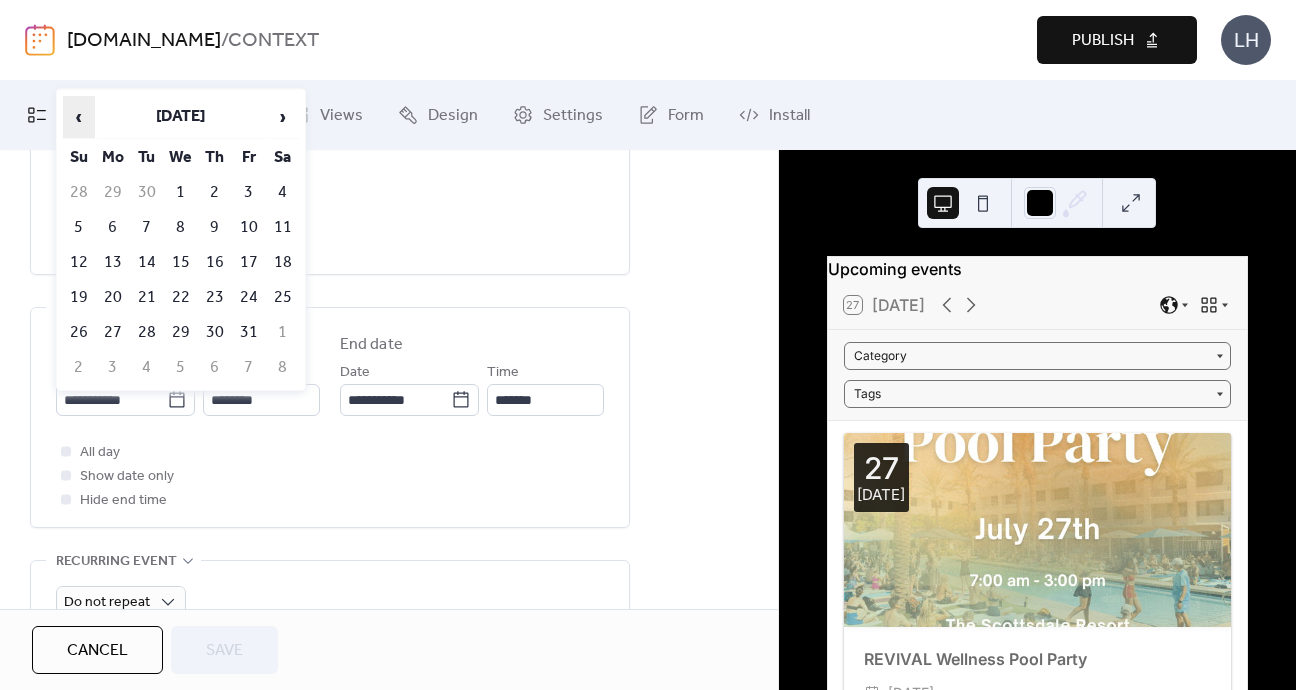 click on "‹" at bounding box center (79, 117) 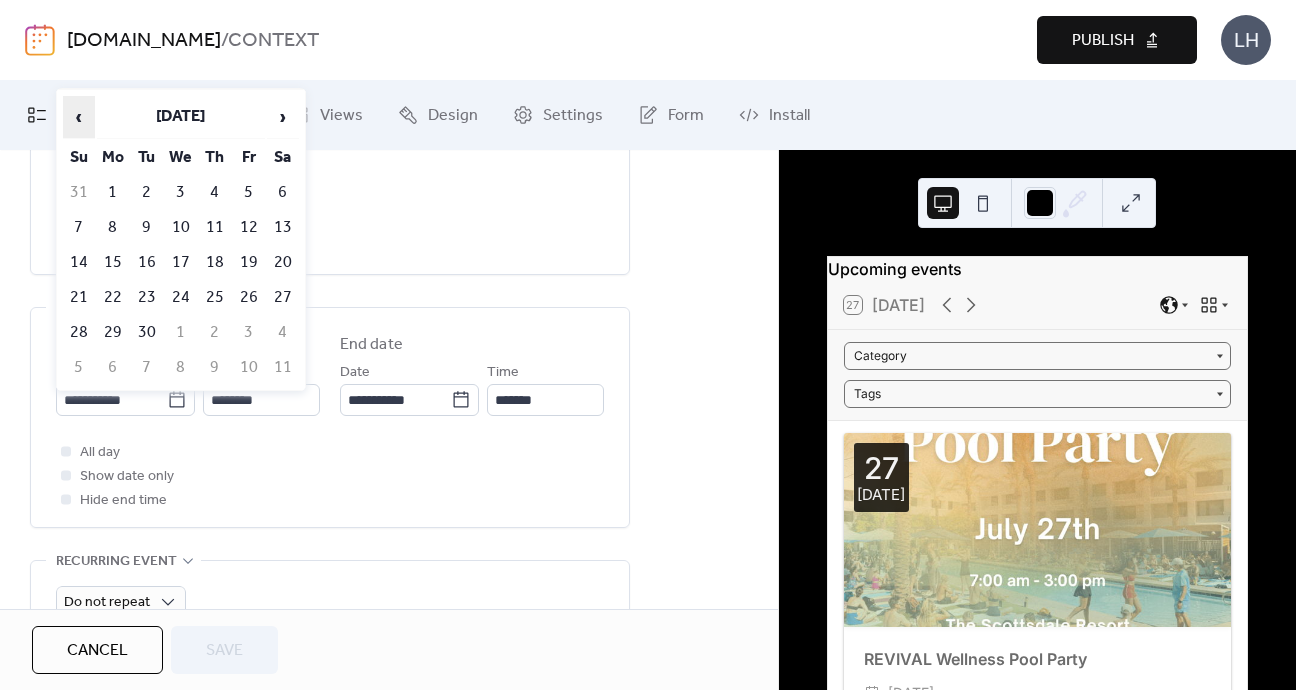 click on "‹" at bounding box center [79, 117] 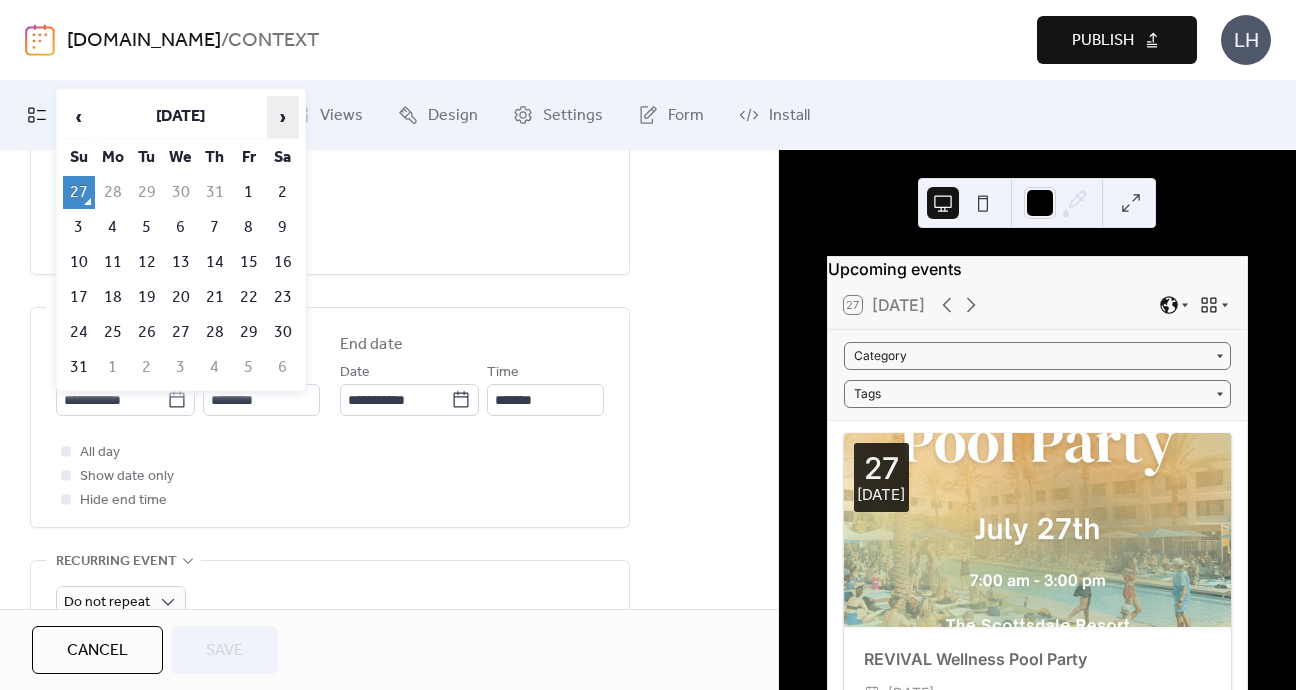 click on "›" at bounding box center [283, 117] 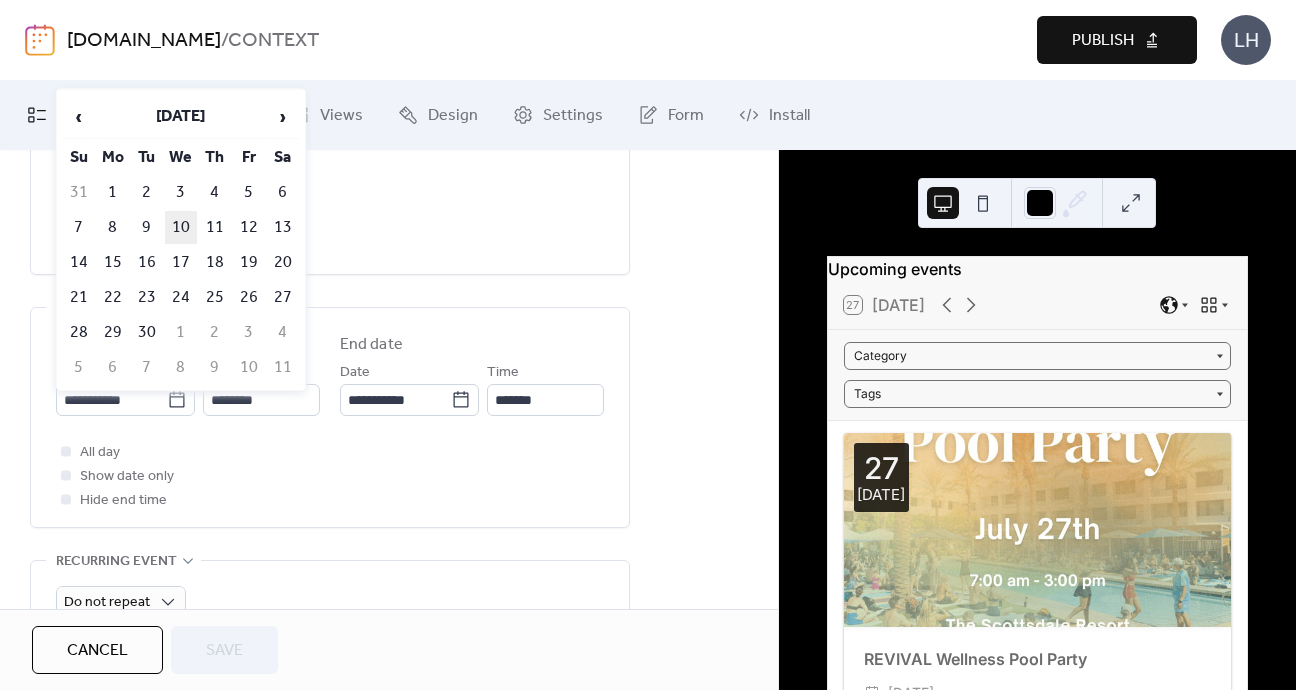 click on "10" at bounding box center (181, 227) 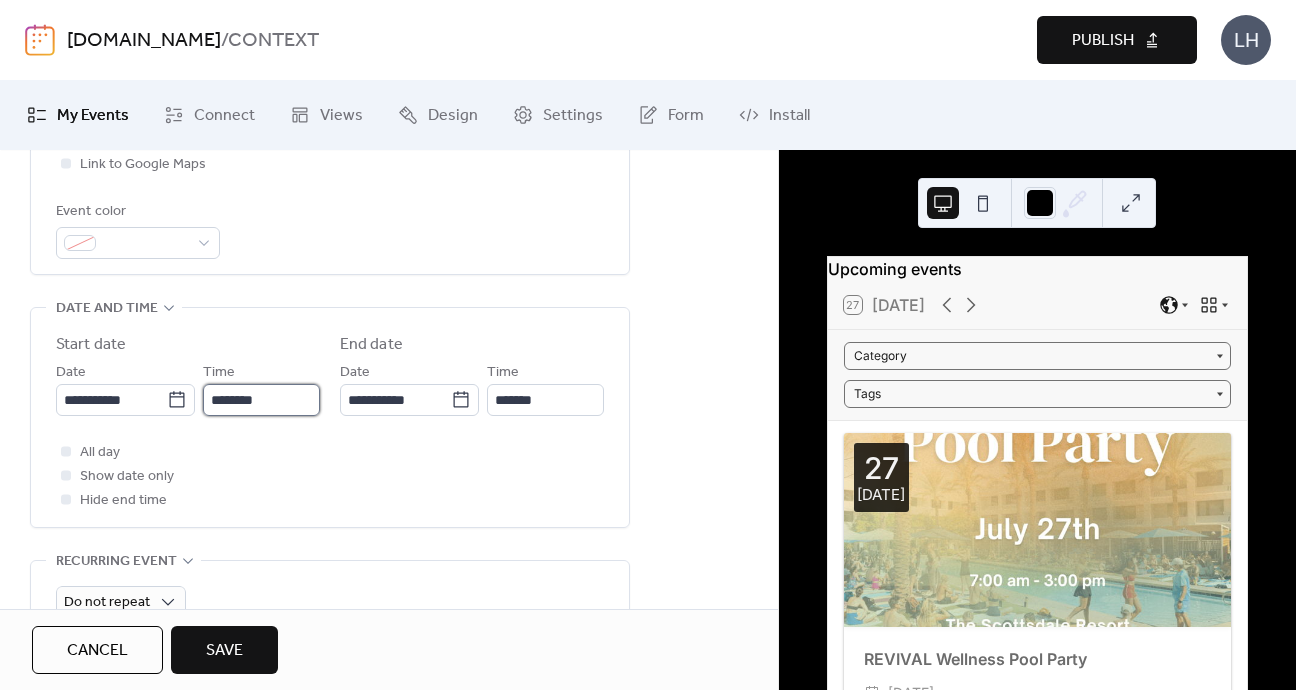 click on "********" at bounding box center (261, 400) 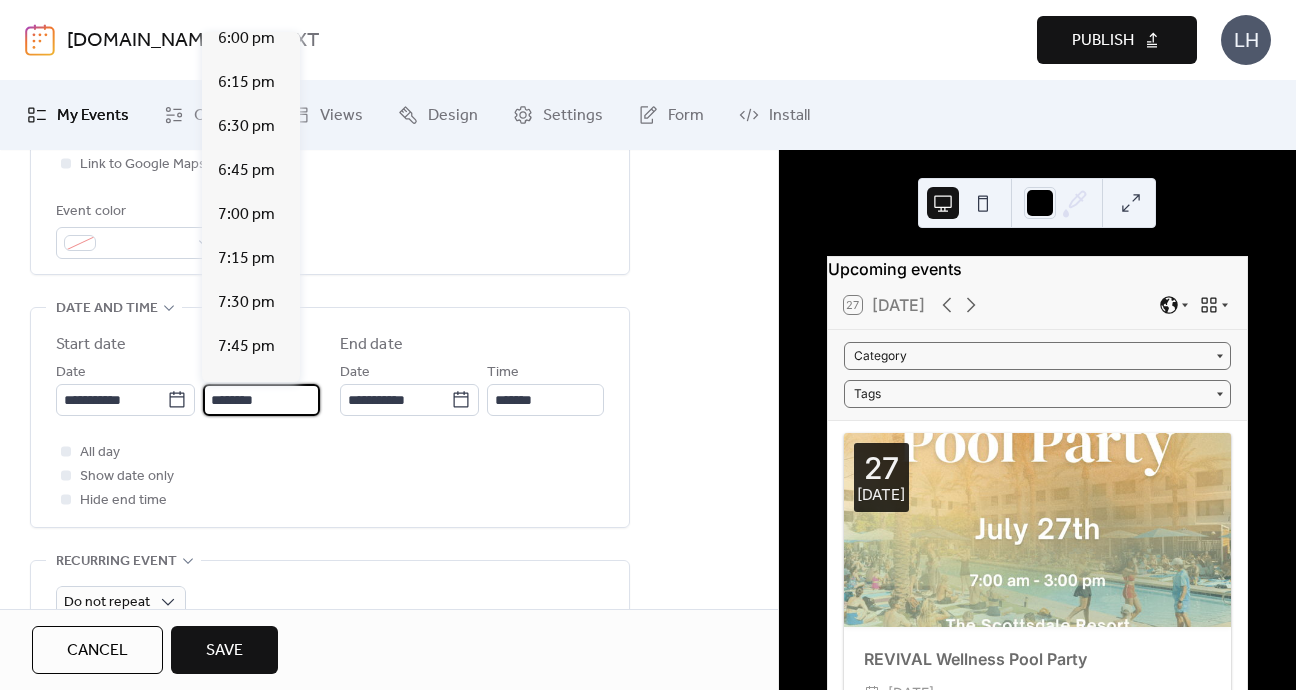 scroll, scrollTop: 3183, scrollLeft: 0, axis: vertical 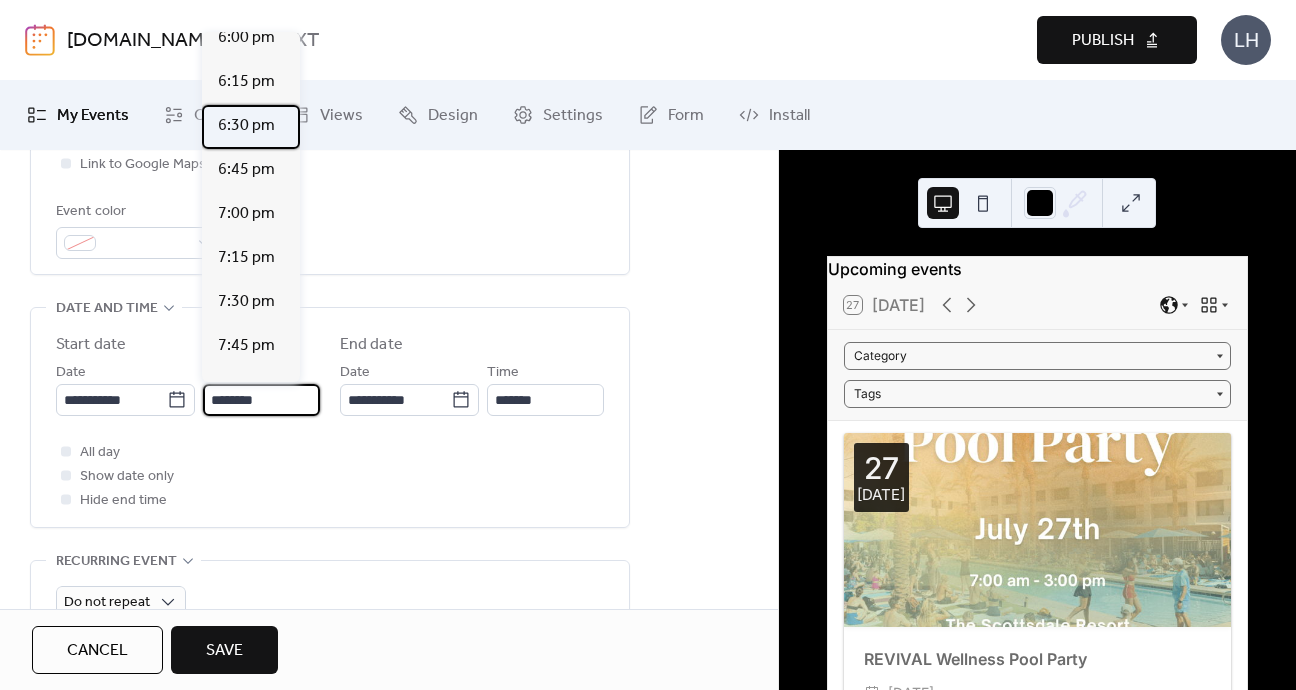 click on "6:30 pm" at bounding box center [251, 127] 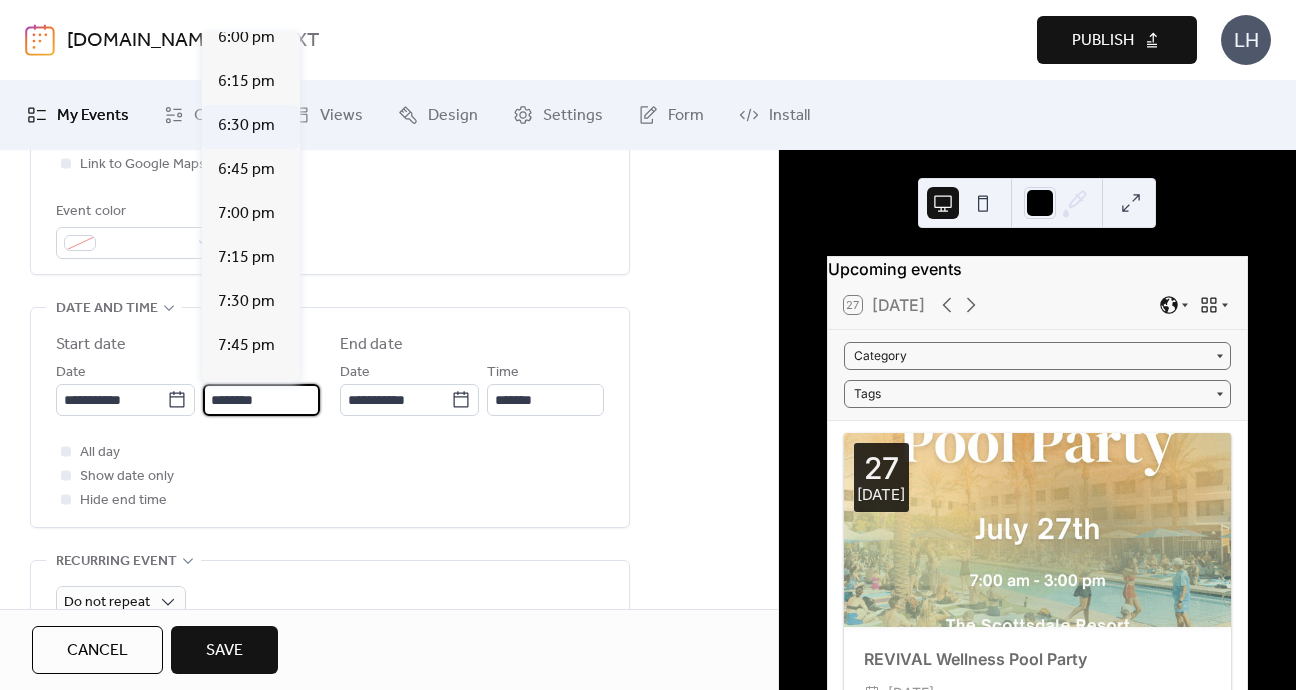 type on "*******" 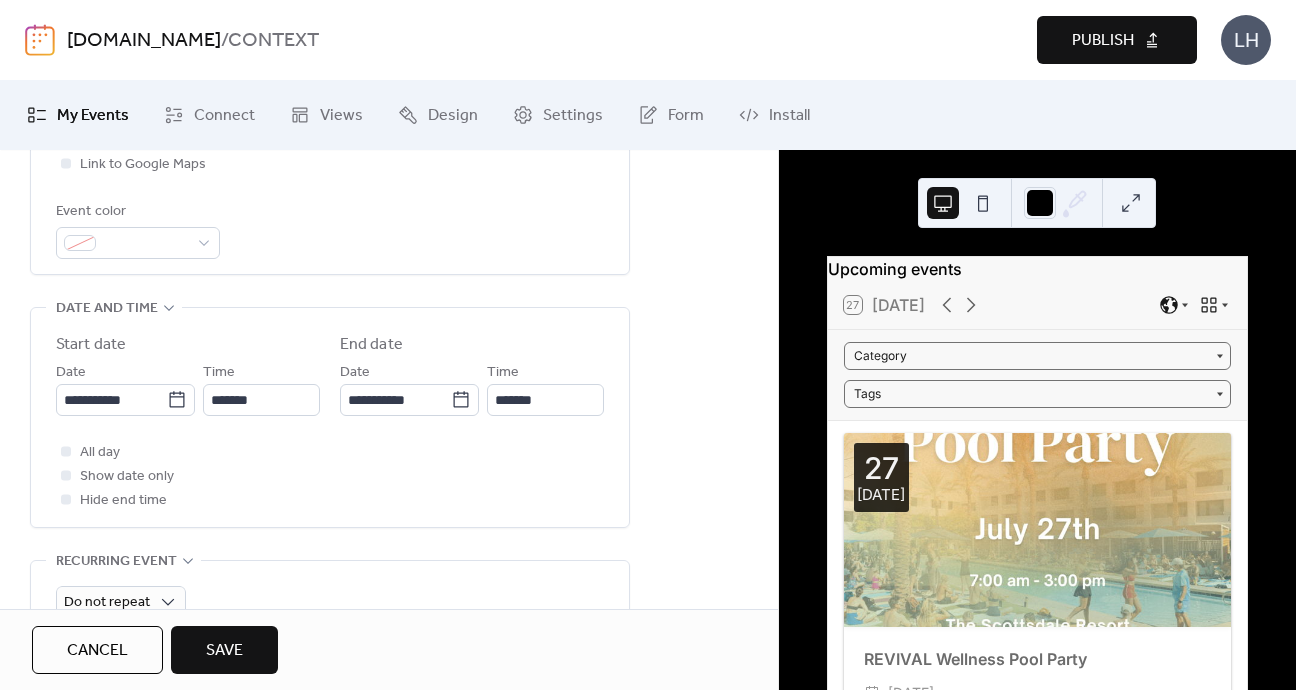 click on "**********" at bounding box center (330, 621) 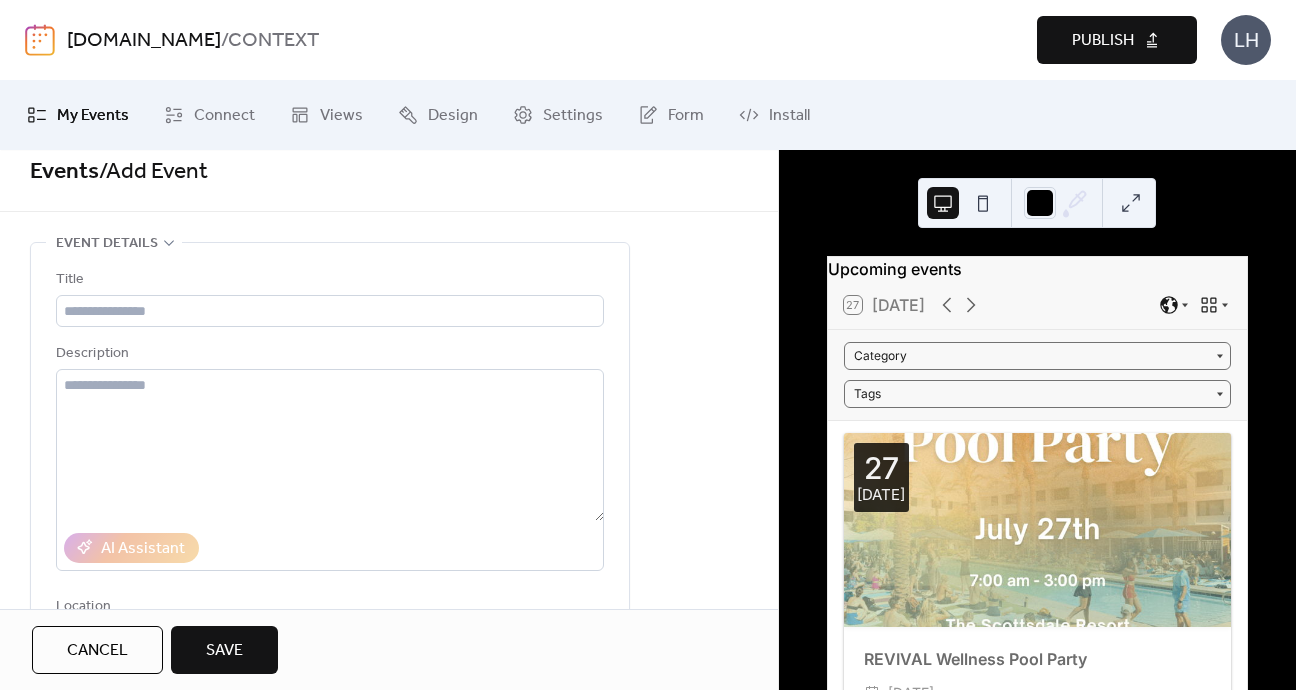scroll, scrollTop: 0, scrollLeft: 0, axis: both 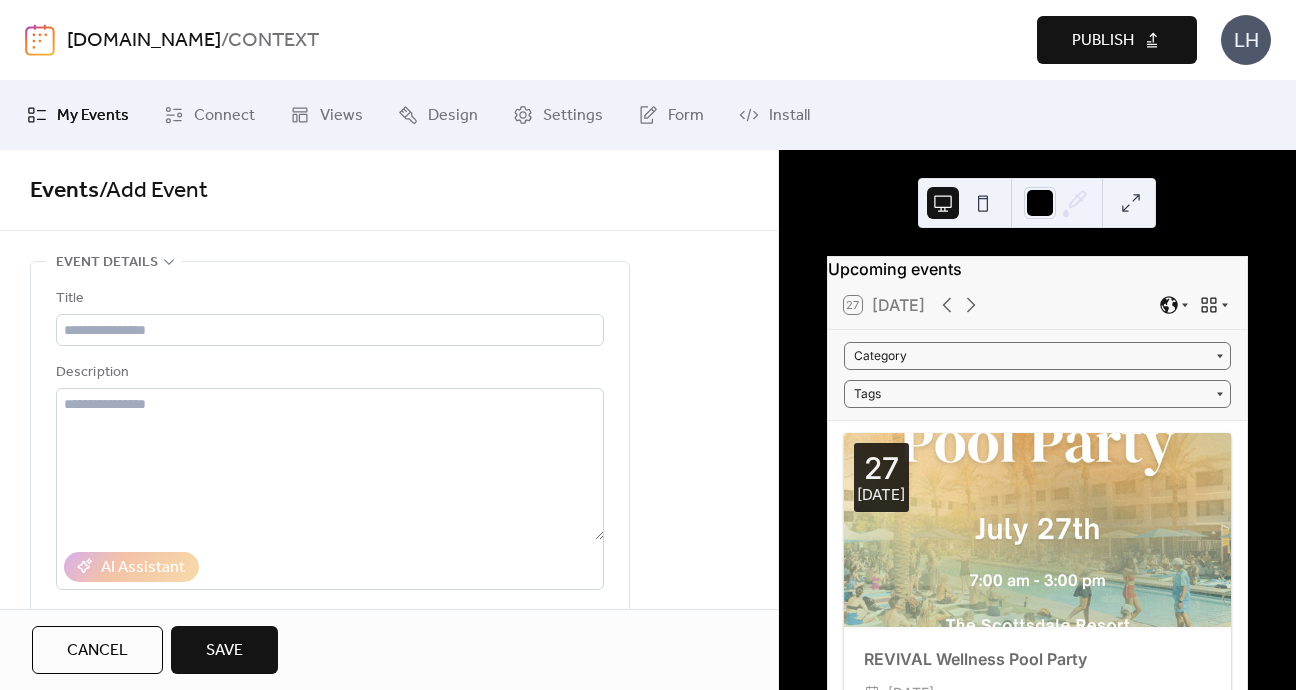 click on "Title" at bounding box center [328, 299] 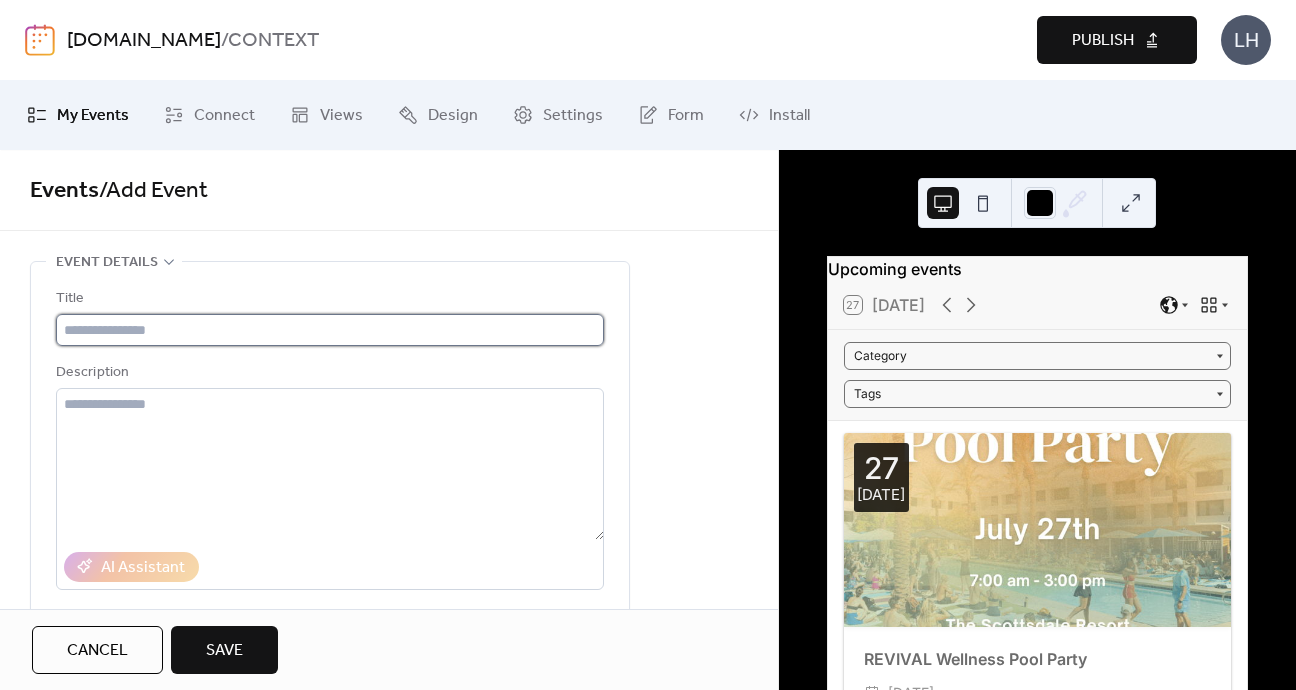 click at bounding box center [330, 330] 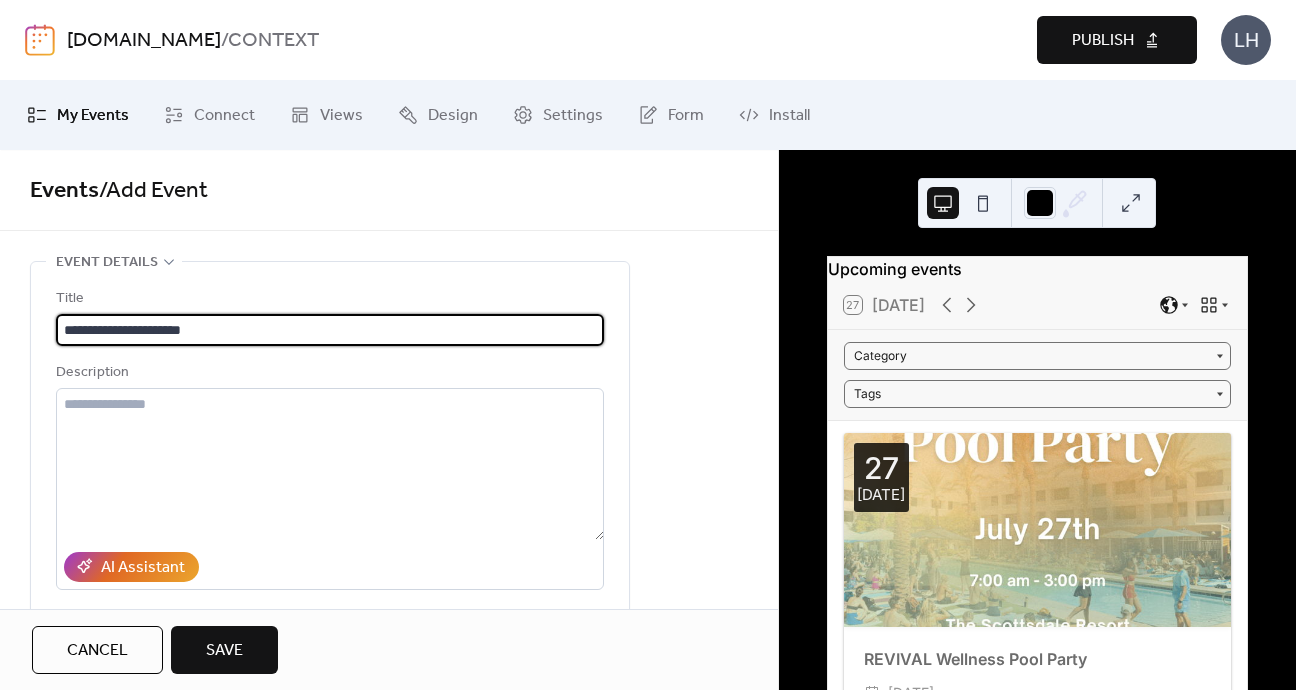 type on "**********" 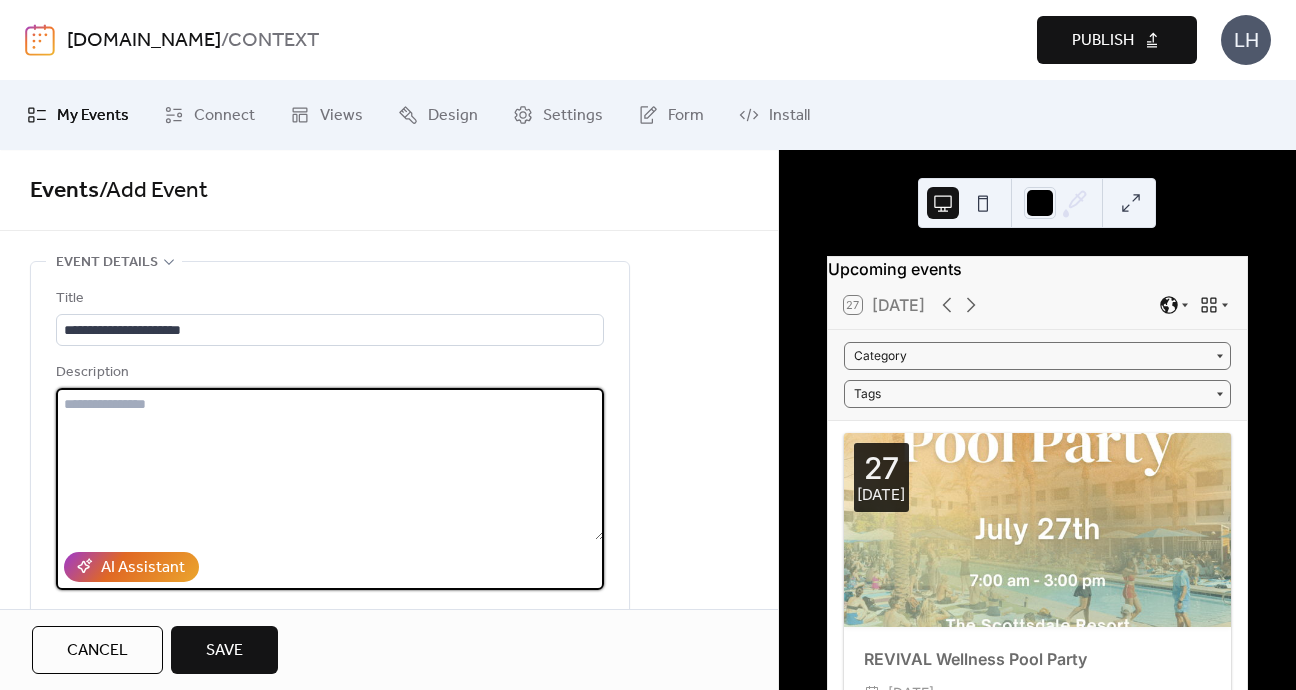 click at bounding box center (330, 464) 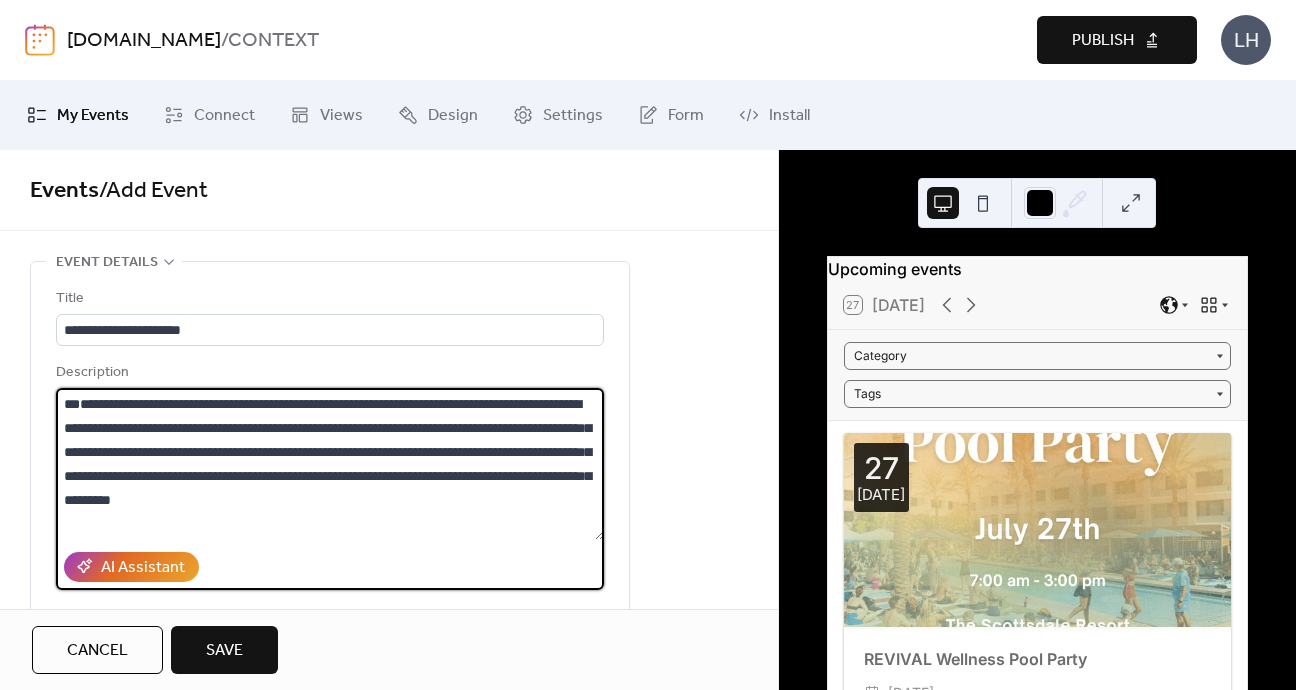 scroll, scrollTop: 189, scrollLeft: 0, axis: vertical 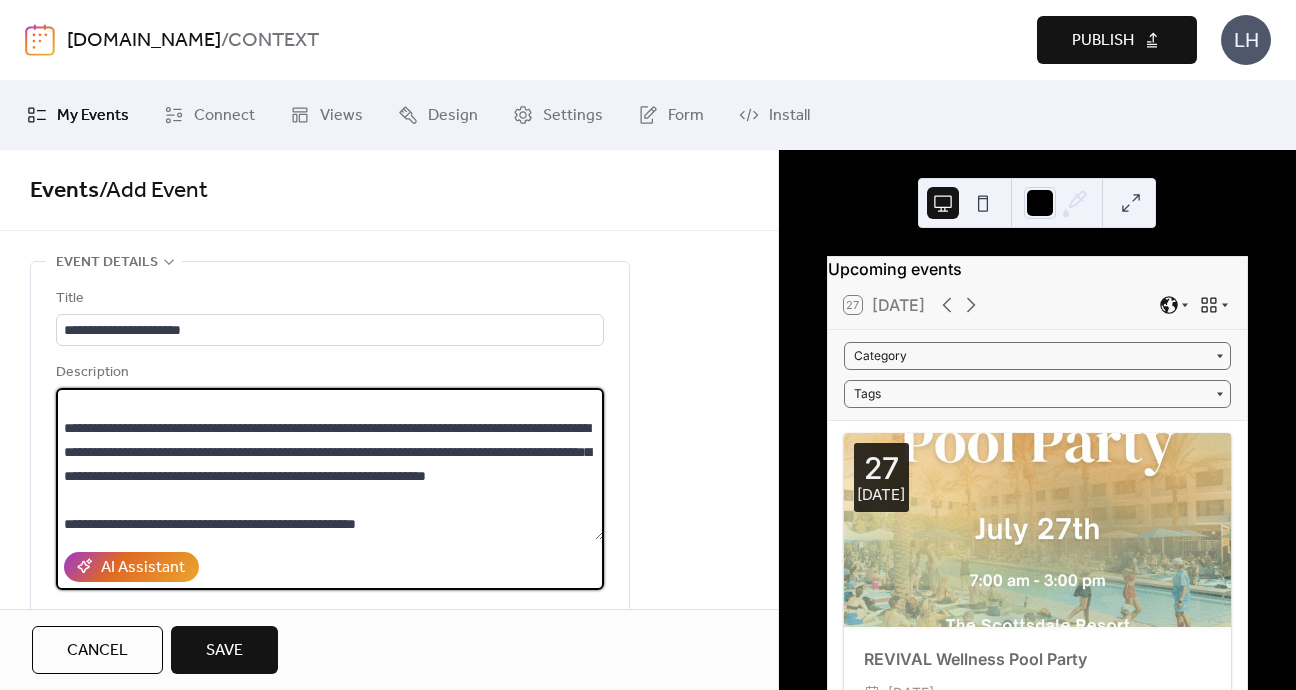 type on "**********" 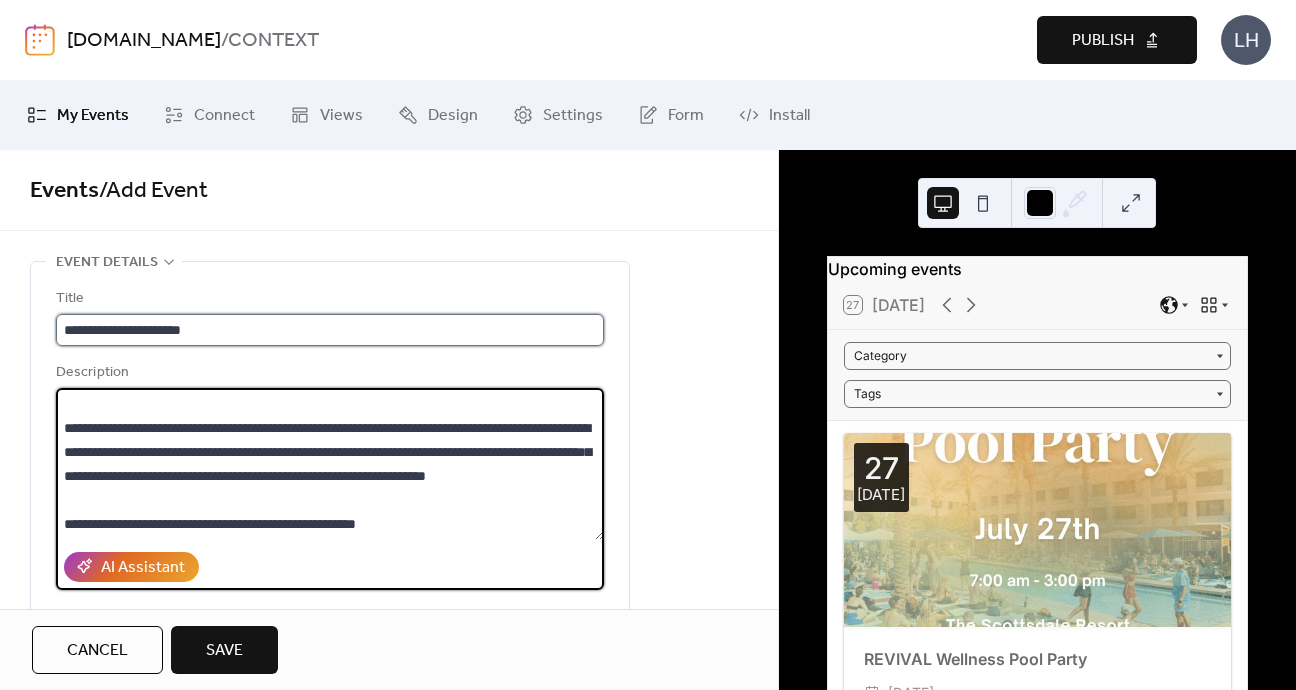 click on "**********" at bounding box center (330, 330) 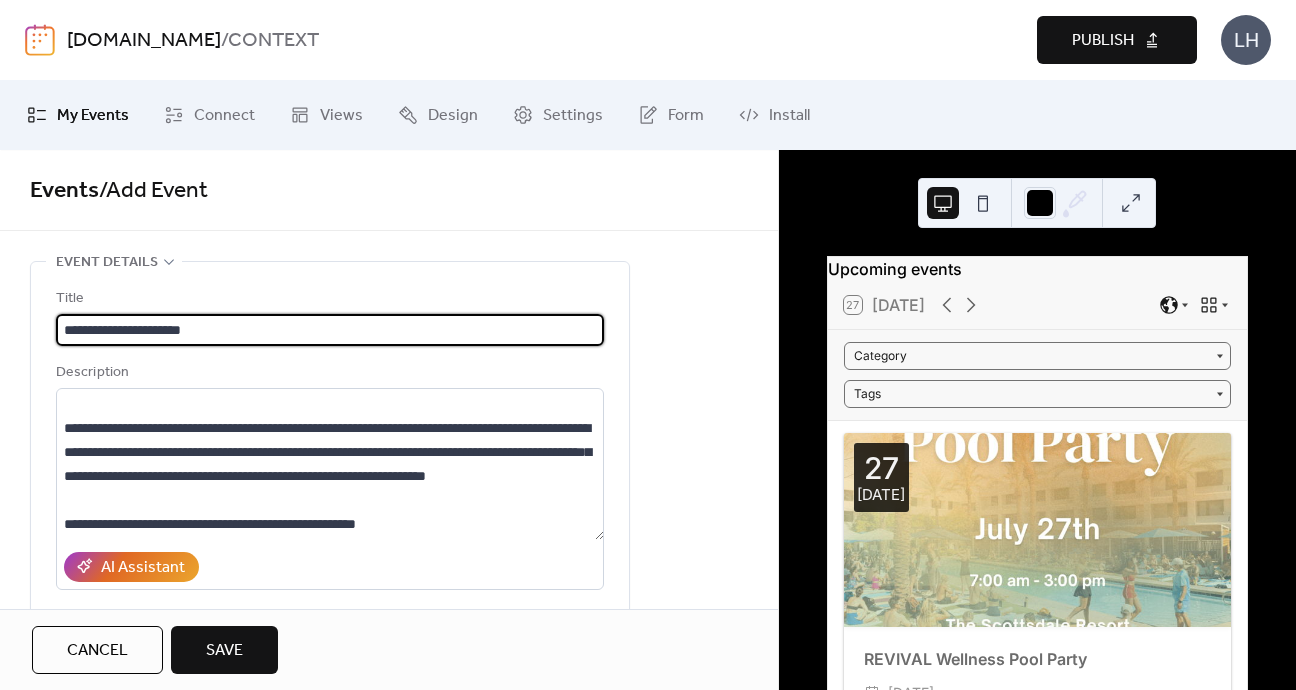 click on "**********" at bounding box center (330, 330) 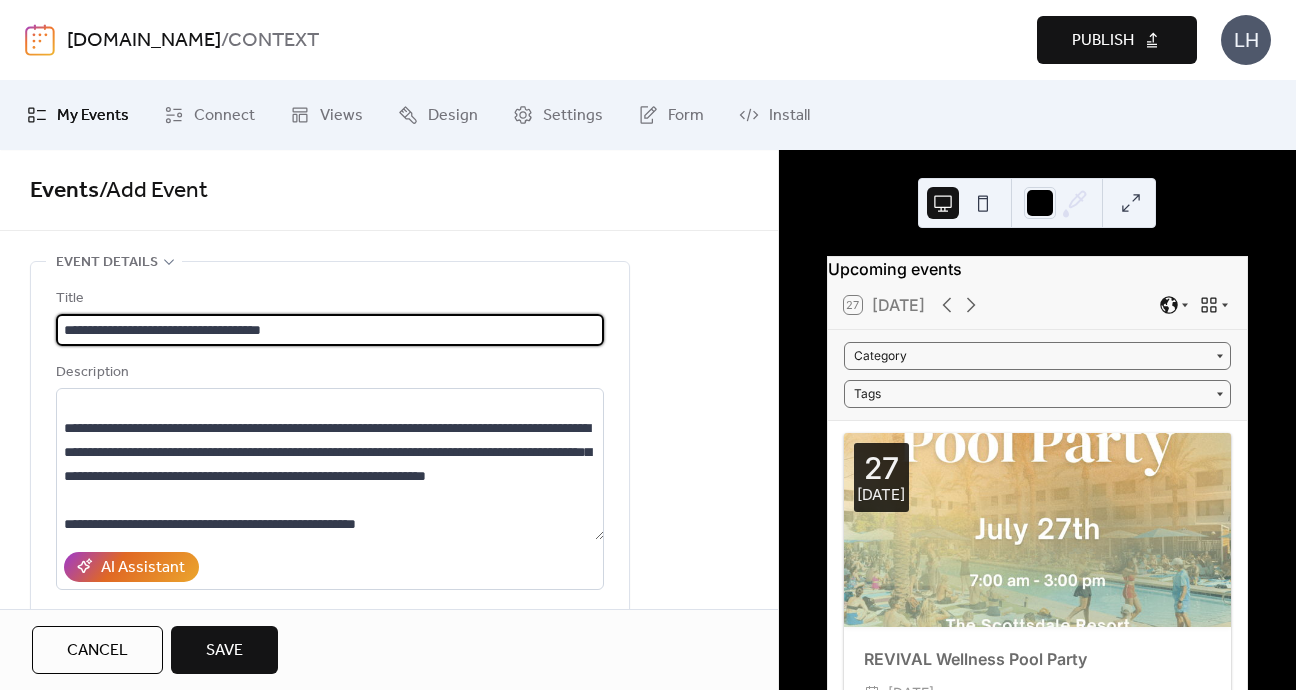 type on "**********" 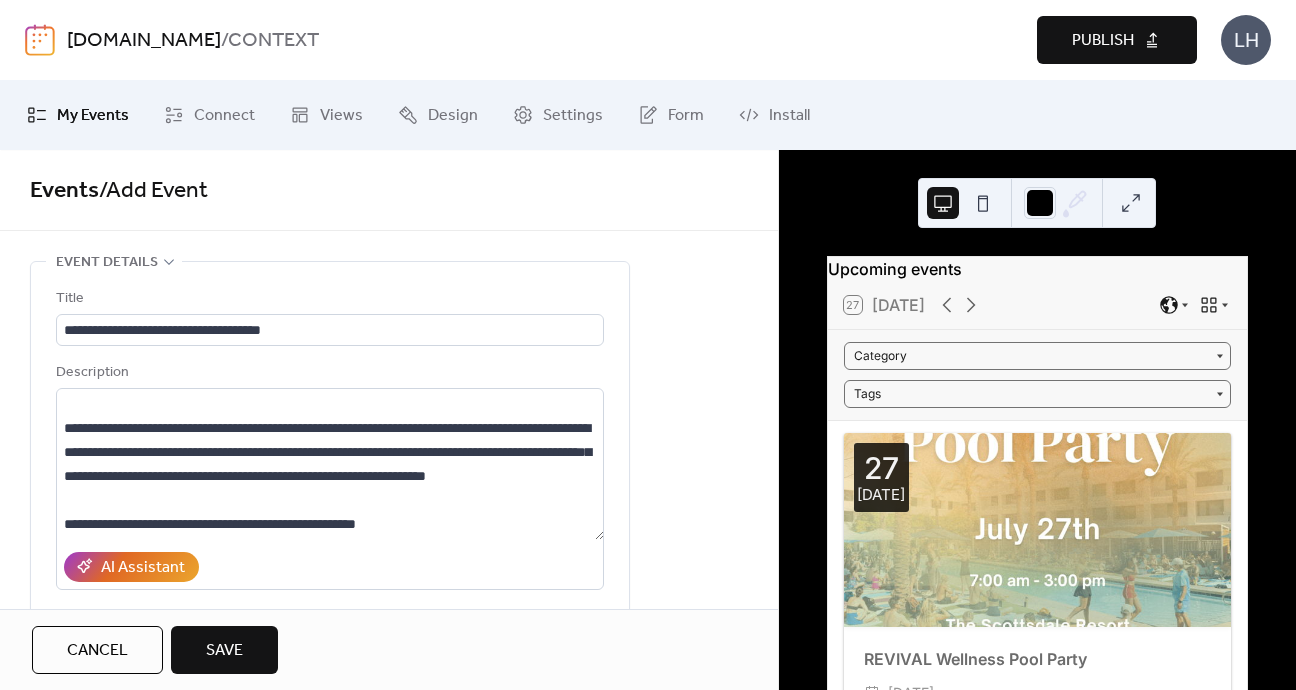 scroll, scrollTop: 0, scrollLeft: 0, axis: both 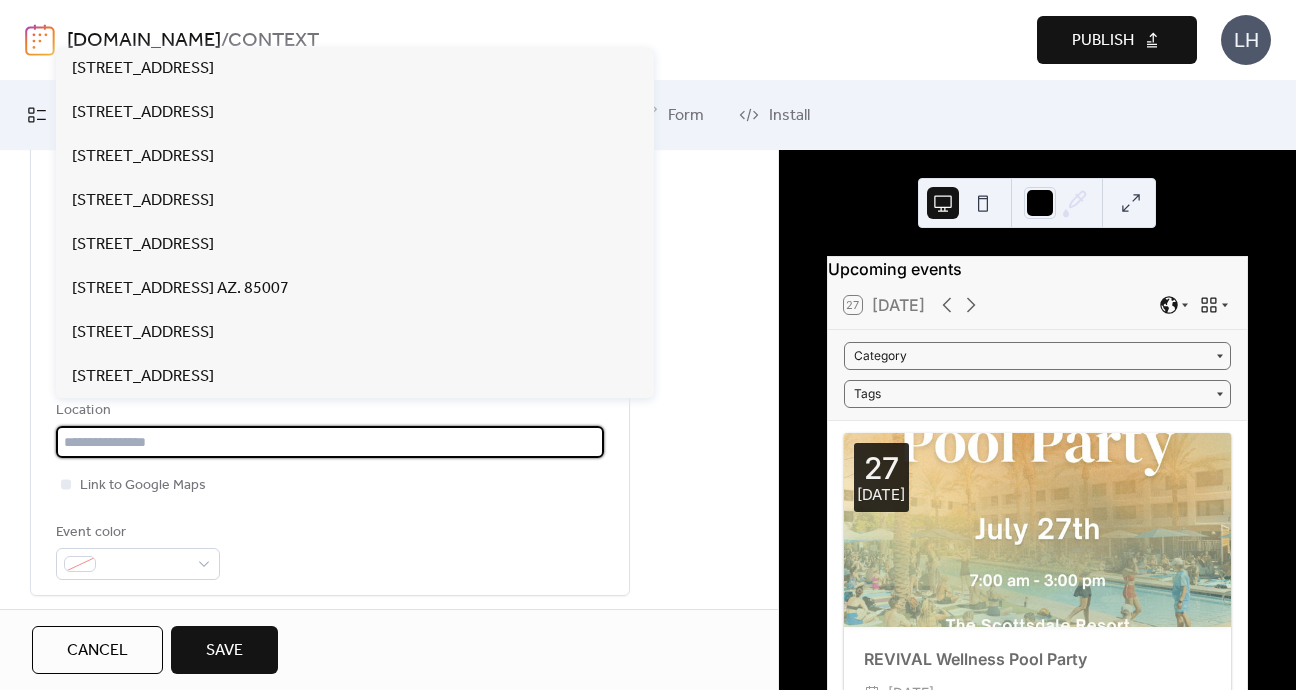 click at bounding box center [330, 442] 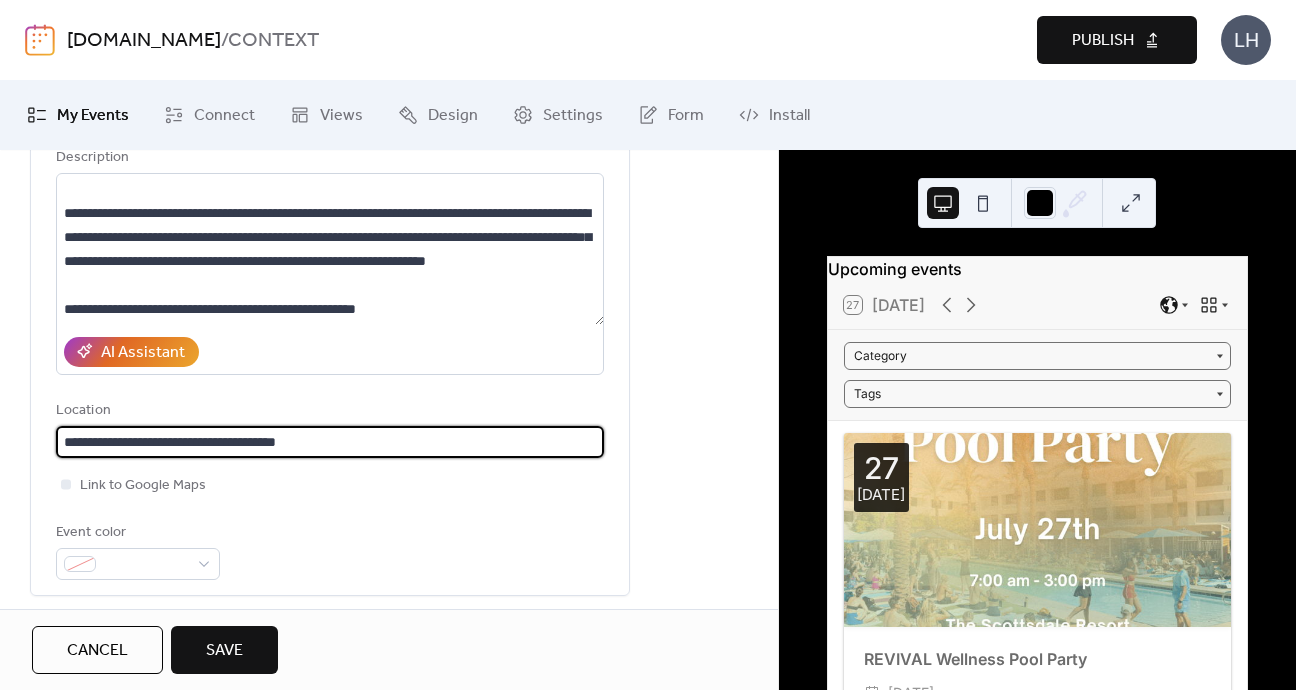 type on "**********" 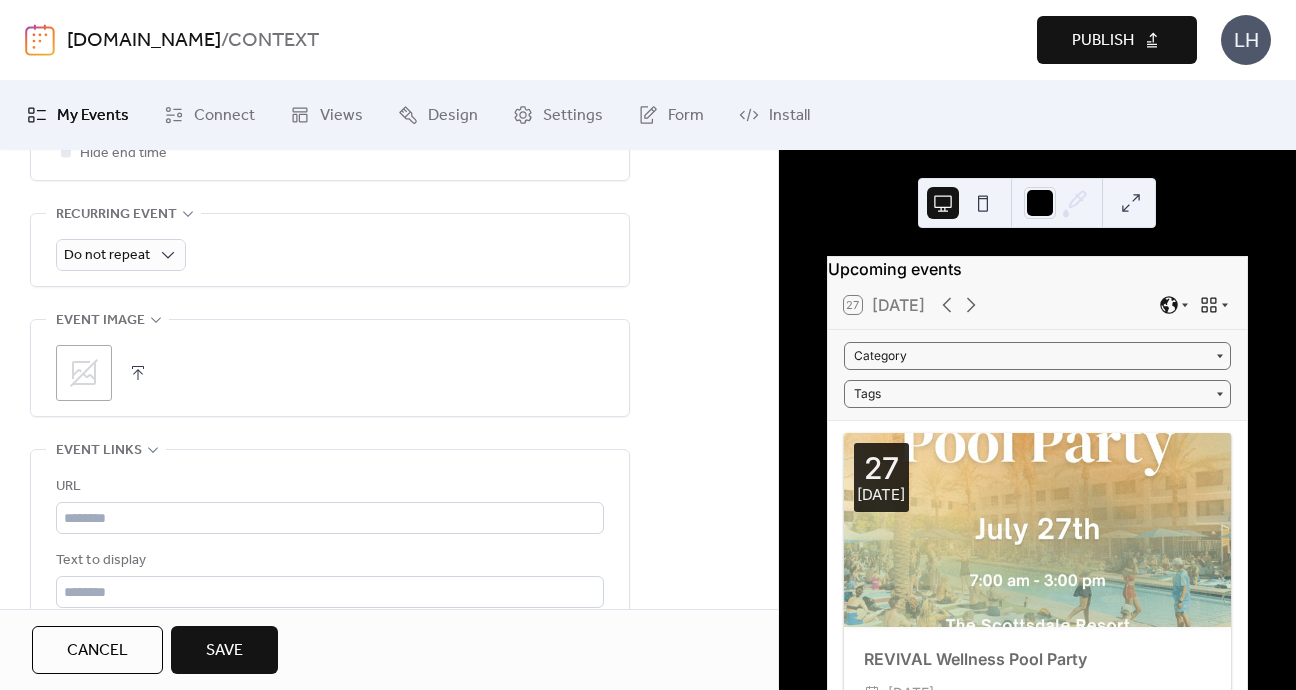 scroll, scrollTop: 931, scrollLeft: 0, axis: vertical 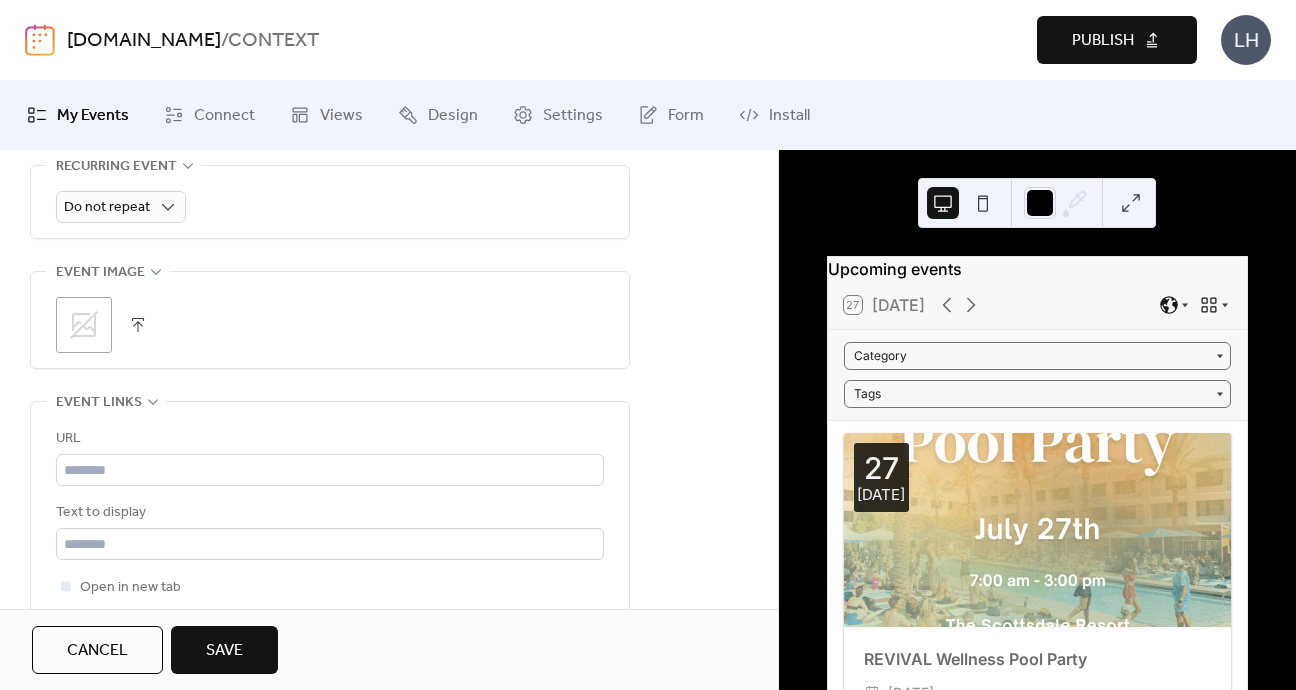 click on ";" at bounding box center [84, 325] 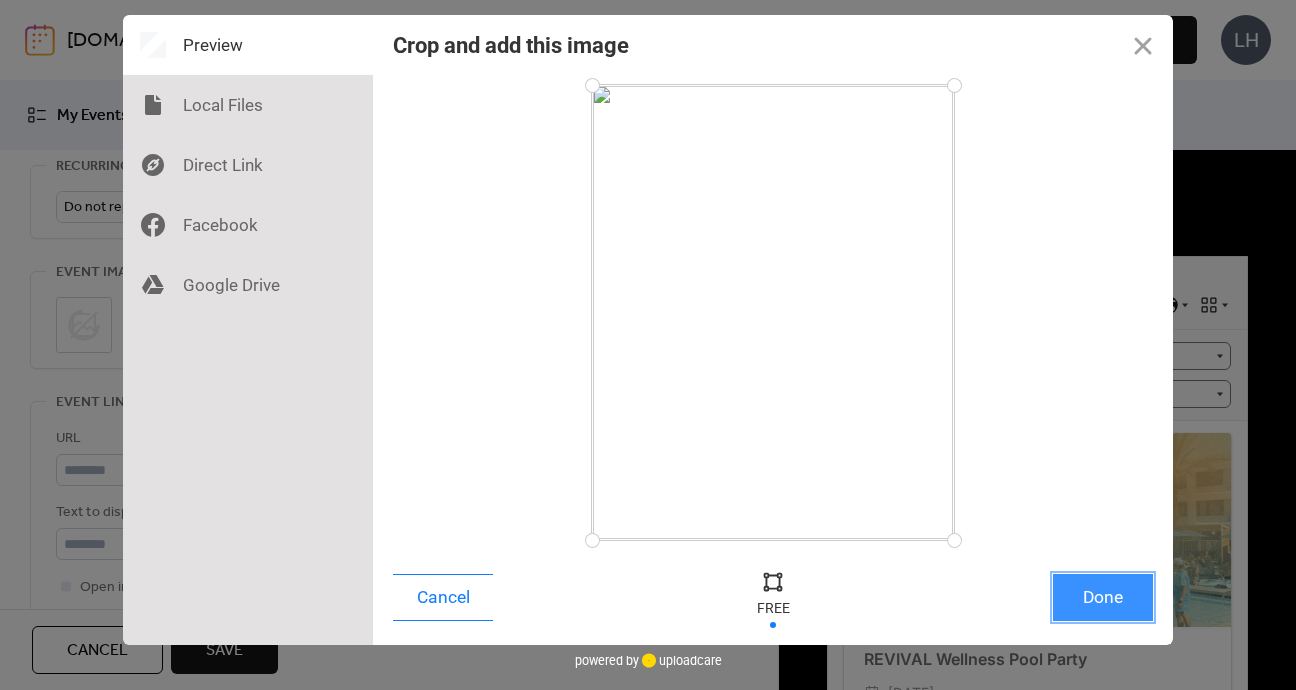 click on "Done" at bounding box center [1103, 597] 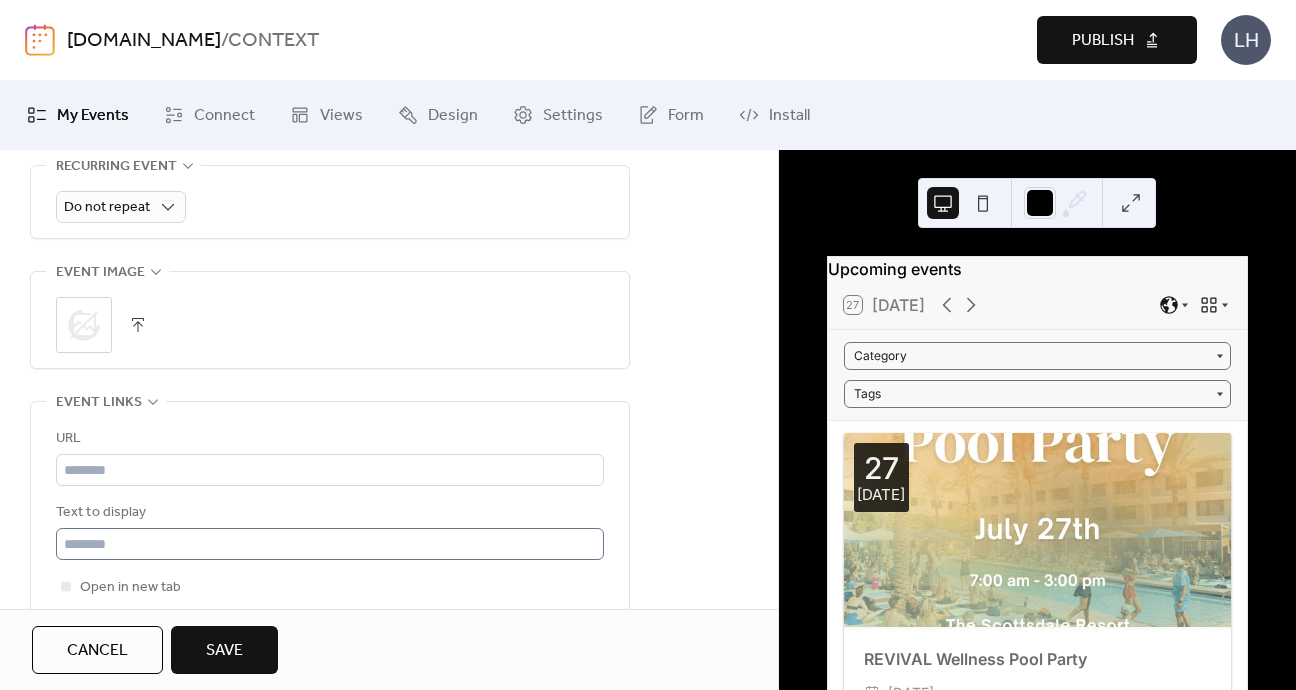 scroll, scrollTop: 948, scrollLeft: 0, axis: vertical 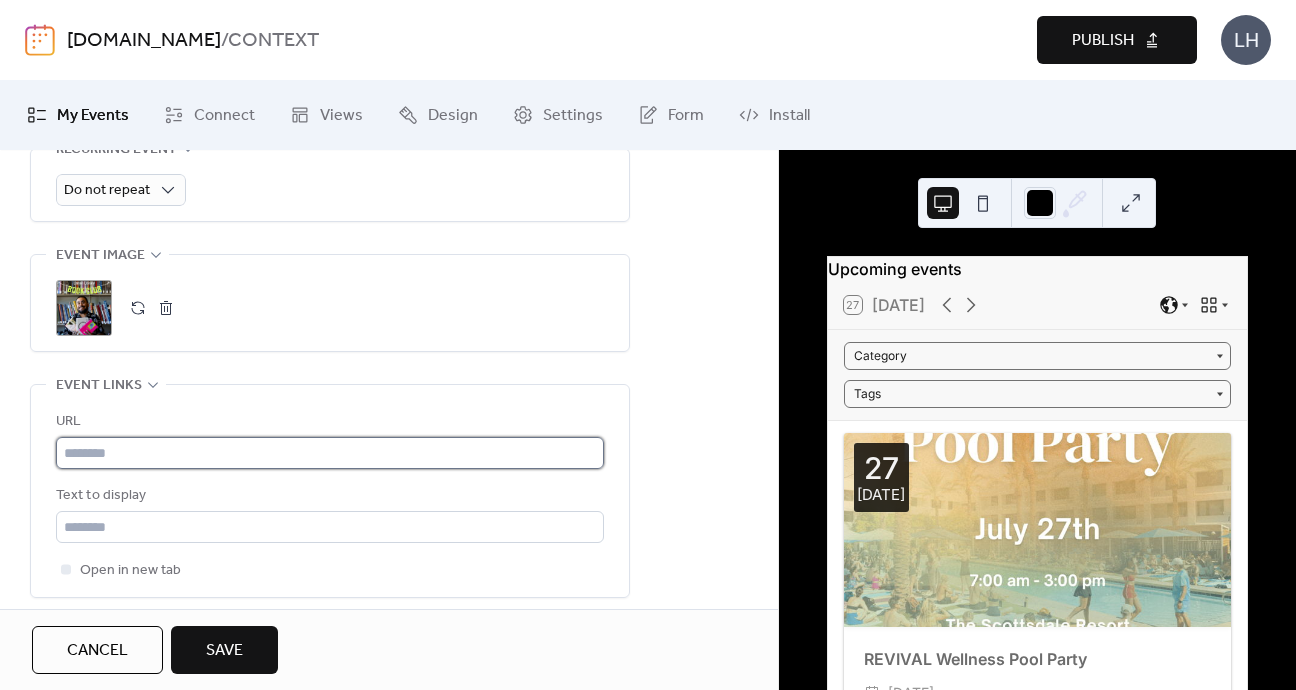 click at bounding box center (330, 453) 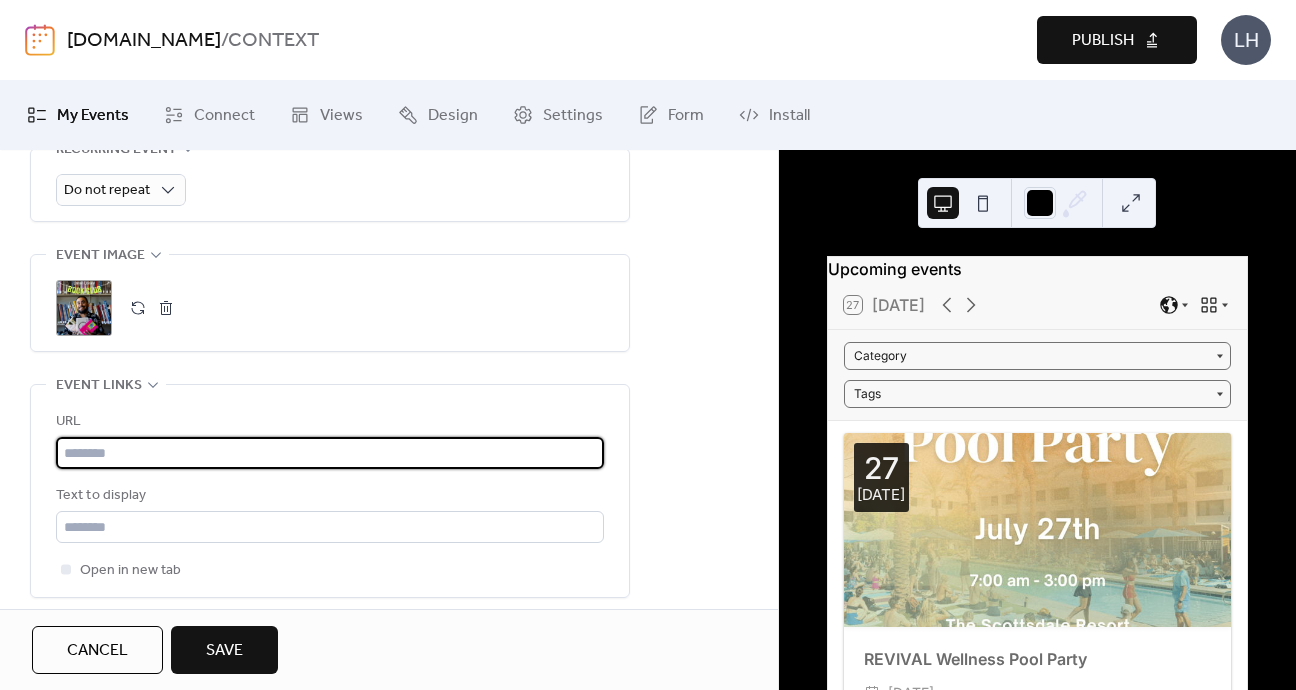 paste on "**********" 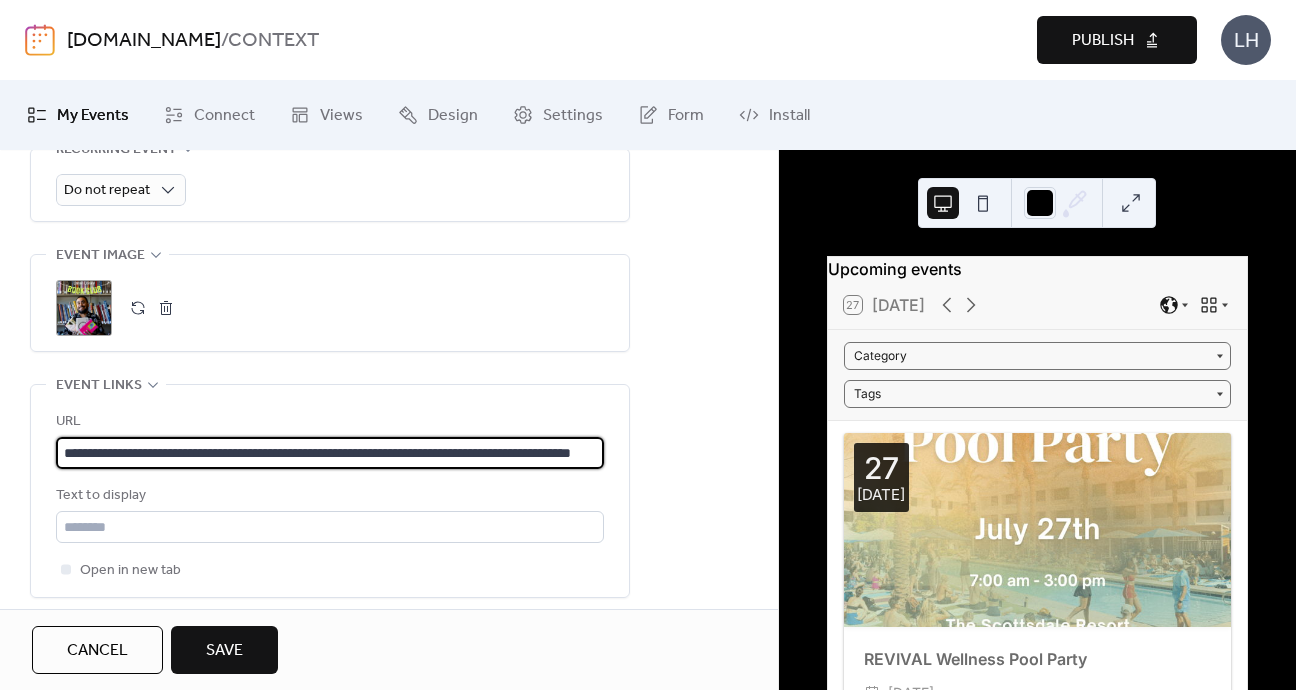 scroll, scrollTop: 0, scrollLeft: 158, axis: horizontal 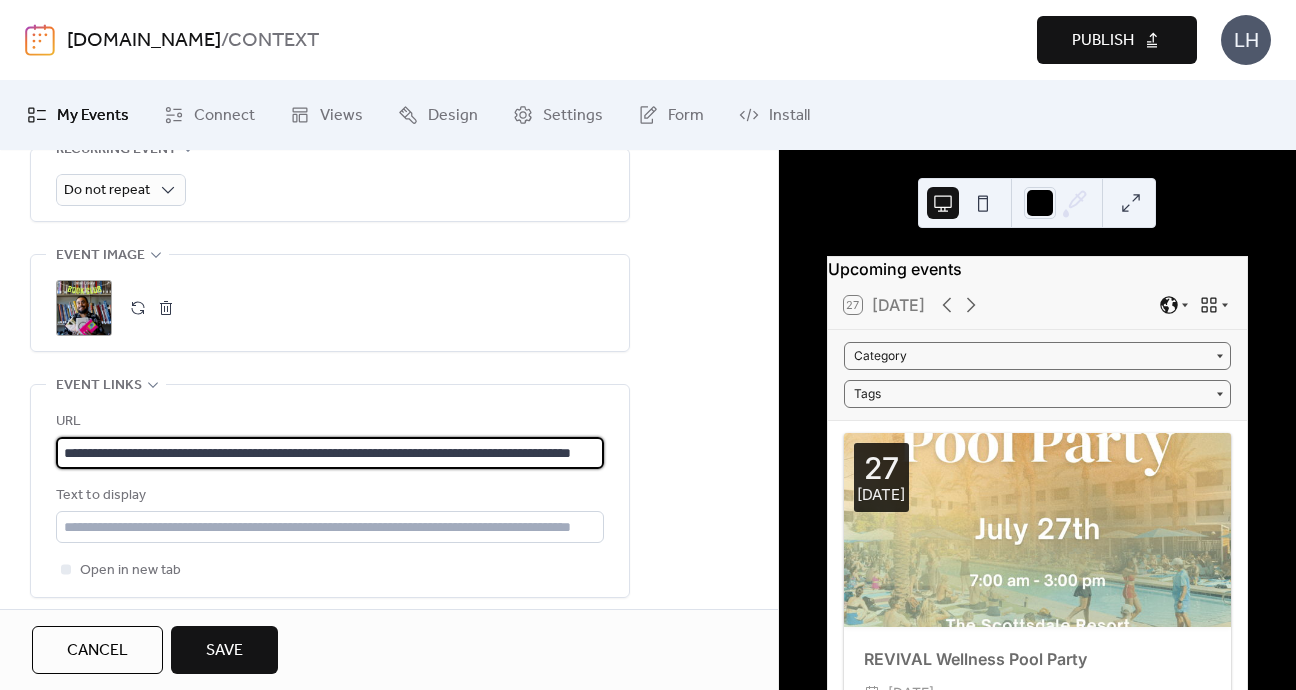type on "**********" 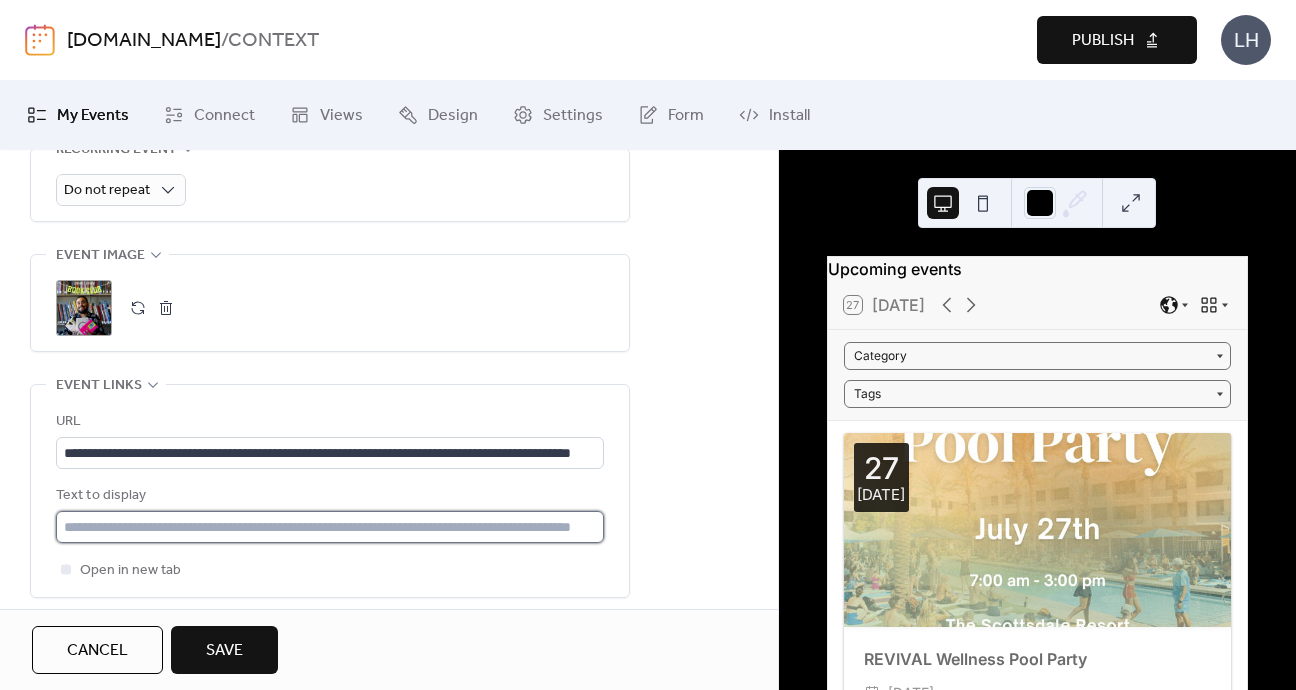 click at bounding box center [330, 527] 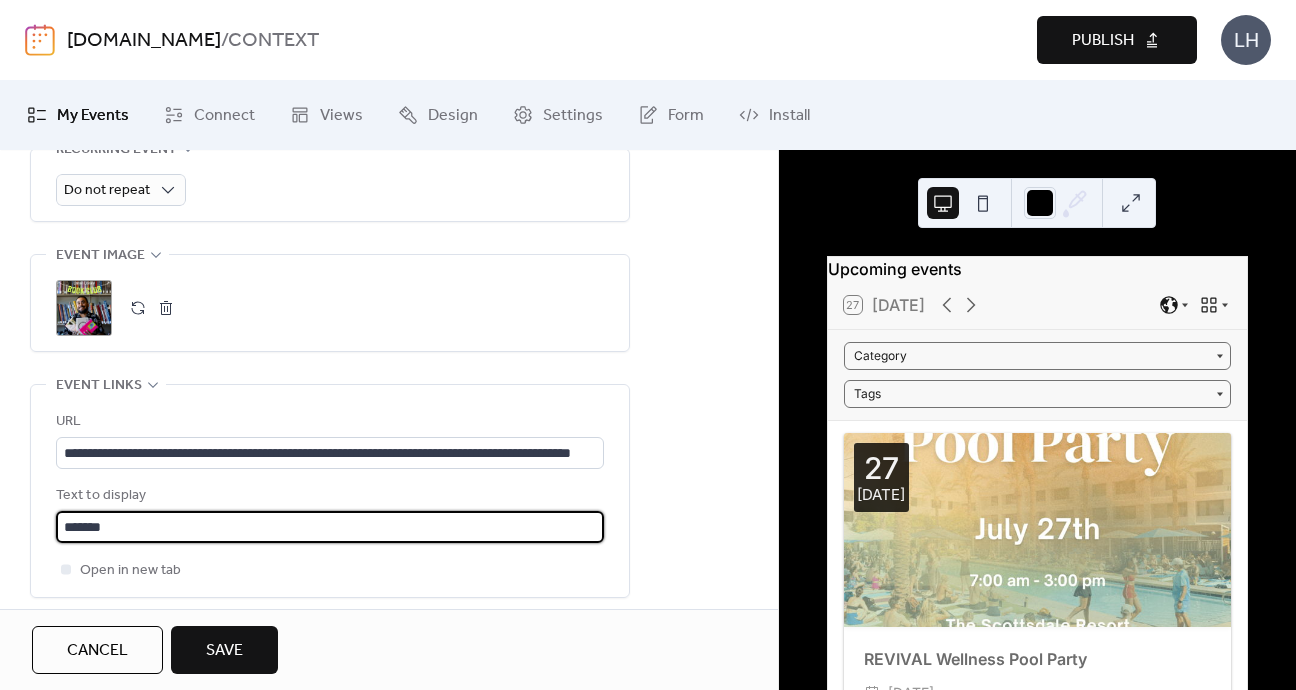 type on "*******" 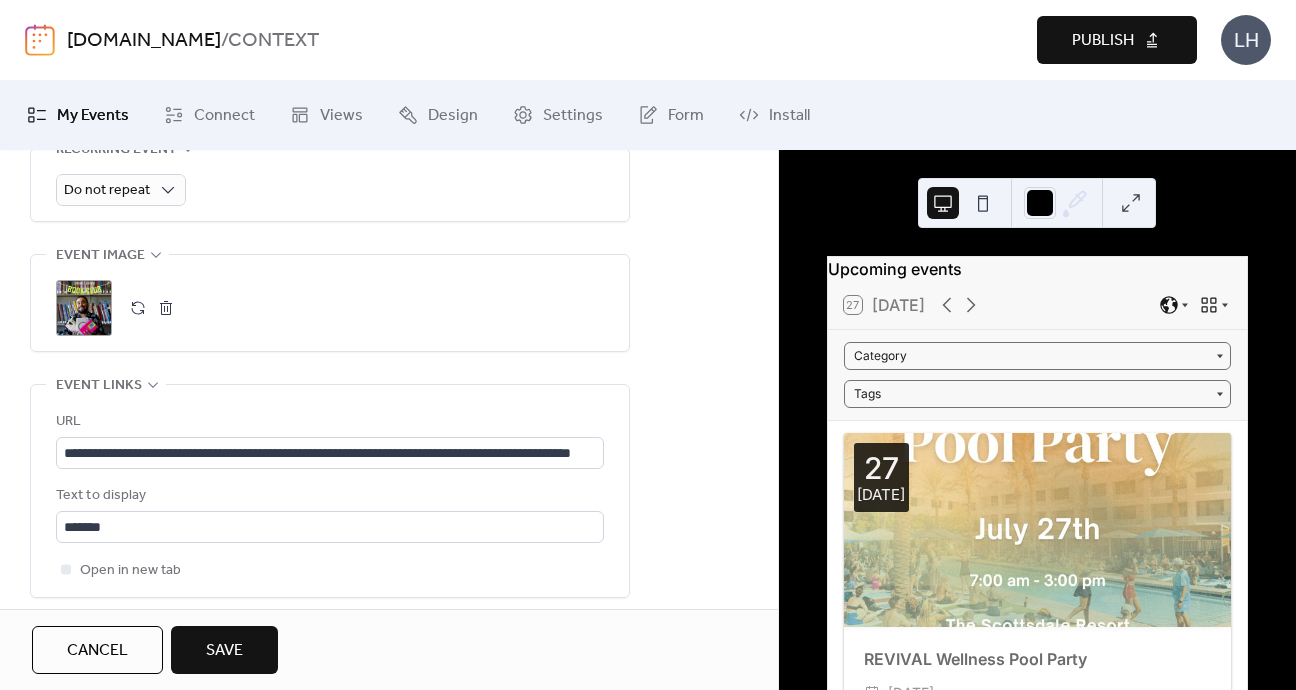 scroll, scrollTop: 0, scrollLeft: 0, axis: both 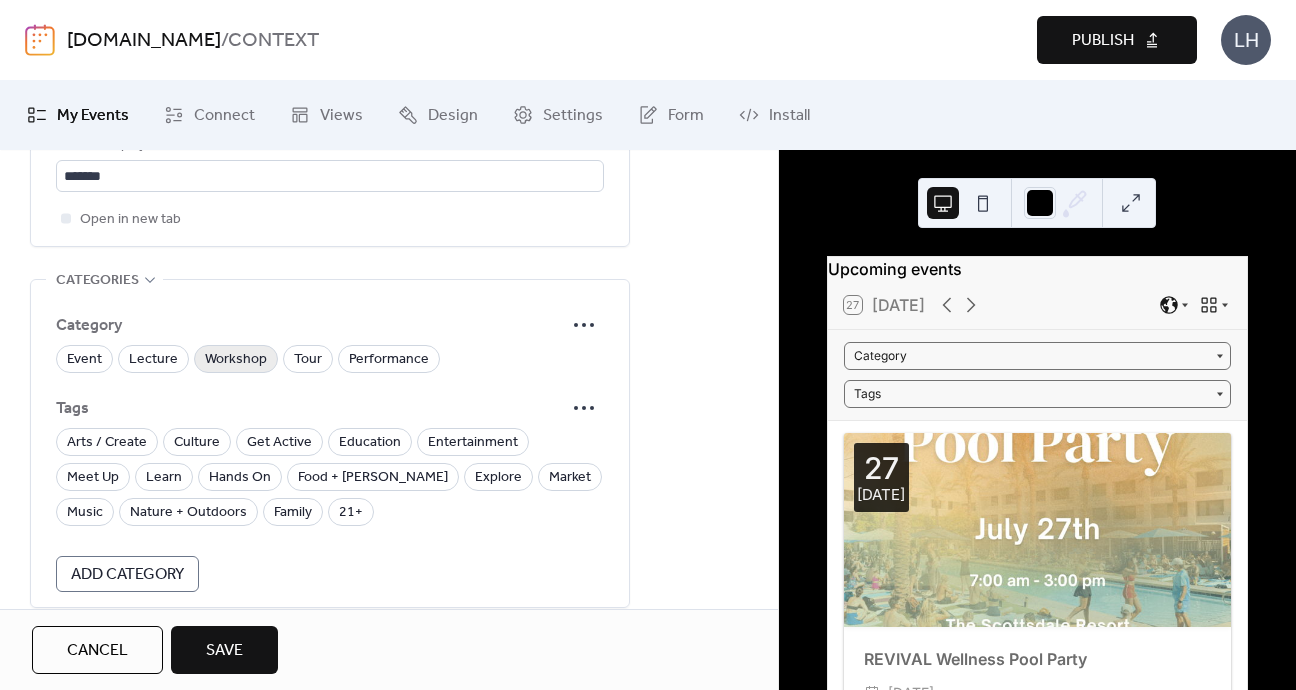 click on "Workshop" at bounding box center (236, 360) 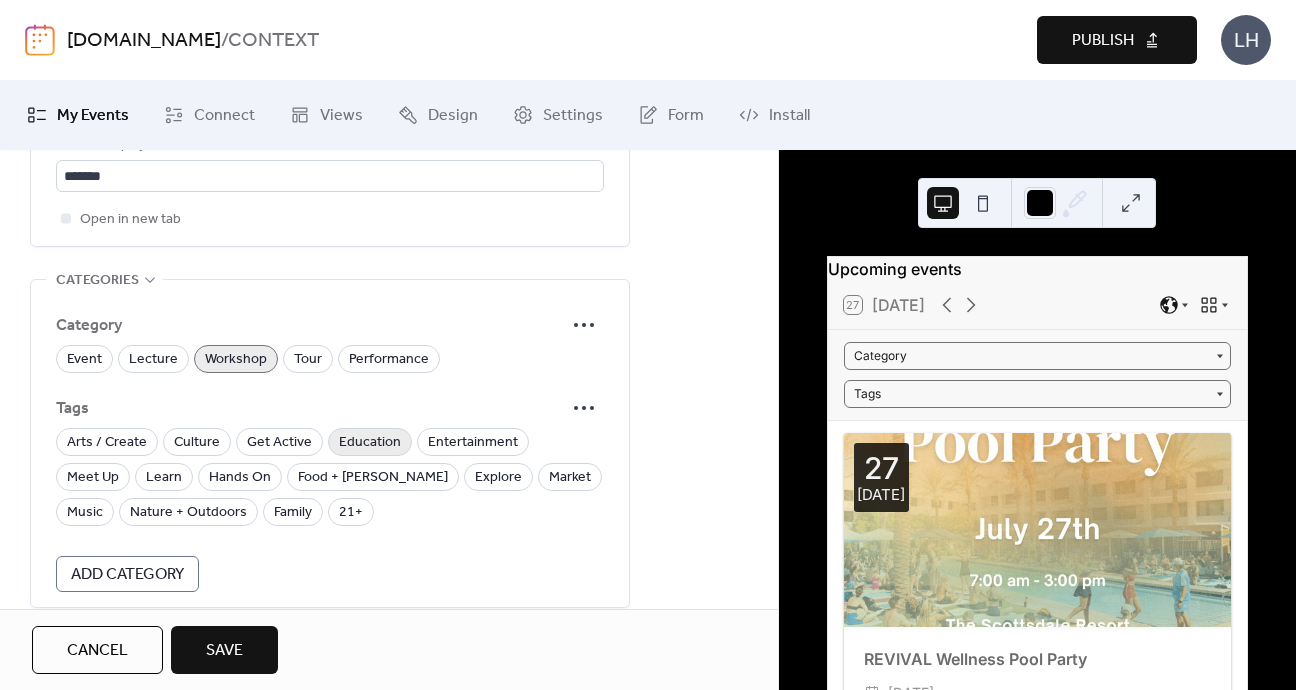 click on "Education" at bounding box center [370, 443] 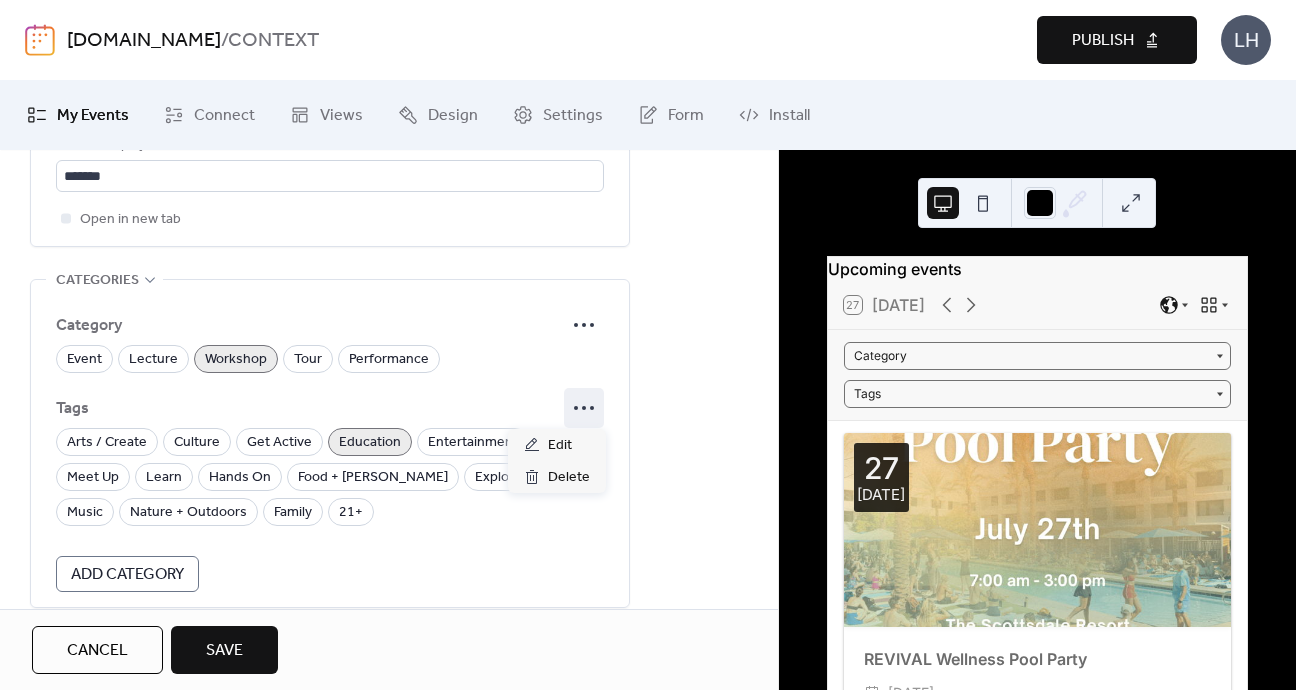 click 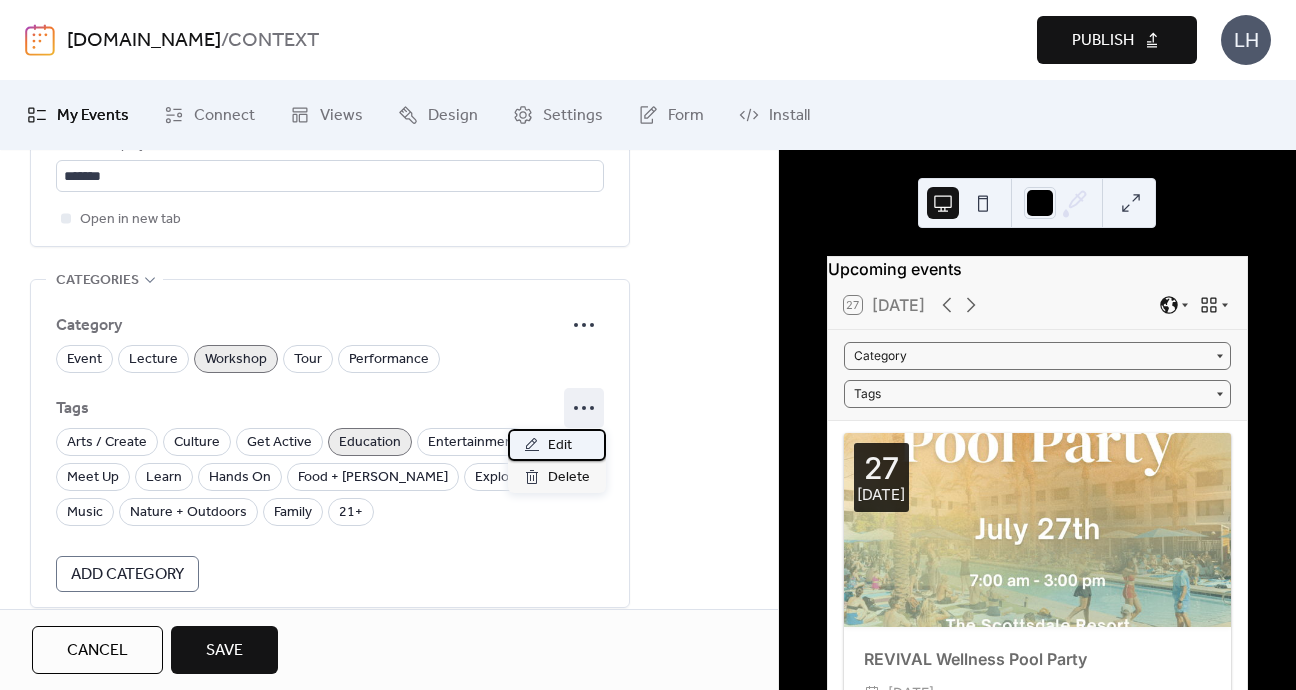 click on "Edit" at bounding box center [557, 445] 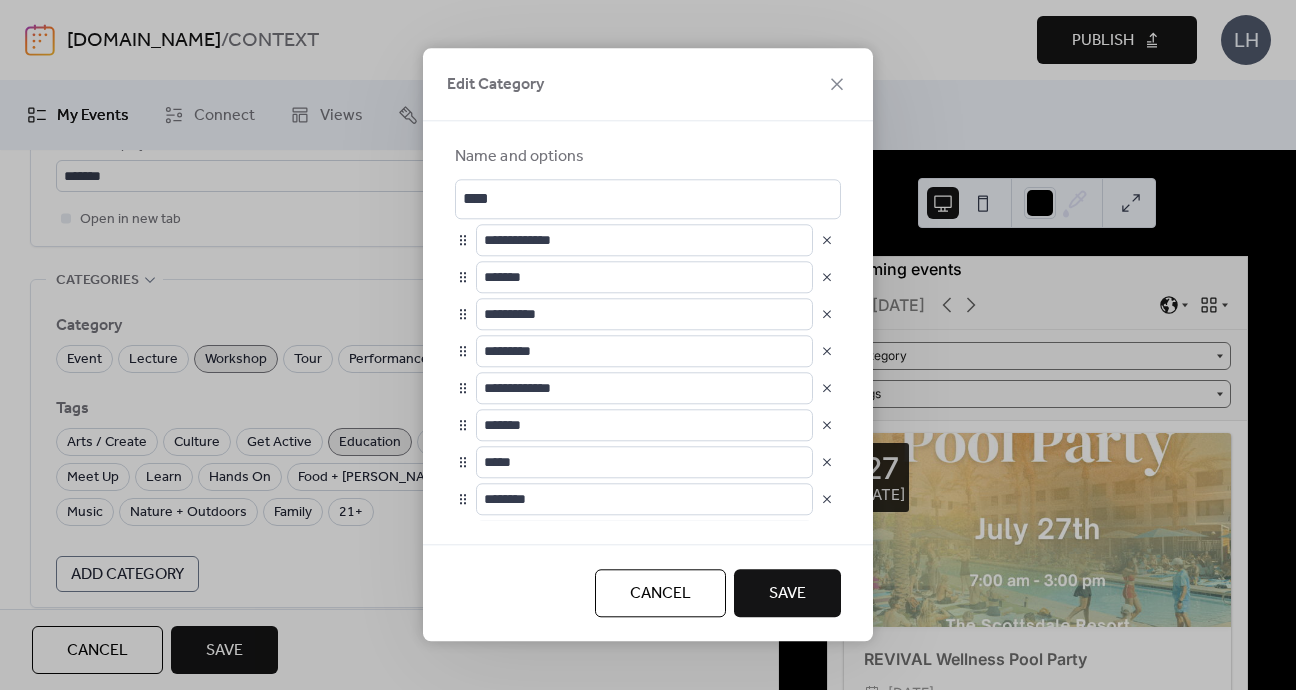 click at bounding box center [827, 351] 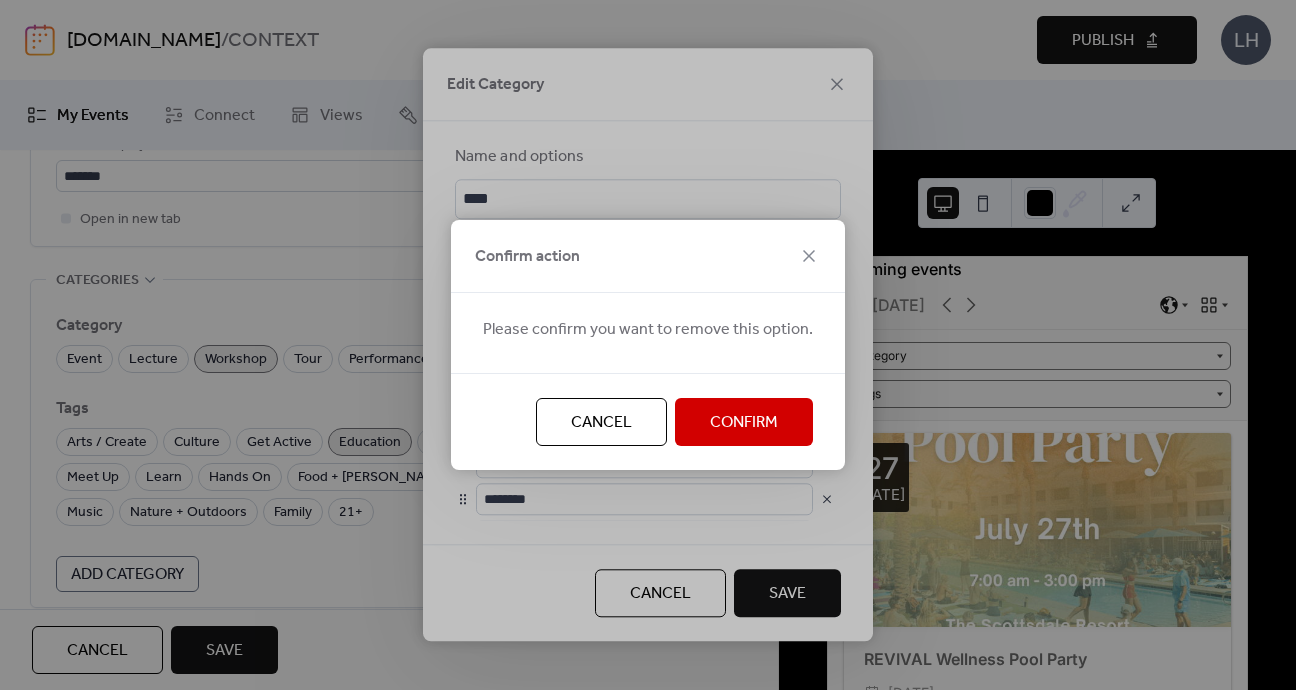 click on "Confirm" at bounding box center (744, 423) 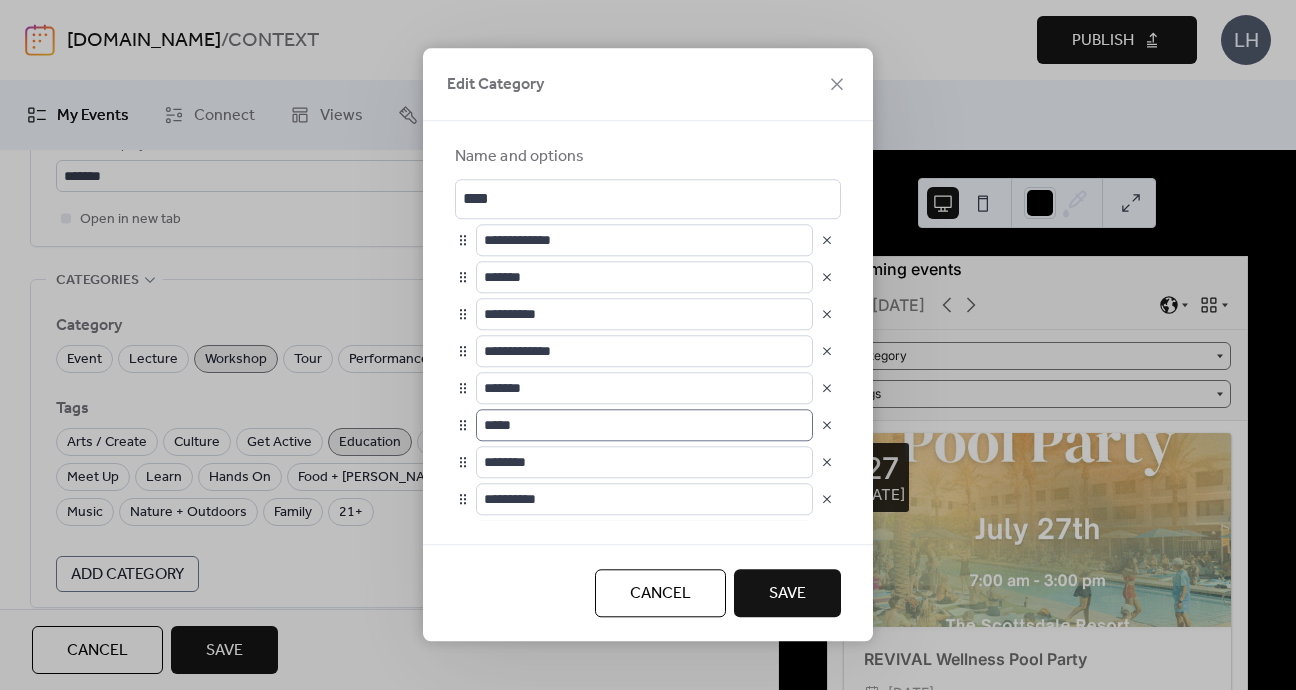 scroll, scrollTop: 0, scrollLeft: 0, axis: both 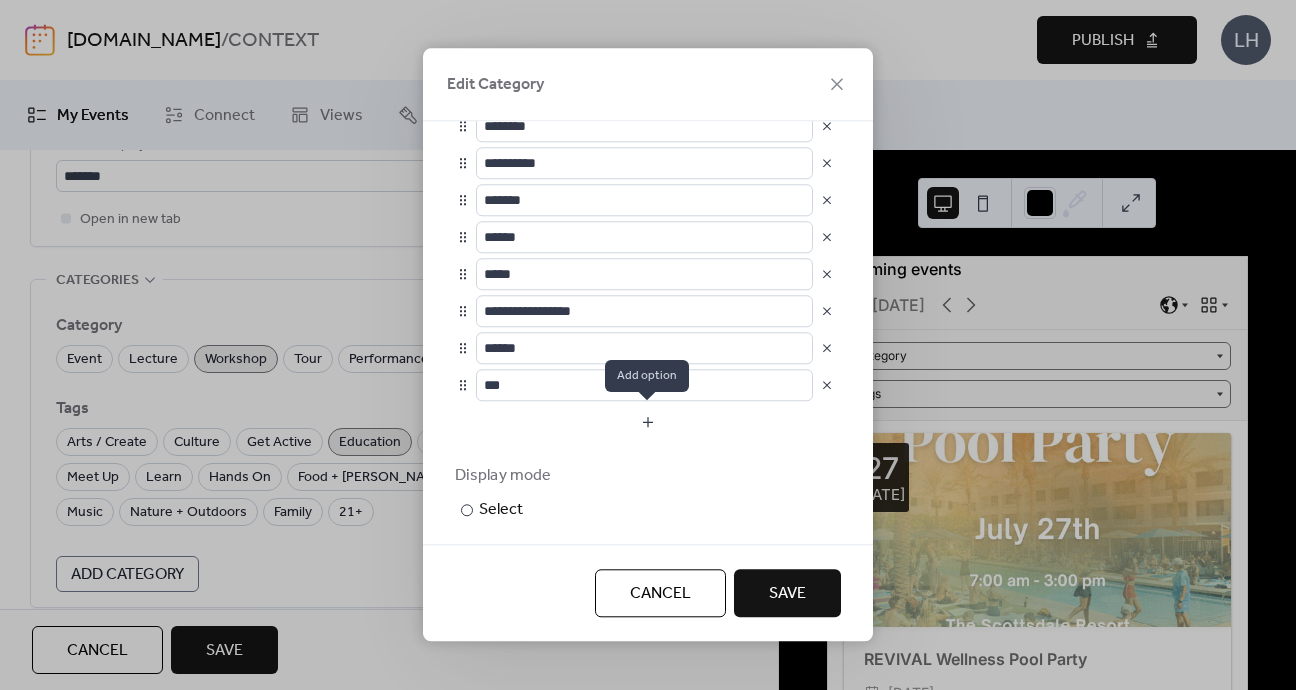 click at bounding box center (648, 422) 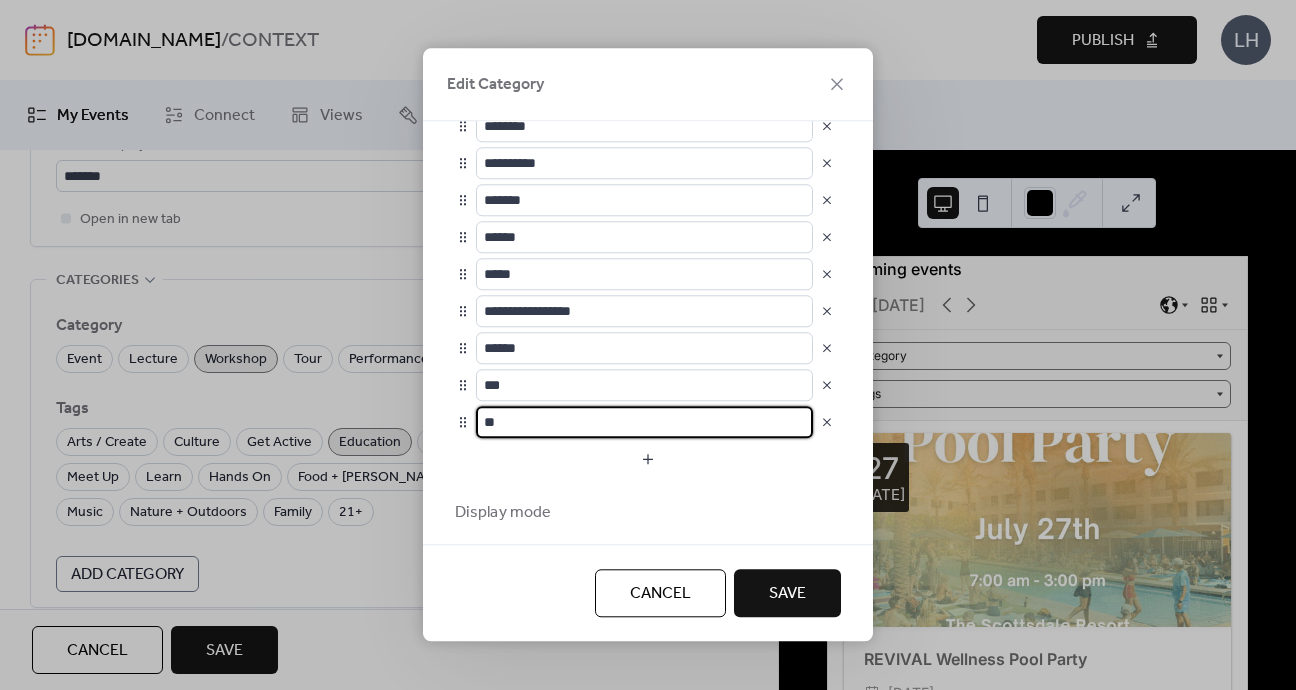 type on "*" 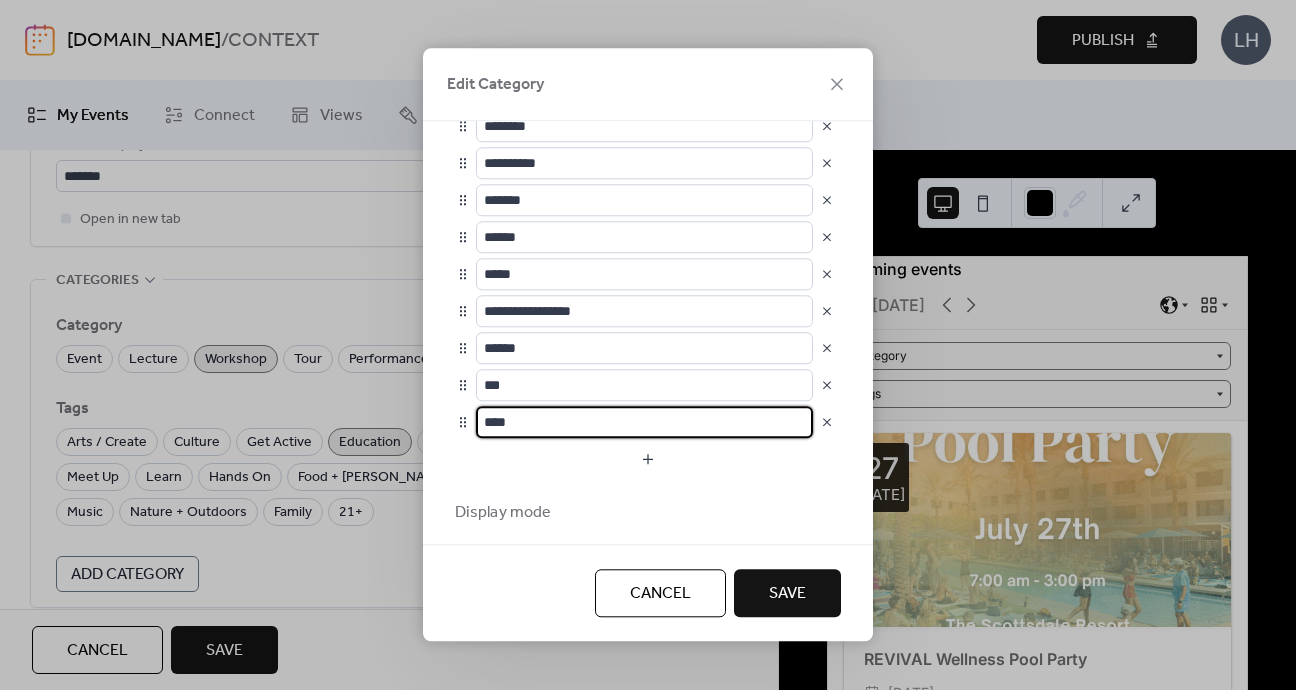 type on "****" 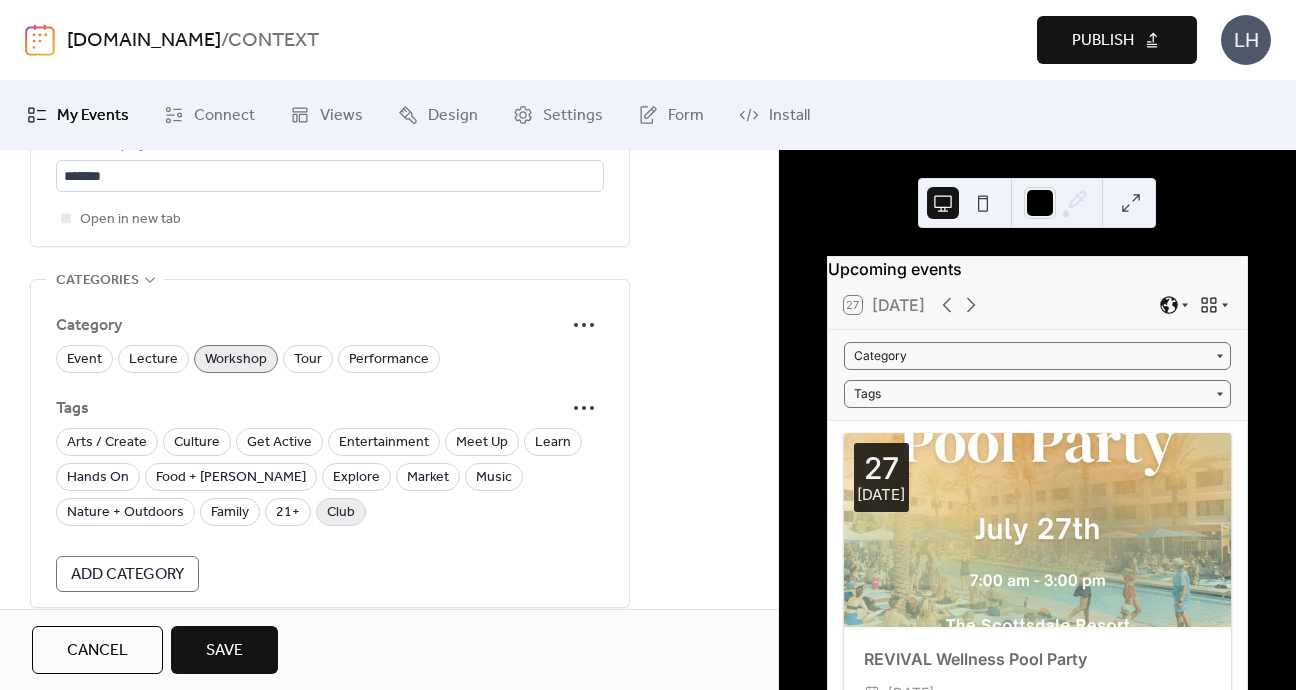 click on "Club" at bounding box center (341, 513) 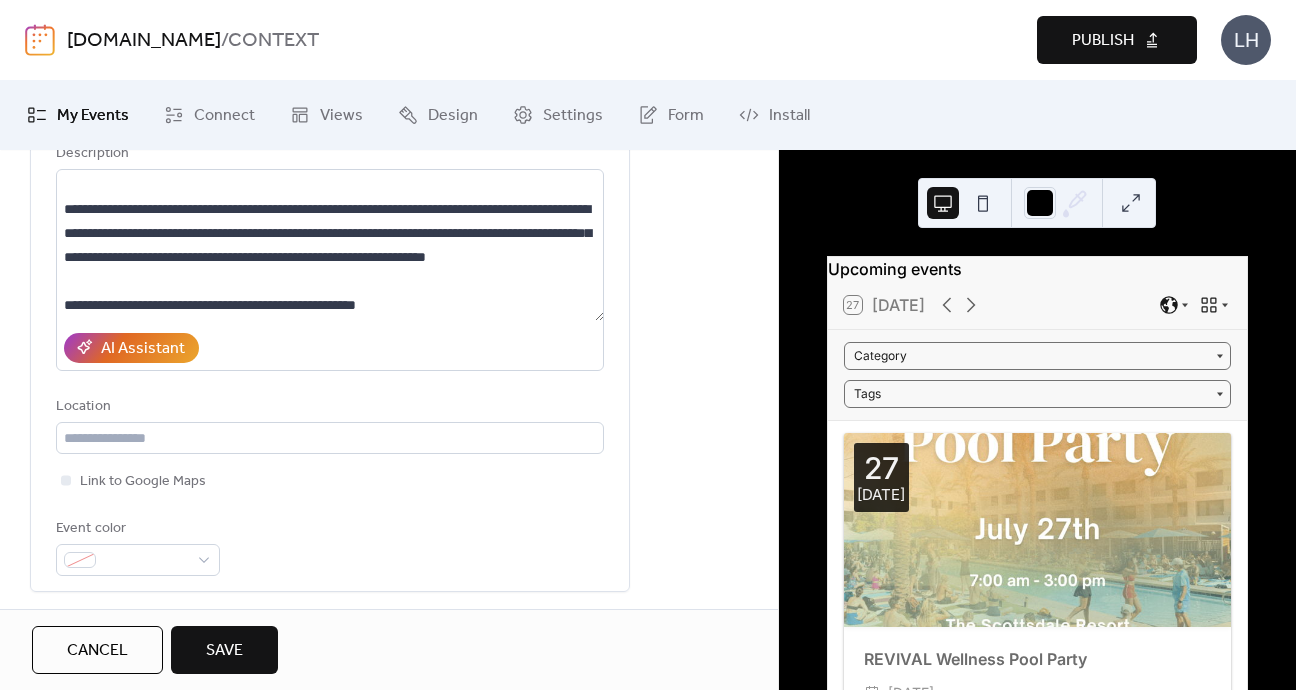 scroll, scrollTop: 215, scrollLeft: 0, axis: vertical 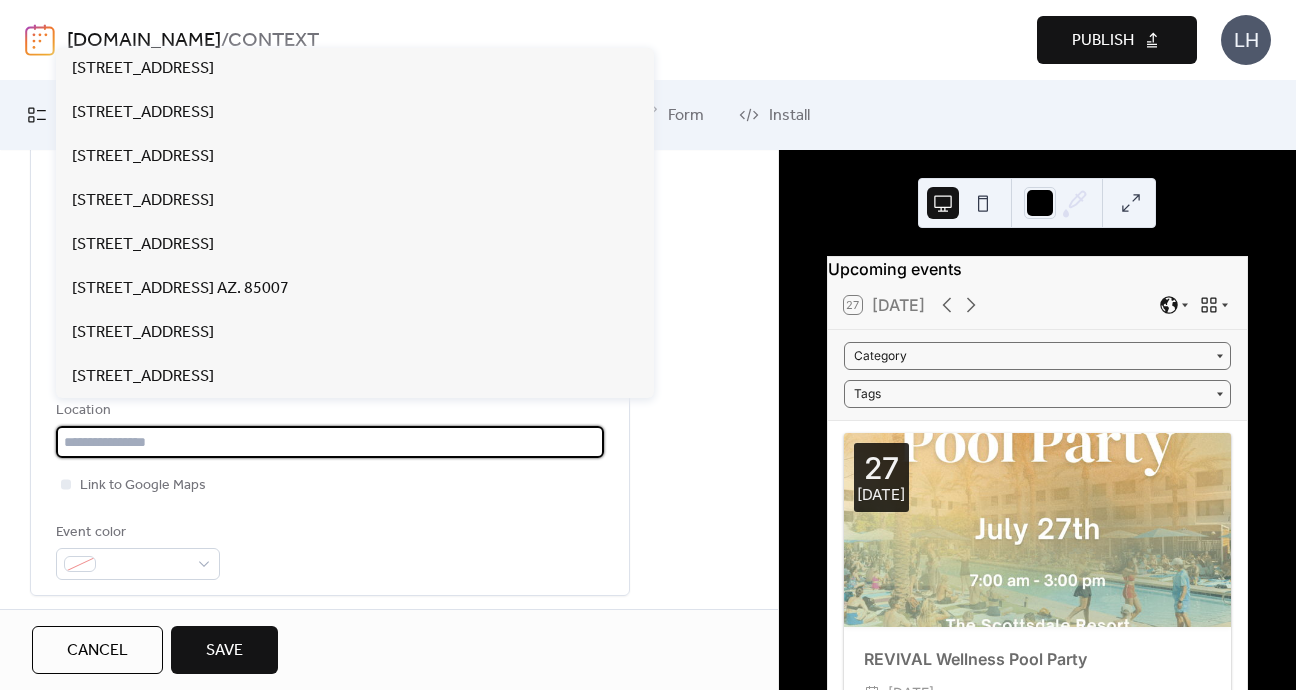 click at bounding box center [330, 442] 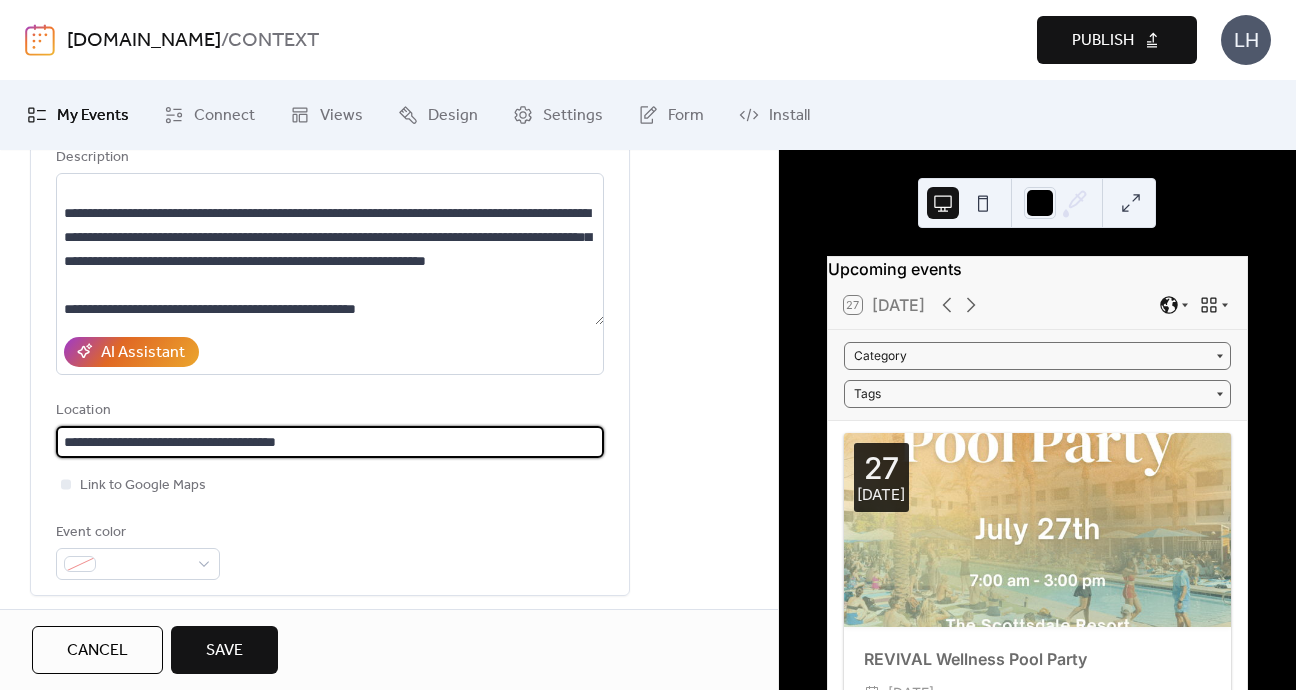 type on "**********" 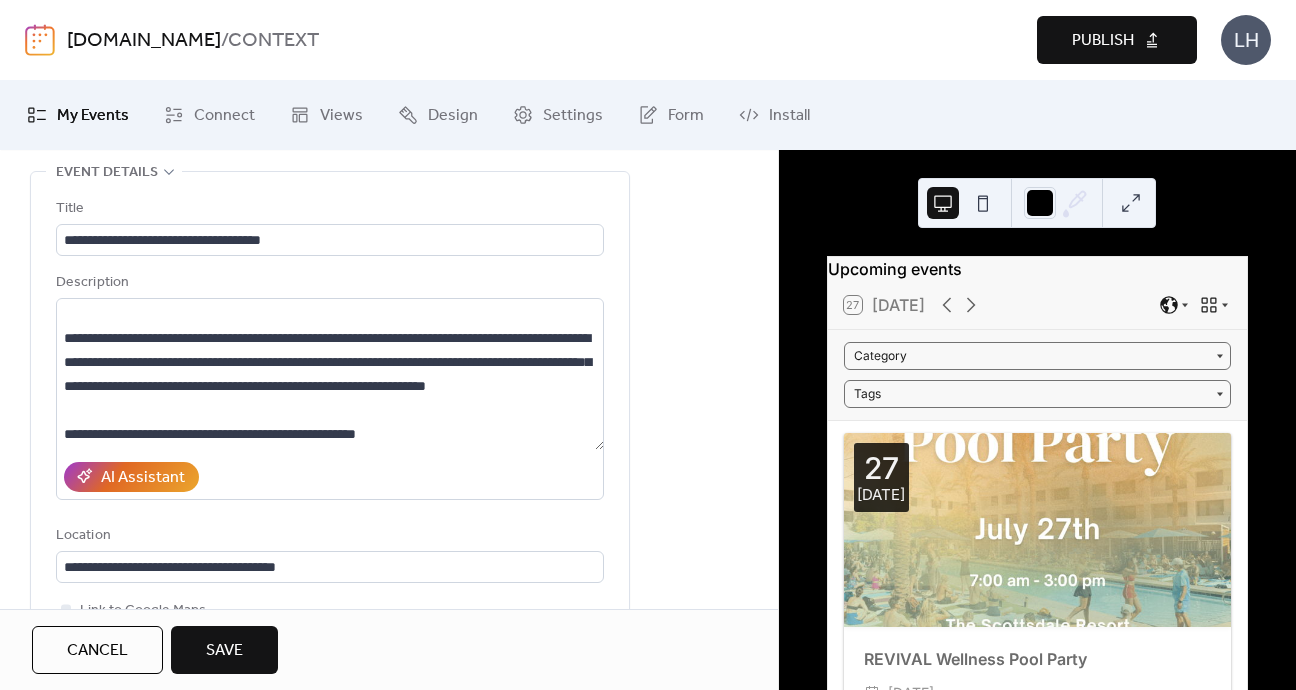 scroll, scrollTop: 85, scrollLeft: 0, axis: vertical 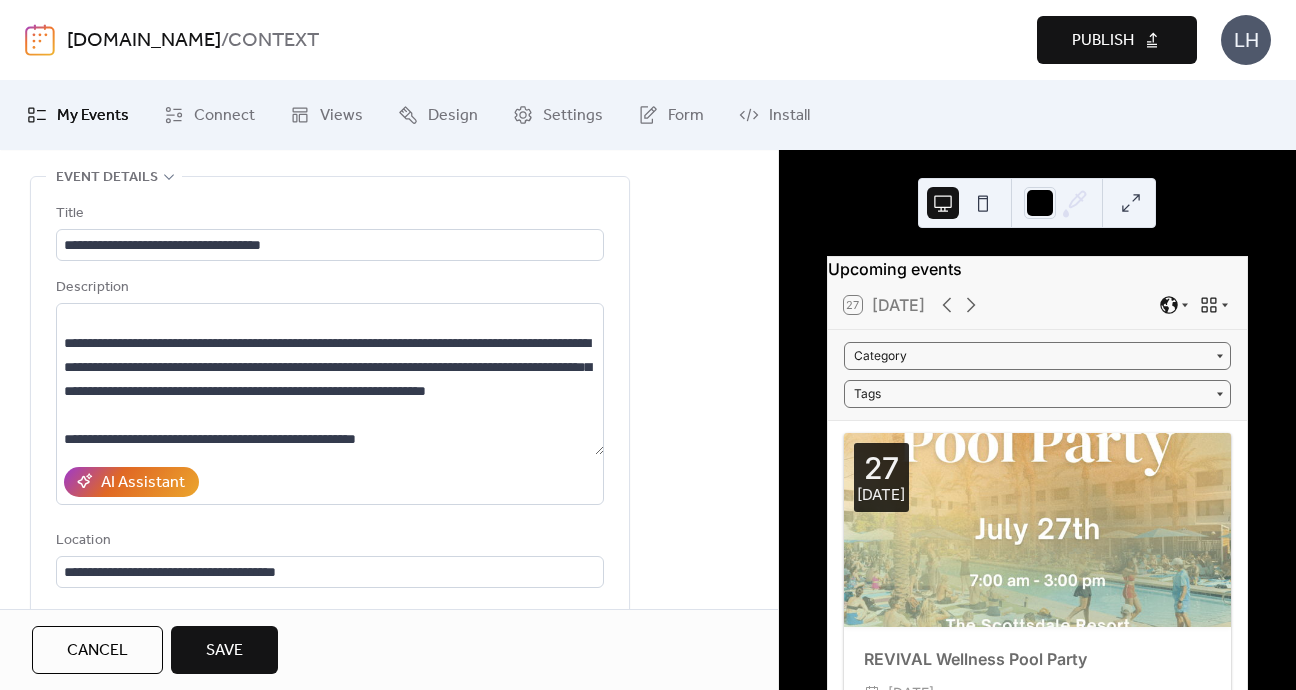 click on "Save" at bounding box center [224, 651] 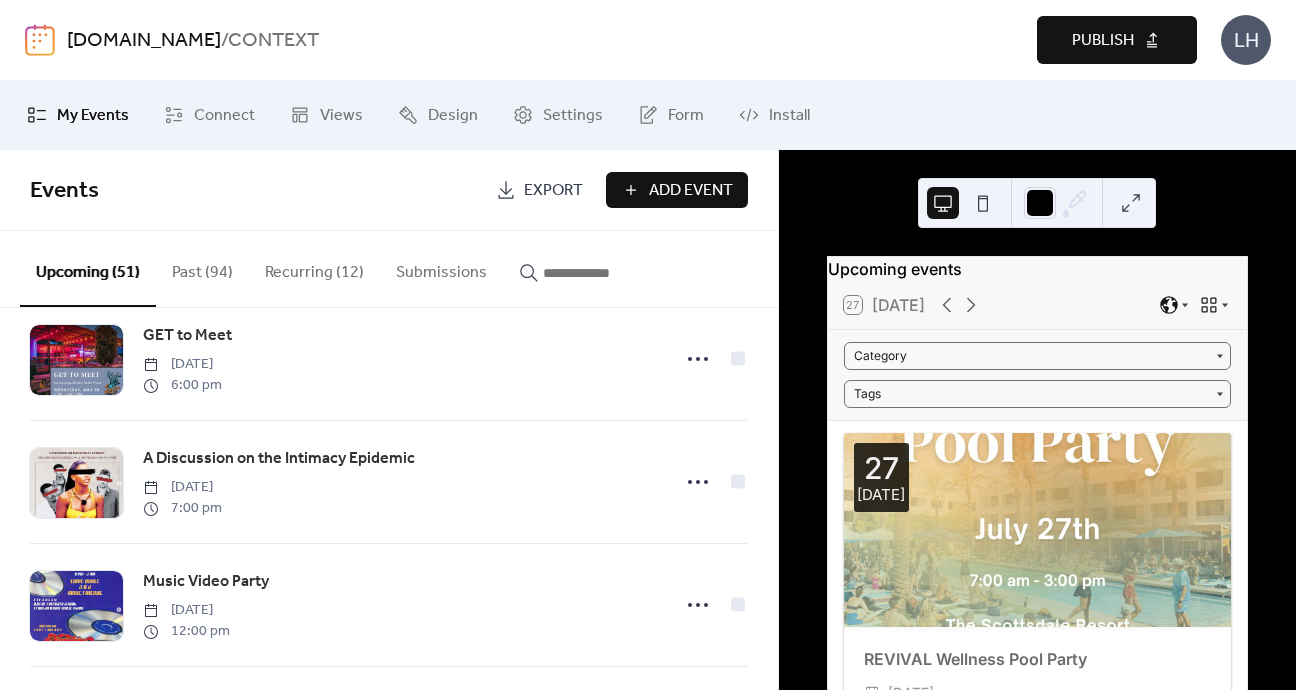scroll, scrollTop: 536, scrollLeft: 0, axis: vertical 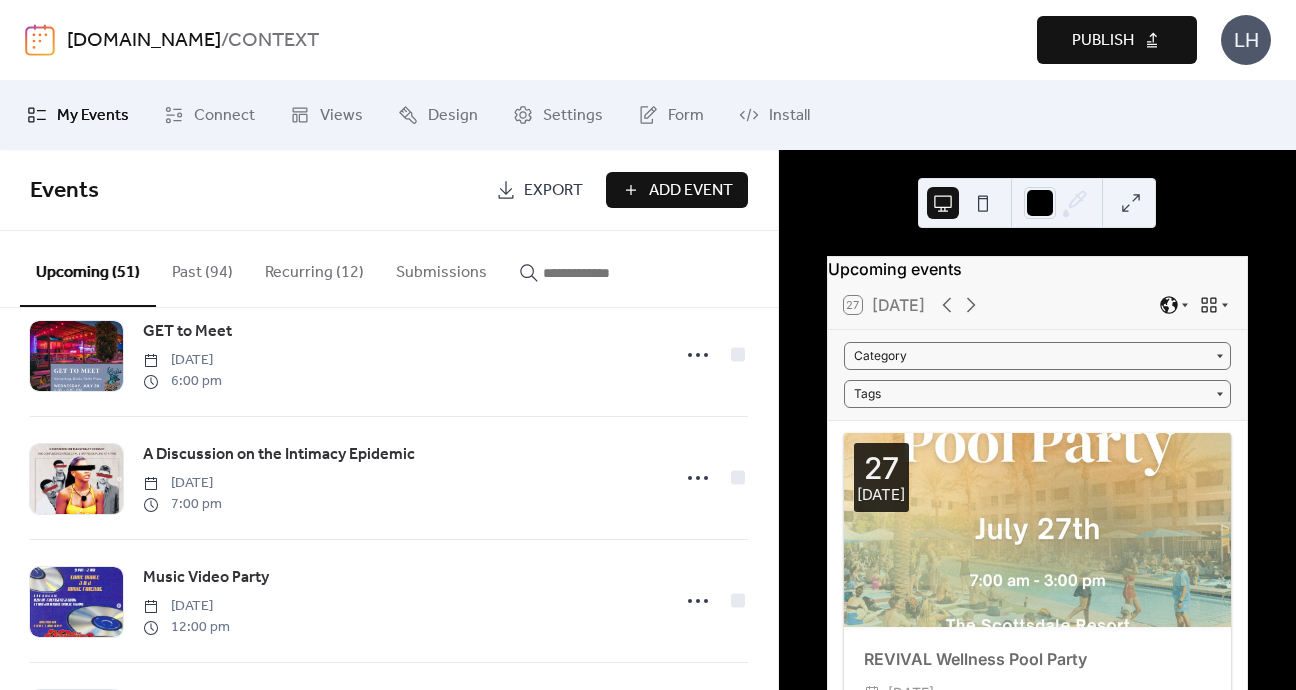 click at bounding box center [603, 273] 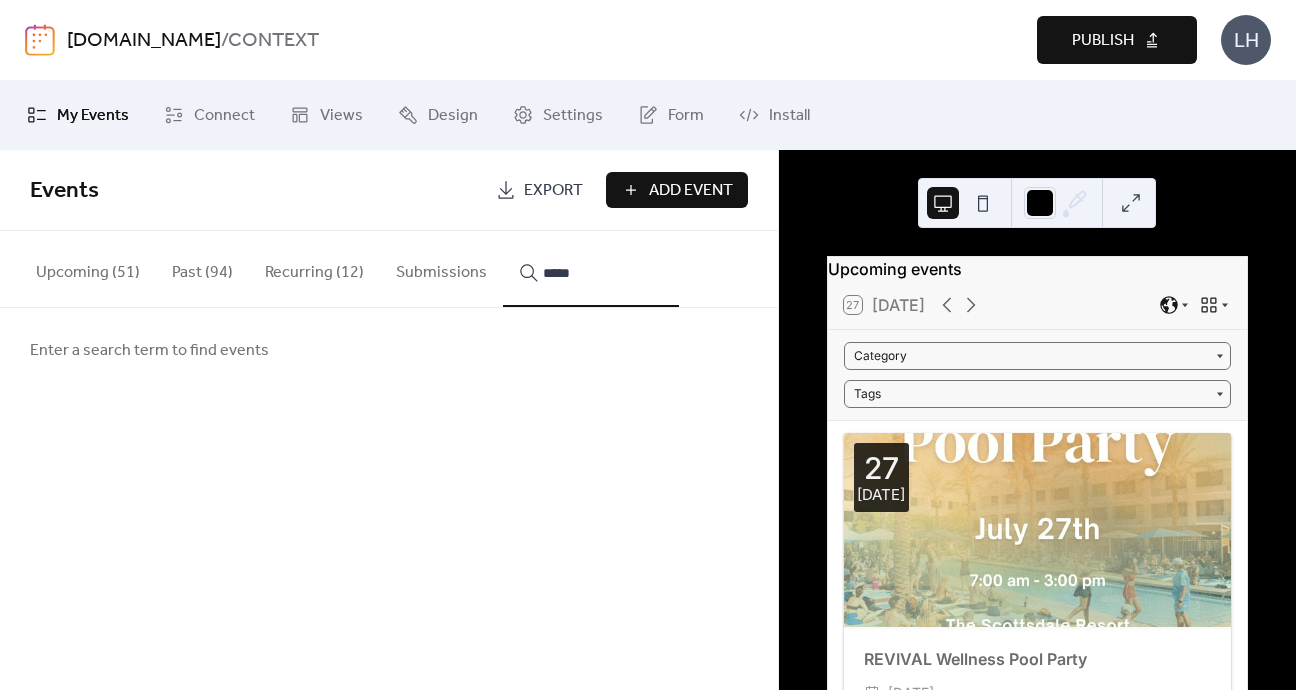 click on "*****" at bounding box center (591, 269) 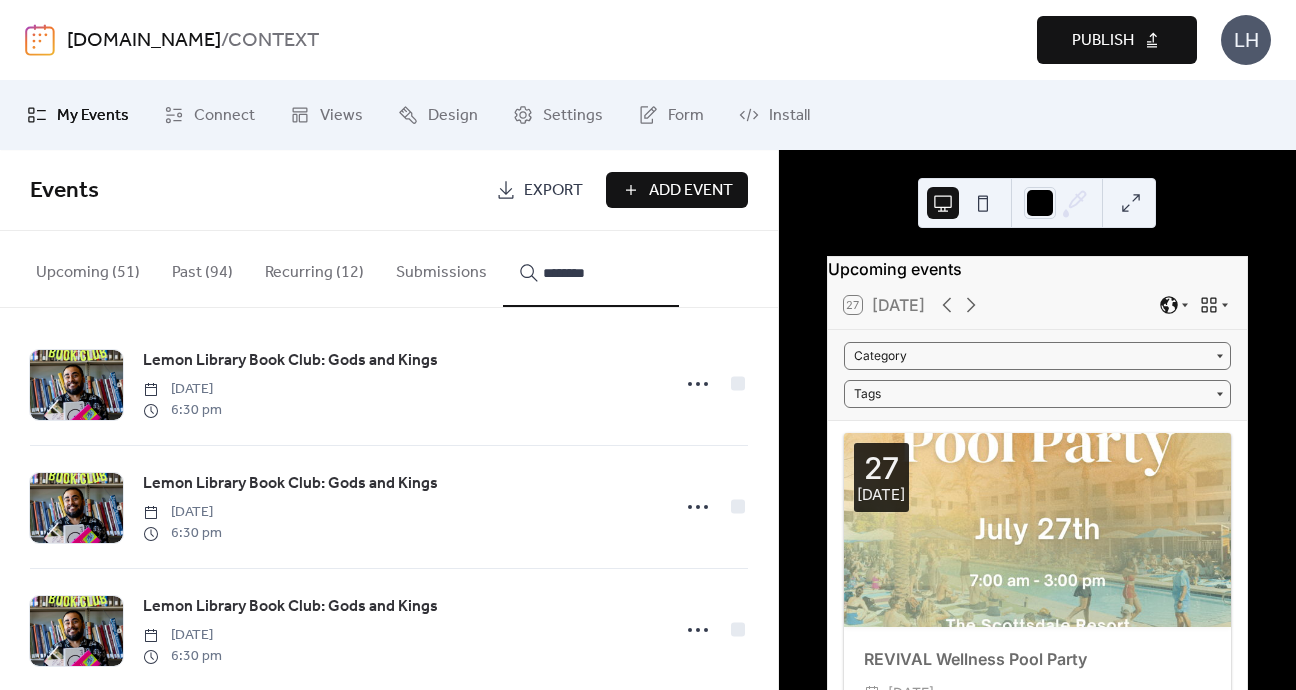 scroll, scrollTop: 13, scrollLeft: 0, axis: vertical 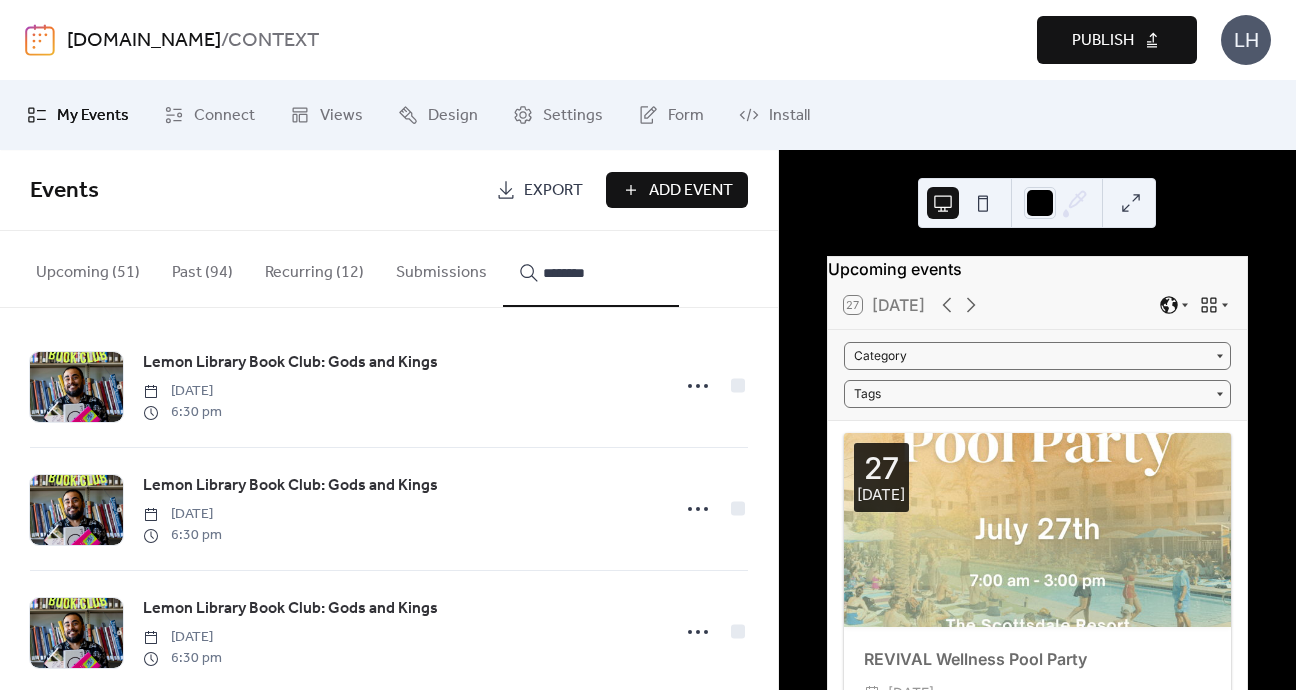 type on "********" 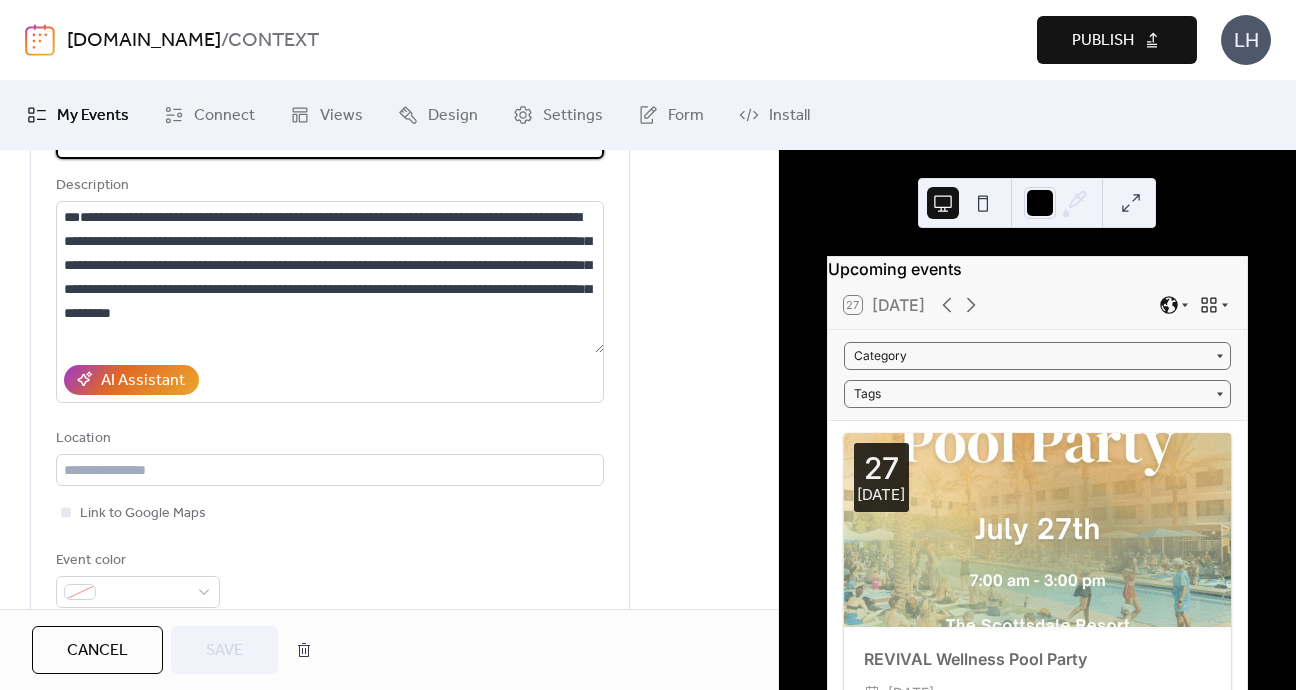 scroll, scrollTop: 207, scrollLeft: 0, axis: vertical 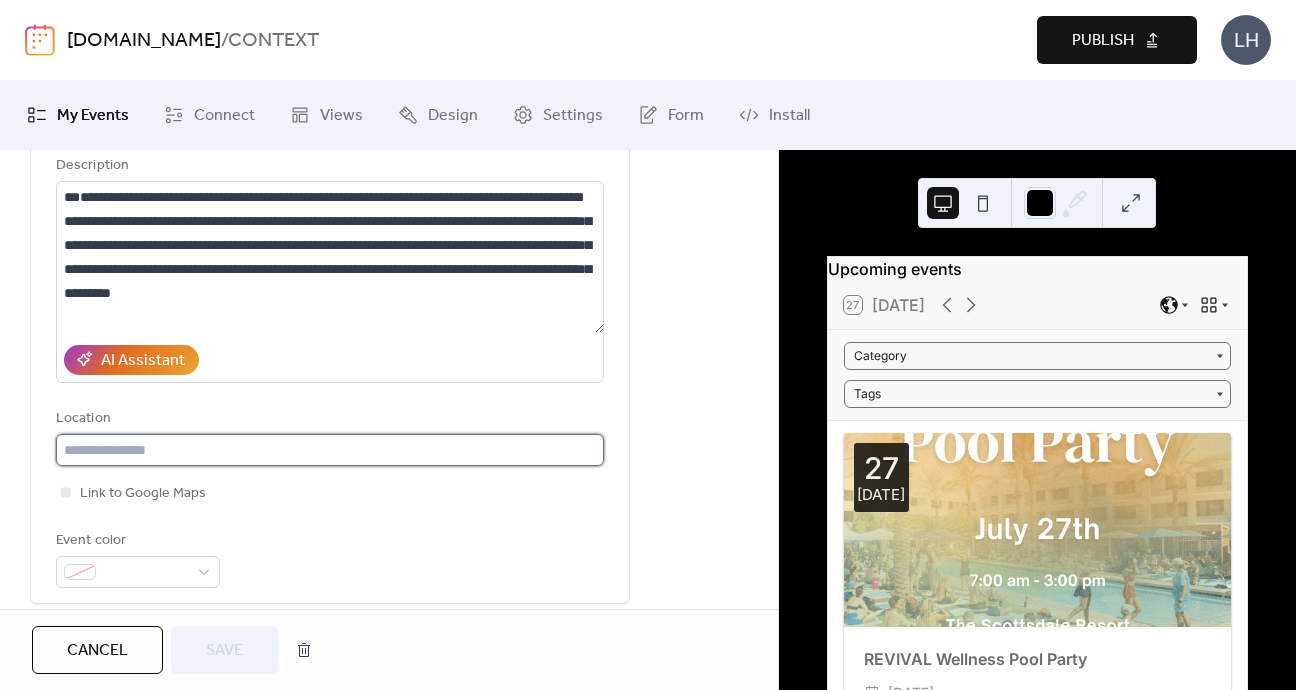 click at bounding box center (330, 450) 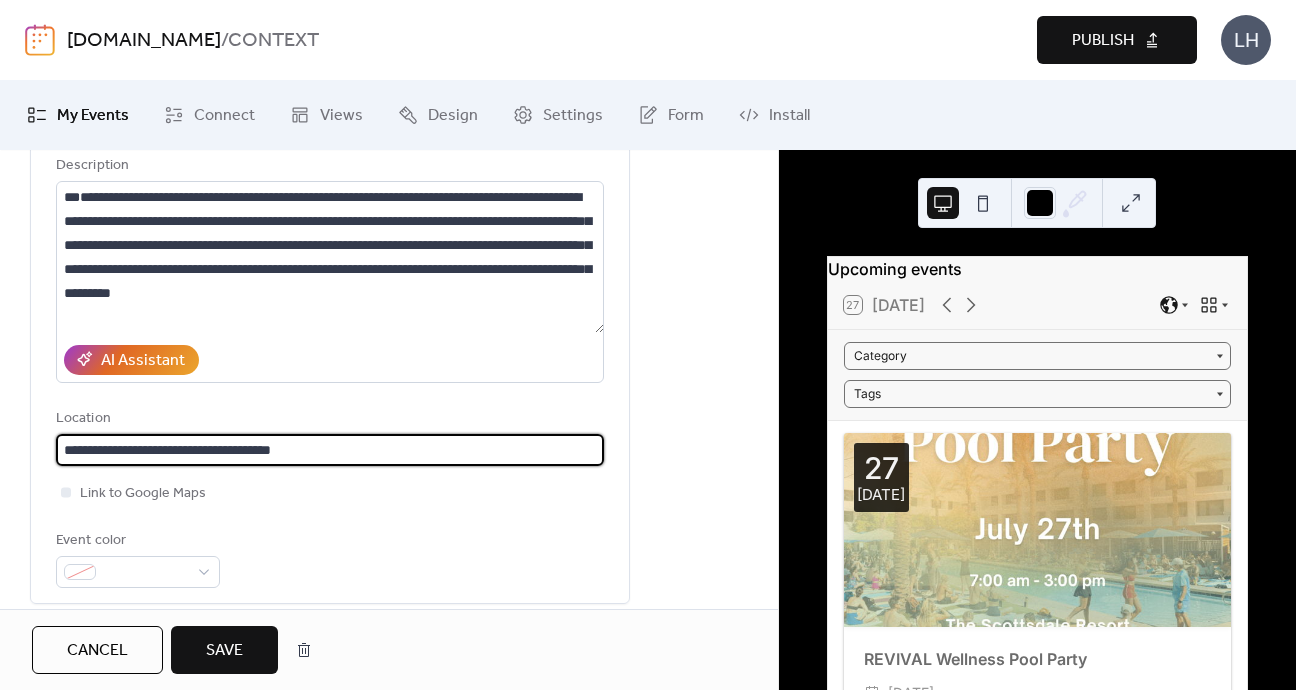 type on "**********" 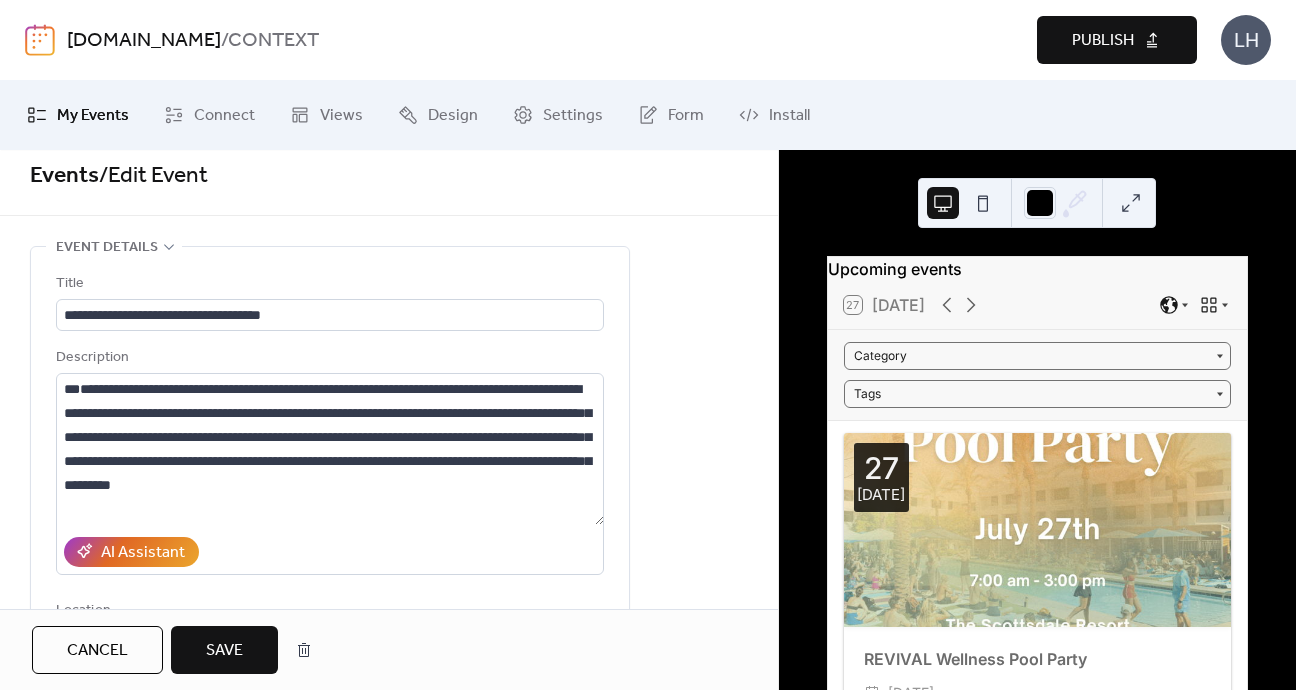 scroll, scrollTop: 0, scrollLeft: 0, axis: both 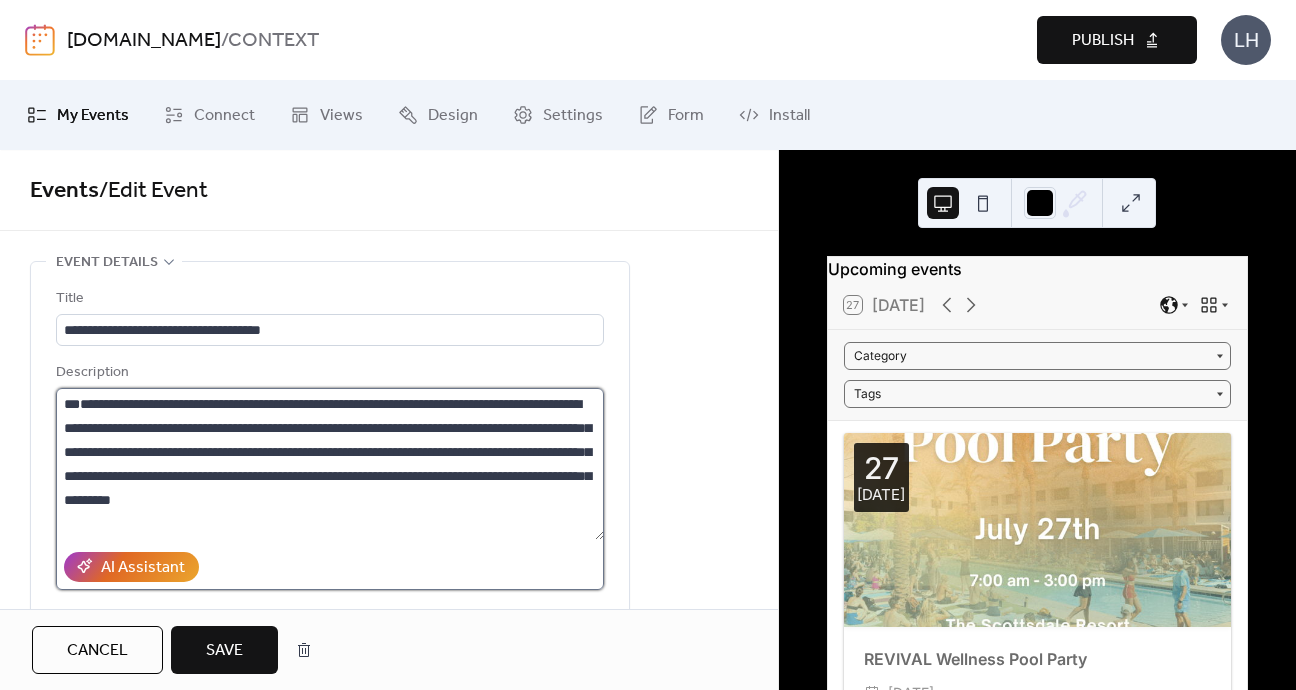 click on "**********" at bounding box center (330, 464) 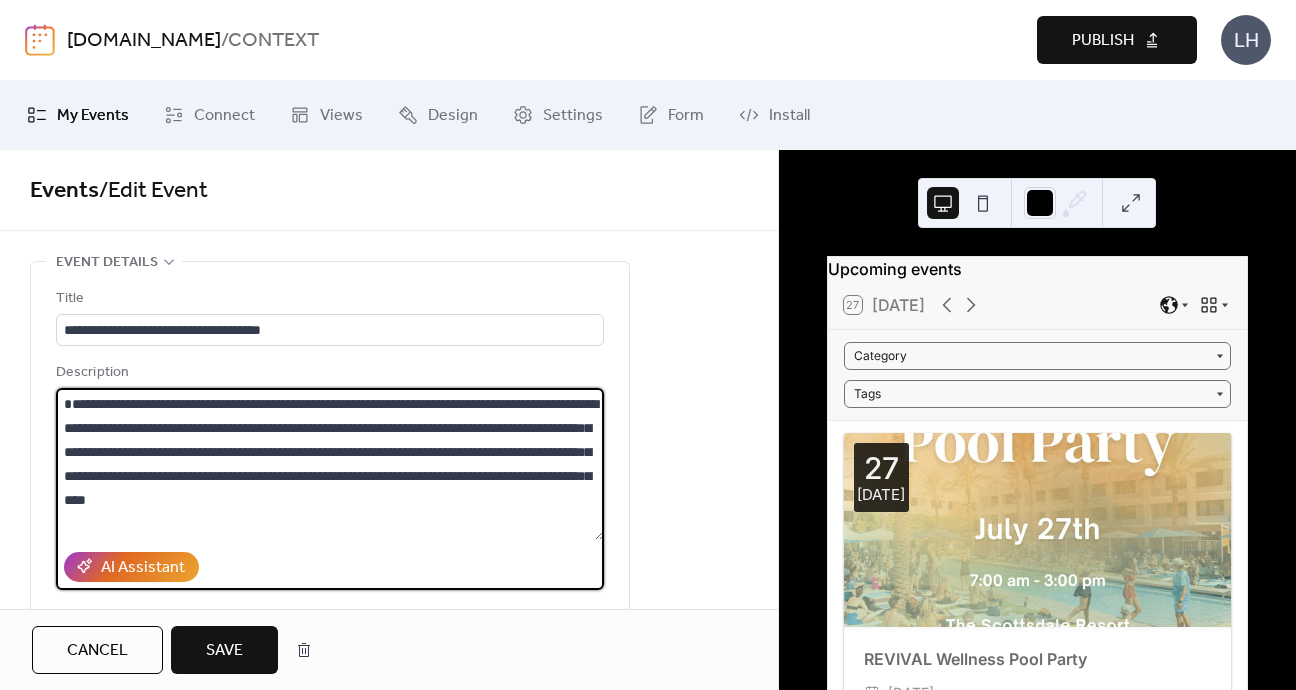 scroll, scrollTop: 144, scrollLeft: 0, axis: vertical 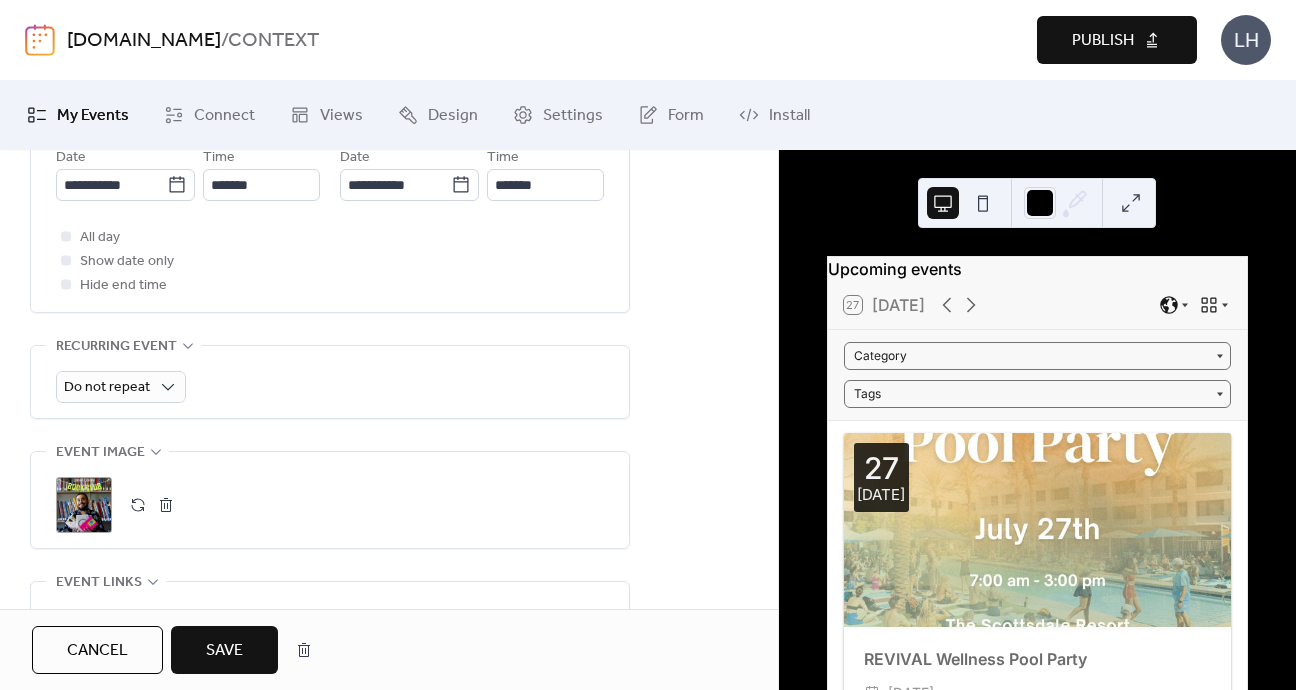 type on "**********" 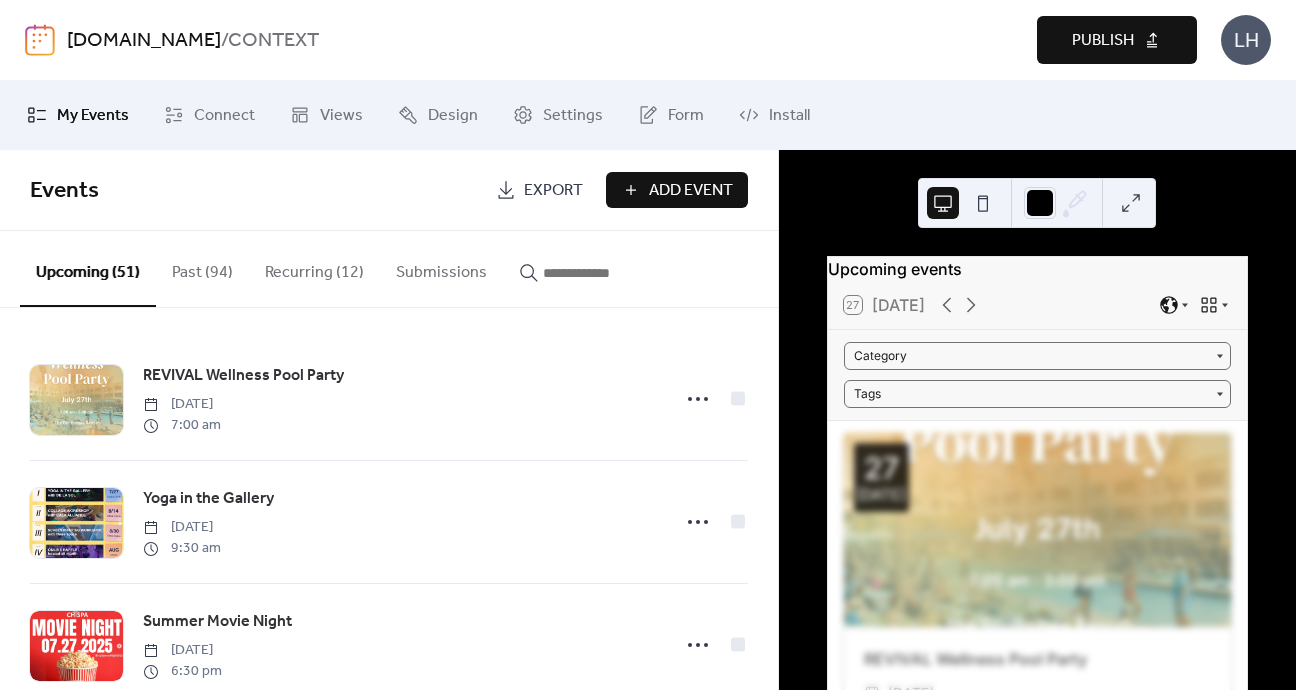 click on "27 [DATE]" at bounding box center (884, 305) 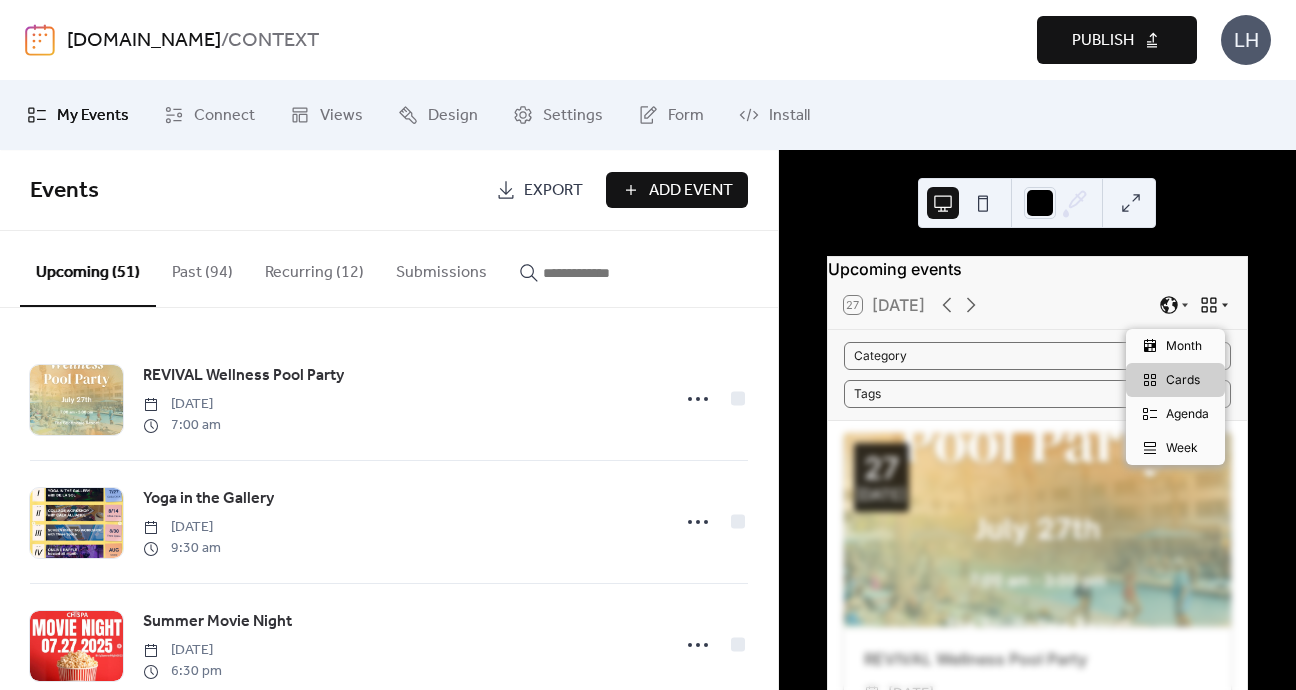 click 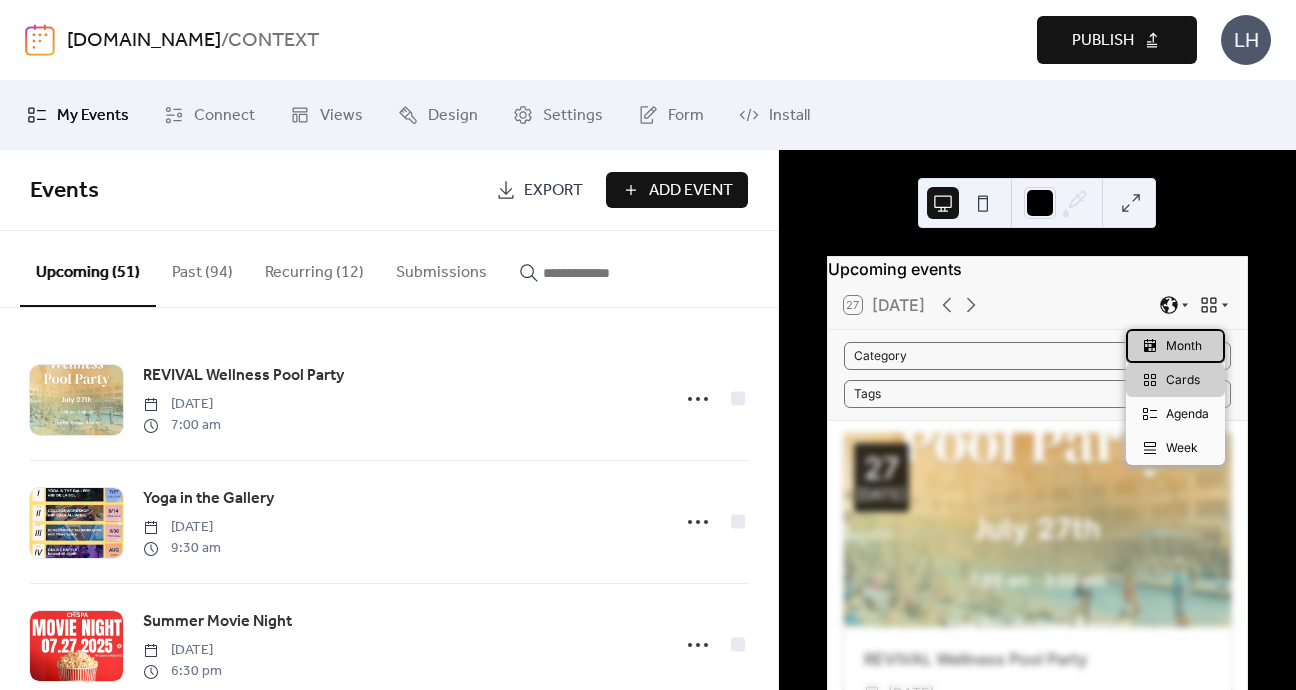 click on "Month" at bounding box center [1175, 346] 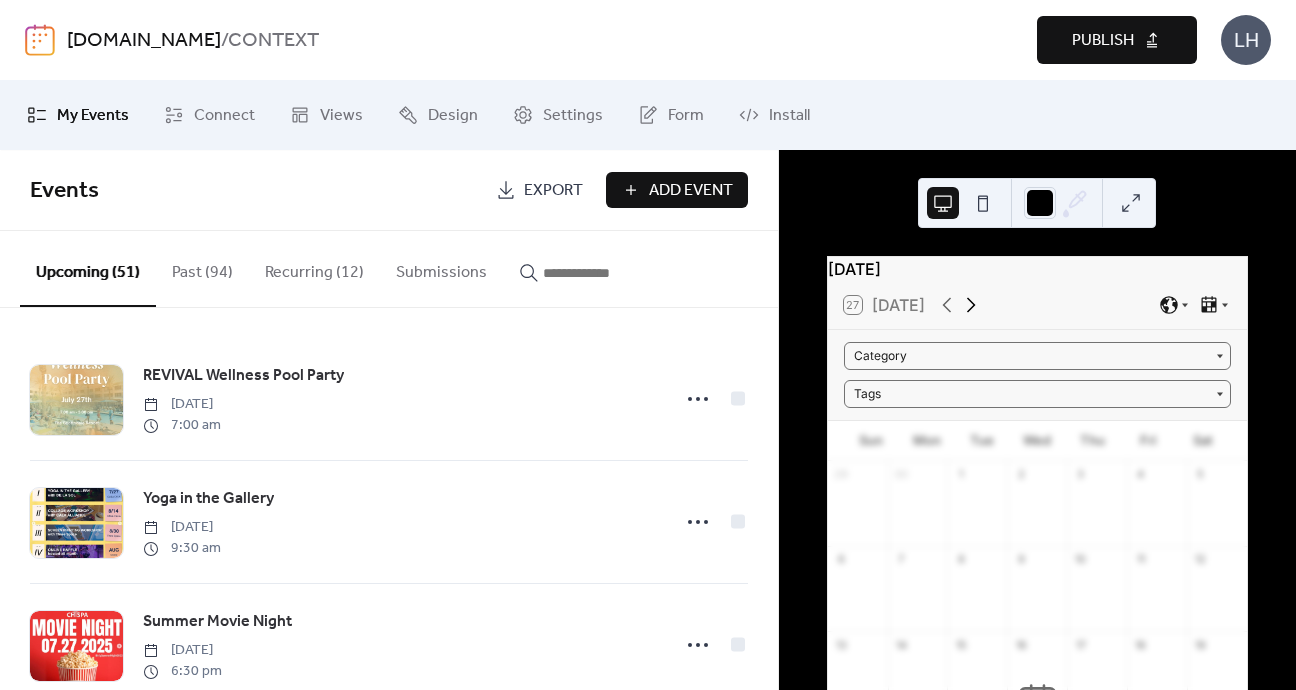 click 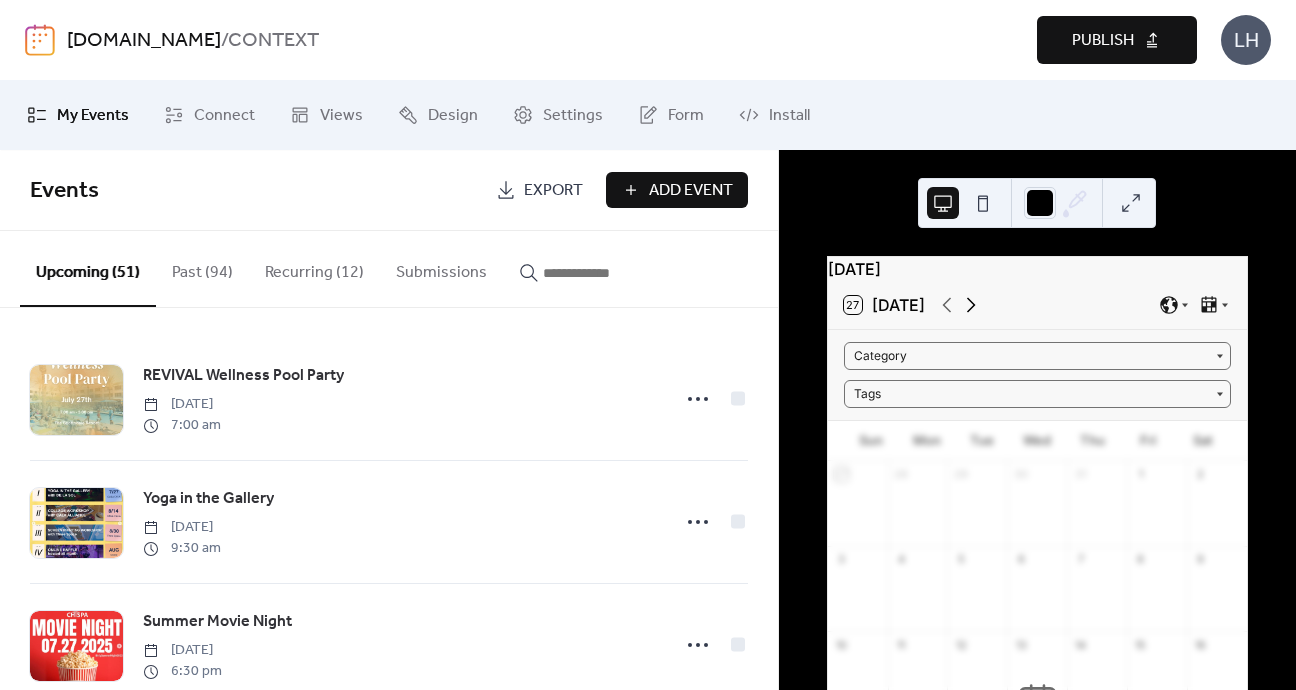 click 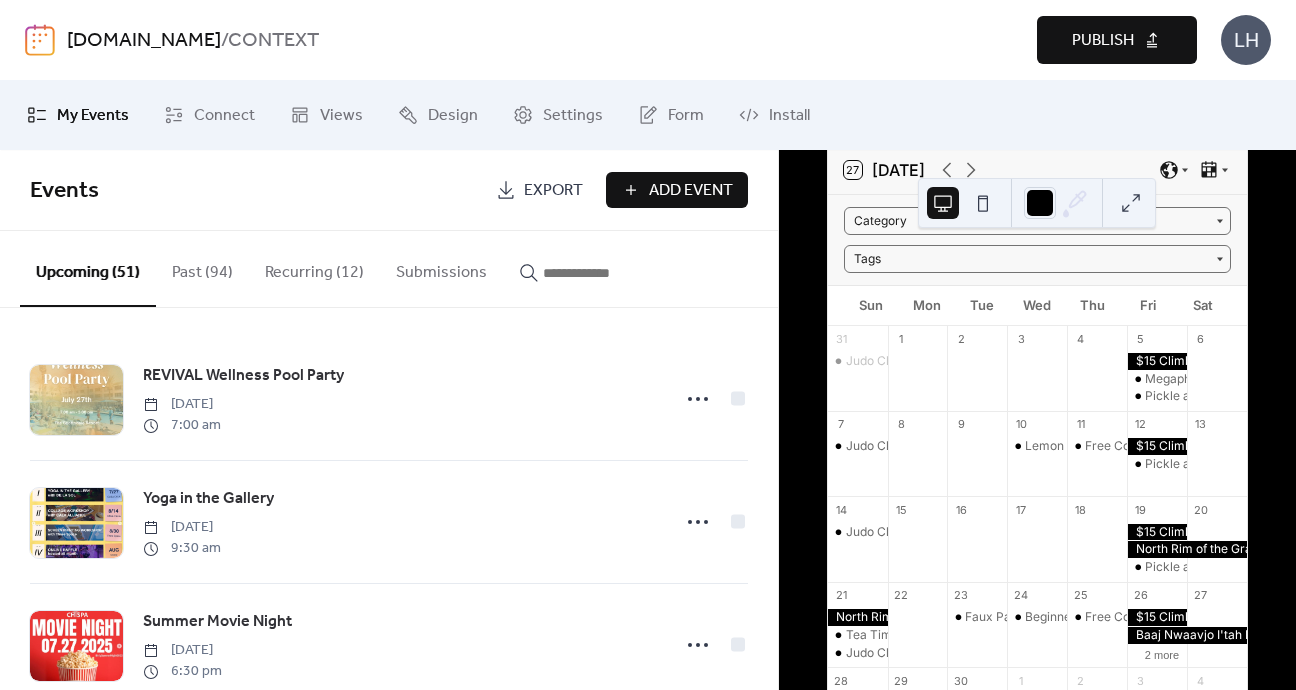 scroll, scrollTop: 136, scrollLeft: 0, axis: vertical 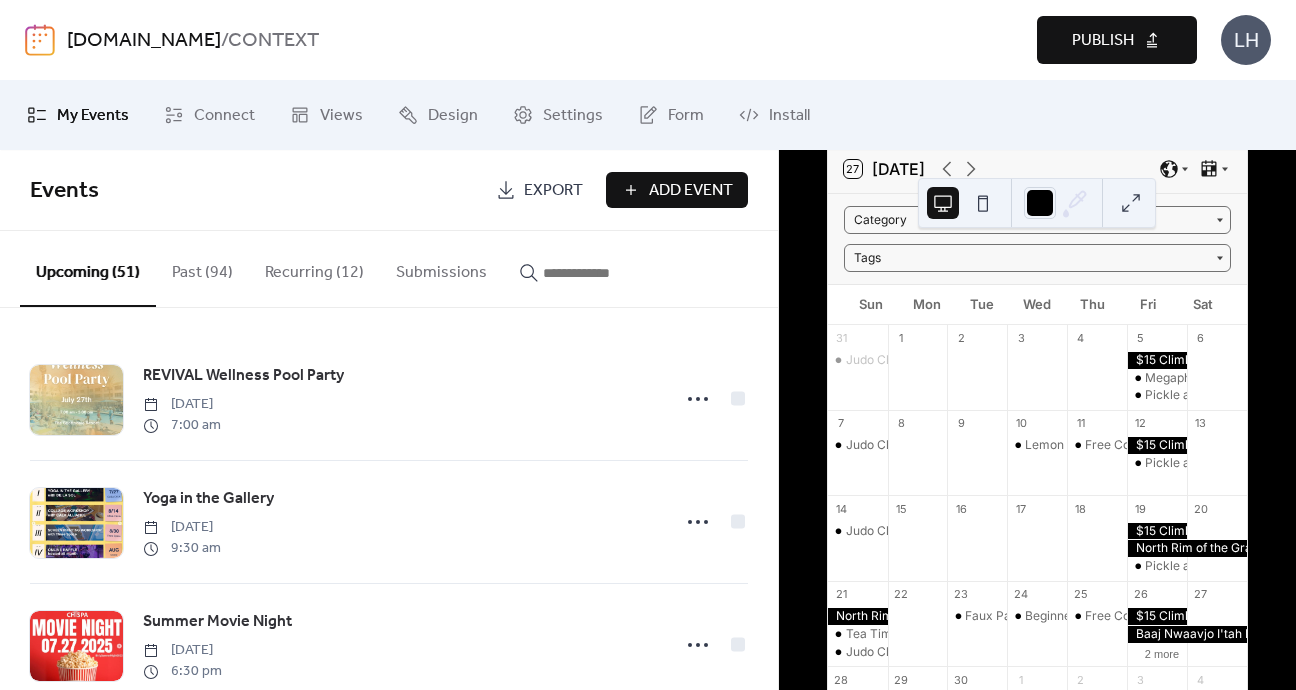 click on "10" at bounding box center [1020, 423] 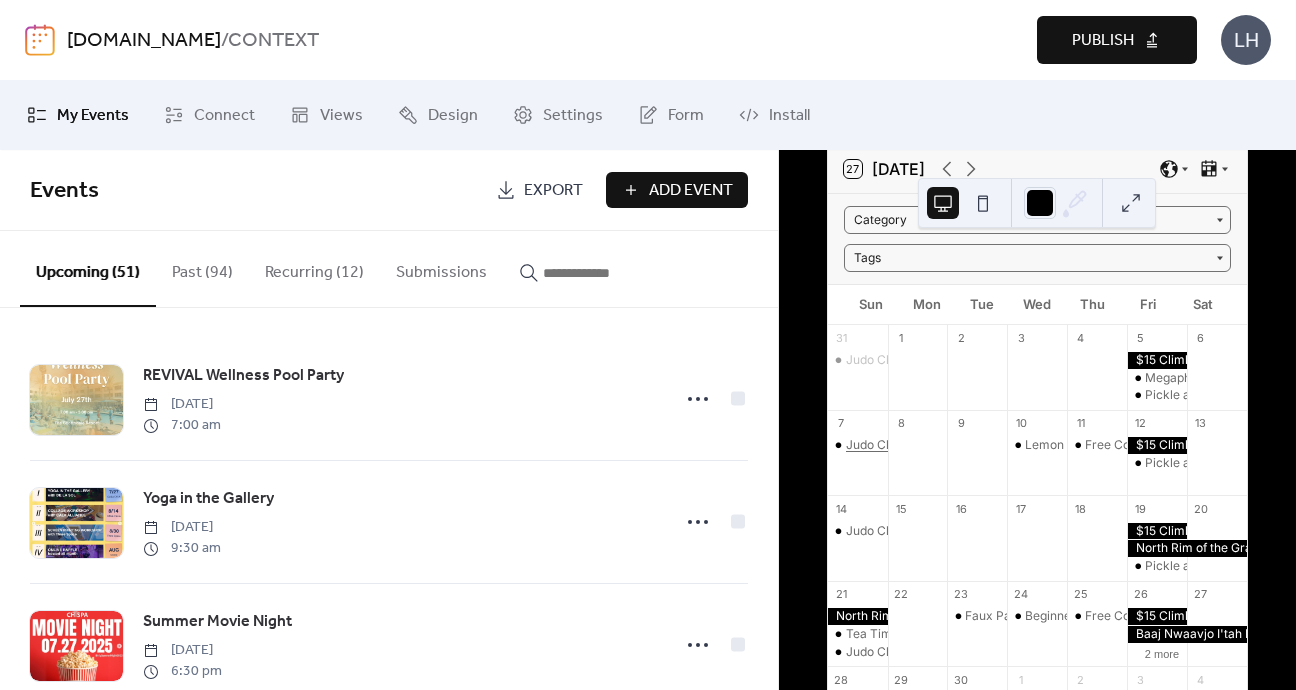 click on "Judo Club" at bounding box center [874, 445] 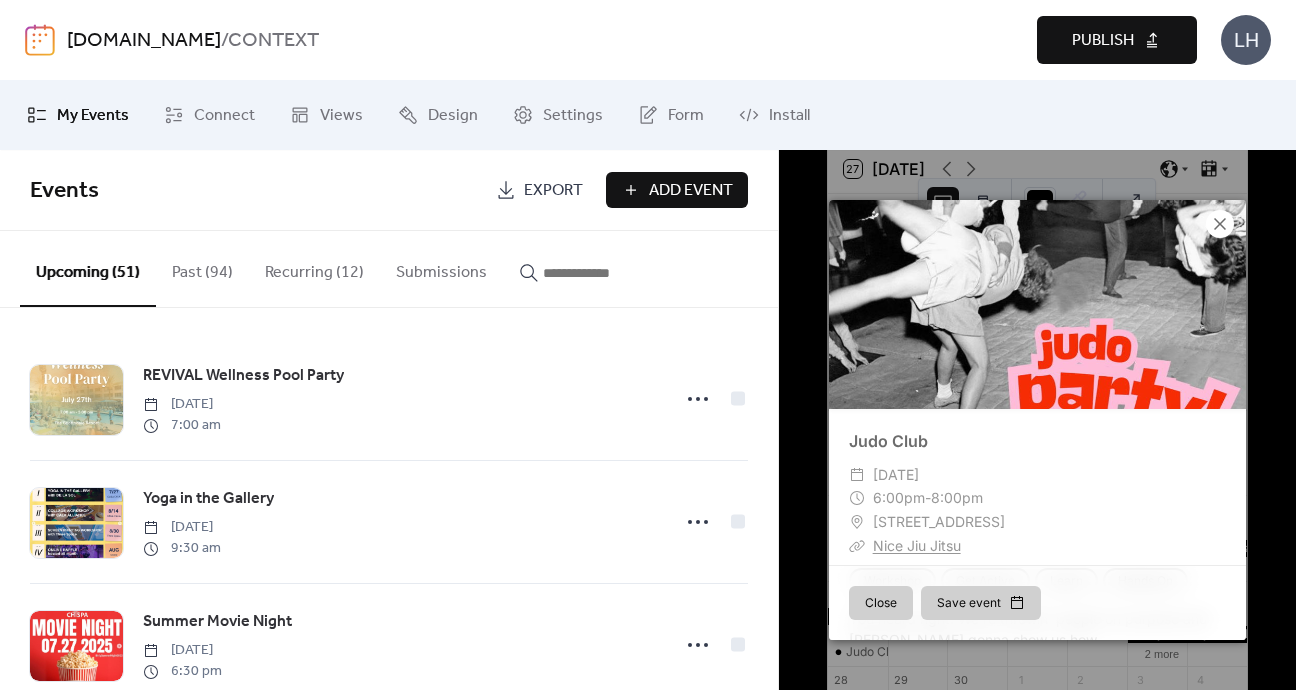 click 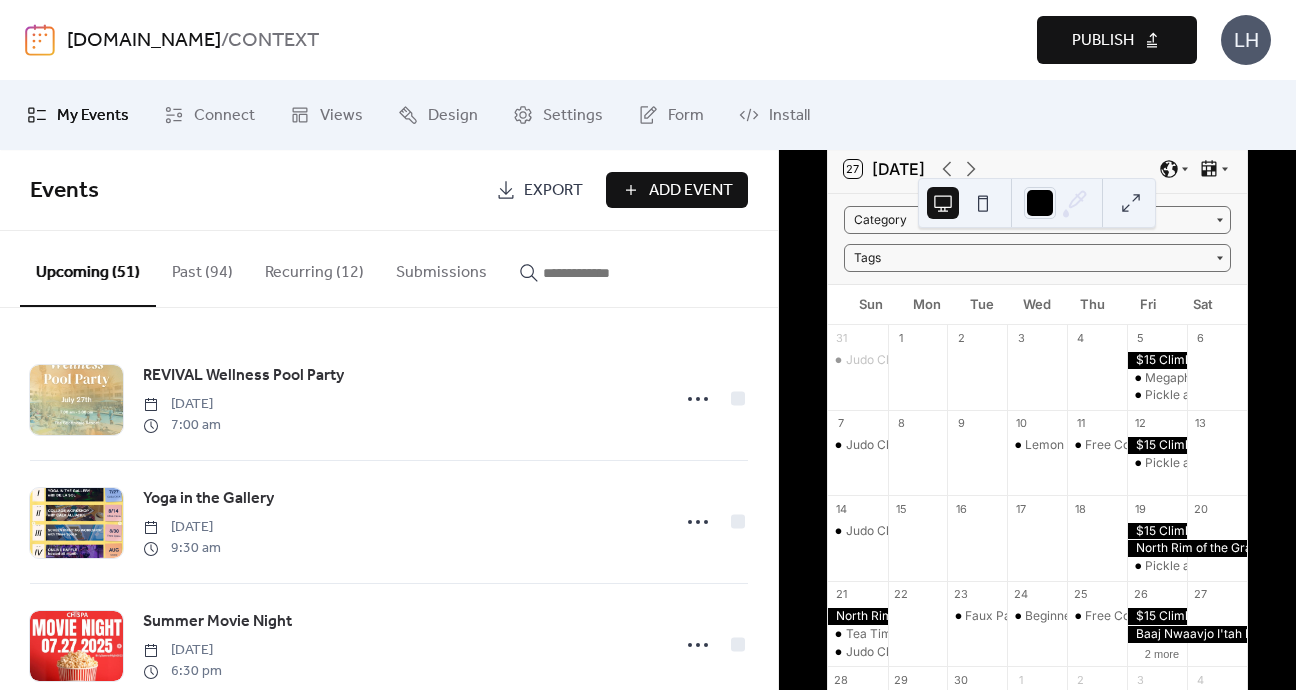 click on "Events" at bounding box center [255, 191] 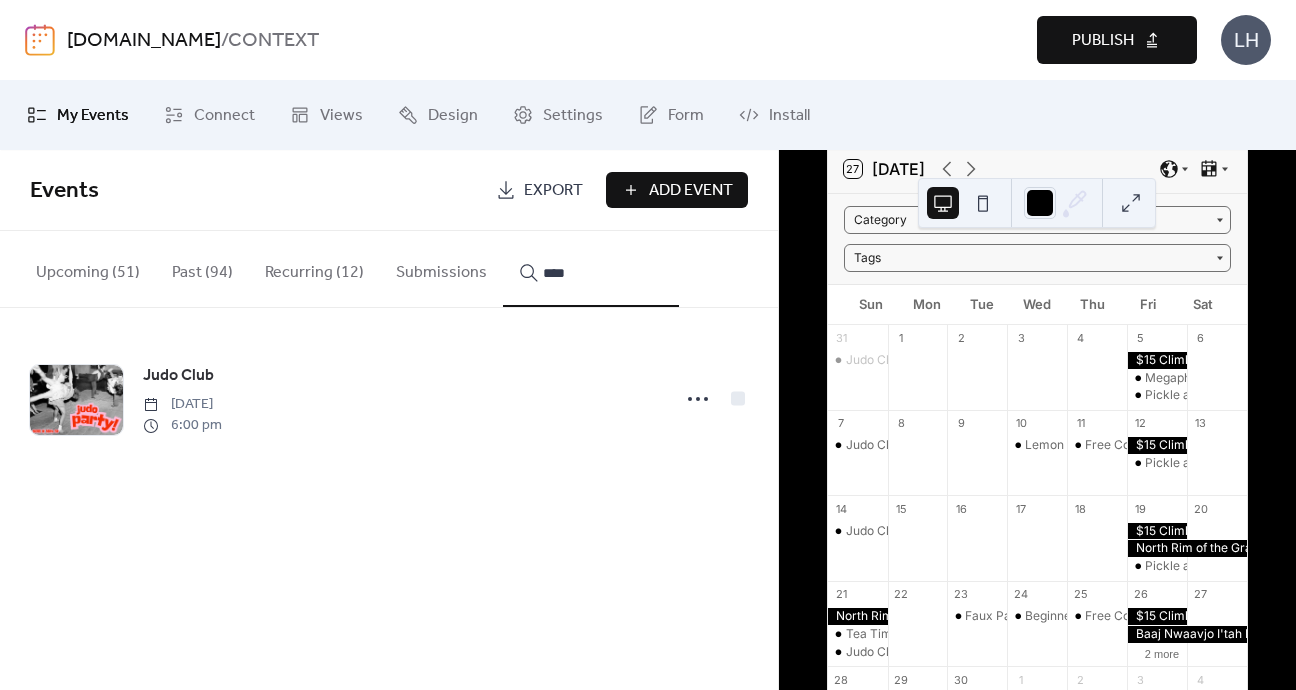 type on "****" 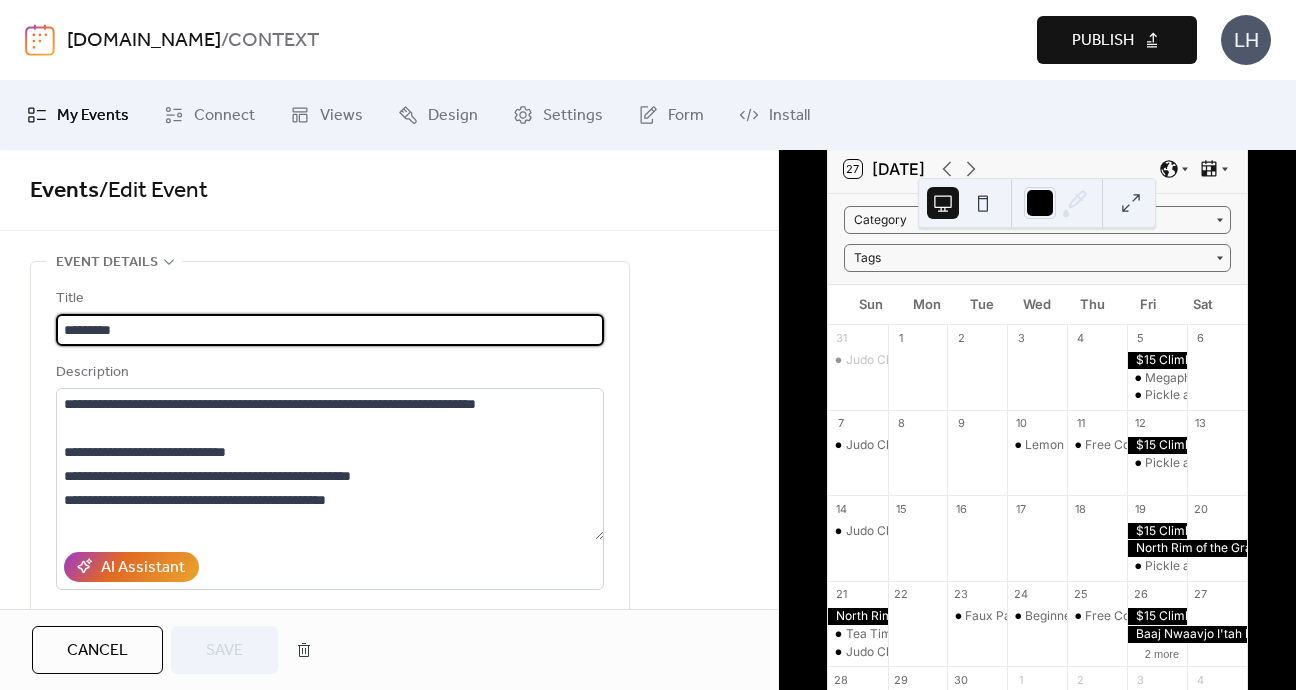 scroll, scrollTop: 0, scrollLeft: 0, axis: both 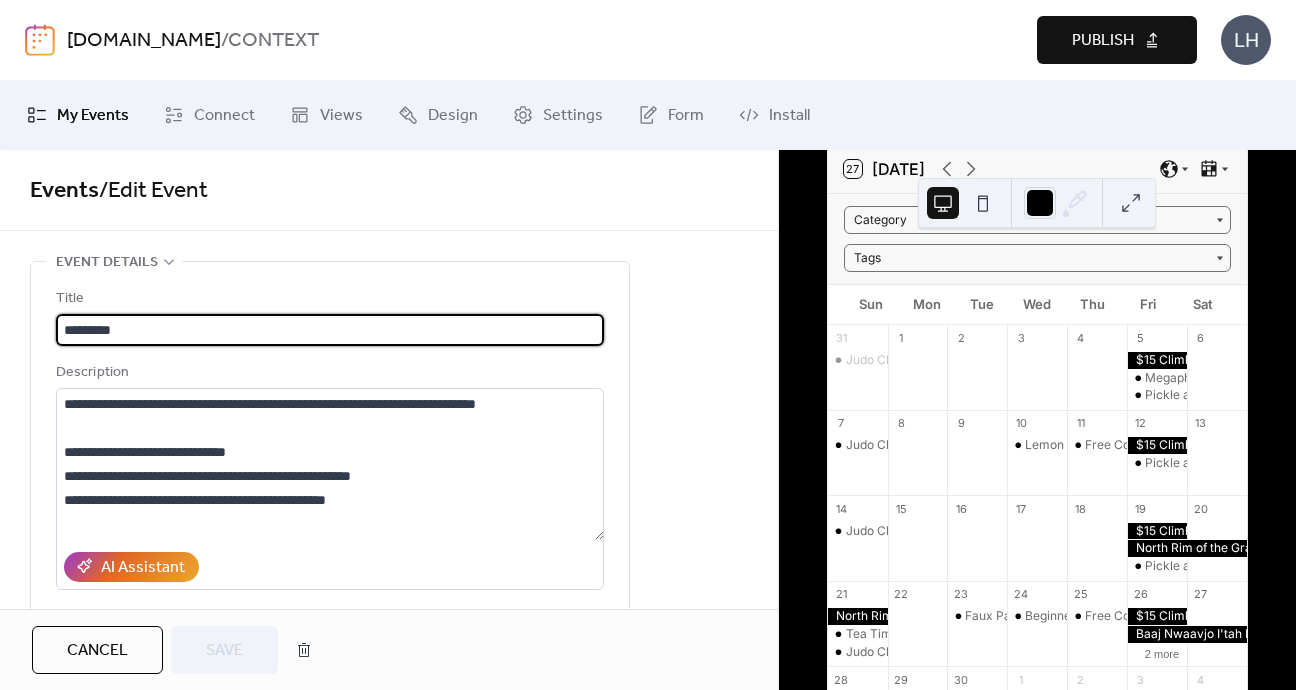 drag, startPoint x: 117, startPoint y: 337, endPoint x: 78, endPoint y: 335, distance: 39.051247 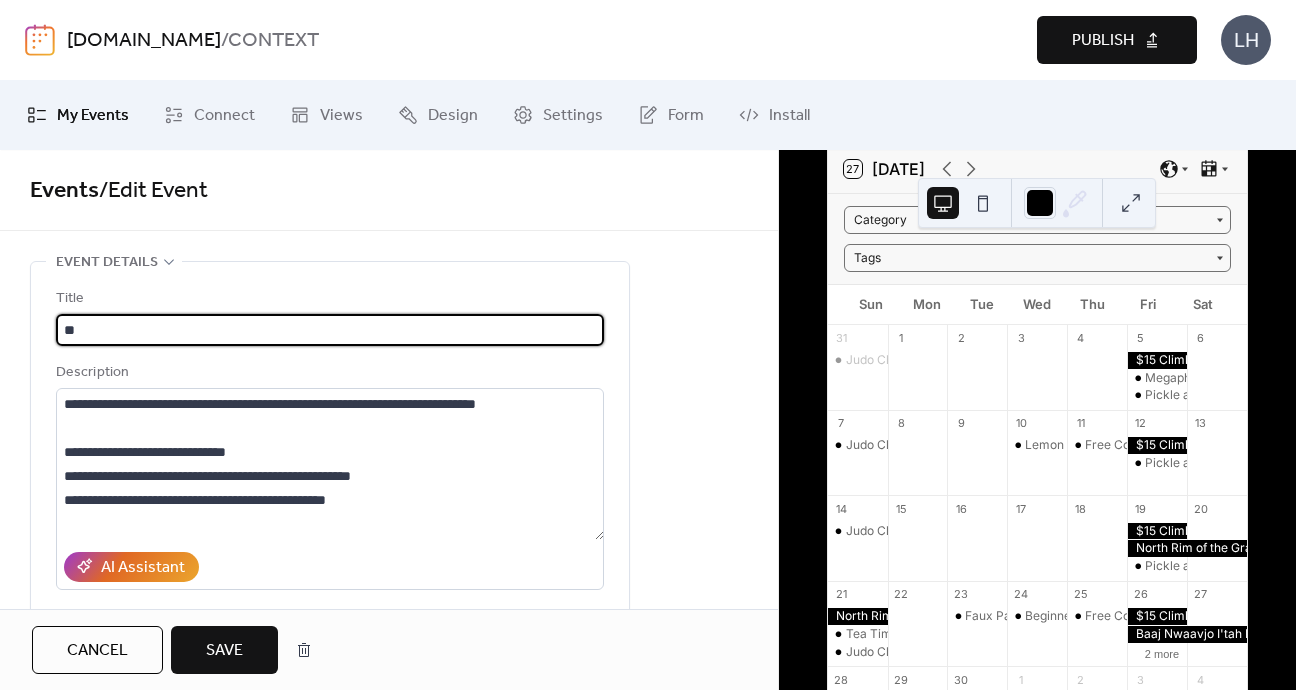 type on "*" 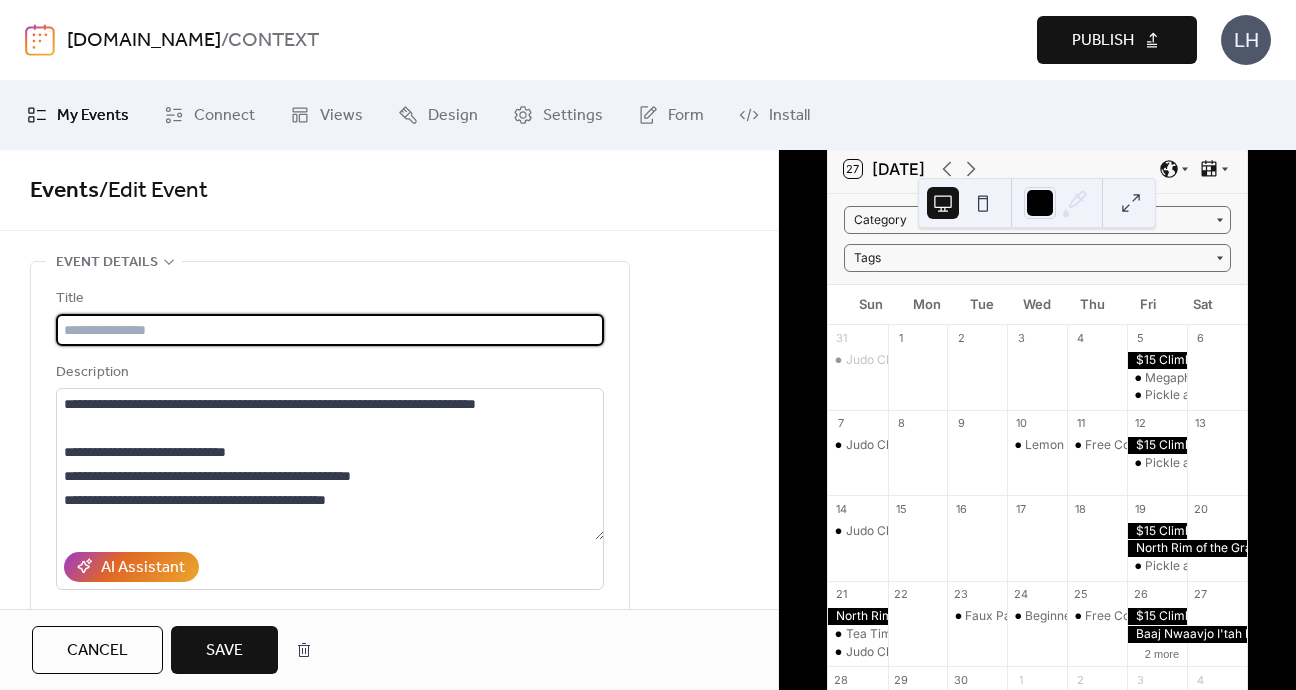 scroll, scrollTop: 0, scrollLeft: 0, axis: both 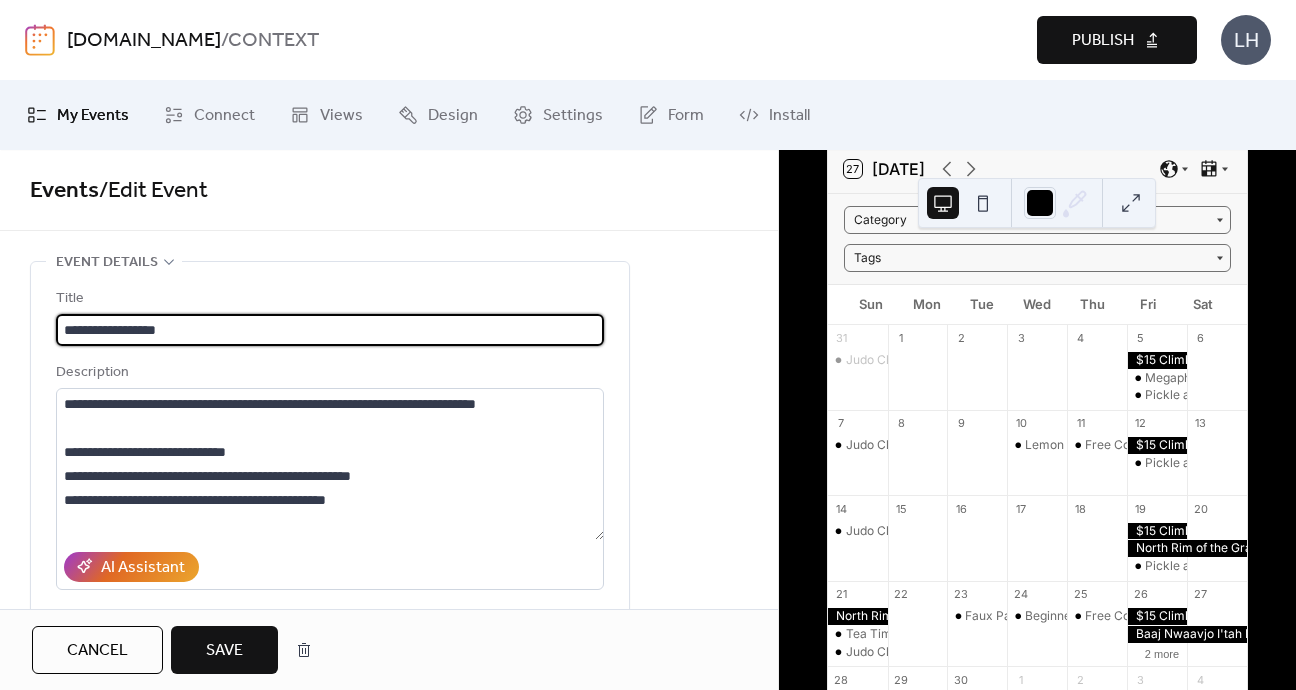 type on "**********" 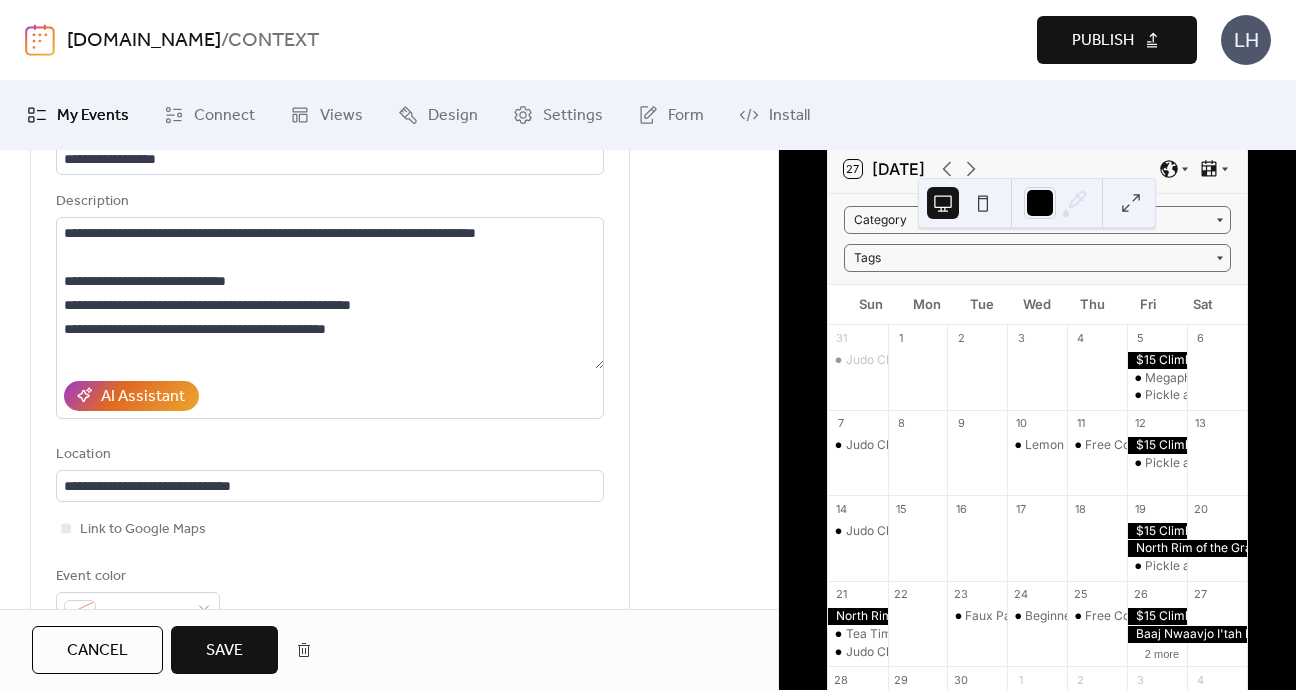 scroll, scrollTop: 208, scrollLeft: 0, axis: vertical 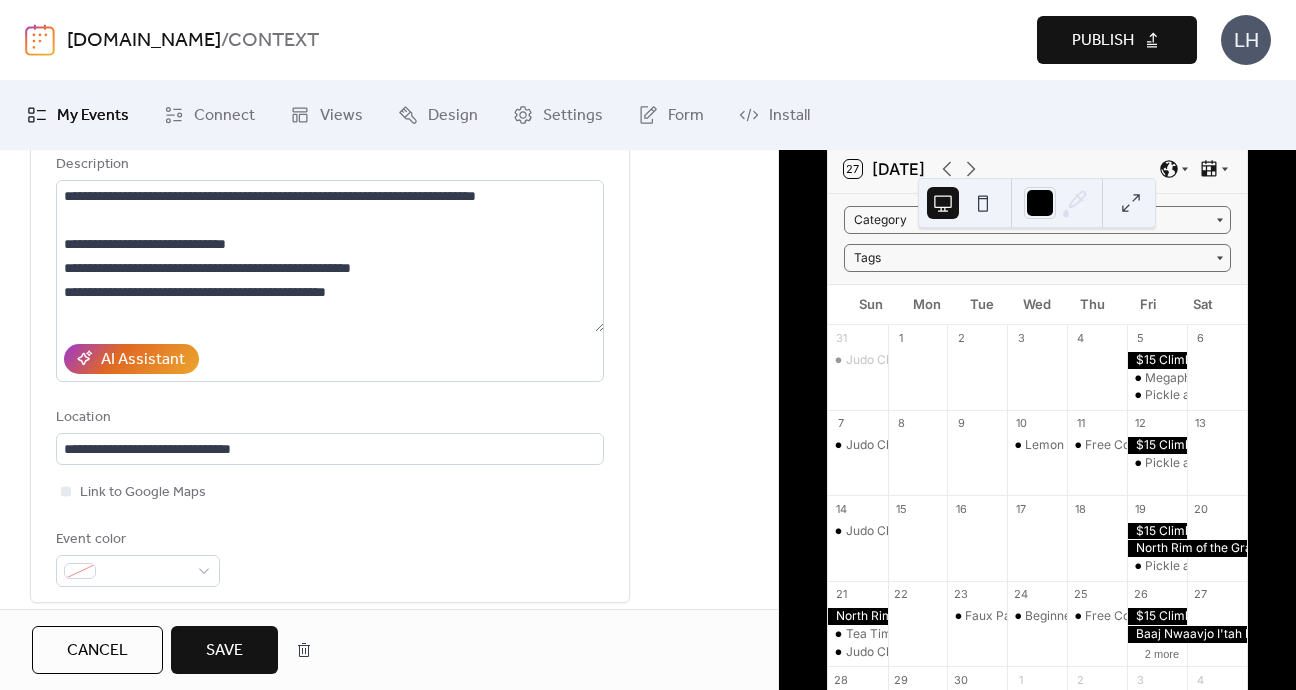 click on "Save" at bounding box center [224, 650] 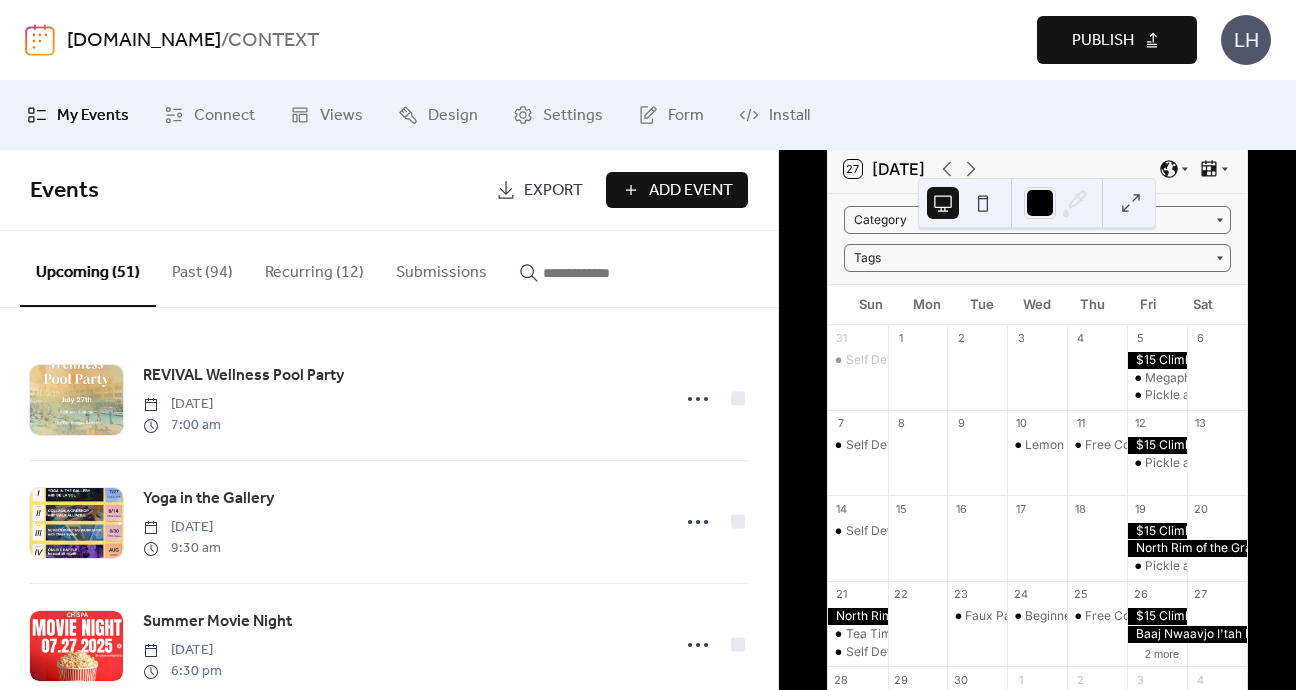 click on "Events Export Add Event" at bounding box center [389, 190] 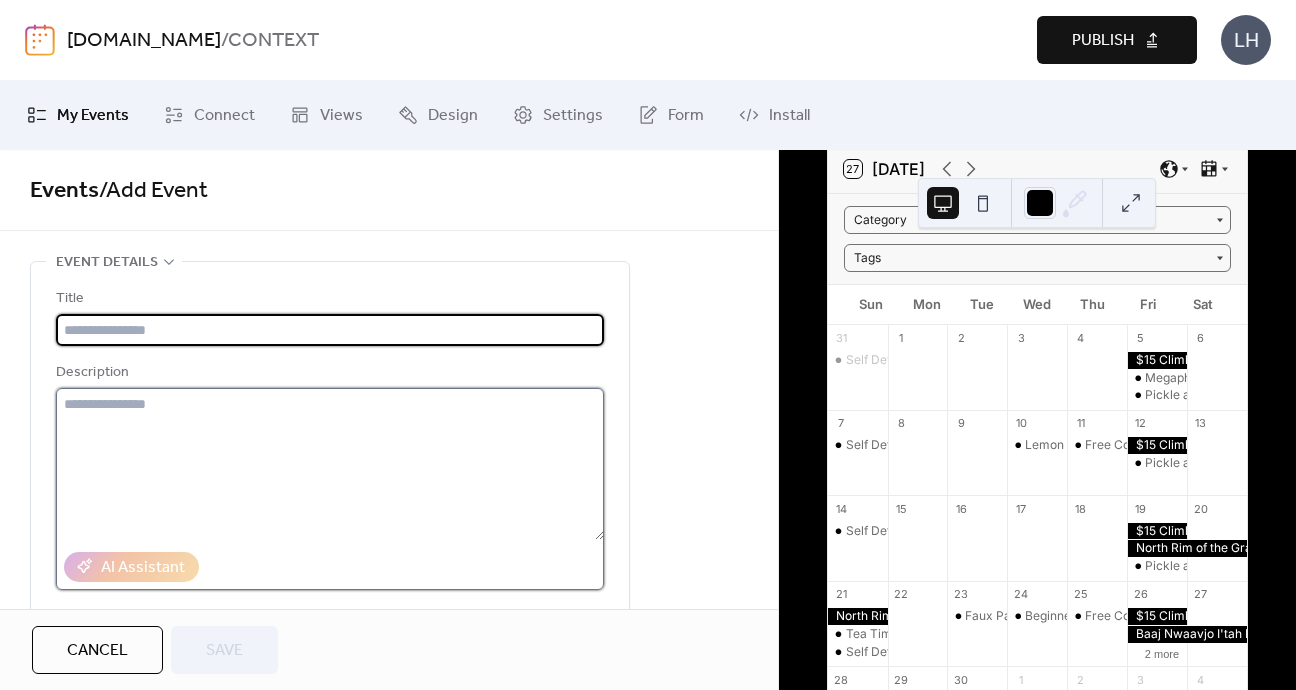 click at bounding box center [330, 464] 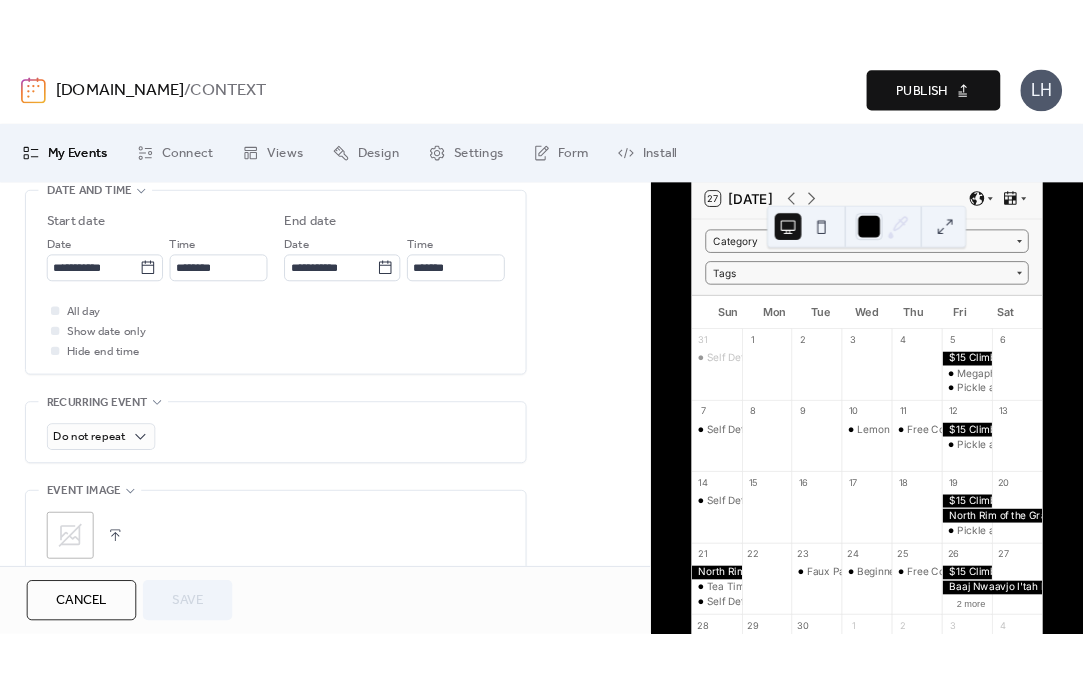 scroll, scrollTop: 698, scrollLeft: 0, axis: vertical 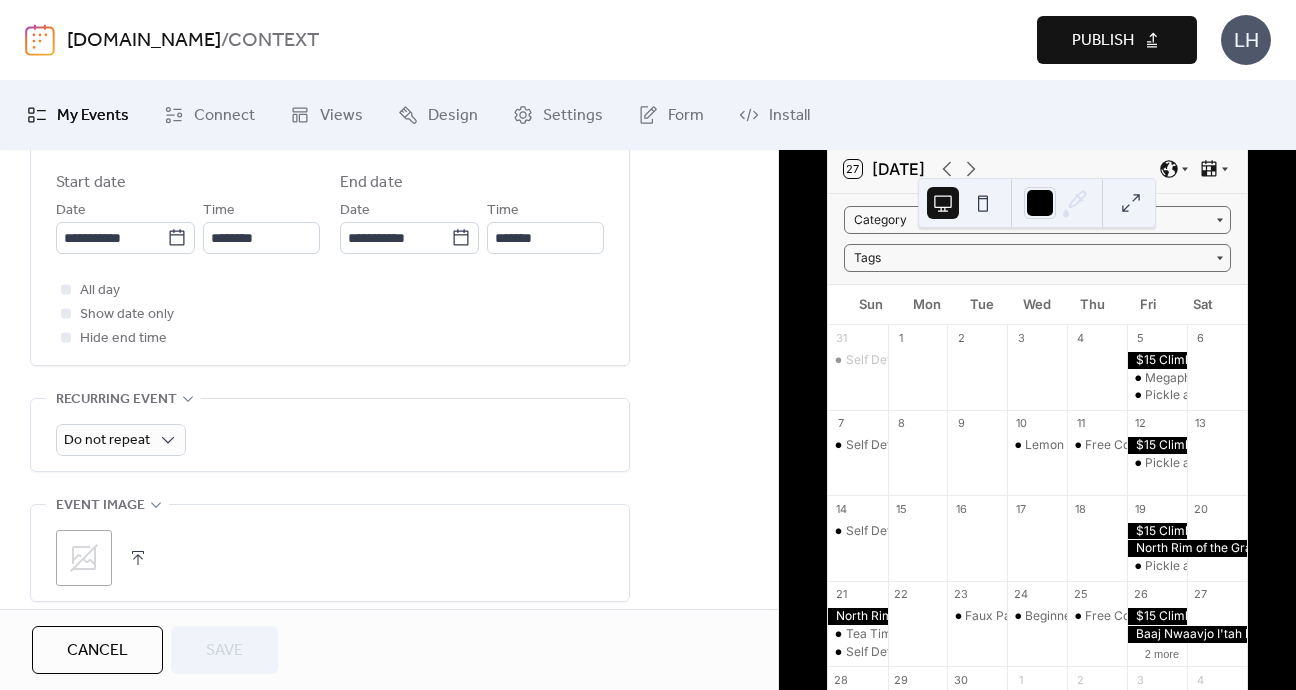 click 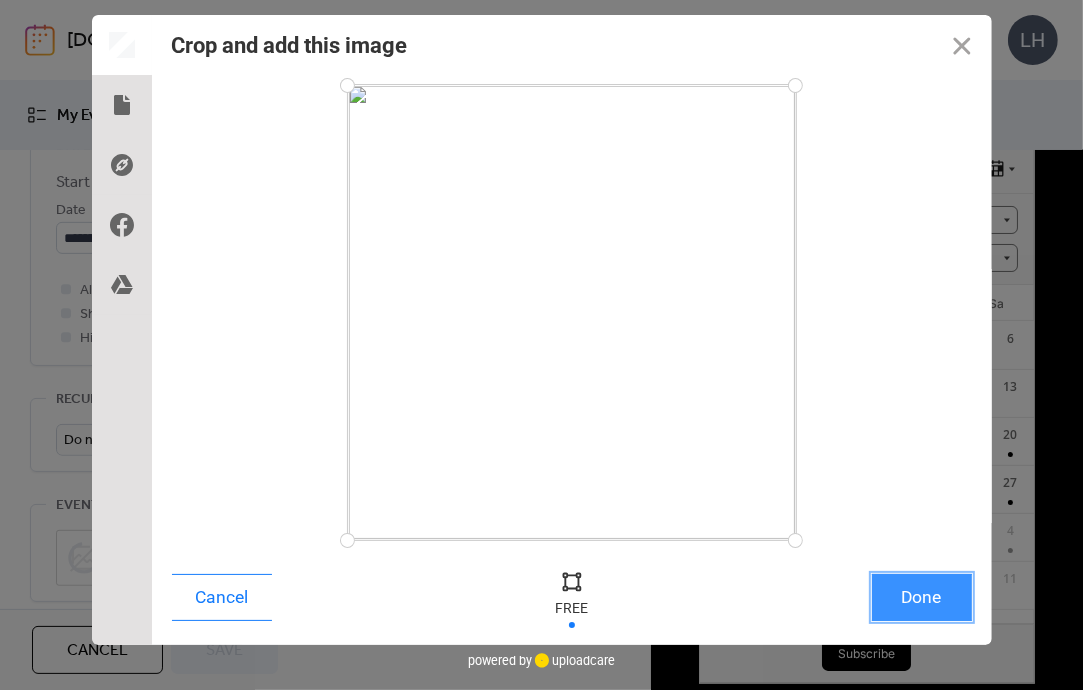 click on "Done" at bounding box center (922, 597) 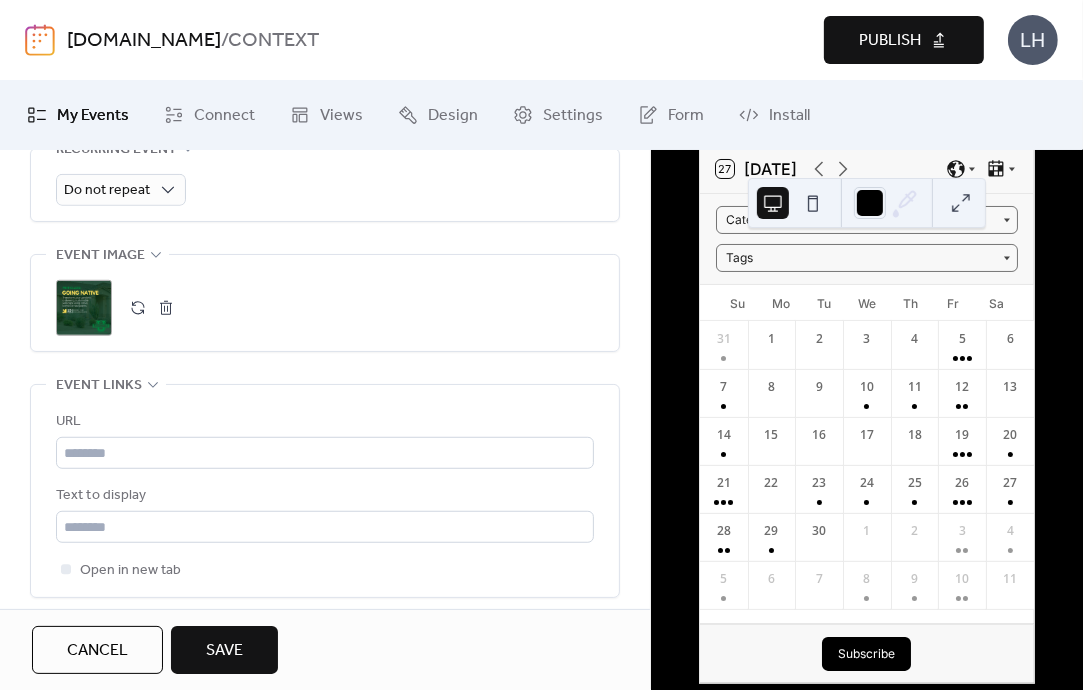 scroll, scrollTop: 954, scrollLeft: 0, axis: vertical 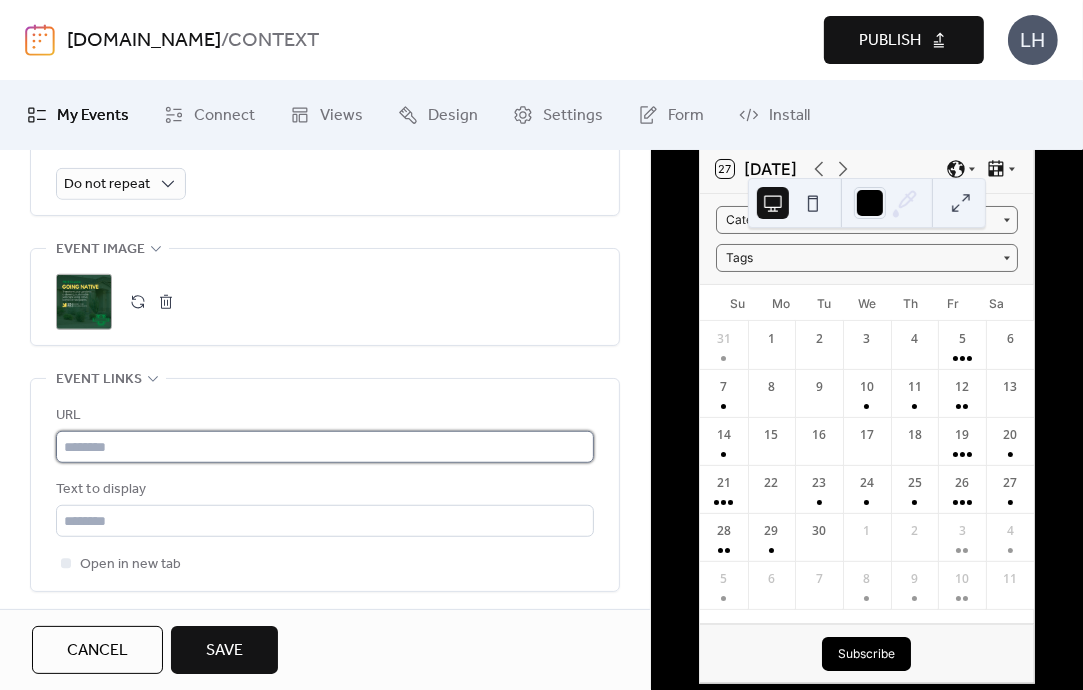 click at bounding box center [325, 447] 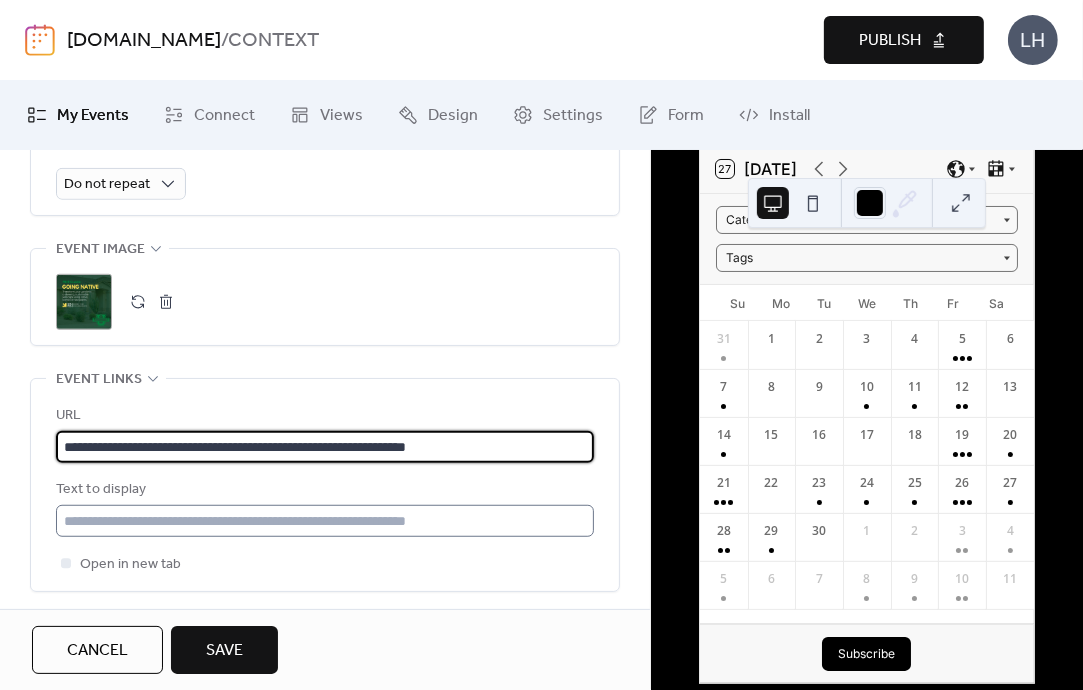 type on "**********" 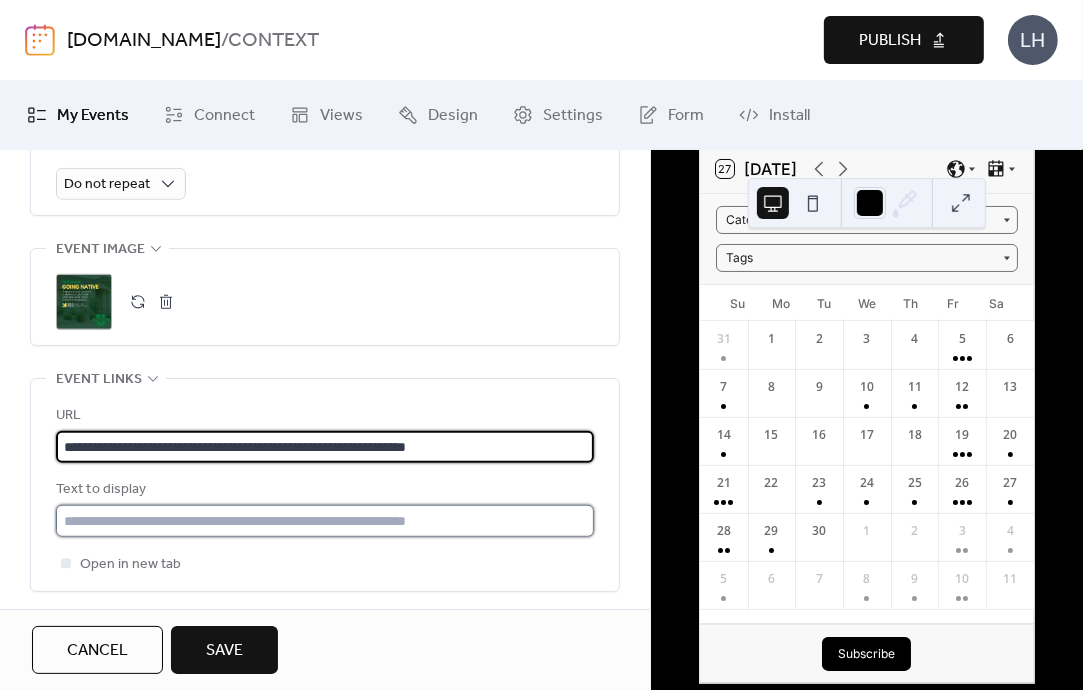 click at bounding box center (325, 521) 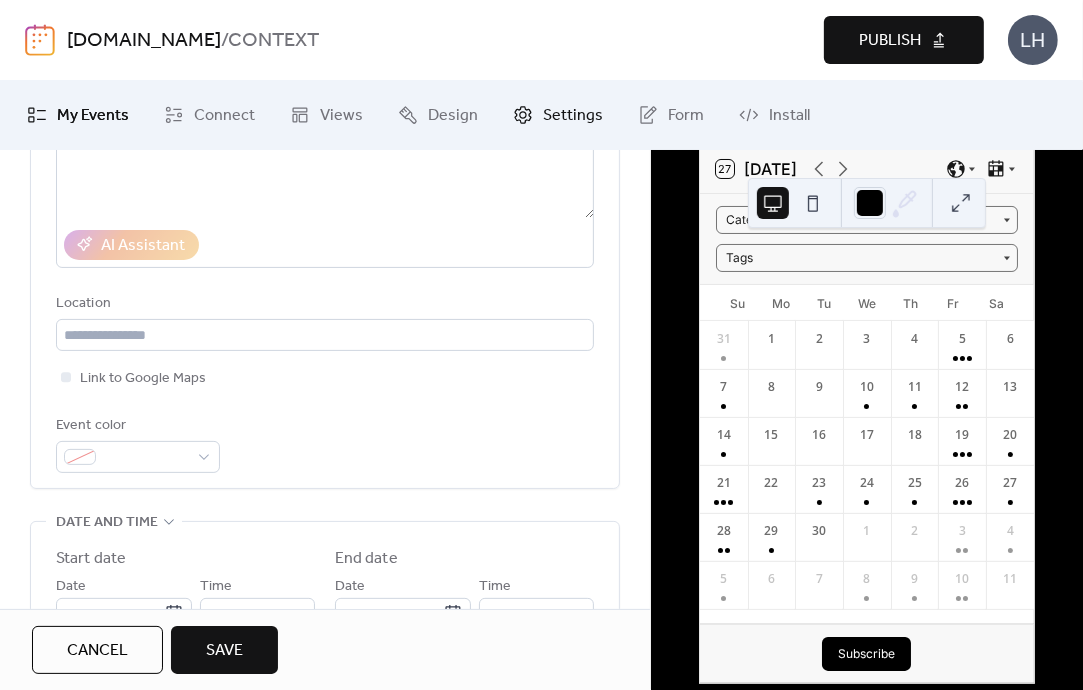 scroll, scrollTop: 320, scrollLeft: 0, axis: vertical 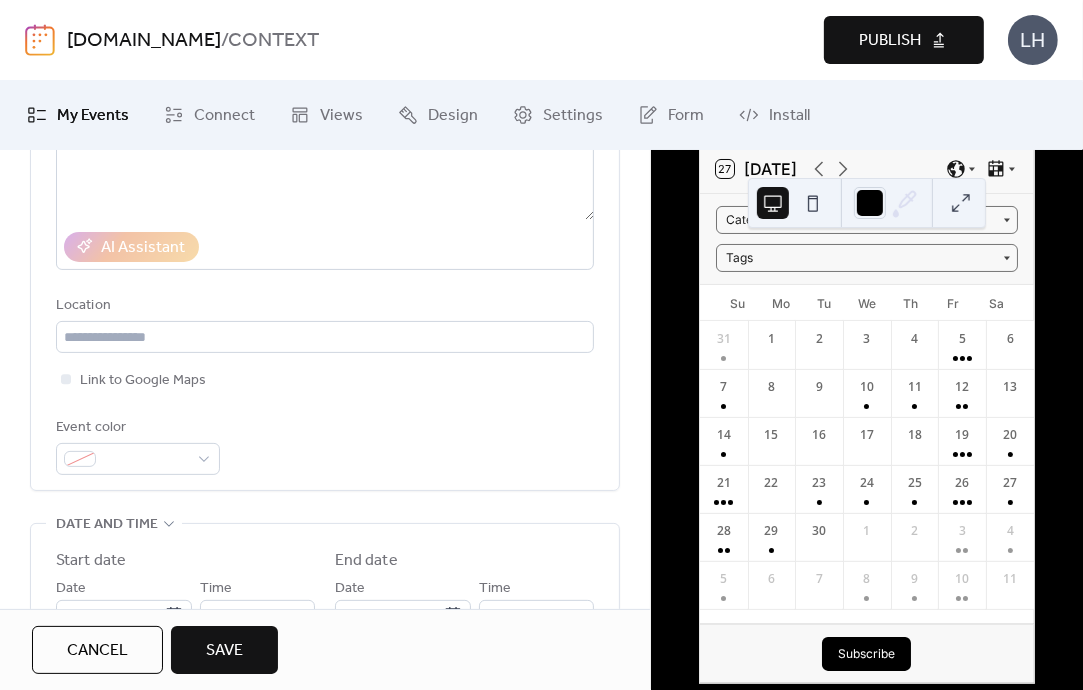 type on "**********" 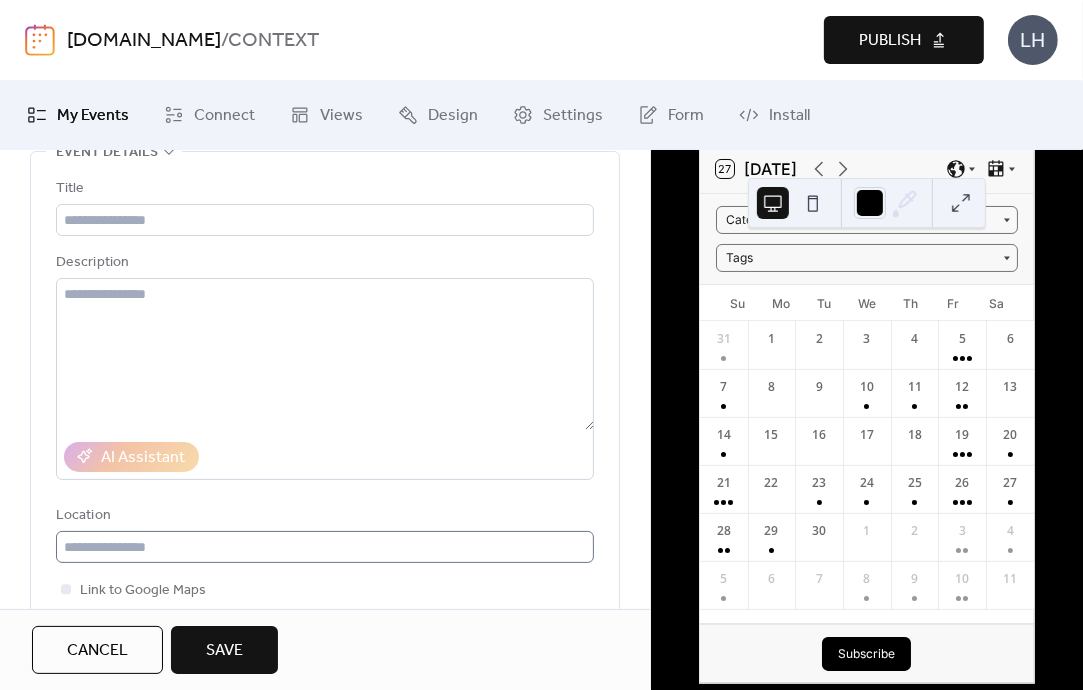 scroll, scrollTop: 108, scrollLeft: 0, axis: vertical 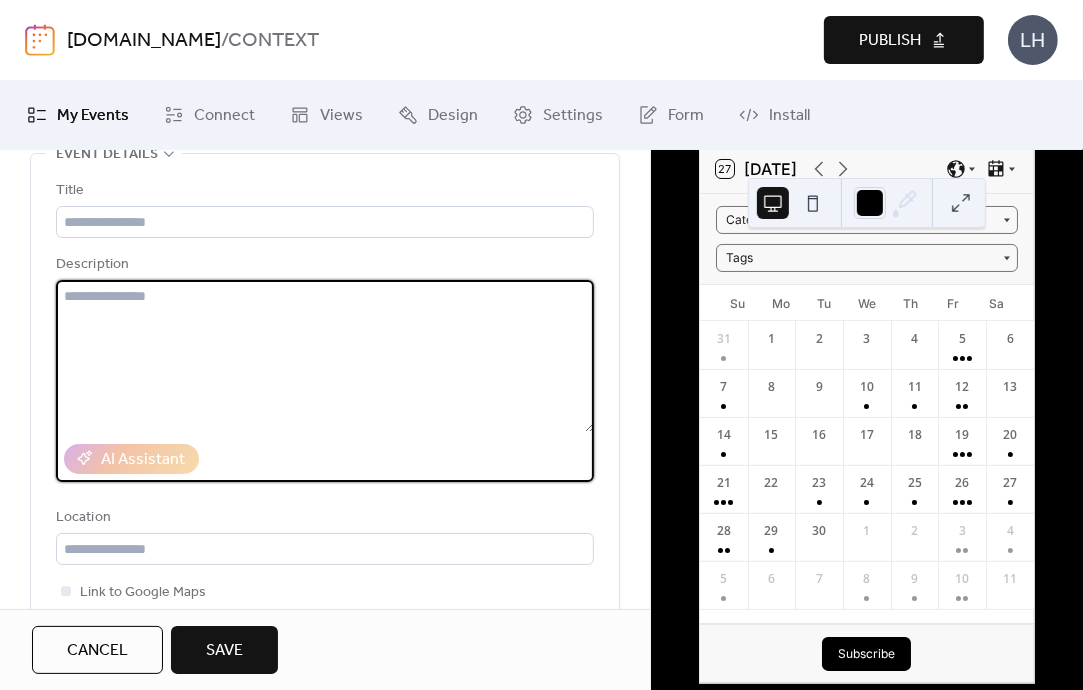 click at bounding box center [325, 356] 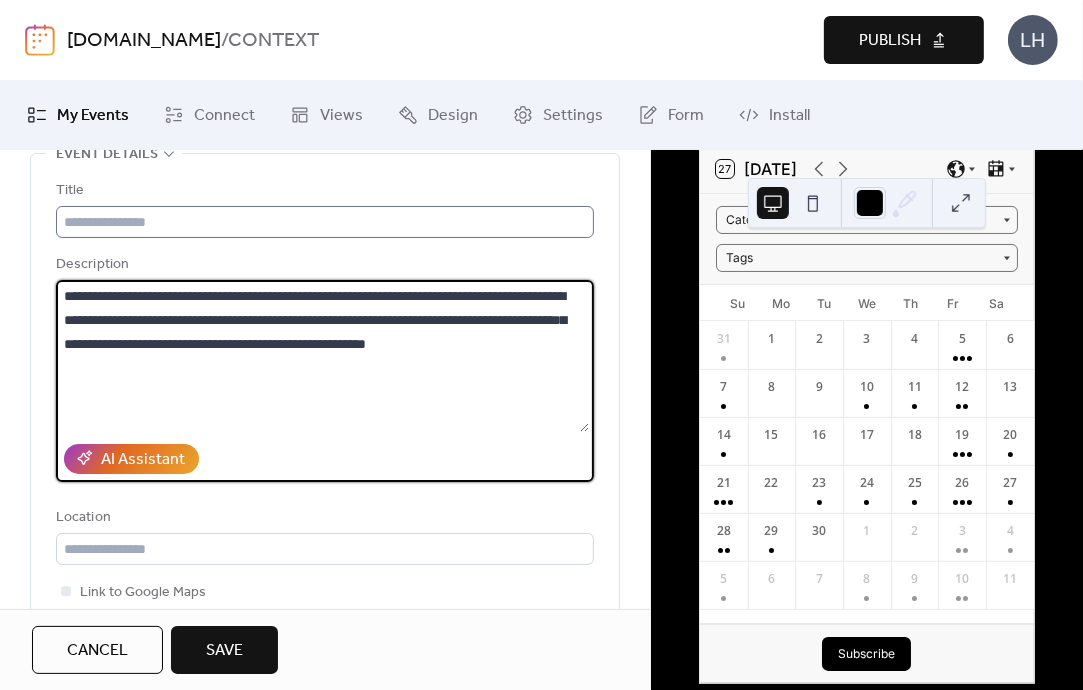 type on "**********" 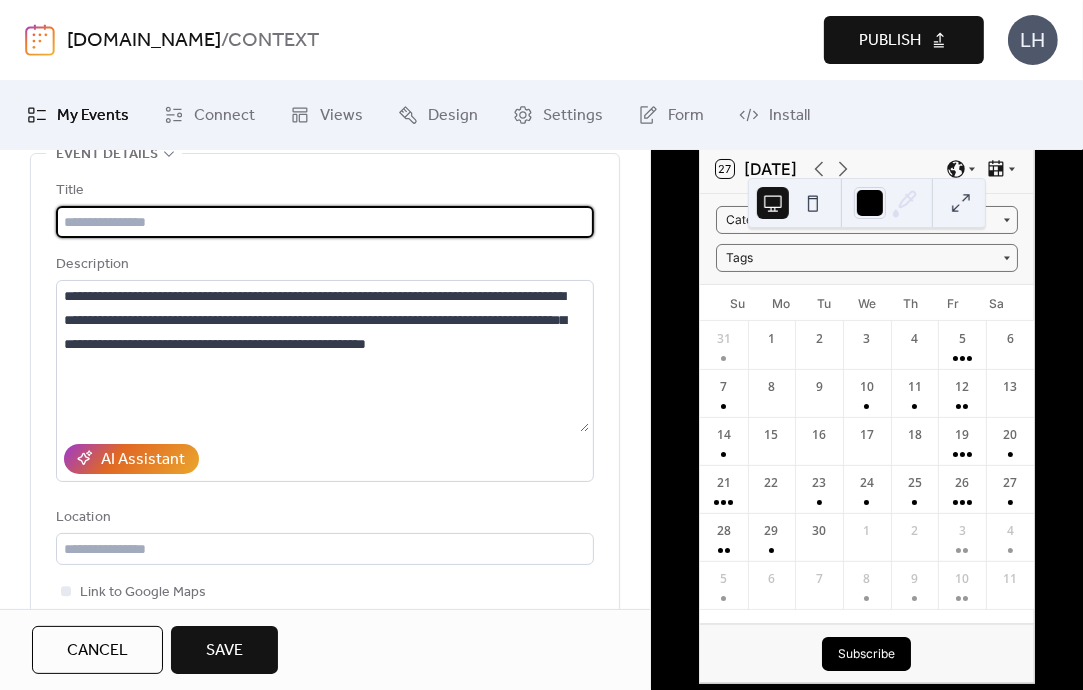 click at bounding box center (325, 222) 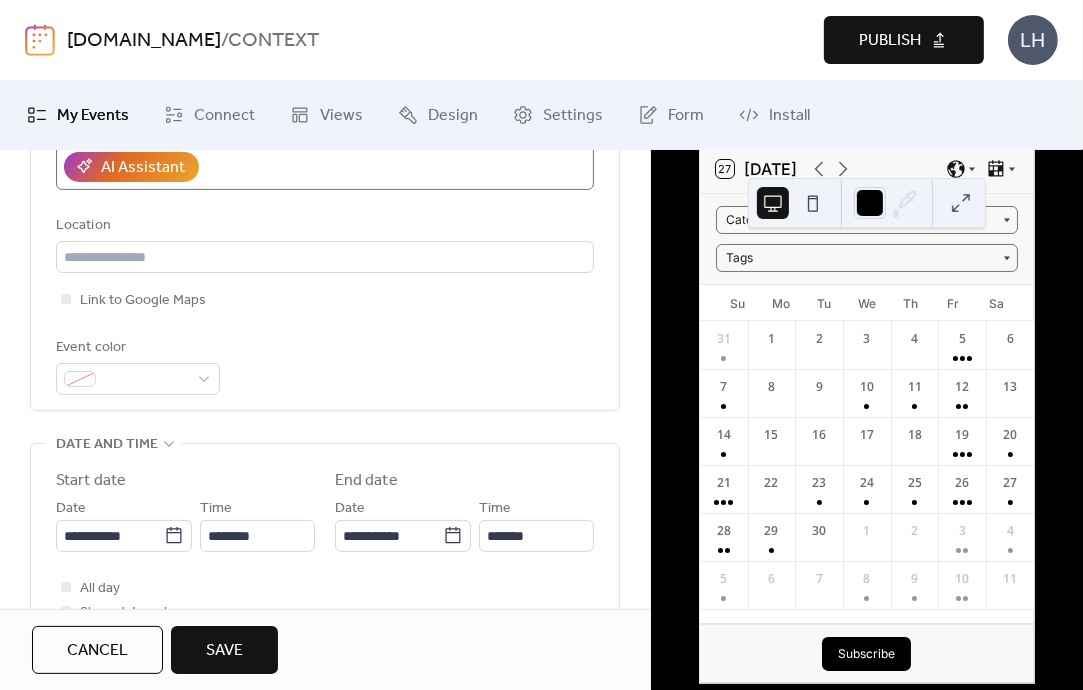 scroll, scrollTop: 410, scrollLeft: 0, axis: vertical 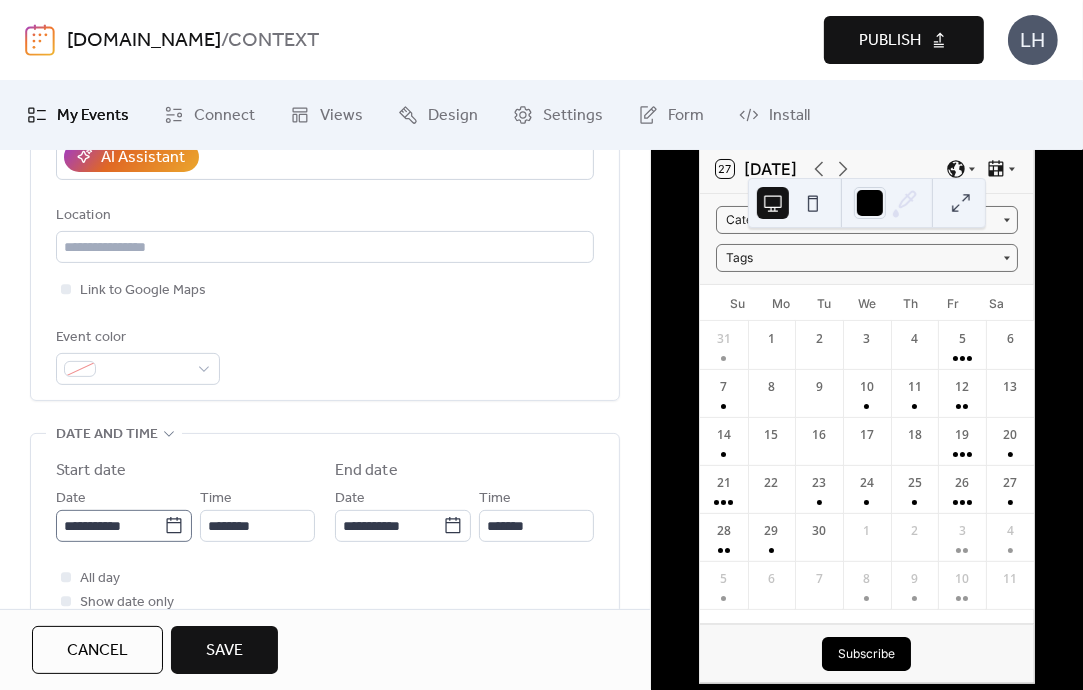 type on "**********" 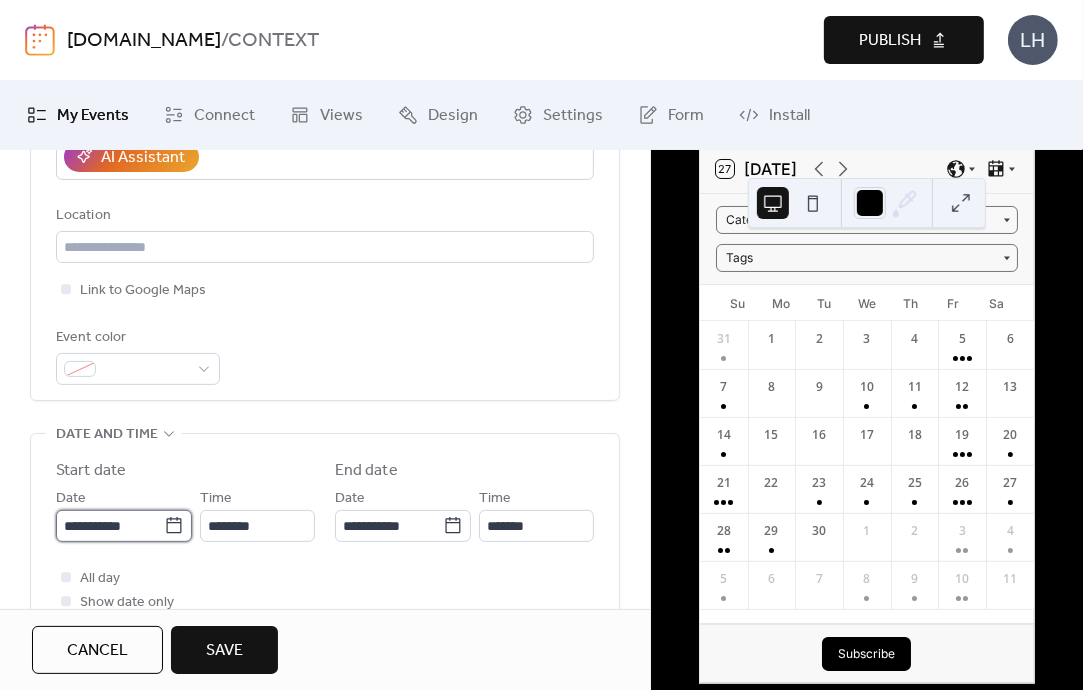 click on "**********" at bounding box center [110, 526] 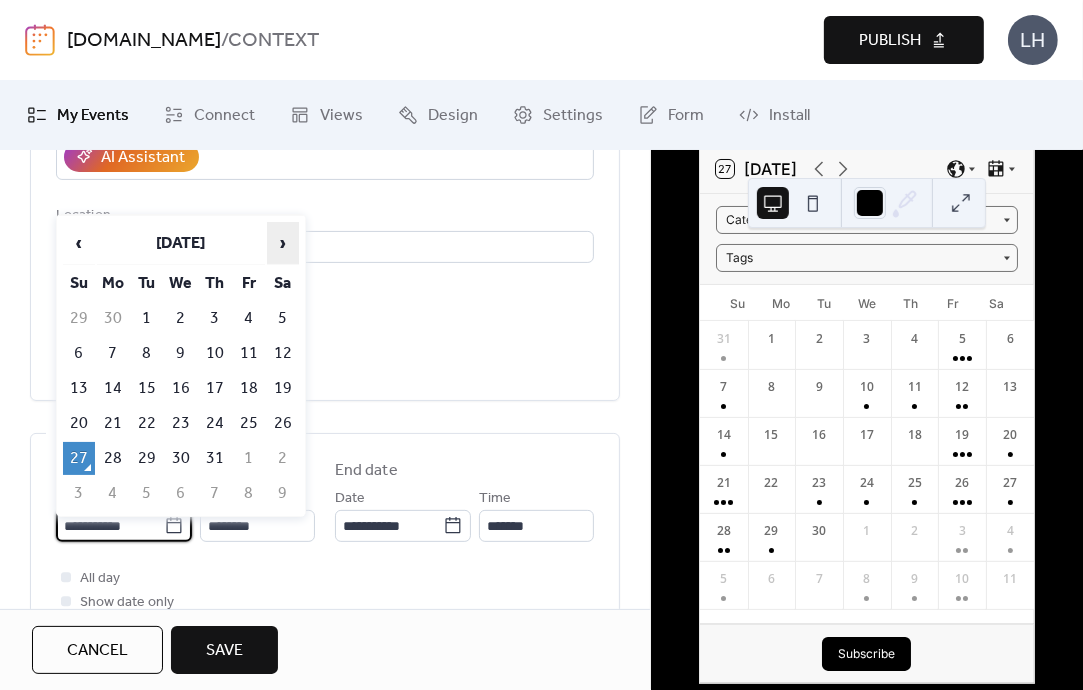 click on "›" at bounding box center [283, 243] 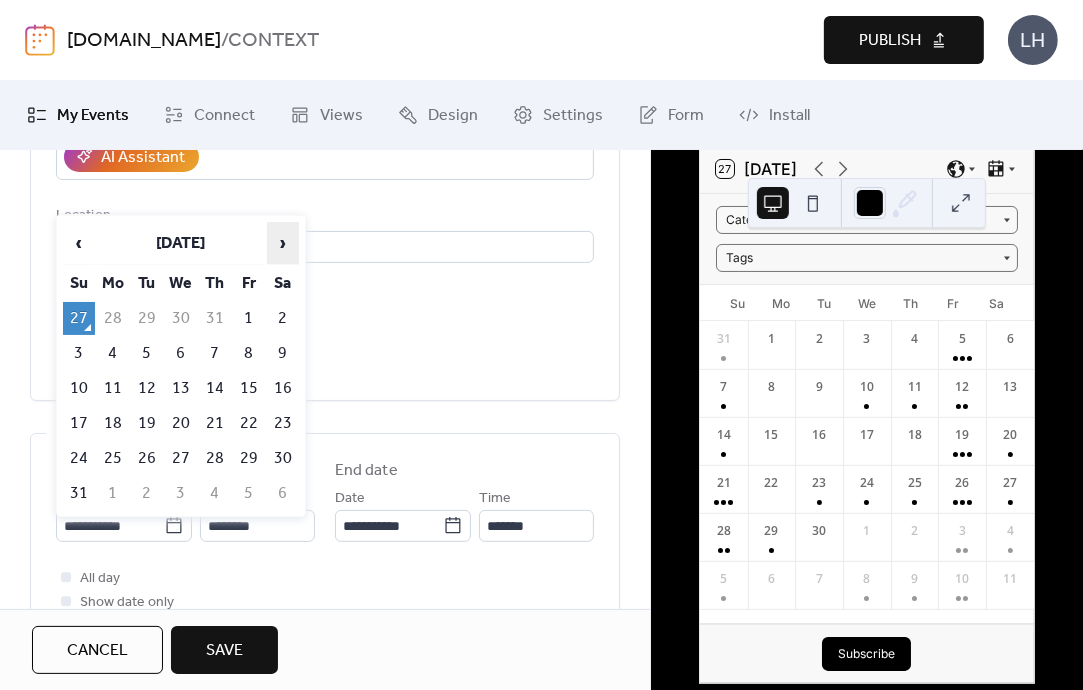click on "›" at bounding box center [283, 243] 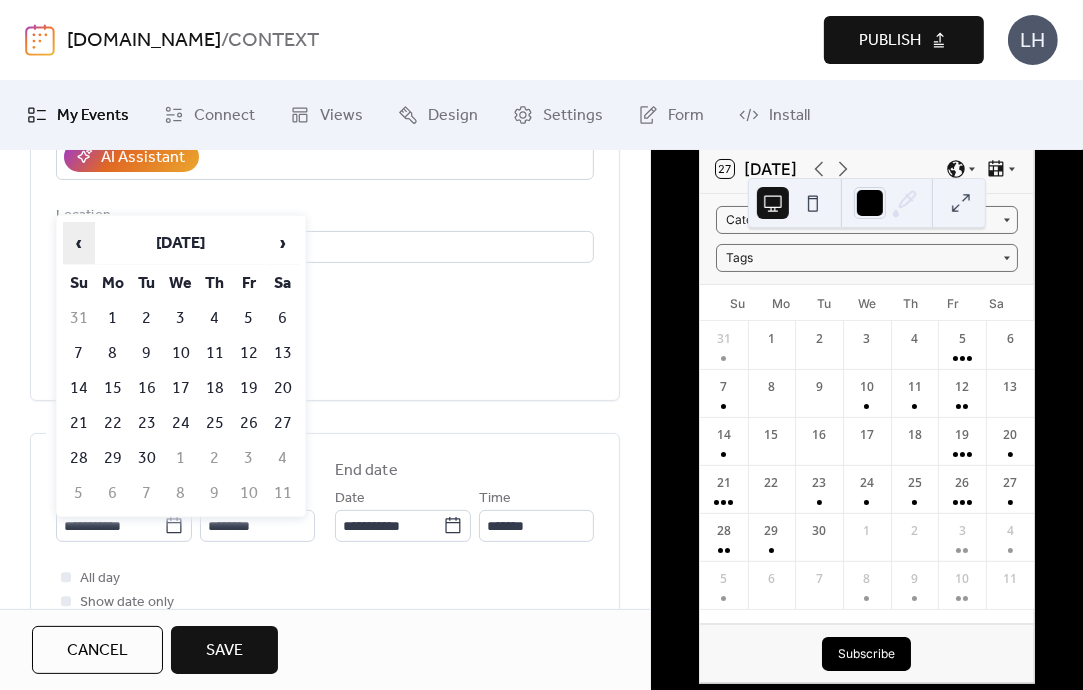 click on "‹" at bounding box center [79, 243] 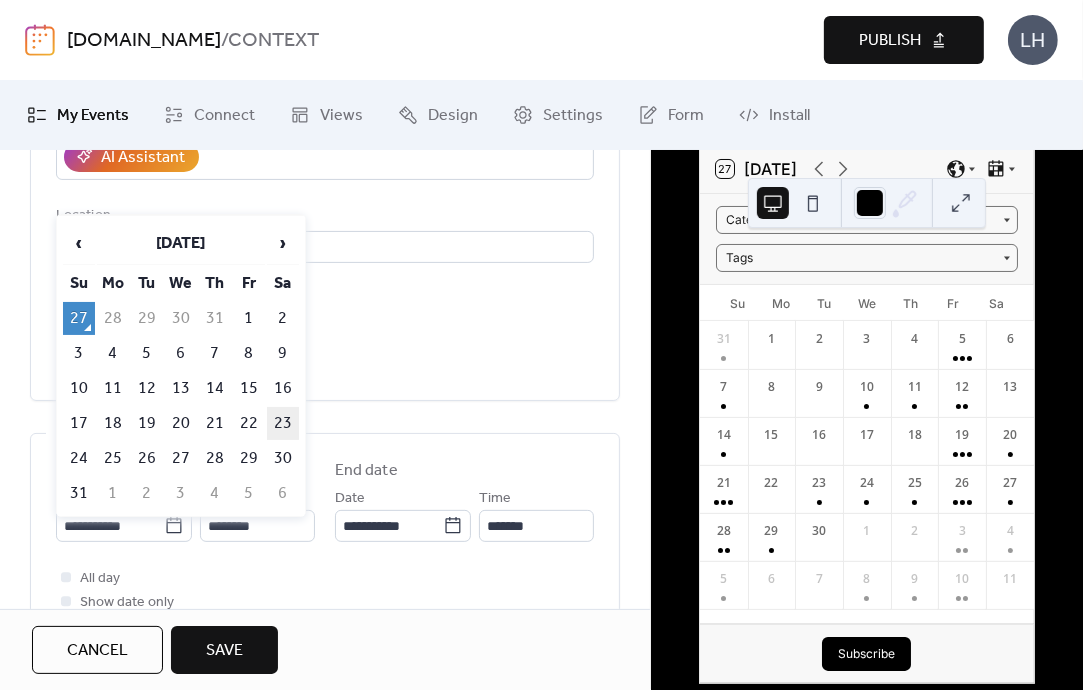 click on "23" at bounding box center [283, 423] 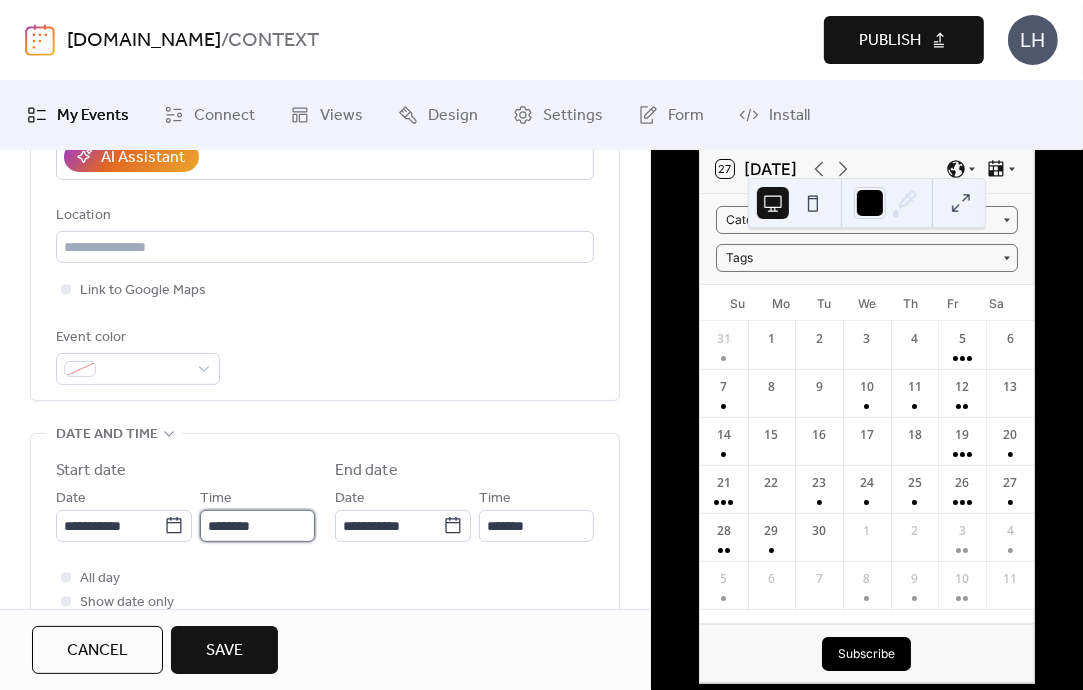 click on "********" at bounding box center (257, 526) 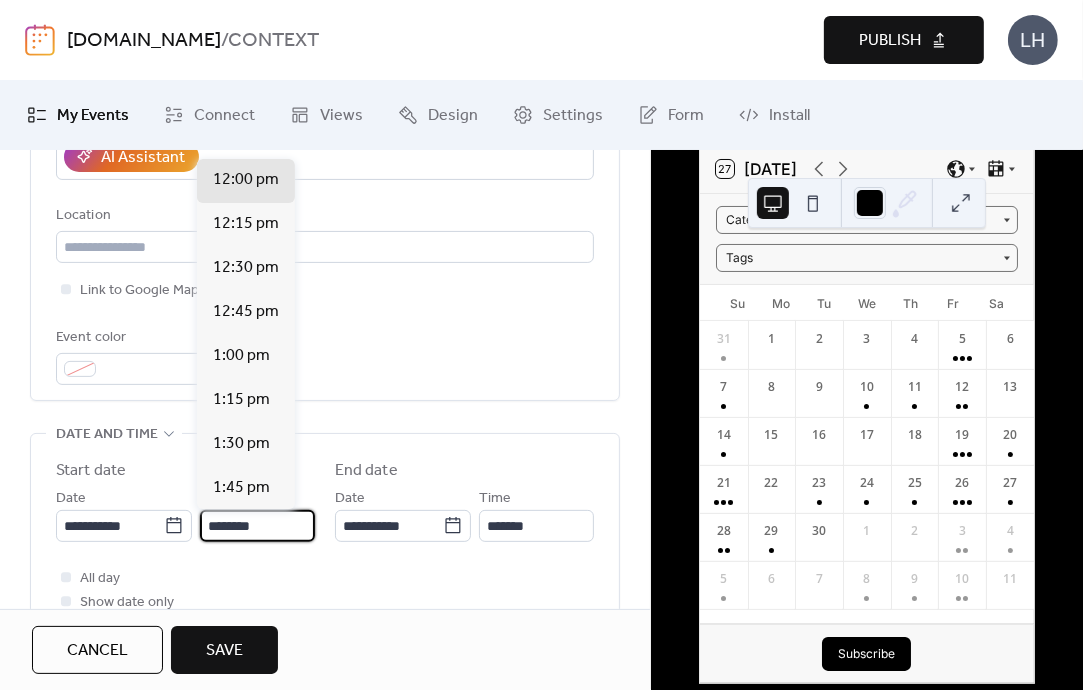 click on "********" at bounding box center [257, 526] 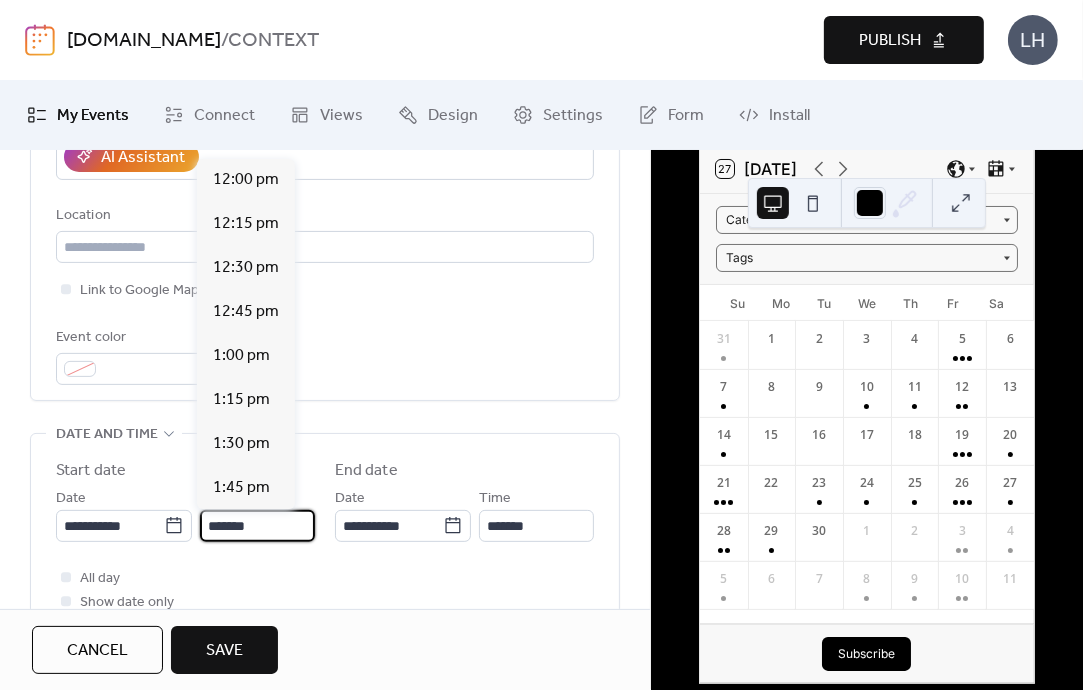 scroll, scrollTop: 3696, scrollLeft: 0, axis: vertical 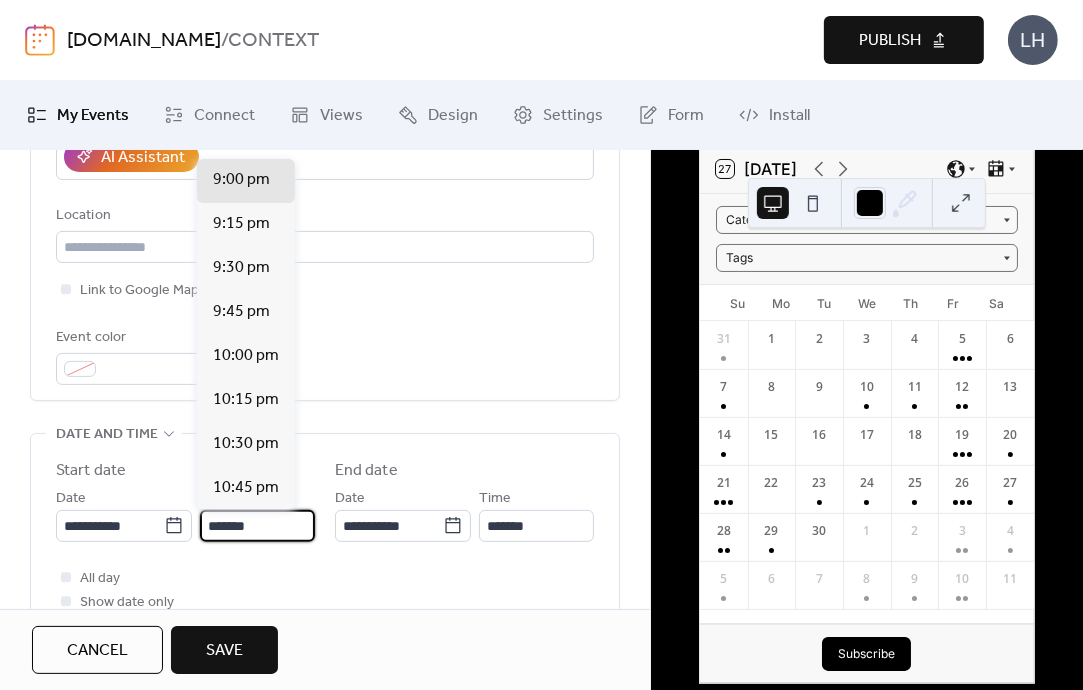 type on "*******" 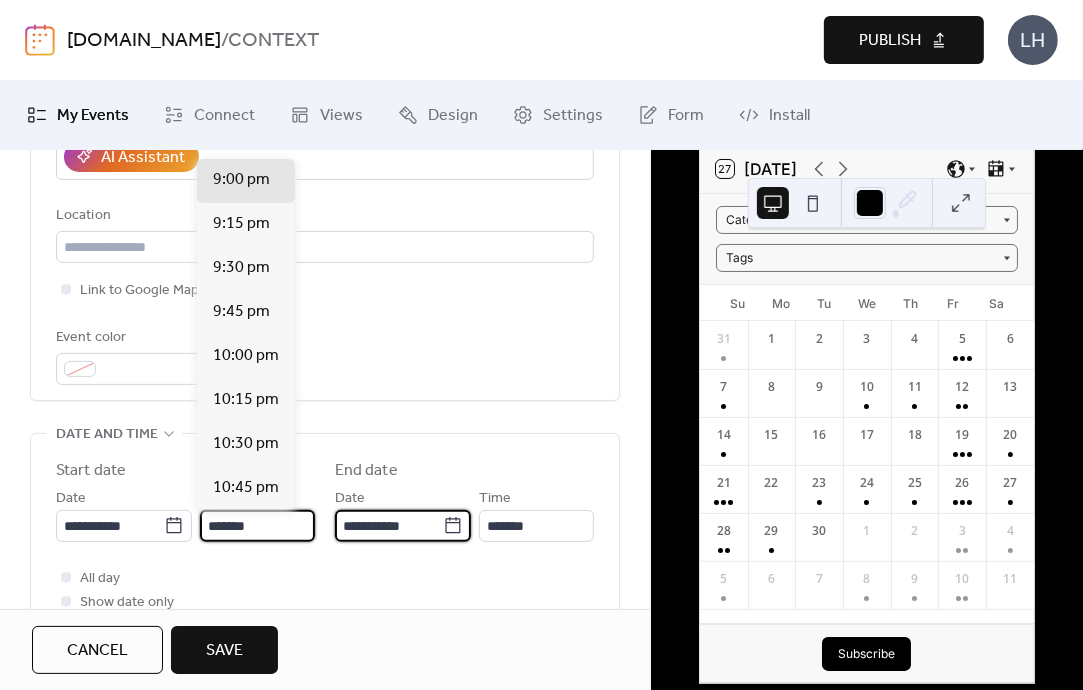 type on "********" 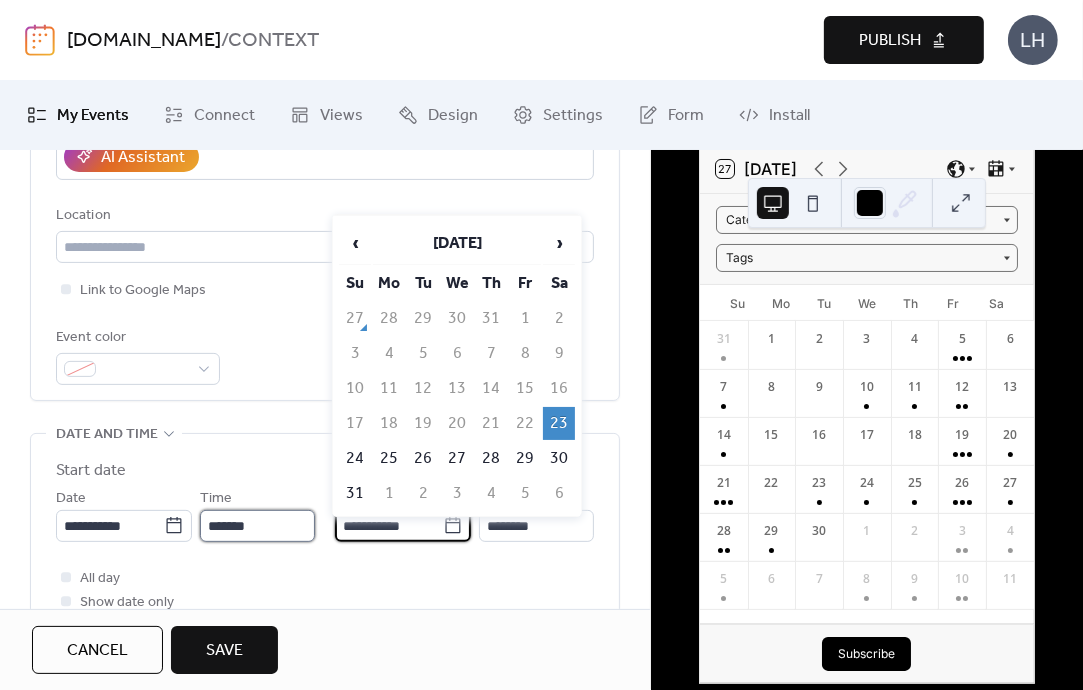 click on "*******" at bounding box center (257, 526) 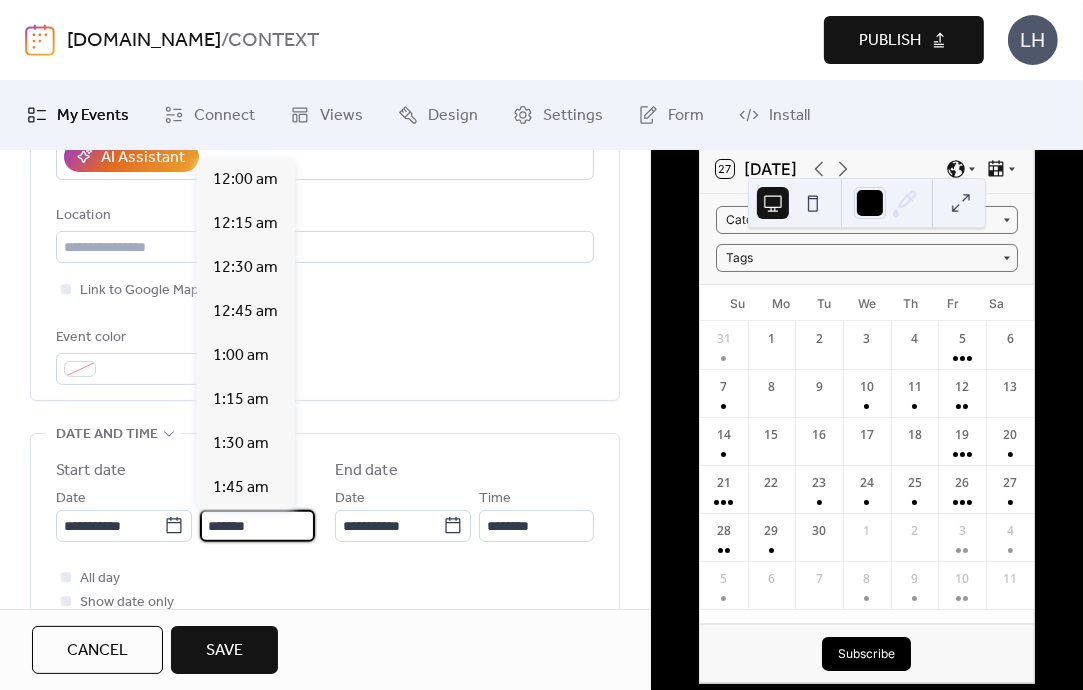scroll, scrollTop: 3696, scrollLeft: 0, axis: vertical 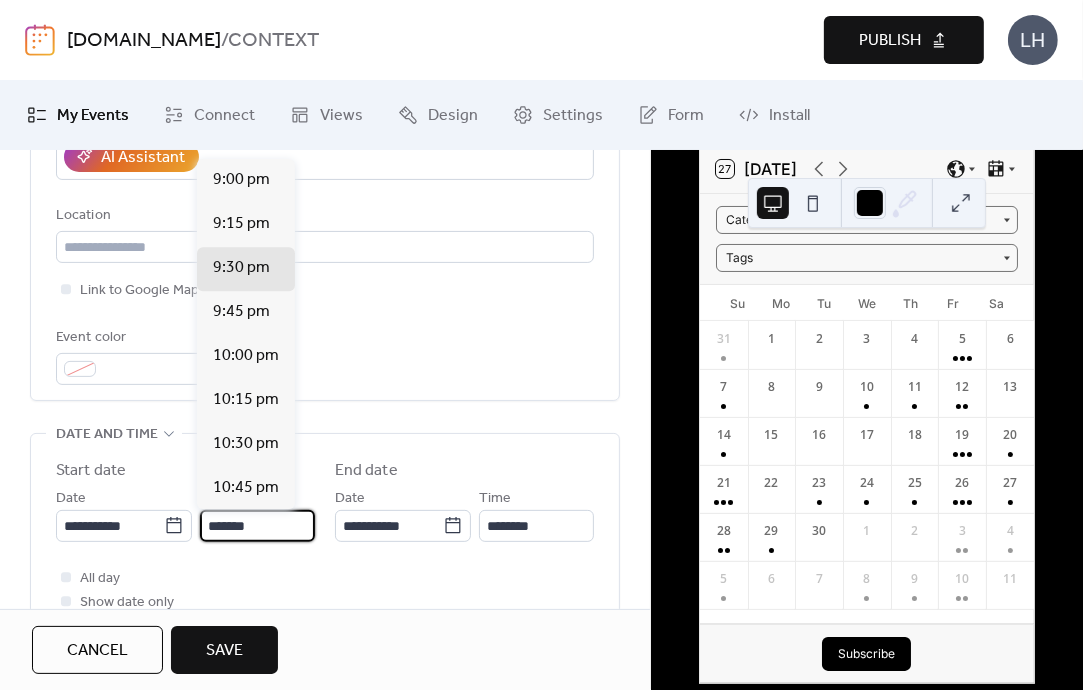 click on "*******" at bounding box center (257, 526) 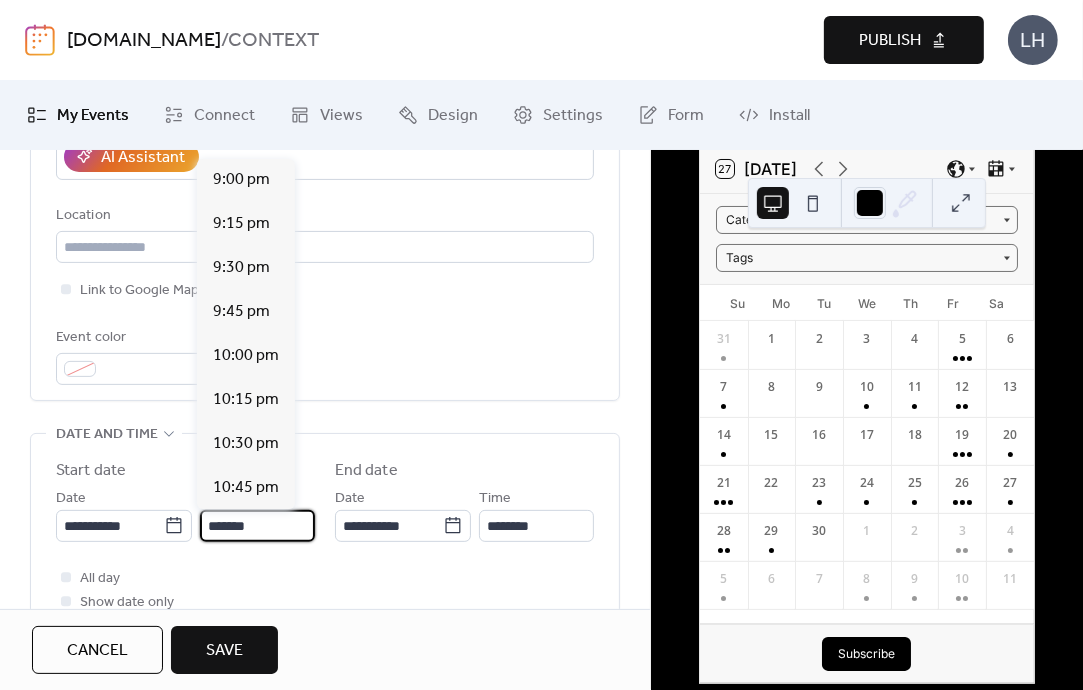 scroll, scrollTop: 1672, scrollLeft: 0, axis: vertical 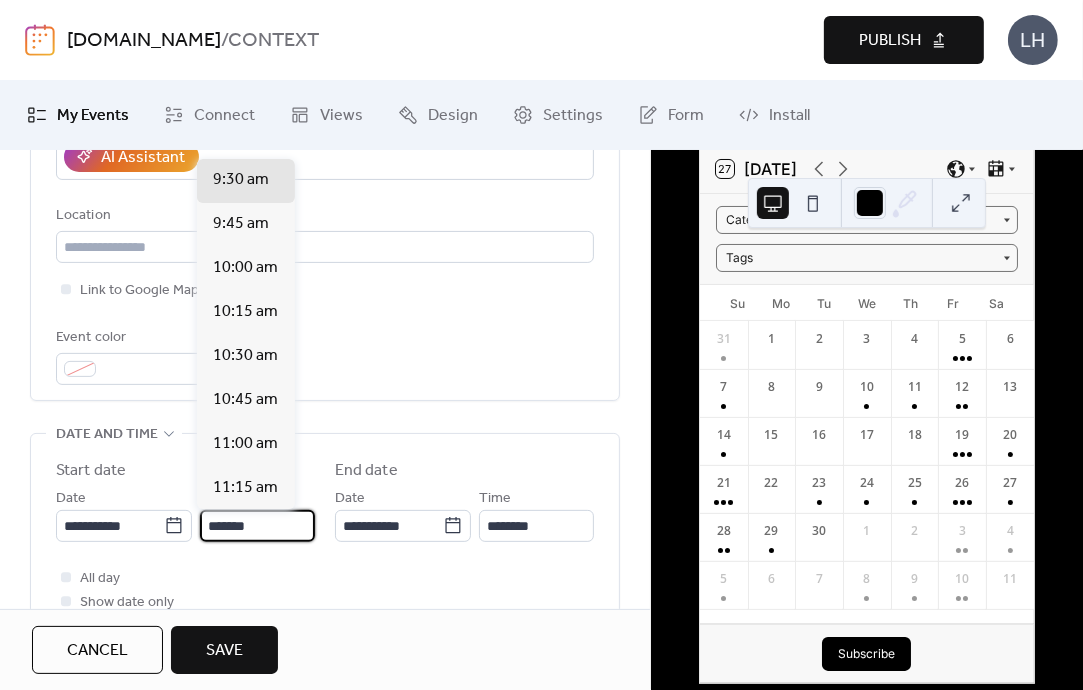 type on "*******" 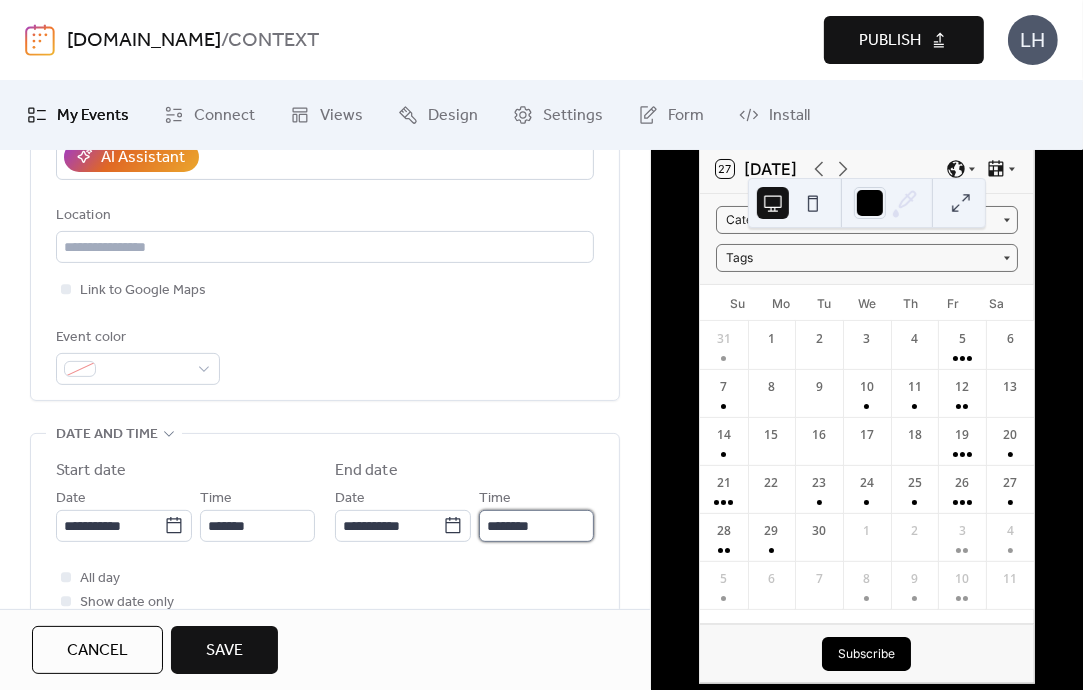 click on "********" at bounding box center [536, 526] 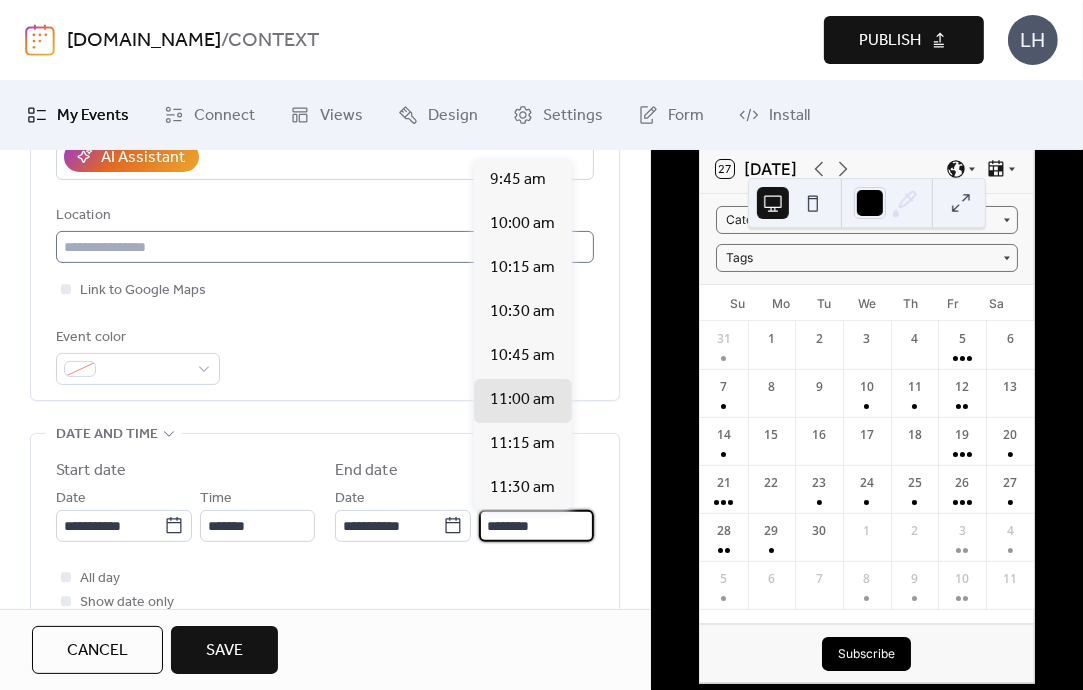 type on "********" 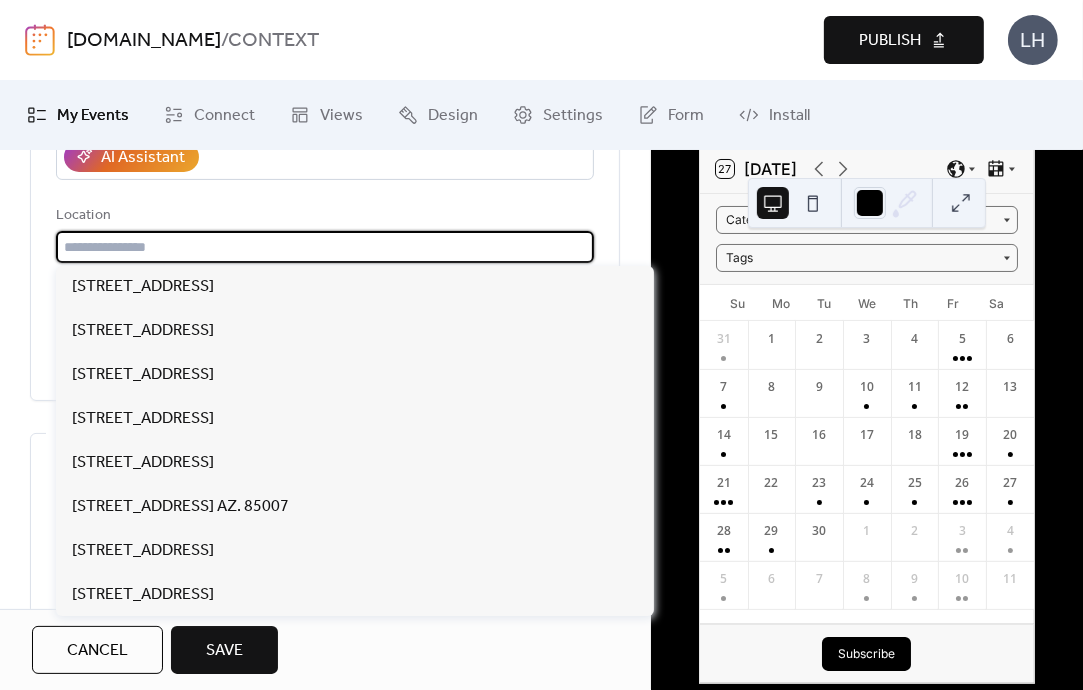click at bounding box center (325, 247) 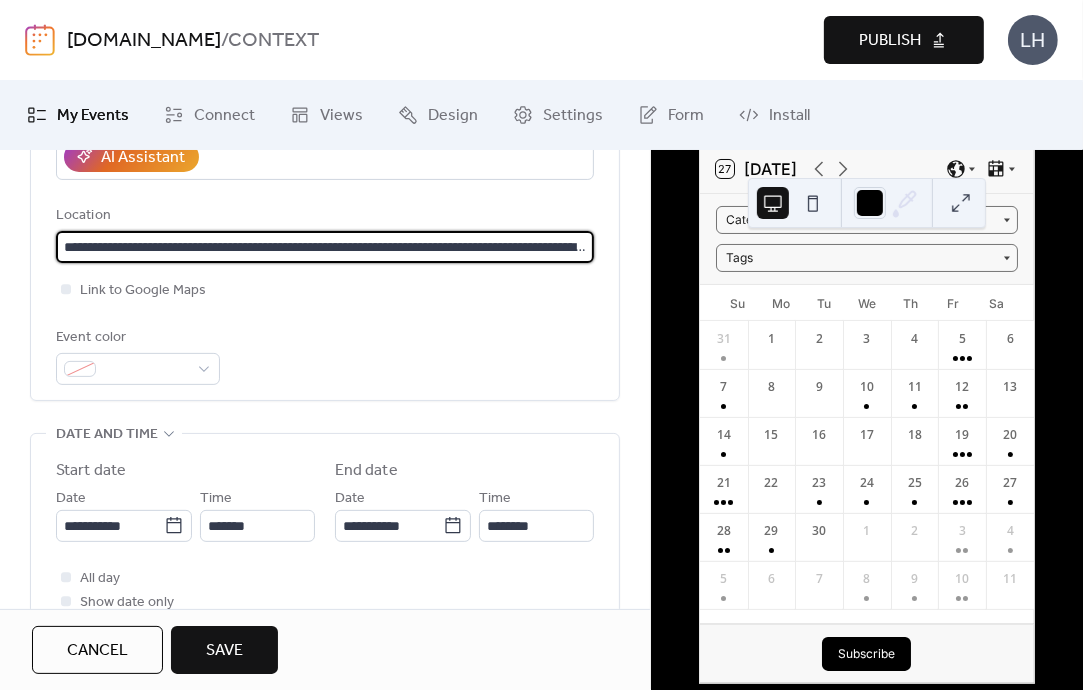 scroll, scrollTop: 0, scrollLeft: 1750, axis: horizontal 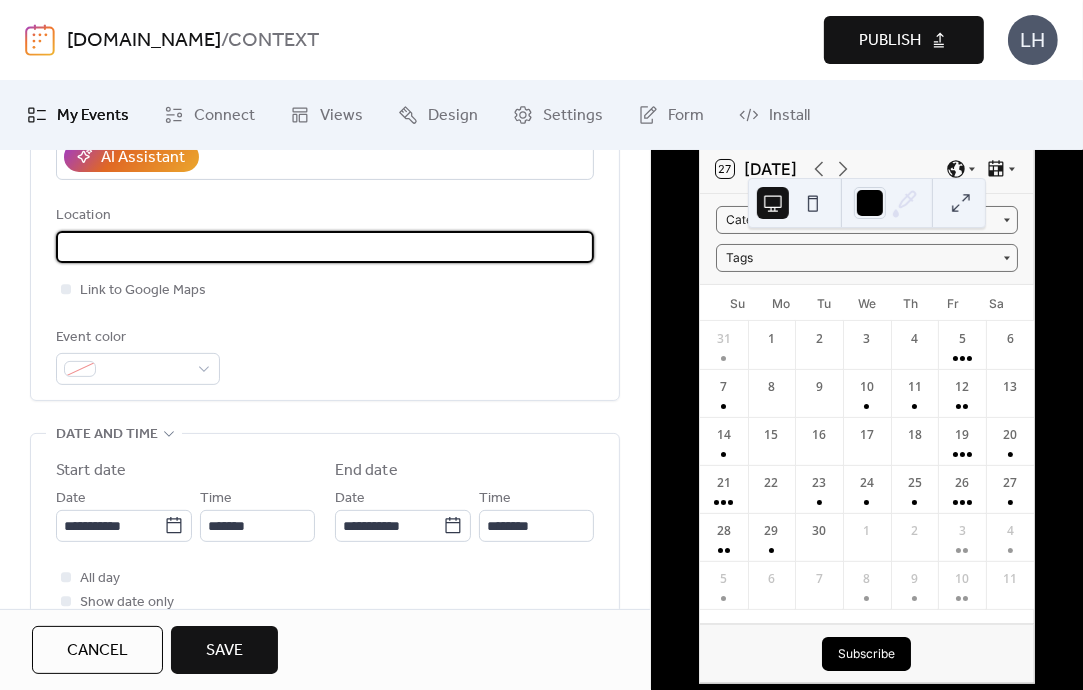 click on "Event color" at bounding box center [325, 355] 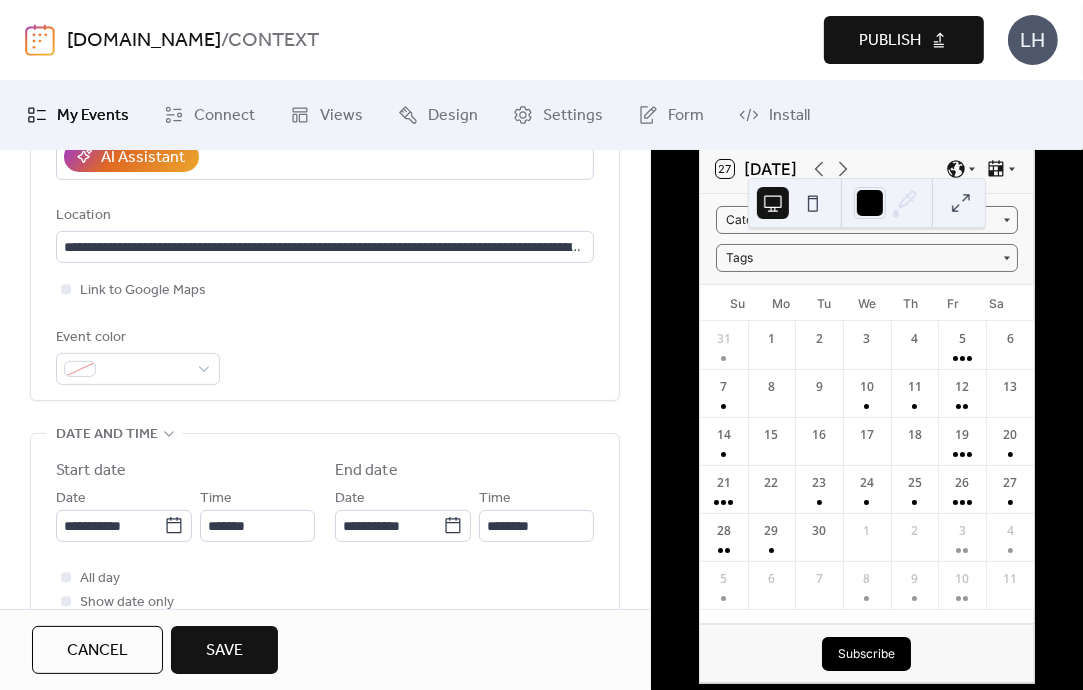 scroll, scrollTop: 412, scrollLeft: 0, axis: vertical 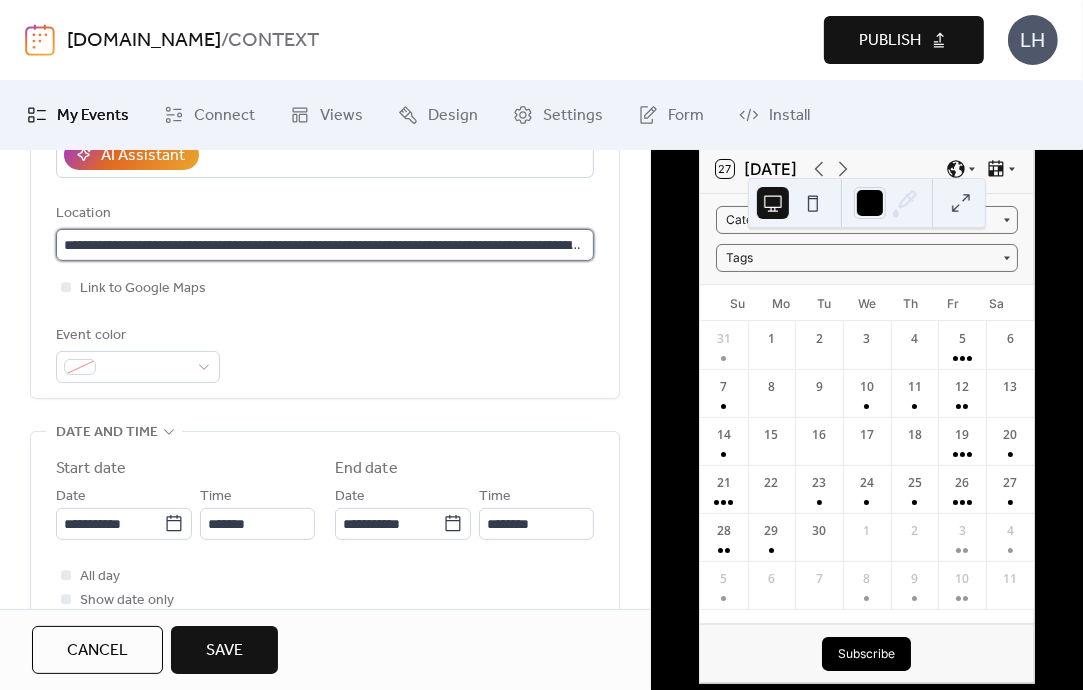 click on "**********" at bounding box center (322, 245) 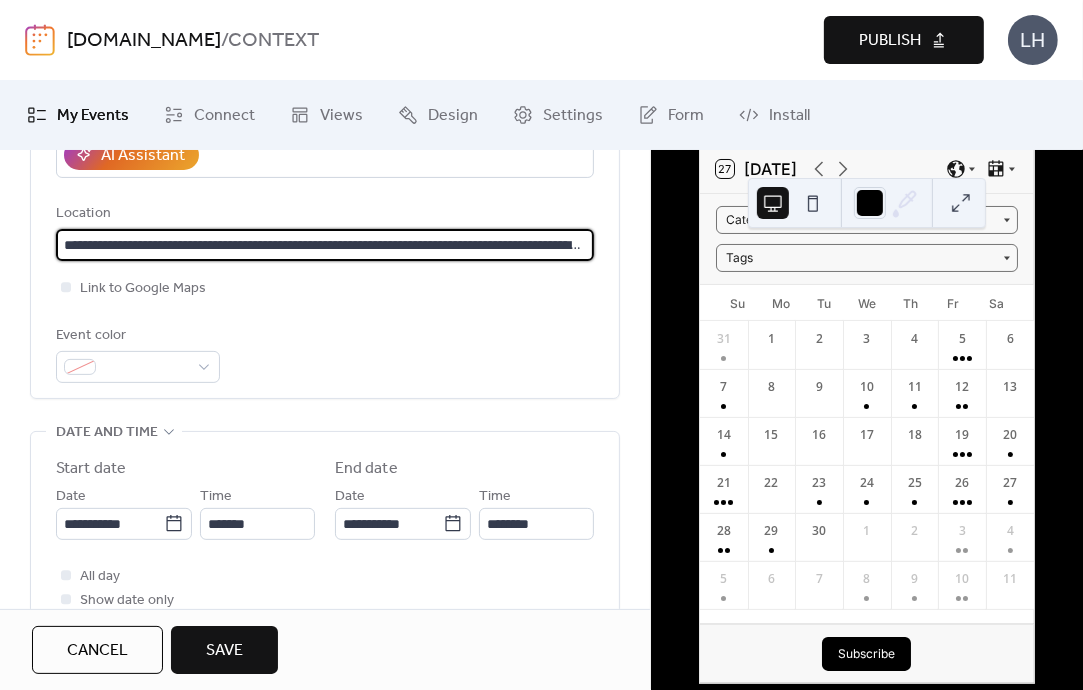 paste 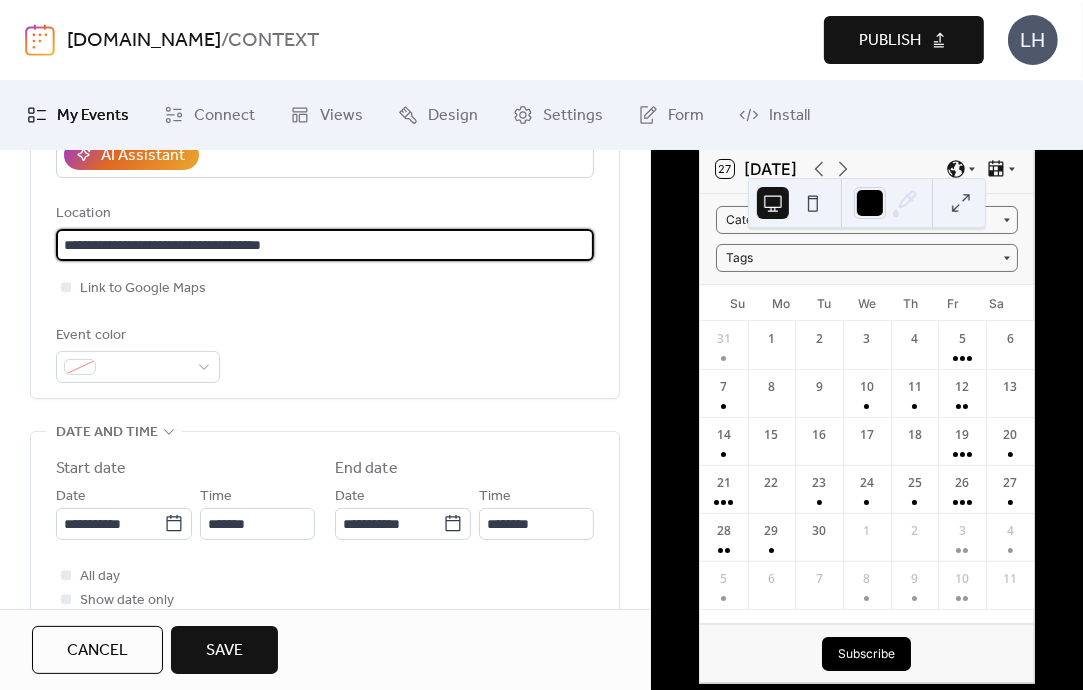 click on "**********" at bounding box center (322, 245) 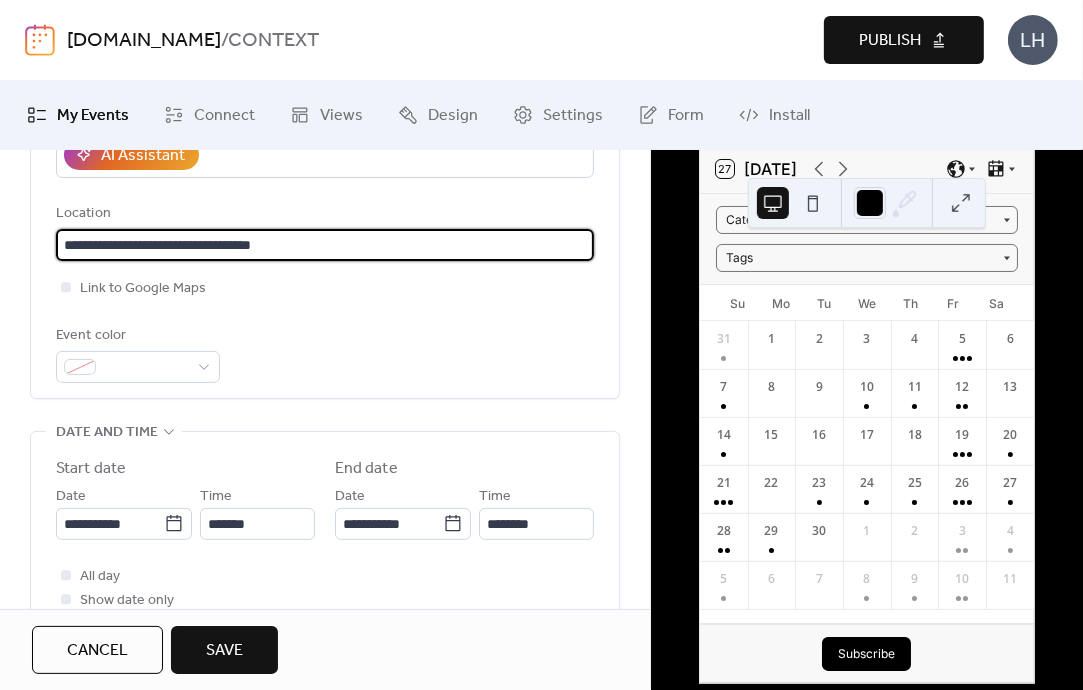 type on "**********" 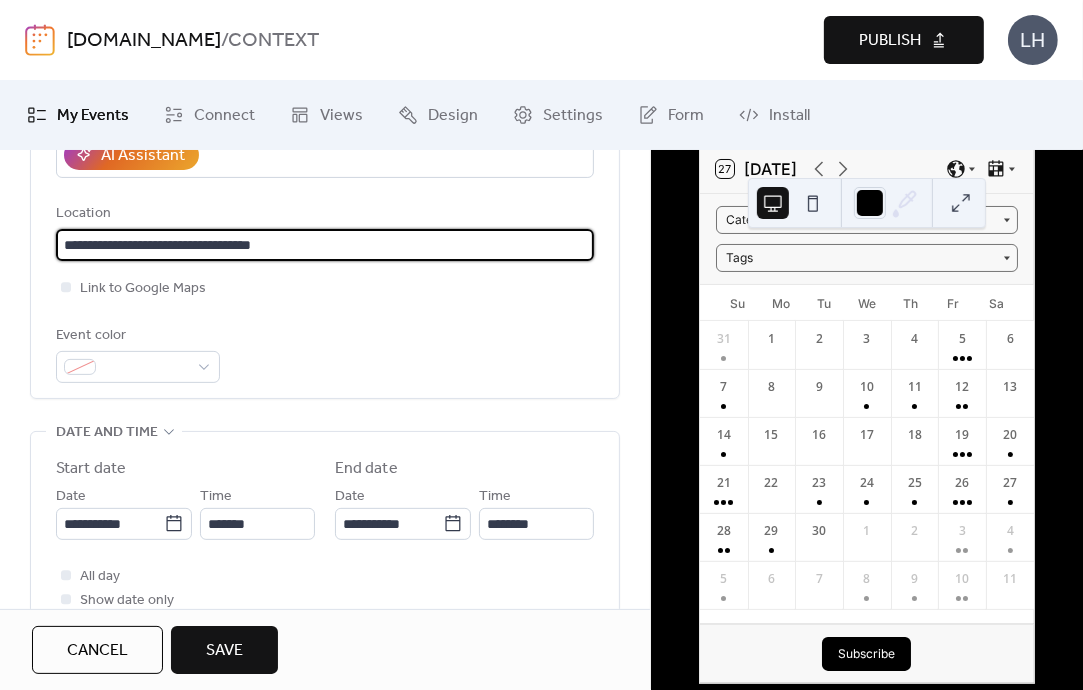 click on "Event color" at bounding box center (325, 353) 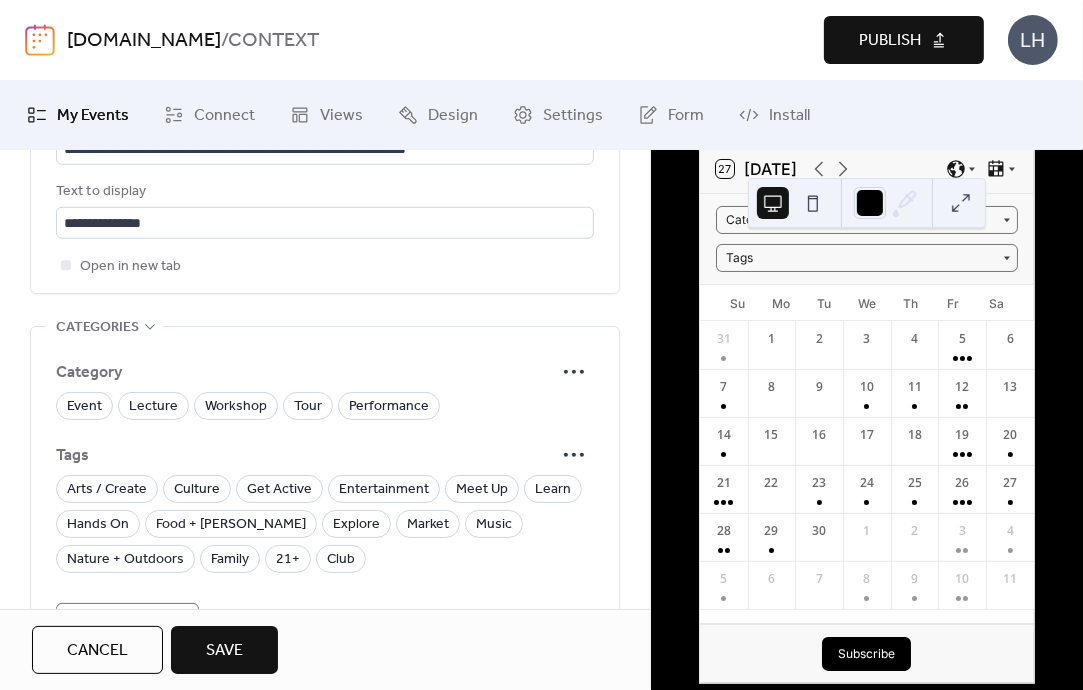 scroll, scrollTop: 1346, scrollLeft: 0, axis: vertical 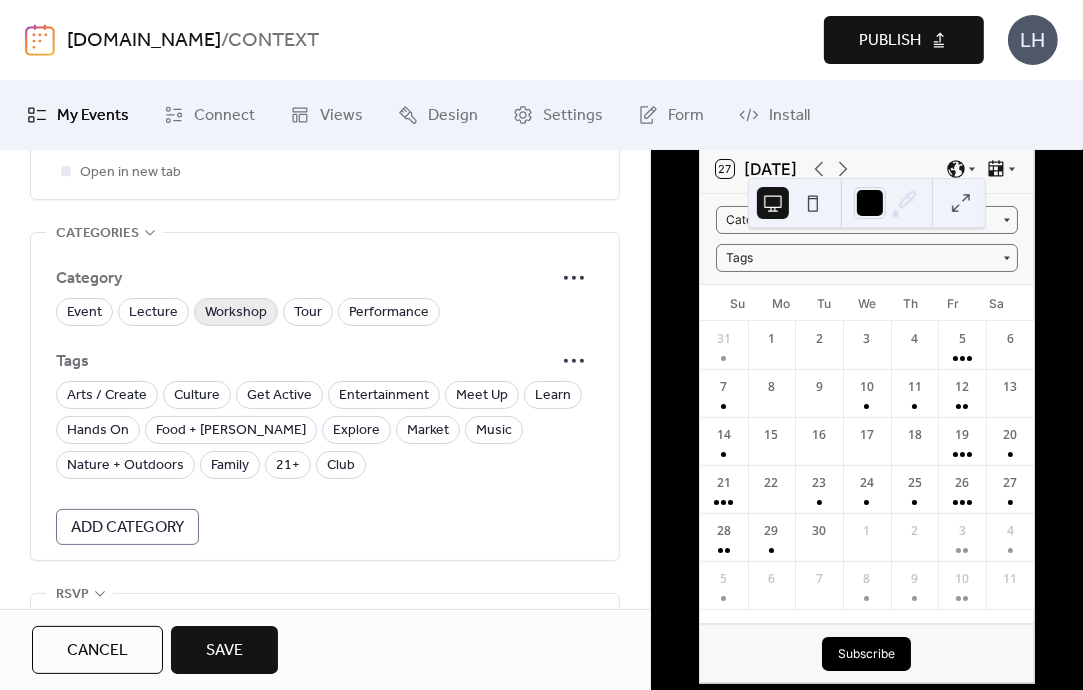 click on "Workshop" at bounding box center (236, 313) 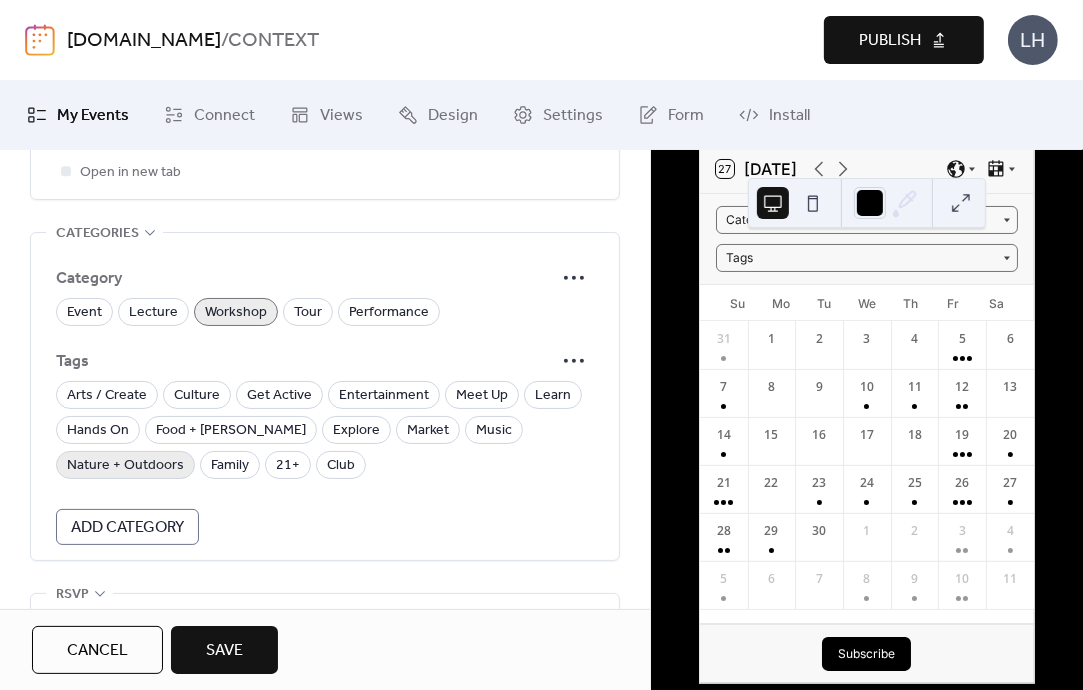 click on "Nature + Outdoors" at bounding box center [125, 466] 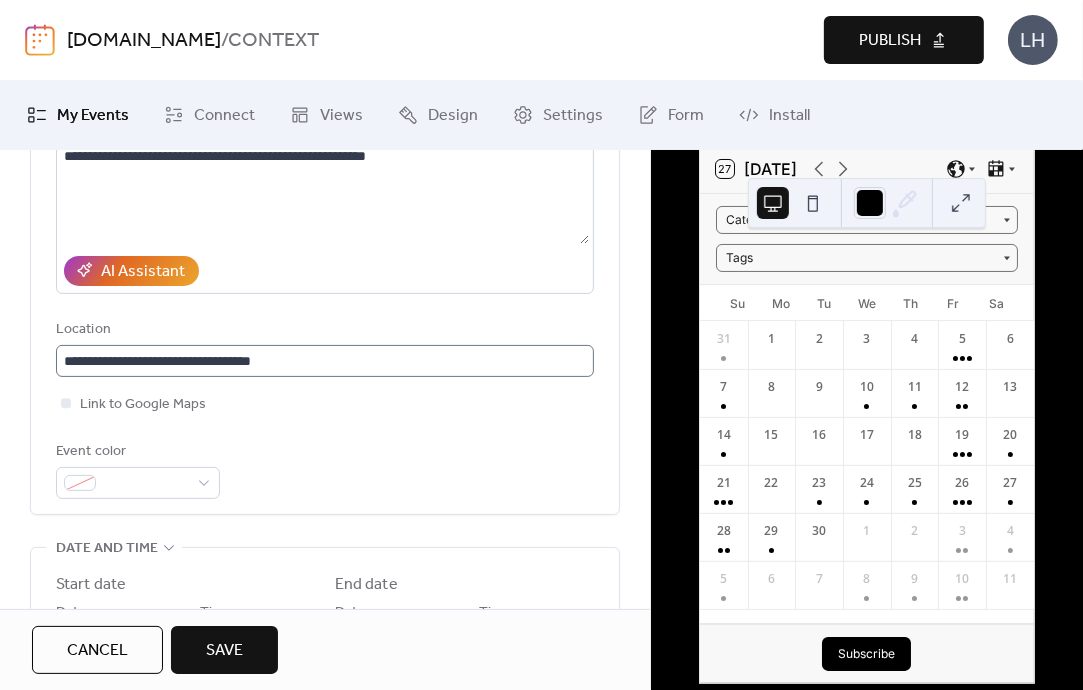 scroll, scrollTop: 0, scrollLeft: 0, axis: both 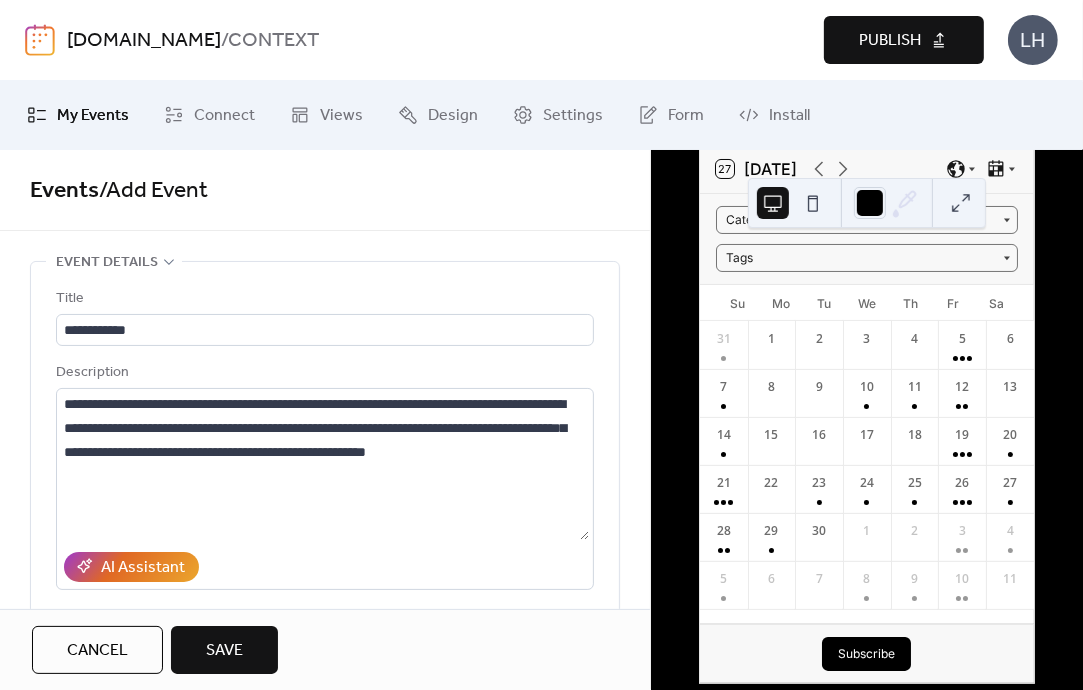 click on "Save" at bounding box center (224, 651) 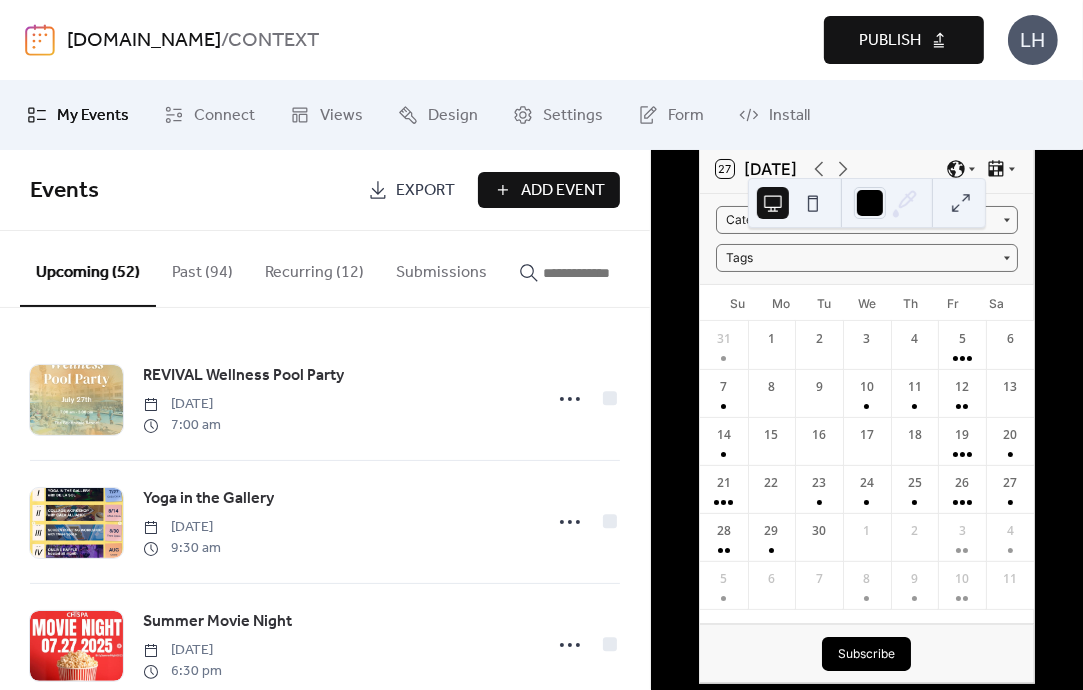 click on "Events" at bounding box center (191, 191) 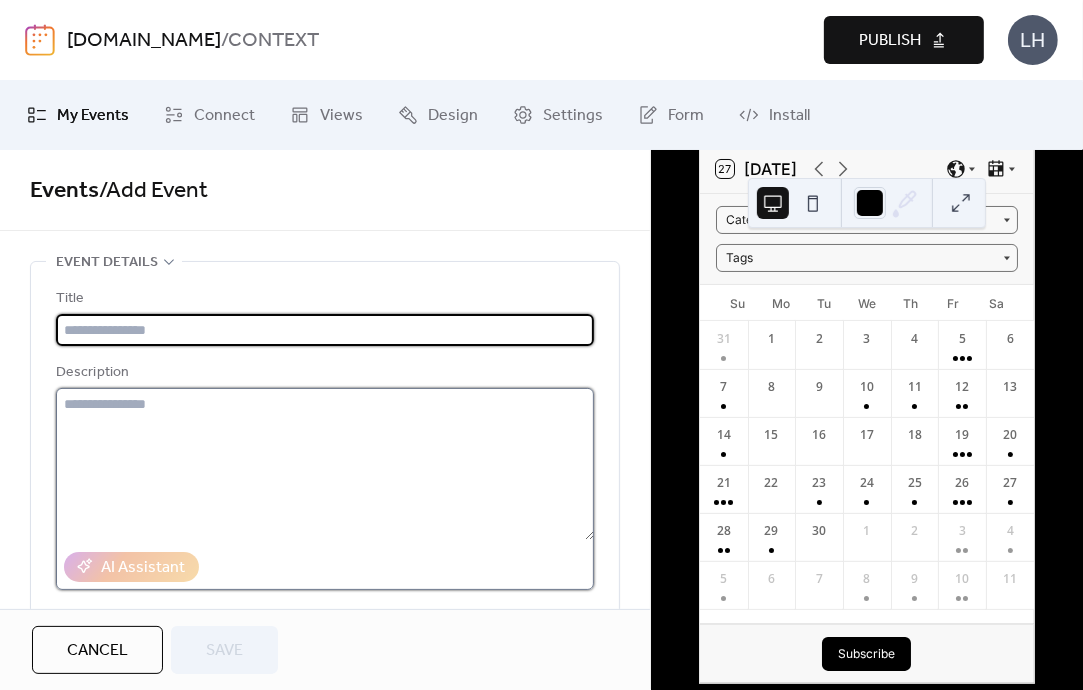 click at bounding box center [325, 464] 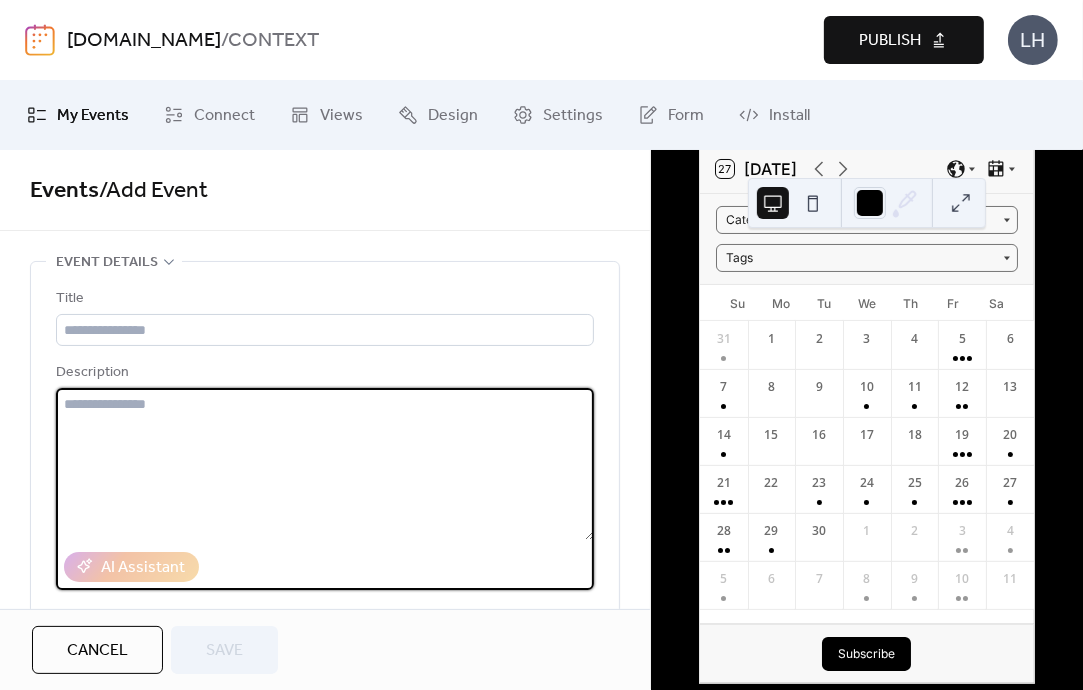 paste on "**********" 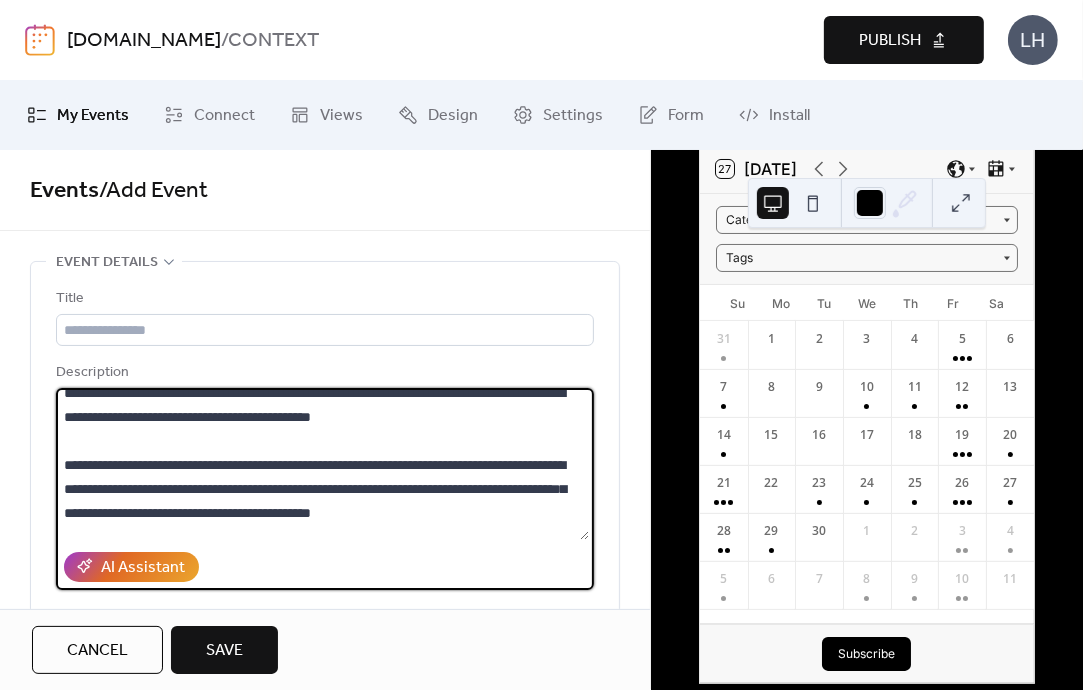 scroll, scrollTop: 0, scrollLeft: 0, axis: both 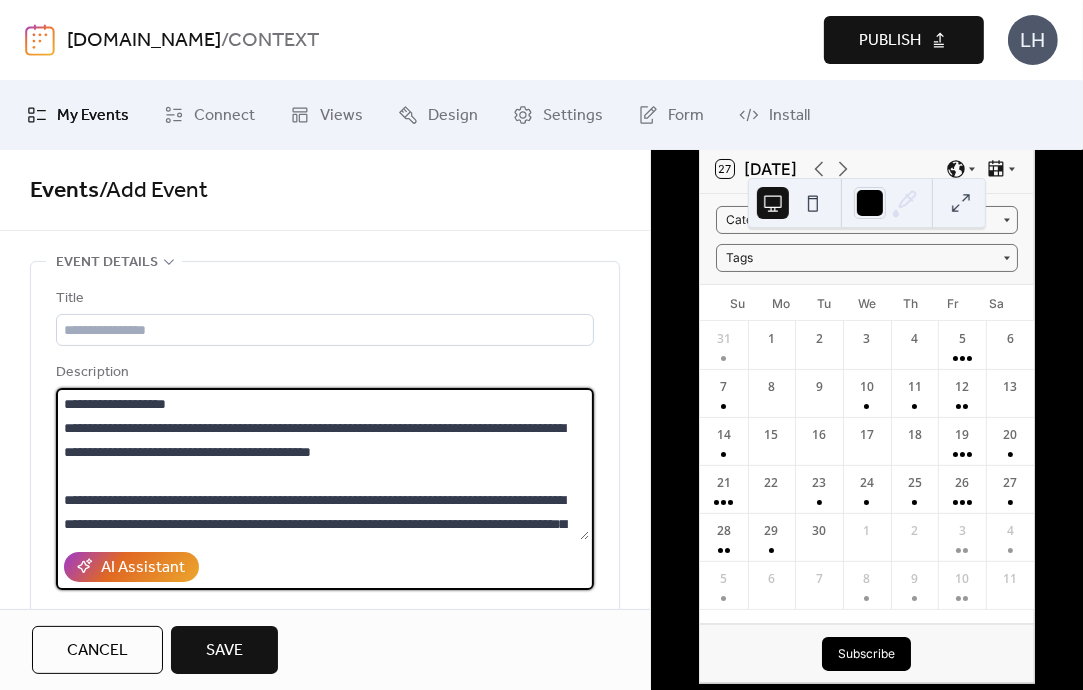 drag, startPoint x: 207, startPoint y: 394, endPoint x: 82, endPoint y: 400, distance: 125.14392 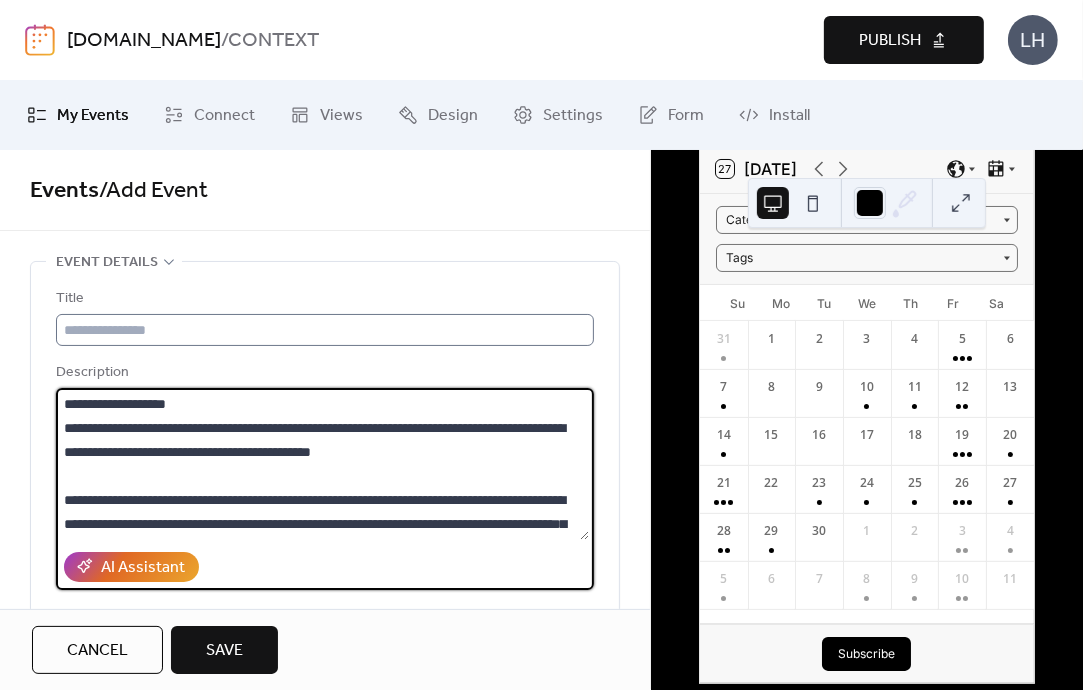 type on "**********" 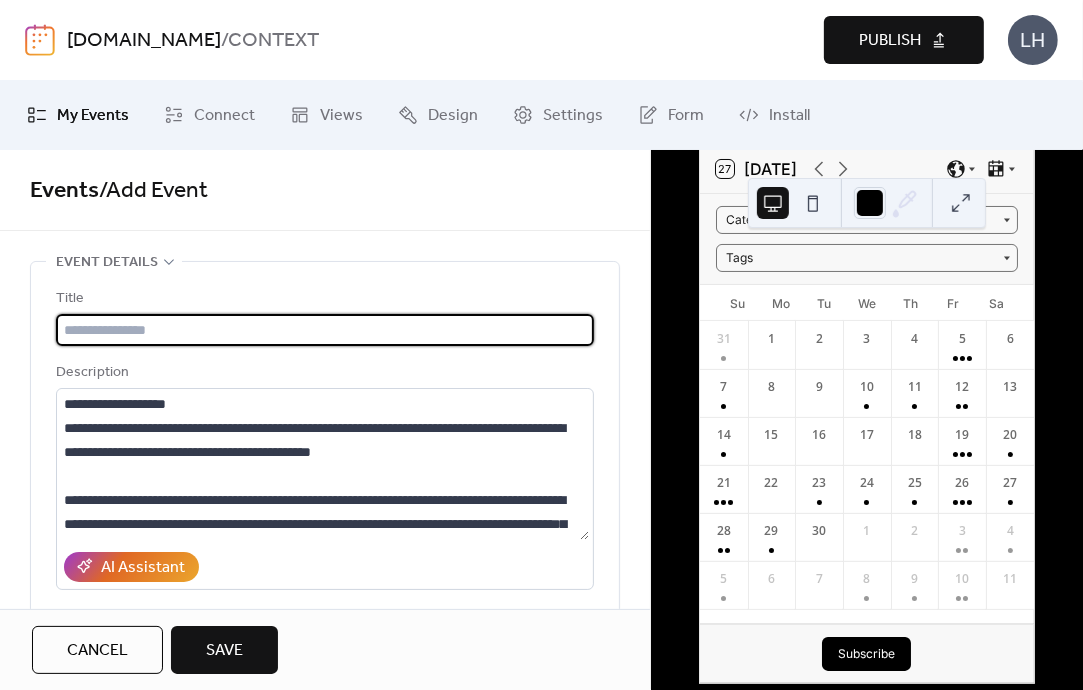 click at bounding box center [325, 330] 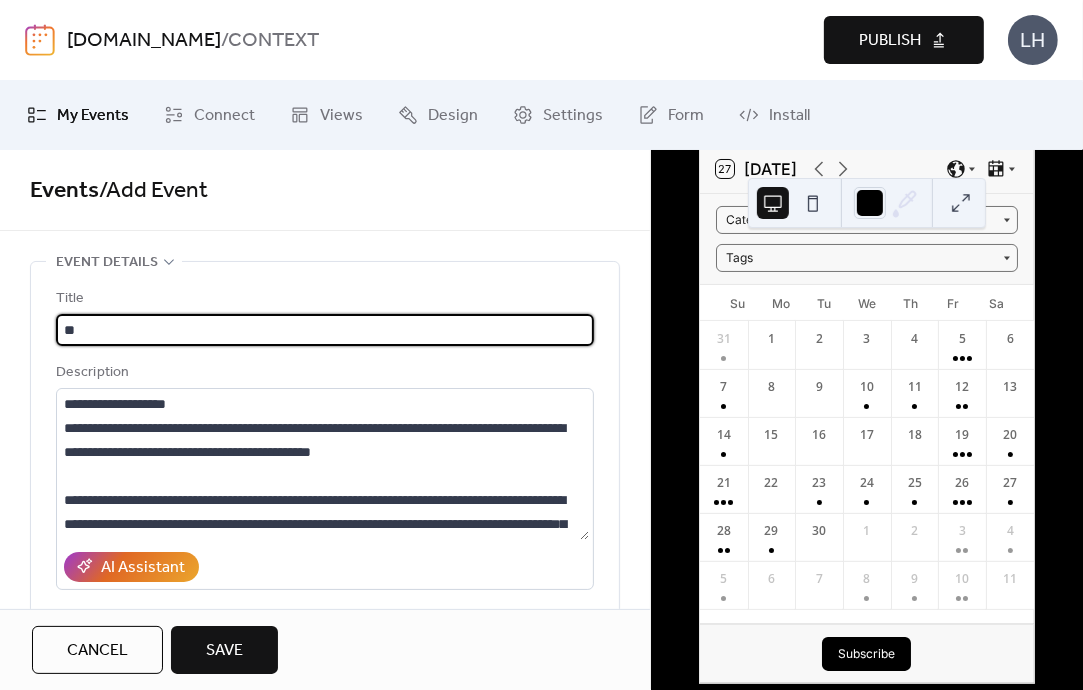type on "*" 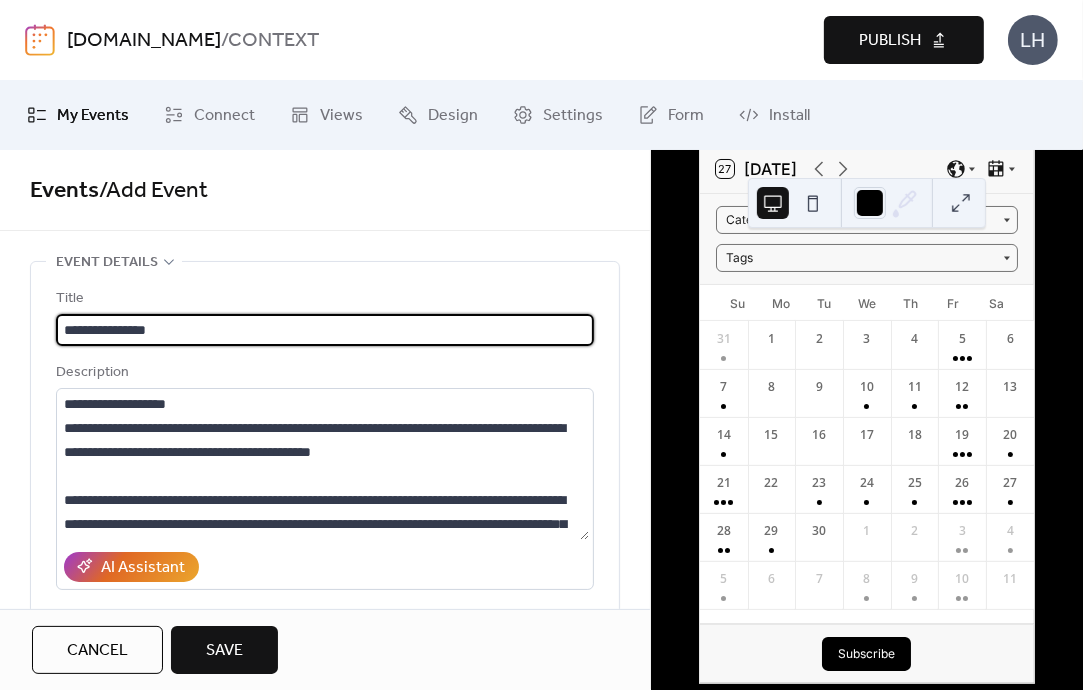 type on "**********" 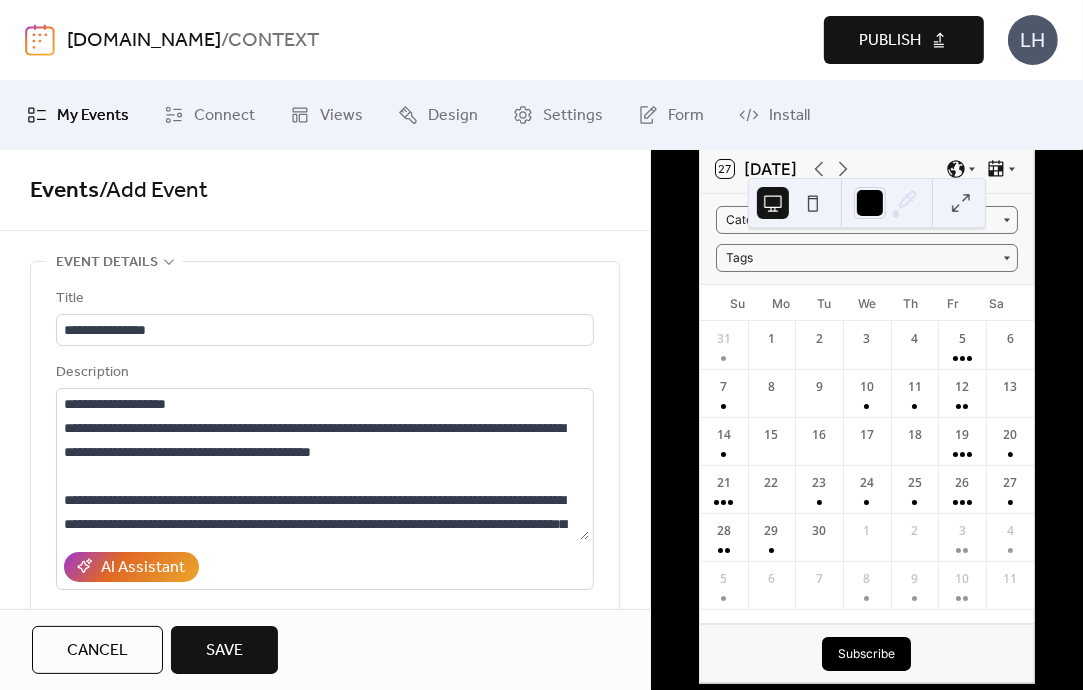 click on "**********" at bounding box center [325, 475] 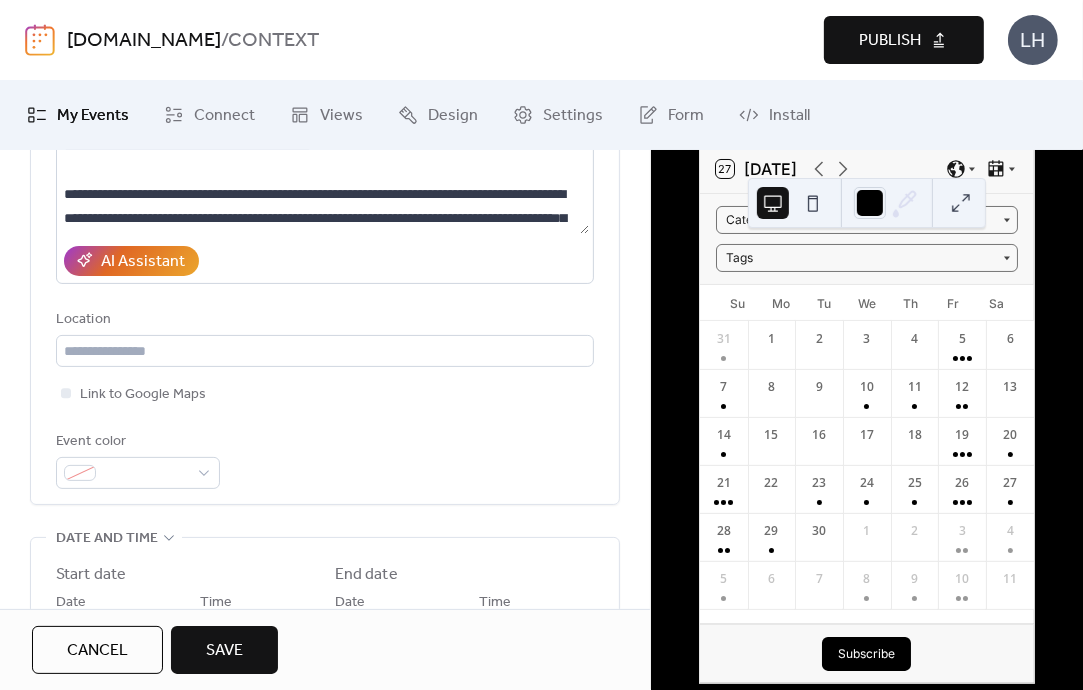 scroll, scrollTop: 314, scrollLeft: 0, axis: vertical 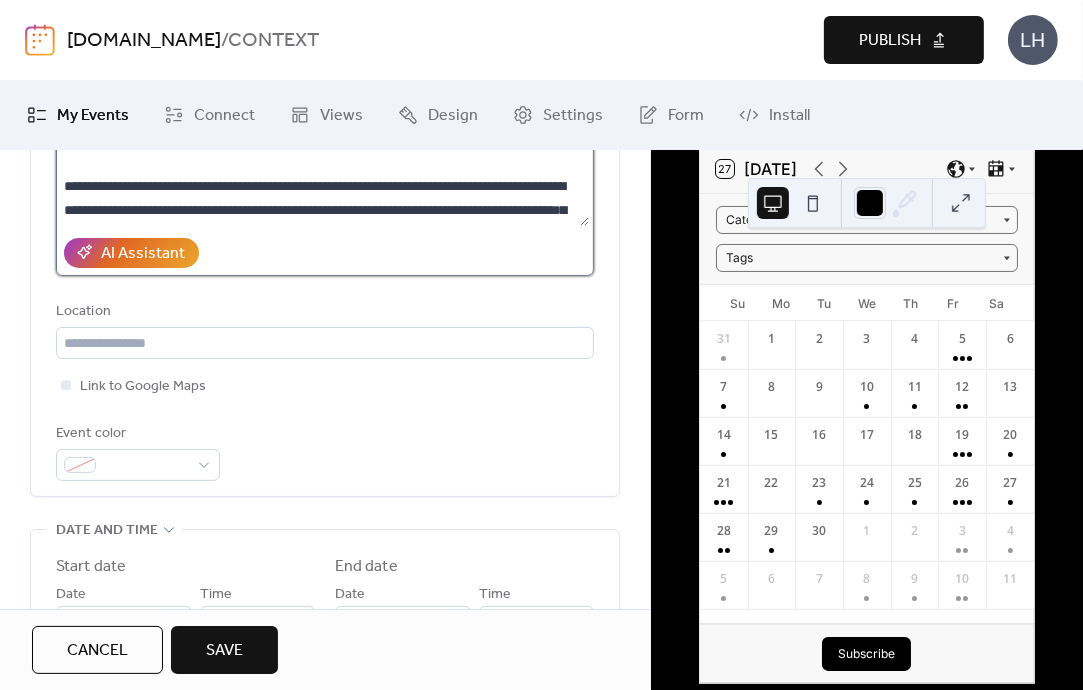 click on "**********" at bounding box center [322, 150] 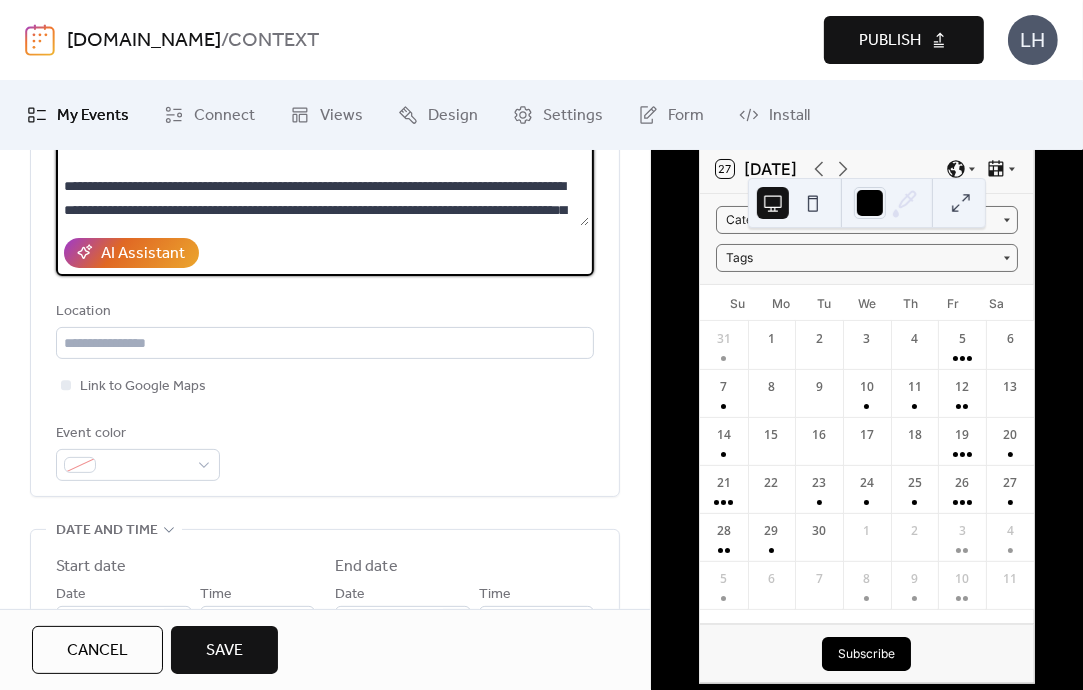 paste on "**********" 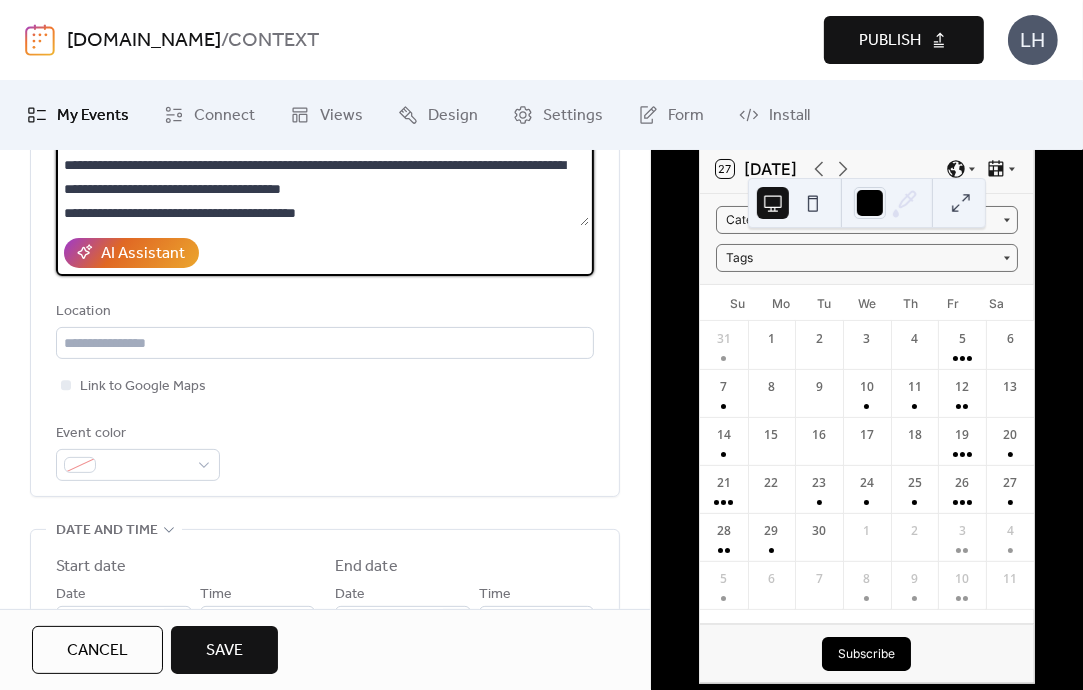 scroll, scrollTop: 0, scrollLeft: 0, axis: both 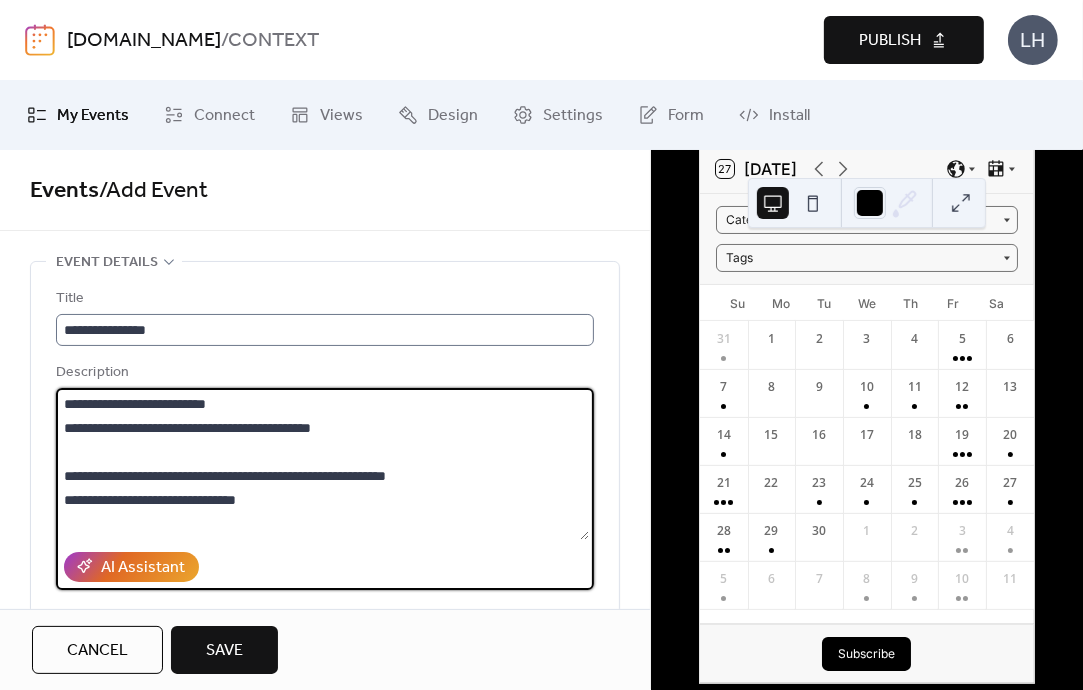 type on "**********" 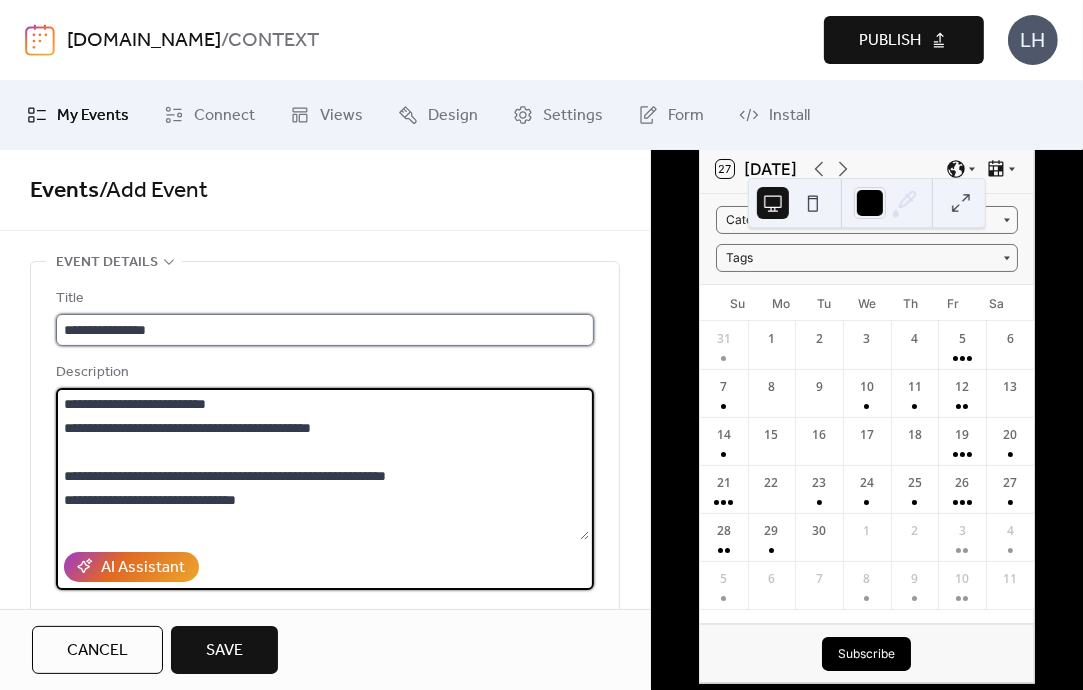 click on "**********" at bounding box center [322, 330] 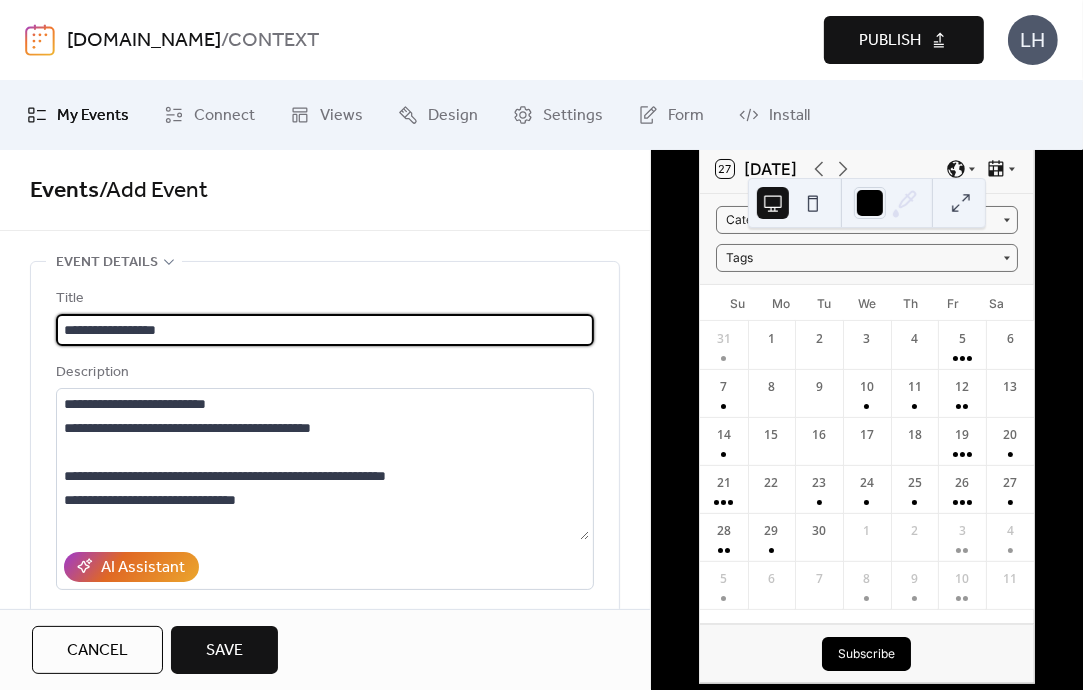 click on "**********" at bounding box center [322, 330] 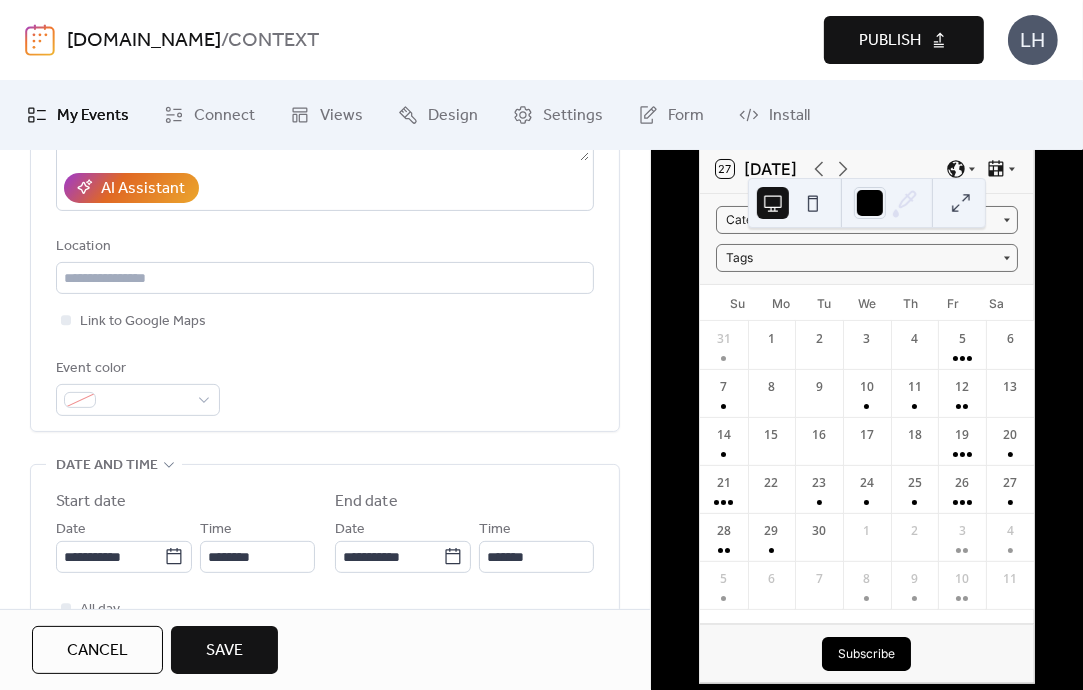 scroll, scrollTop: 380, scrollLeft: 0, axis: vertical 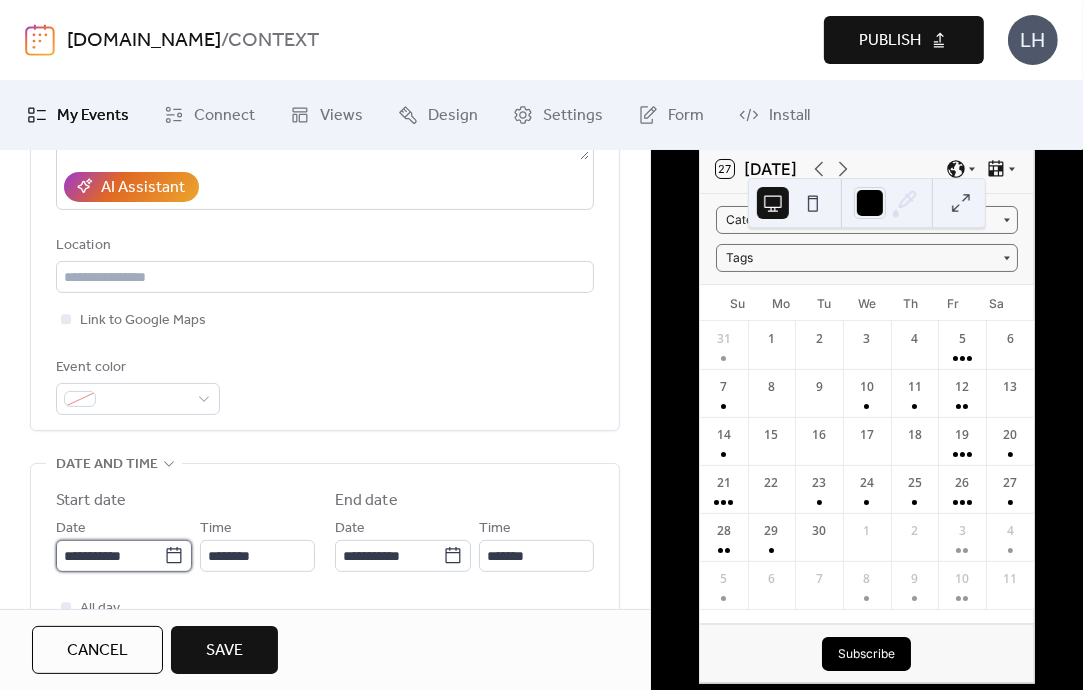 click on "**********" at bounding box center [110, 556] 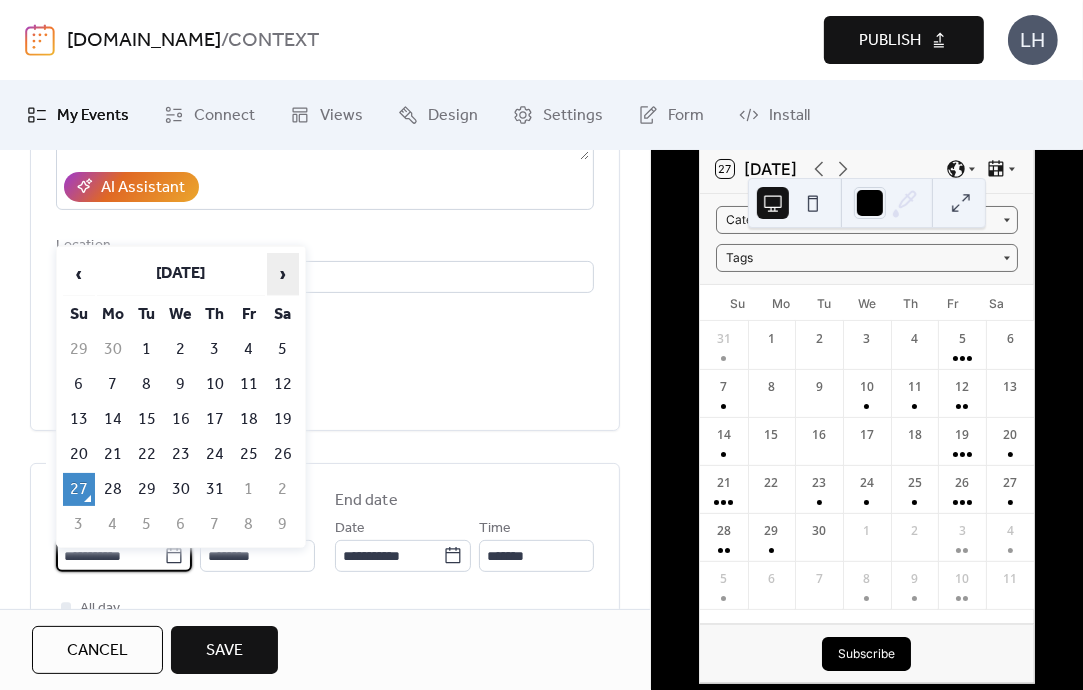 click on "›" at bounding box center (283, 274) 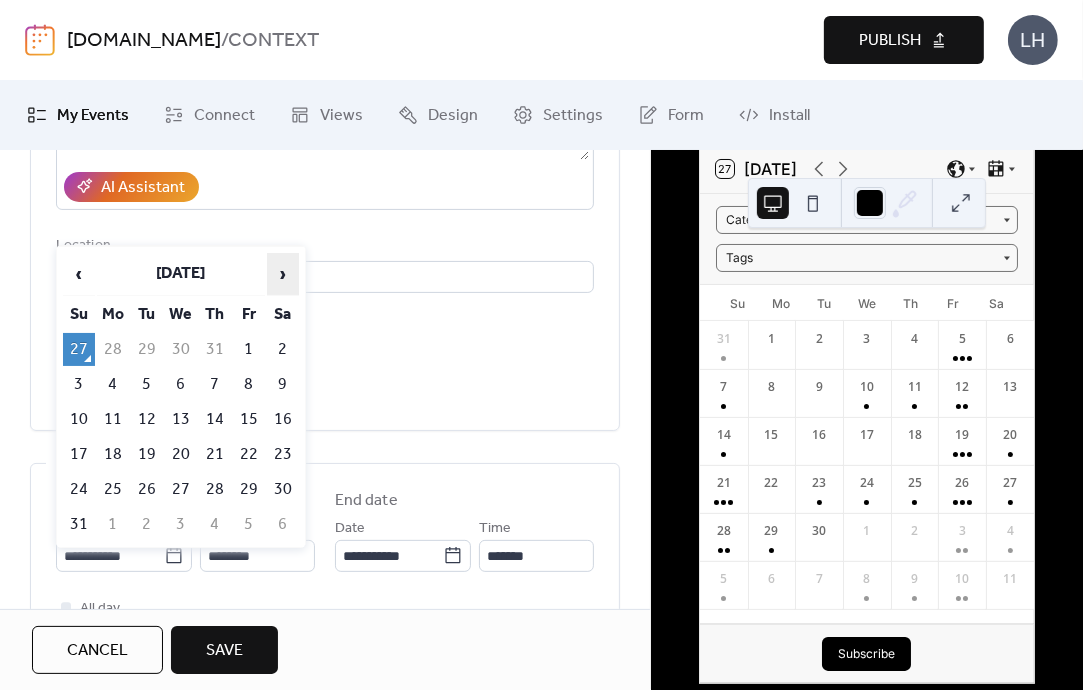 click on "›" at bounding box center [283, 274] 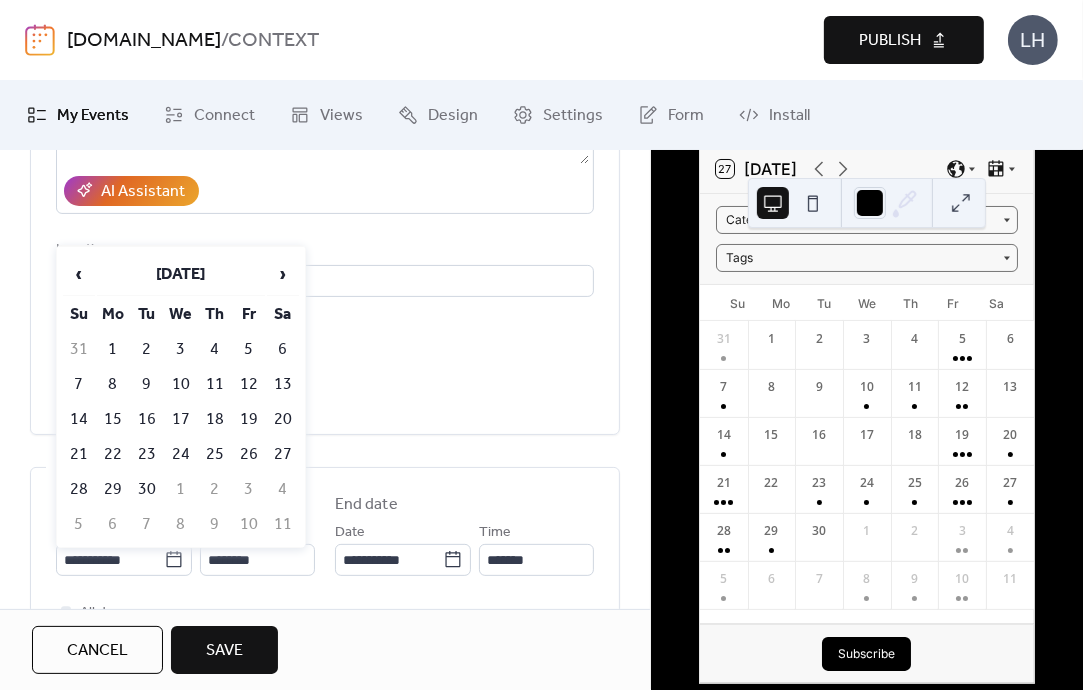 scroll, scrollTop: 380, scrollLeft: 0, axis: vertical 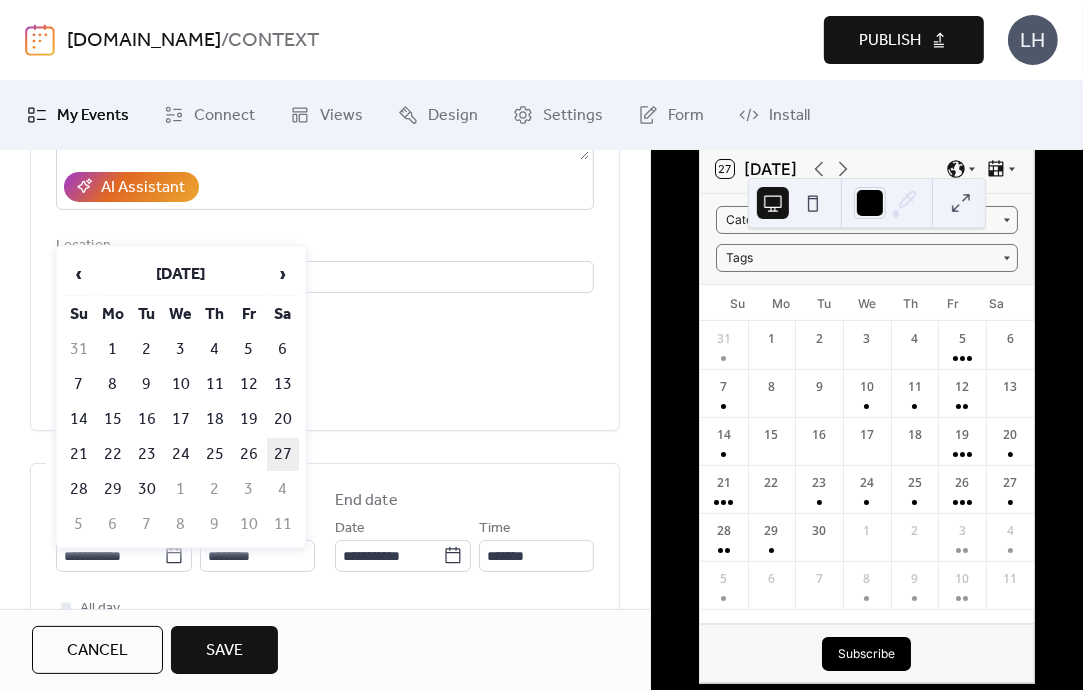 click on "27" at bounding box center [283, 454] 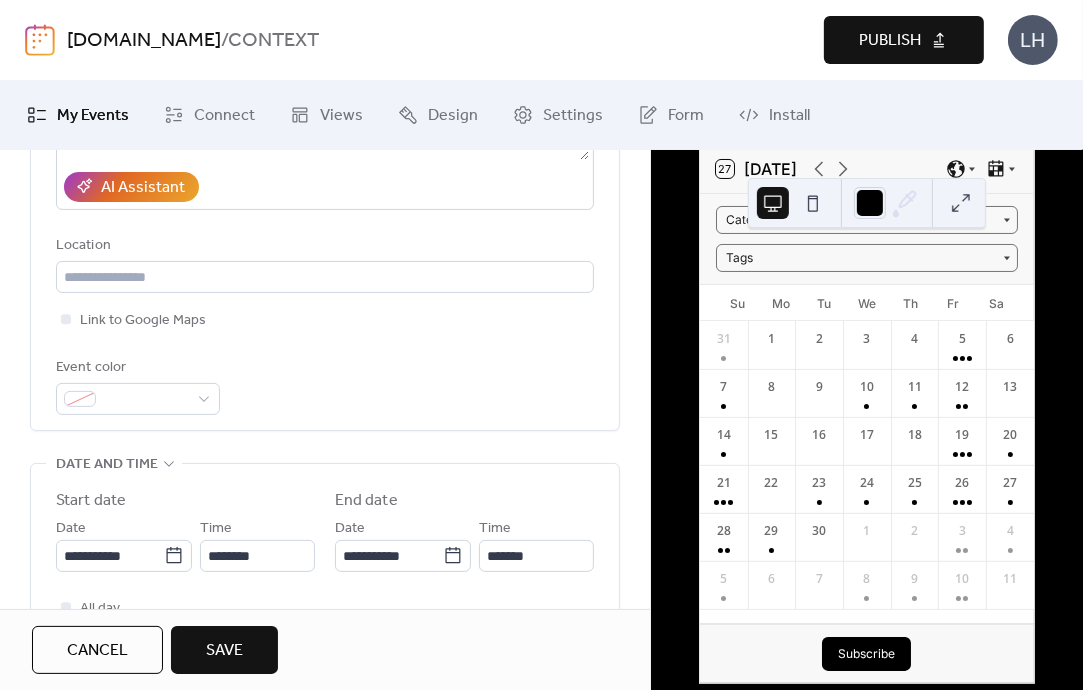 type on "**********" 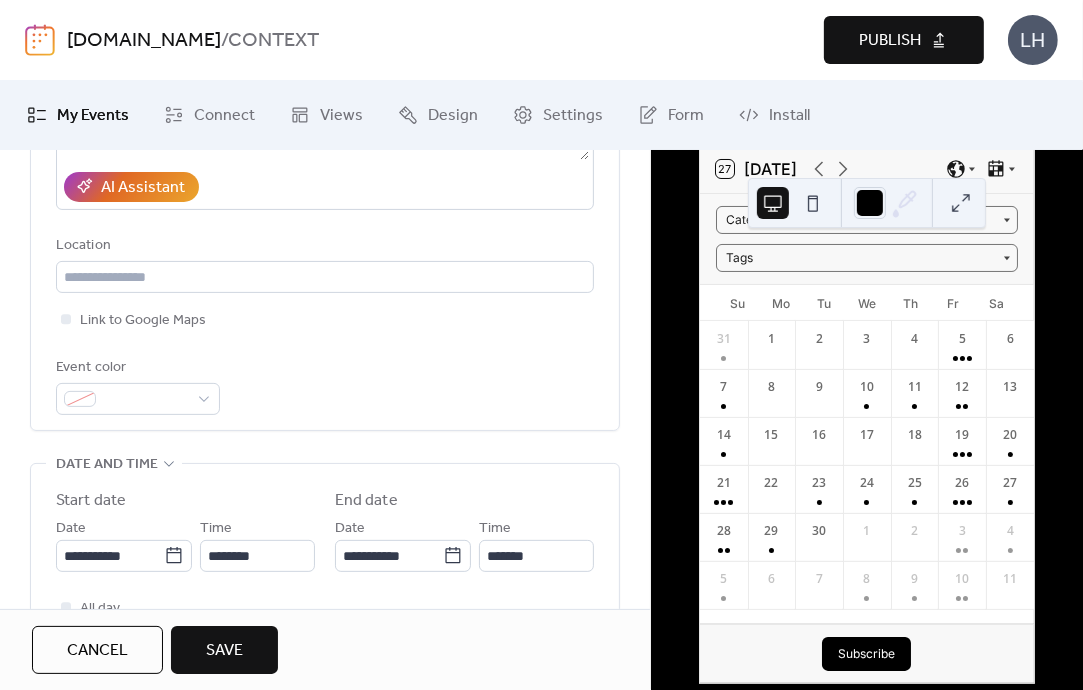 type on "**********" 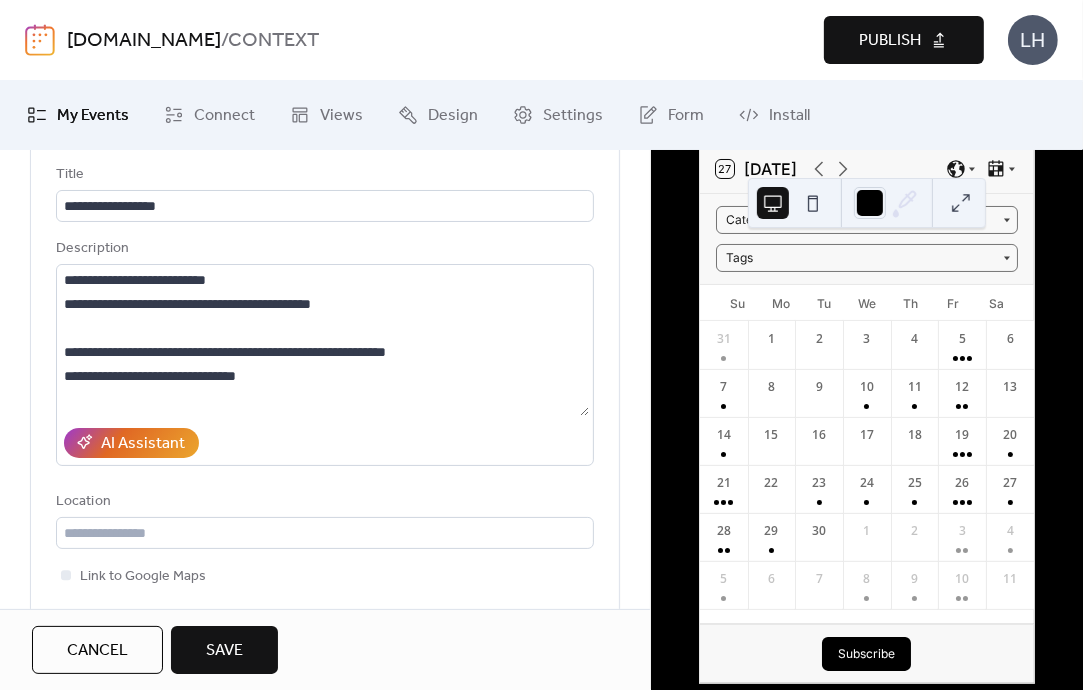 scroll, scrollTop: 118, scrollLeft: 0, axis: vertical 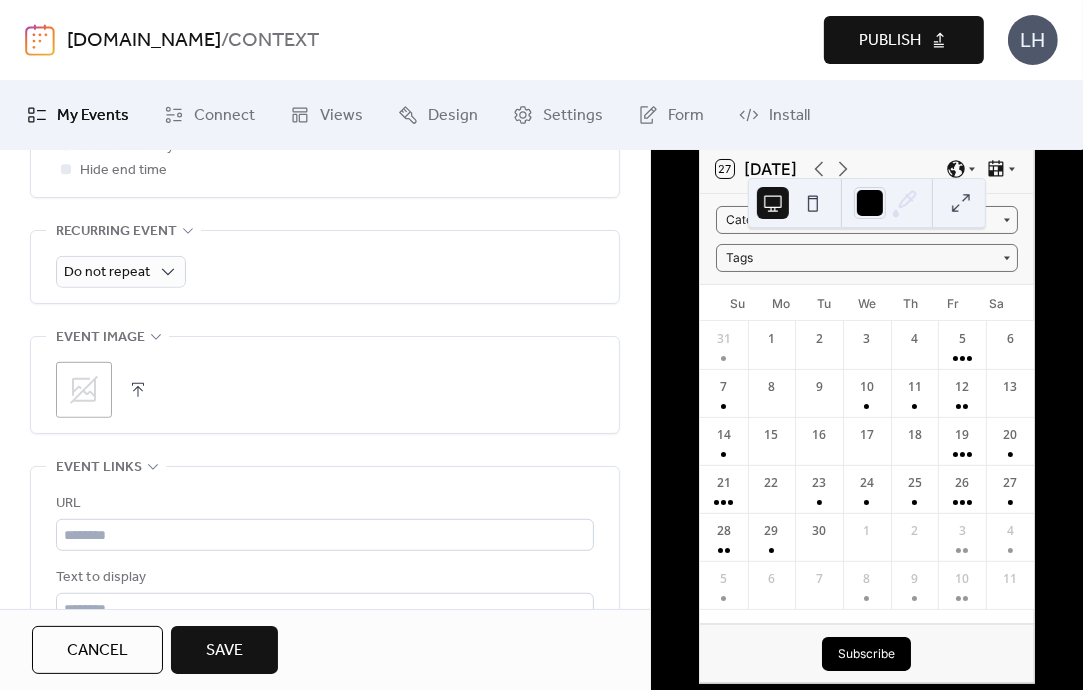click 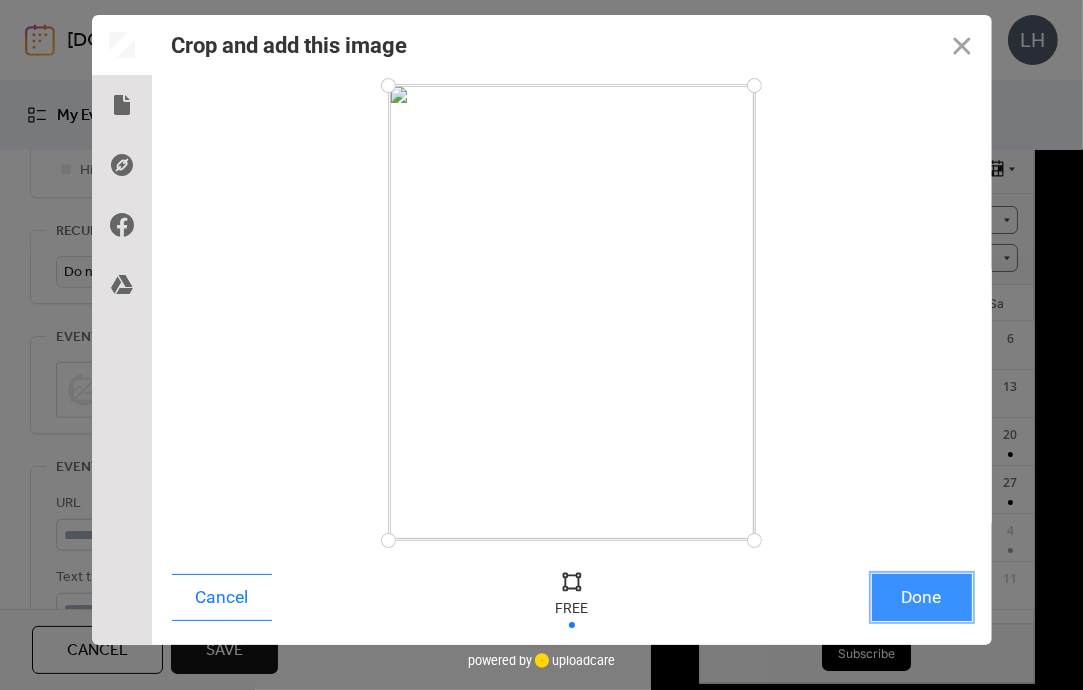 click on "Done" at bounding box center [922, 597] 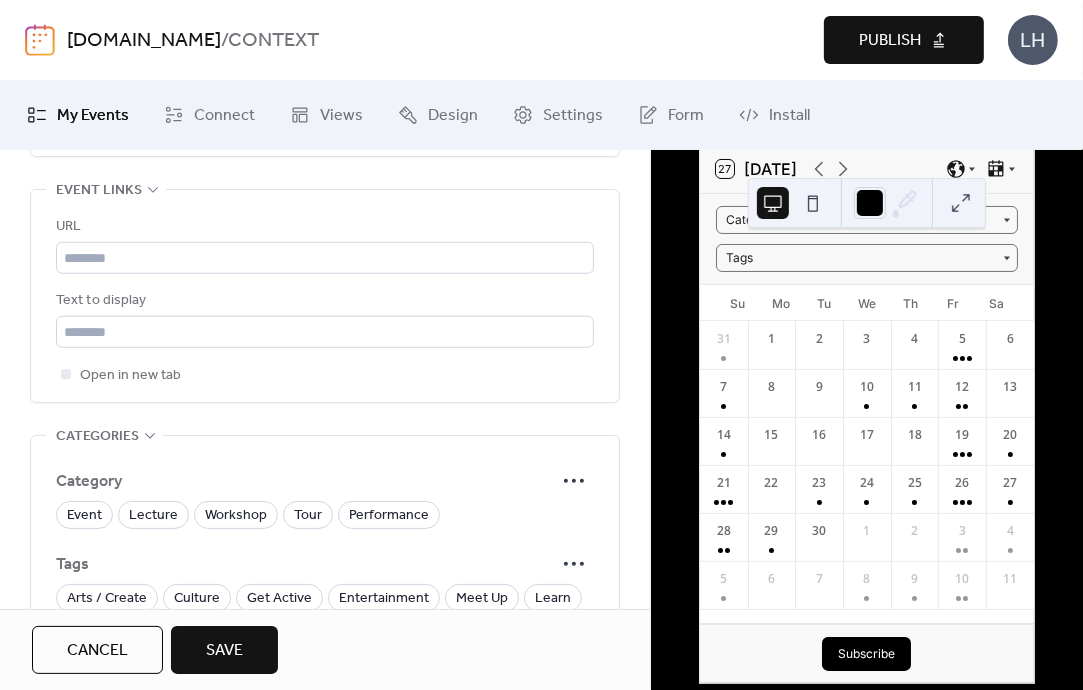 scroll, scrollTop: 1160, scrollLeft: 0, axis: vertical 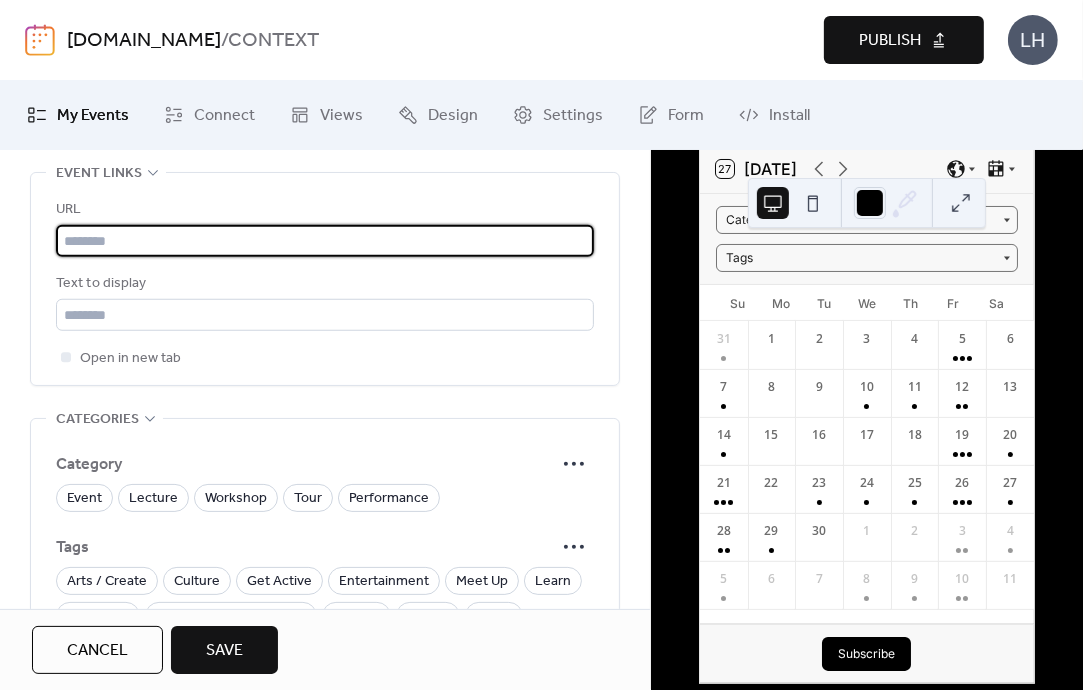 click at bounding box center [325, 241] 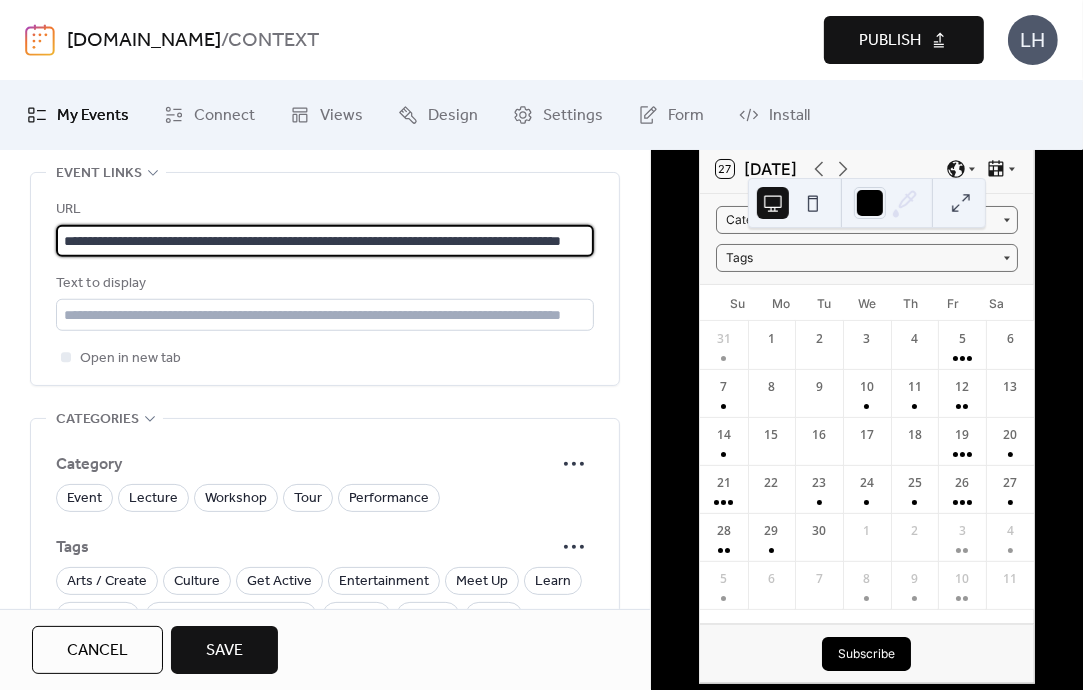 scroll, scrollTop: 0, scrollLeft: 209, axis: horizontal 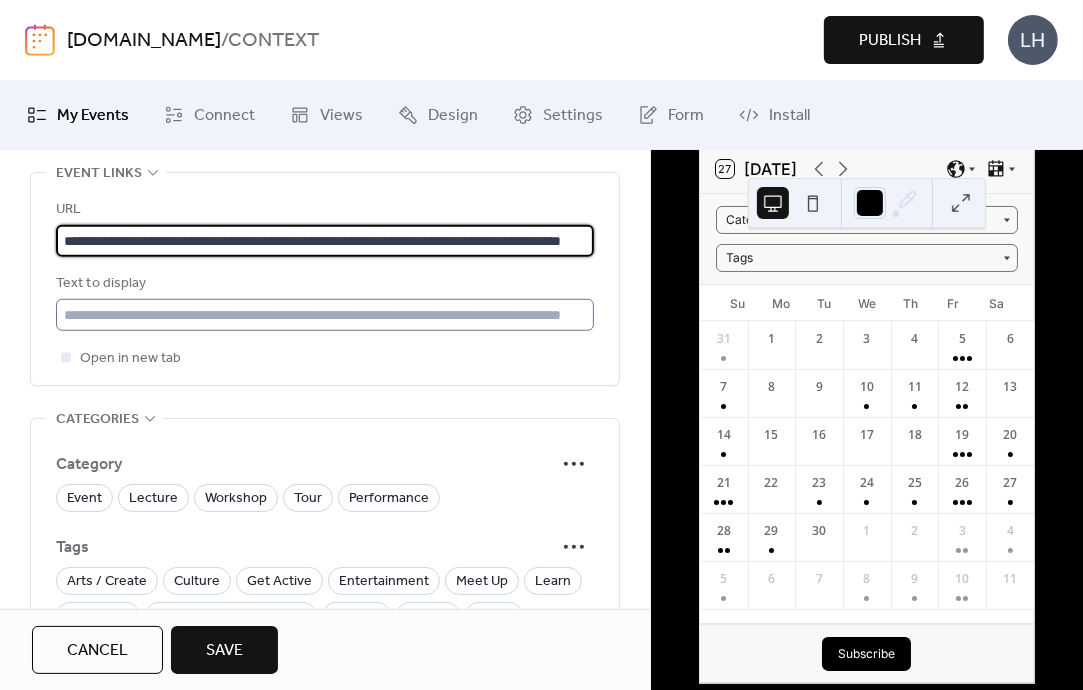 type on "**********" 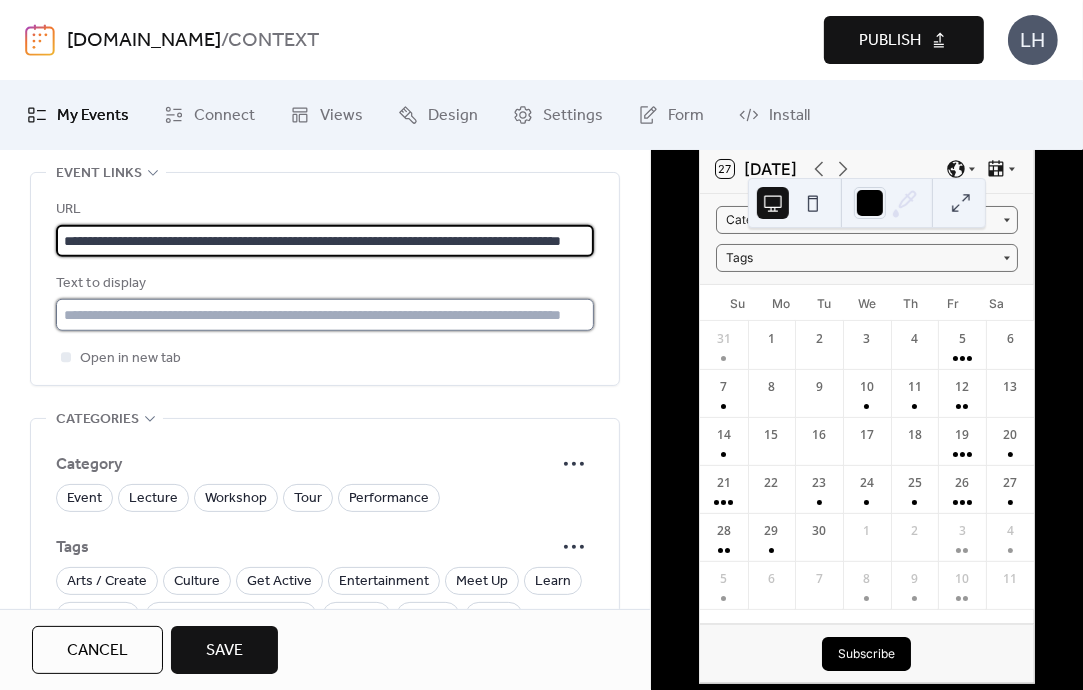 click at bounding box center (325, 315) 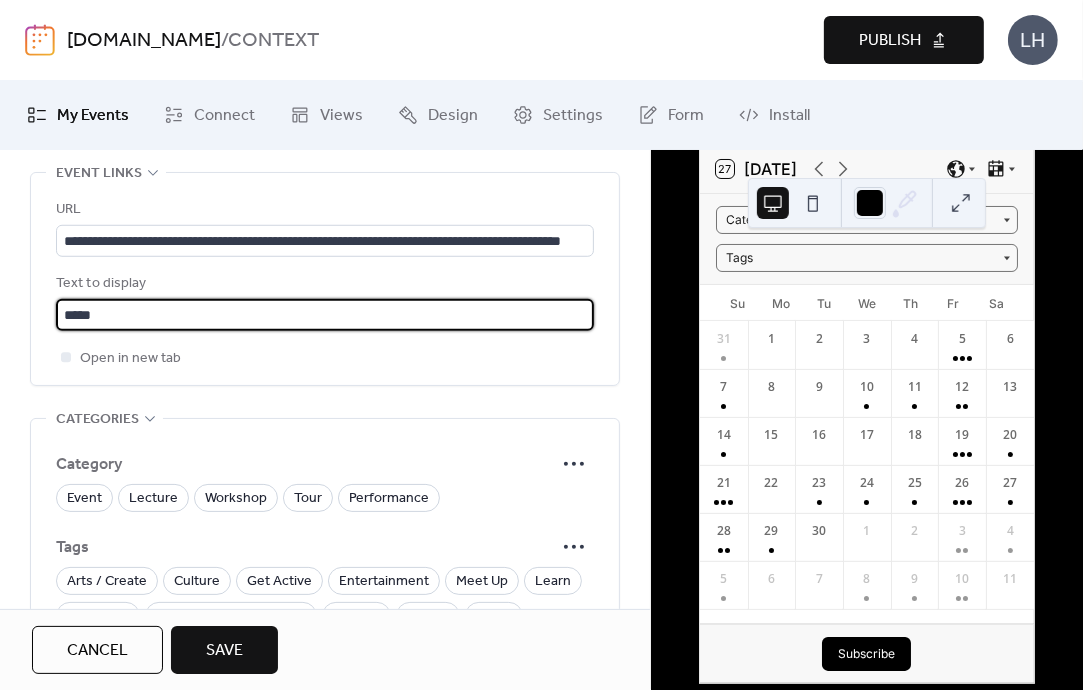type on "**********" 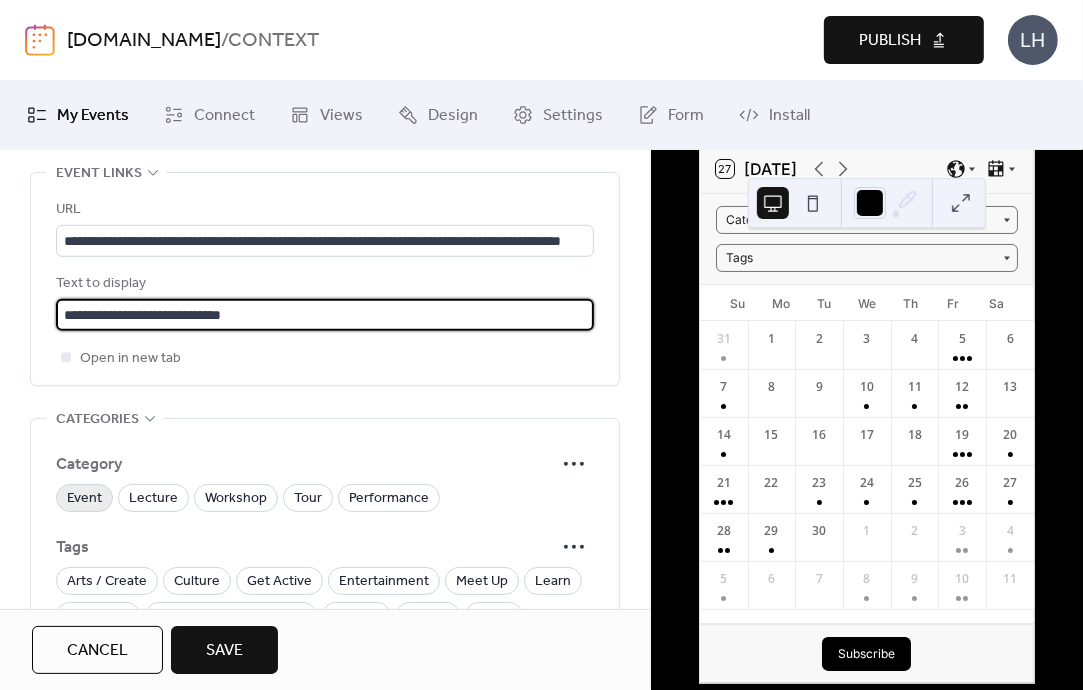 click on "Event" at bounding box center (84, 499) 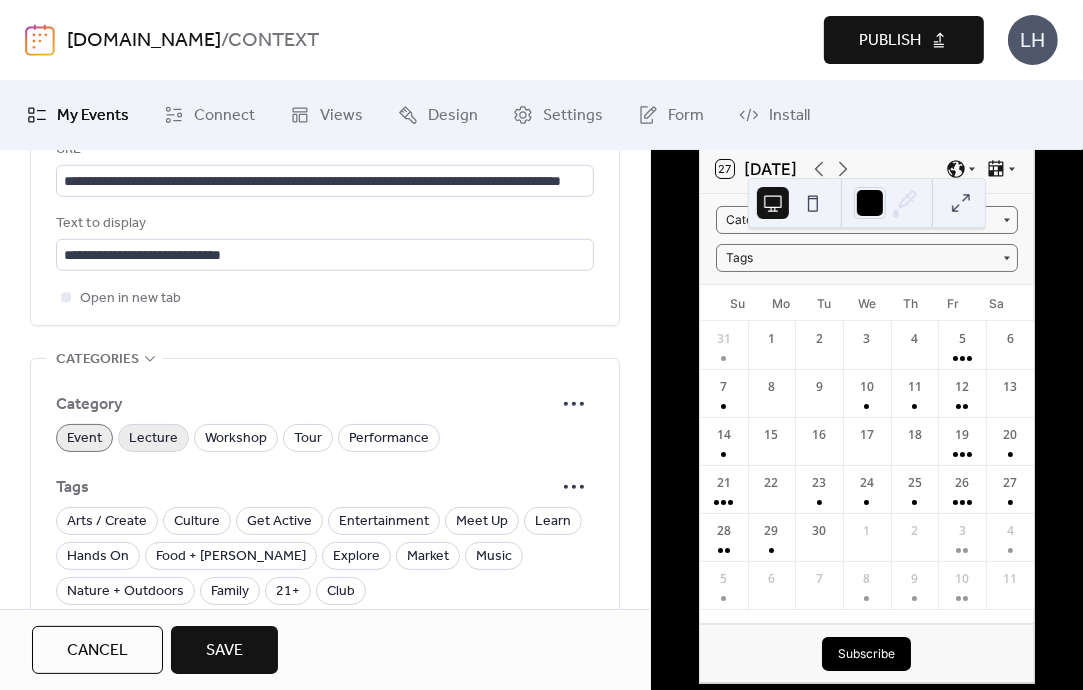 scroll, scrollTop: 1231, scrollLeft: 0, axis: vertical 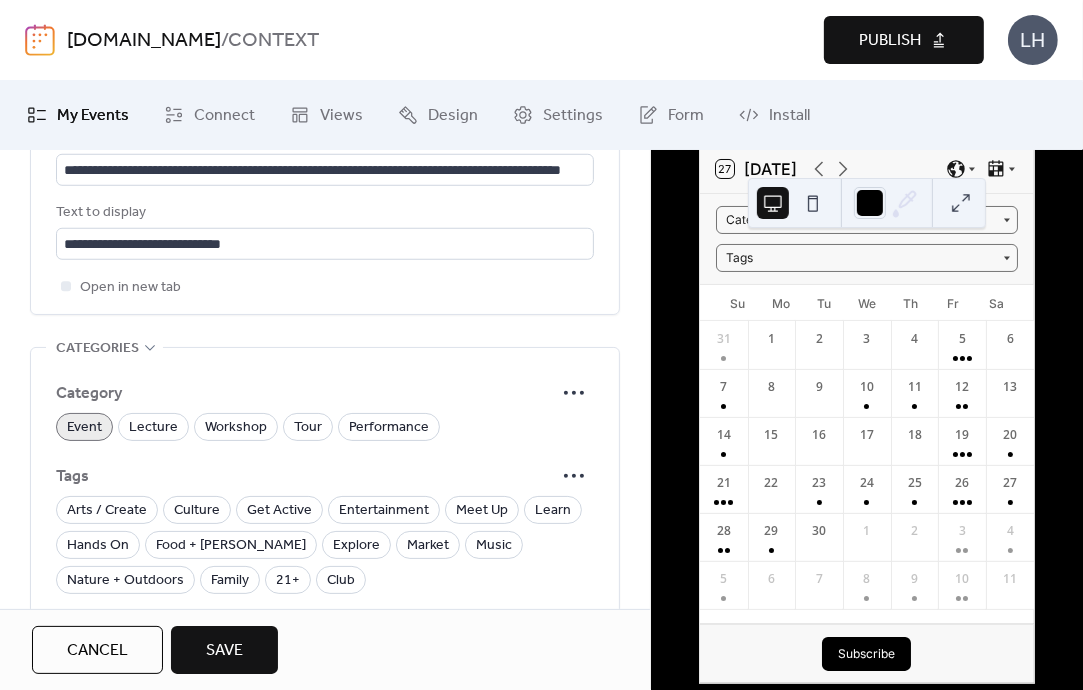 click on "Event" at bounding box center [84, 428] 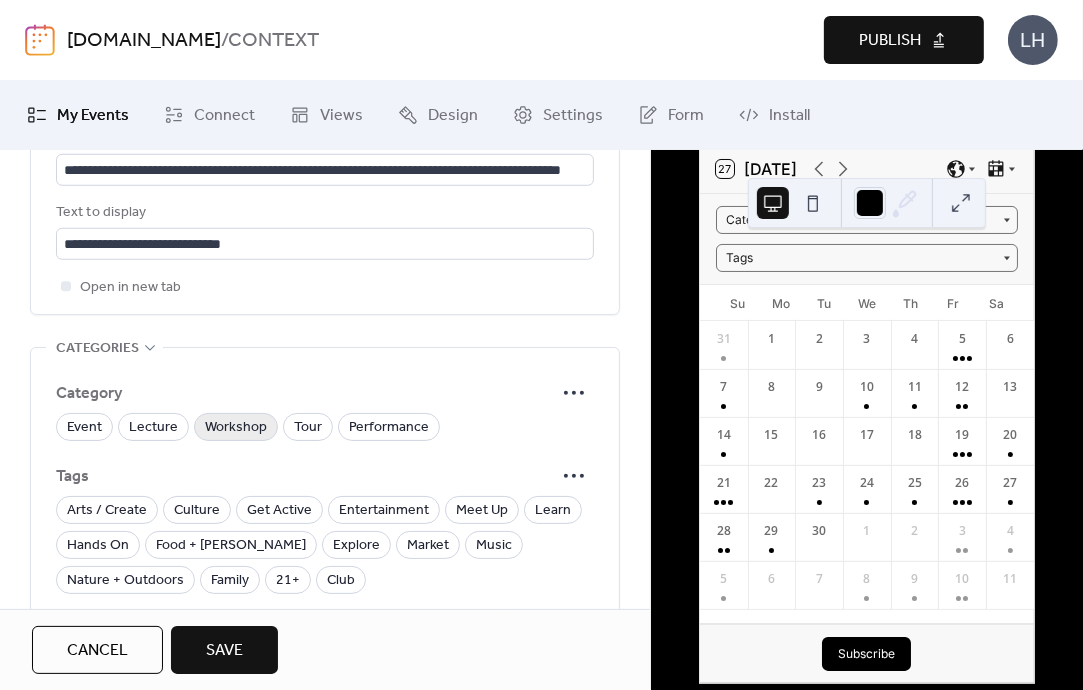 click on "Workshop" at bounding box center [236, 428] 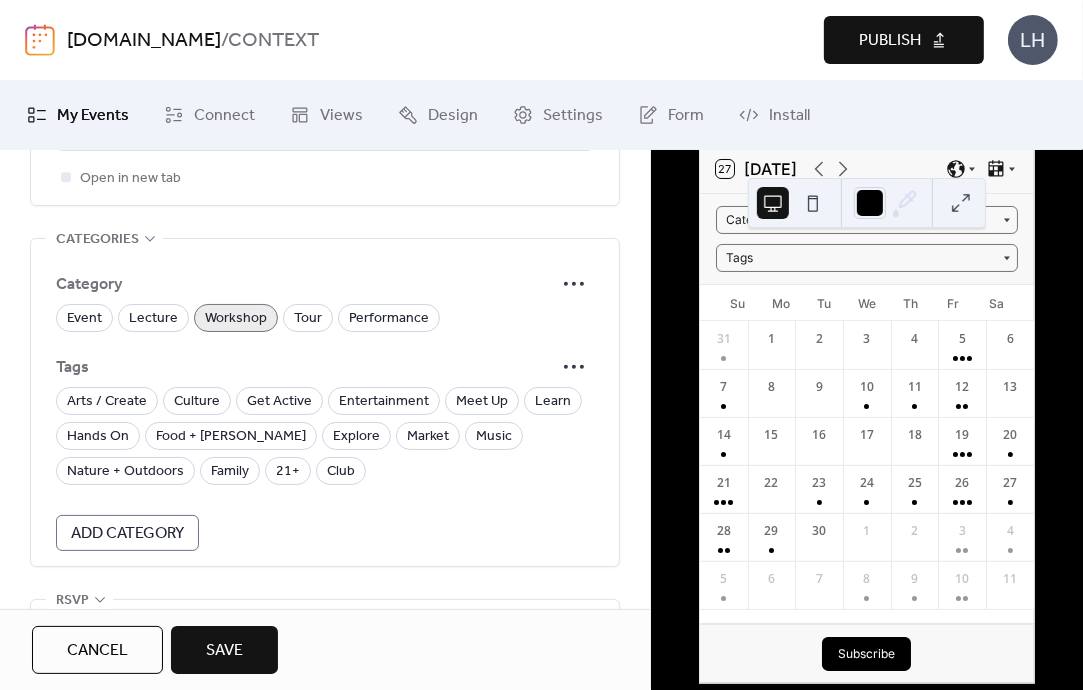 scroll, scrollTop: 1342, scrollLeft: 0, axis: vertical 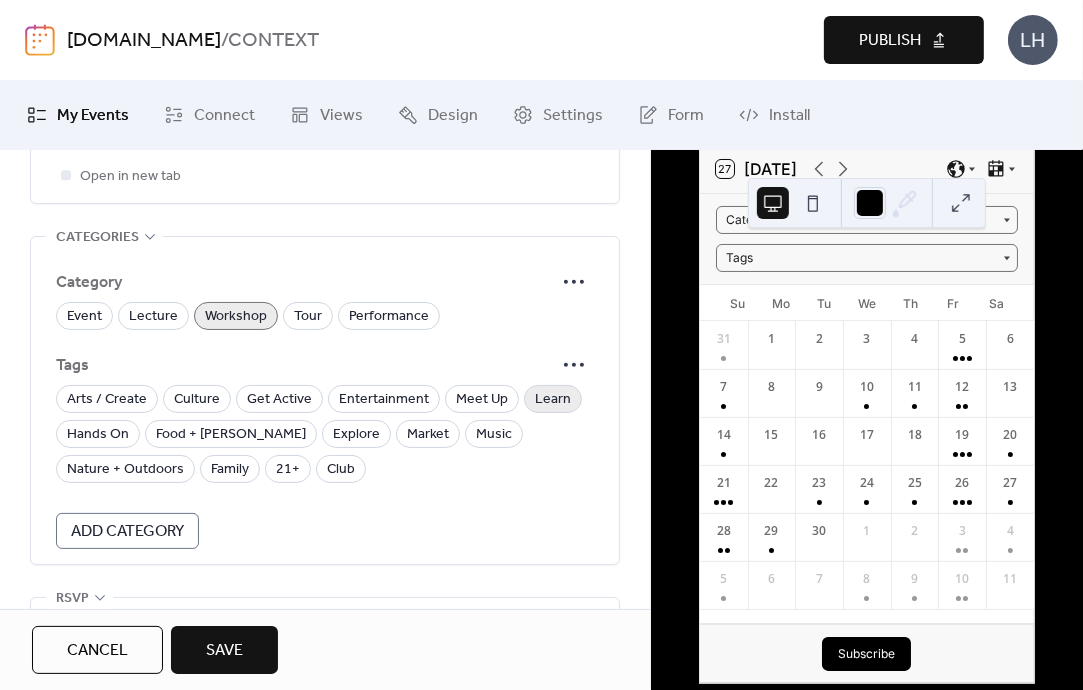click on "Learn" at bounding box center (553, 400) 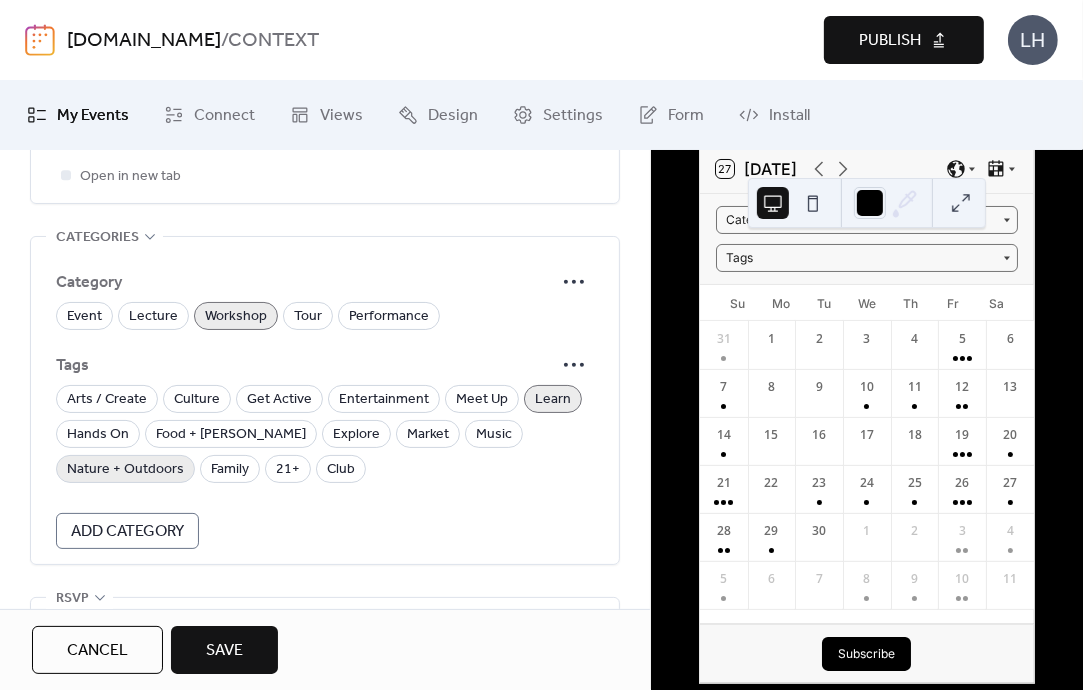 click on "Nature + Outdoors" at bounding box center [125, 470] 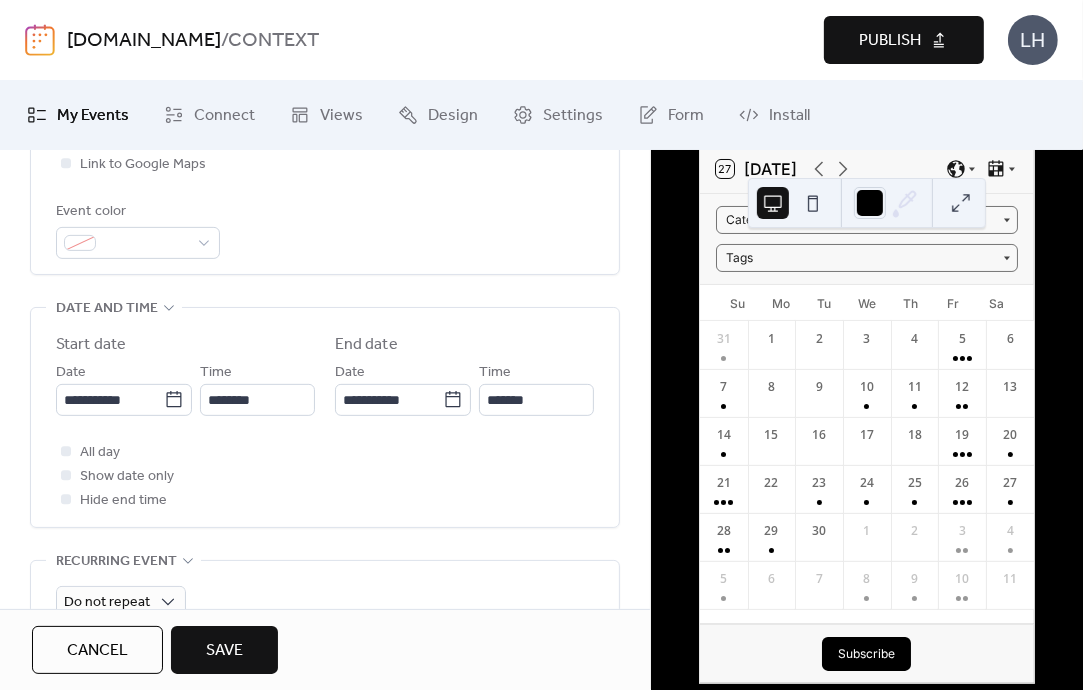 scroll, scrollTop: 516, scrollLeft: 0, axis: vertical 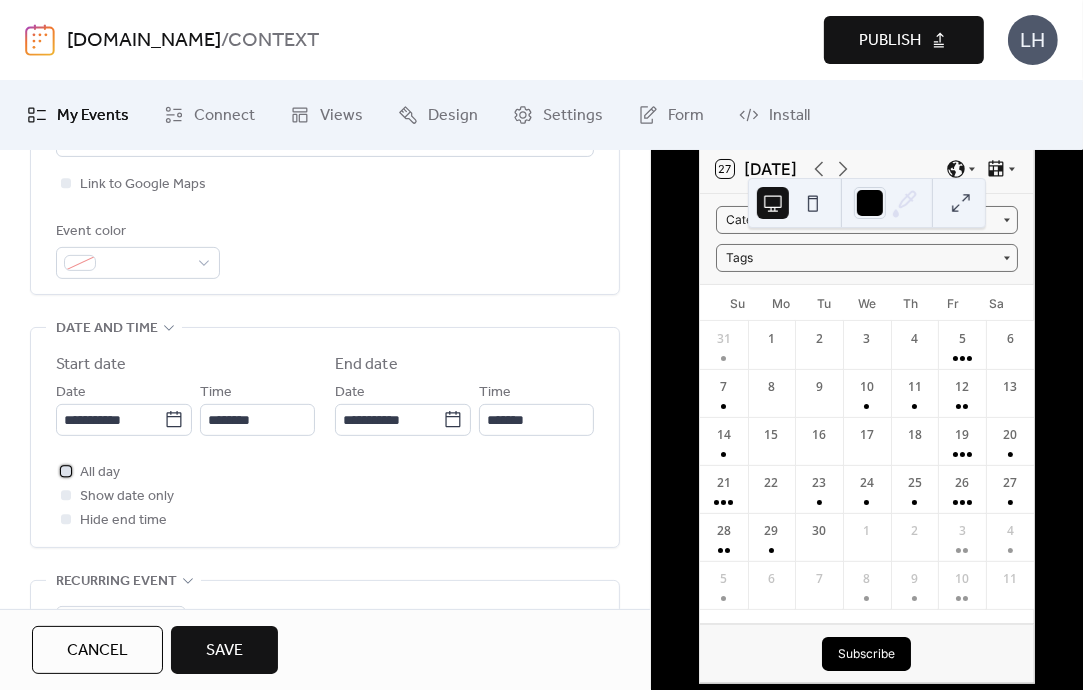 click on "All day" at bounding box center [100, 473] 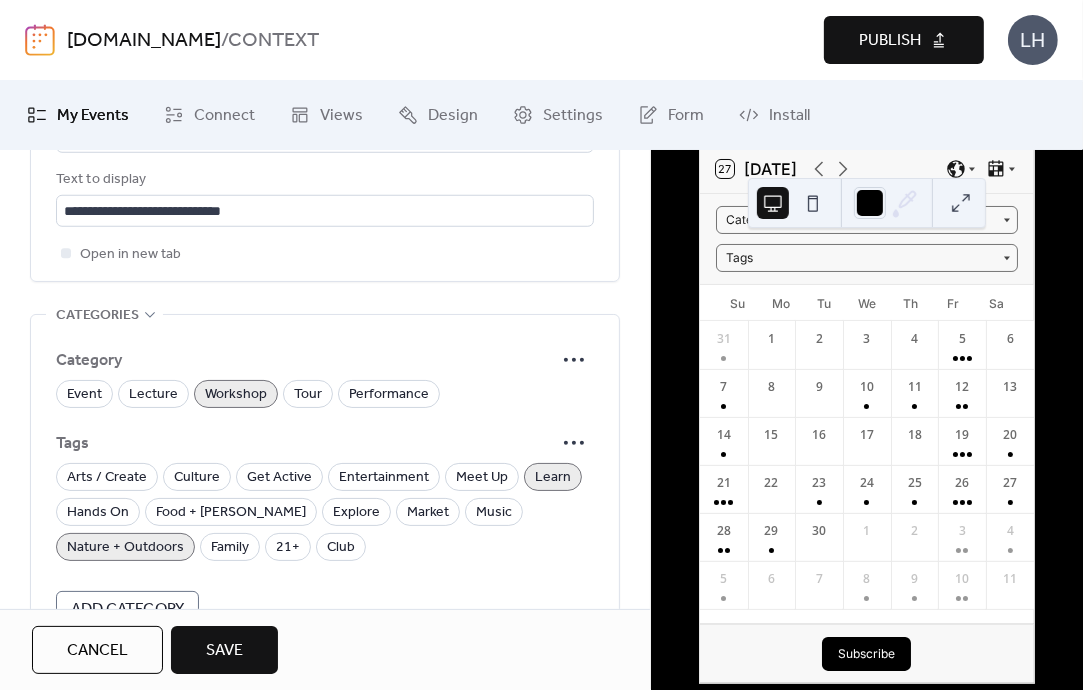 scroll, scrollTop: 1463, scrollLeft: 0, axis: vertical 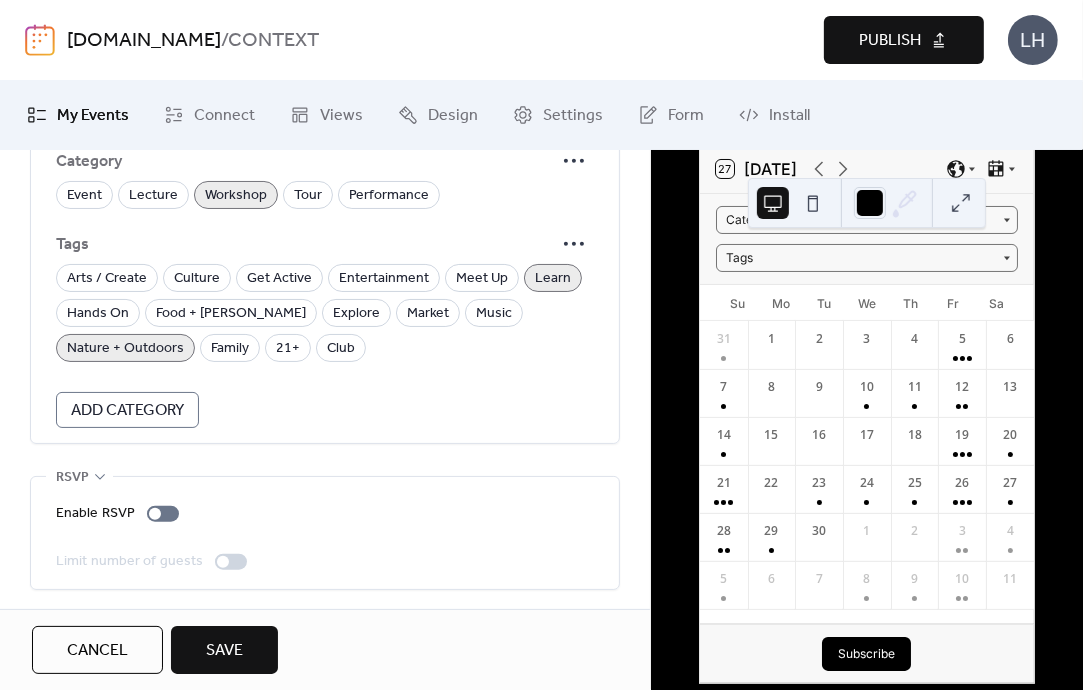 click on "Save" at bounding box center [224, 650] 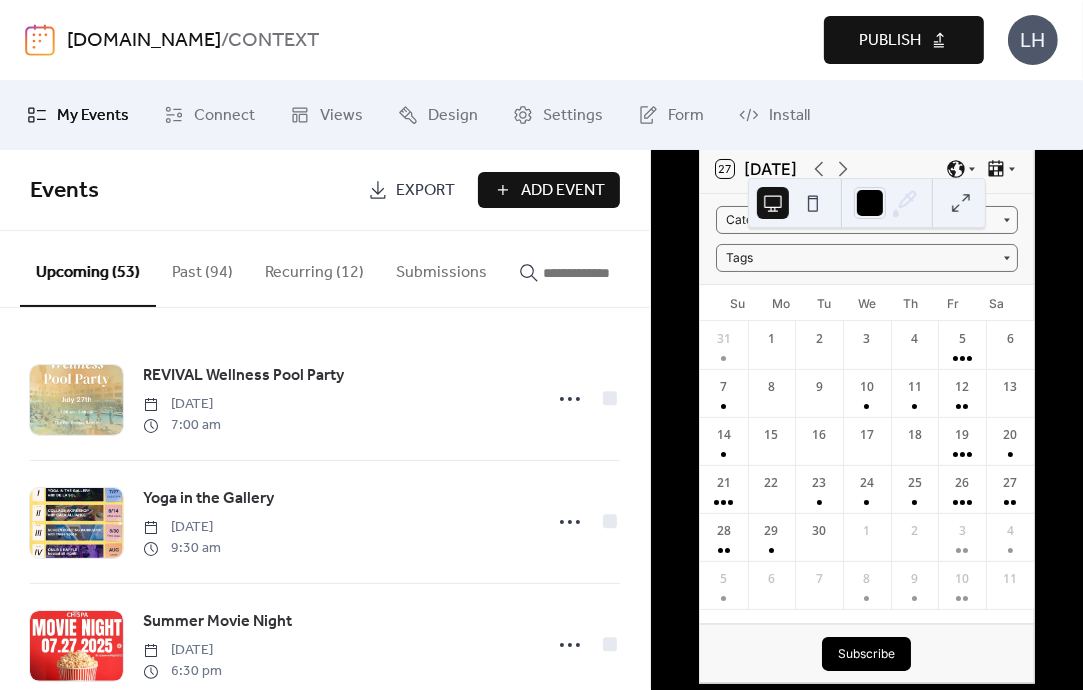 click at bounding box center [603, 273] 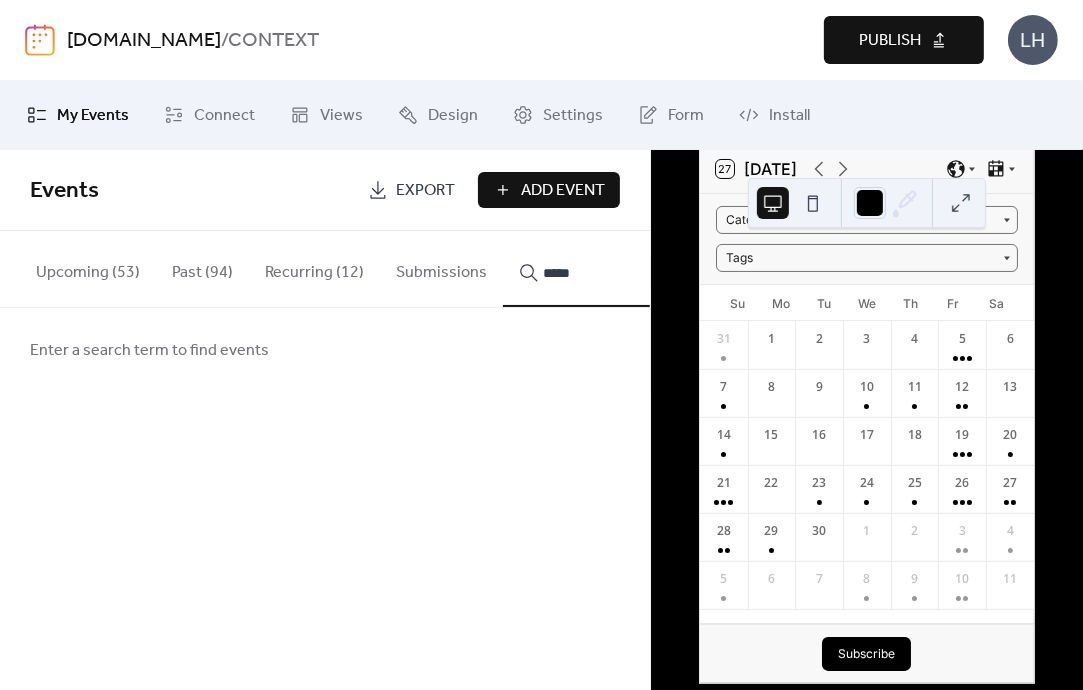 click on "****" at bounding box center (591, 269) 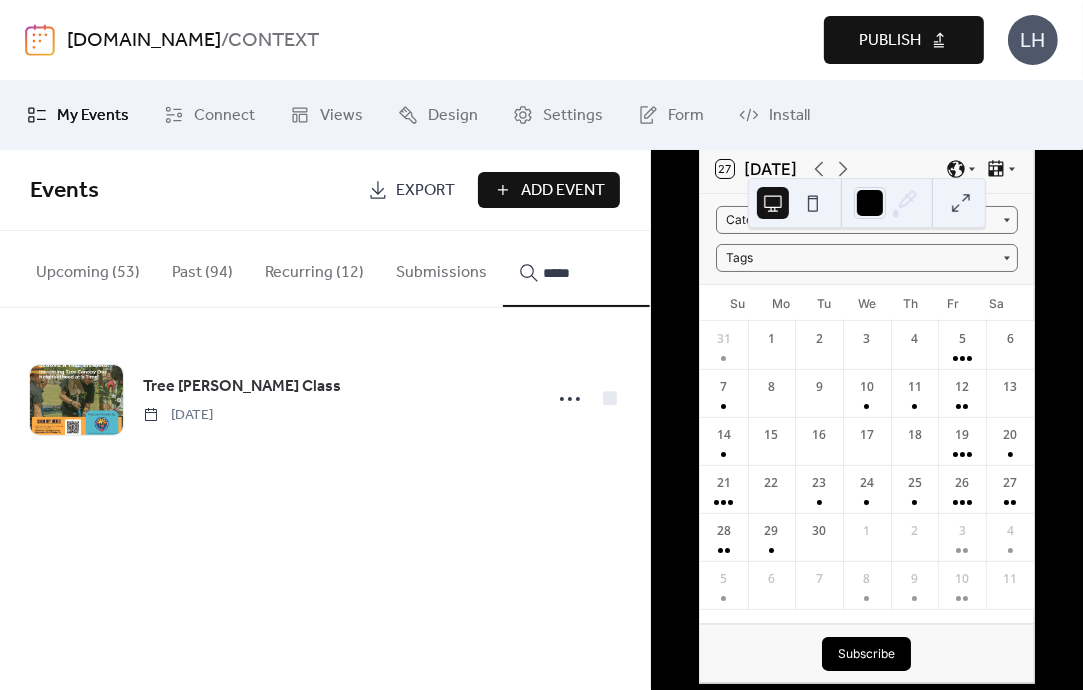 type on "****" 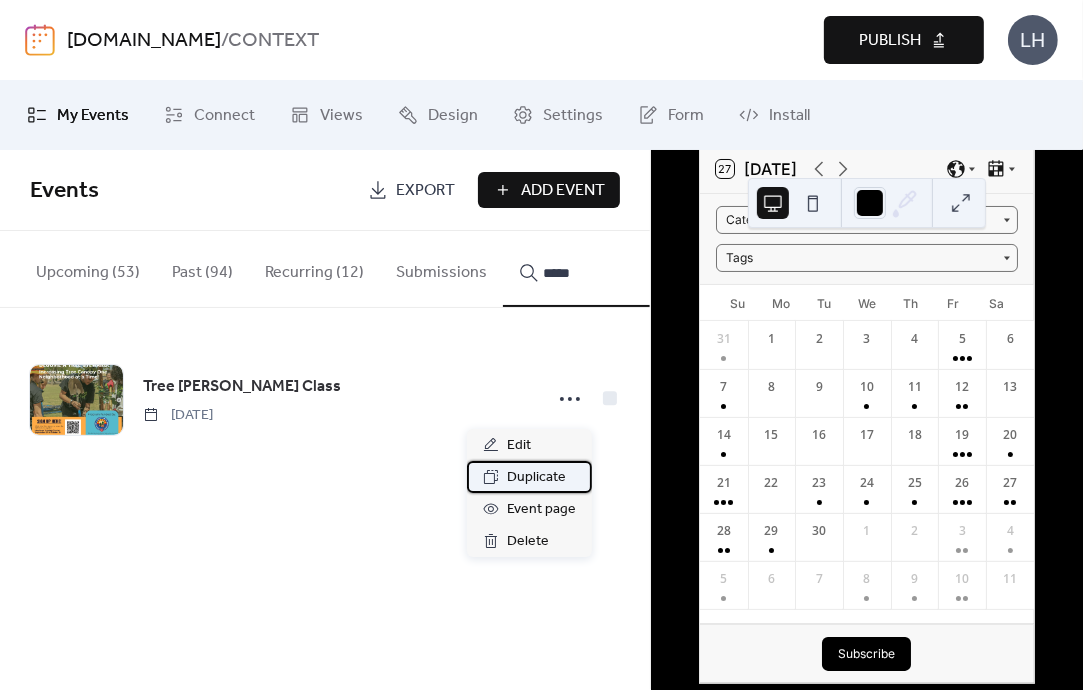 click on "Duplicate" at bounding box center [536, 478] 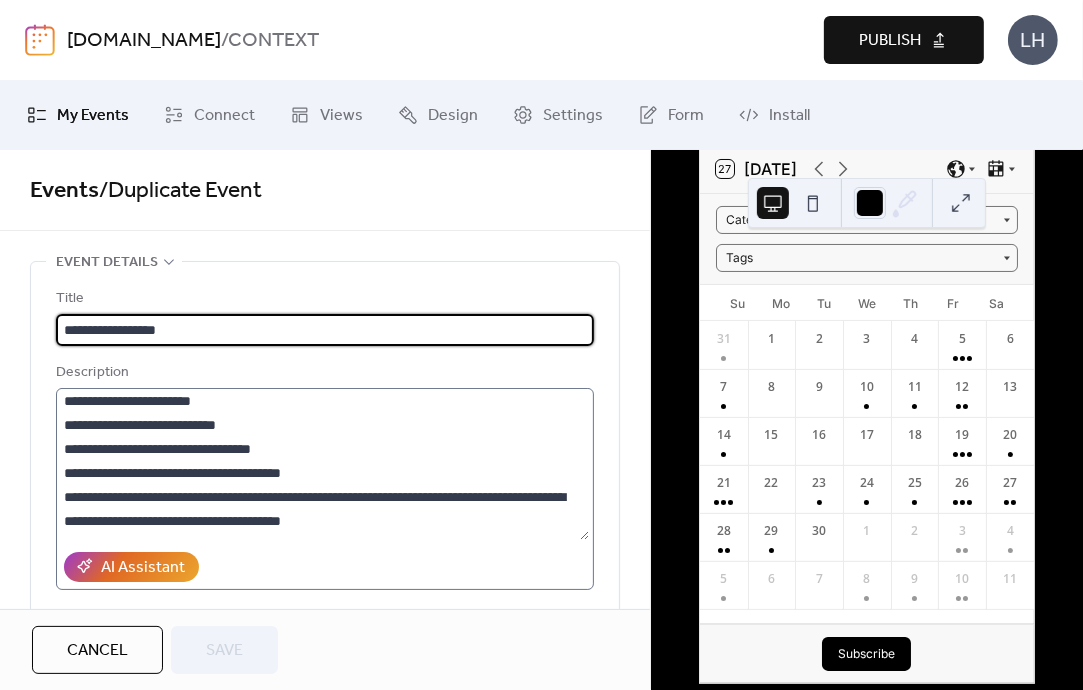 scroll, scrollTop: 216, scrollLeft: 0, axis: vertical 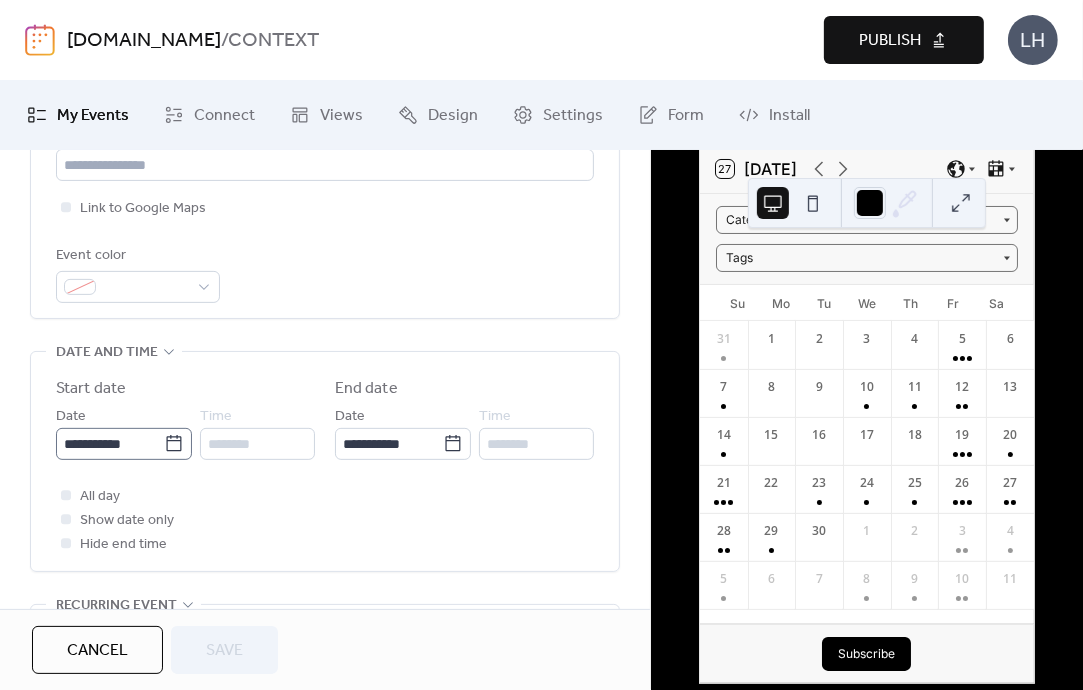 click 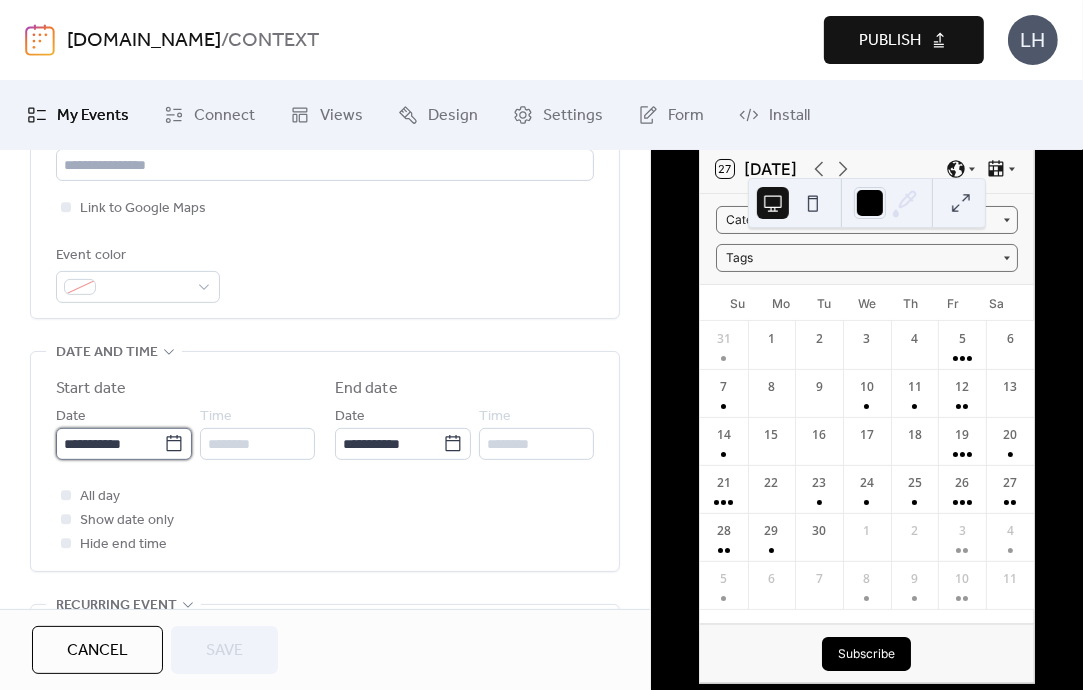 click on "**********" at bounding box center [110, 444] 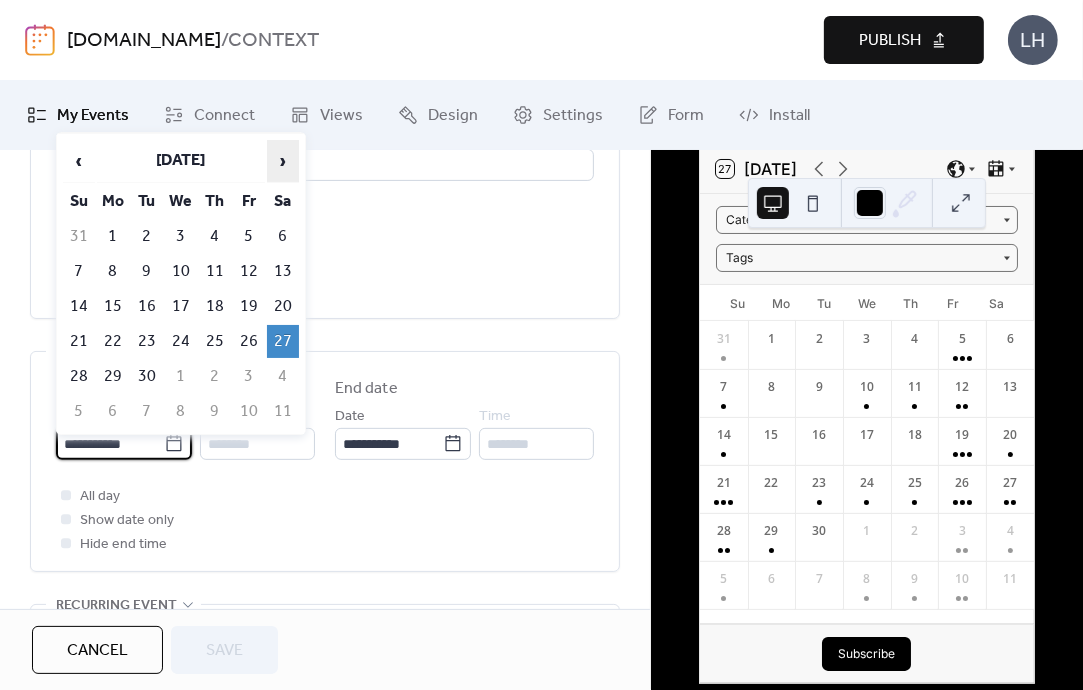 click on "›" at bounding box center [283, 161] 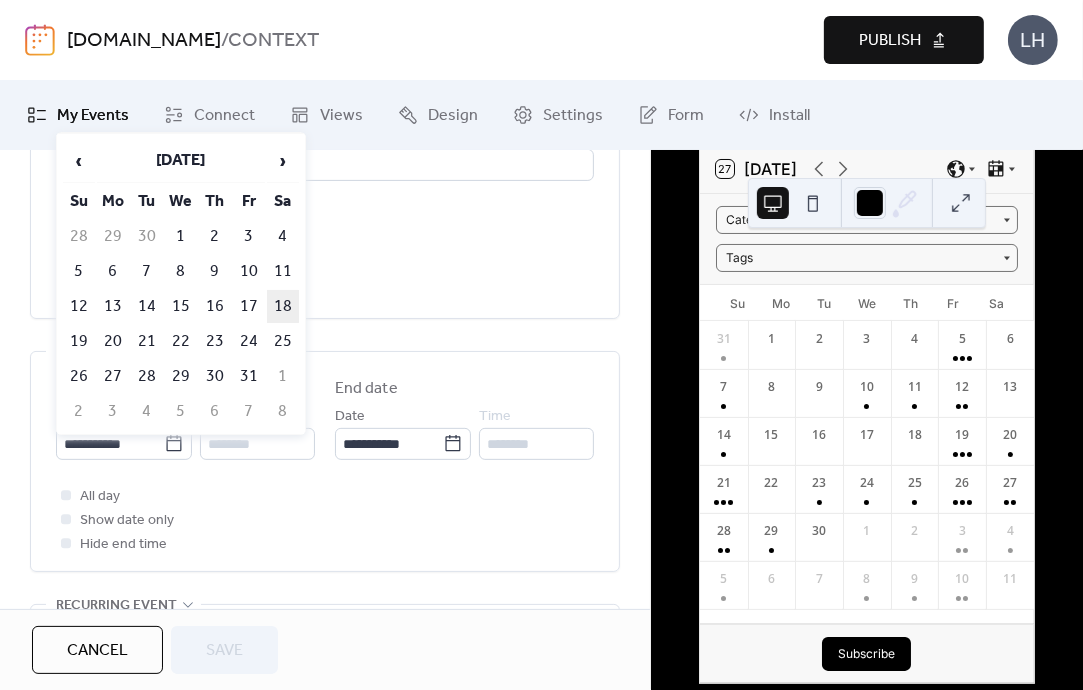 click on "18" at bounding box center [283, 306] 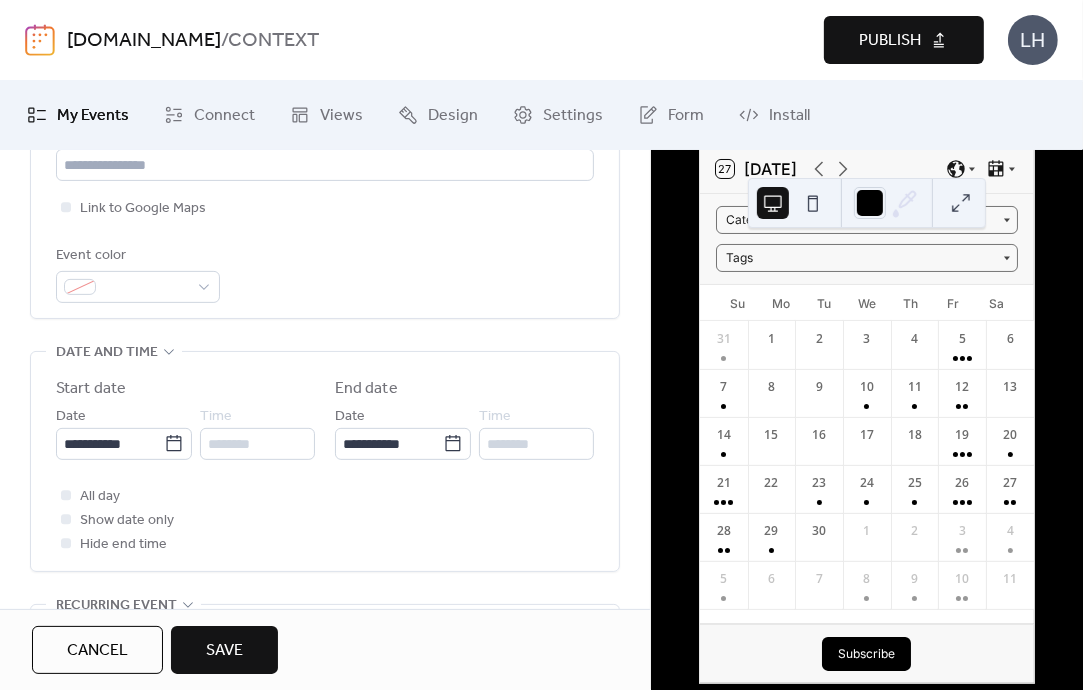 click on "Save" at bounding box center (224, 650) 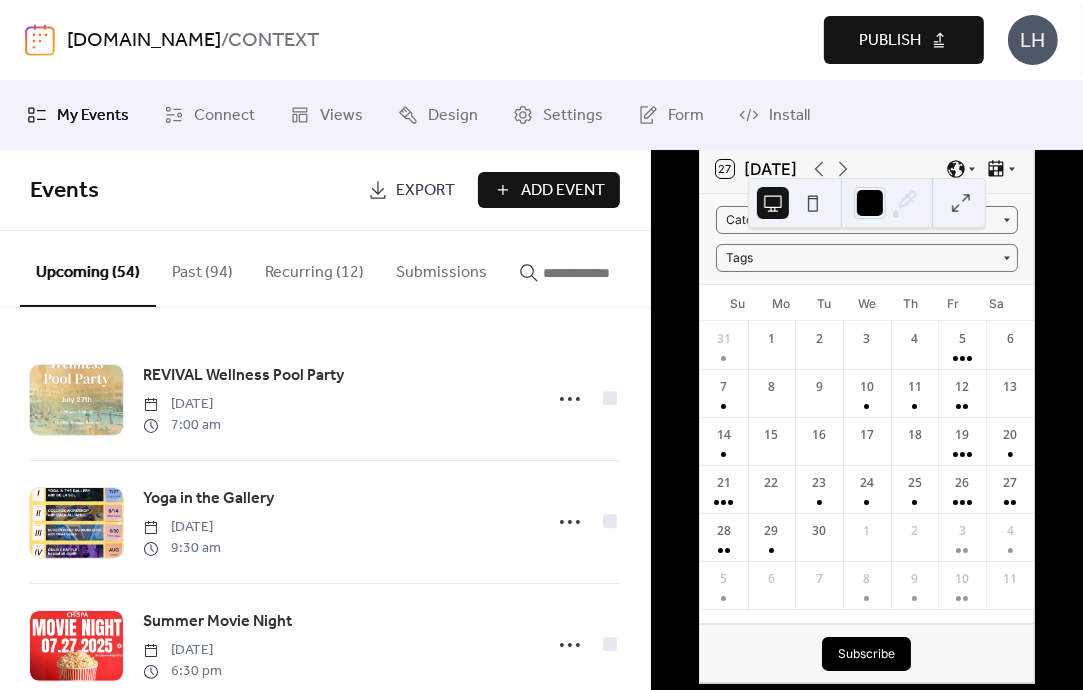 click on "Add Event" at bounding box center (563, 191) 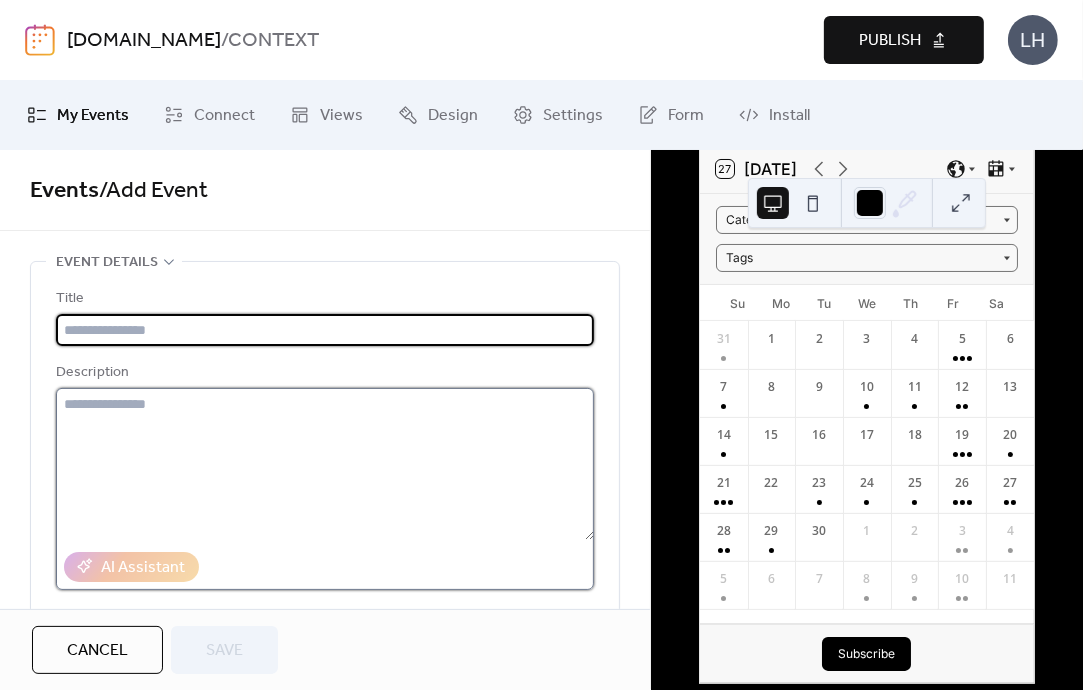click at bounding box center [325, 464] 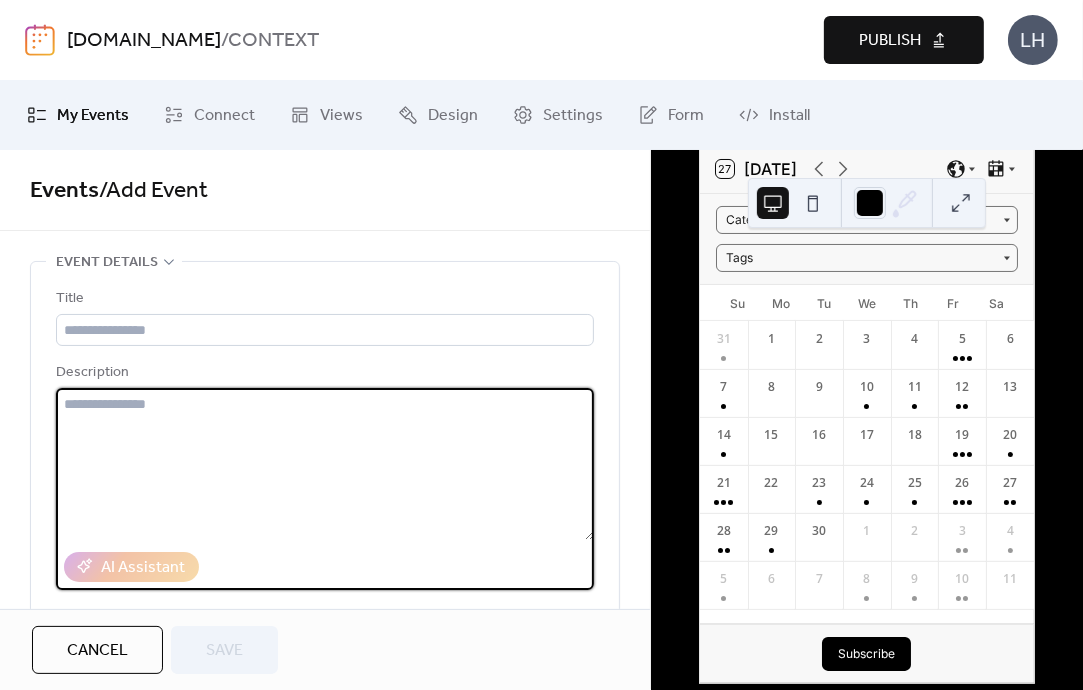 paste on "**********" 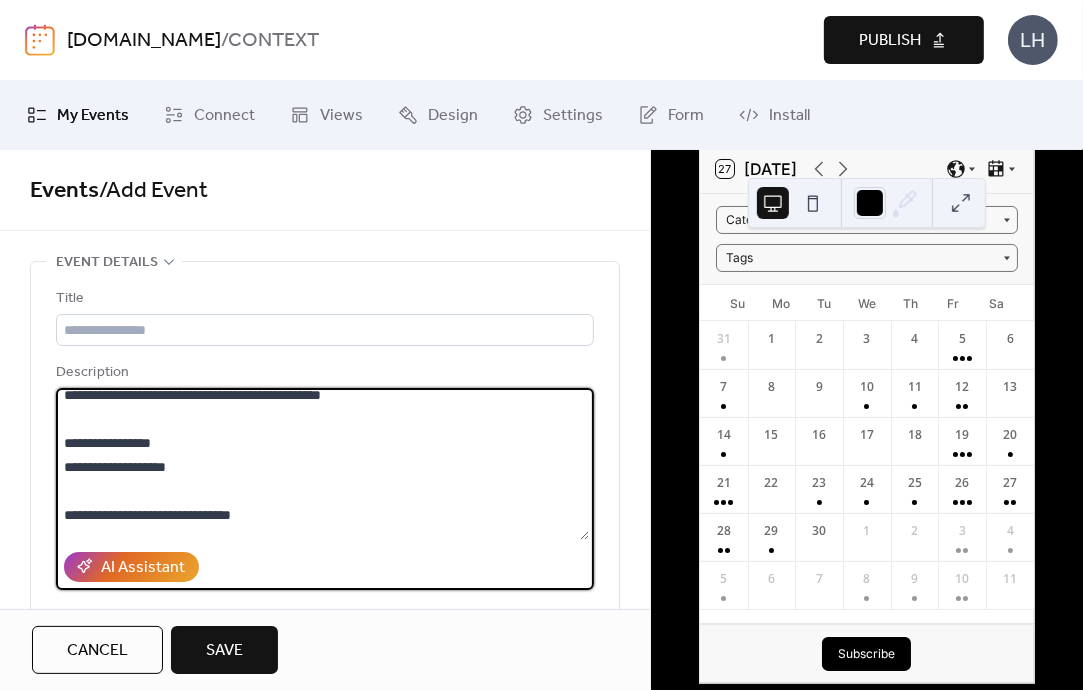 scroll, scrollTop: 120, scrollLeft: 0, axis: vertical 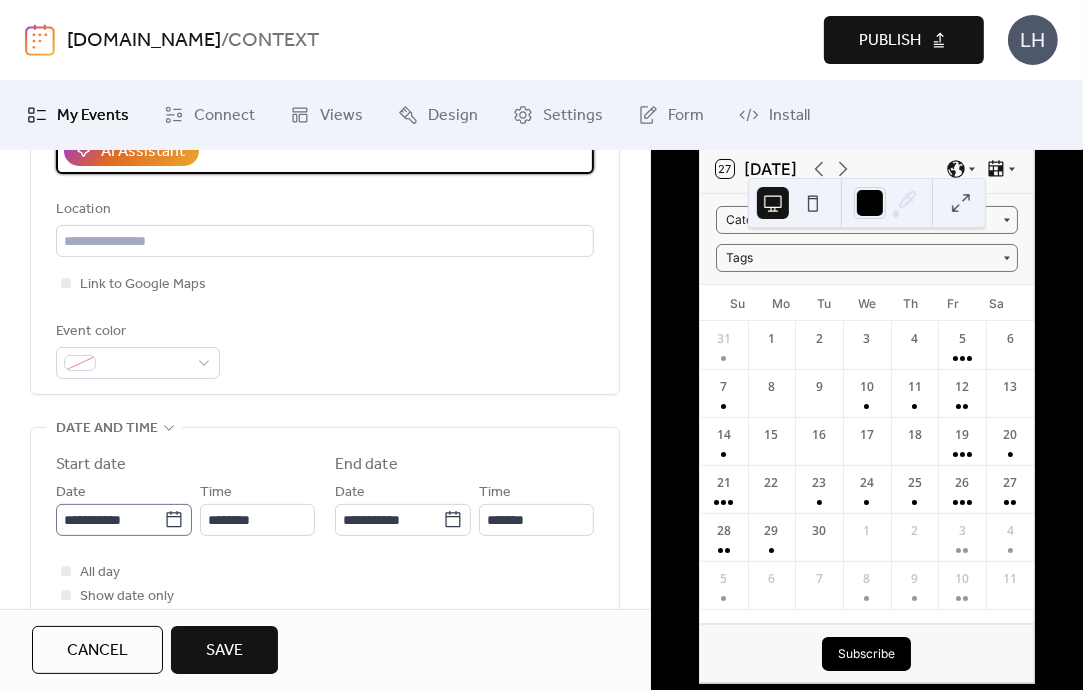 type on "**********" 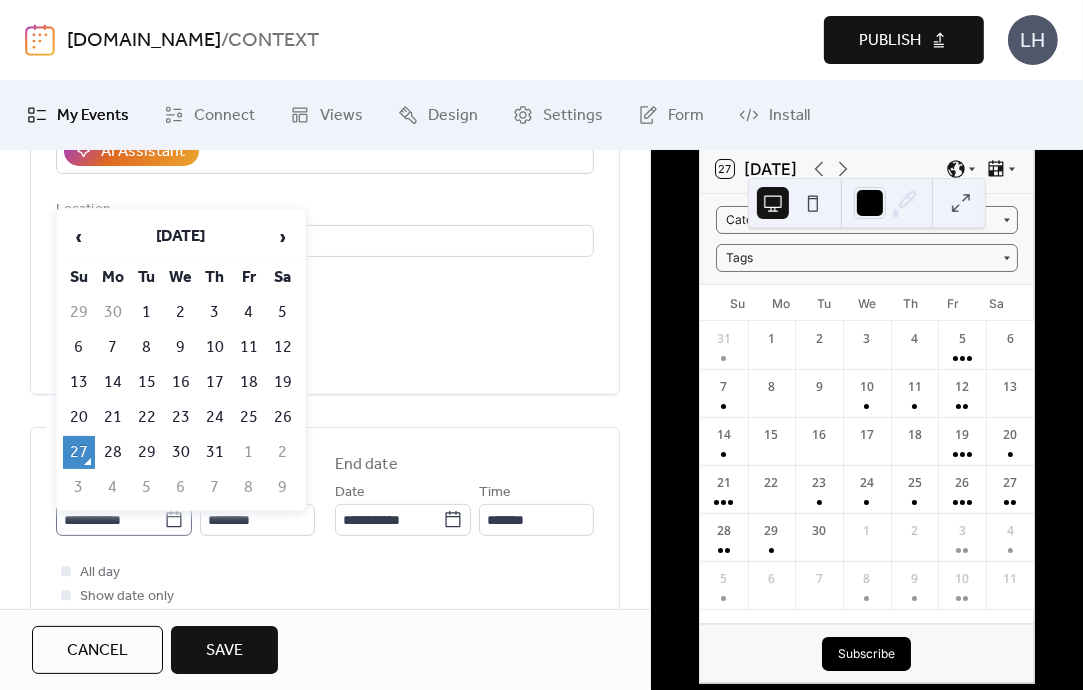 click 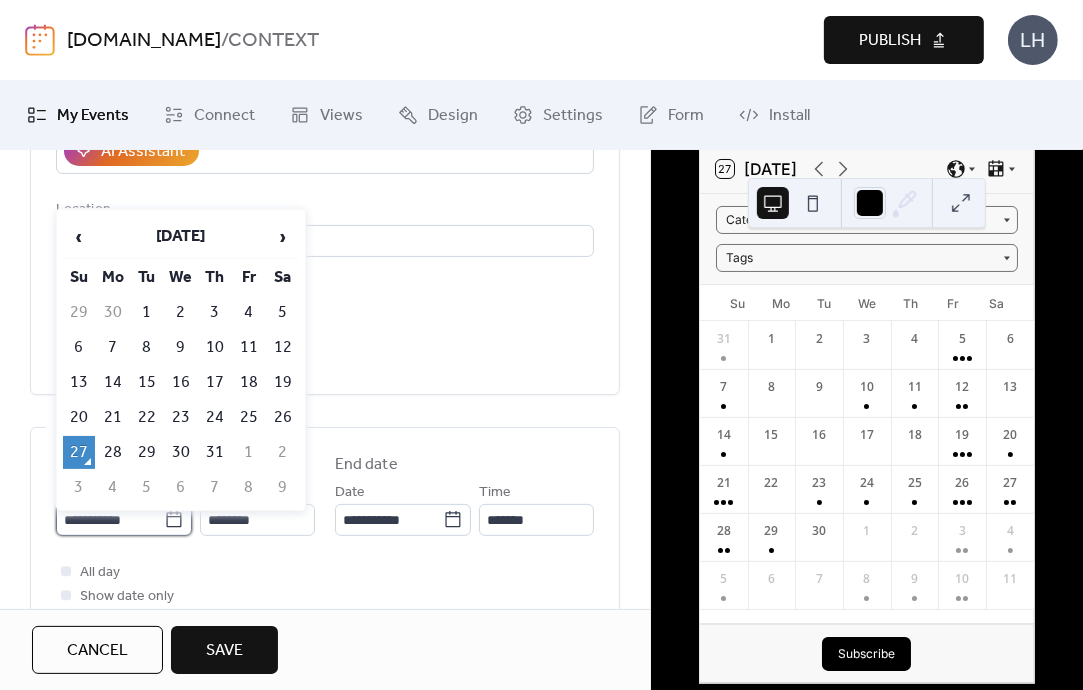 click on "**********" at bounding box center [110, 520] 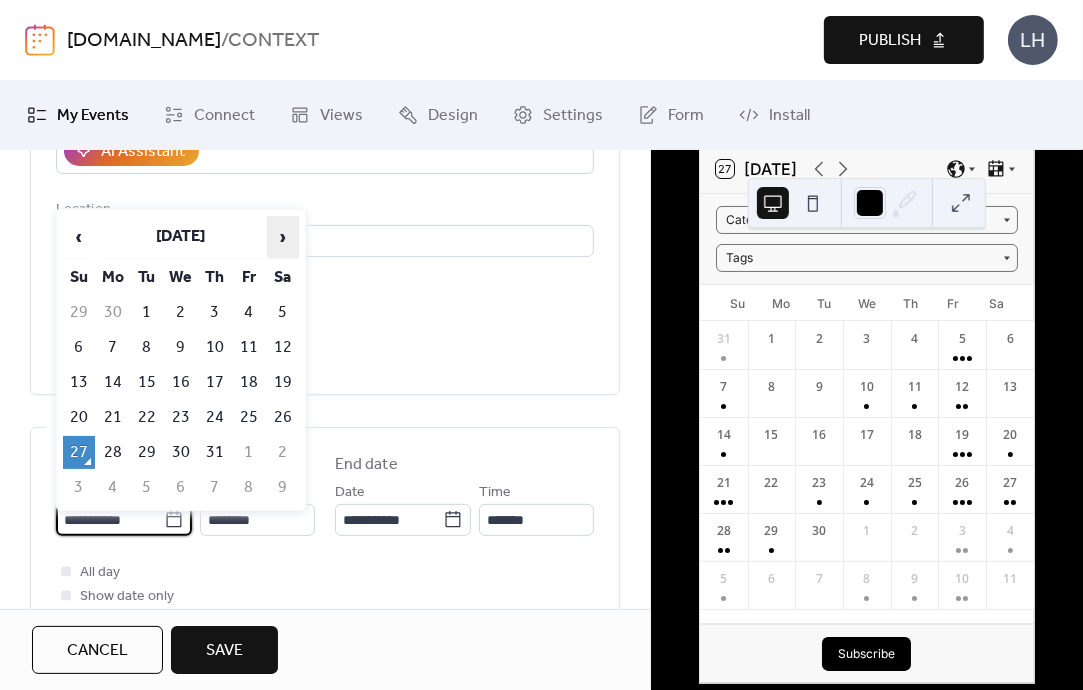 click on "›" at bounding box center (283, 237) 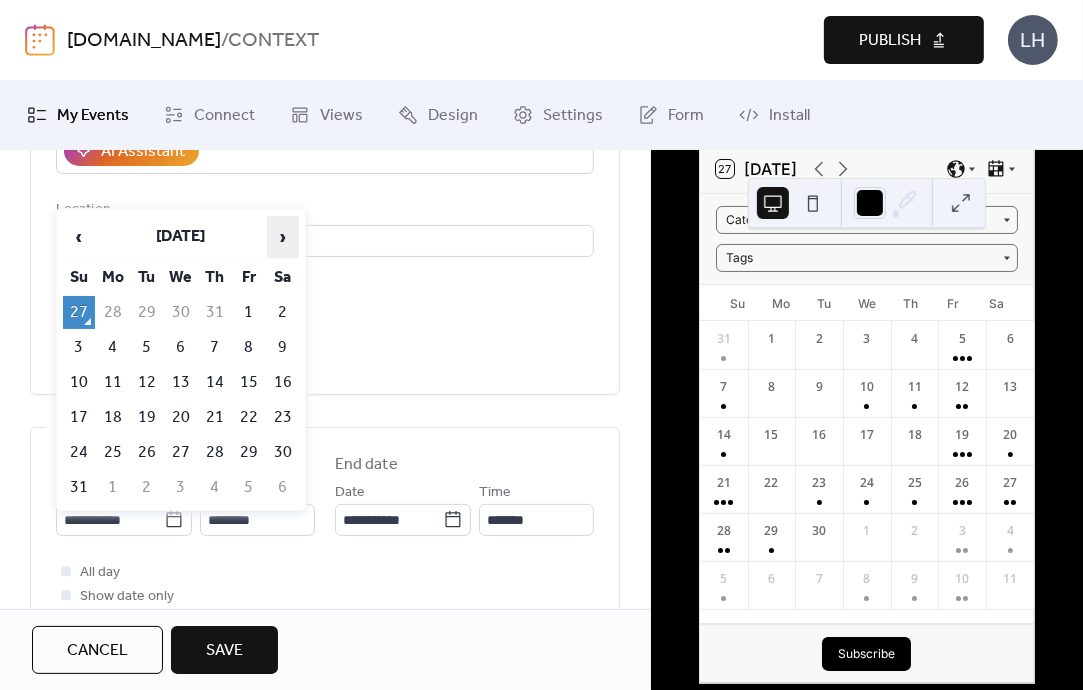 click on "›" at bounding box center [283, 237] 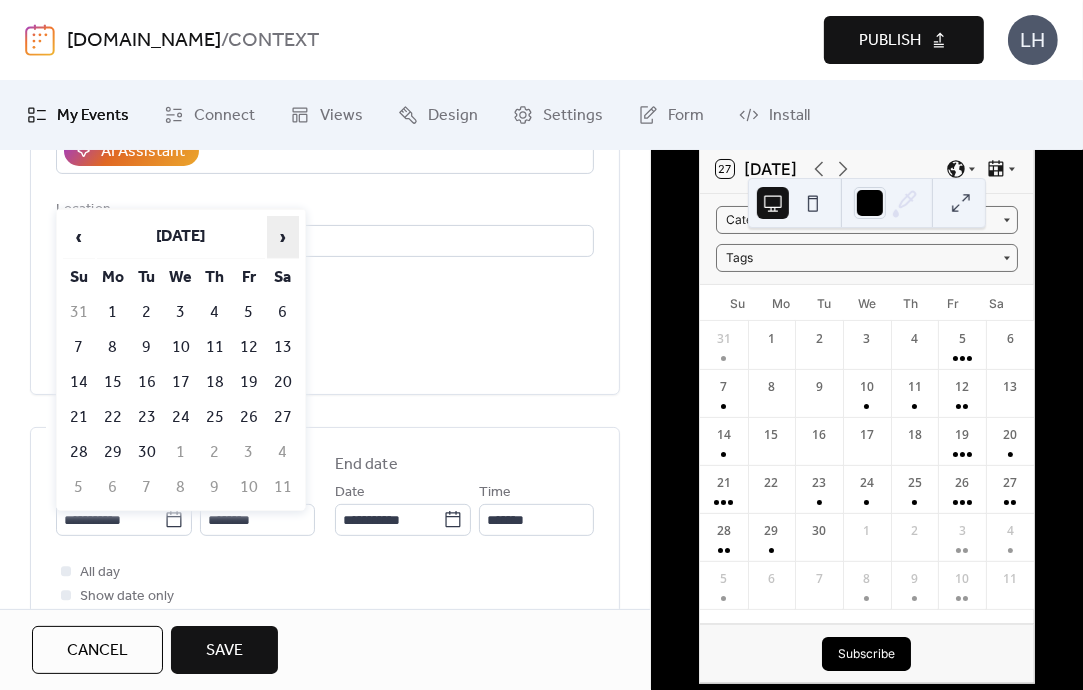 click on "›" at bounding box center [283, 237] 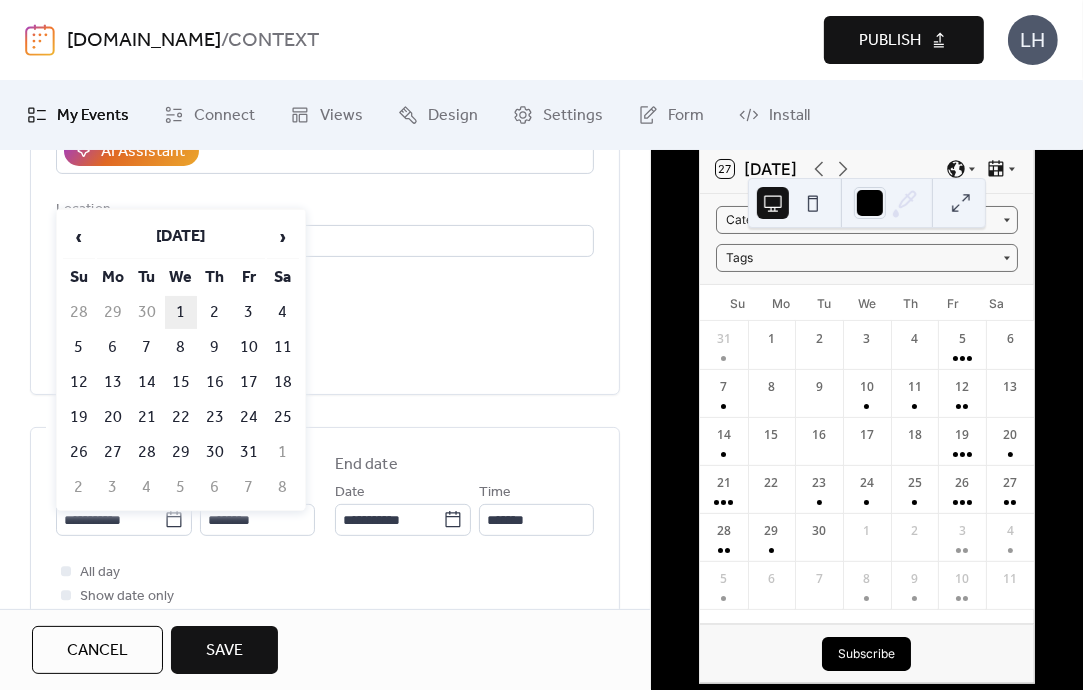 click on "1" at bounding box center [181, 312] 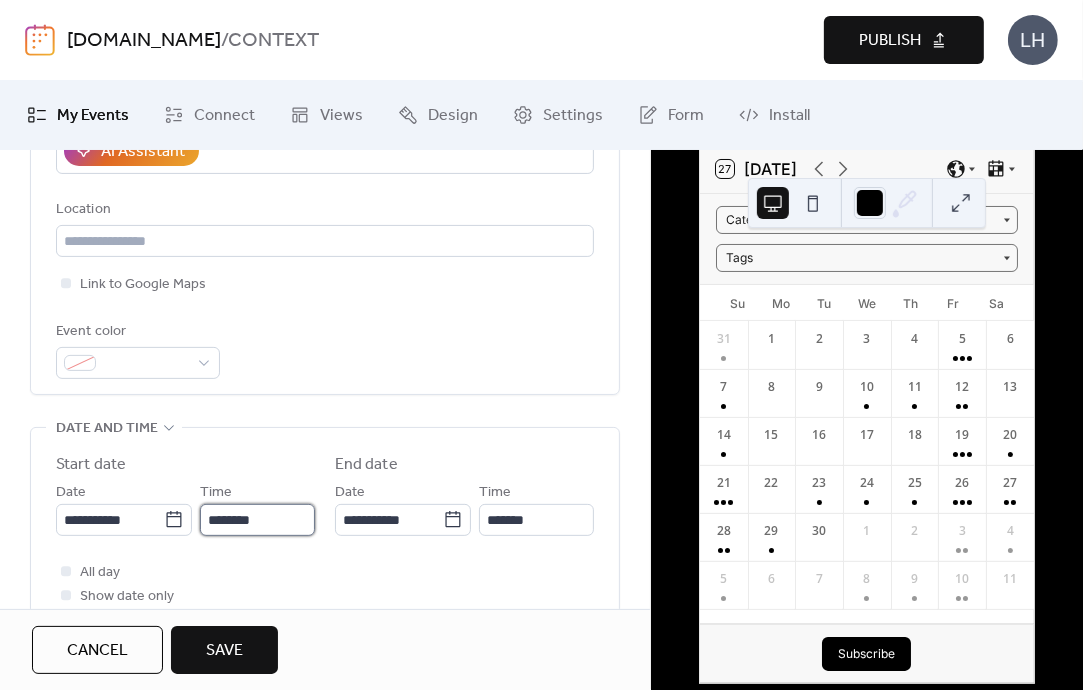 click on "********" at bounding box center (257, 520) 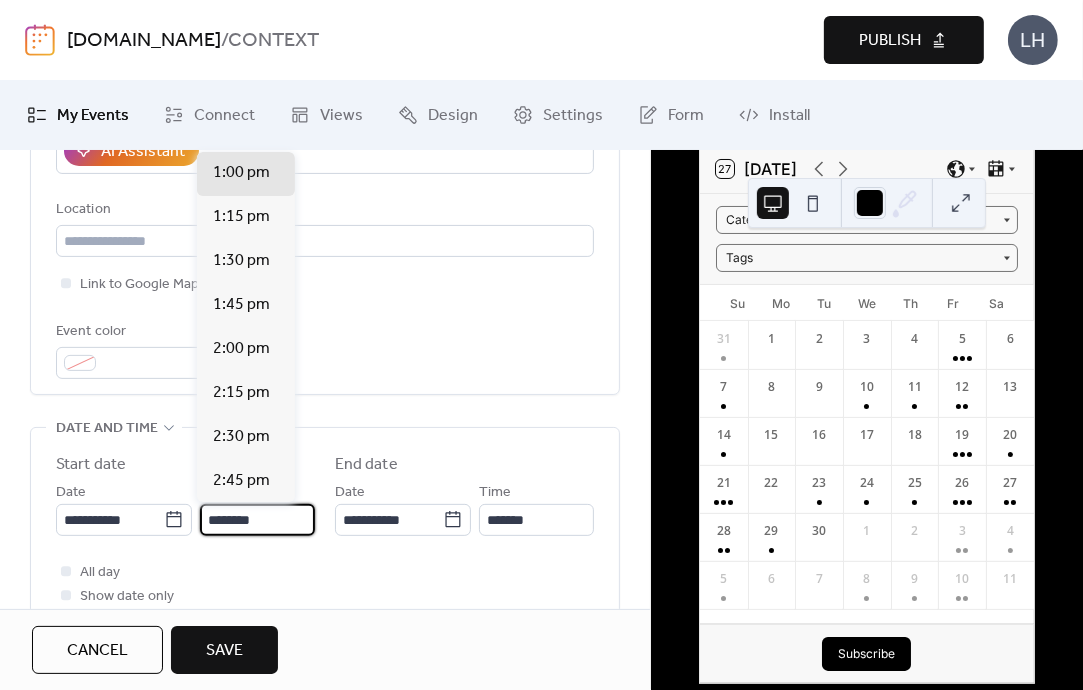 scroll, scrollTop: 3873, scrollLeft: 0, axis: vertical 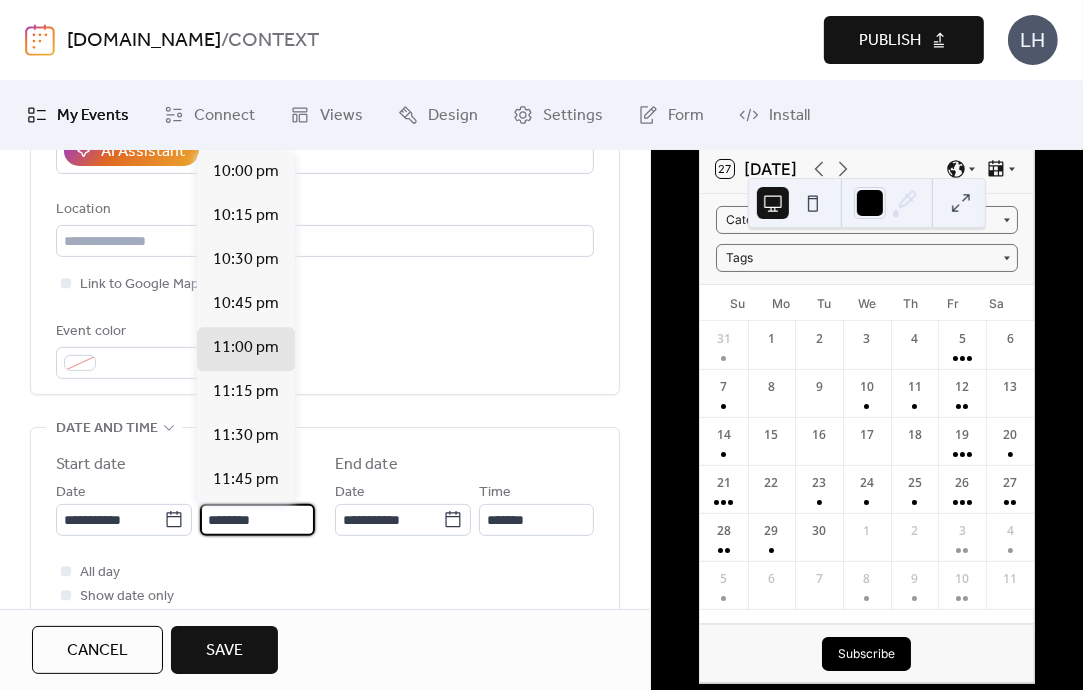 click on "********" at bounding box center [257, 520] 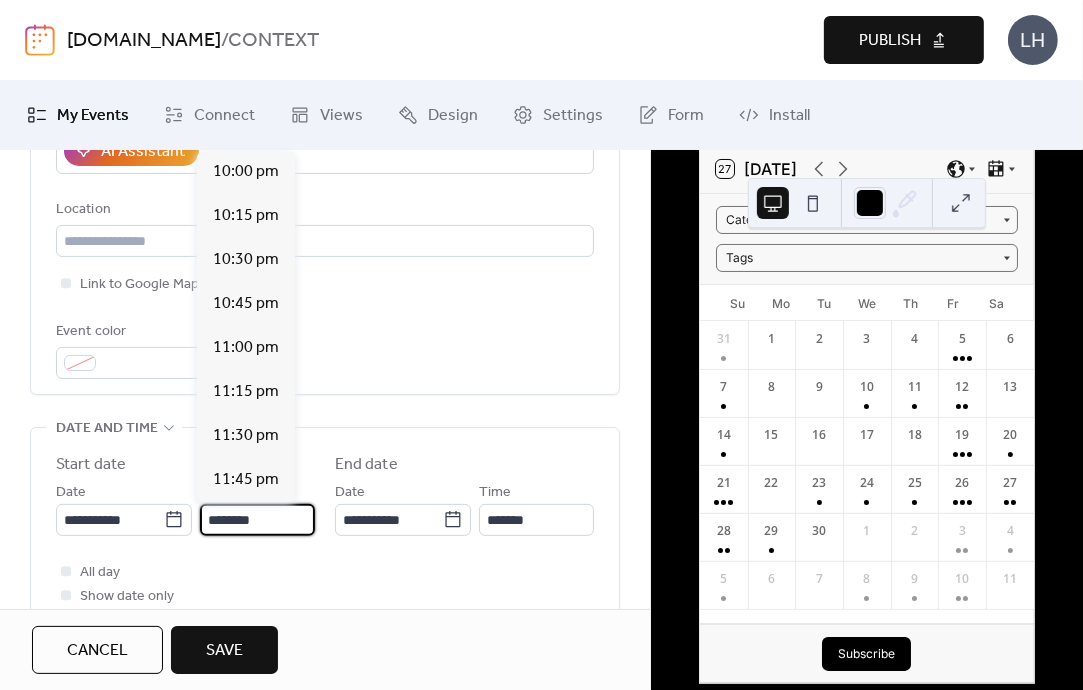 scroll, scrollTop: 1936, scrollLeft: 0, axis: vertical 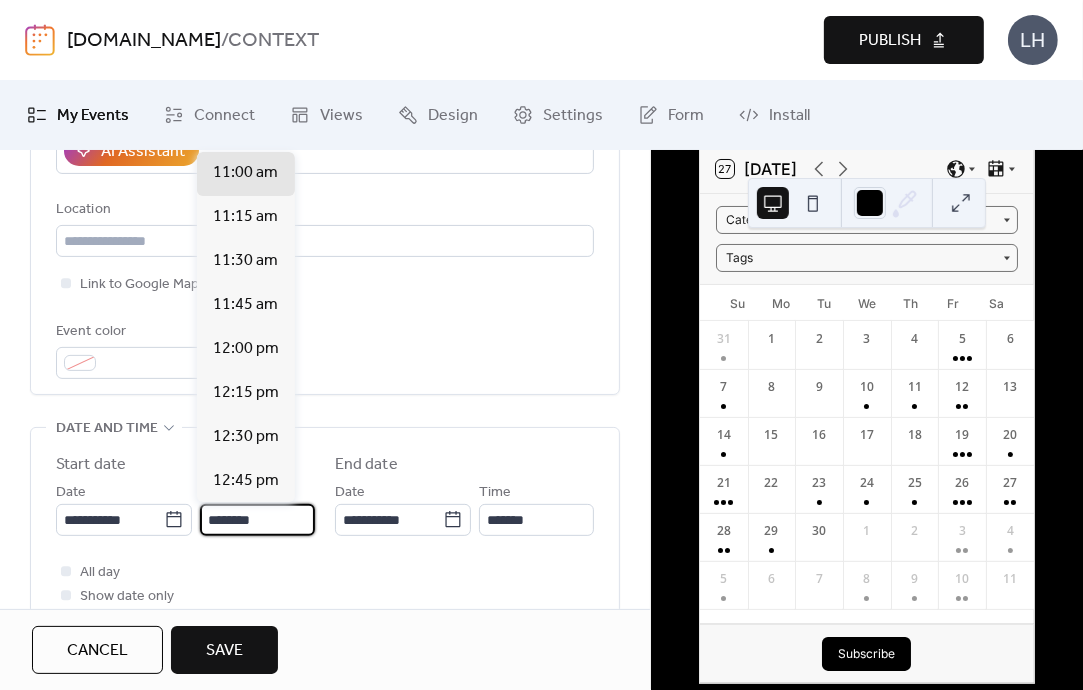 type on "********" 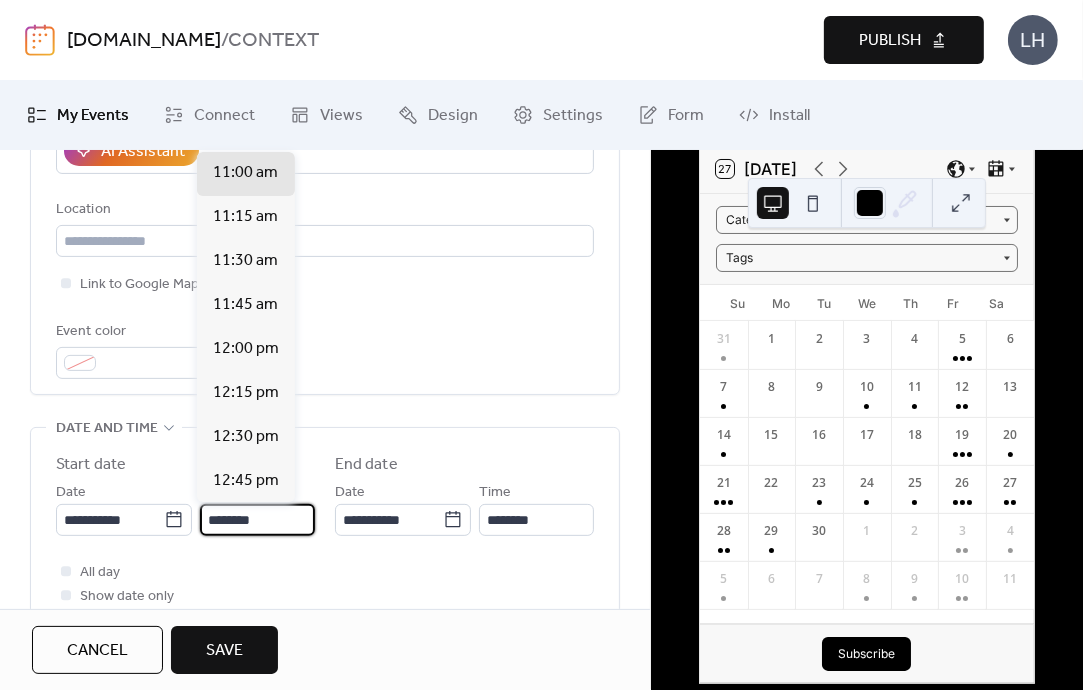 click on "**********" at bounding box center (325, 537) 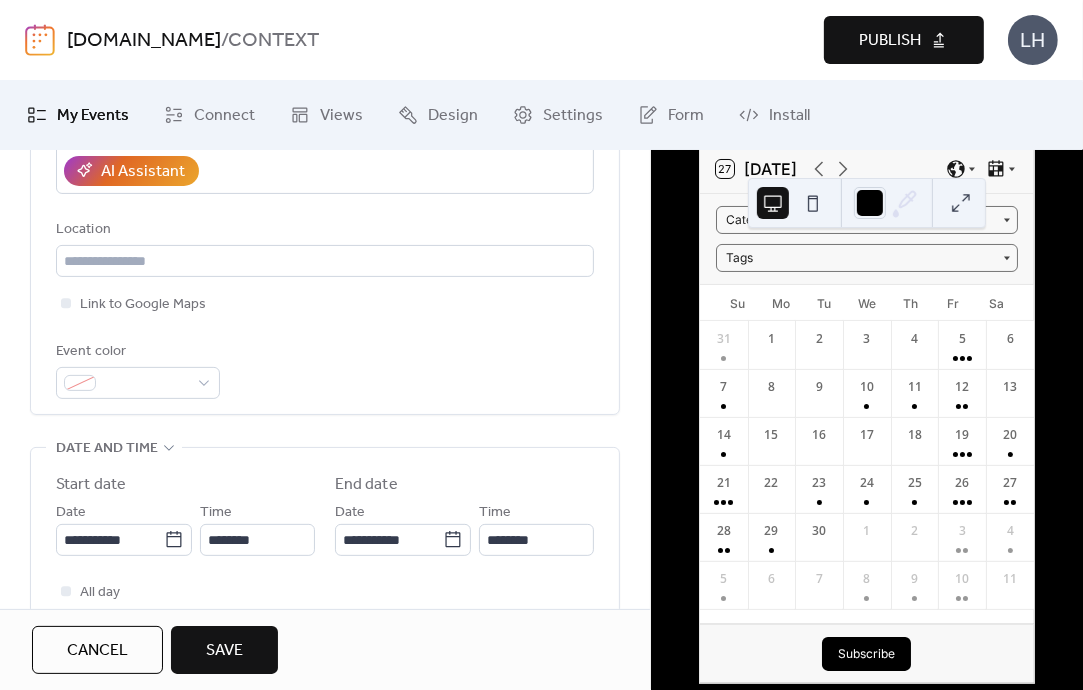 scroll, scrollTop: 399, scrollLeft: 0, axis: vertical 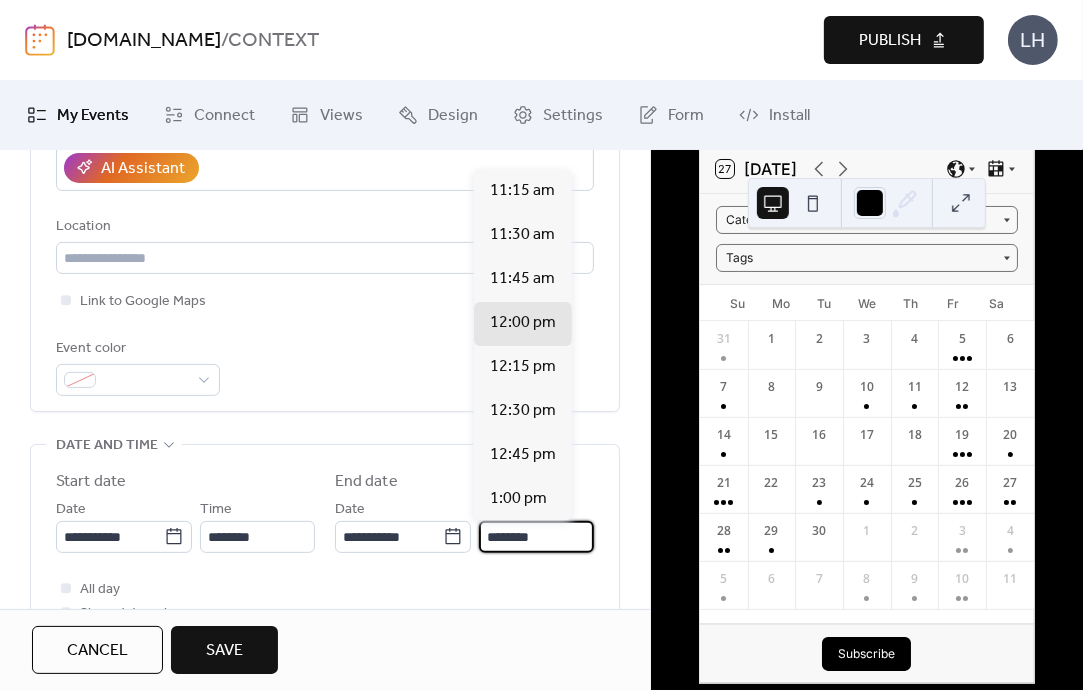 click on "********" at bounding box center (536, 537) 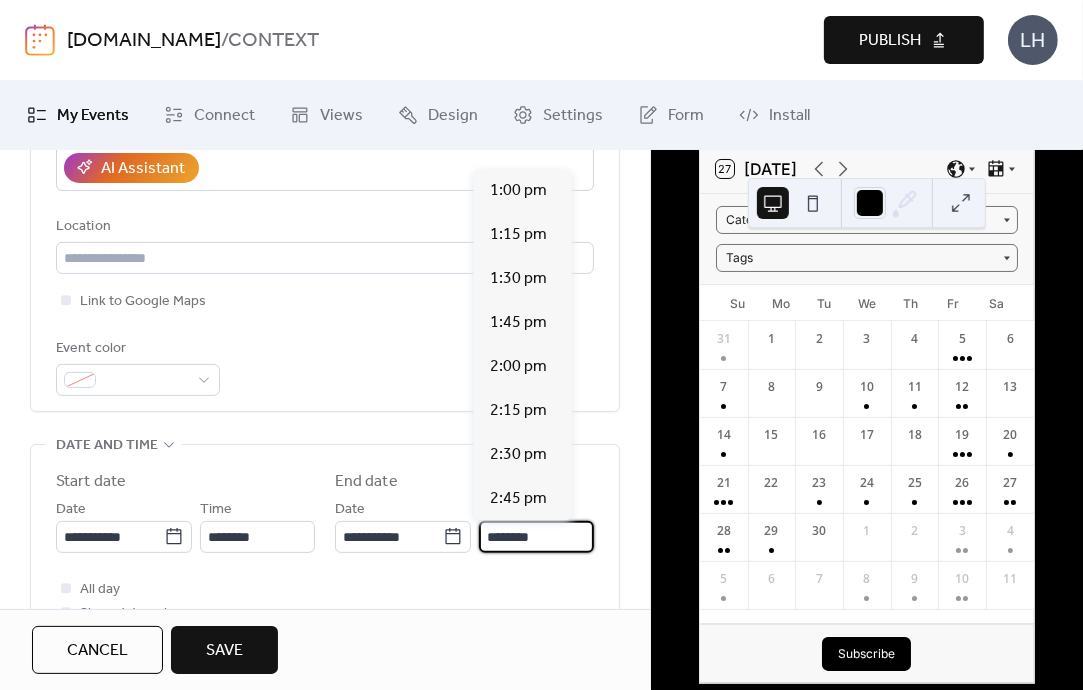 scroll, scrollTop: 1892, scrollLeft: 0, axis: vertical 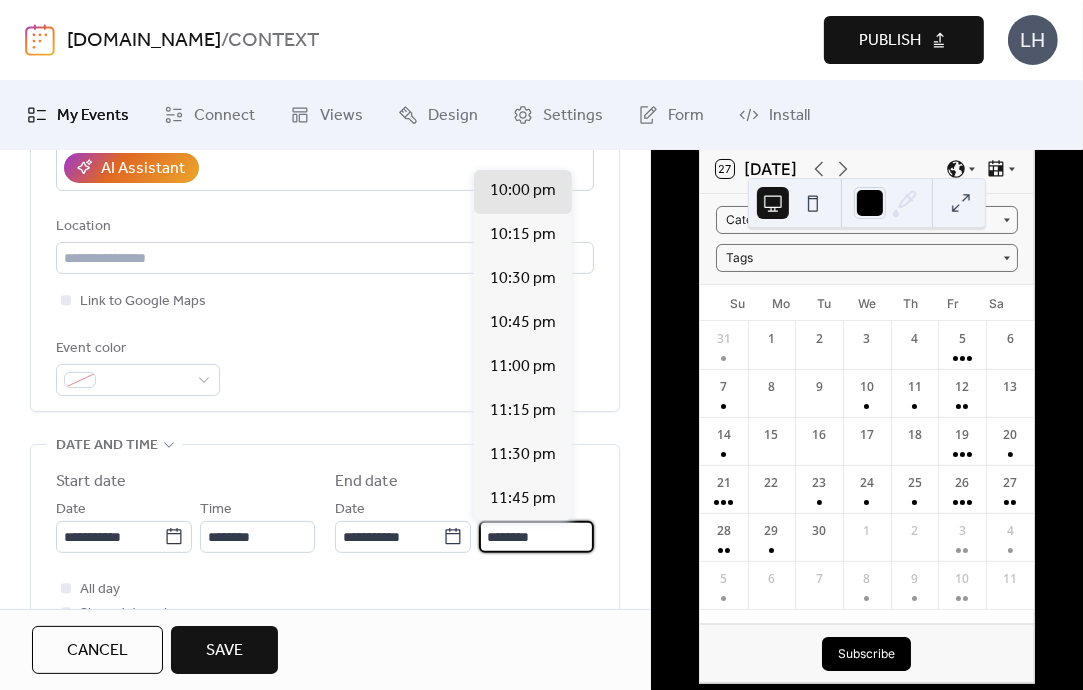 type on "********" 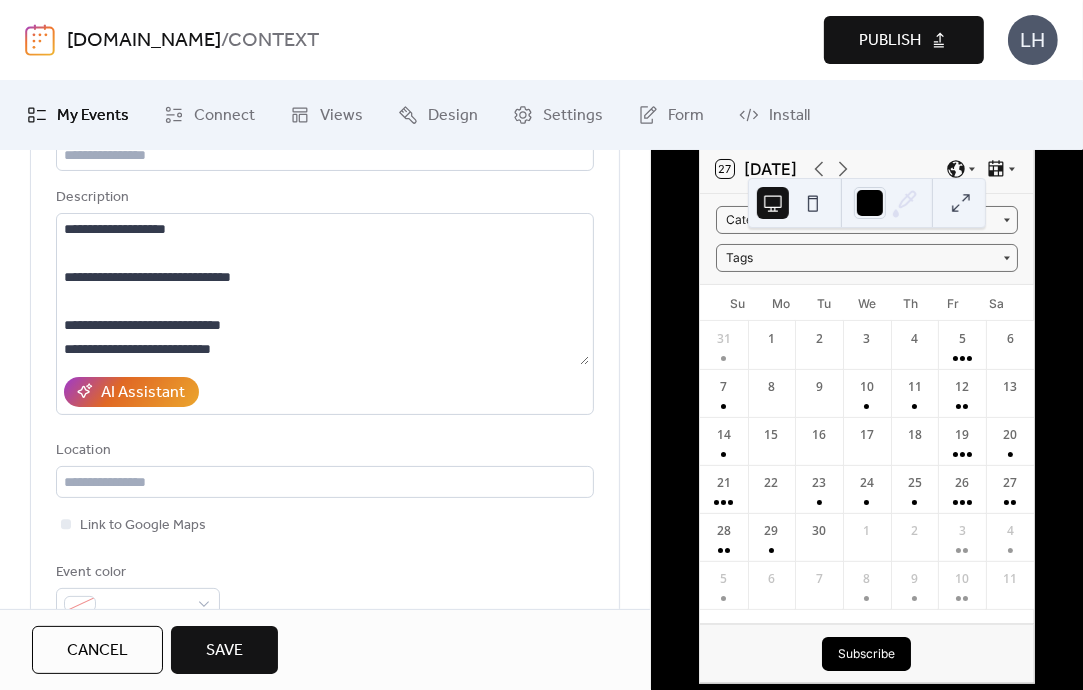 scroll, scrollTop: 0, scrollLeft: 0, axis: both 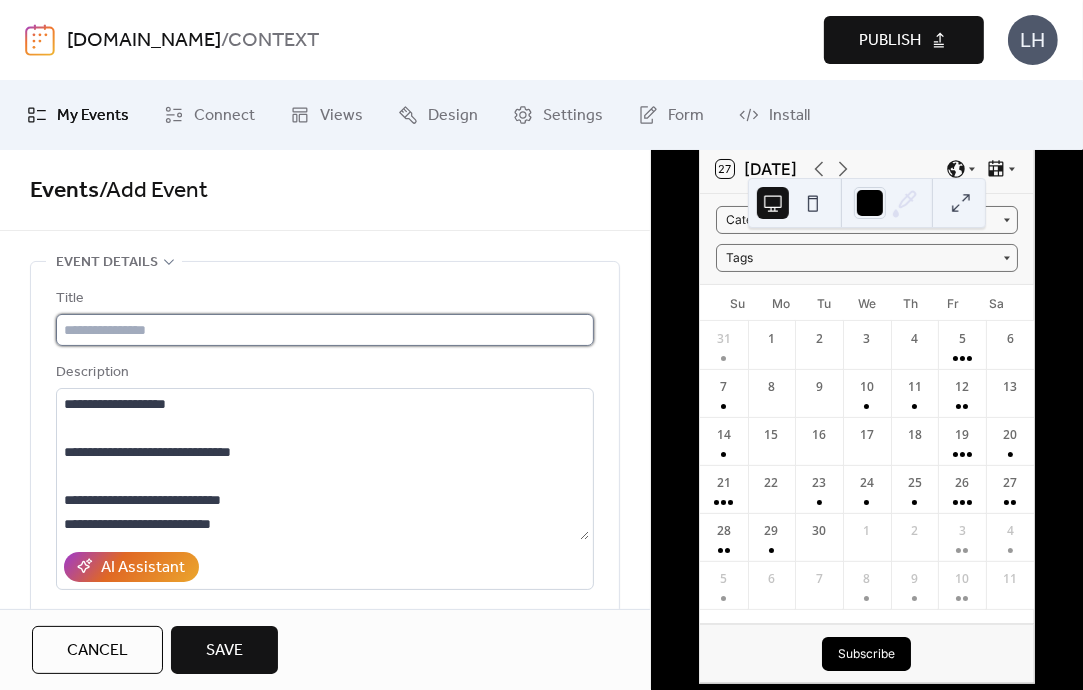click at bounding box center (325, 330) 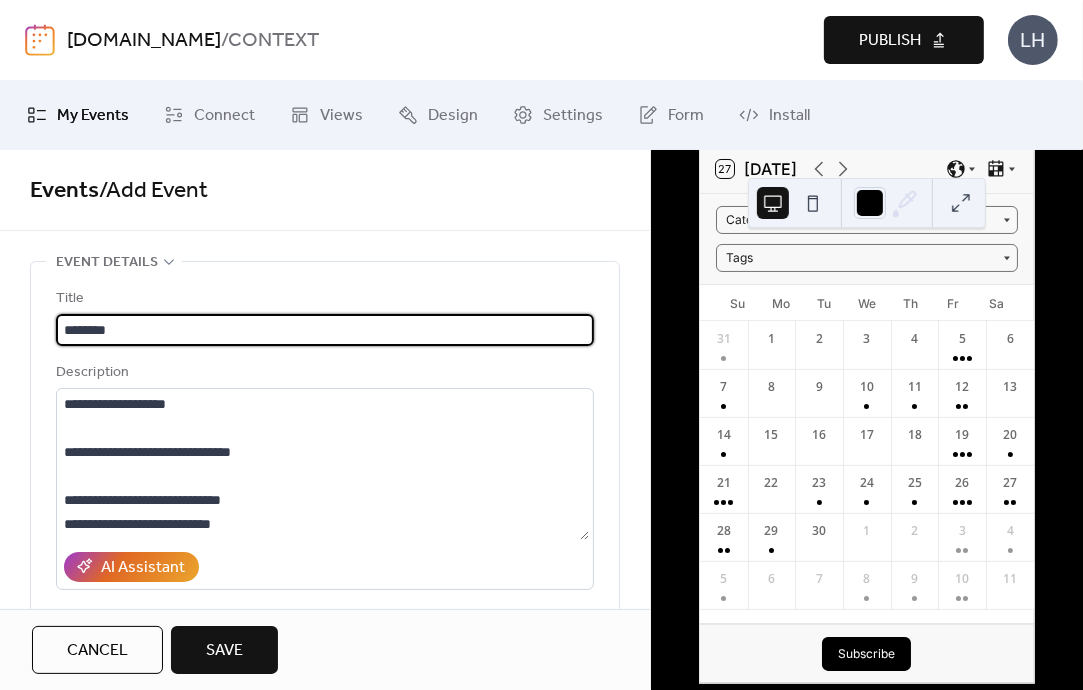 type on "********" 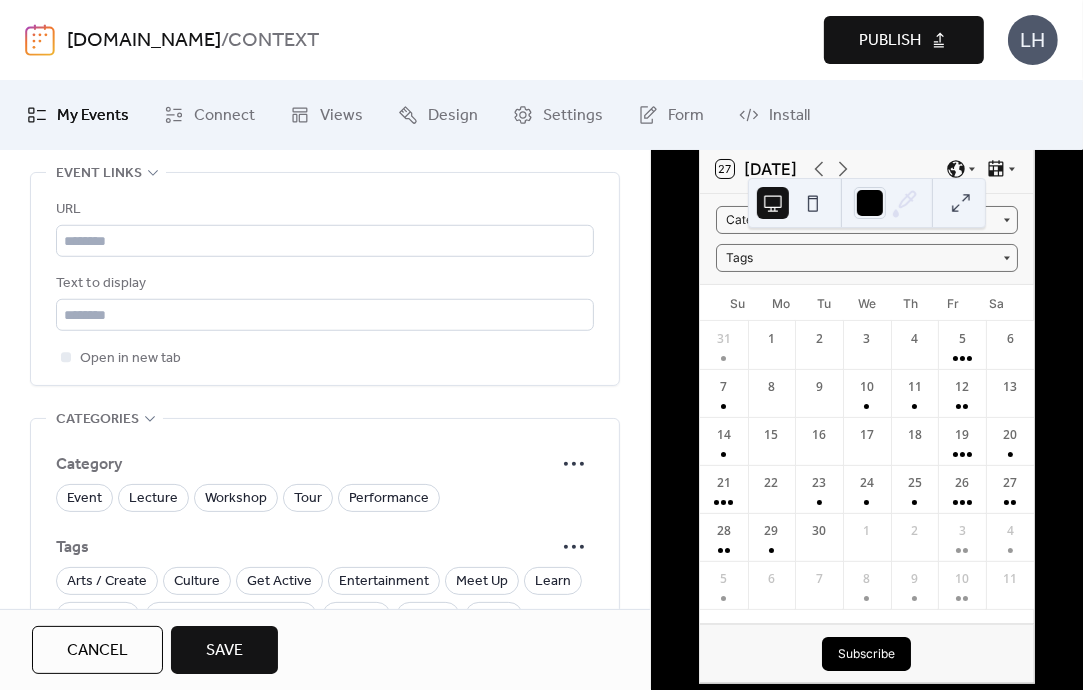 scroll, scrollTop: 1163, scrollLeft: 0, axis: vertical 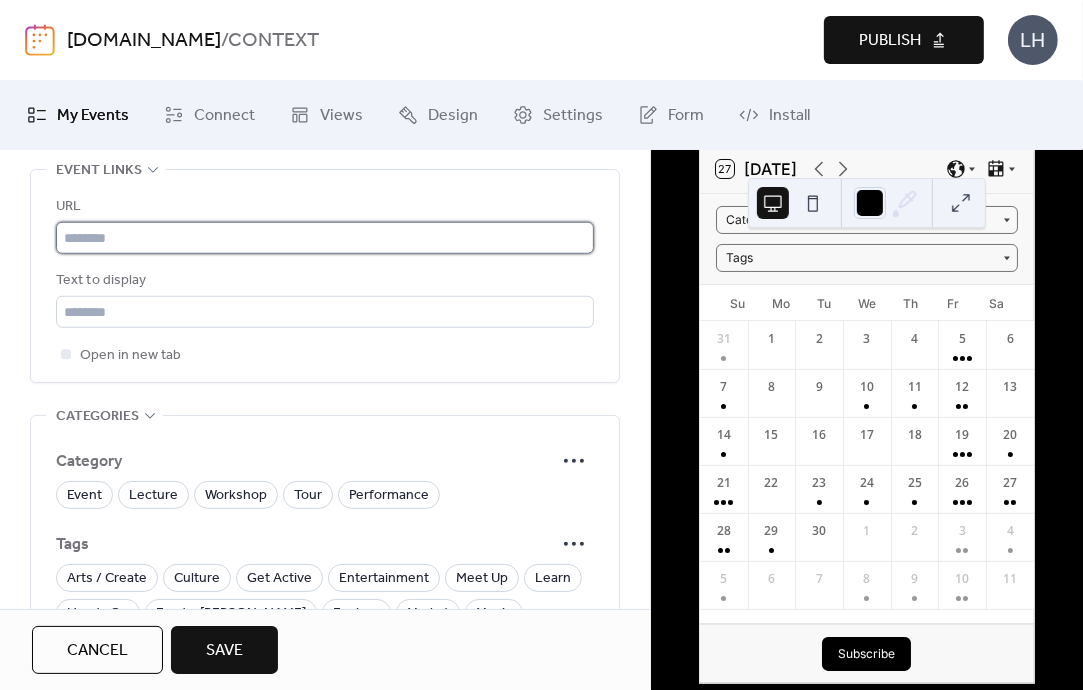 click at bounding box center (325, 238) 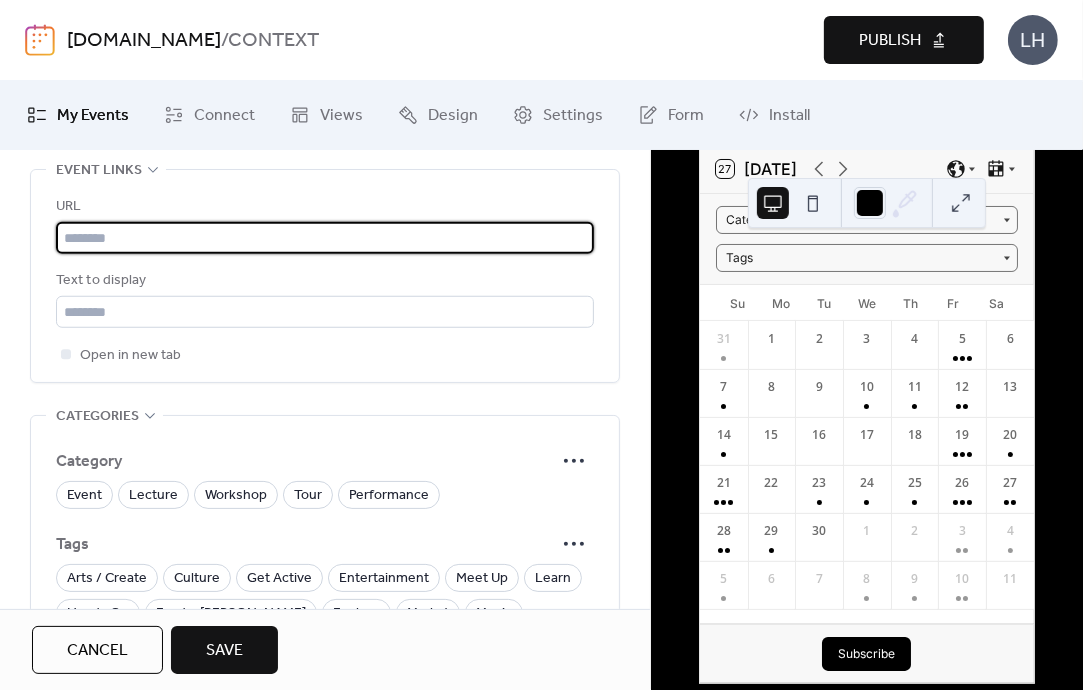 paste on "**********" 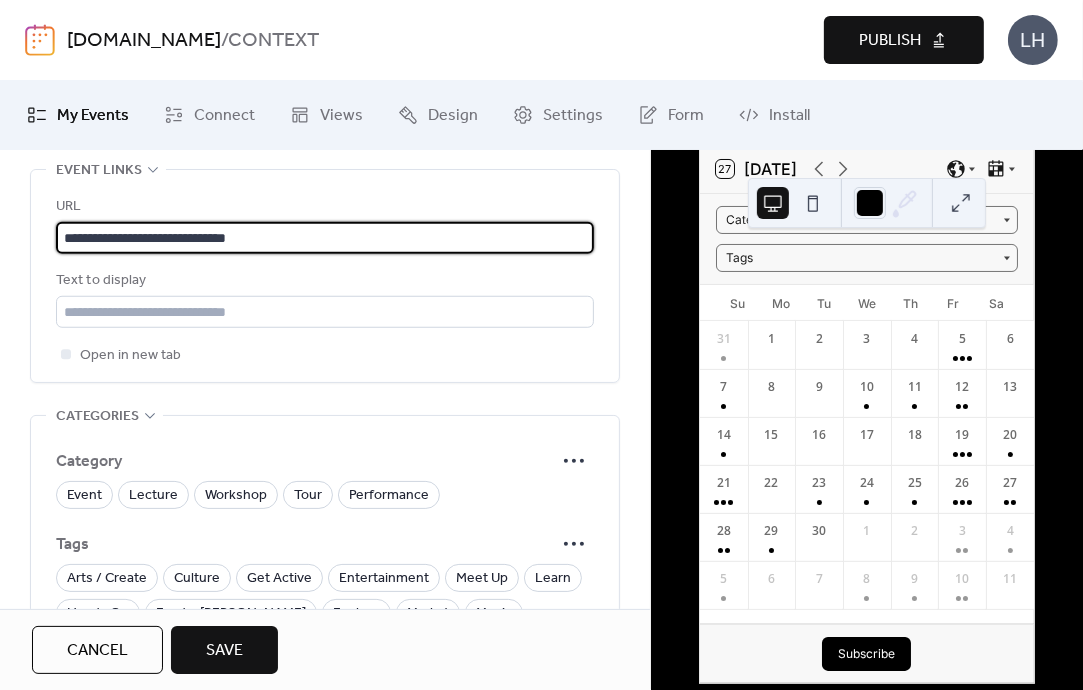 type on "**********" 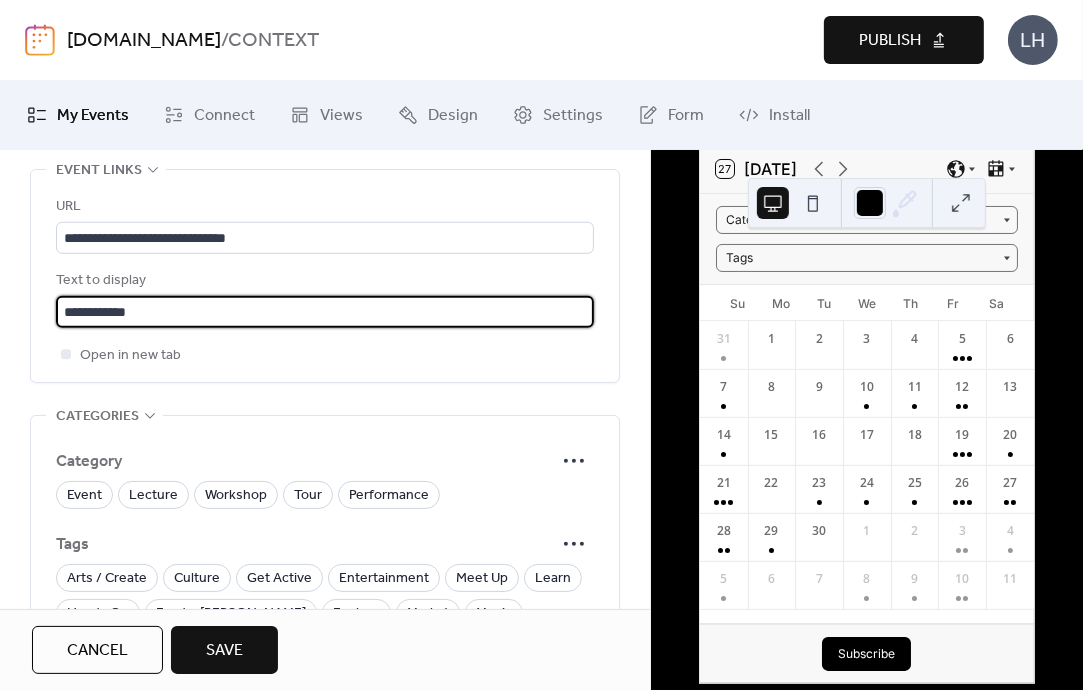 type on "**********" 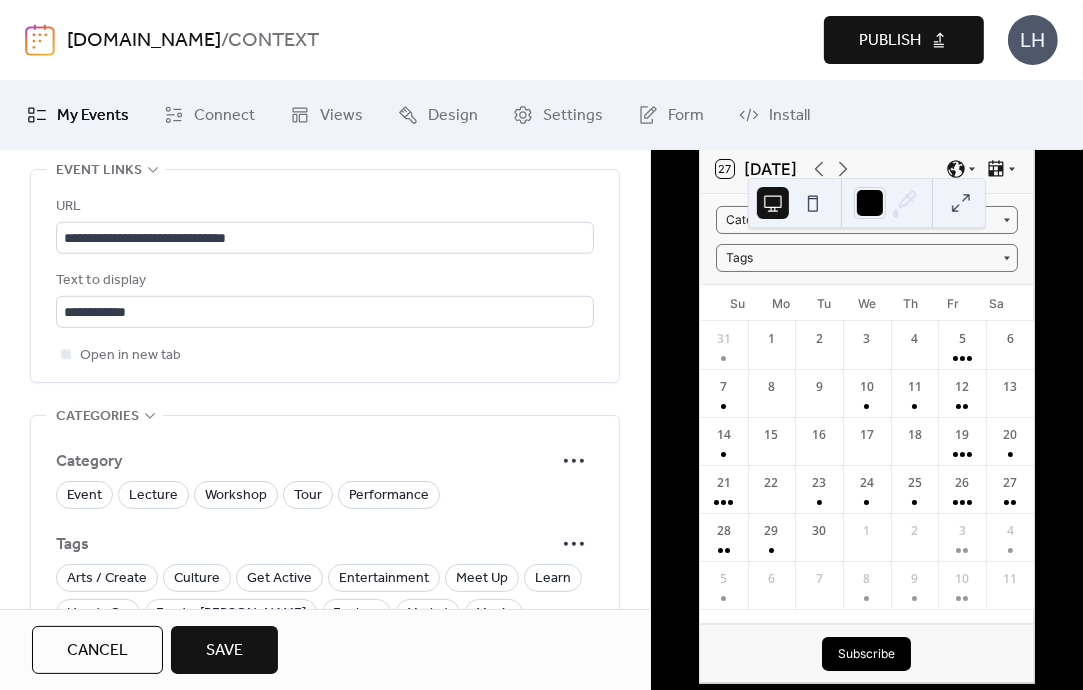 click on "URL" at bounding box center [323, 207] 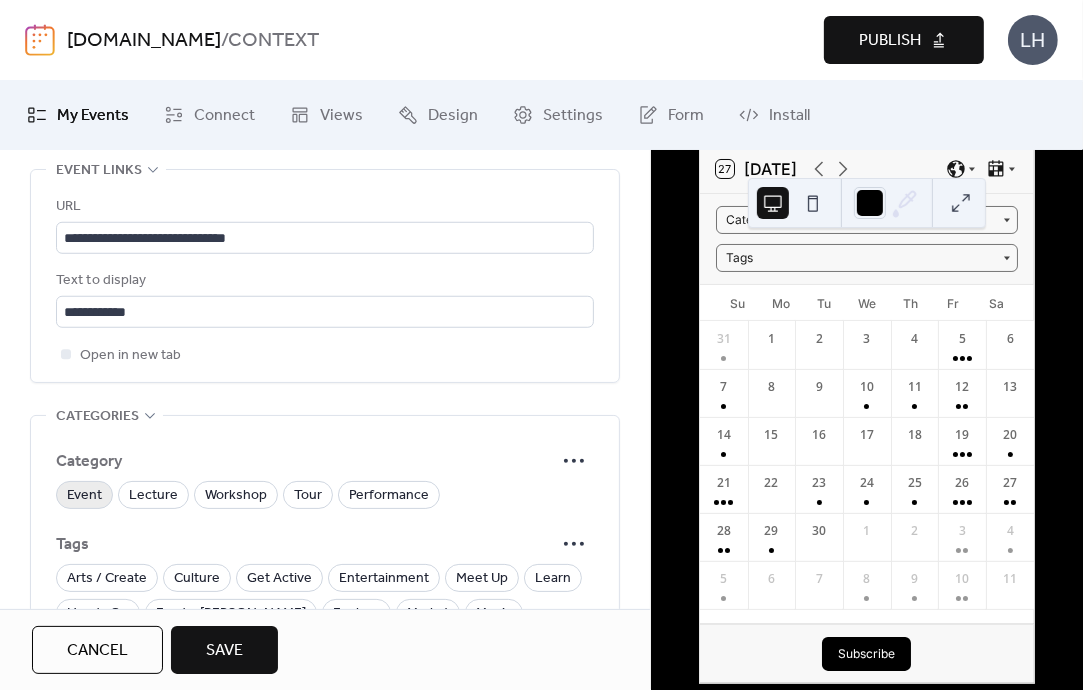click on "Event" at bounding box center (84, 496) 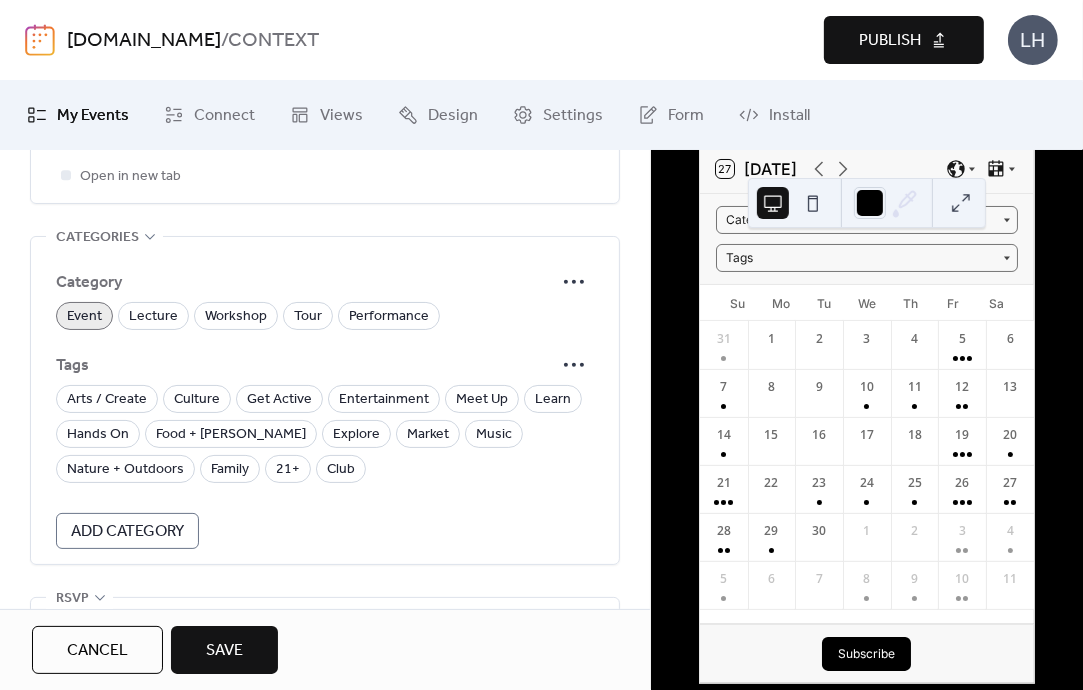 scroll, scrollTop: 1343, scrollLeft: 0, axis: vertical 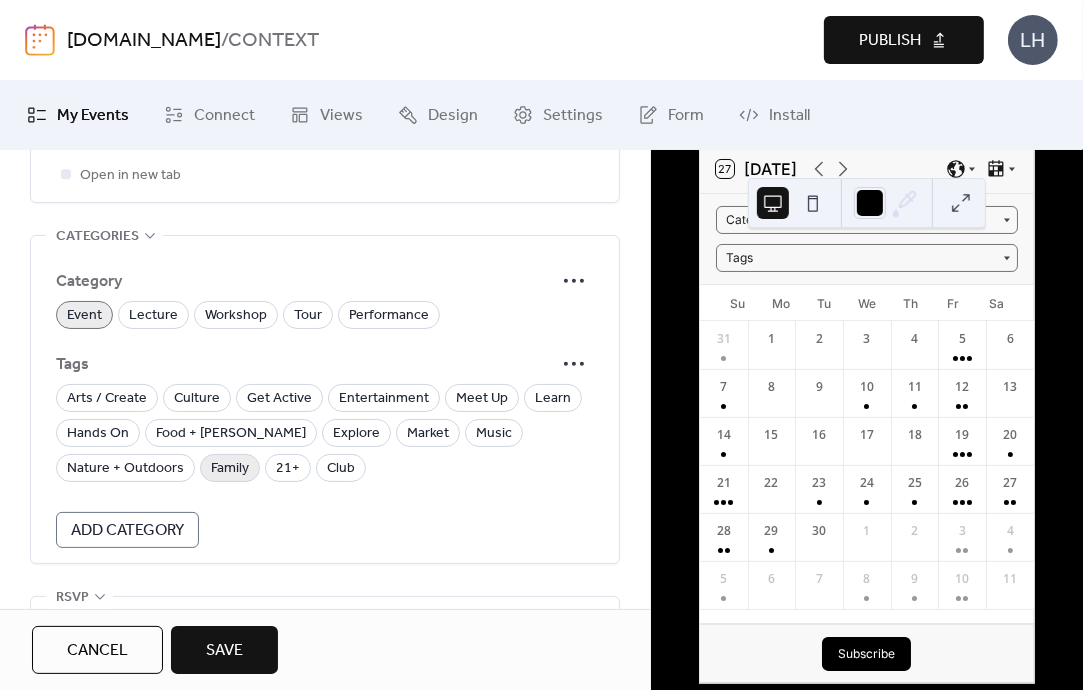 click on "Family" at bounding box center [230, 469] 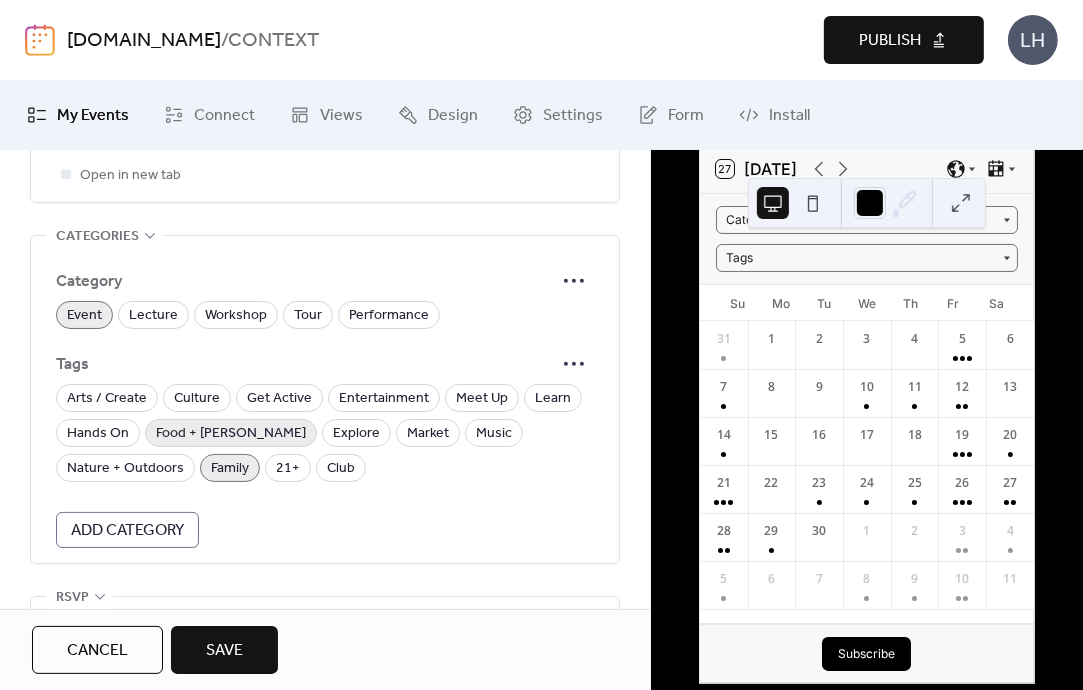 click on "Food + [PERSON_NAME]" at bounding box center [231, 434] 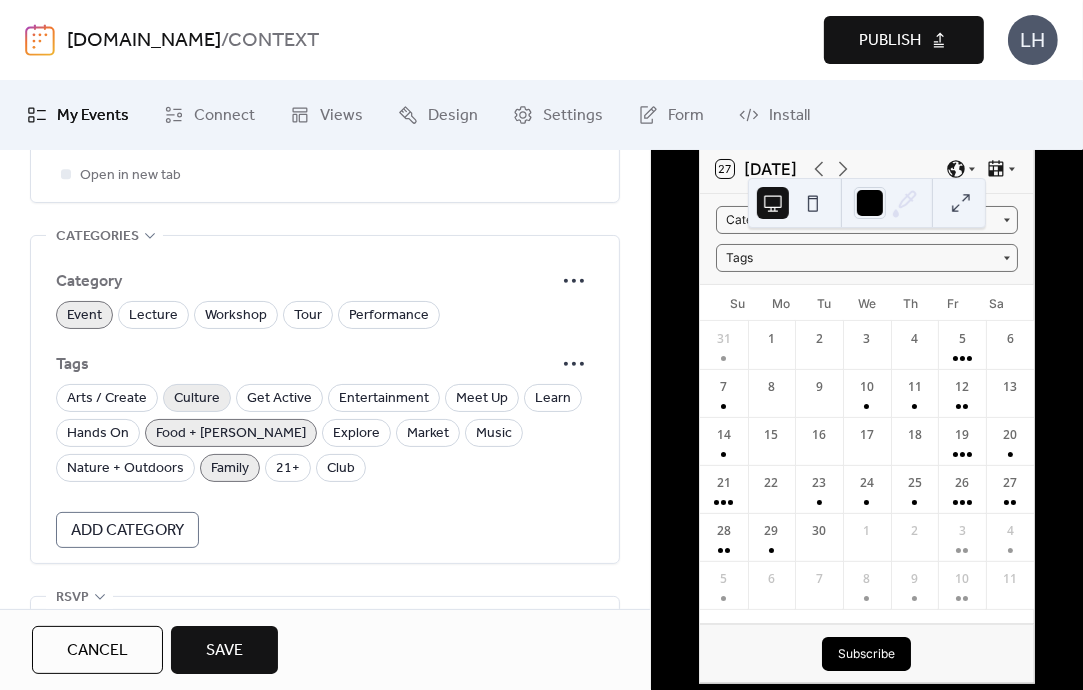 click on "Culture" at bounding box center [197, 399] 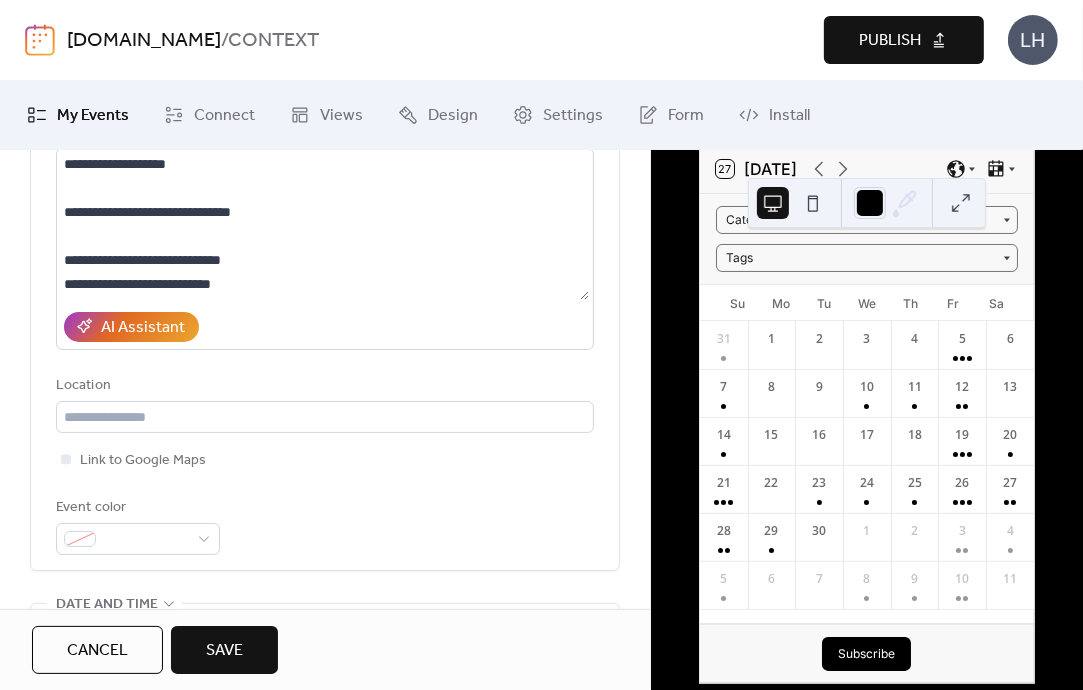scroll, scrollTop: 192, scrollLeft: 0, axis: vertical 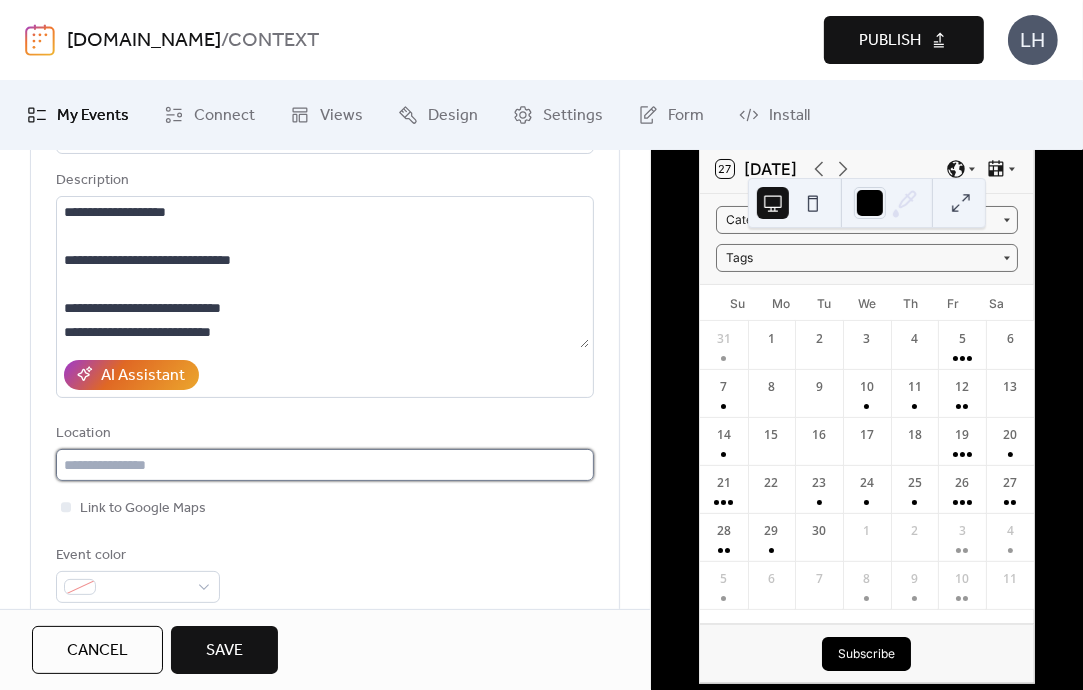 click at bounding box center [325, 465] 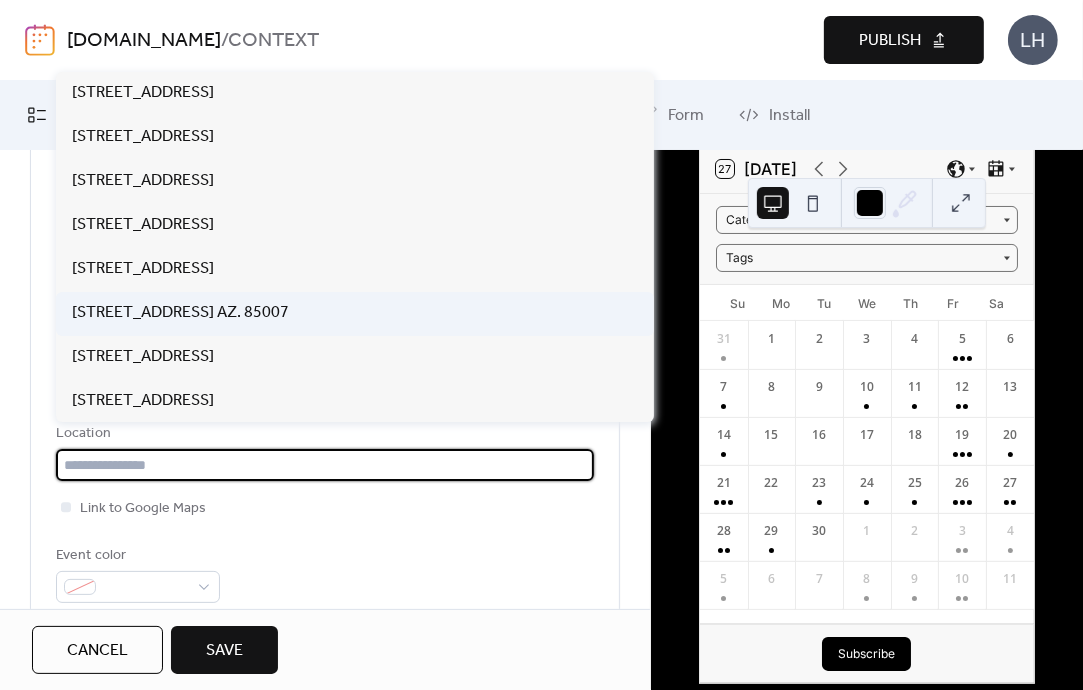 paste on "**********" 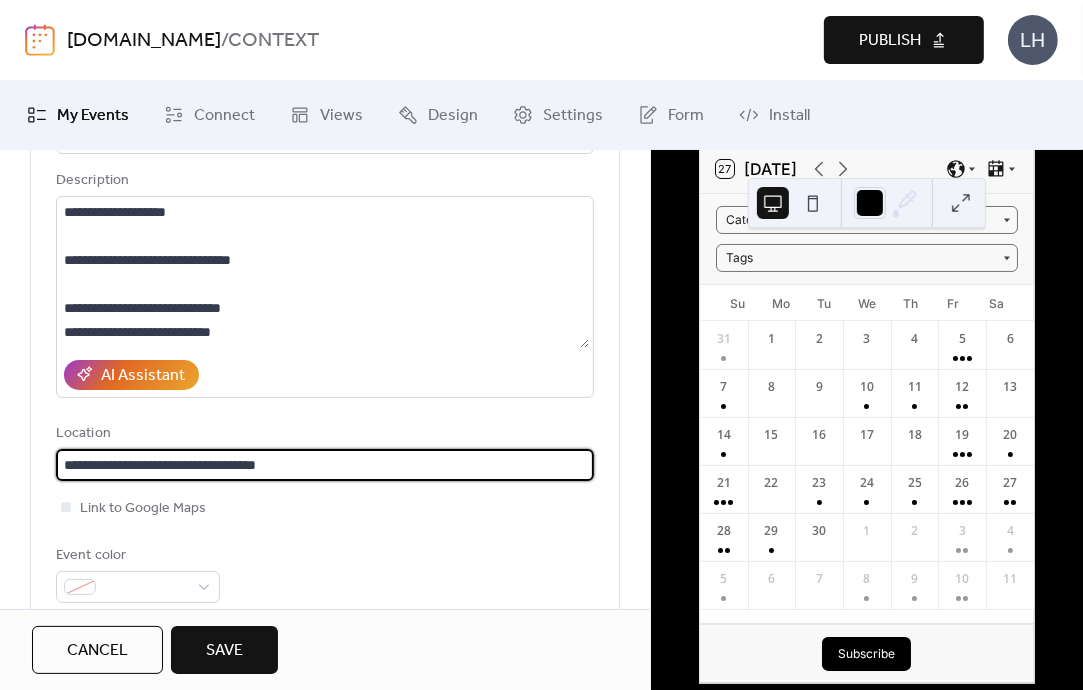 type on "**********" 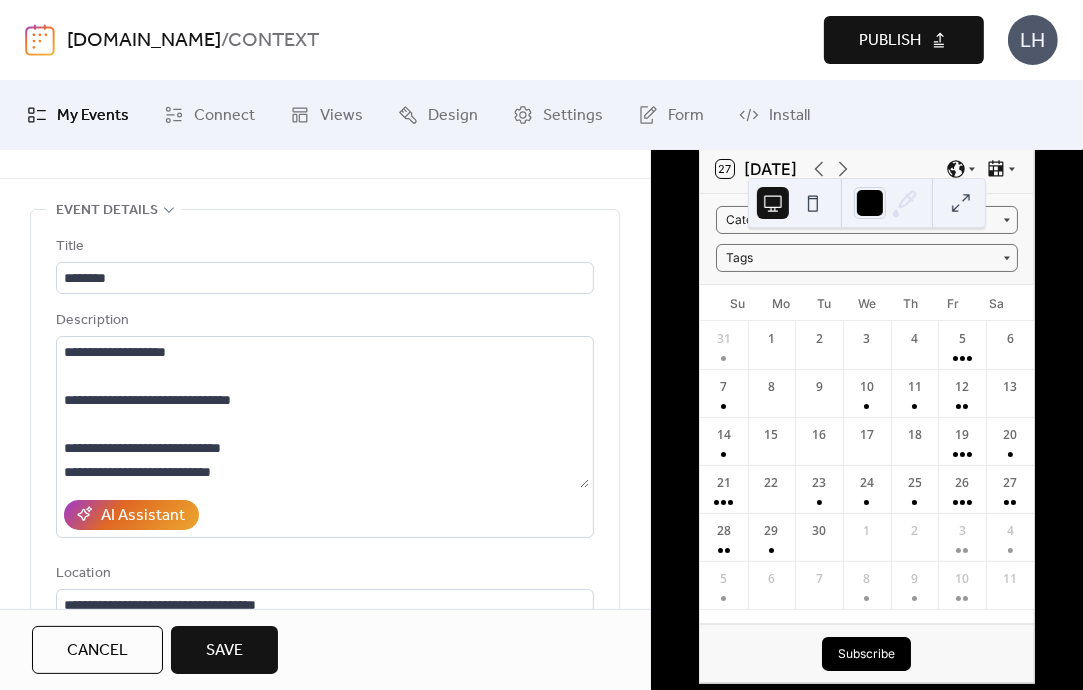 scroll, scrollTop: 52, scrollLeft: 0, axis: vertical 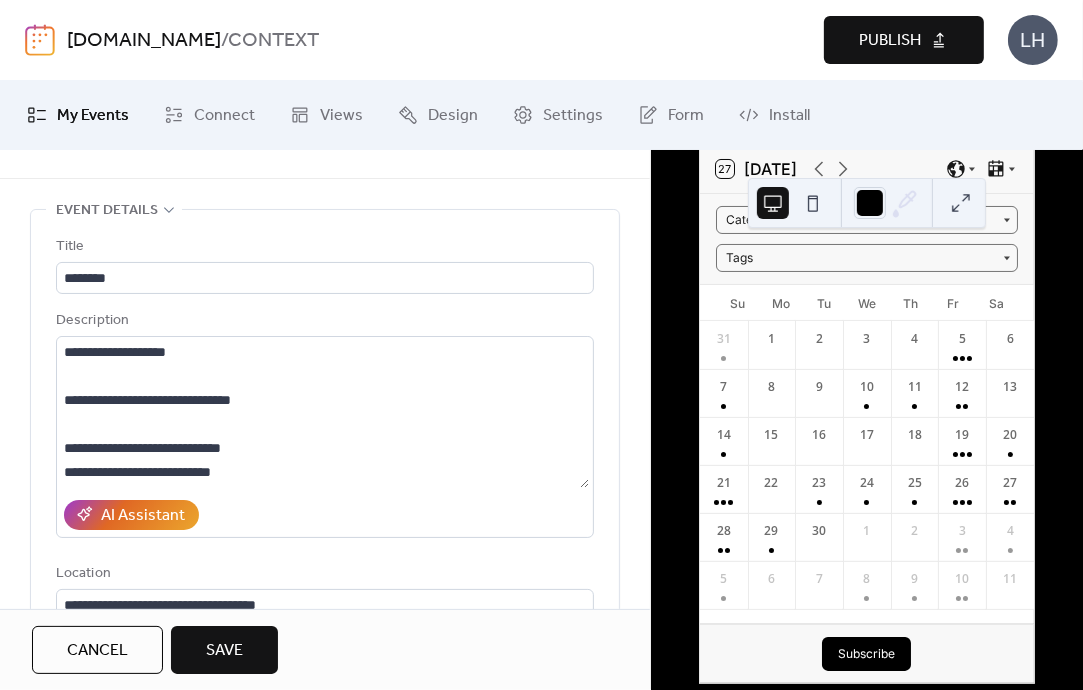 click on "Save" at bounding box center (224, 651) 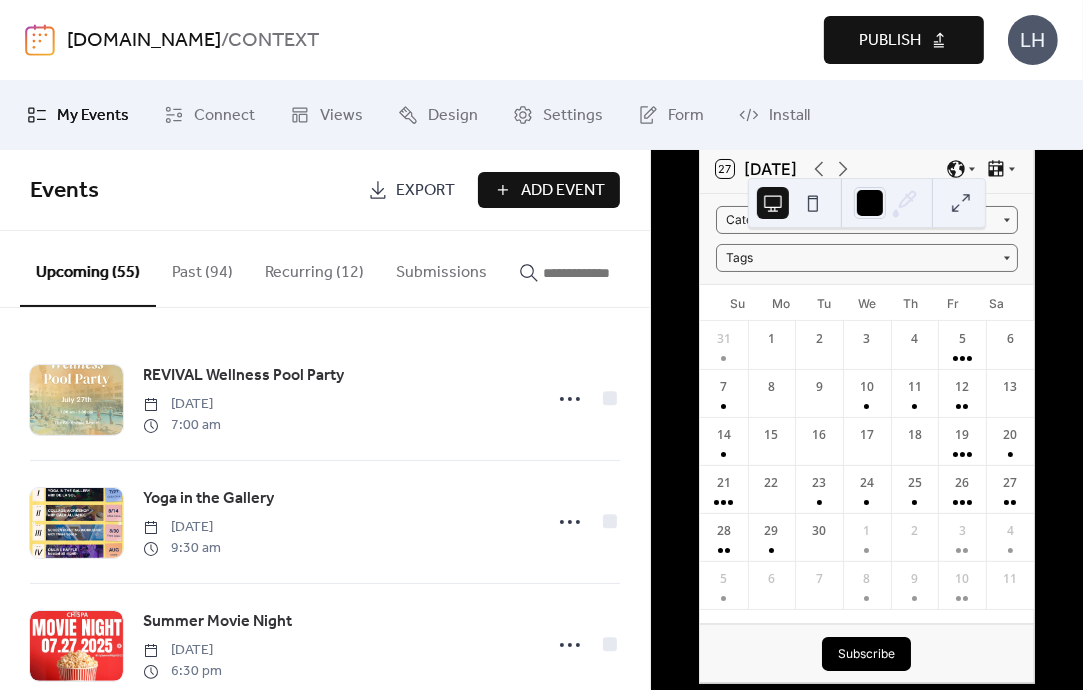 click at bounding box center (603, 273) 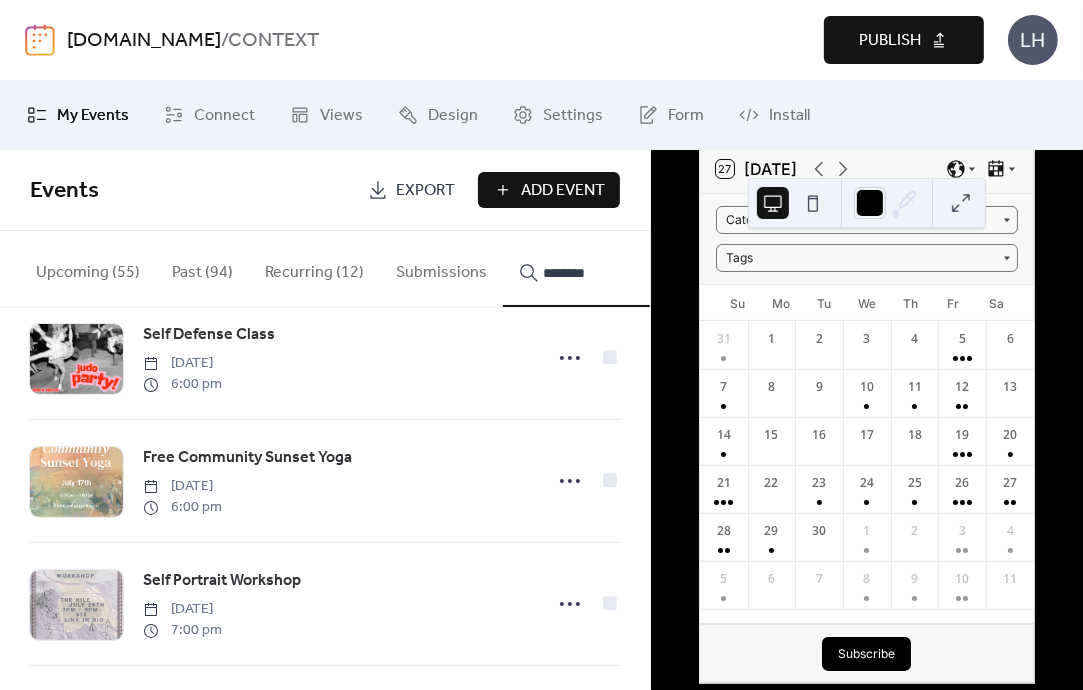 scroll, scrollTop: 3009, scrollLeft: 0, axis: vertical 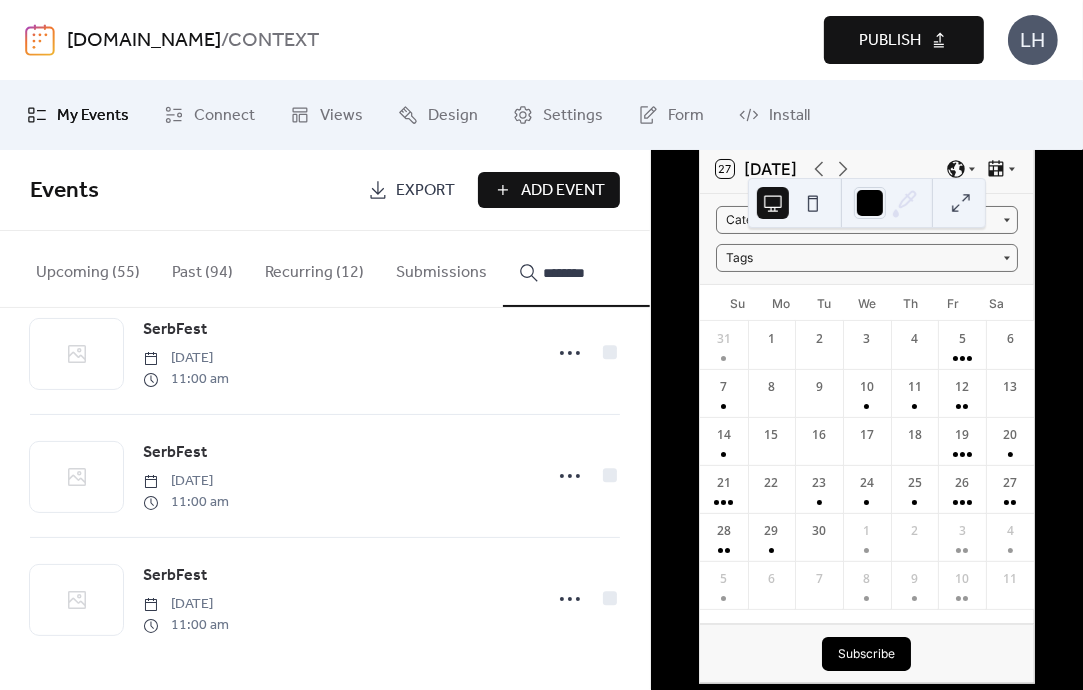 type on "********" 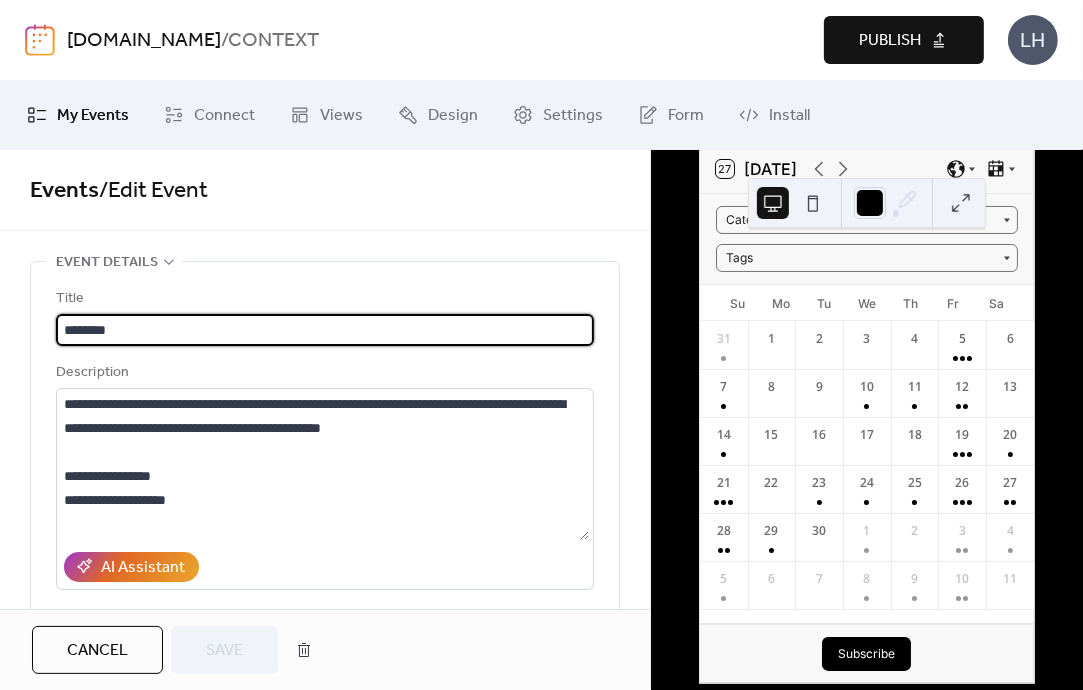 click on "Description" at bounding box center (323, 373) 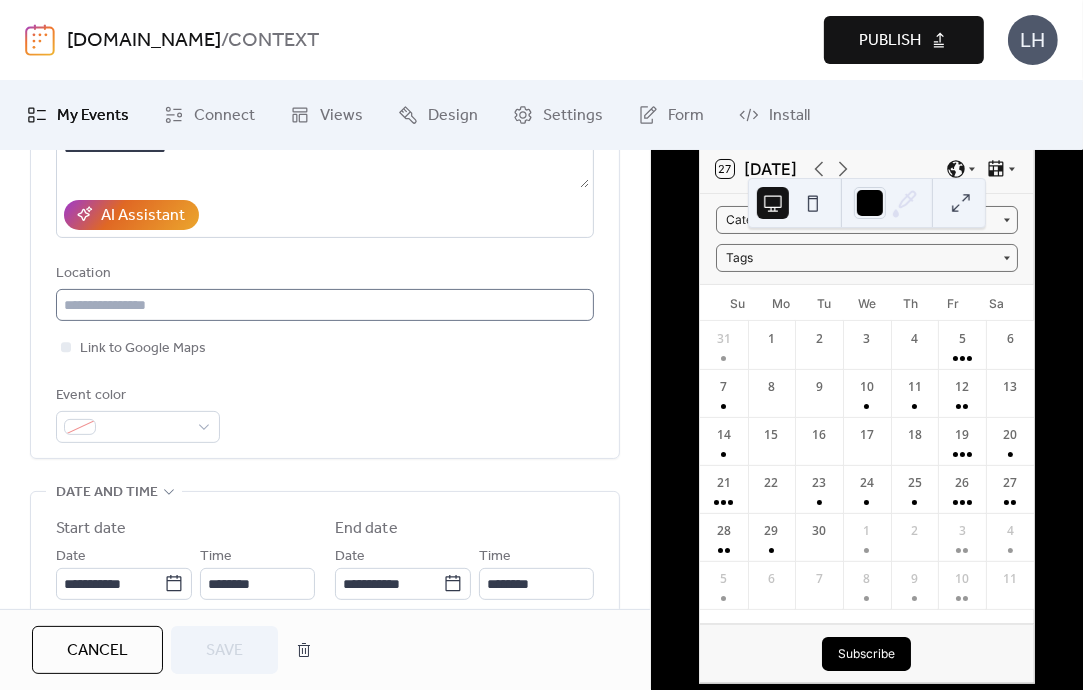 scroll, scrollTop: 351, scrollLeft: 0, axis: vertical 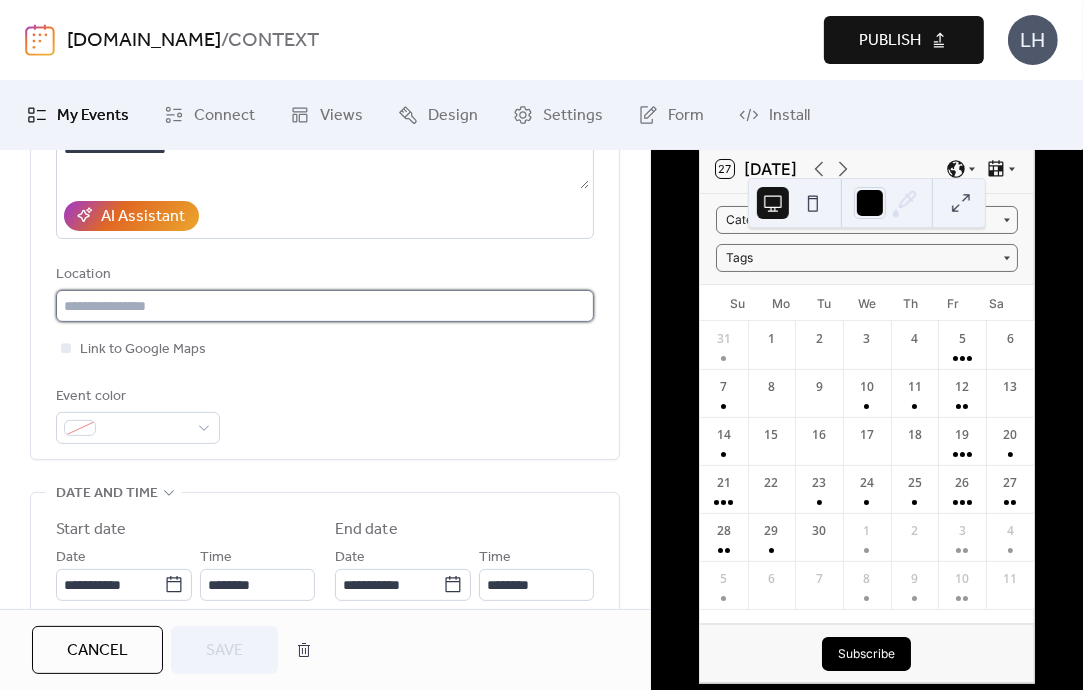 click at bounding box center [325, 306] 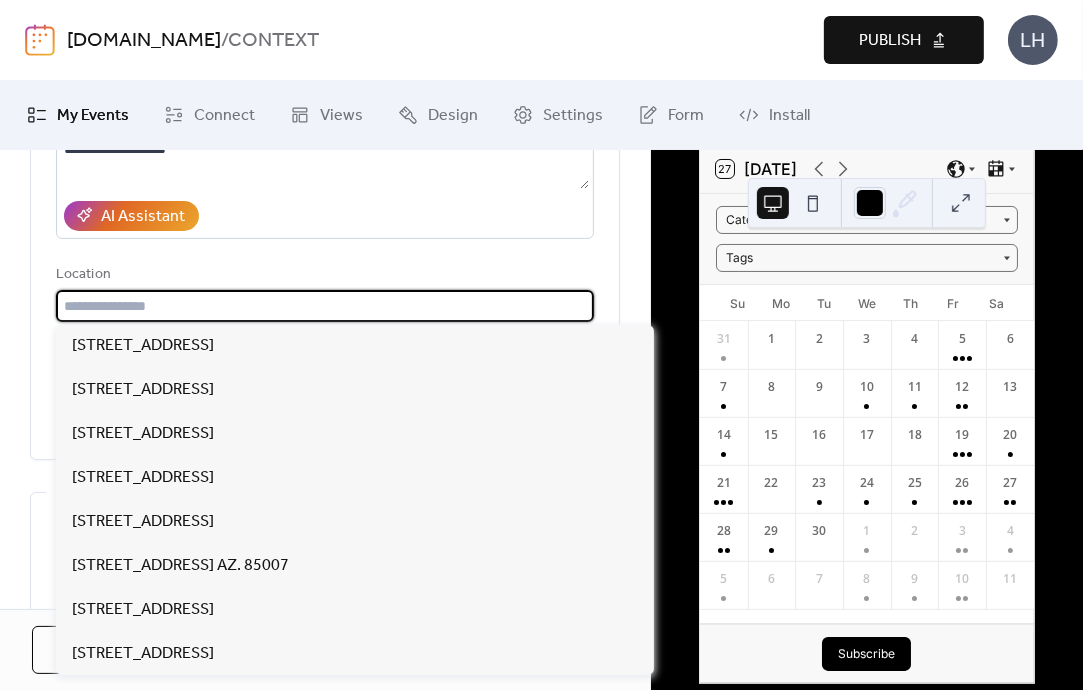 paste on "**********" 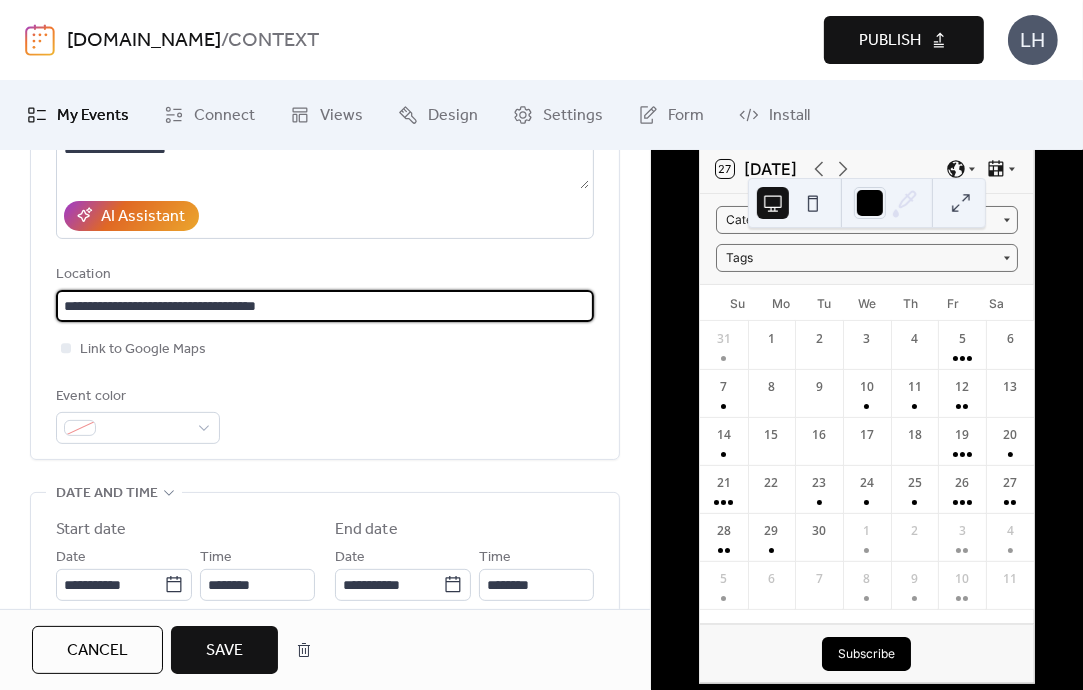 type on "**********" 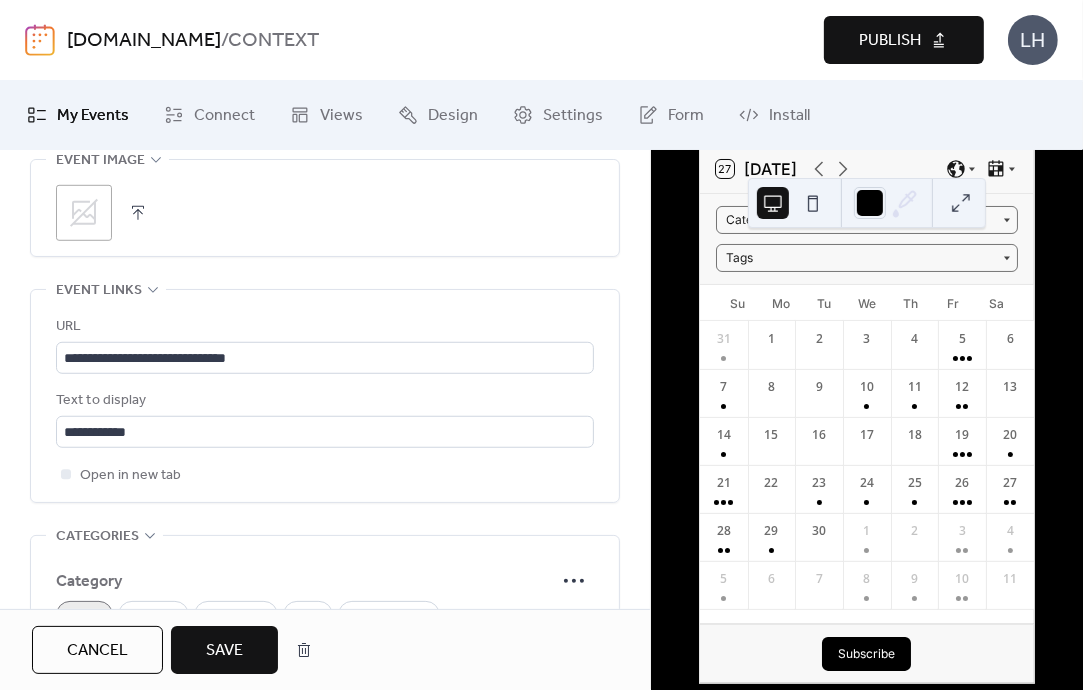 scroll, scrollTop: 1046, scrollLeft: 0, axis: vertical 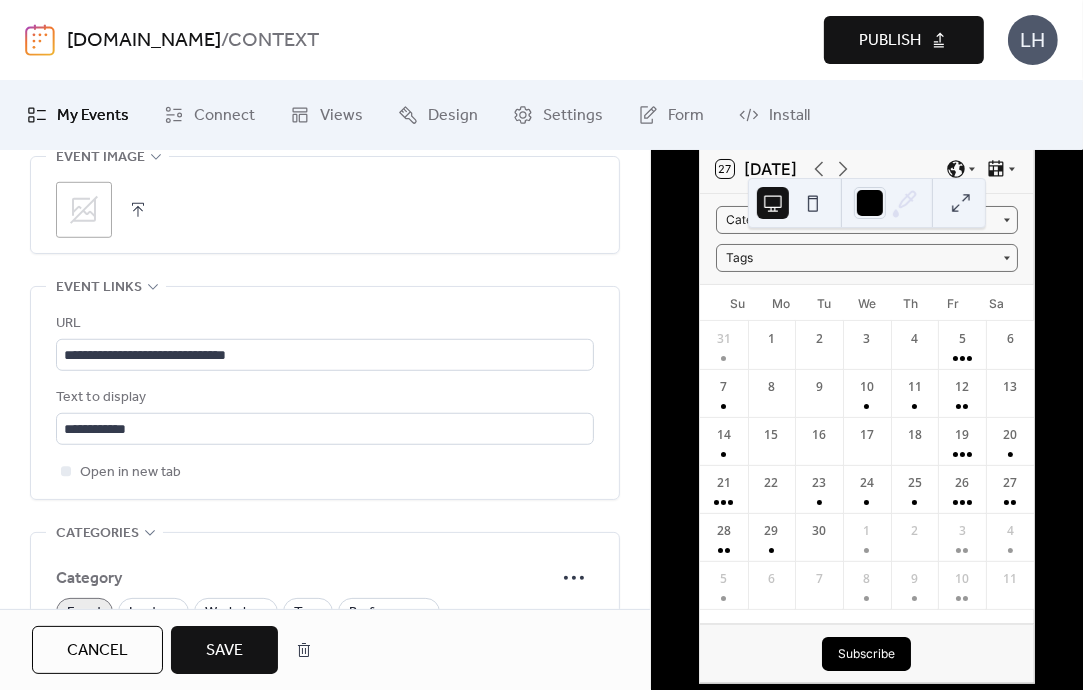 click 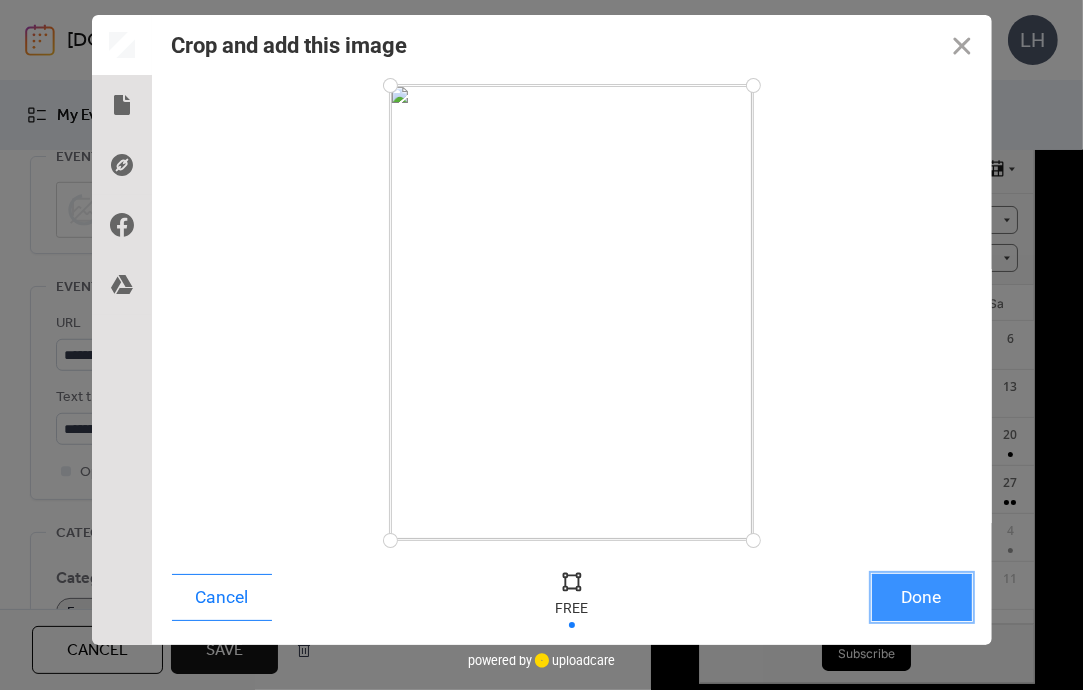 click on "Done" at bounding box center (922, 597) 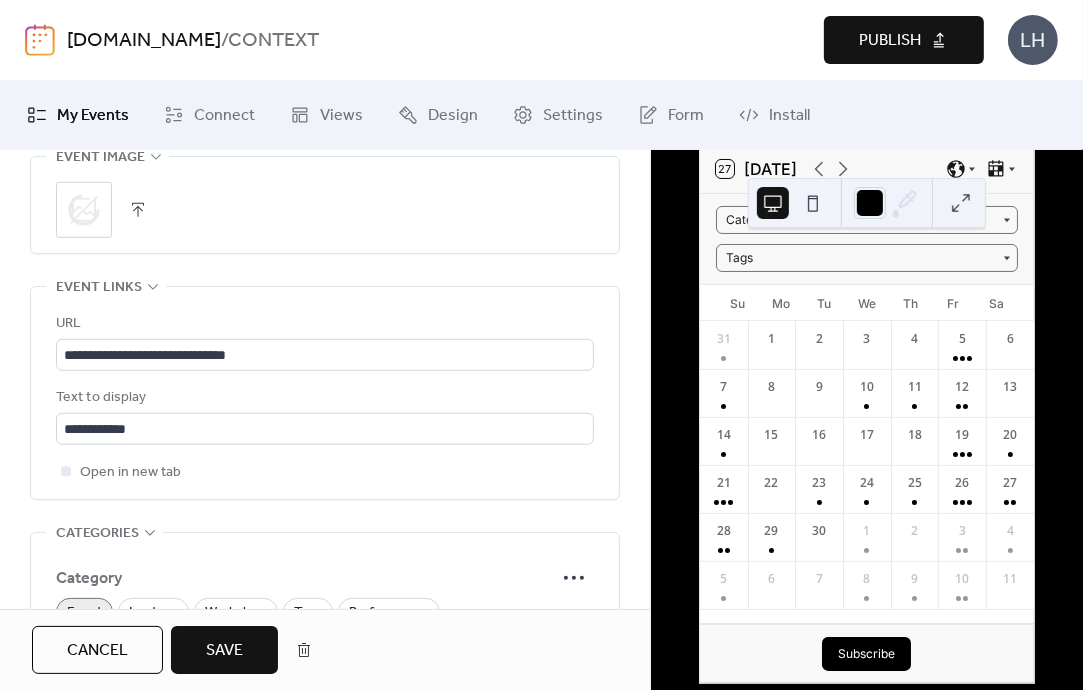 click on "Save" at bounding box center [224, 651] 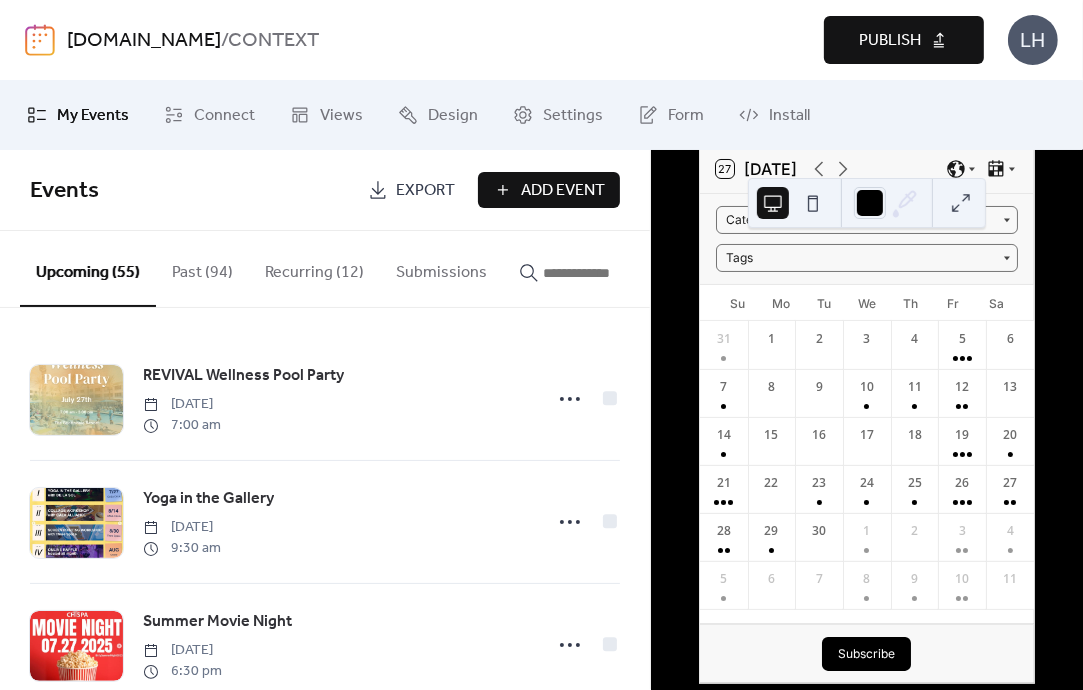 click at bounding box center (603, 273) 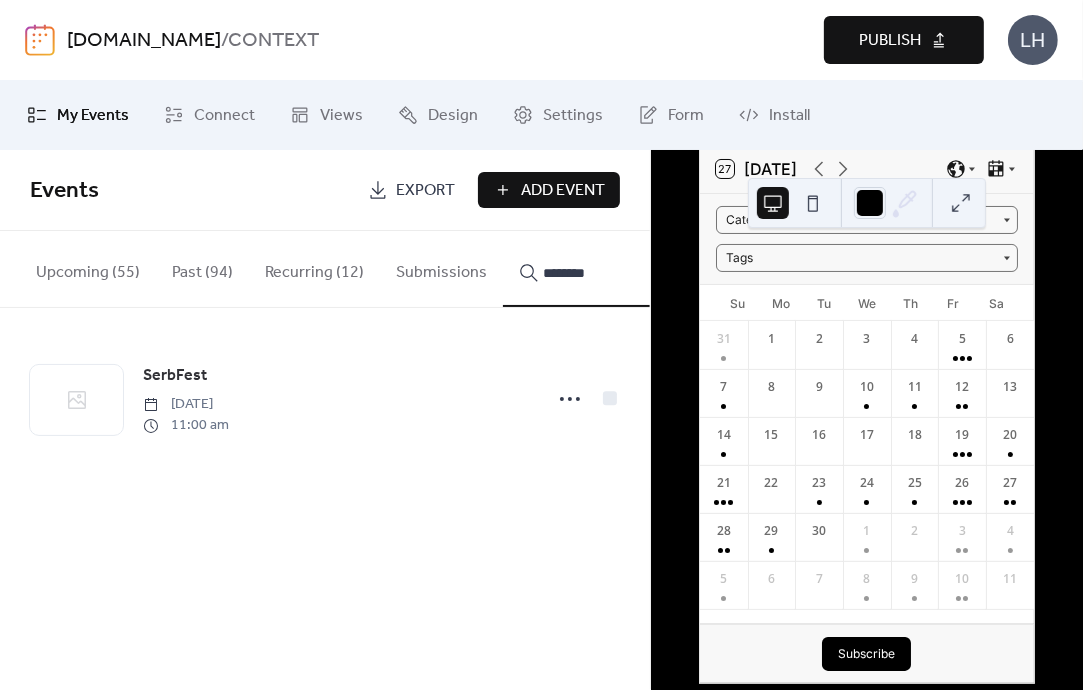 type on "********" 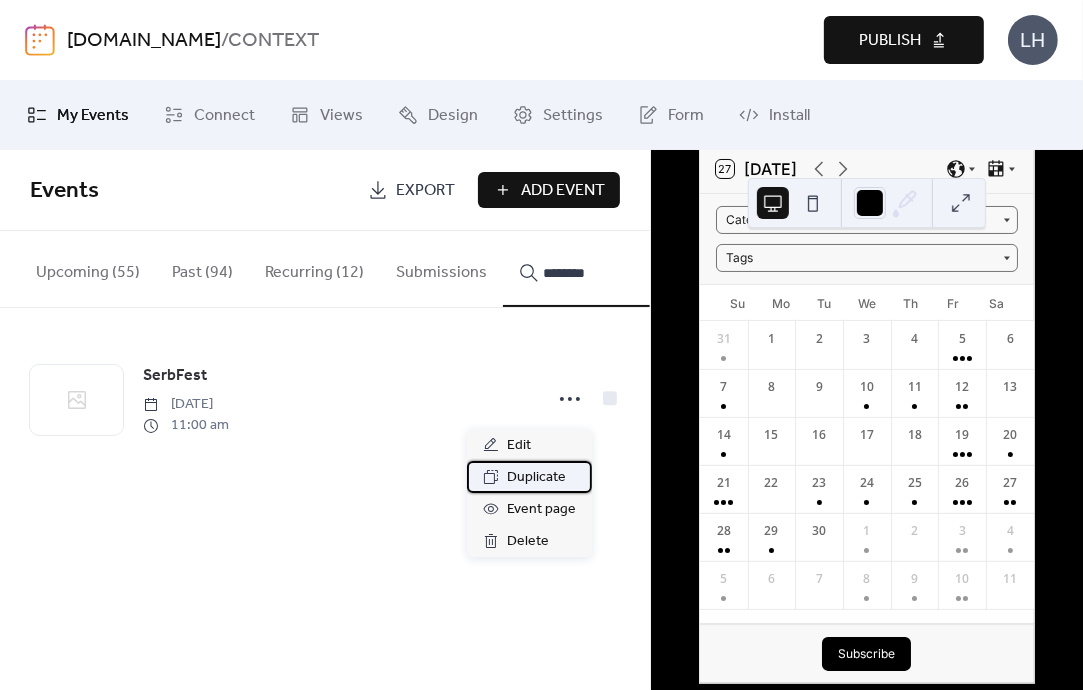 click on "Duplicate" at bounding box center [536, 478] 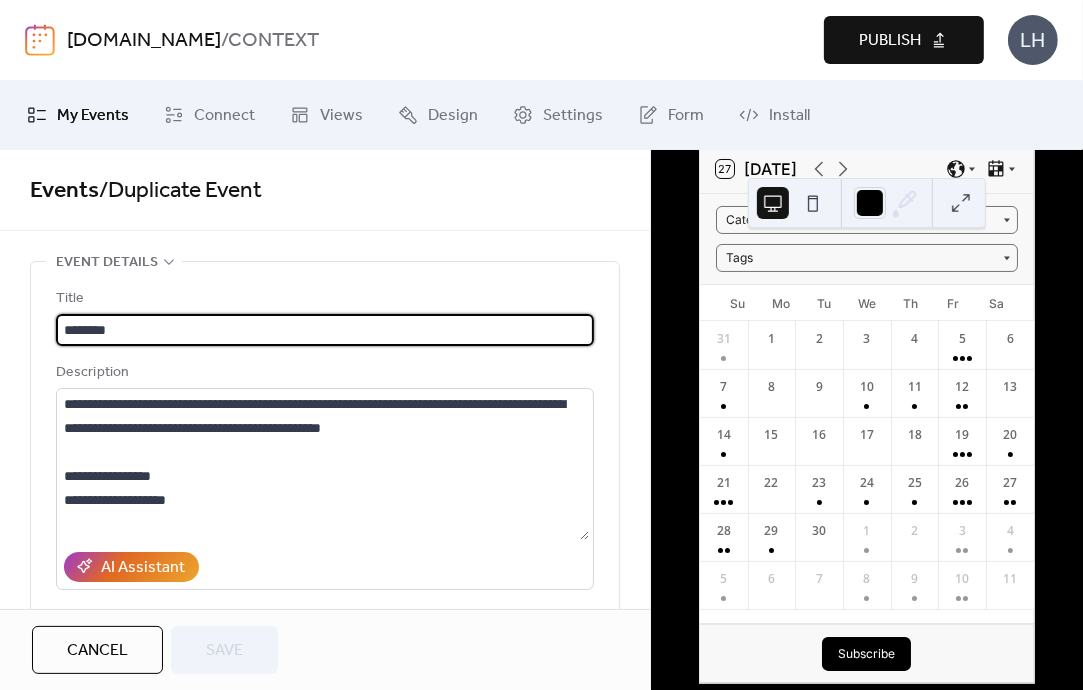 scroll, scrollTop: 120, scrollLeft: 0, axis: vertical 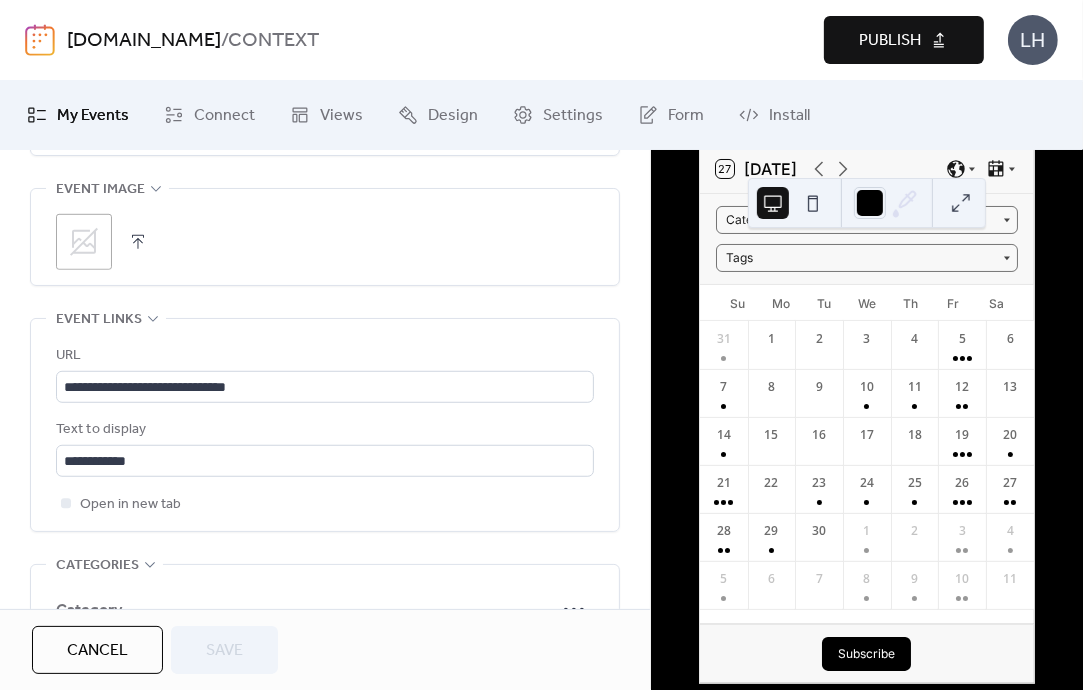 click 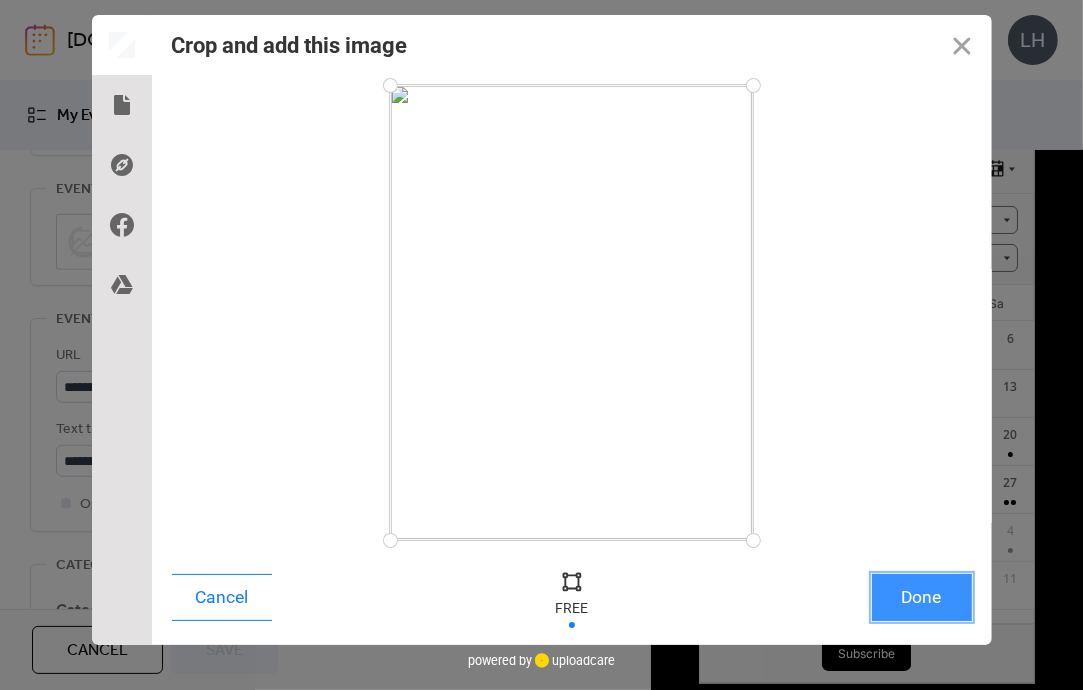 click on "Done" at bounding box center (922, 597) 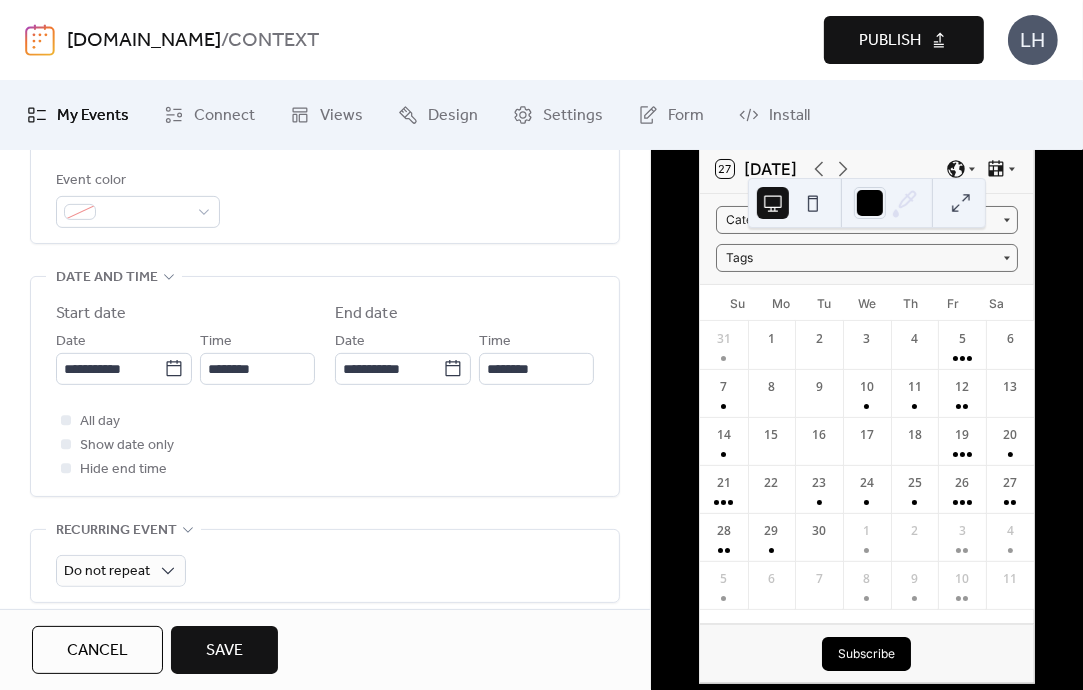 scroll, scrollTop: 566, scrollLeft: 0, axis: vertical 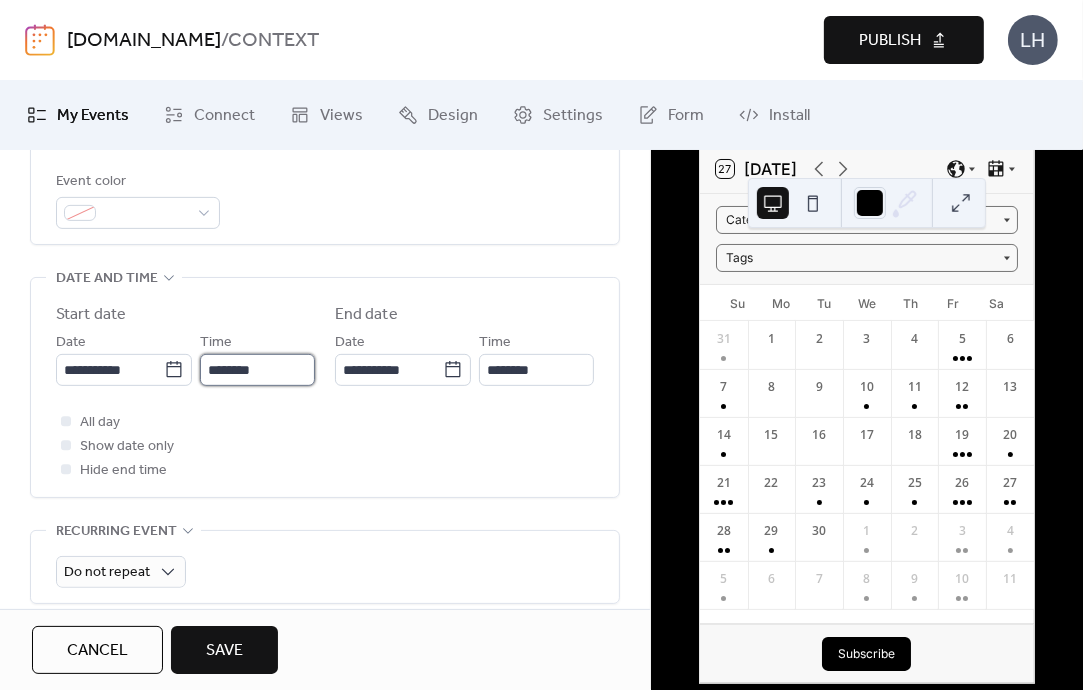 click on "********" at bounding box center [257, 370] 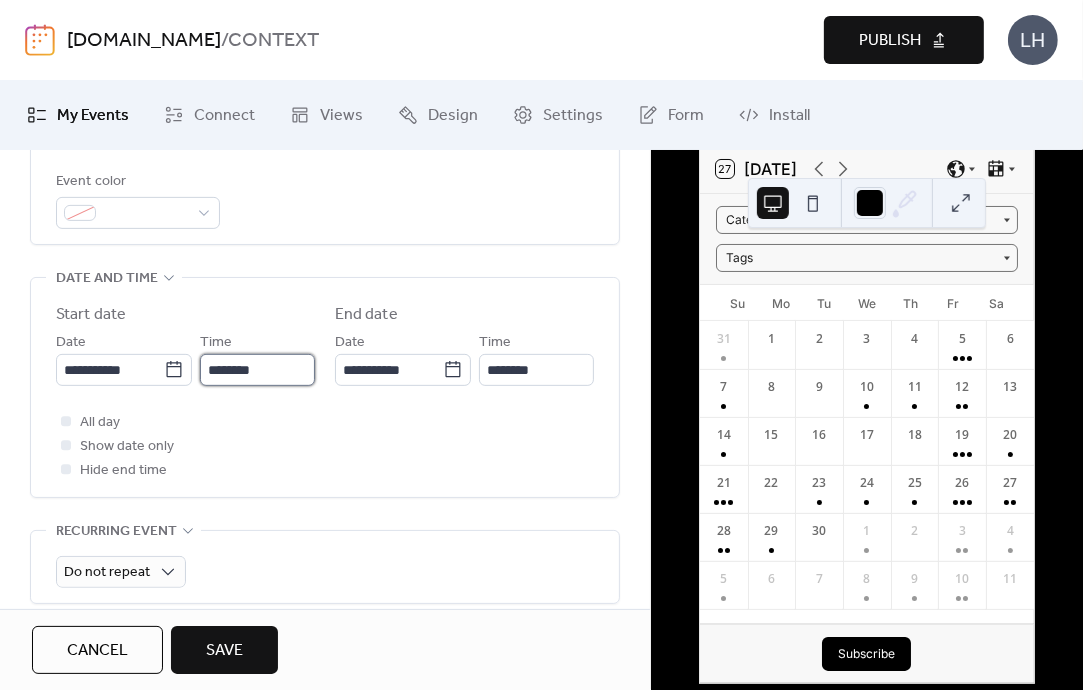 click on "********" at bounding box center [257, 370] 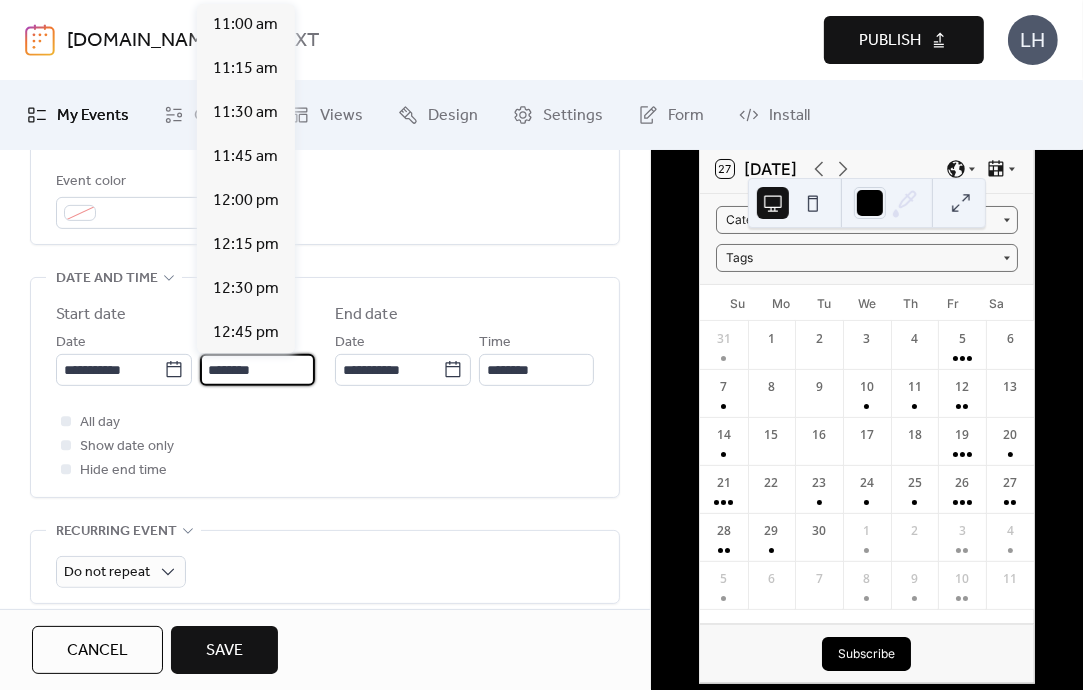scroll, scrollTop: 0, scrollLeft: 0, axis: both 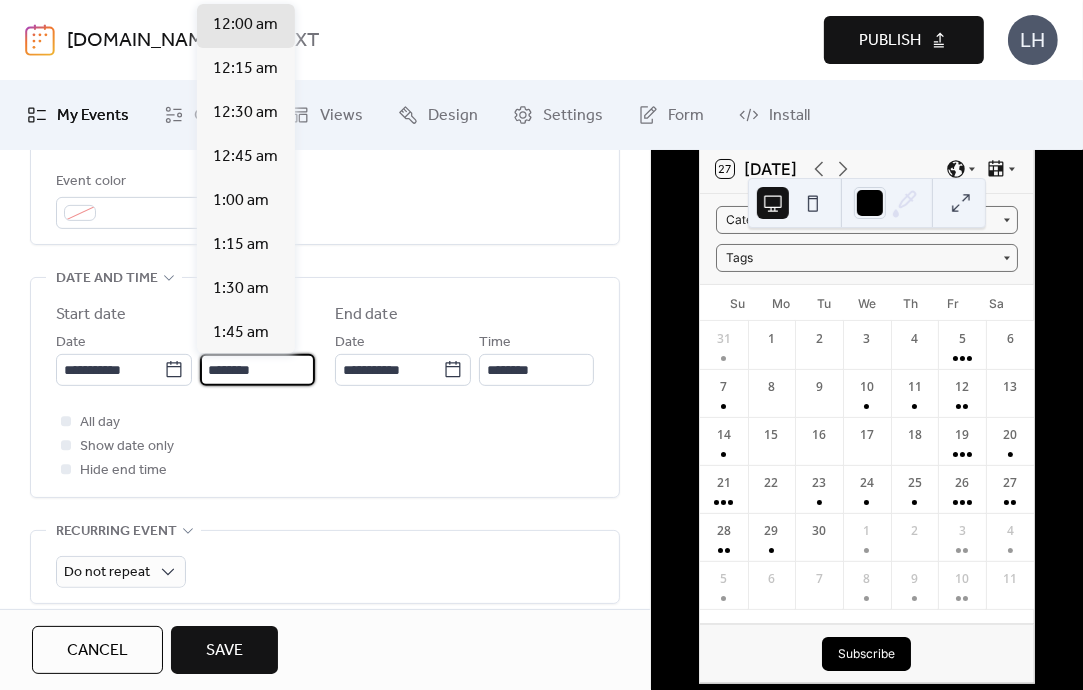 click on "********" at bounding box center (257, 370) 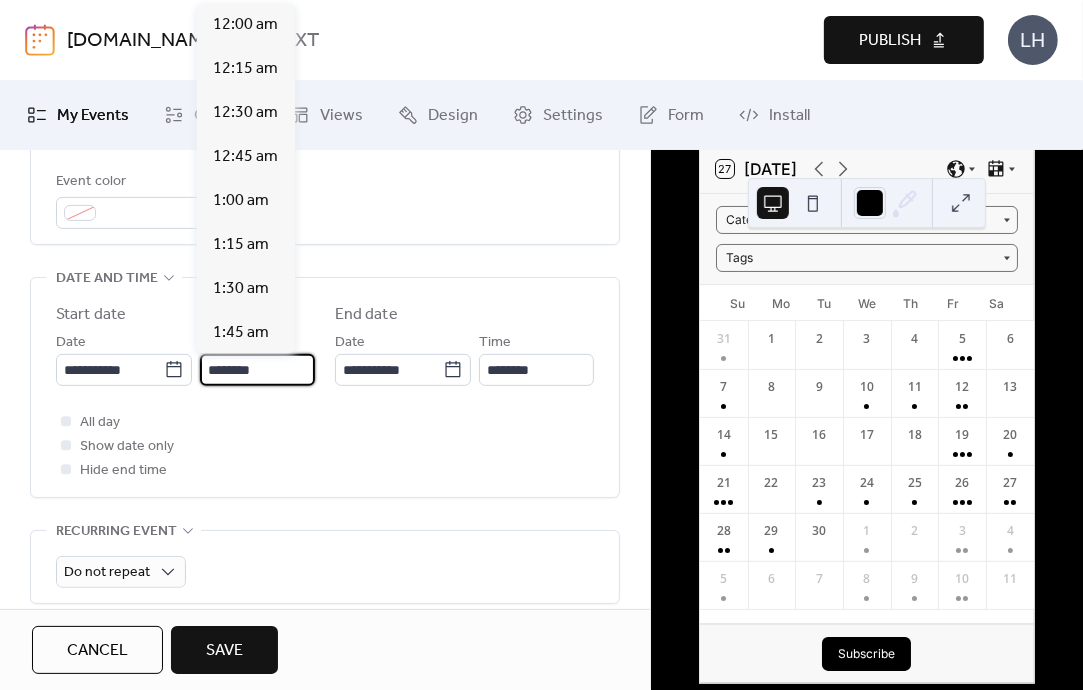 scroll, scrollTop: 2112, scrollLeft: 0, axis: vertical 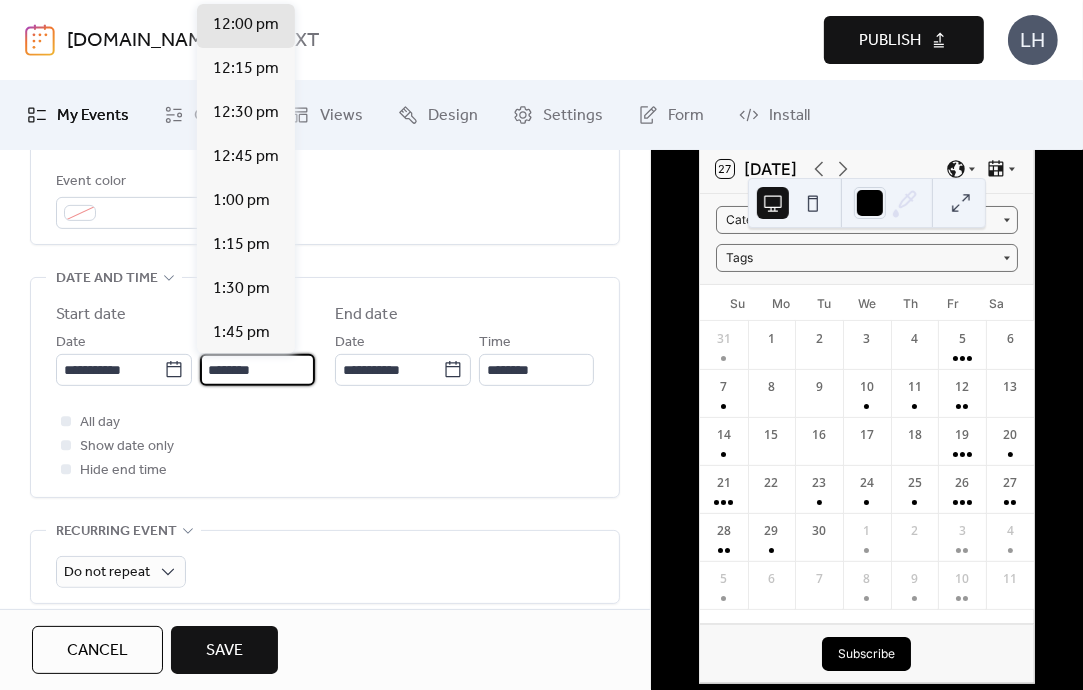 type on "********" 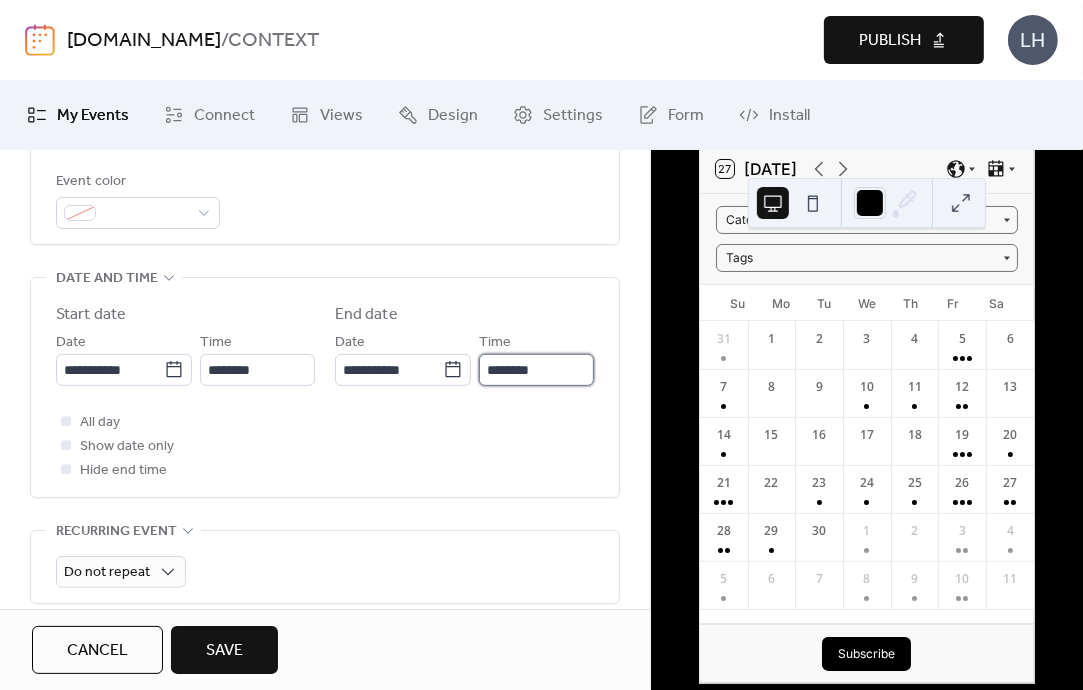 click on "********" at bounding box center [536, 370] 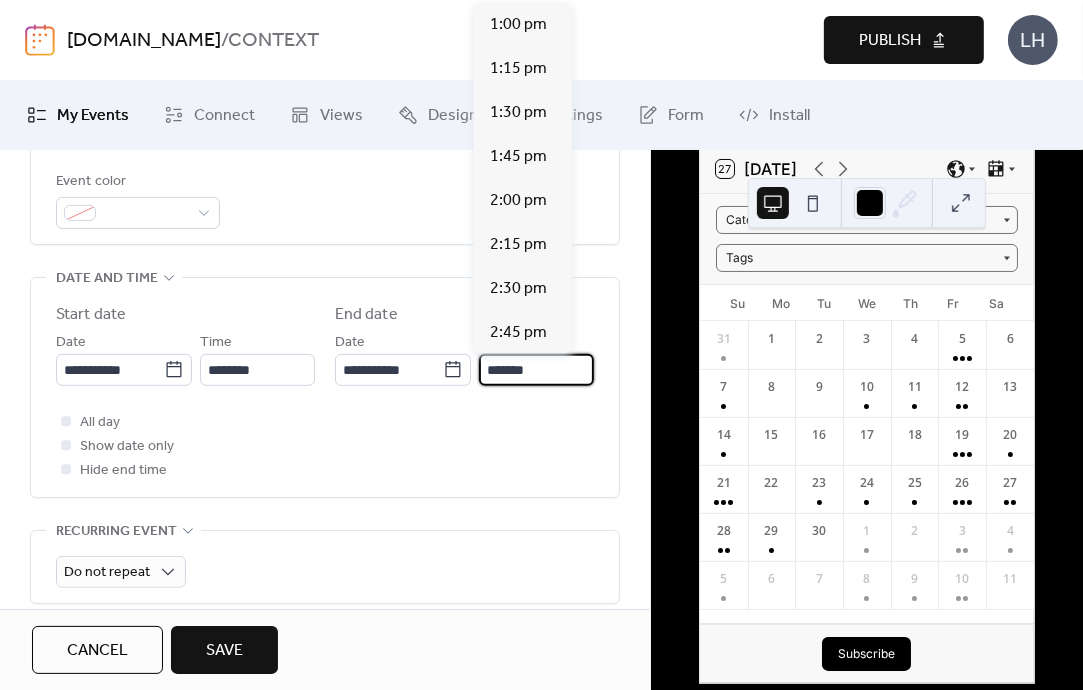 scroll, scrollTop: 1188, scrollLeft: 0, axis: vertical 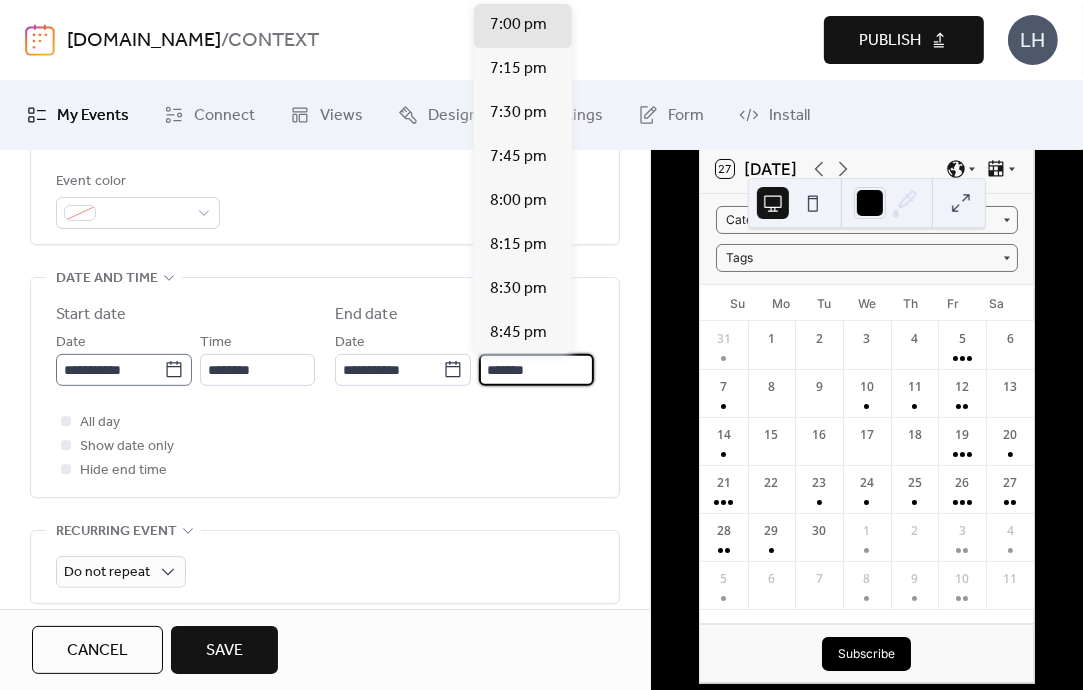 type on "*******" 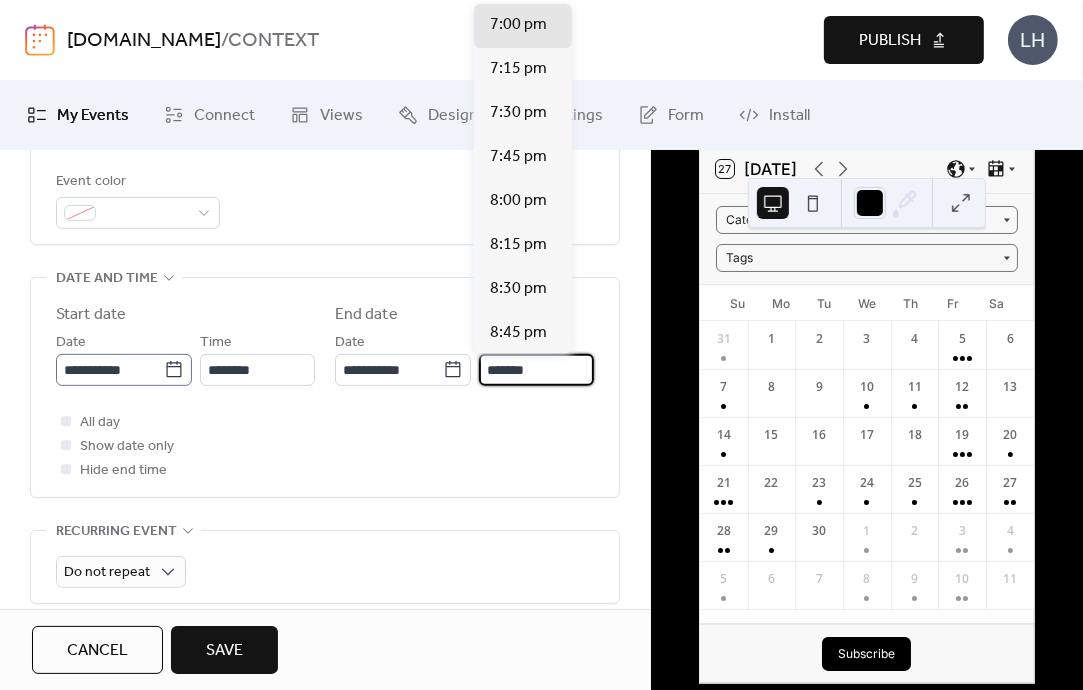 click 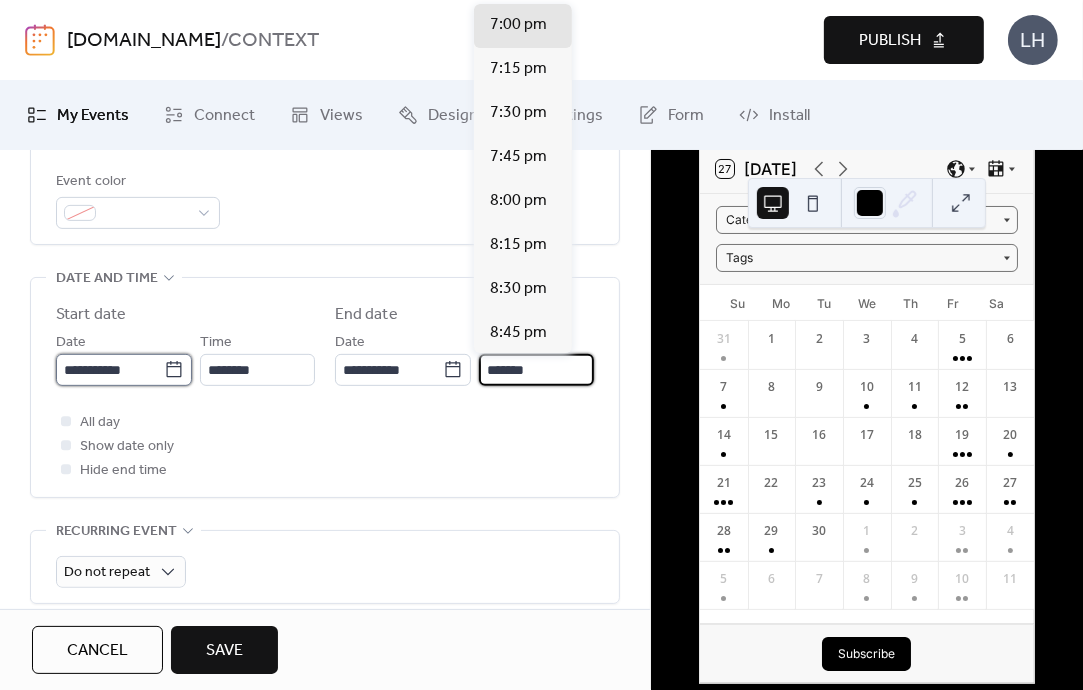 click on "**********" at bounding box center (110, 370) 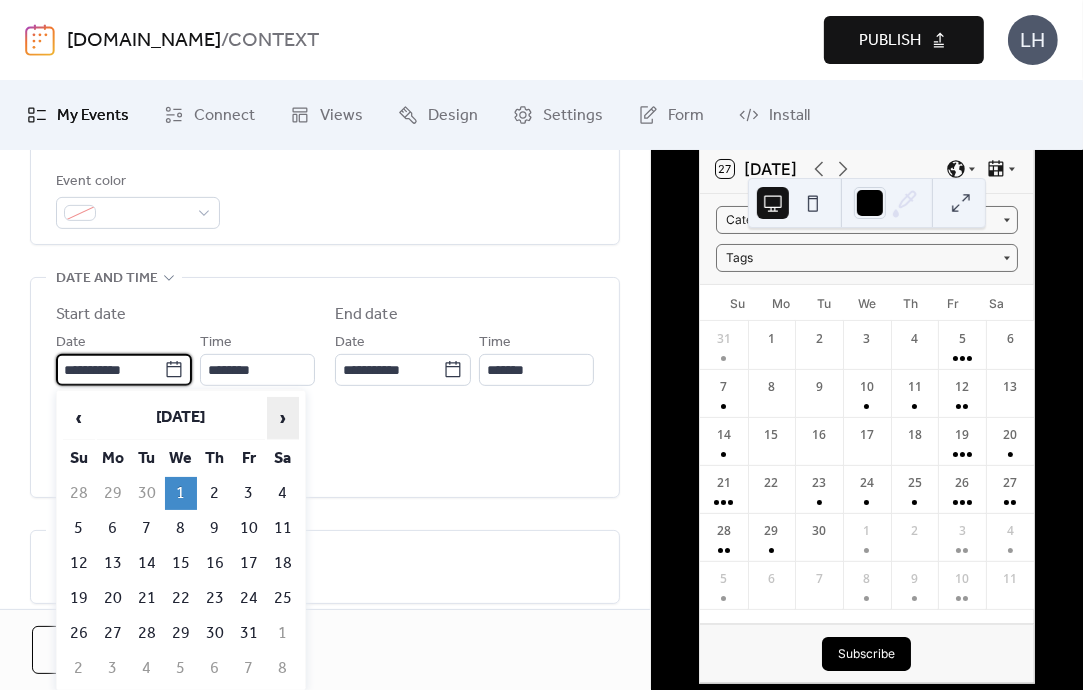 click on "›" at bounding box center (283, 418) 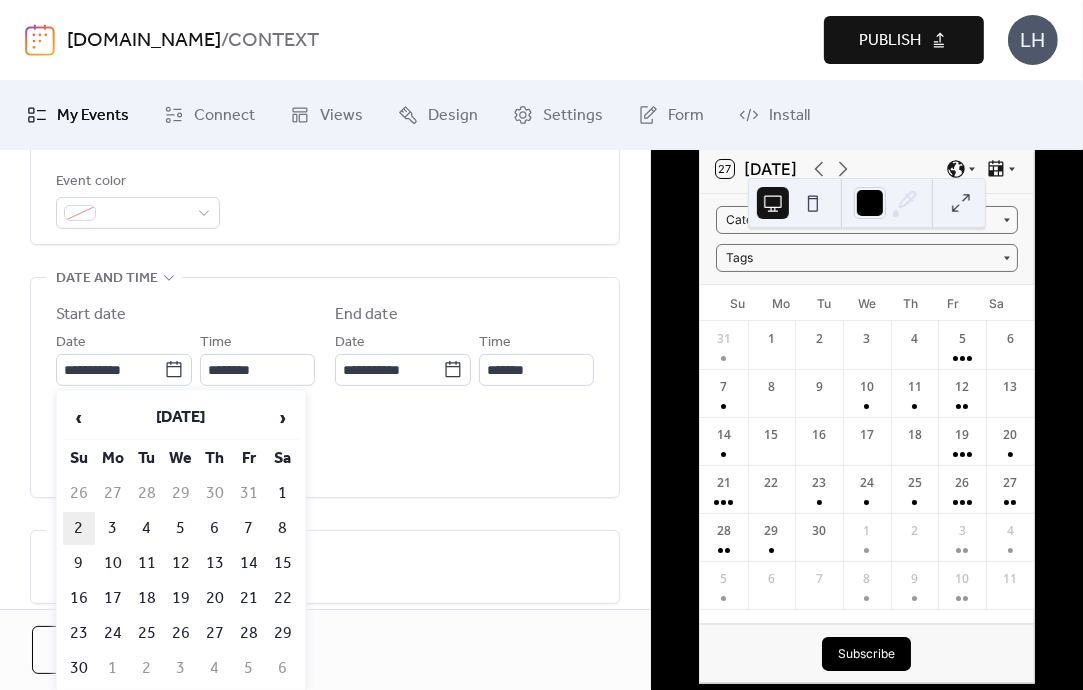 click on "2" at bounding box center (79, 528) 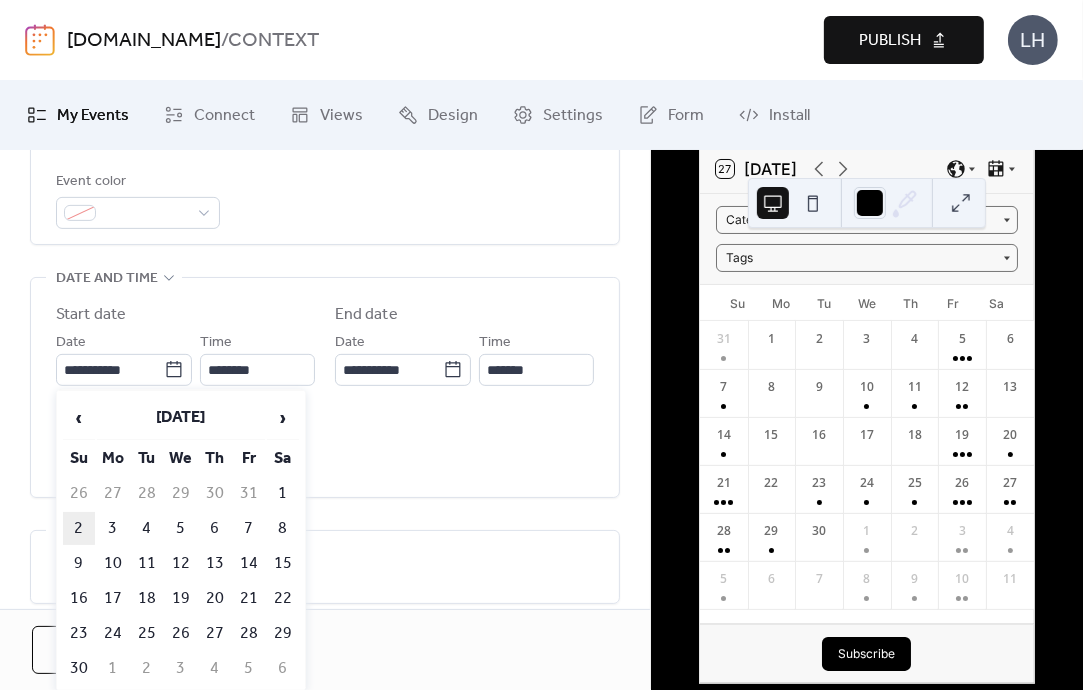 type on "**********" 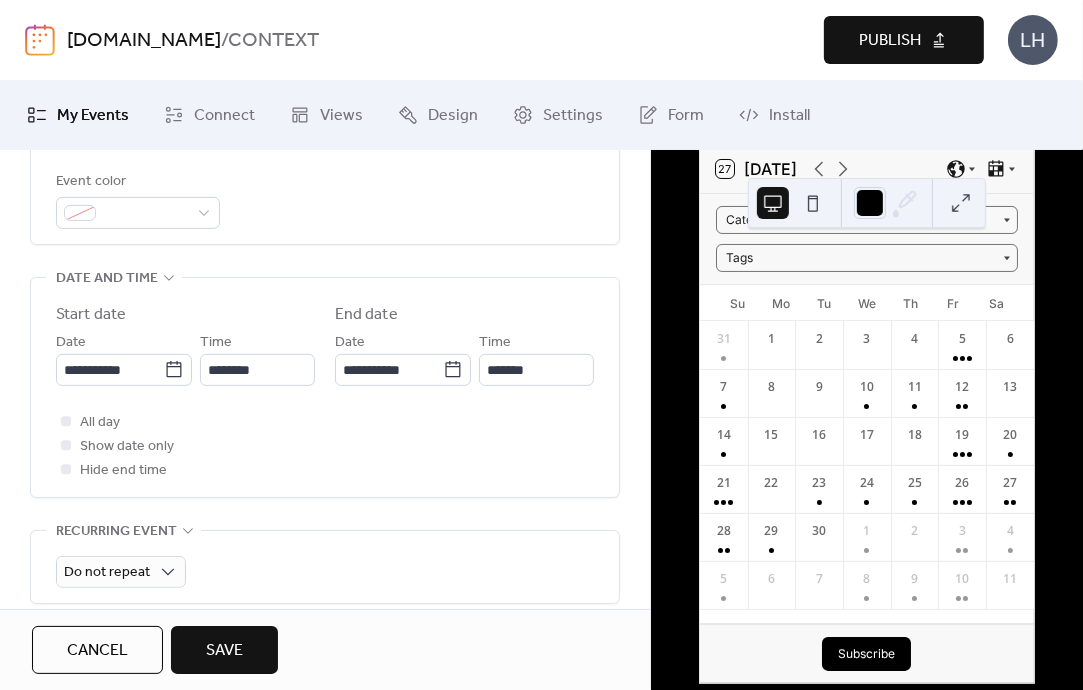 click on "All day Show date only Hide end time" at bounding box center (325, 446) 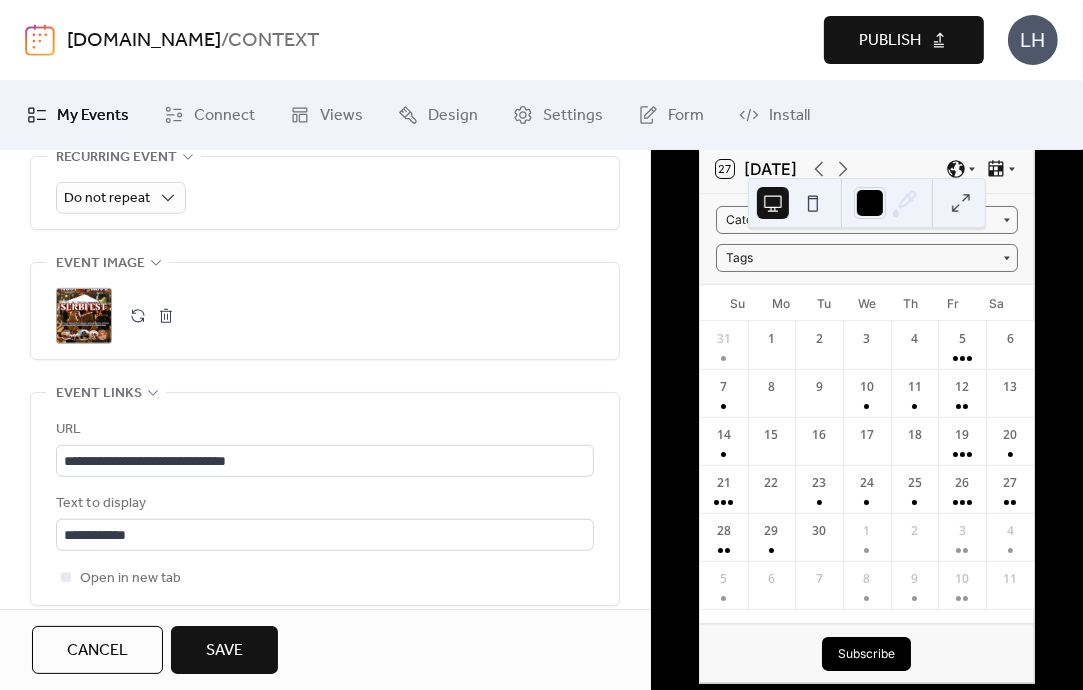 scroll, scrollTop: 940, scrollLeft: 0, axis: vertical 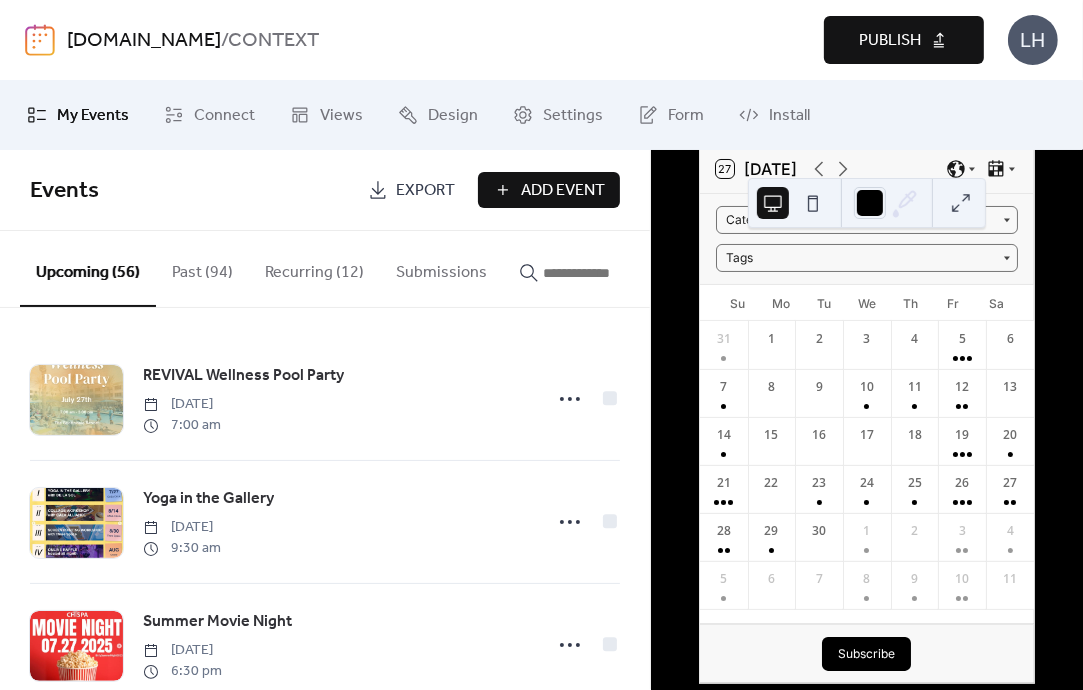 click at bounding box center [603, 273] 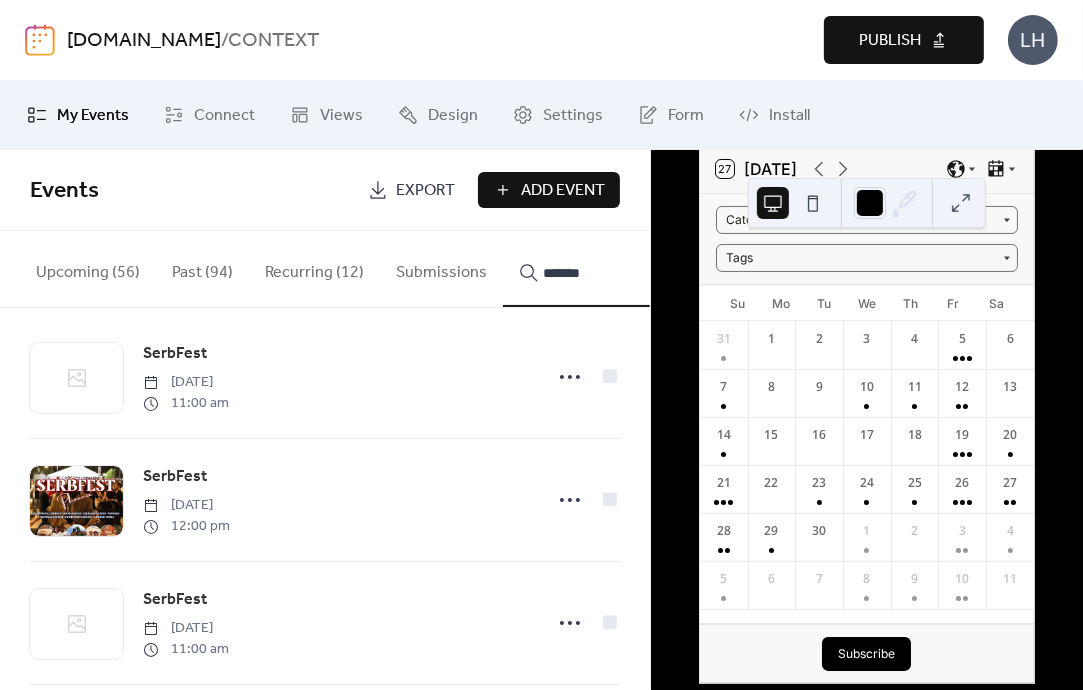 scroll, scrollTop: 0, scrollLeft: 0, axis: both 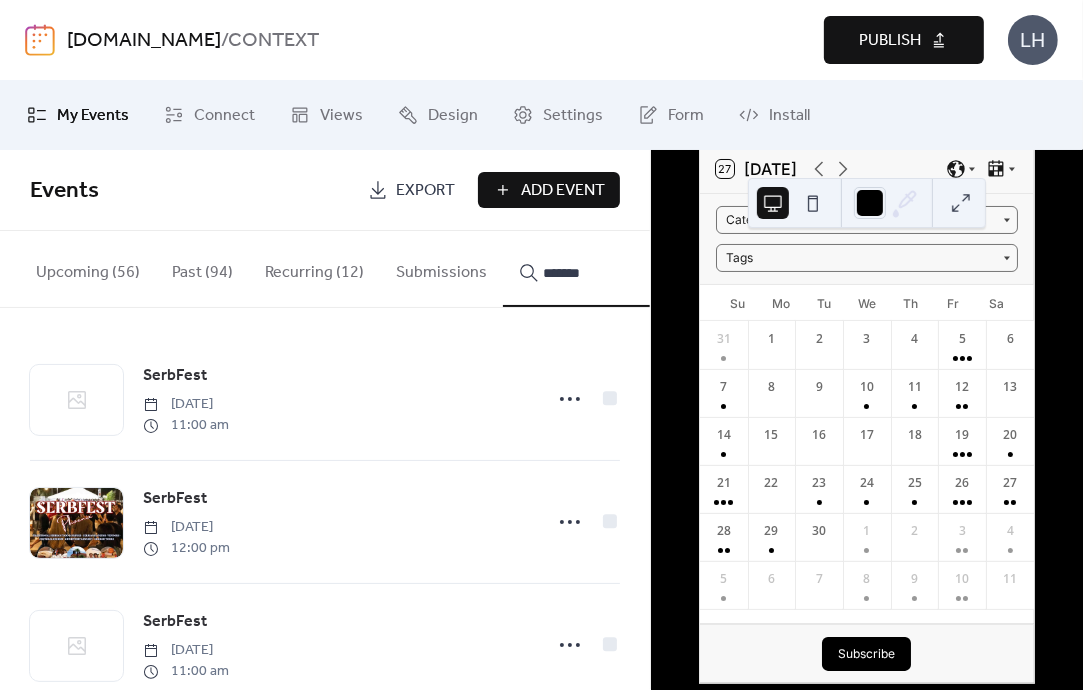 type on "*******" 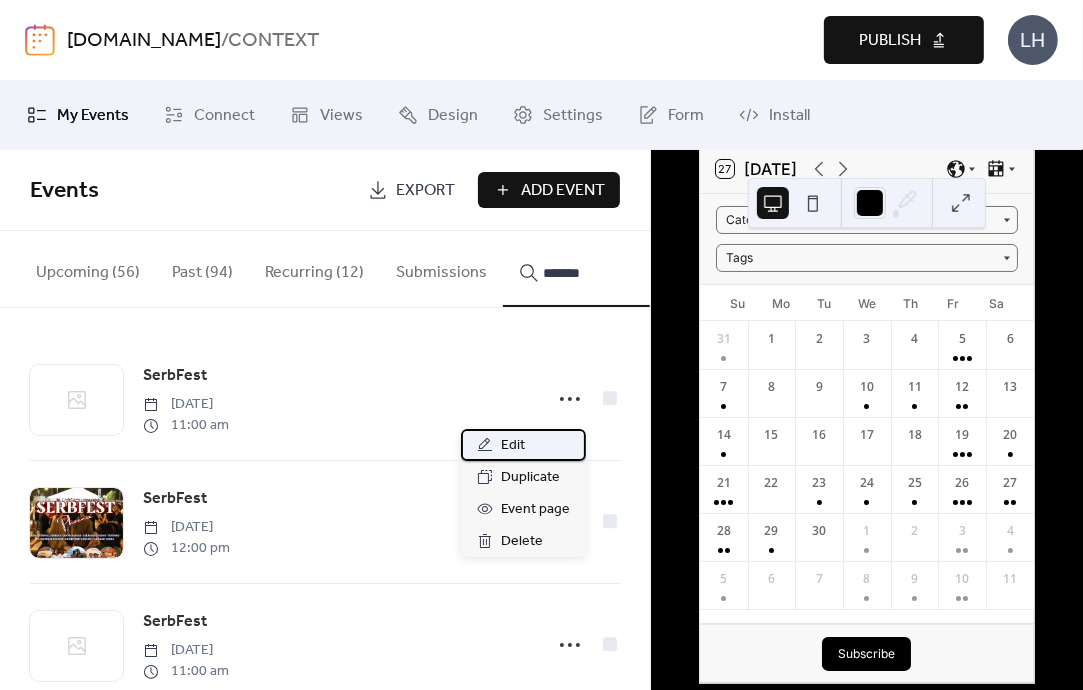click on "Edit" at bounding box center (523, 445) 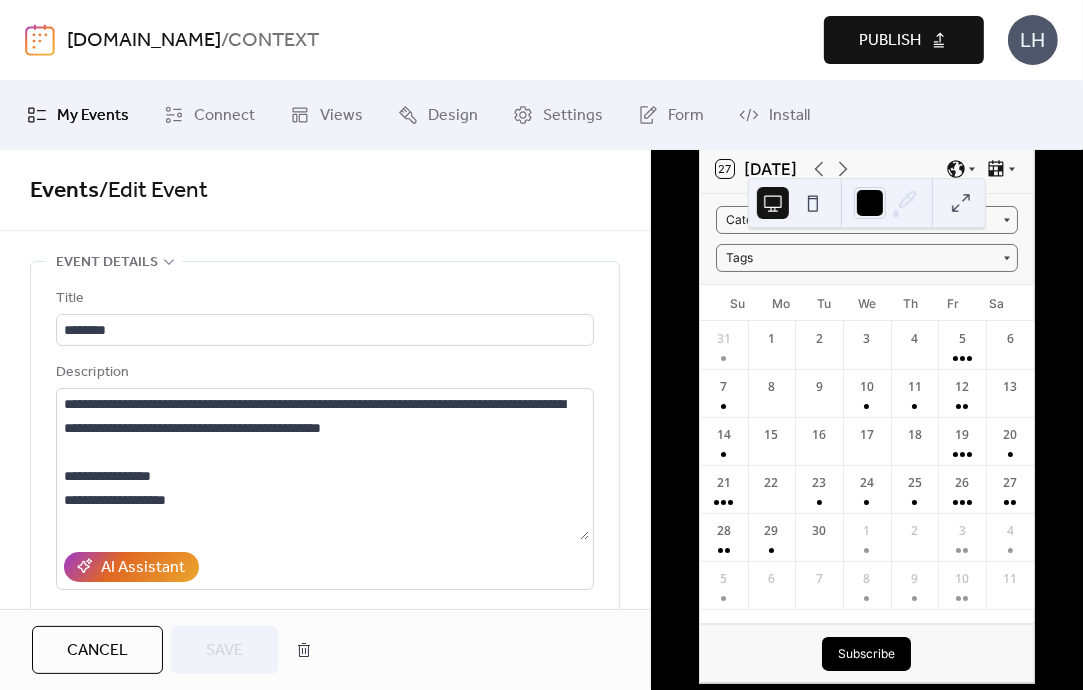 click on "Description" at bounding box center (323, 373) 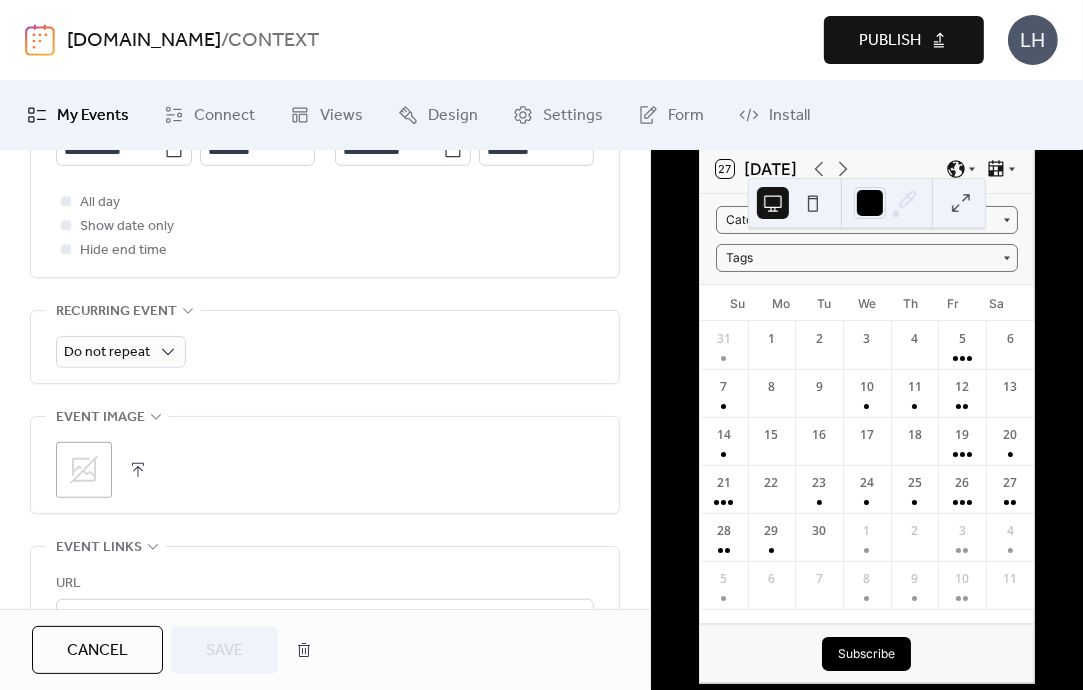 scroll, scrollTop: 686, scrollLeft: 0, axis: vertical 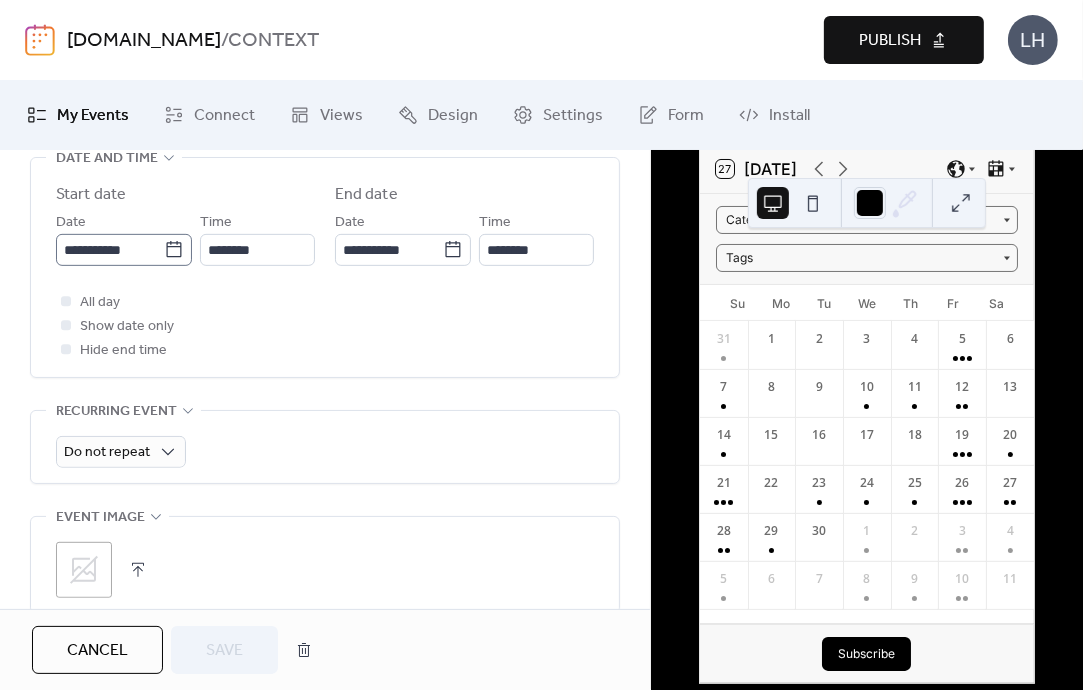 click 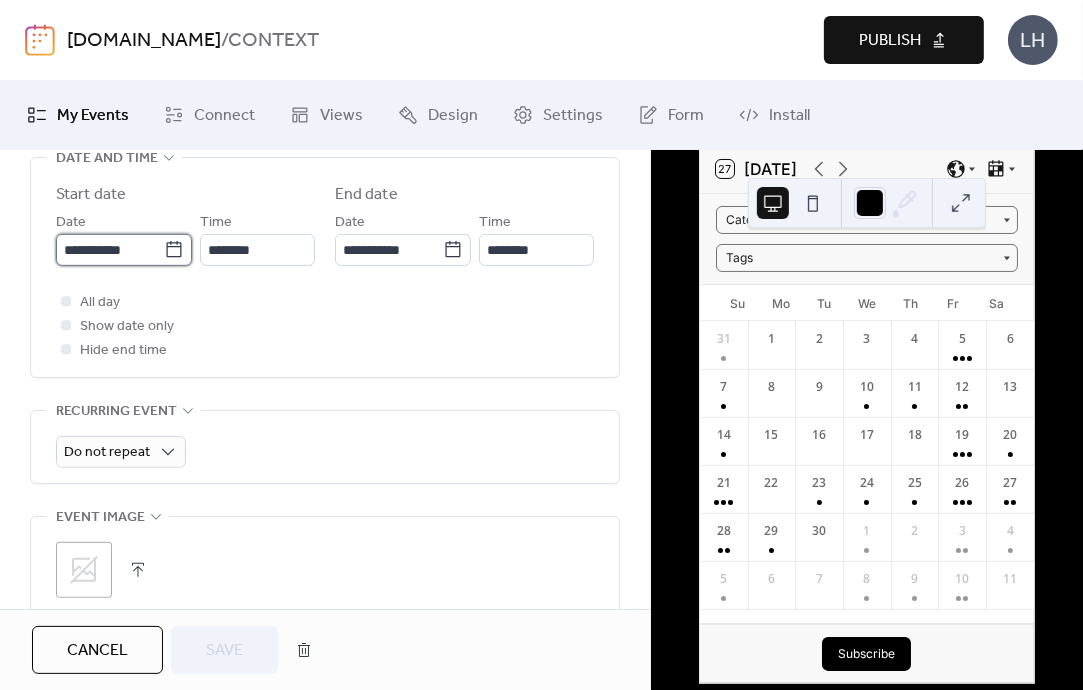 click on "**********" at bounding box center (110, 250) 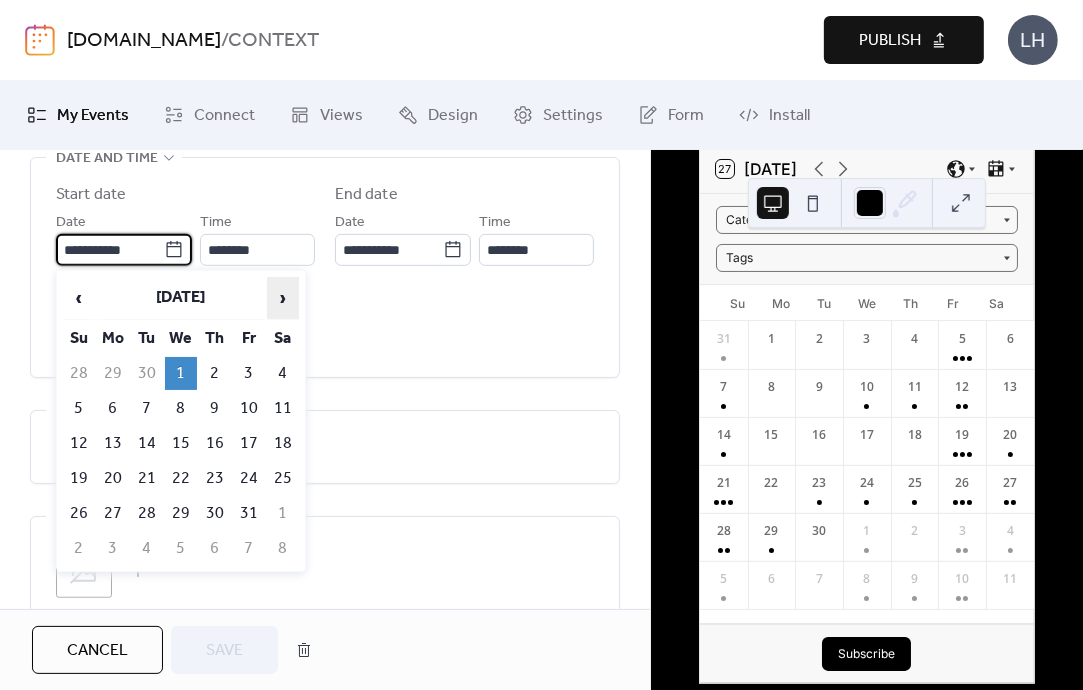 click on "›" at bounding box center [283, 298] 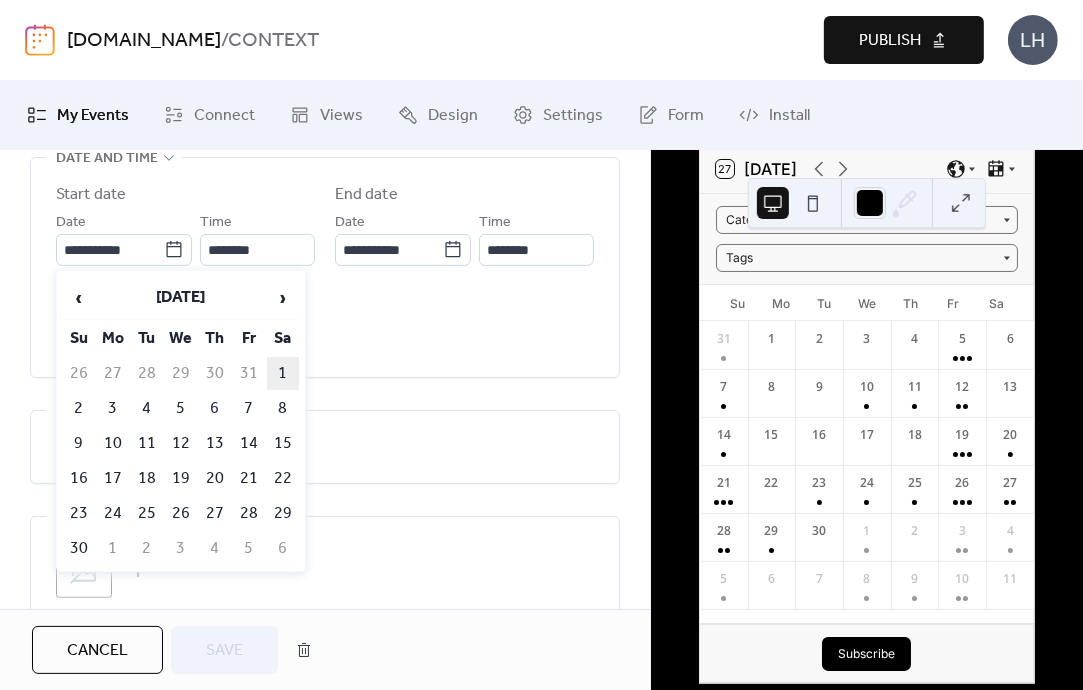 click on "1" at bounding box center [283, 373] 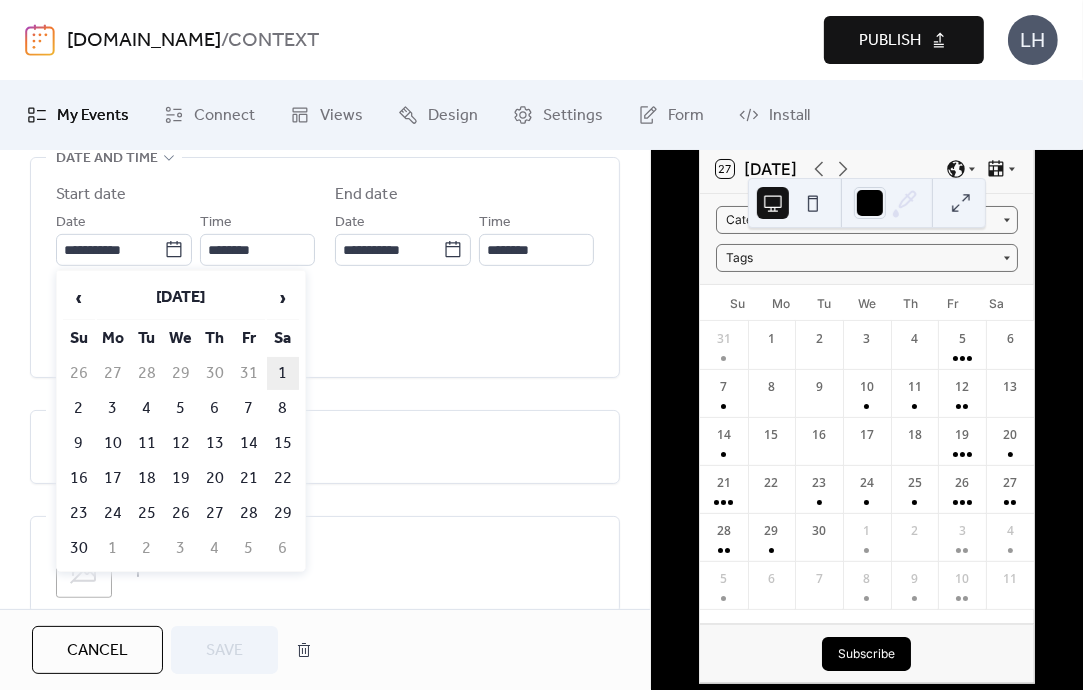 type on "**********" 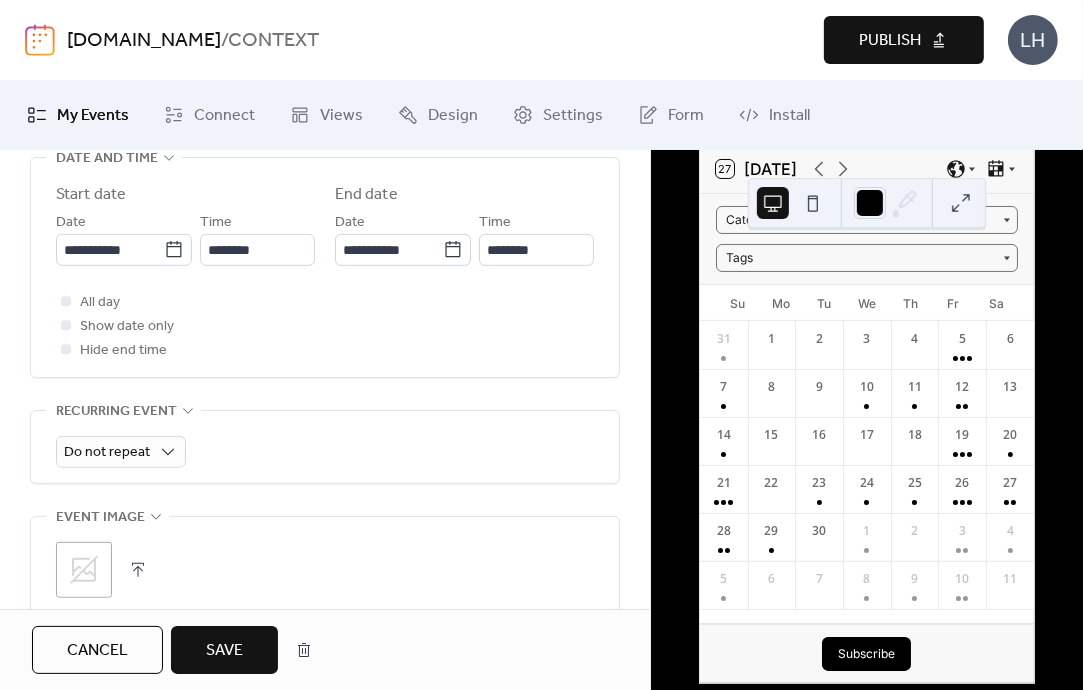 click on "**********" at bounding box center [325, 267] 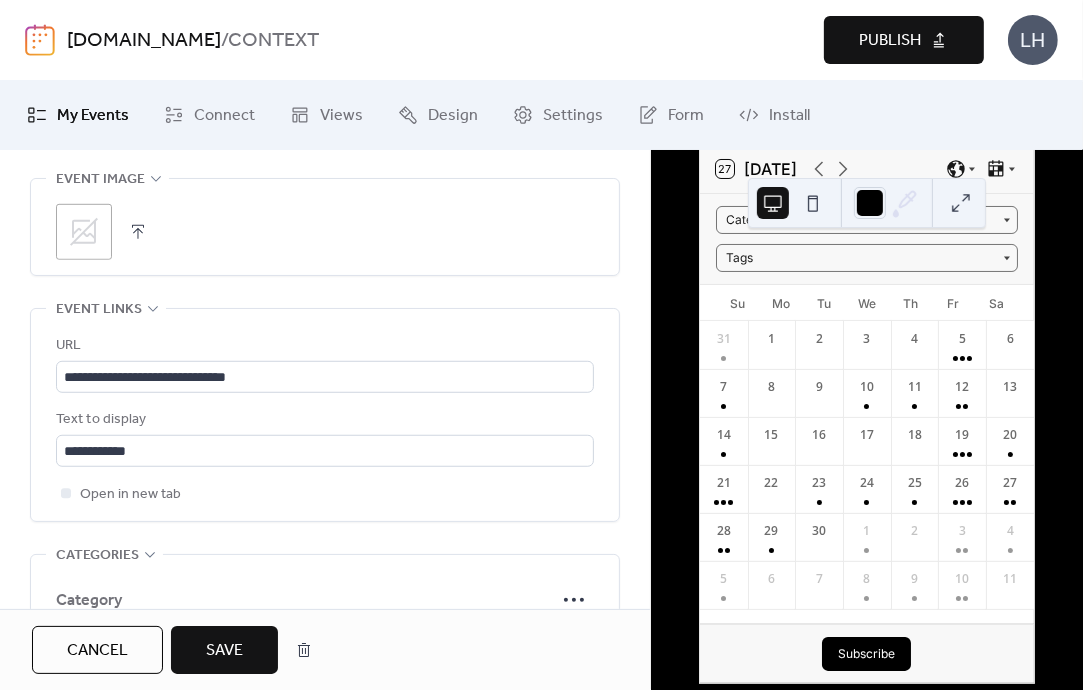scroll, scrollTop: 1026, scrollLeft: 0, axis: vertical 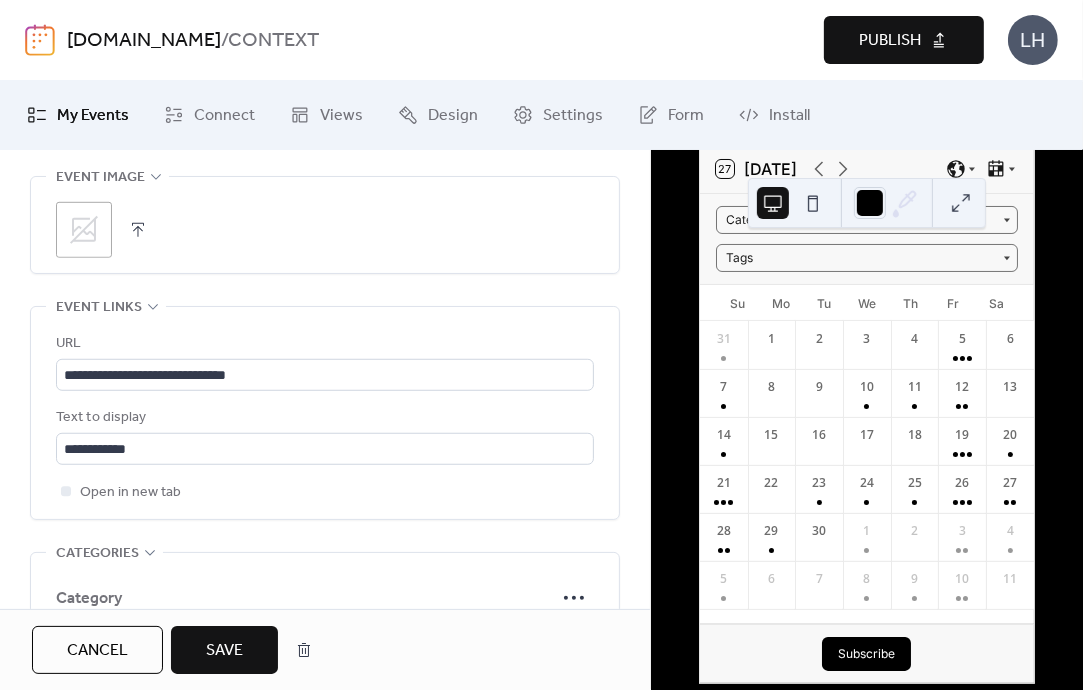 click 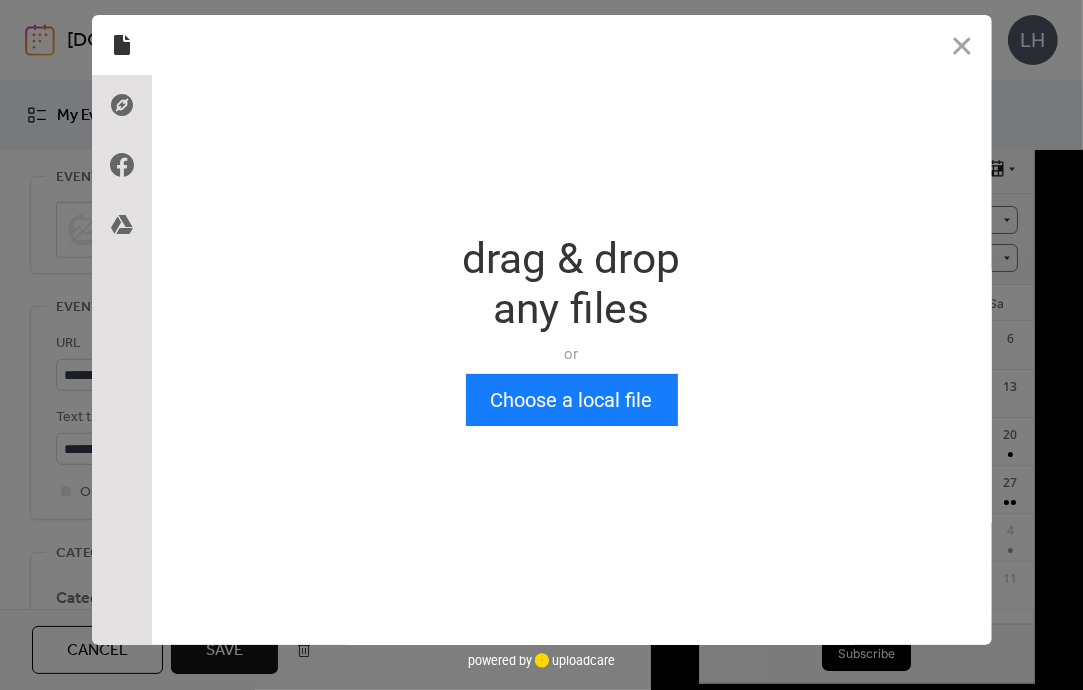 click on "Drop a file here drag & drop any files or Upload files from your computer Choose a local file or choose from" at bounding box center (572, 330) 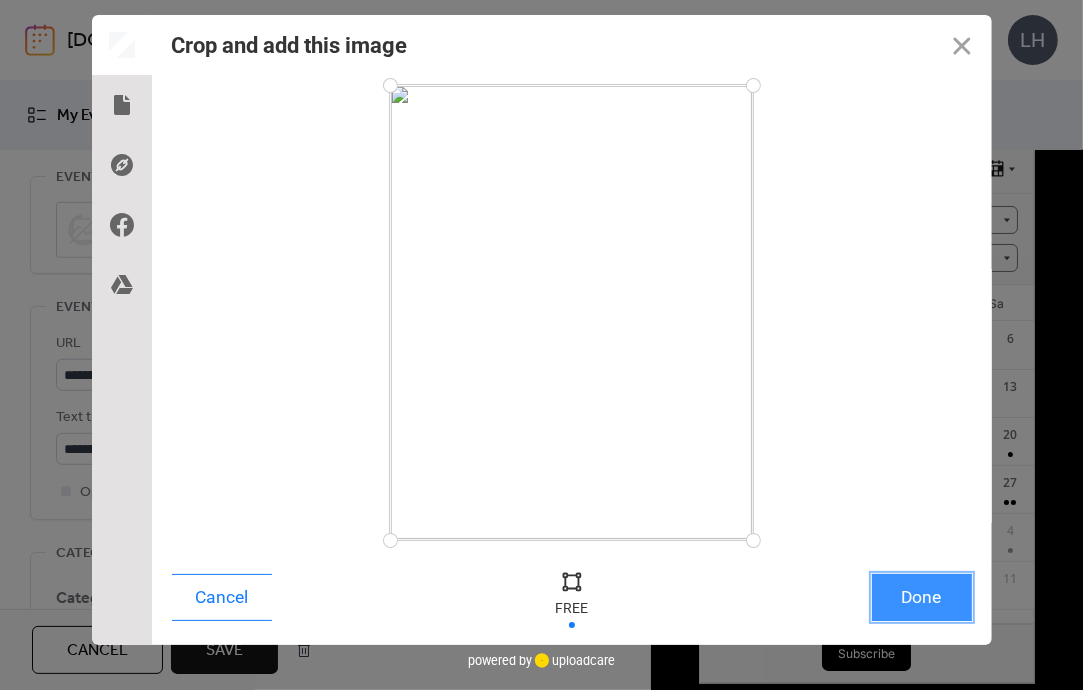 click on "Done" at bounding box center [922, 597] 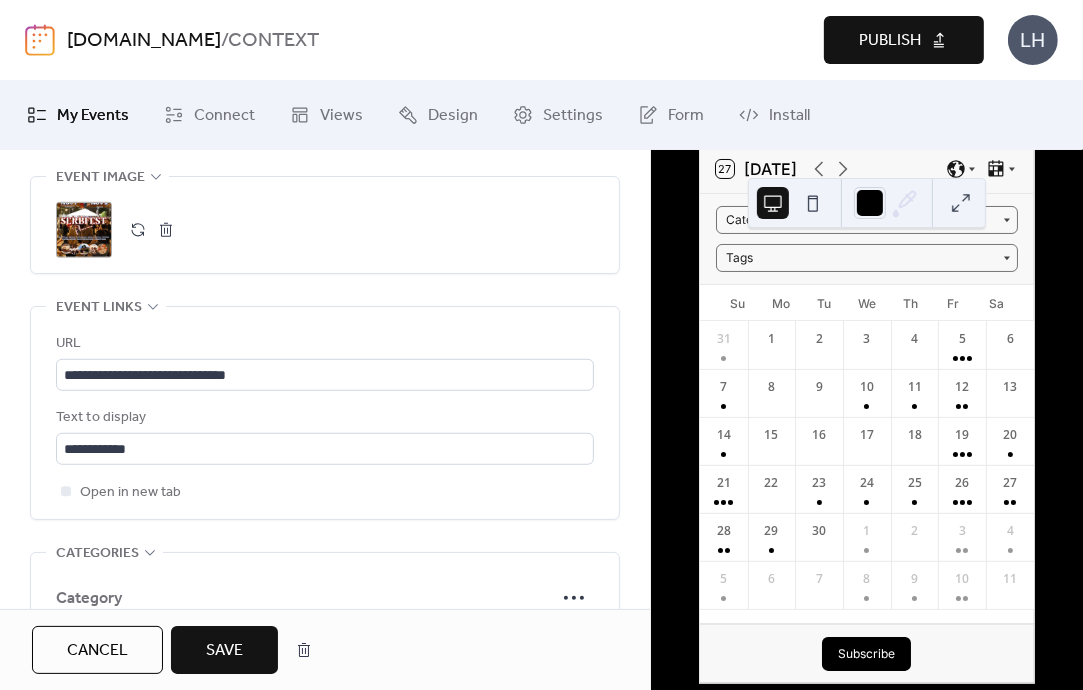 click on "**********" at bounding box center [325, 131] 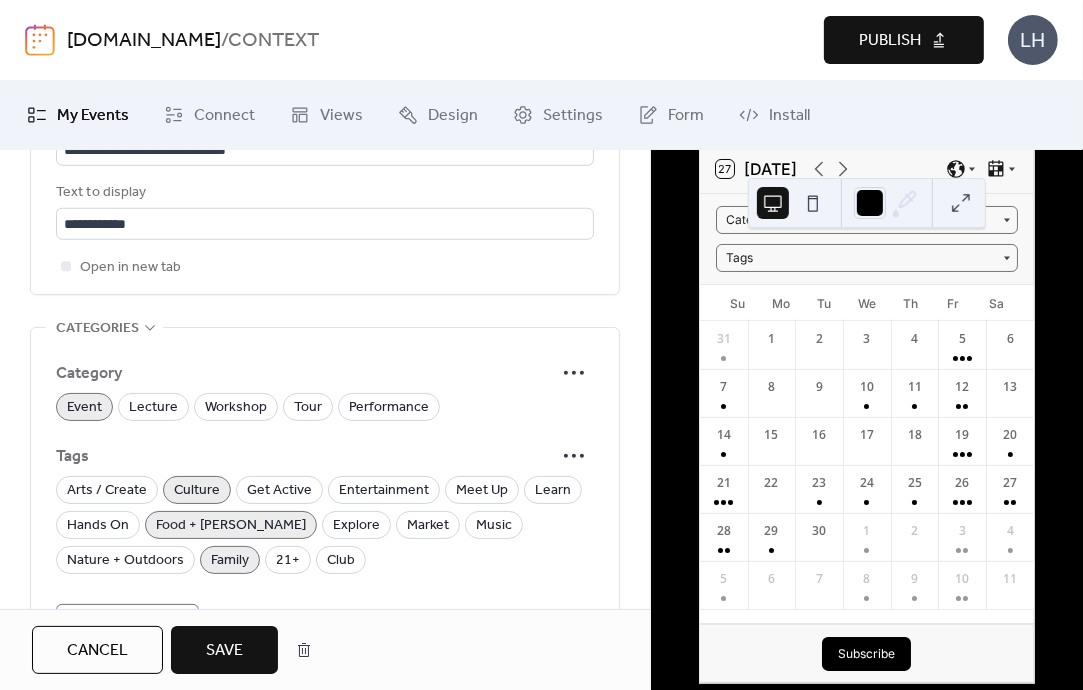 scroll, scrollTop: 1268, scrollLeft: 0, axis: vertical 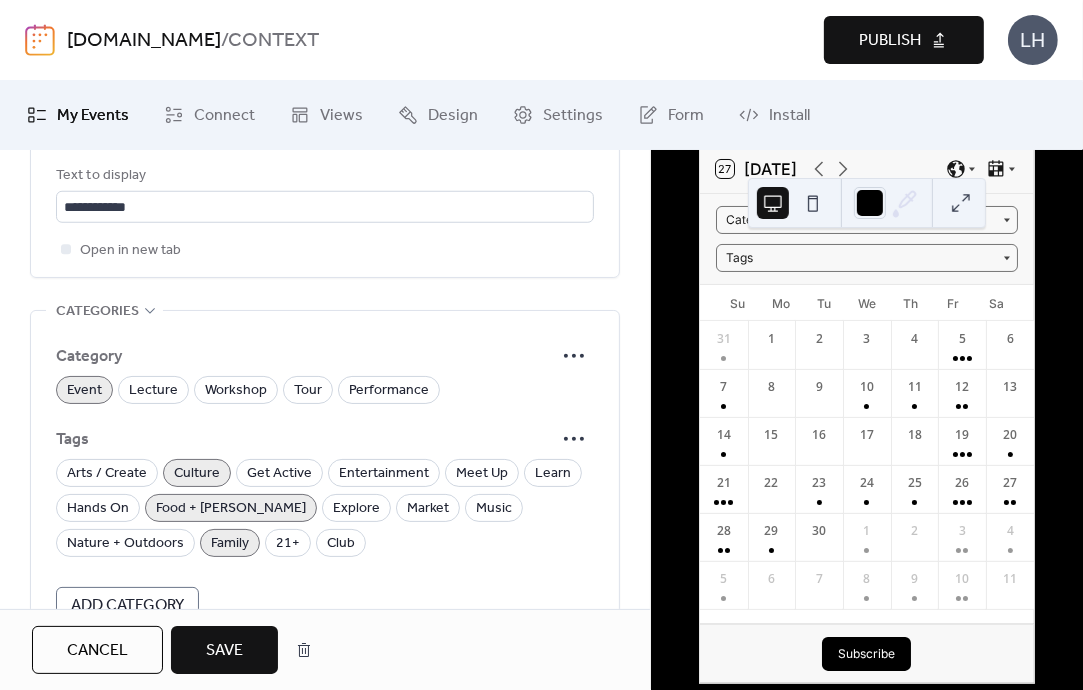 click on "Save" at bounding box center [224, 651] 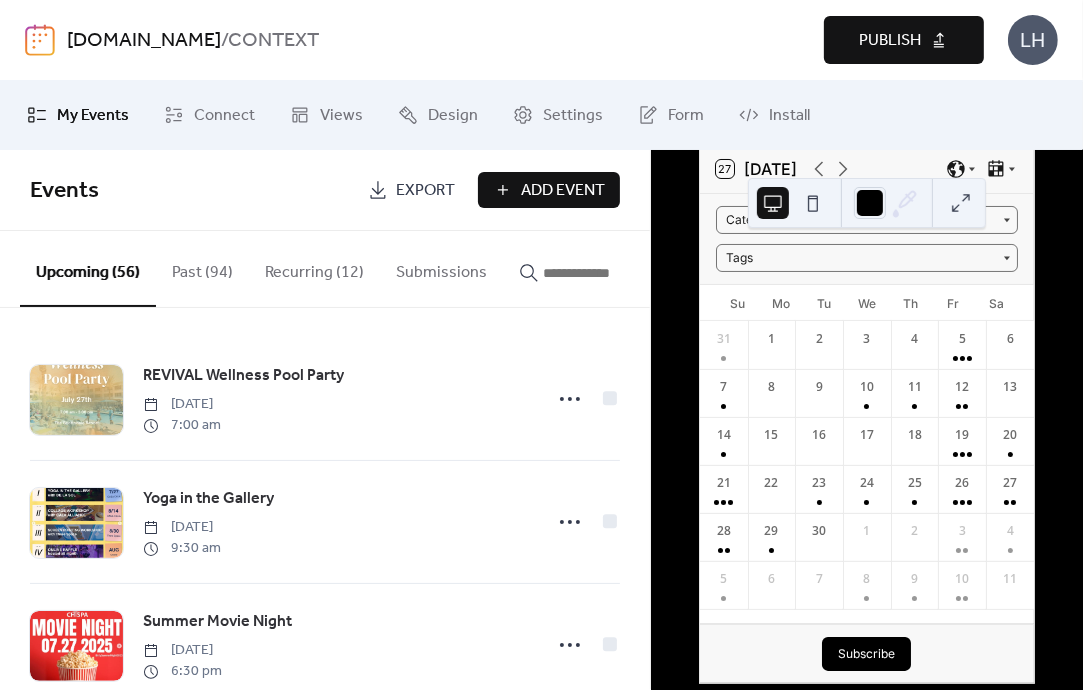 click on "Events" at bounding box center (191, 191) 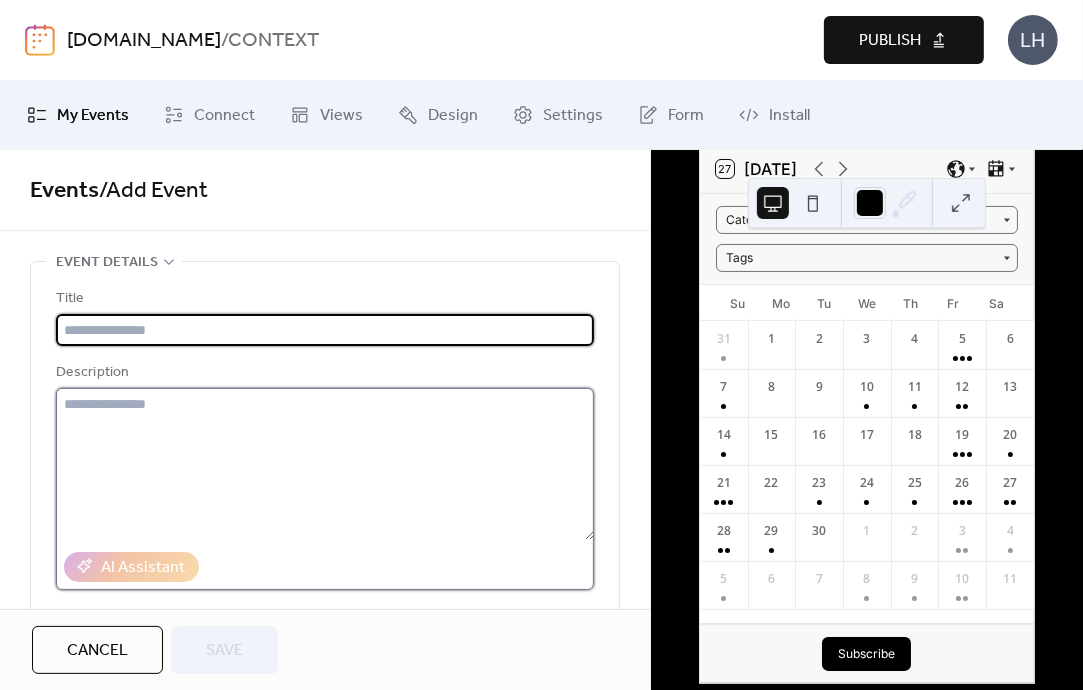click at bounding box center (325, 464) 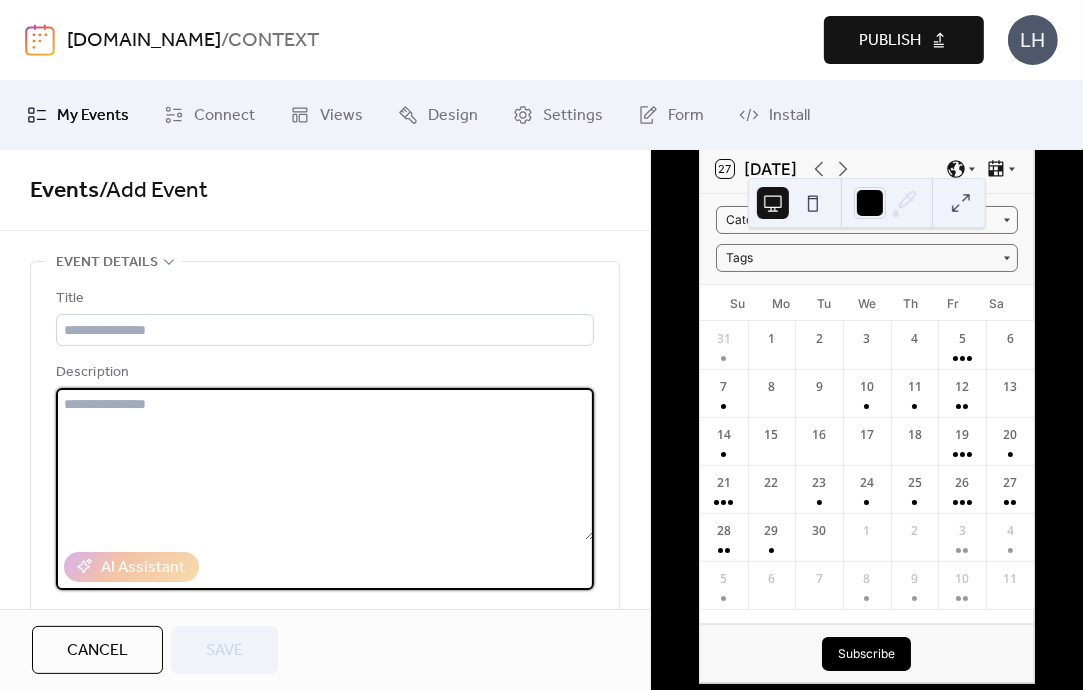 paste on "**********" 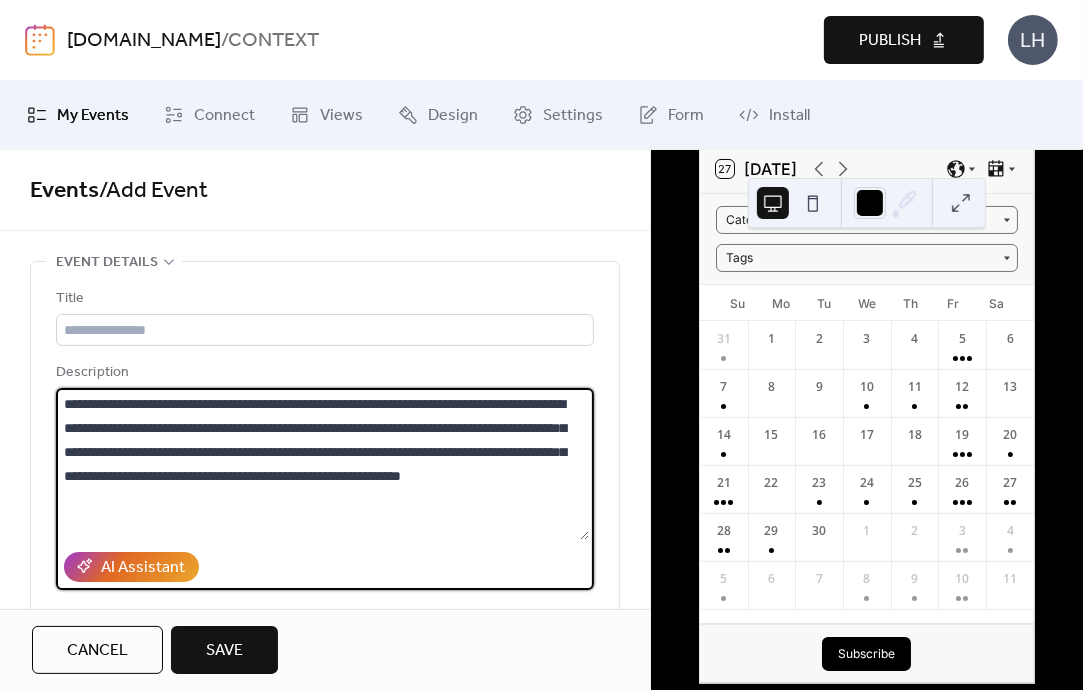 click on "**********" at bounding box center [322, 464] 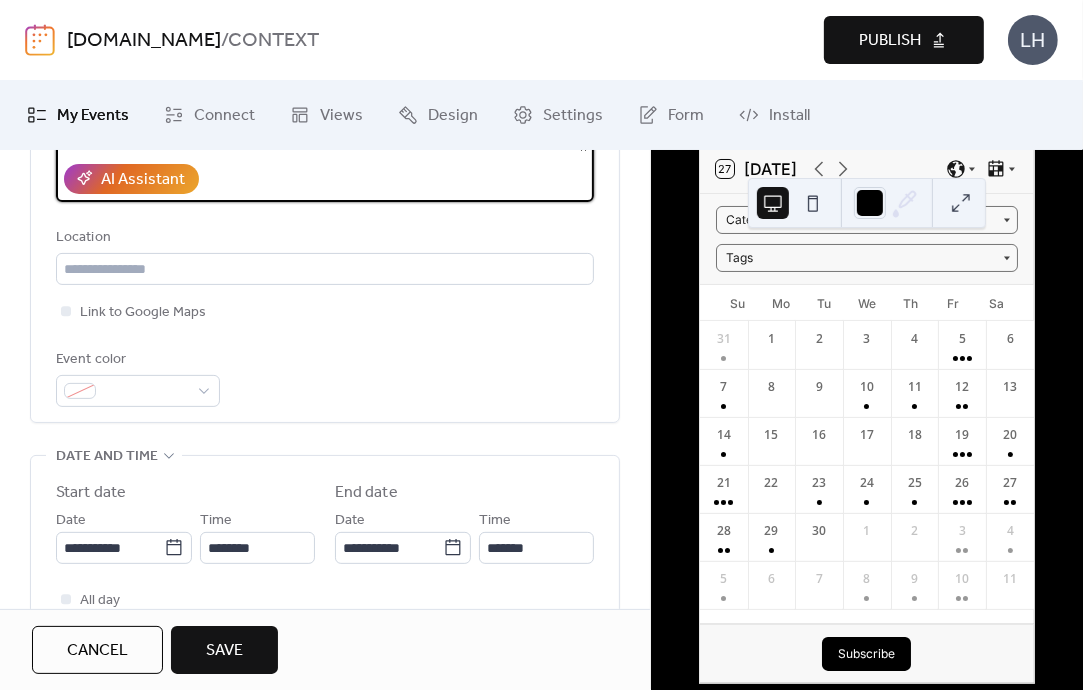 scroll, scrollTop: 447, scrollLeft: 0, axis: vertical 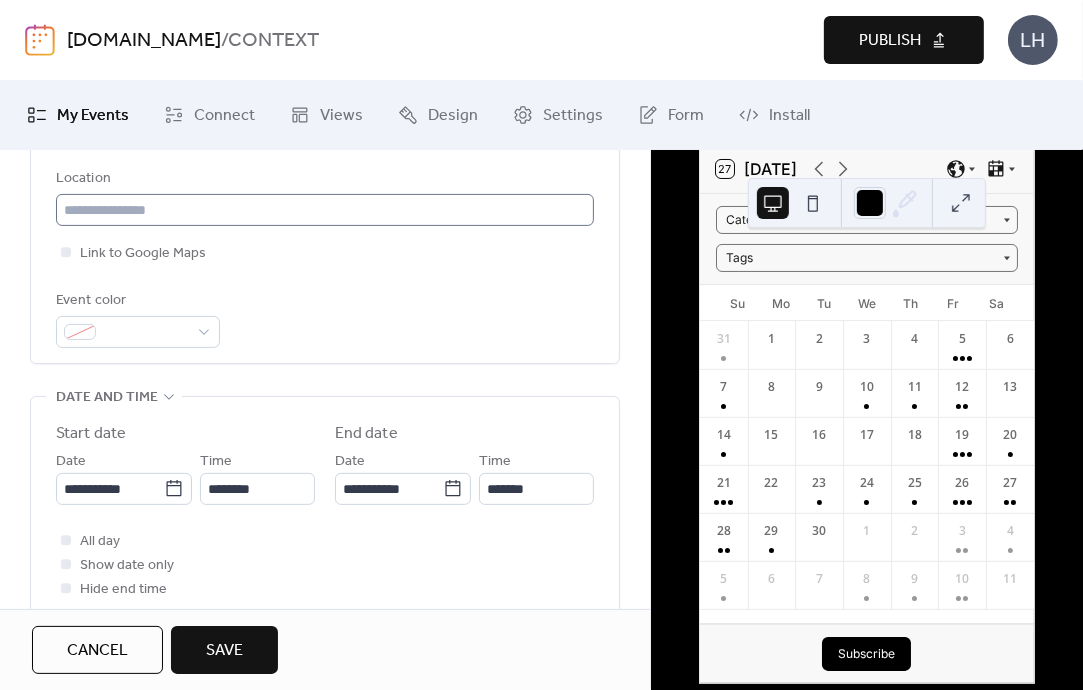 type on "**********" 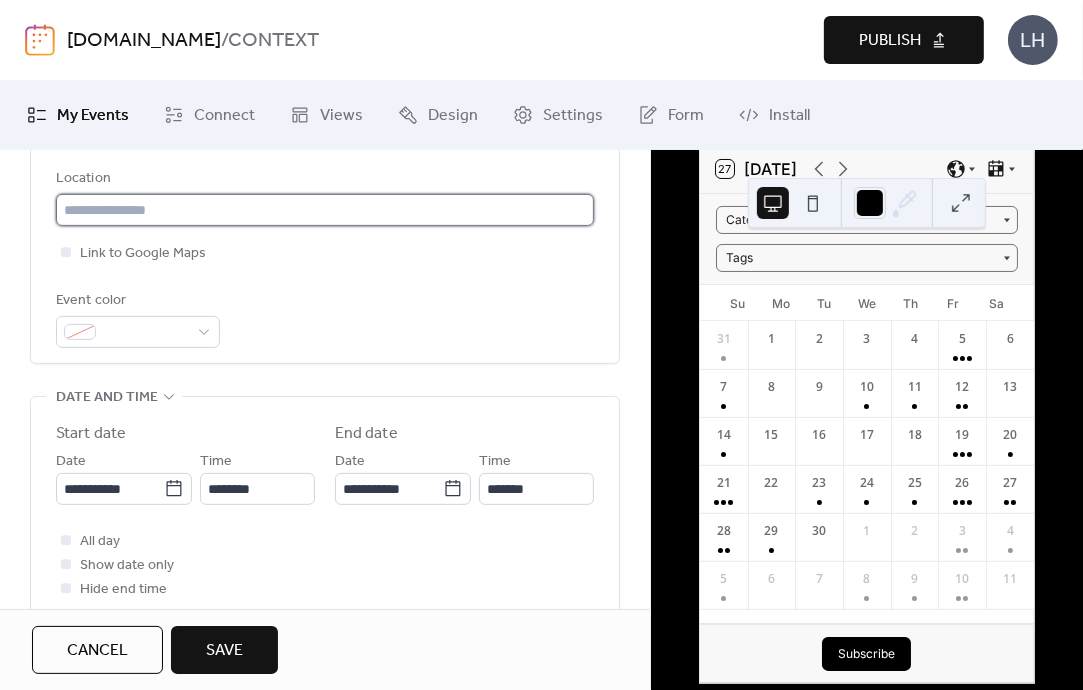 click at bounding box center (325, 210) 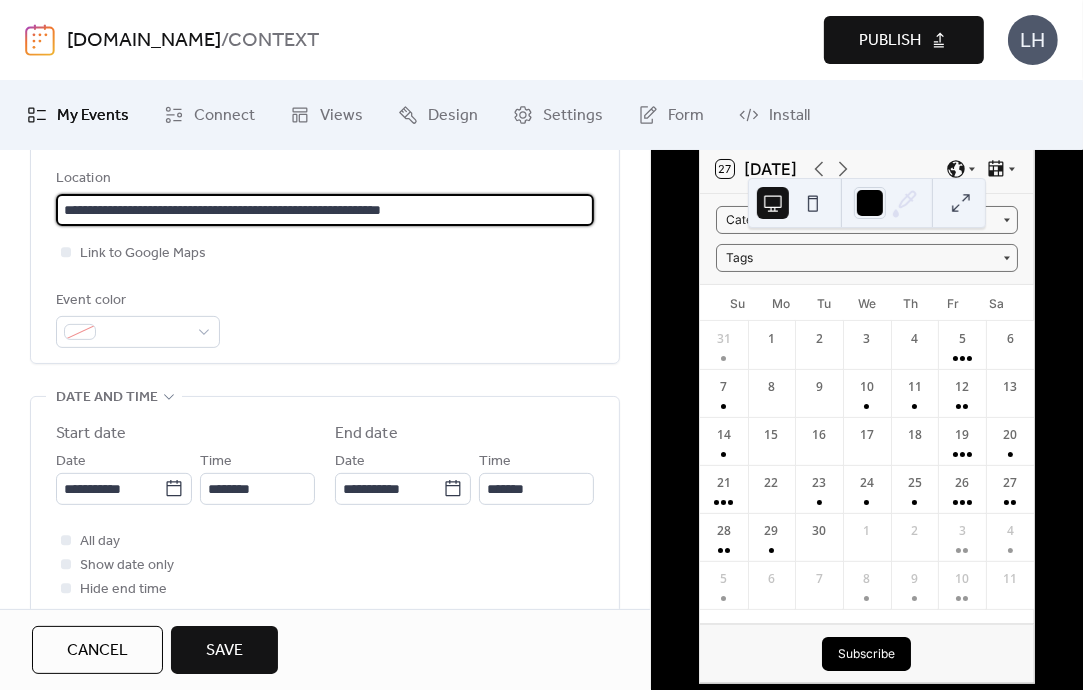 type on "**********" 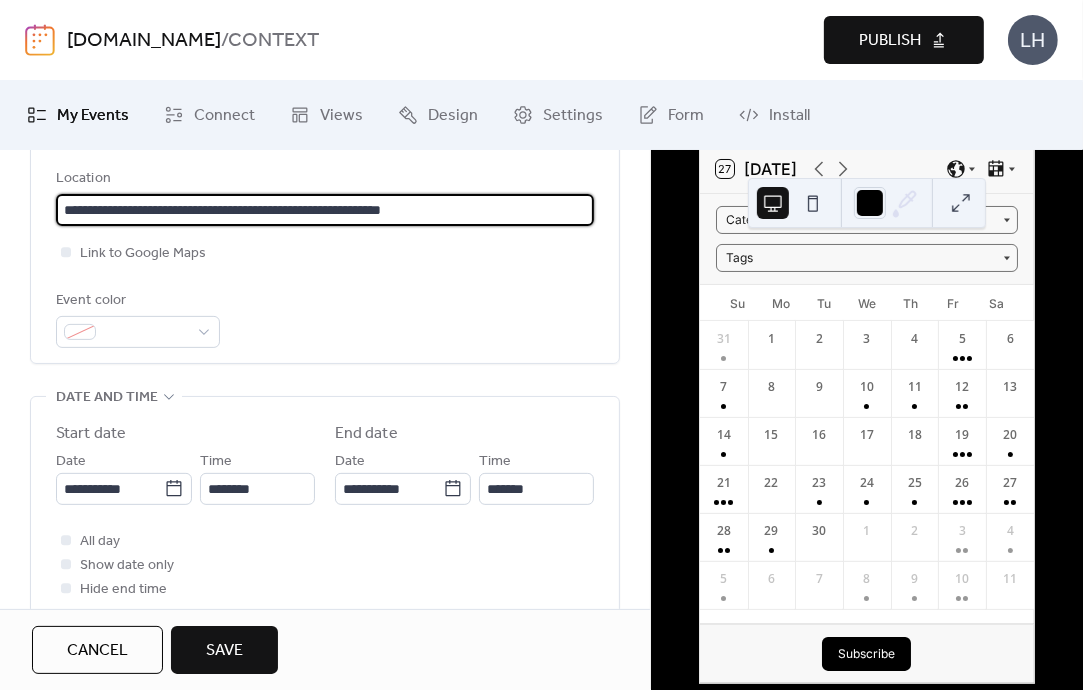 type 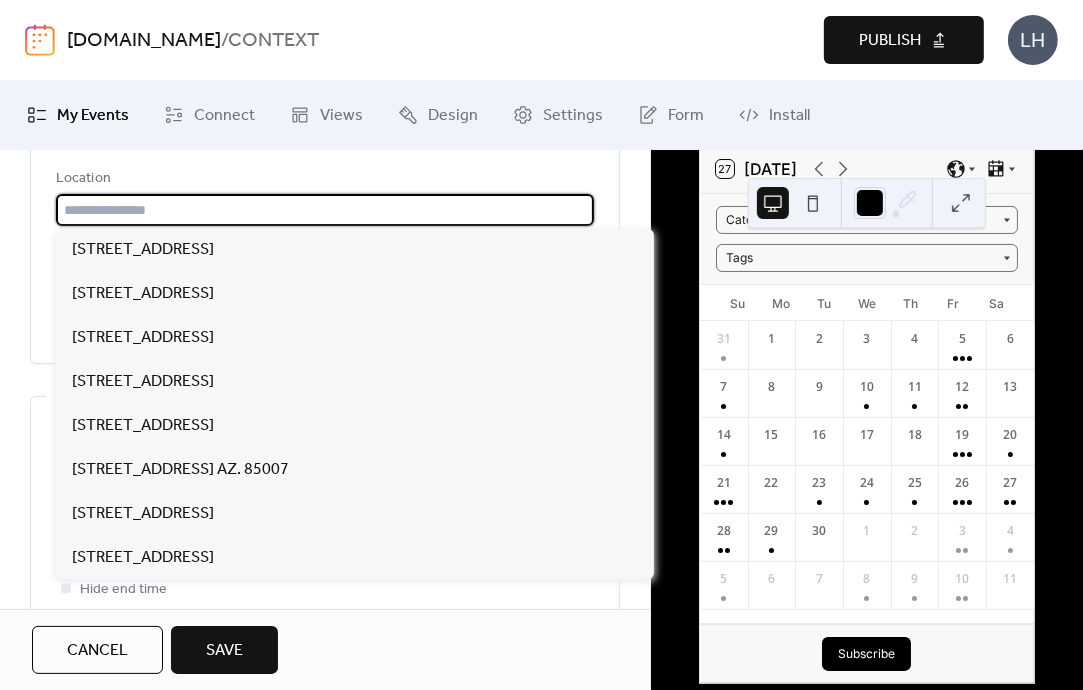 click on "Location" at bounding box center (323, 179) 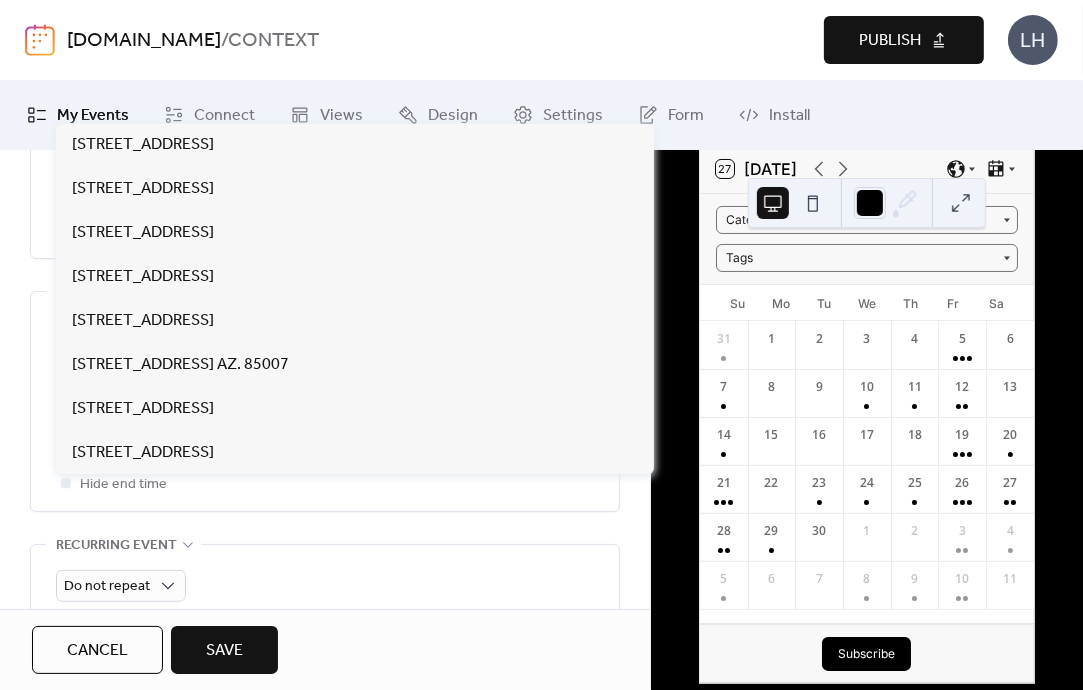 scroll, scrollTop: 554, scrollLeft: 0, axis: vertical 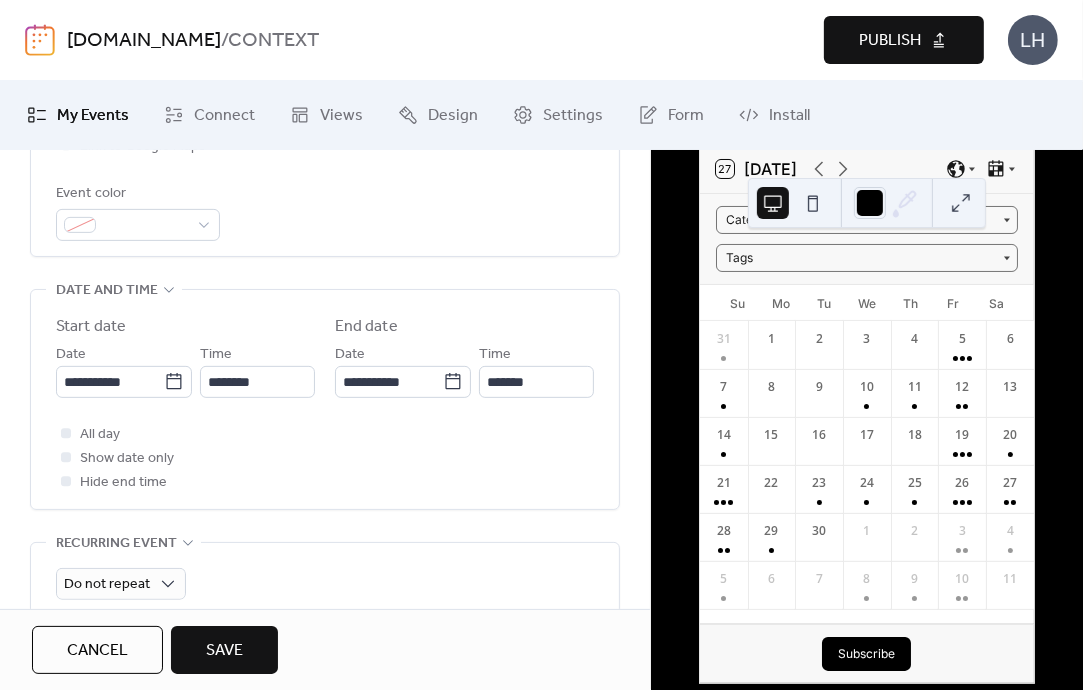 click on "Do not repeat" at bounding box center (325, 584) 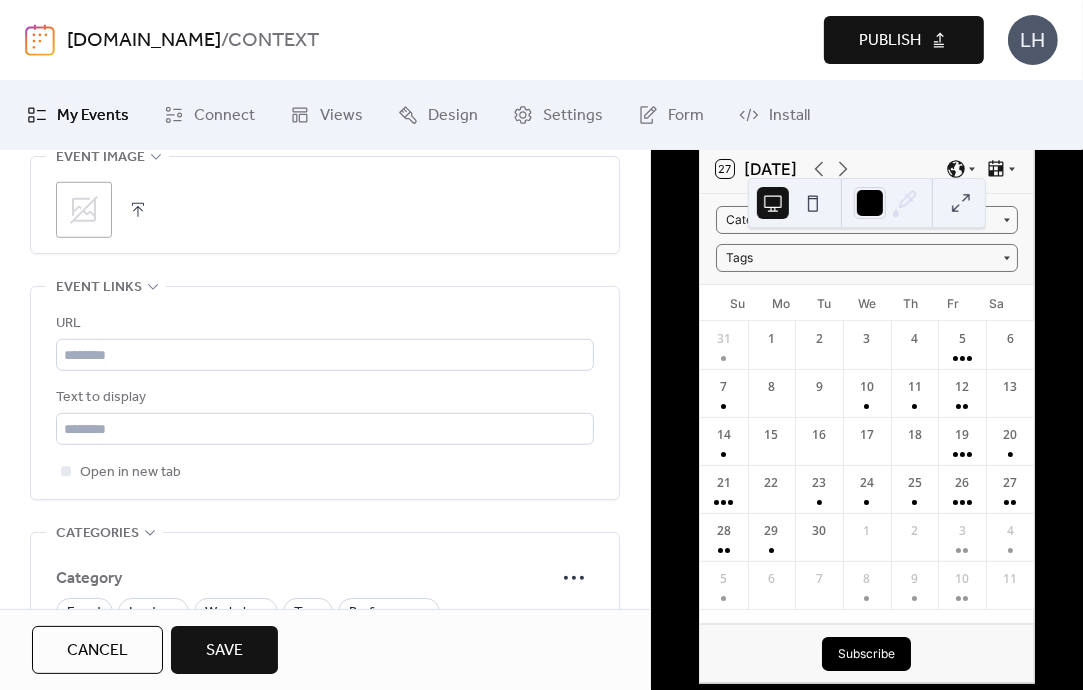 scroll, scrollTop: 1054, scrollLeft: 0, axis: vertical 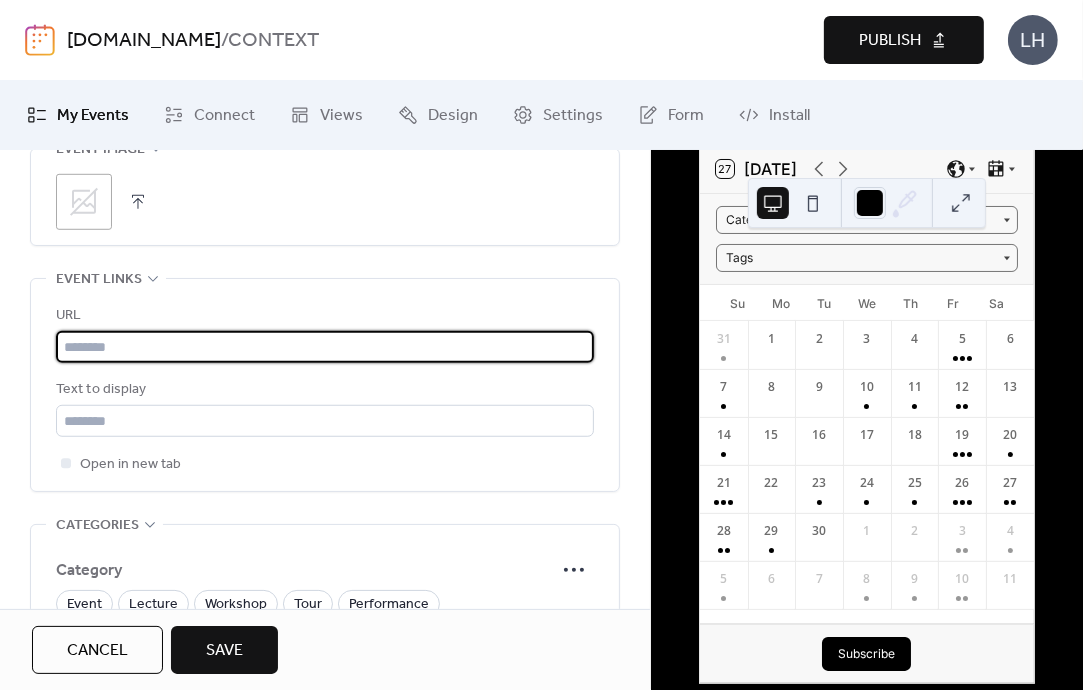 click at bounding box center (325, 347) 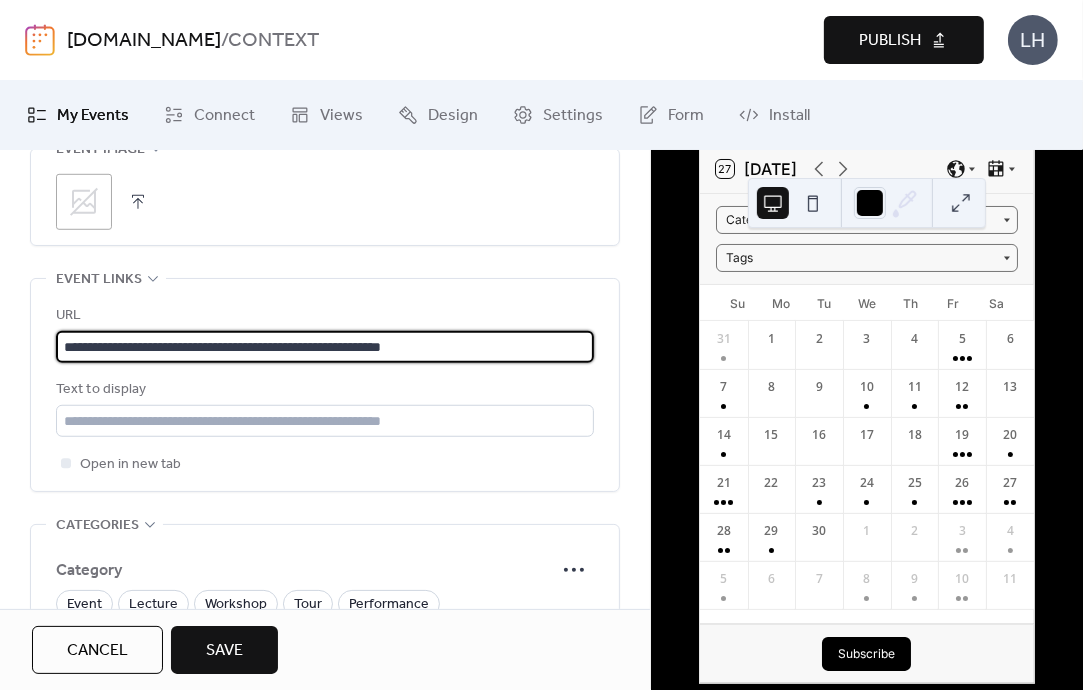 type on "**********" 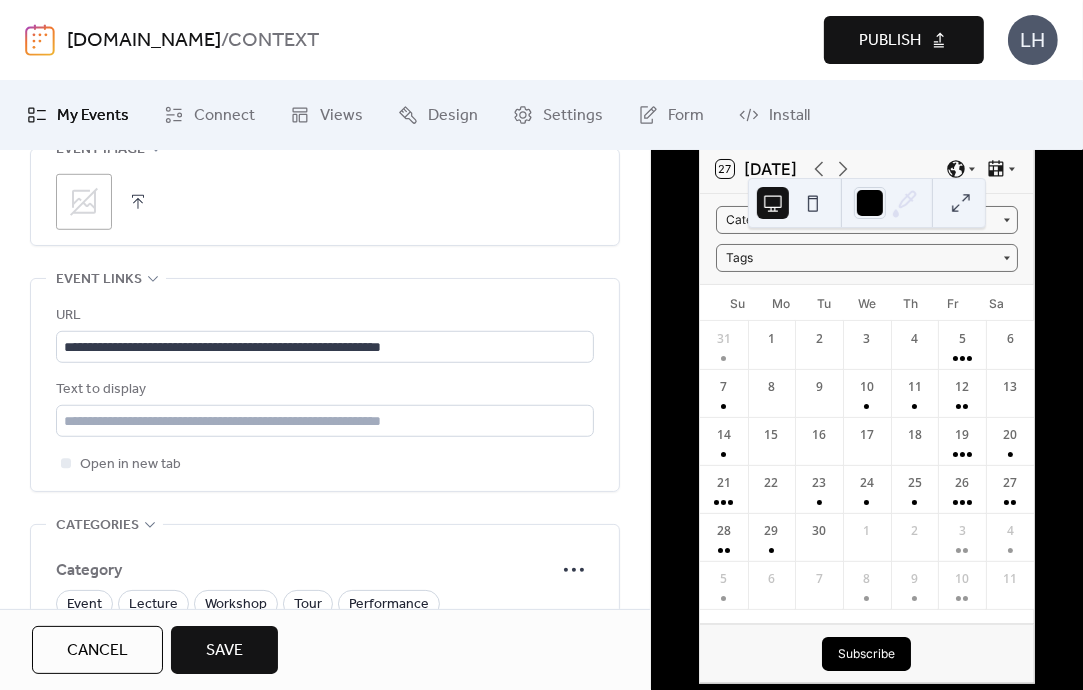 click on "Text to display" at bounding box center (323, 390) 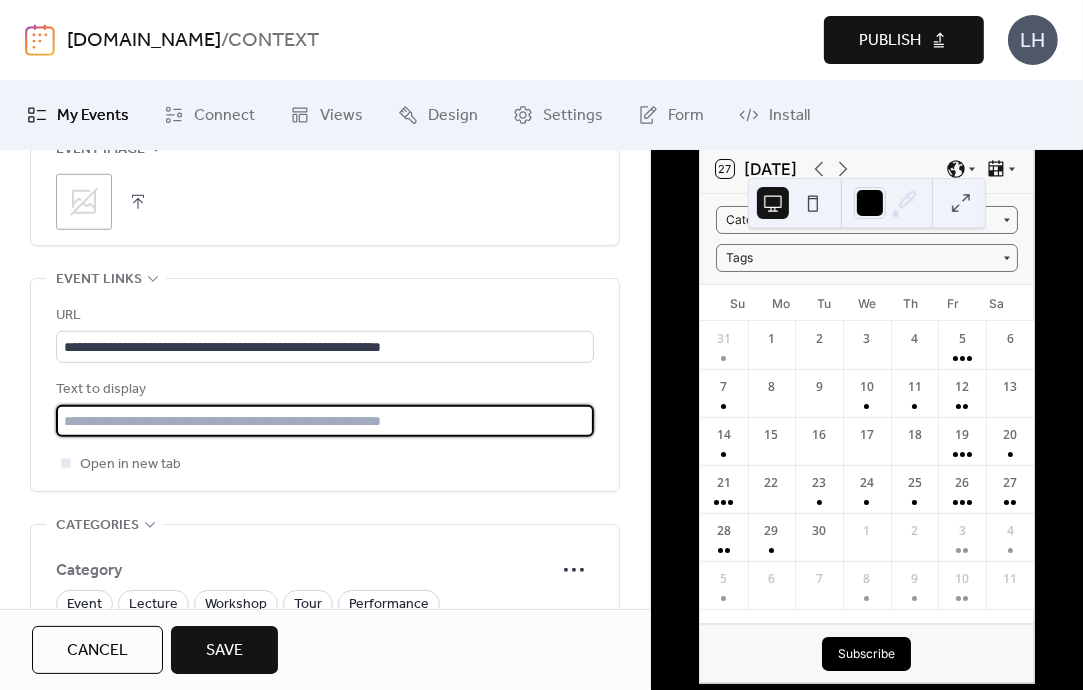 click at bounding box center (325, 421) 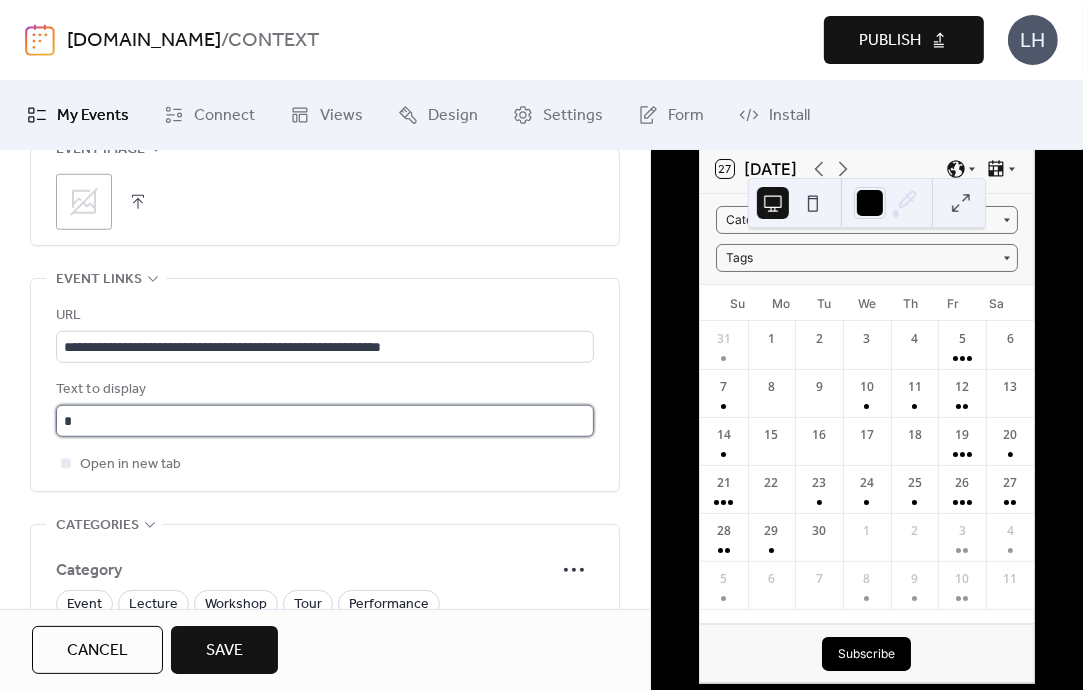 click on "*" at bounding box center (325, 421) 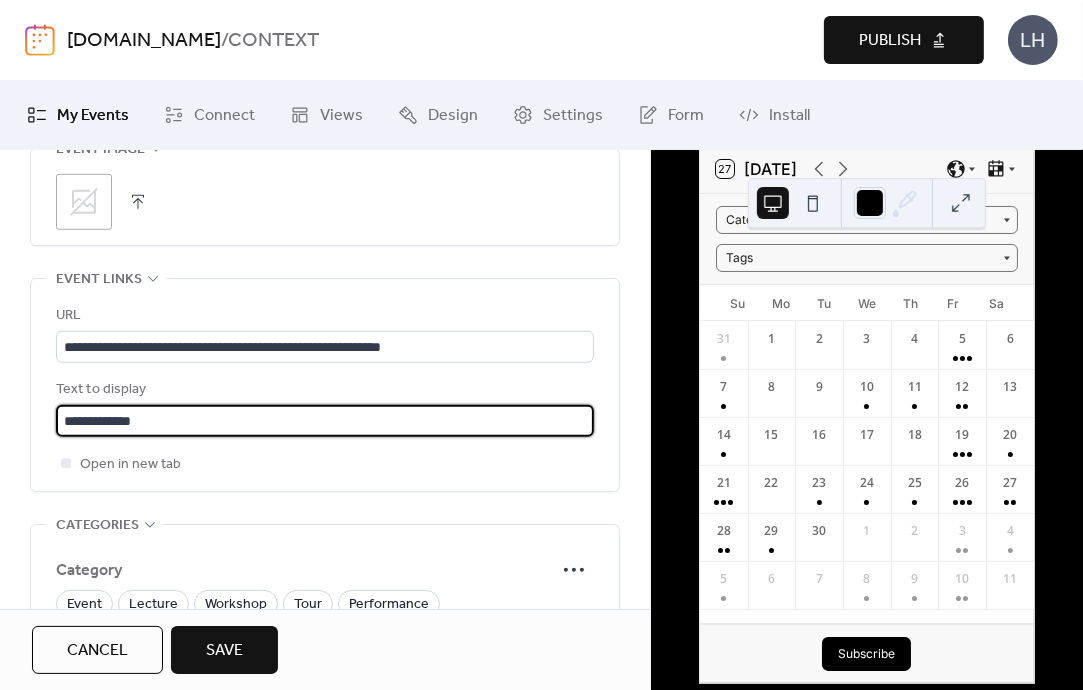 type on "**********" 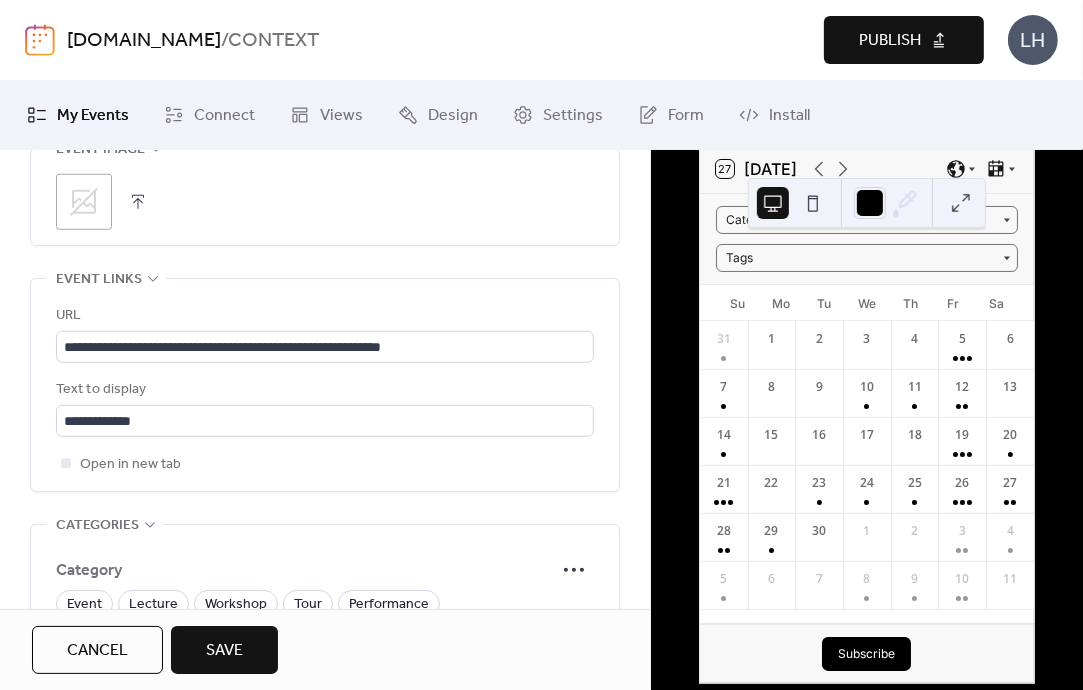 click on "**********" at bounding box center (325, 390) 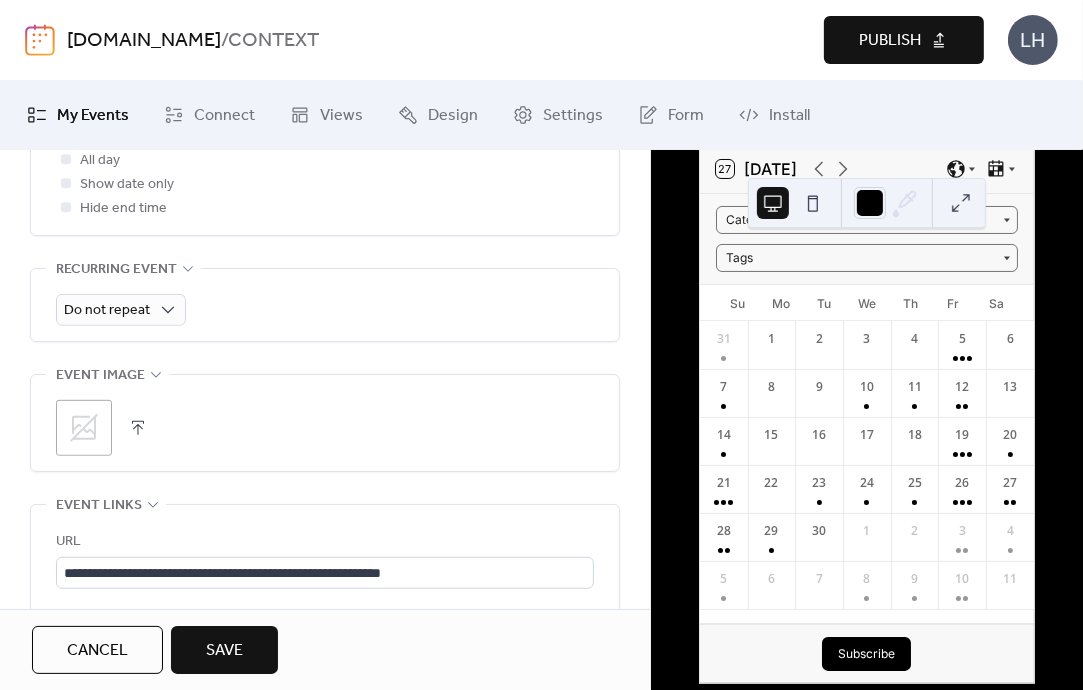 scroll, scrollTop: 822, scrollLeft: 0, axis: vertical 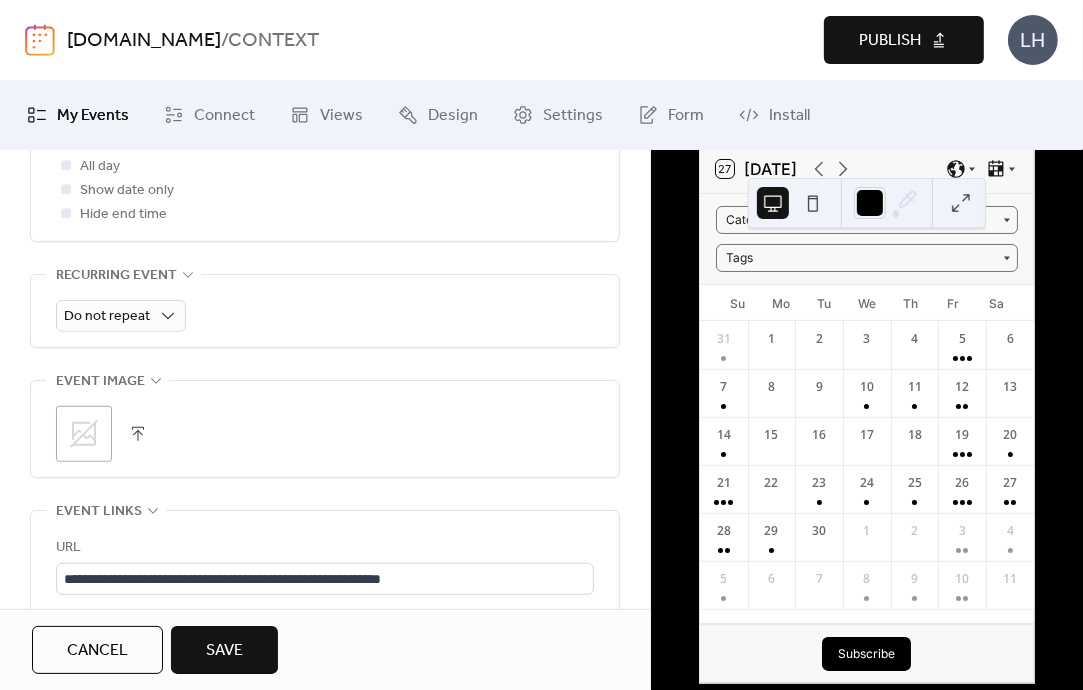 click 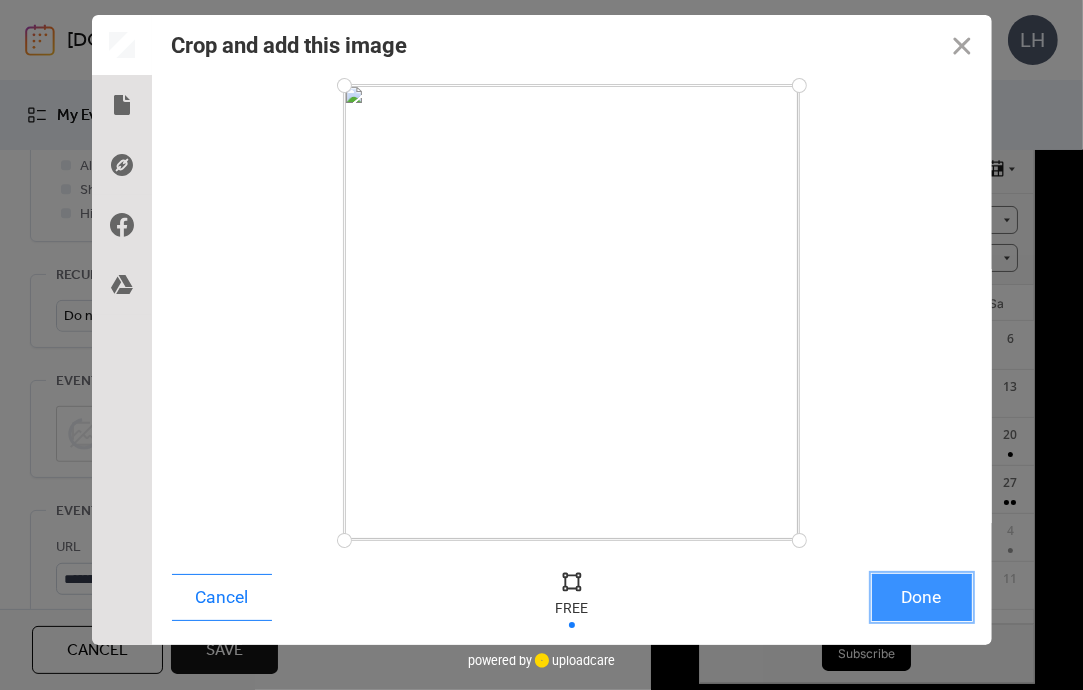 click on "Done" at bounding box center (922, 597) 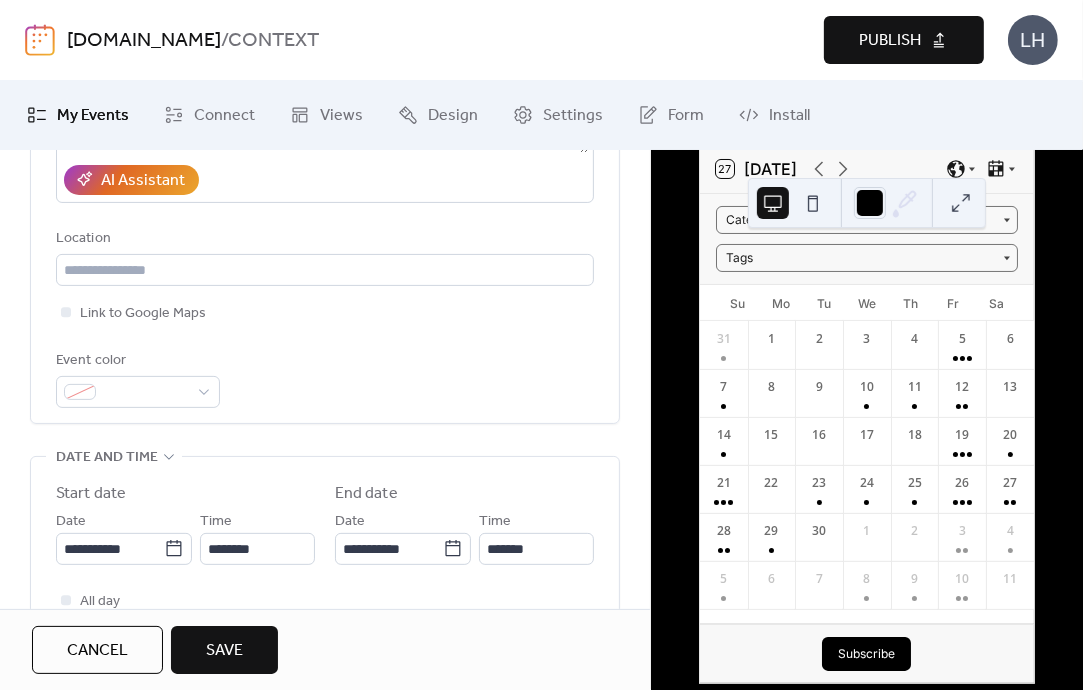 scroll, scrollTop: 386, scrollLeft: 0, axis: vertical 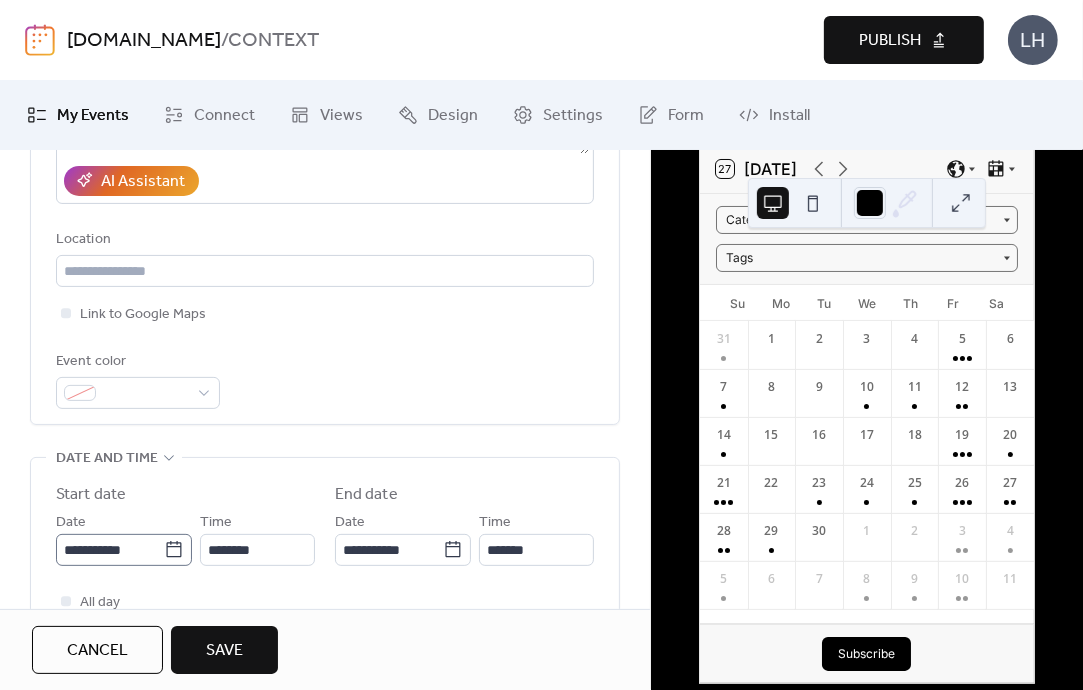 click 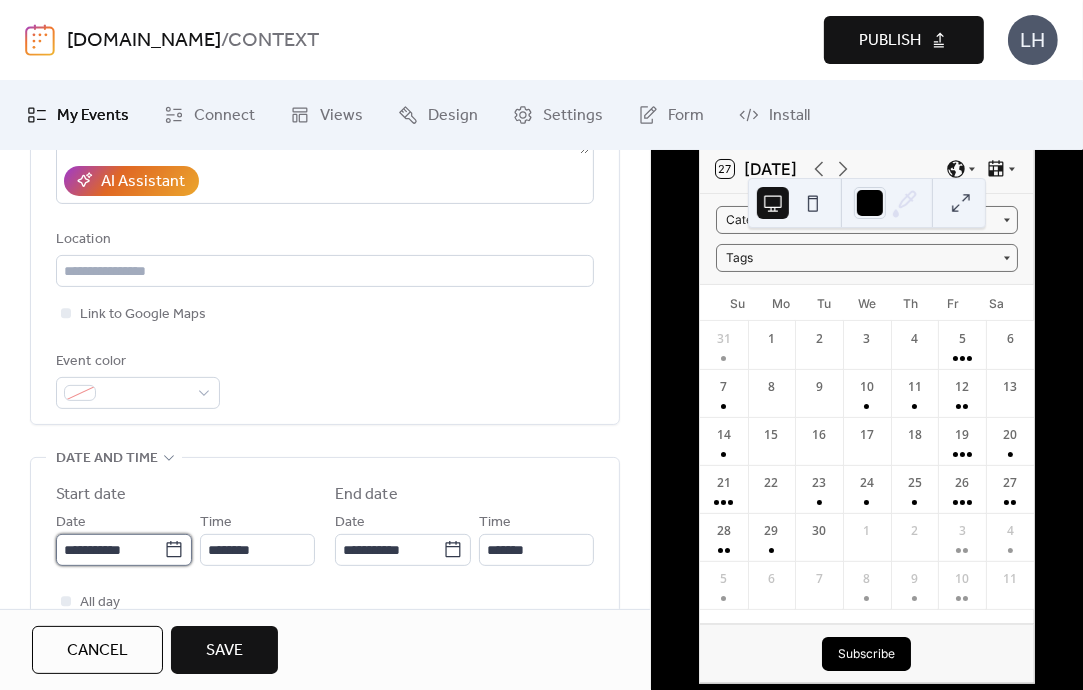 click on "**********" at bounding box center (110, 550) 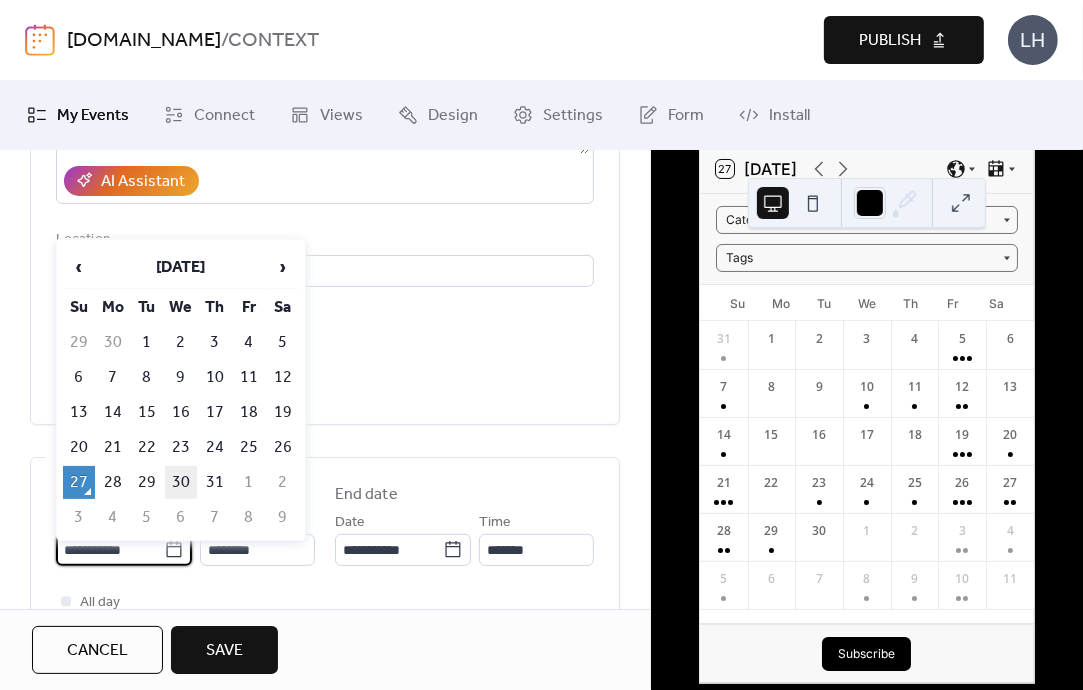 click on "30" at bounding box center [181, 482] 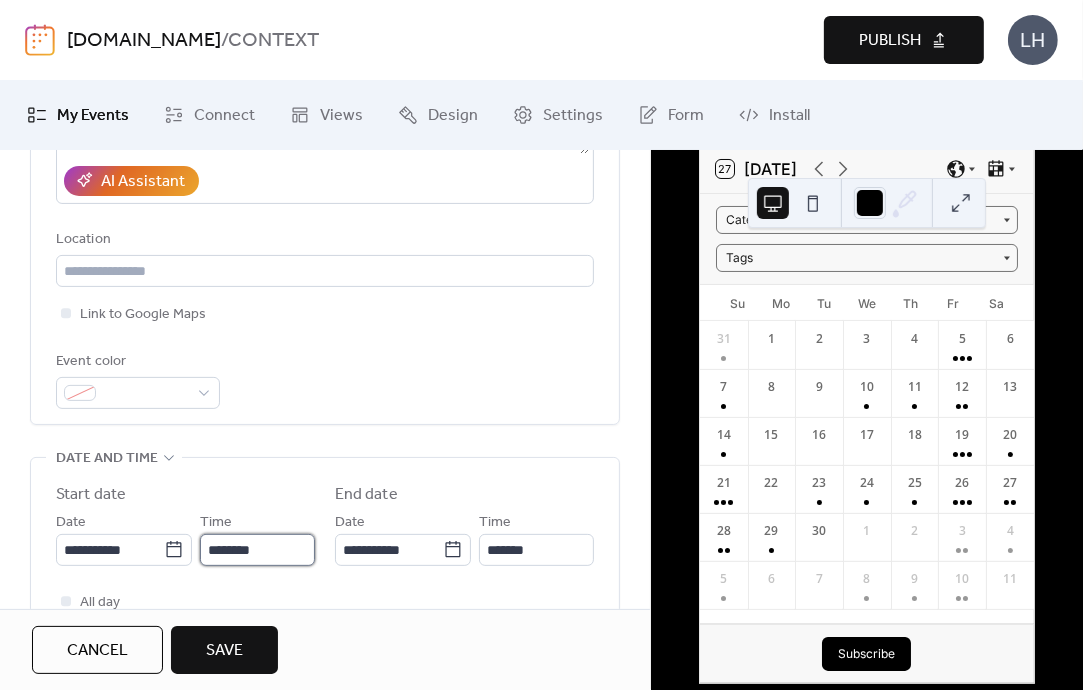 click on "********" at bounding box center (257, 550) 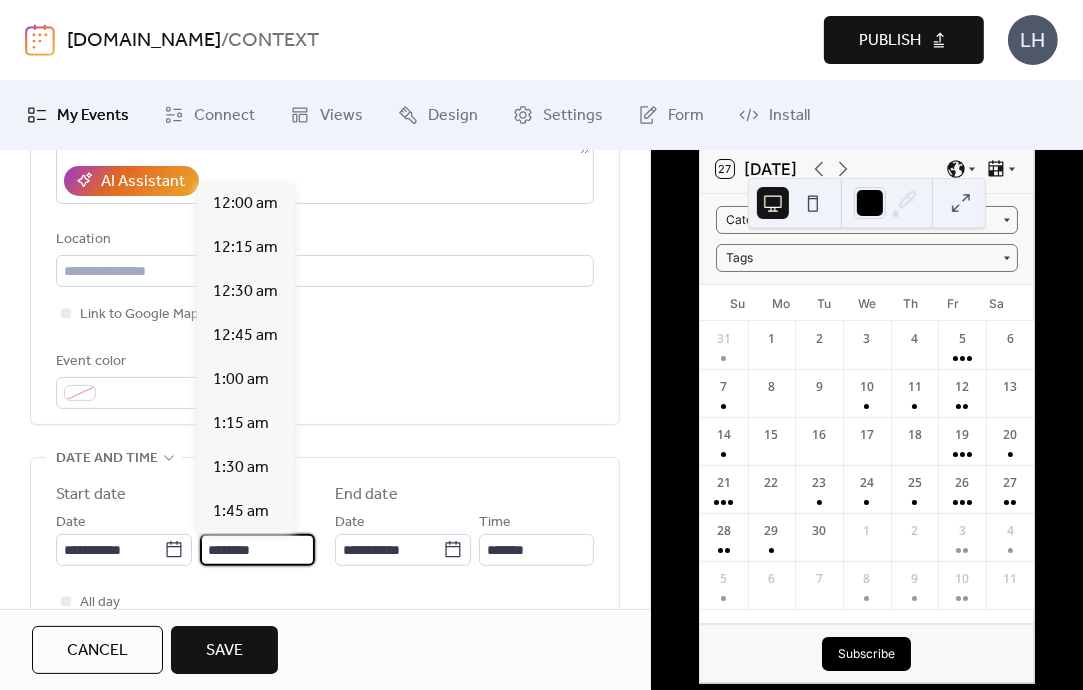 scroll, scrollTop: 2112, scrollLeft: 0, axis: vertical 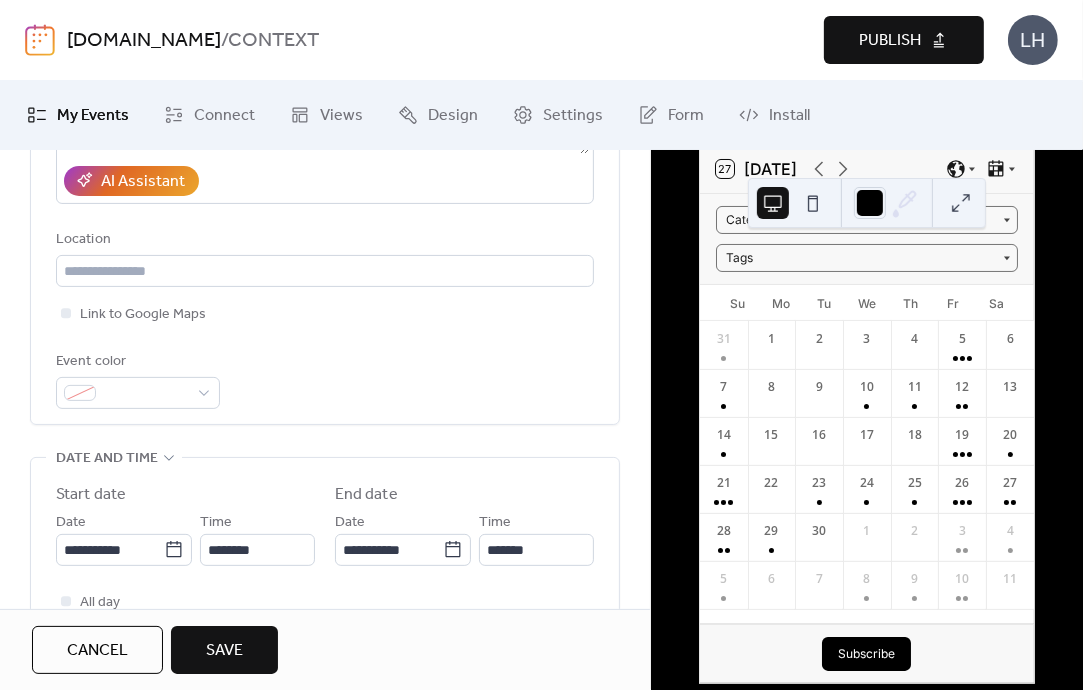 click on "Event color" at bounding box center [325, 379] 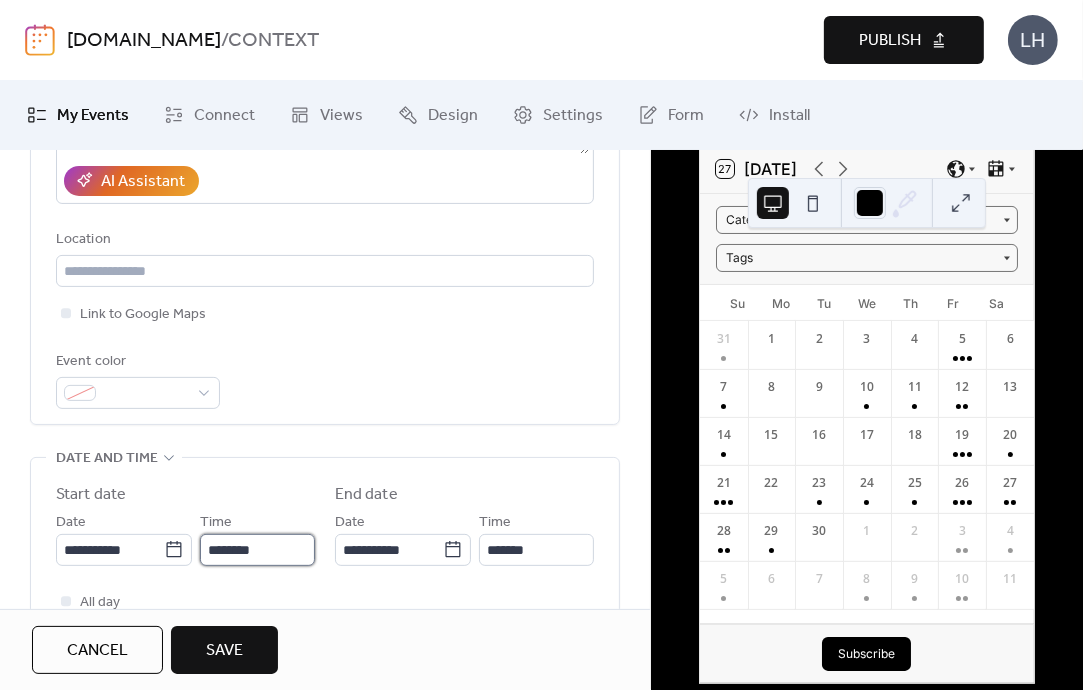 click on "********" at bounding box center [257, 550] 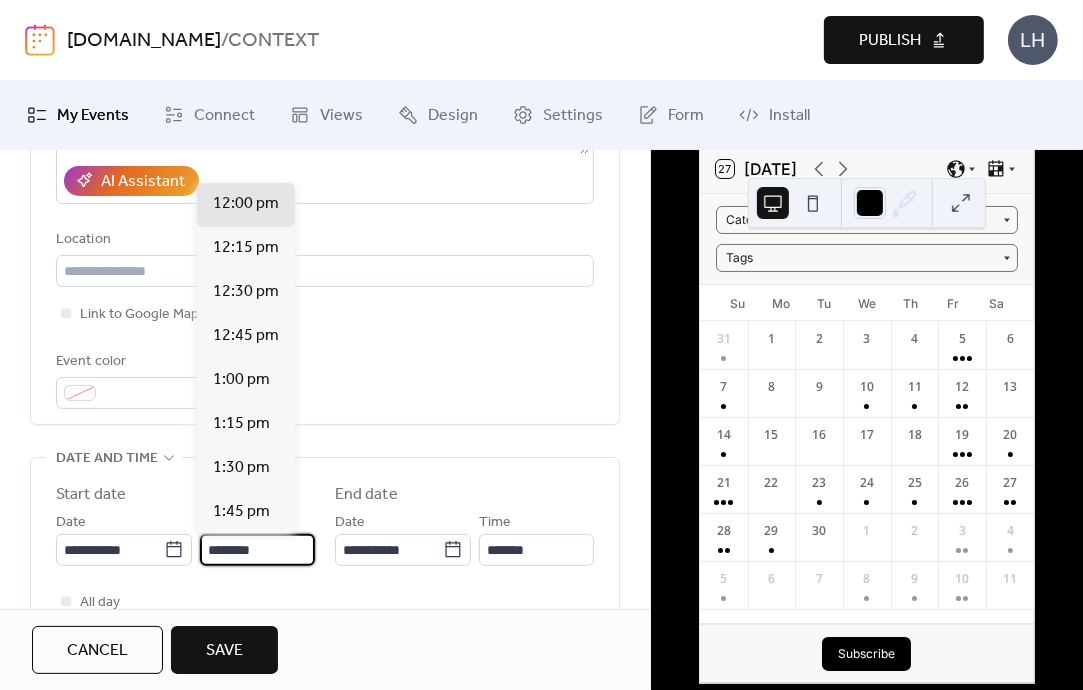 click on "********" at bounding box center [257, 550] 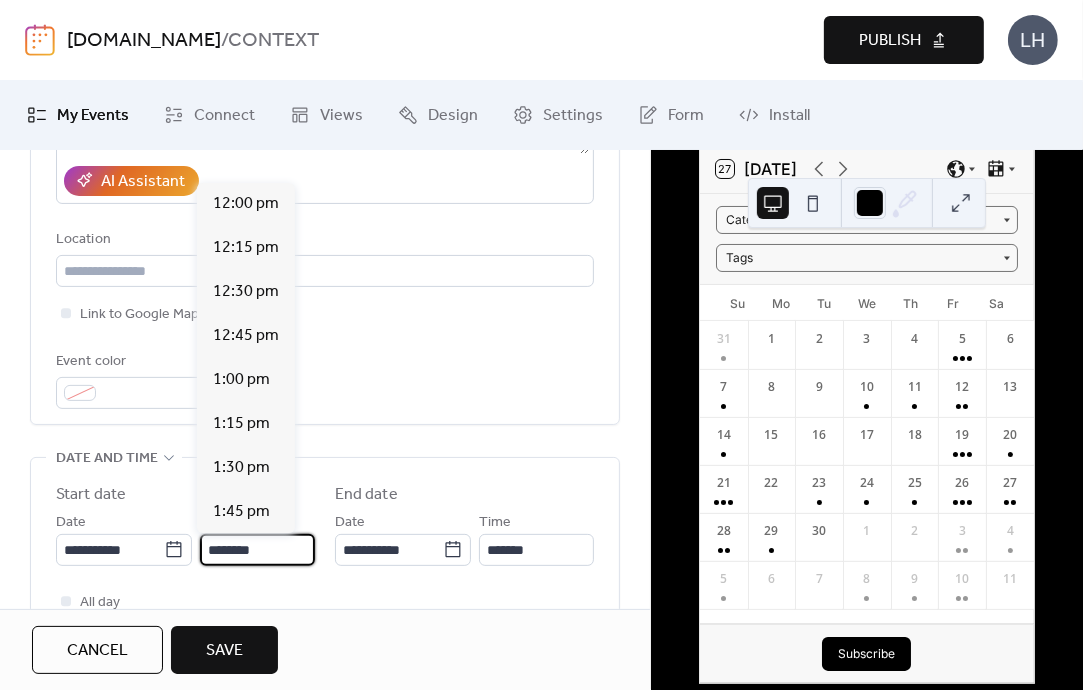 scroll, scrollTop: 3873, scrollLeft: 0, axis: vertical 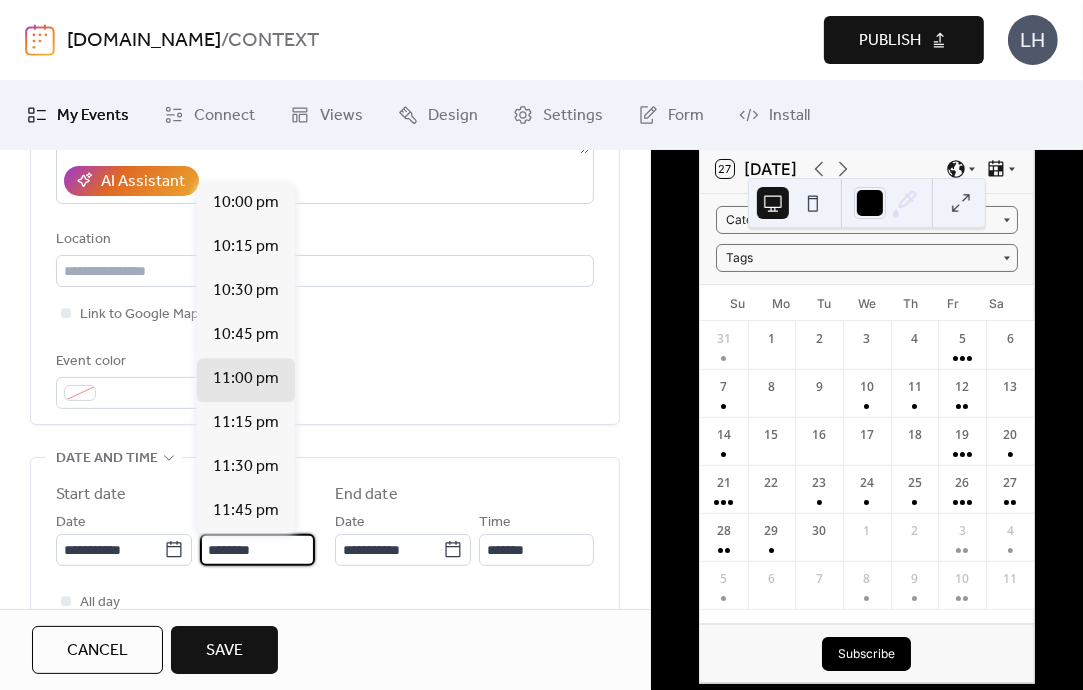 click on "********" at bounding box center (257, 550) 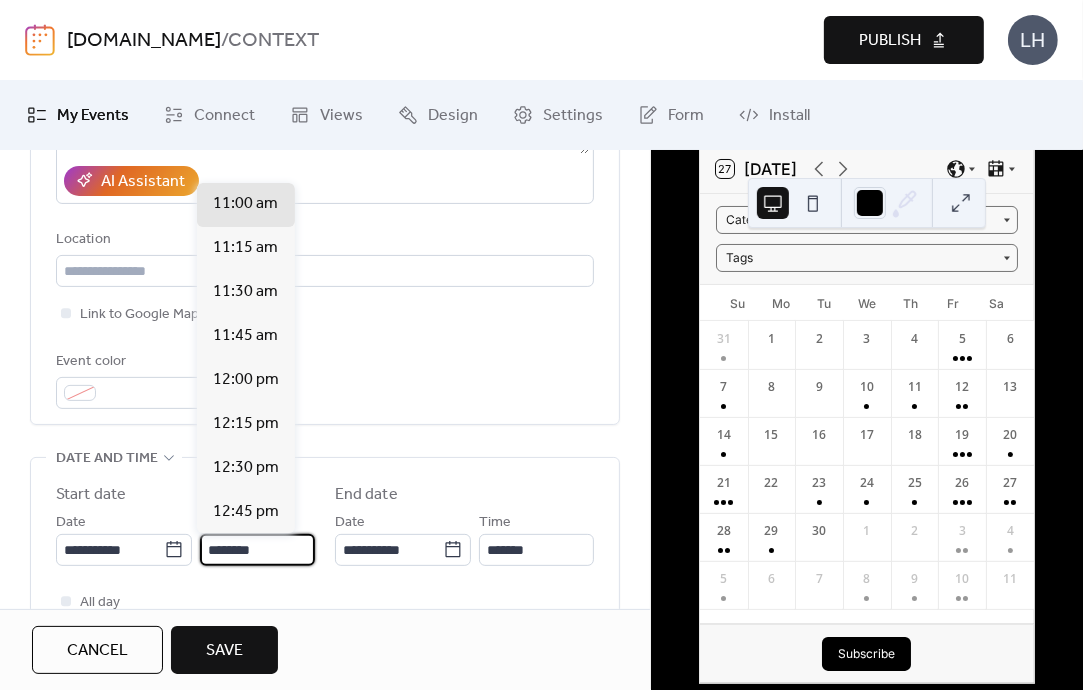 type on "********" 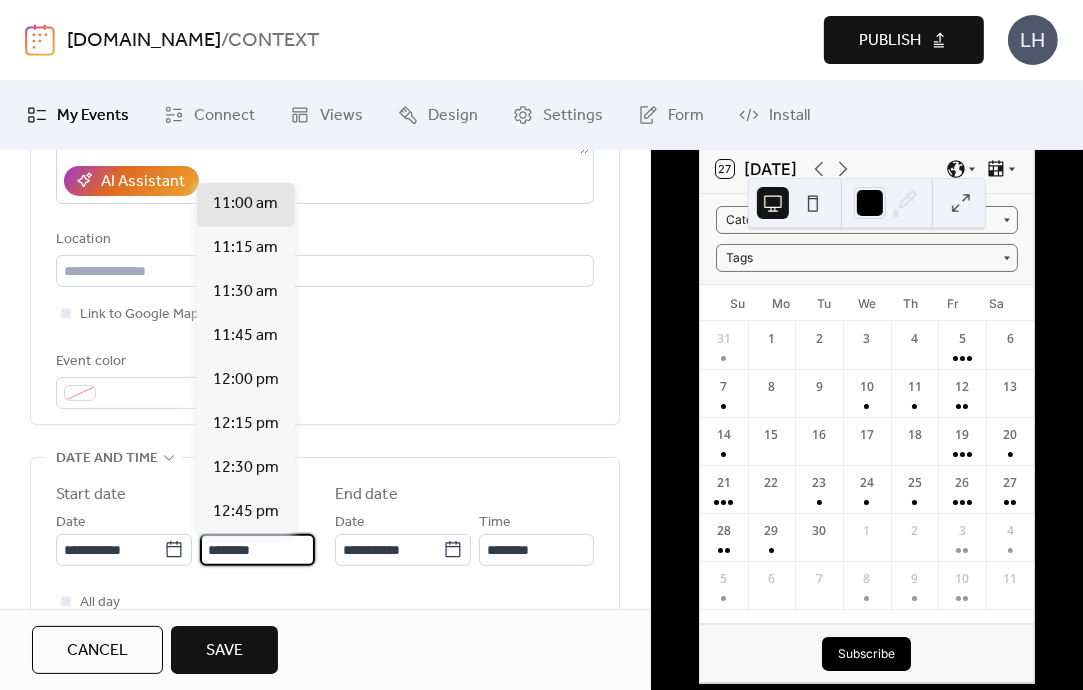 click on "**********" at bounding box center [325, 567] 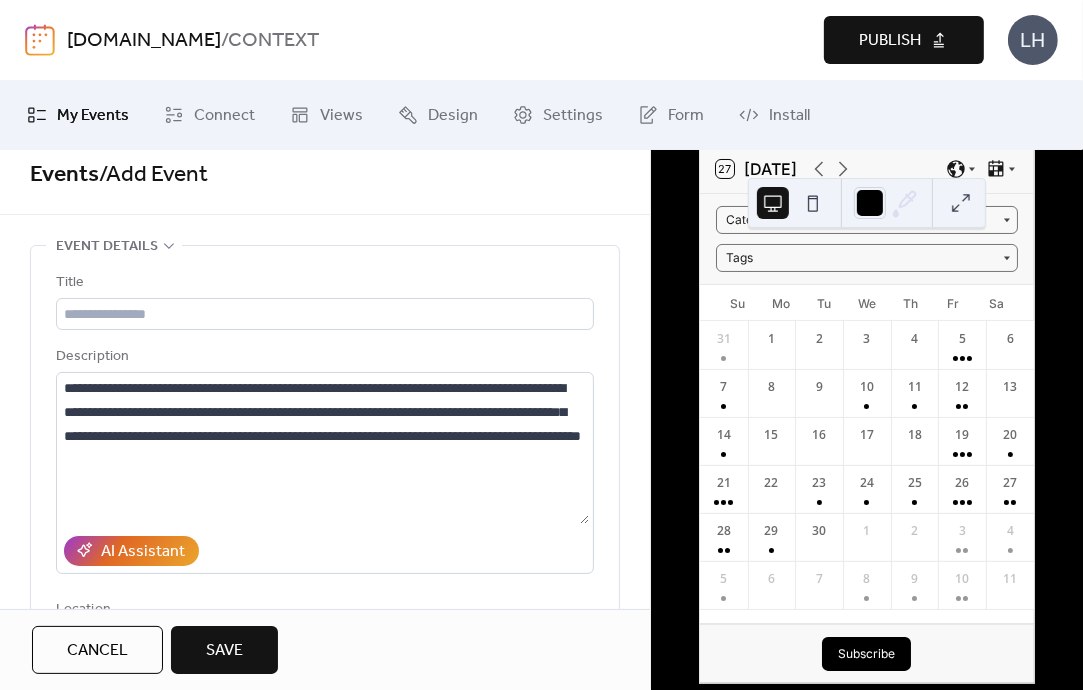 scroll, scrollTop: 0, scrollLeft: 0, axis: both 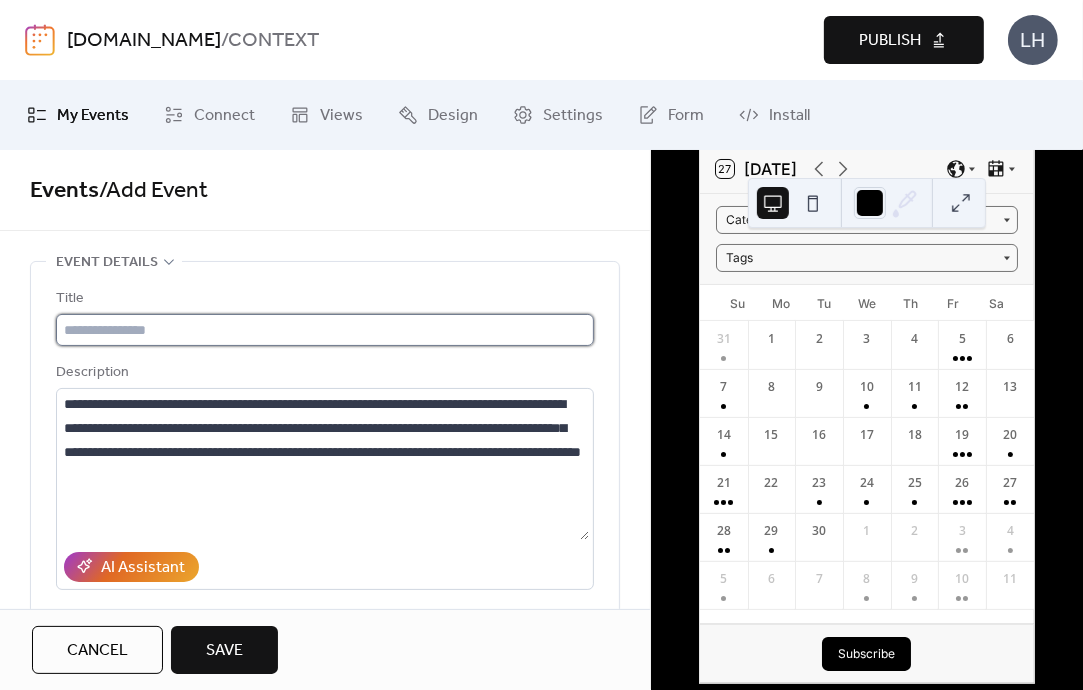 click at bounding box center (325, 330) 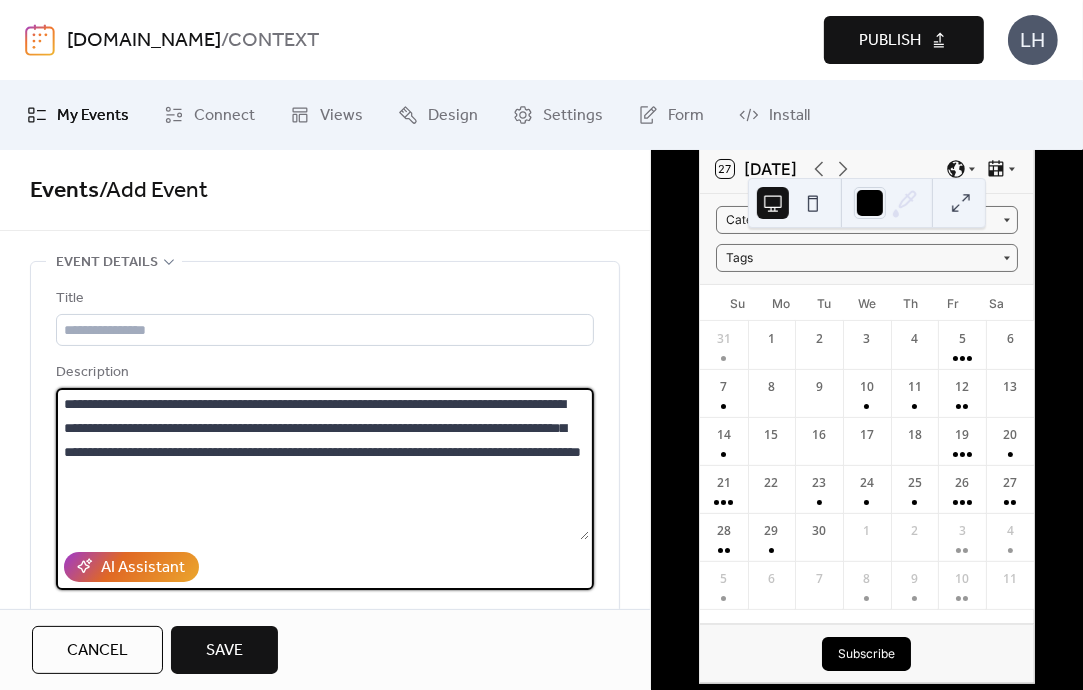 drag, startPoint x: 266, startPoint y: 398, endPoint x: 393, endPoint y: 396, distance: 127.01575 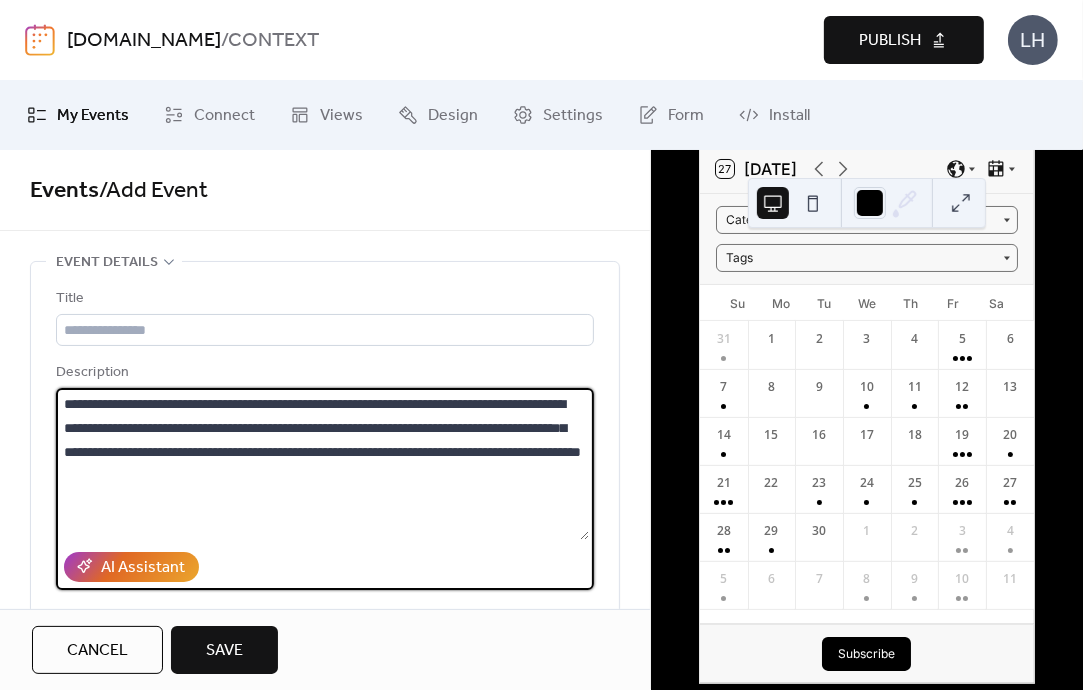 click on "**********" at bounding box center (322, 464) 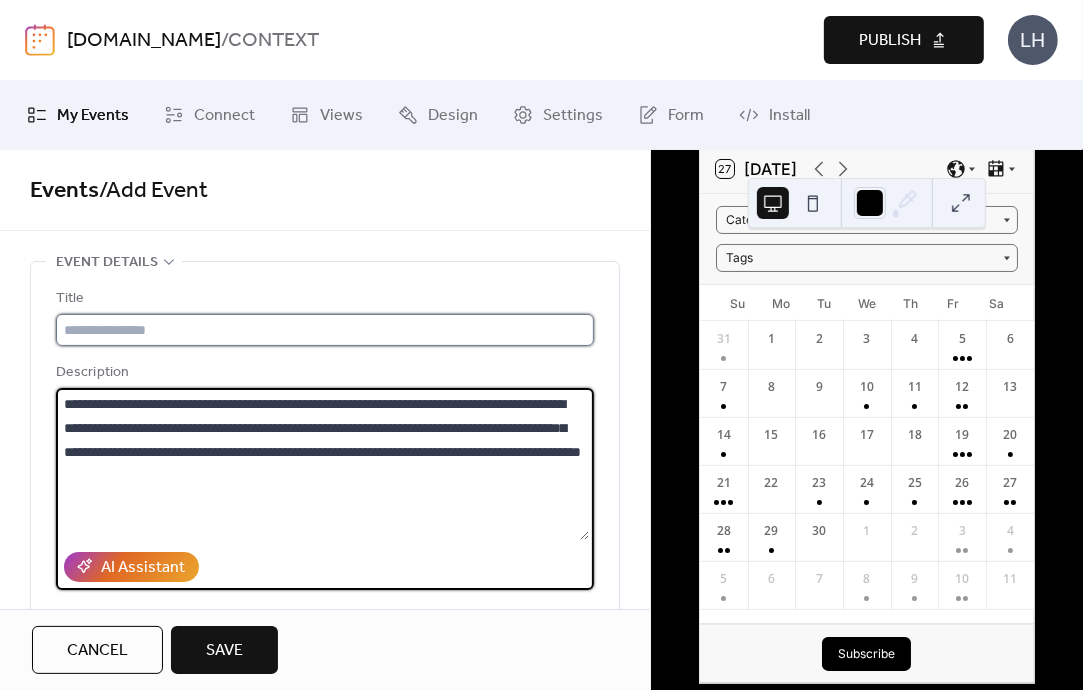 click at bounding box center [325, 330] 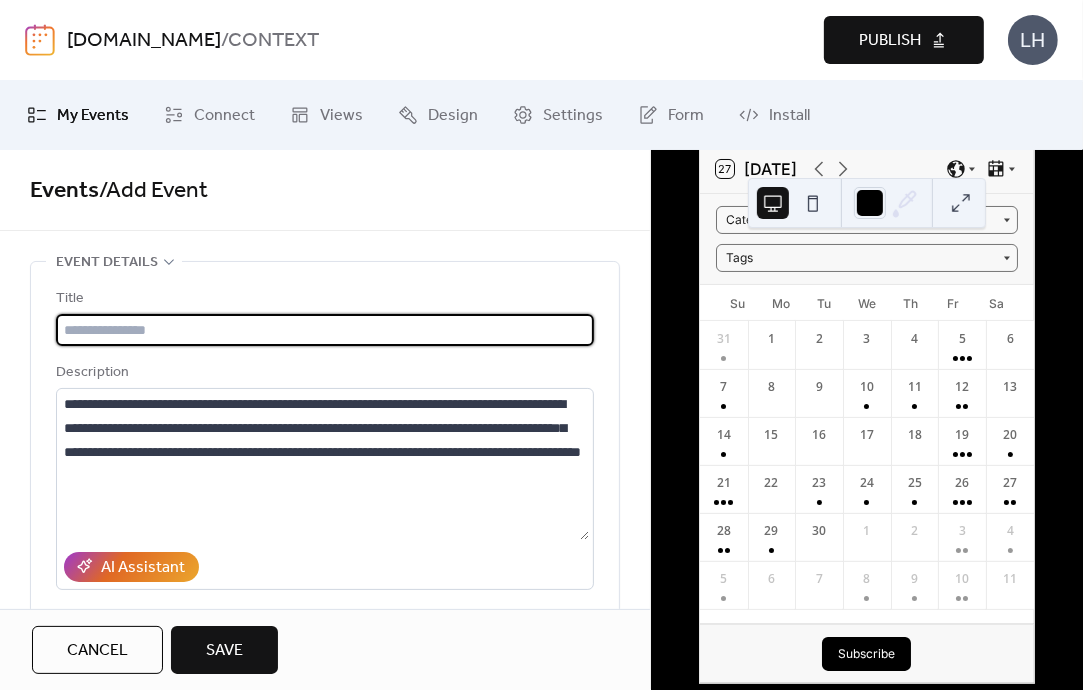 paste on "**********" 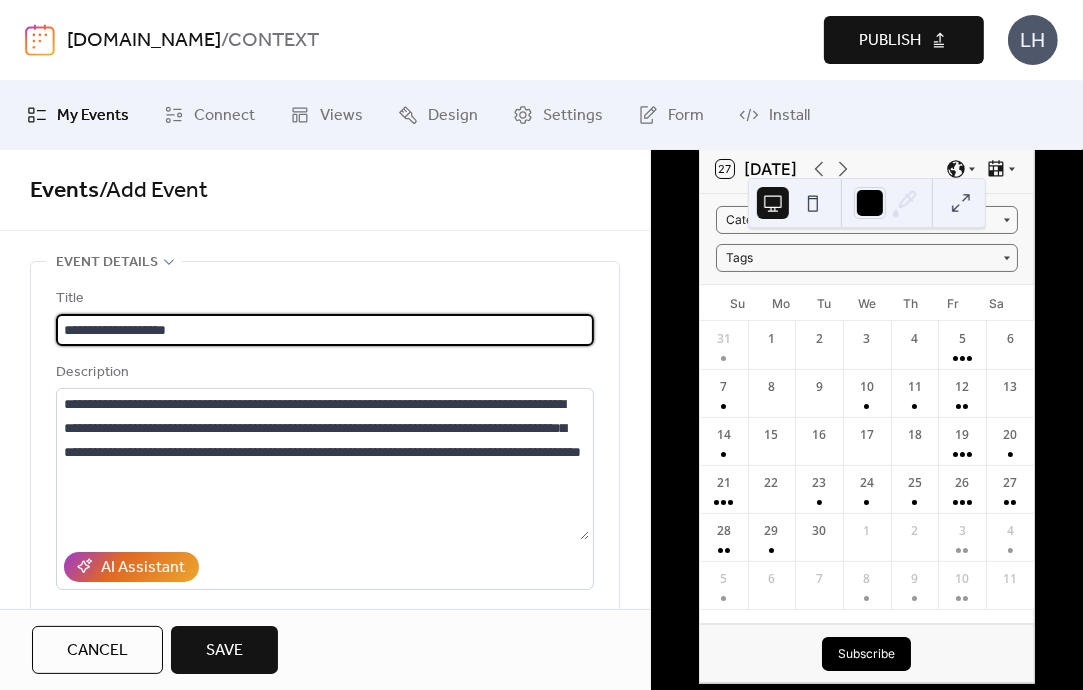 type on "**********" 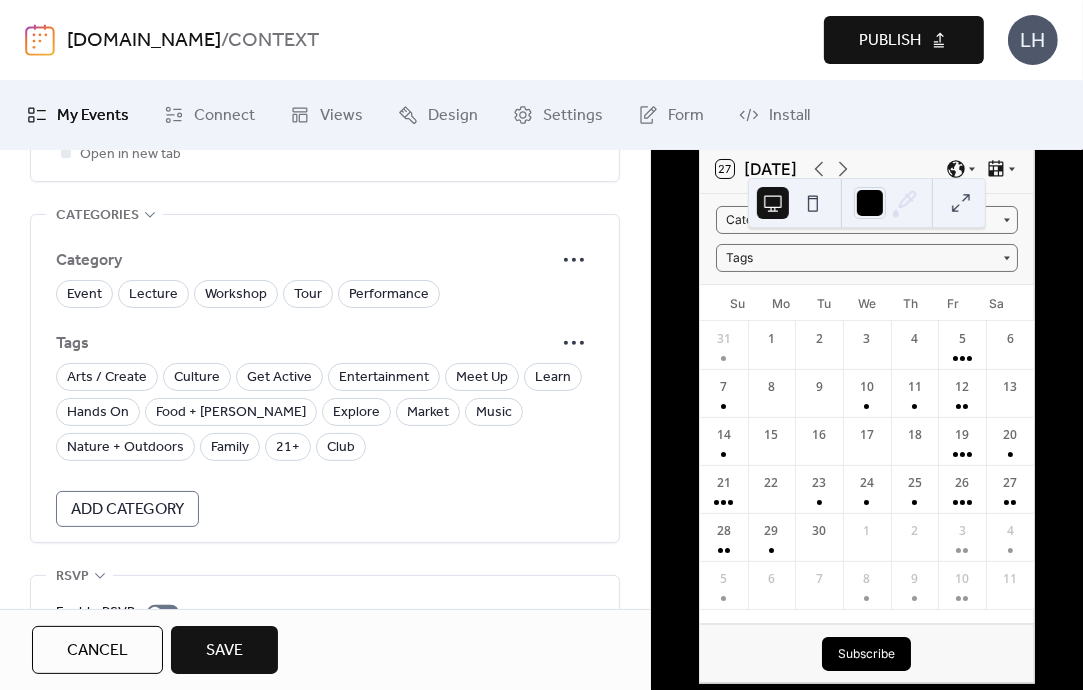 scroll, scrollTop: 1372, scrollLeft: 0, axis: vertical 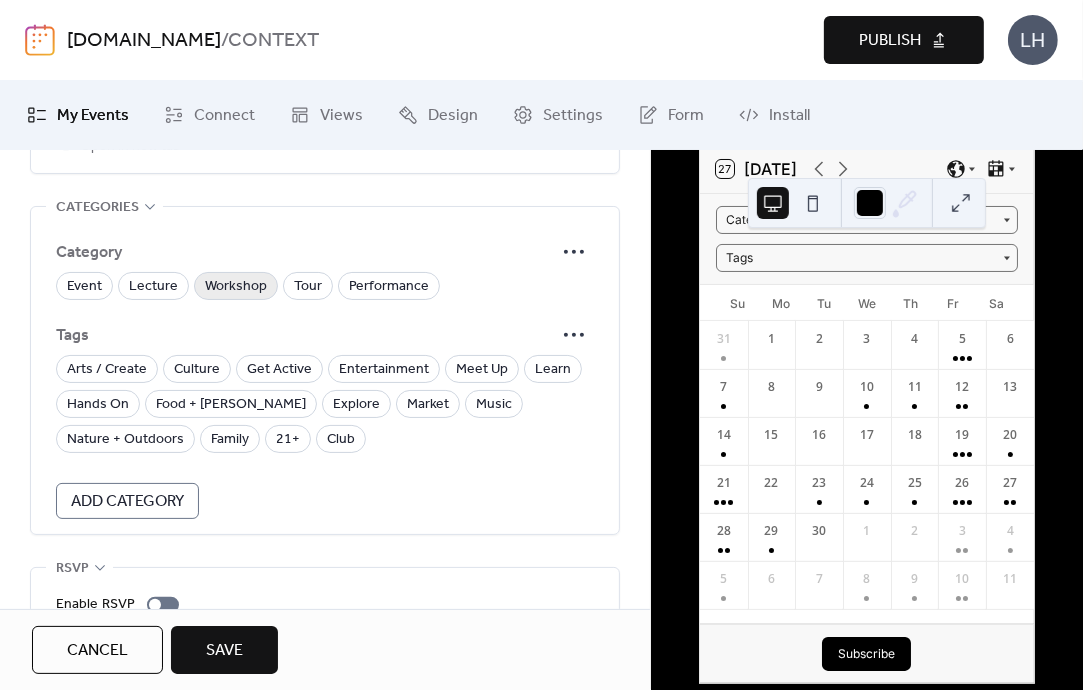 click on "Workshop" at bounding box center [236, 287] 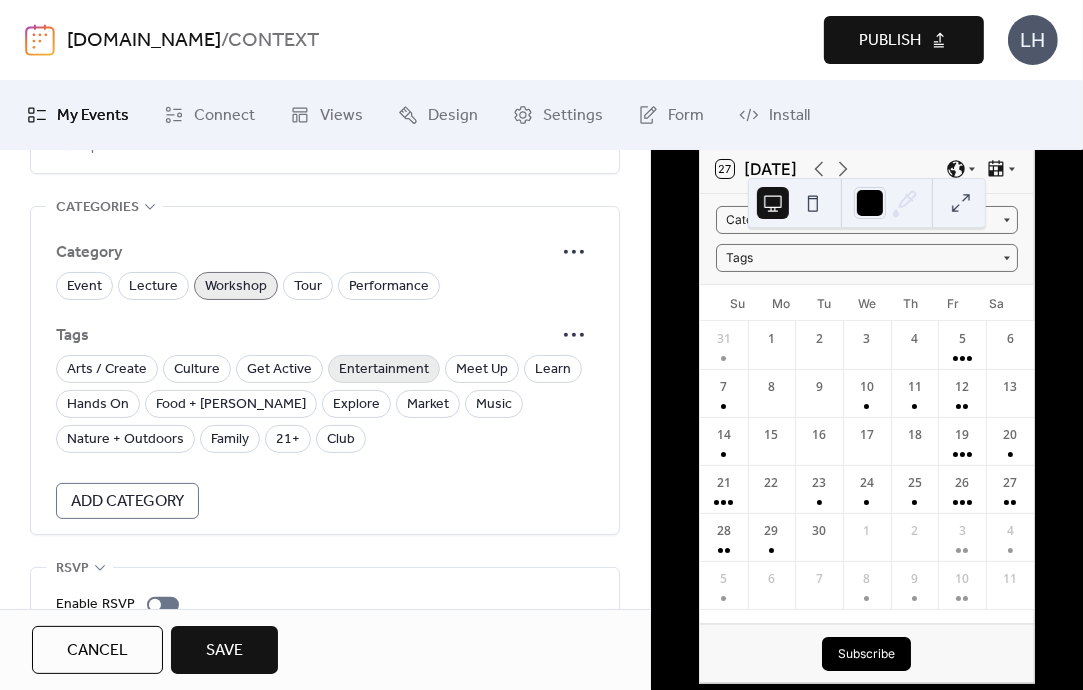 click on "Entertainment" at bounding box center (384, 370) 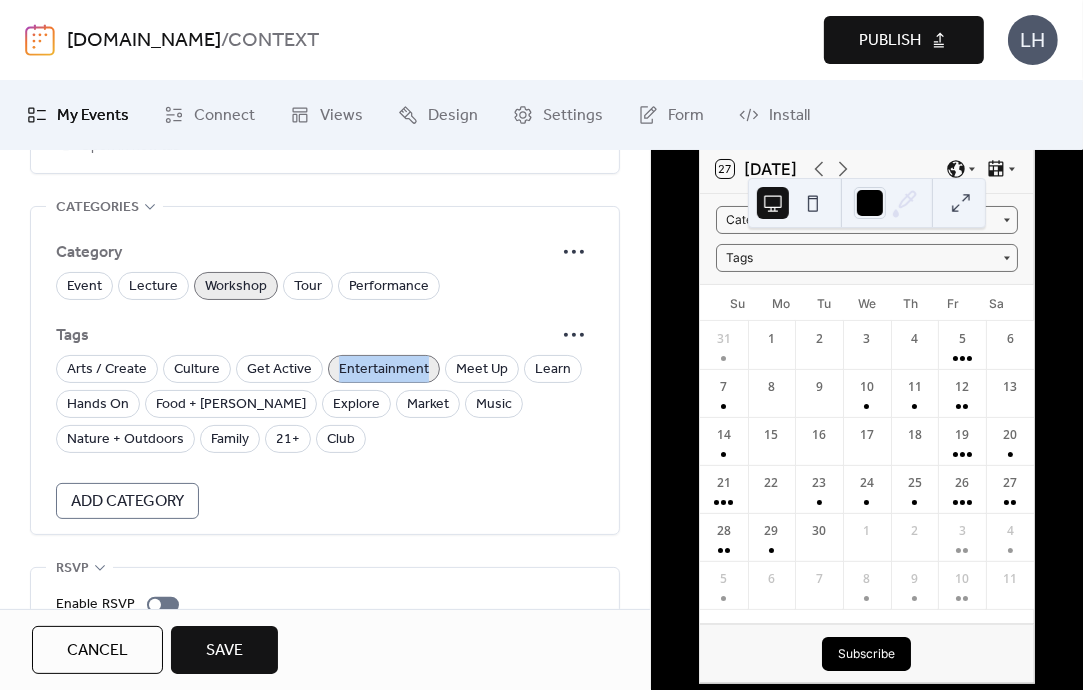 click on "Entertainment" at bounding box center [384, 370] 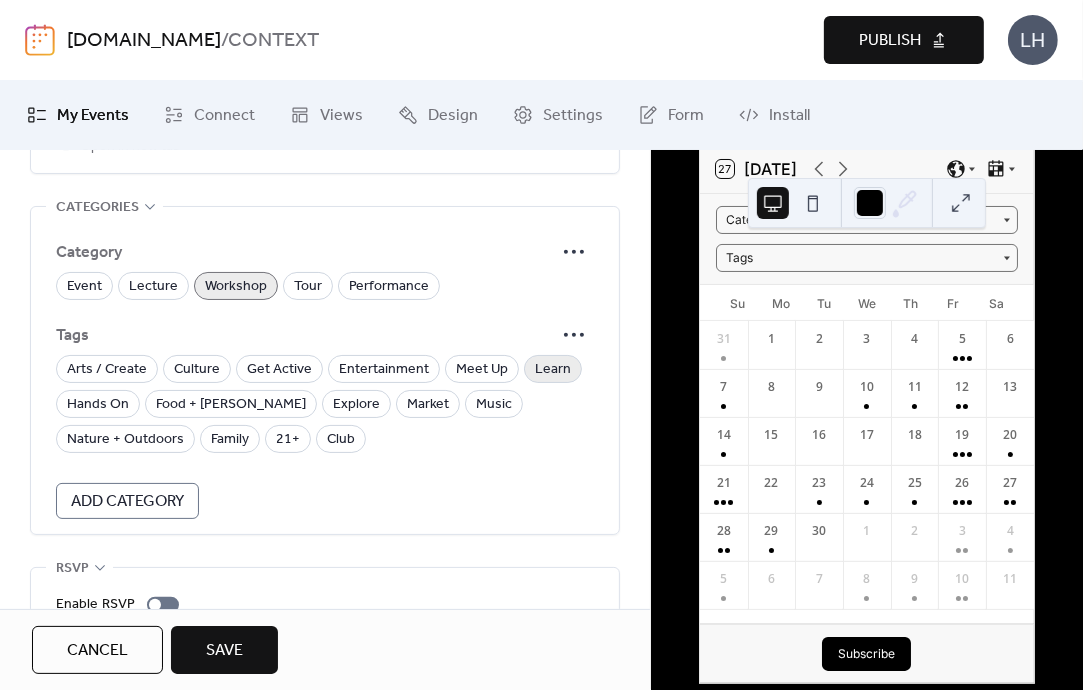 click on "Learn" at bounding box center [553, 370] 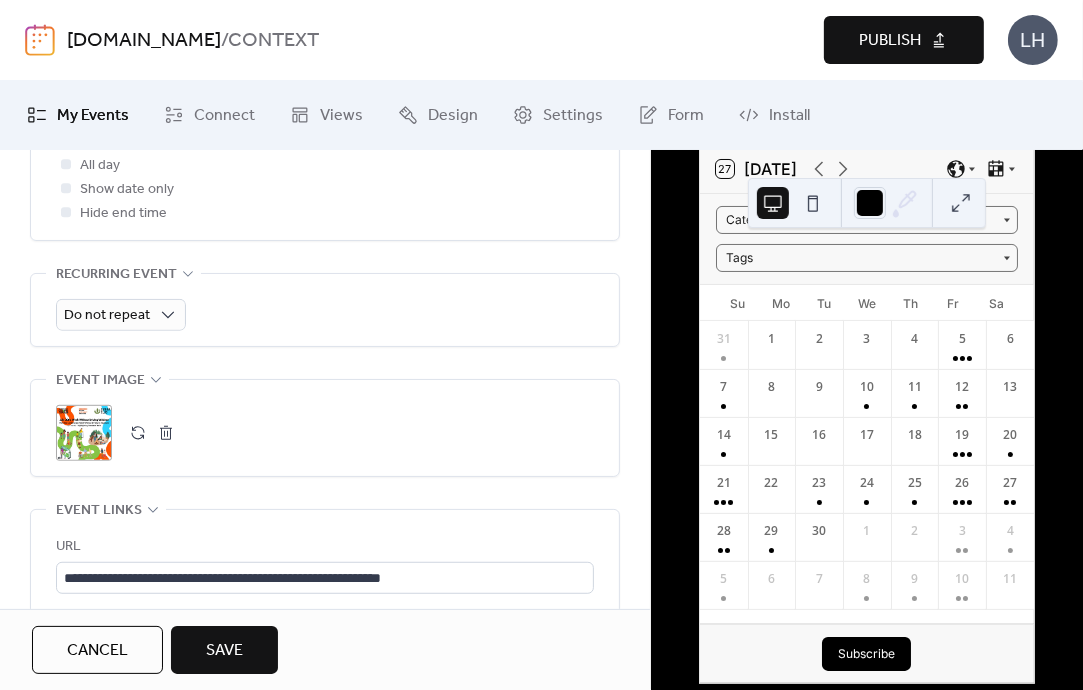 scroll, scrollTop: 808, scrollLeft: 0, axis: vertical 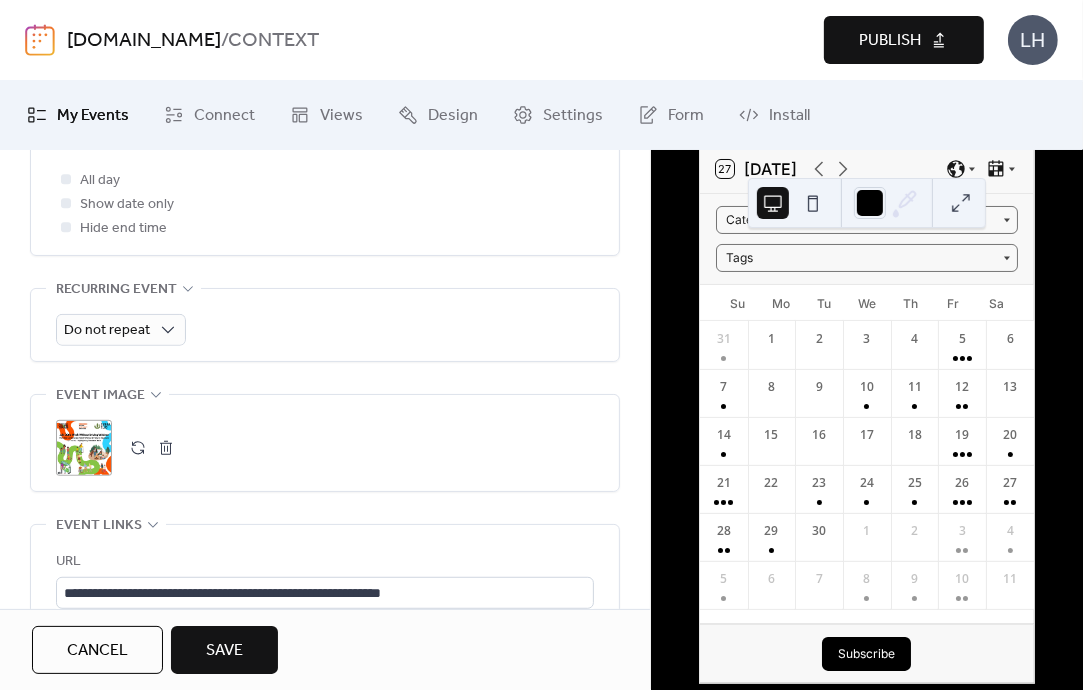 click on "Save" at bounding box center [224, 650] 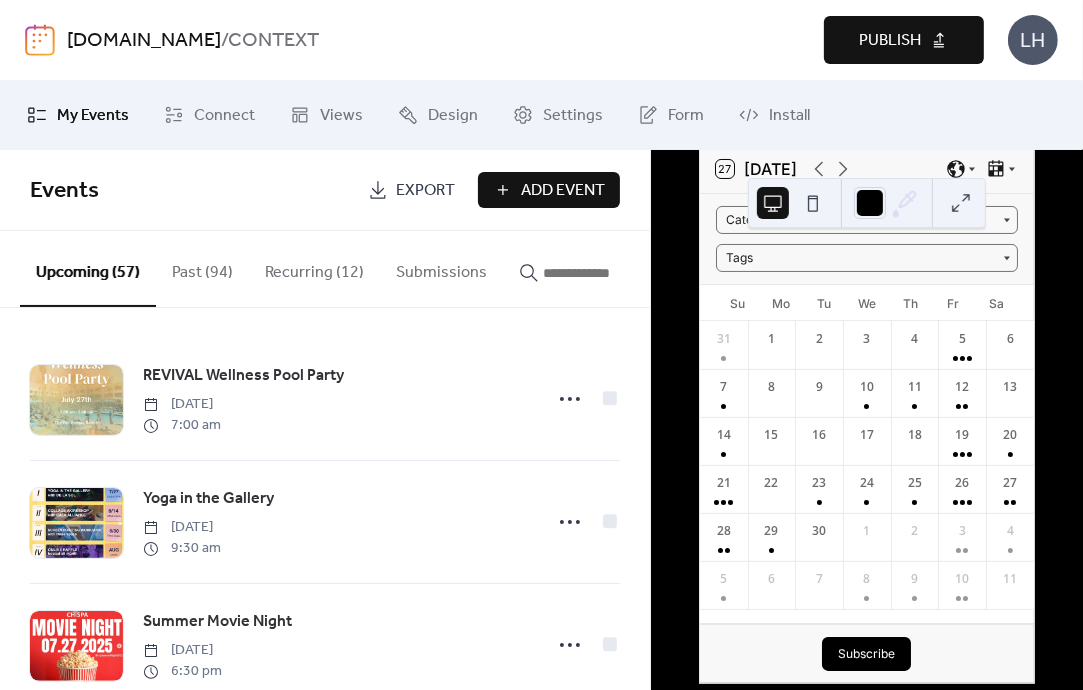 click at bounding box center (603, 273) 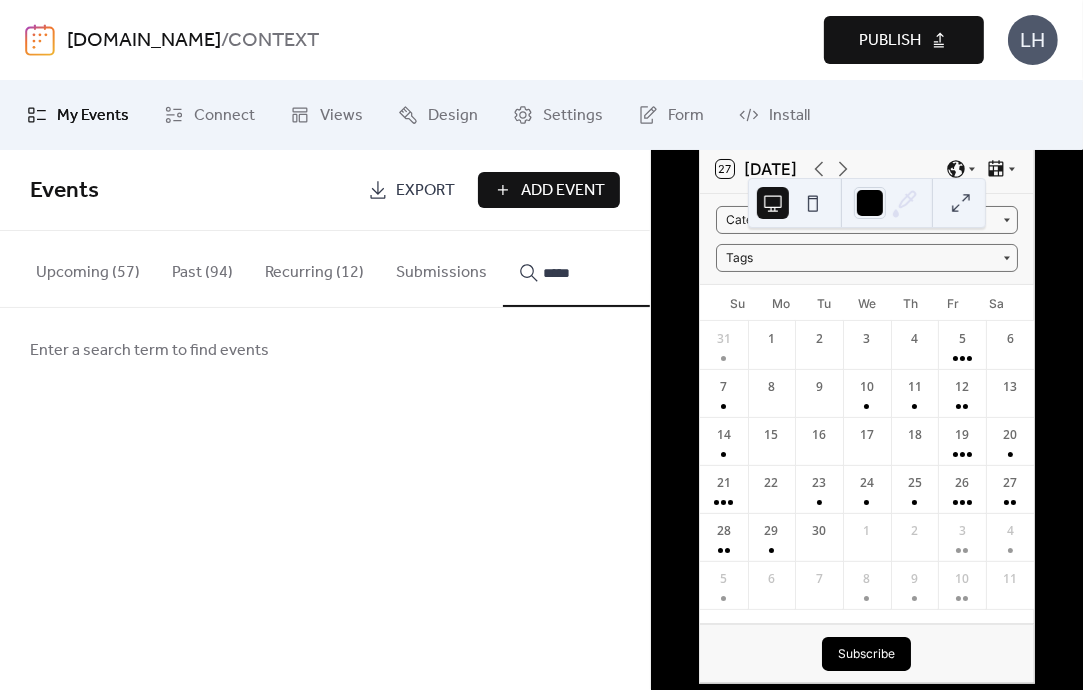 click on "****" at bounding box center (591, 269) 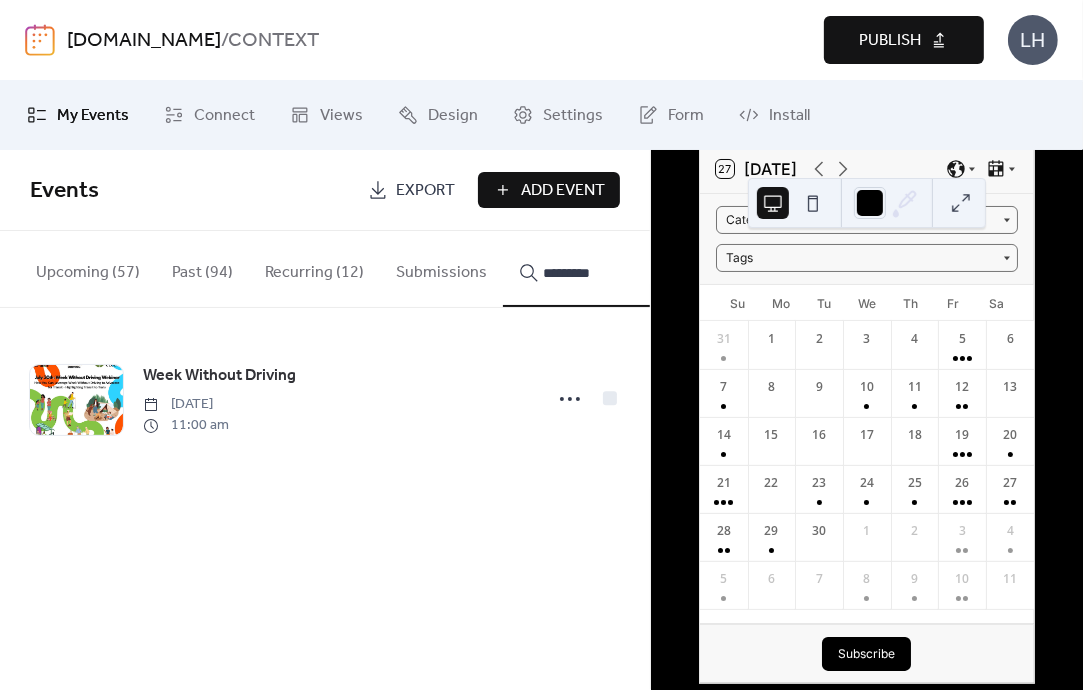 type on "*********" 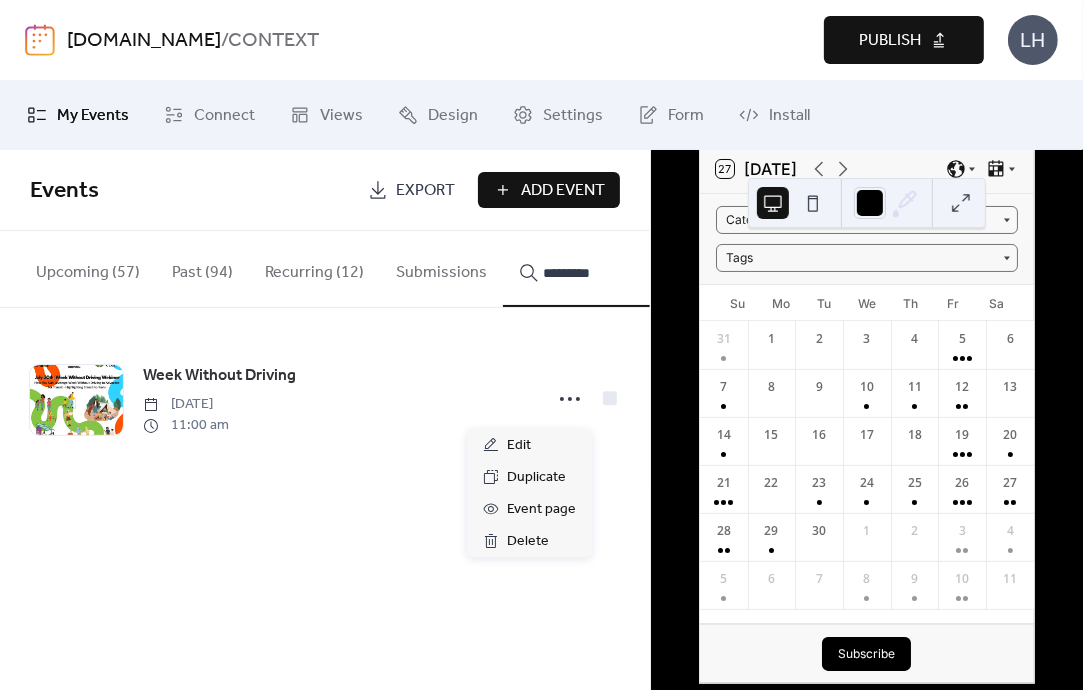 click at bounding box center [570, 399] 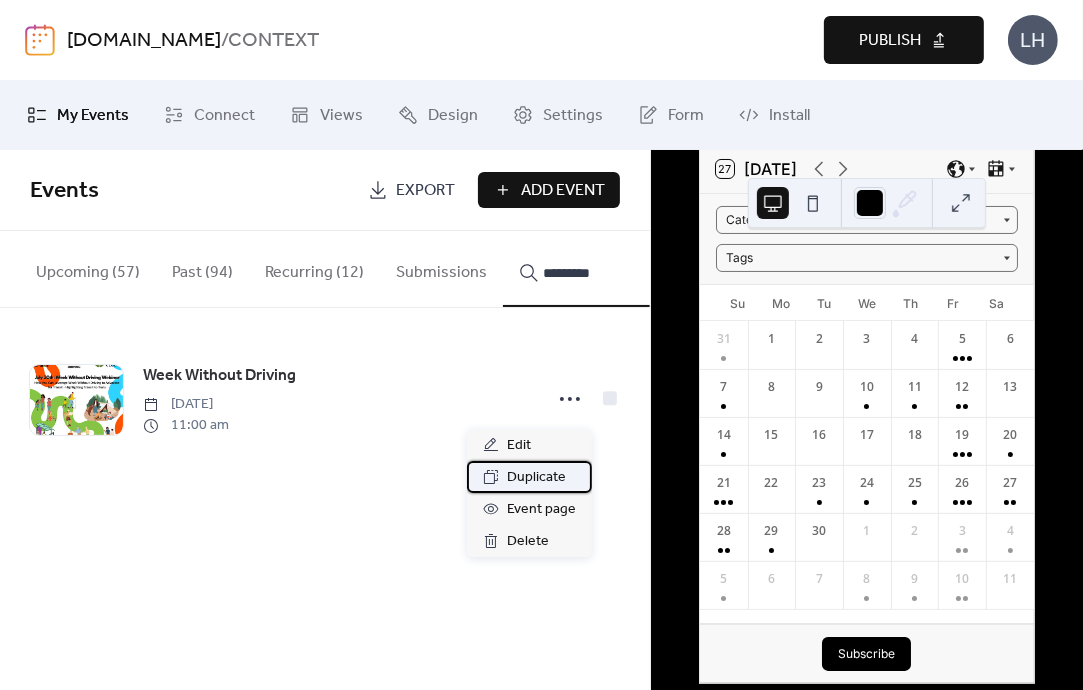 click on "Duplicate" at bounding box center [536, 478] 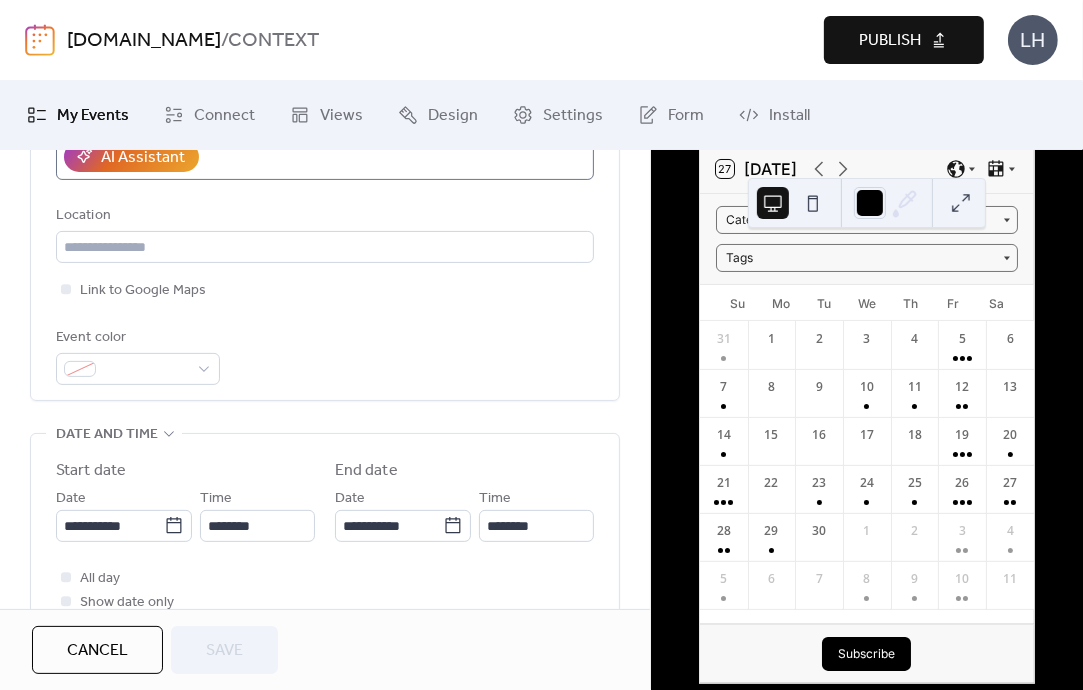 scroll, scrollTop: 411, scrollLeft: 0, axis: vertical 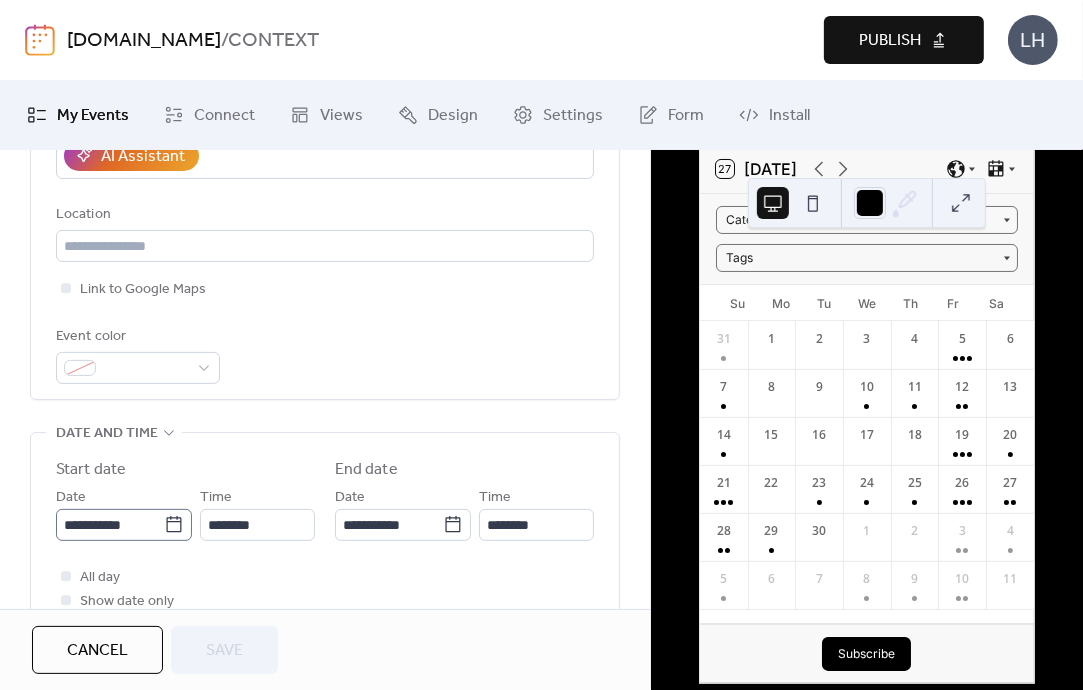 click 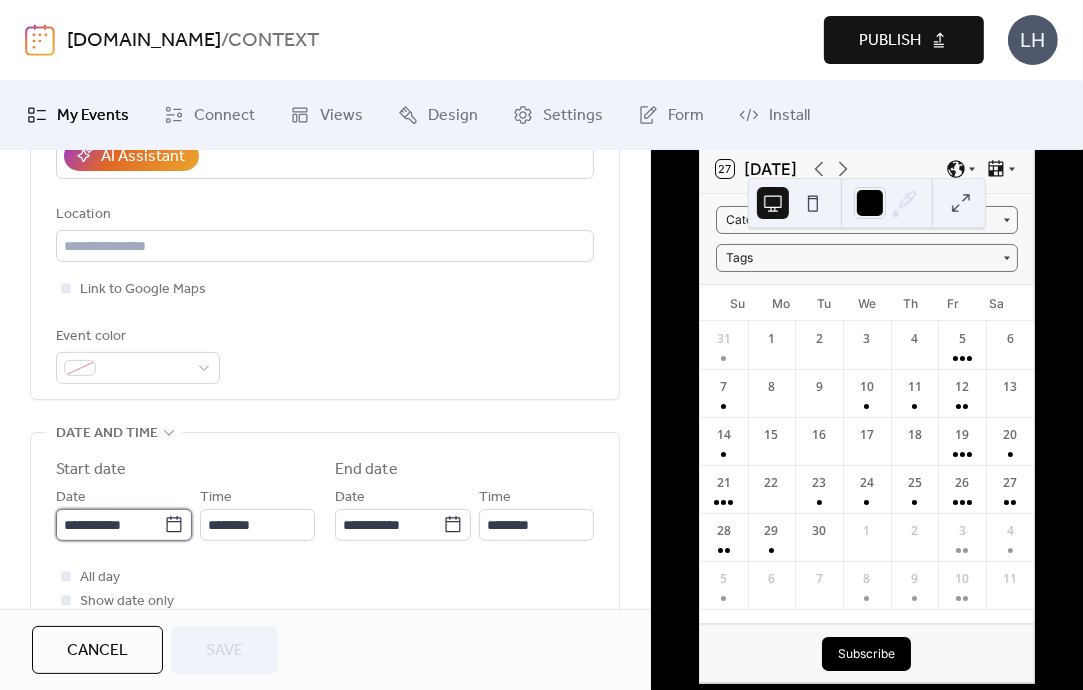 click on "**********" at bounding box center (110, 525) 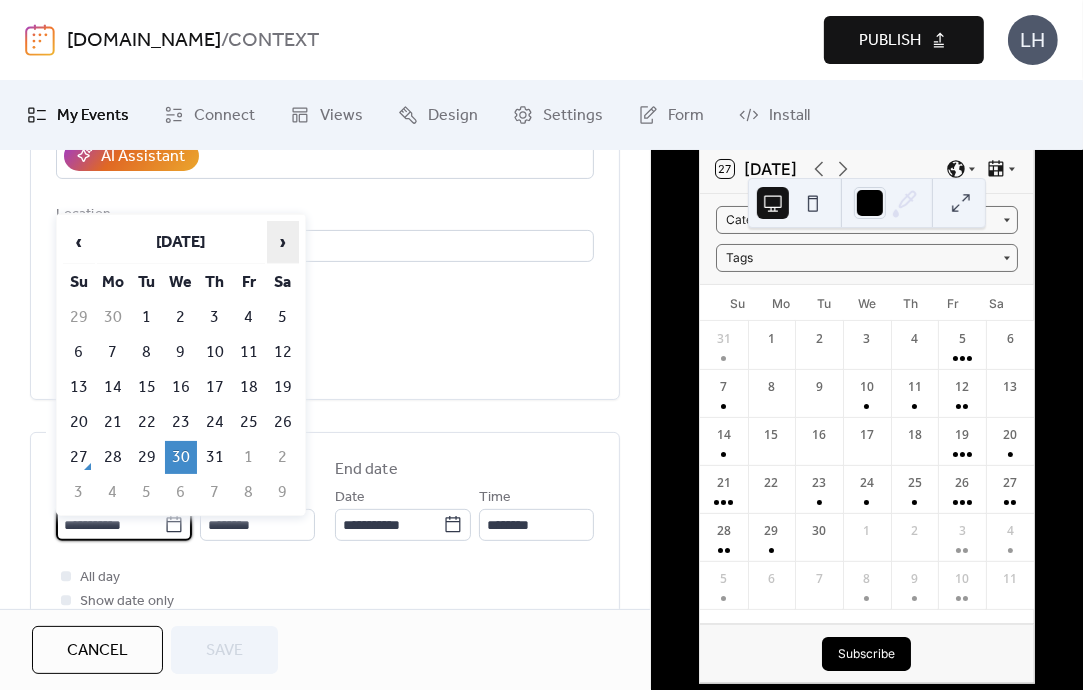 click on "›" at bounding box center (283, 242) 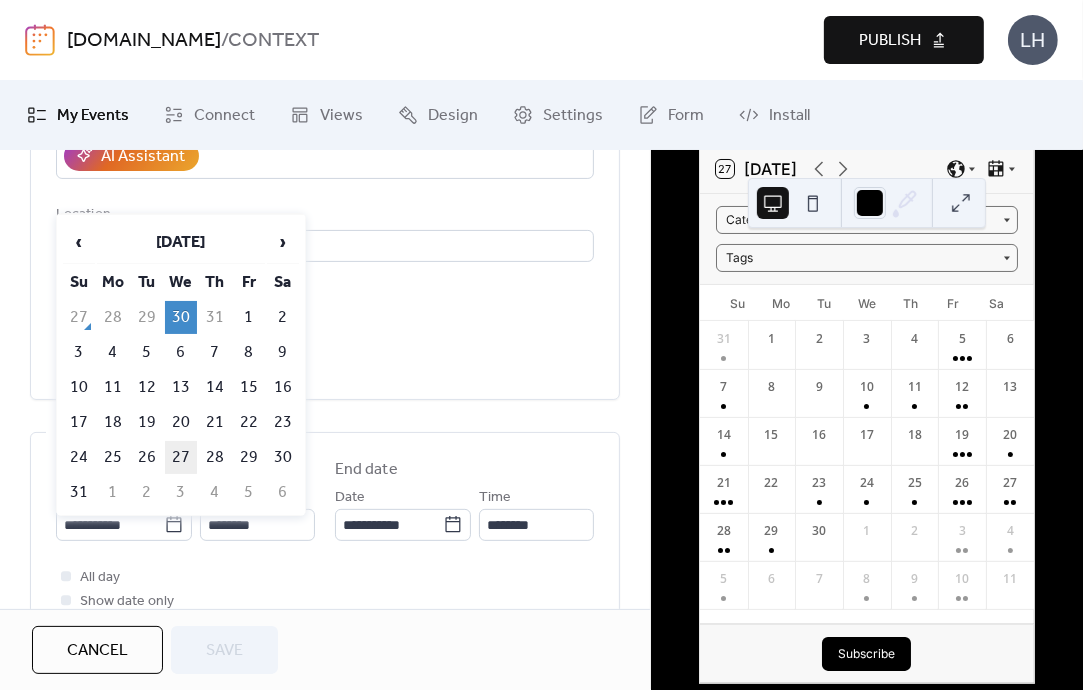 click on "27" at bounding box center [181, 457] 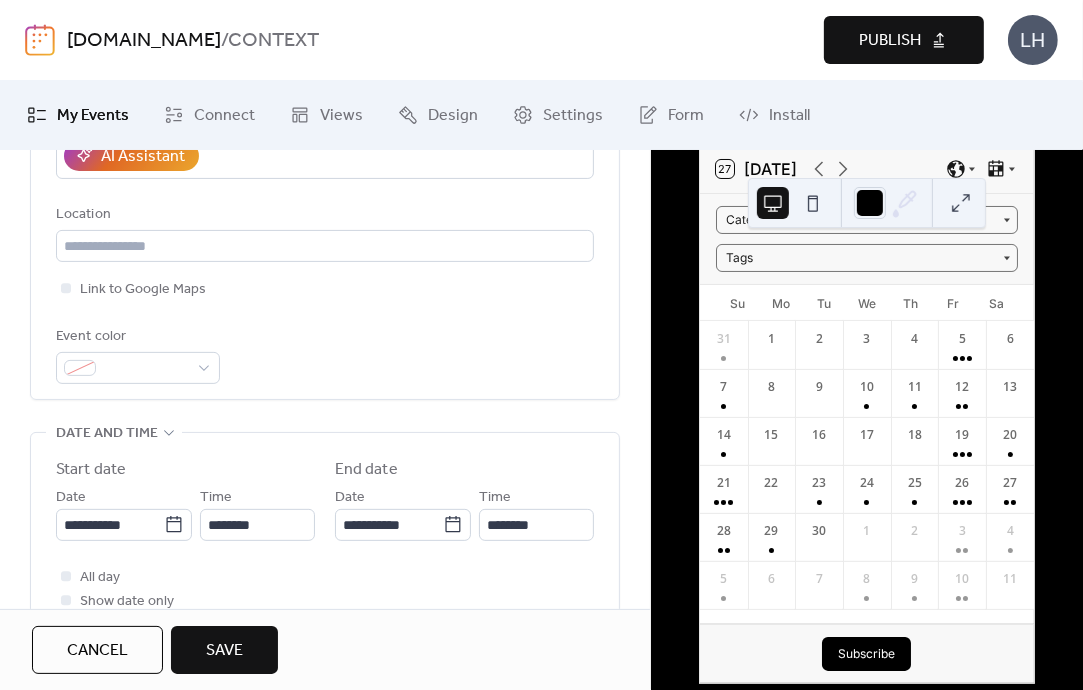 click on "Save" at bounding box center (224, 651) 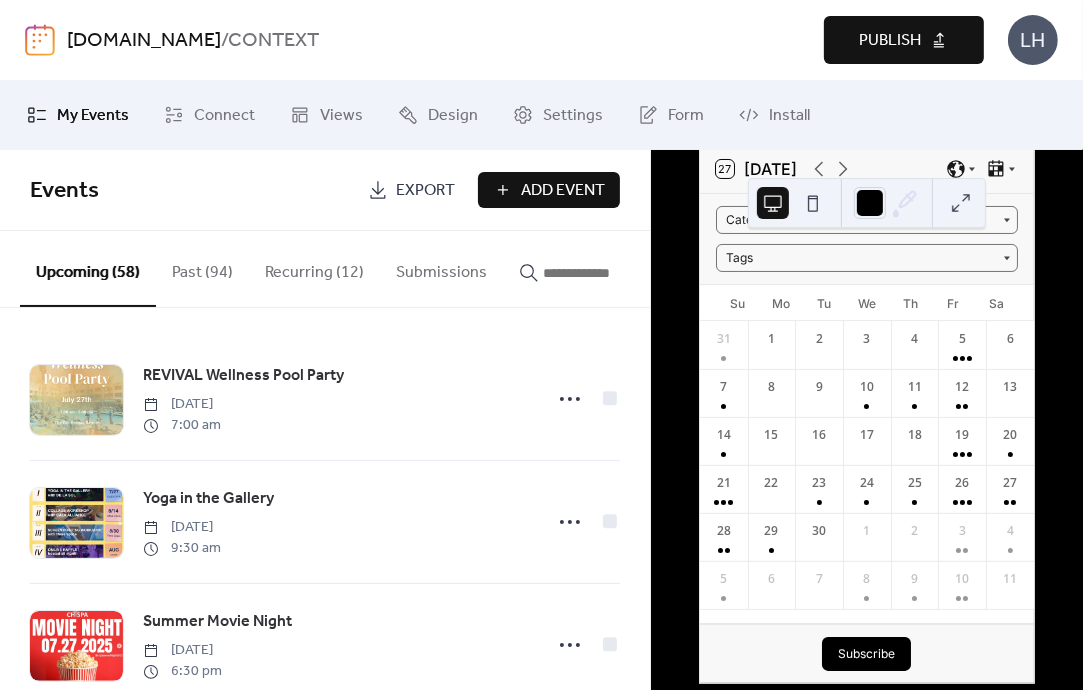 click at bounding box center (603, 273) 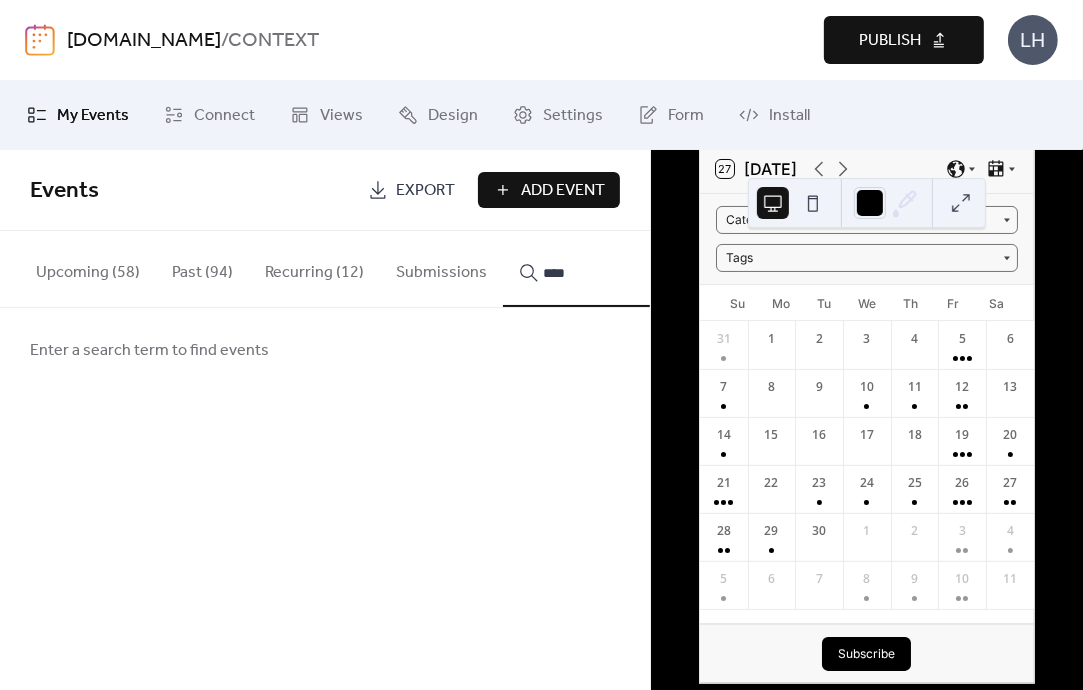 click on "****" at bounding box center (591, 269) 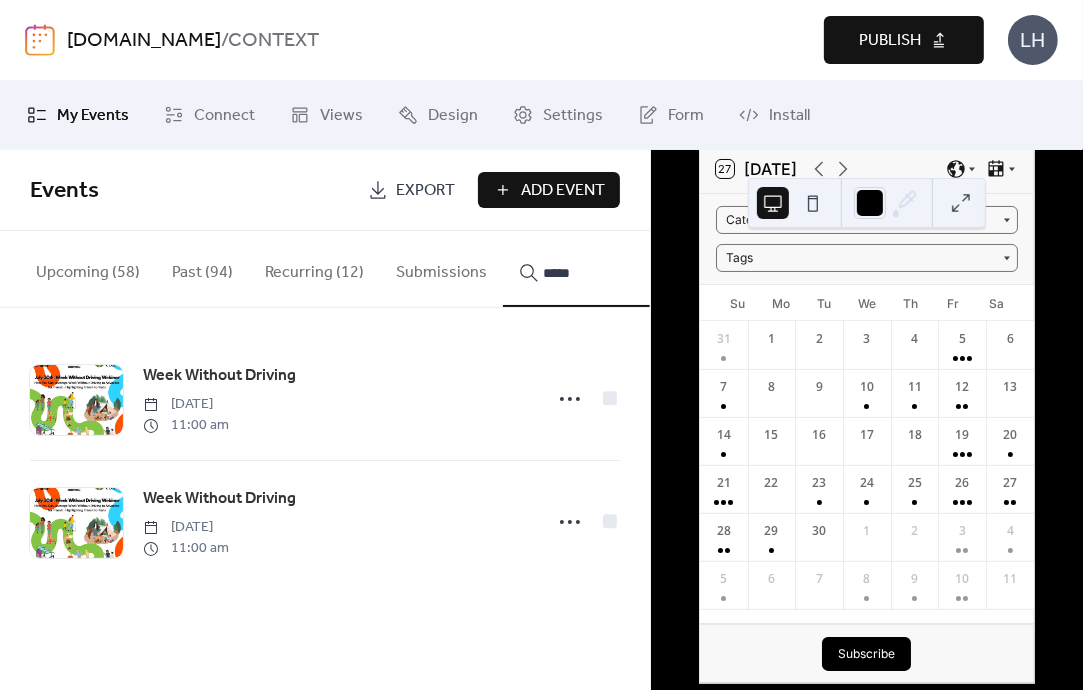 type on "****" 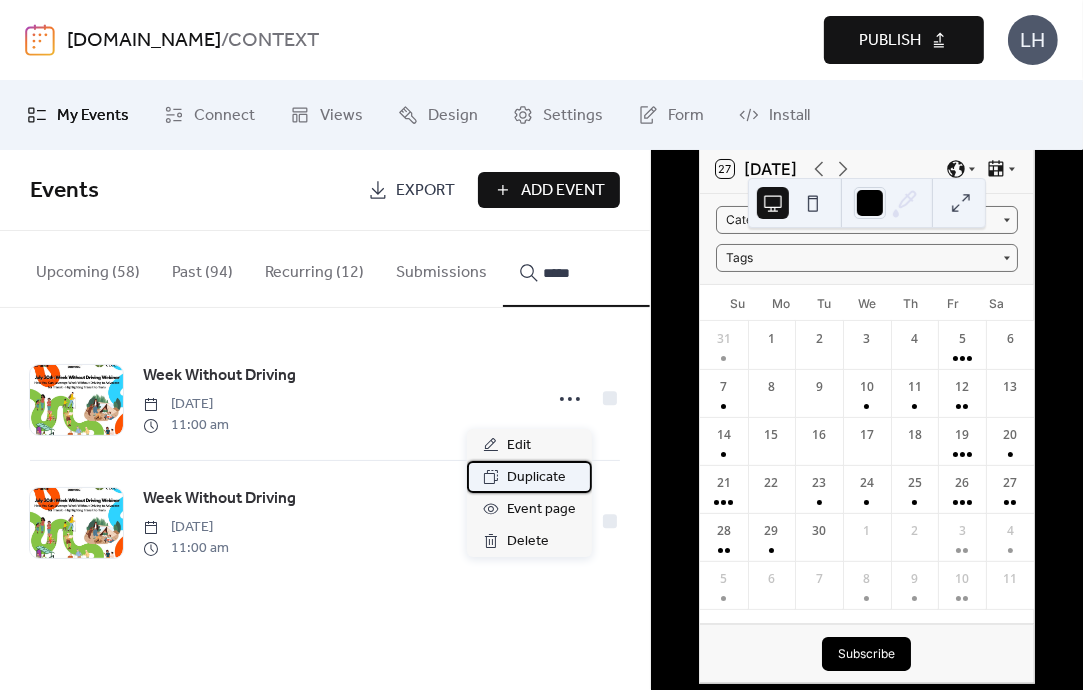 click on "Duplicate" at bounding box center (529, 477) 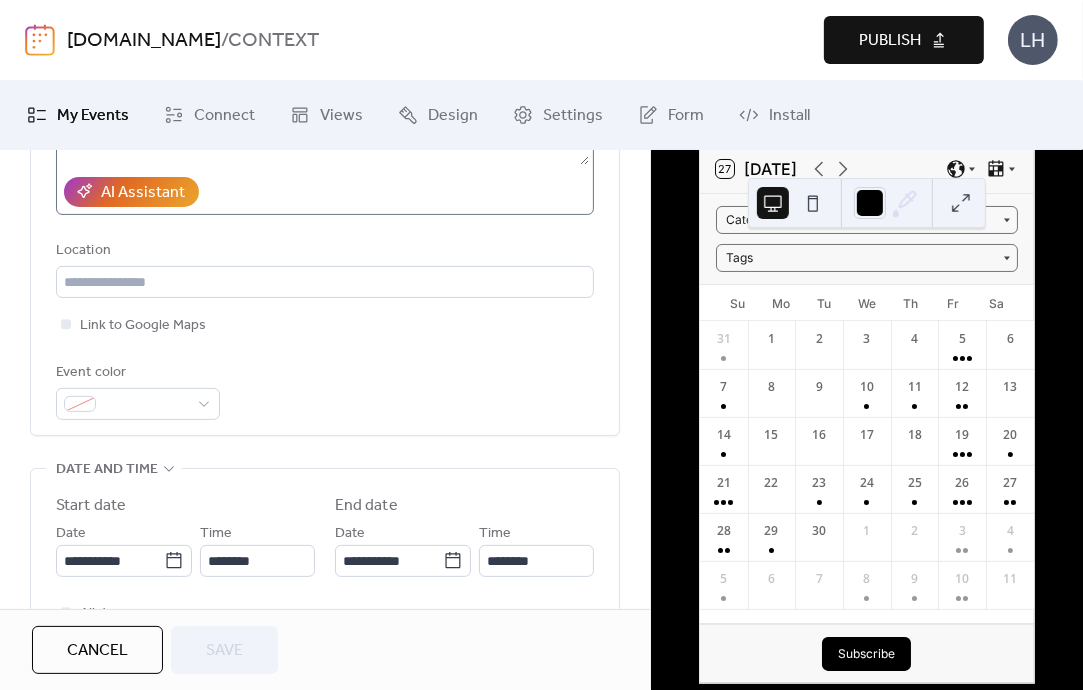 scroll, scrollTop: 380, scrollLeft: 0, axis: vertical 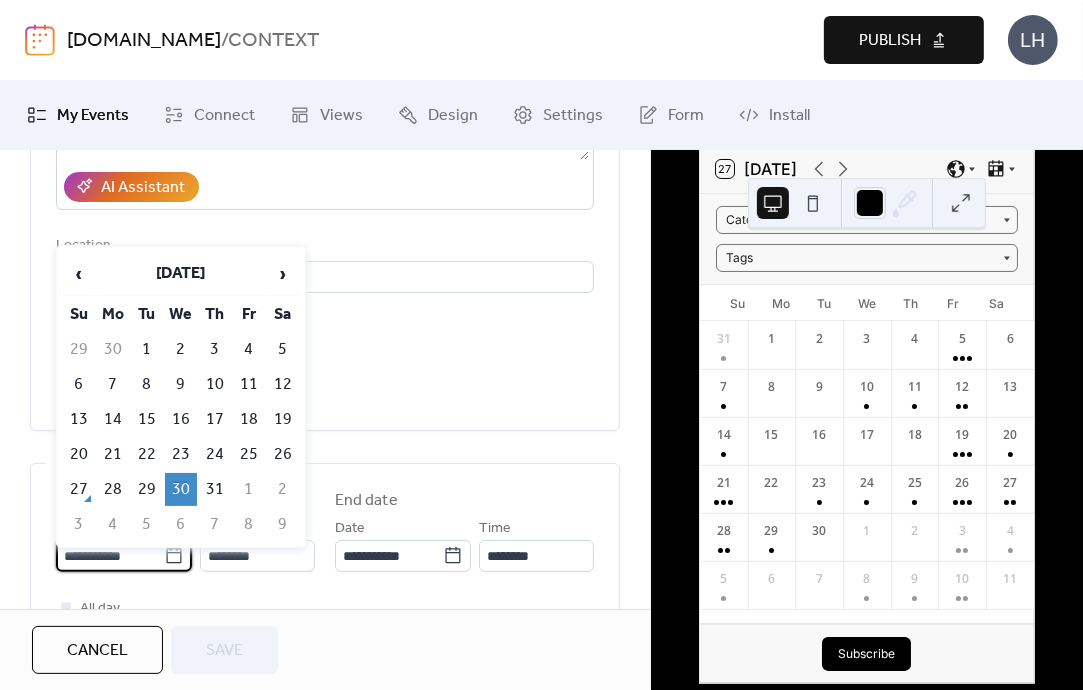 click on "**********" at bounding box center (110, 556) 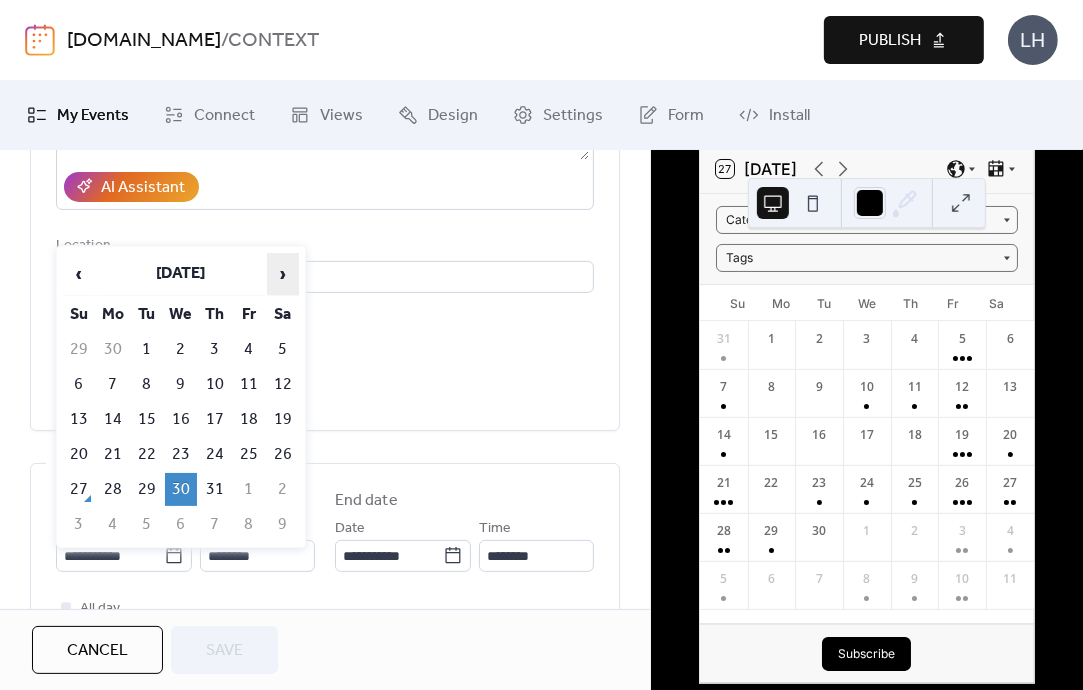 click on "›" at bounding box center [283, 274] 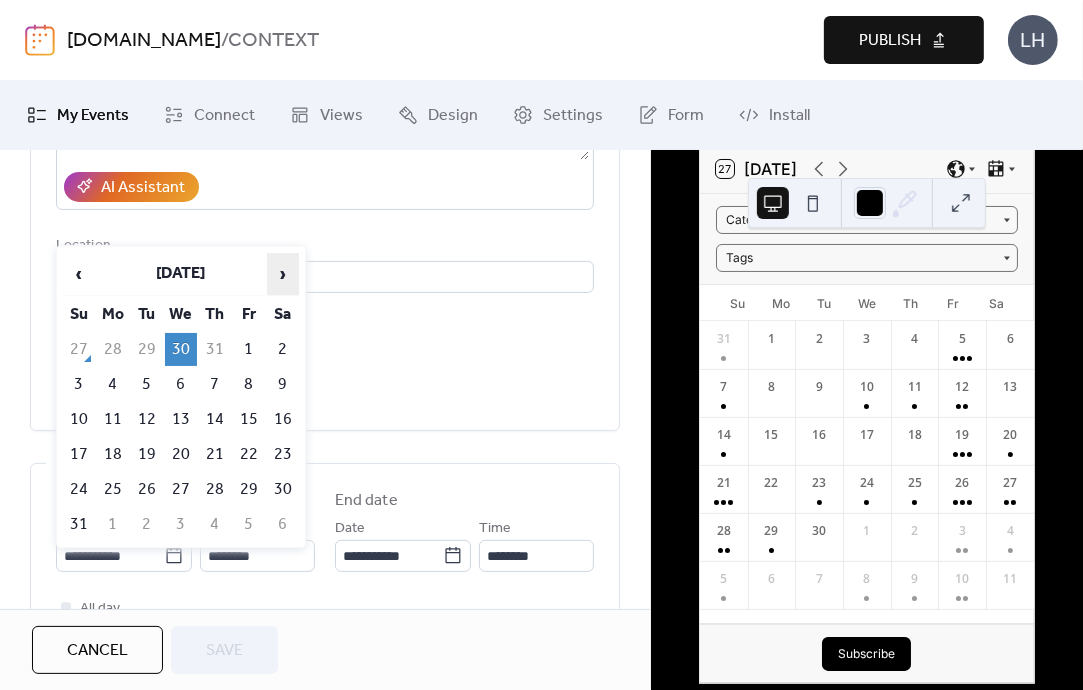 click on "›" at bounding box center [283, 274] 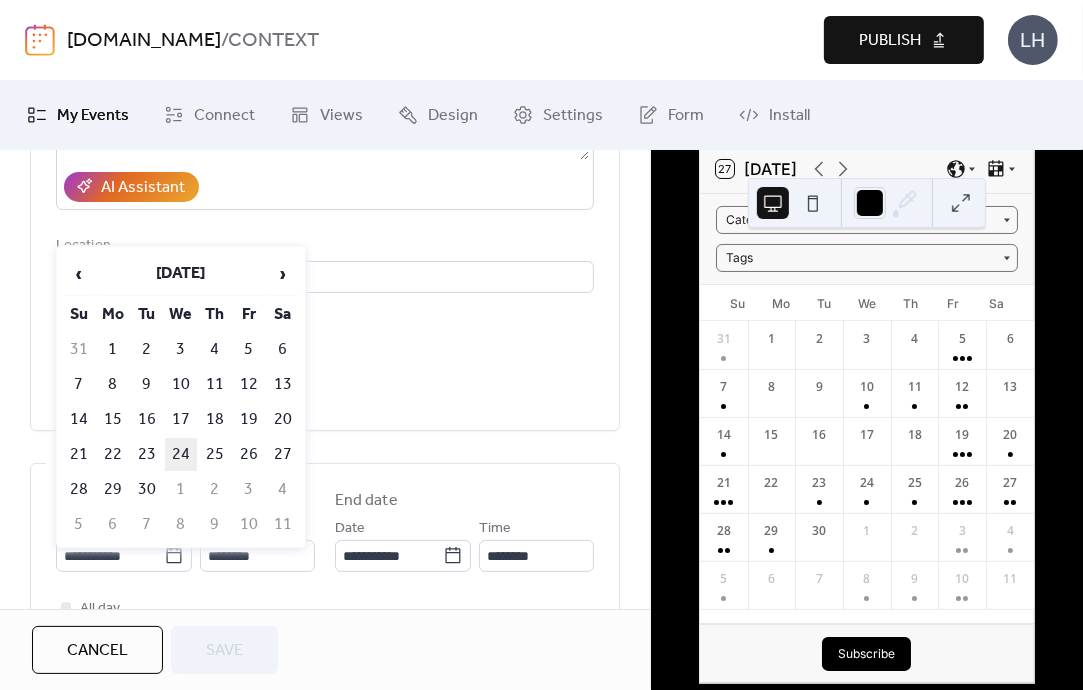 click on "24" at bounding box center [181, 454] 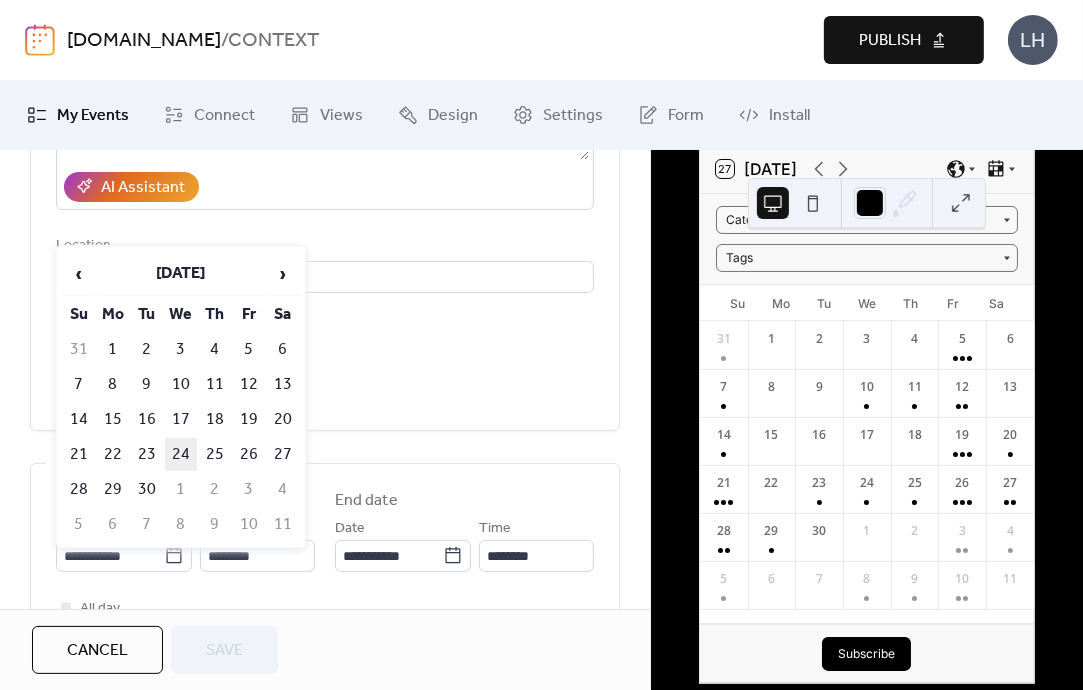 type on "**********" 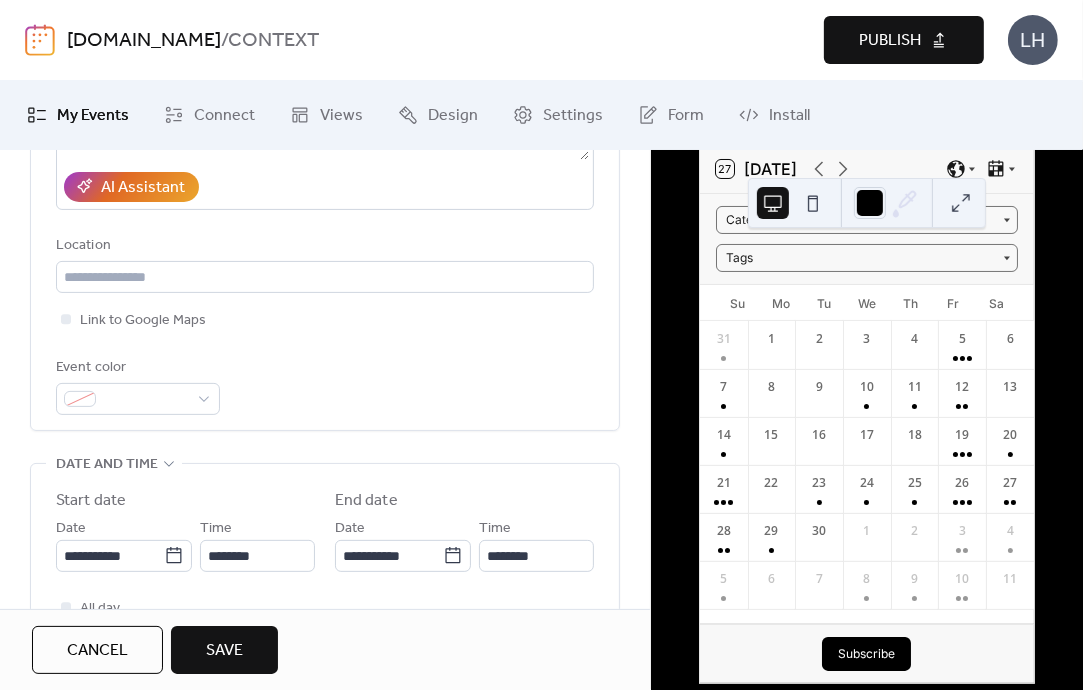 click on "Save" at bounding box center [224, 651] 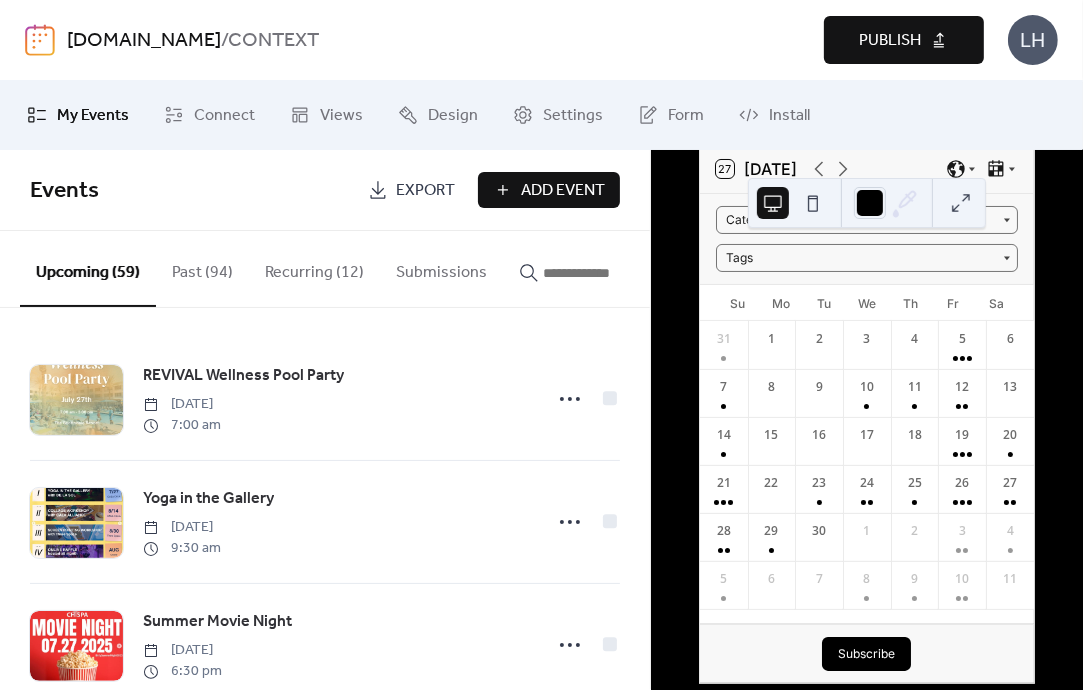 click at bounding box center [603, 273] 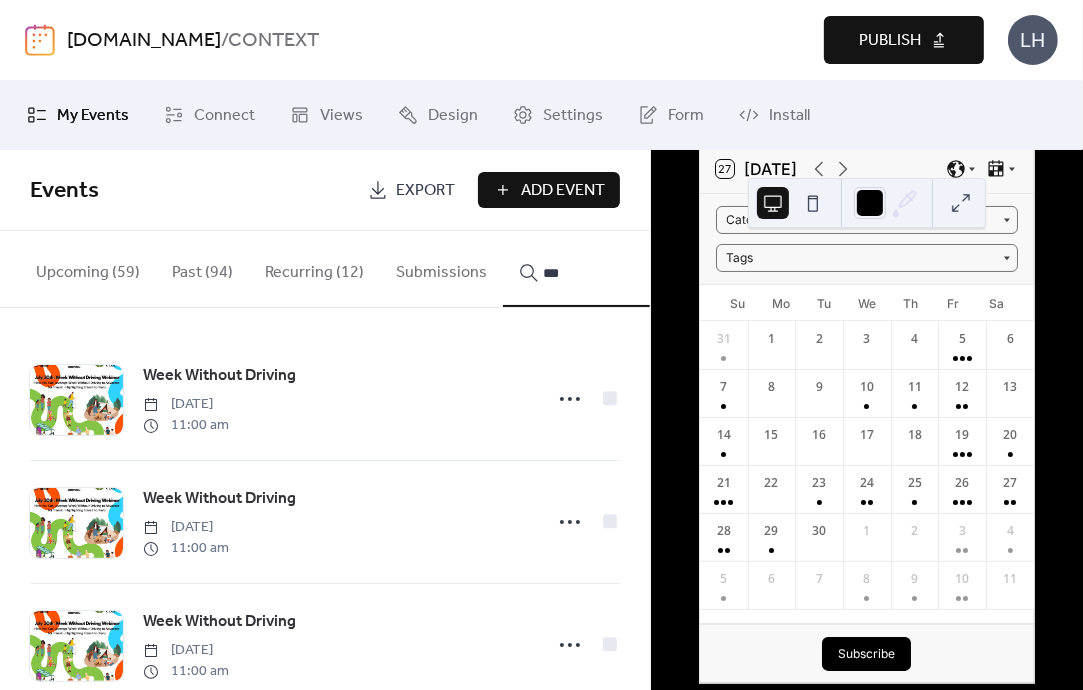 type on "***" 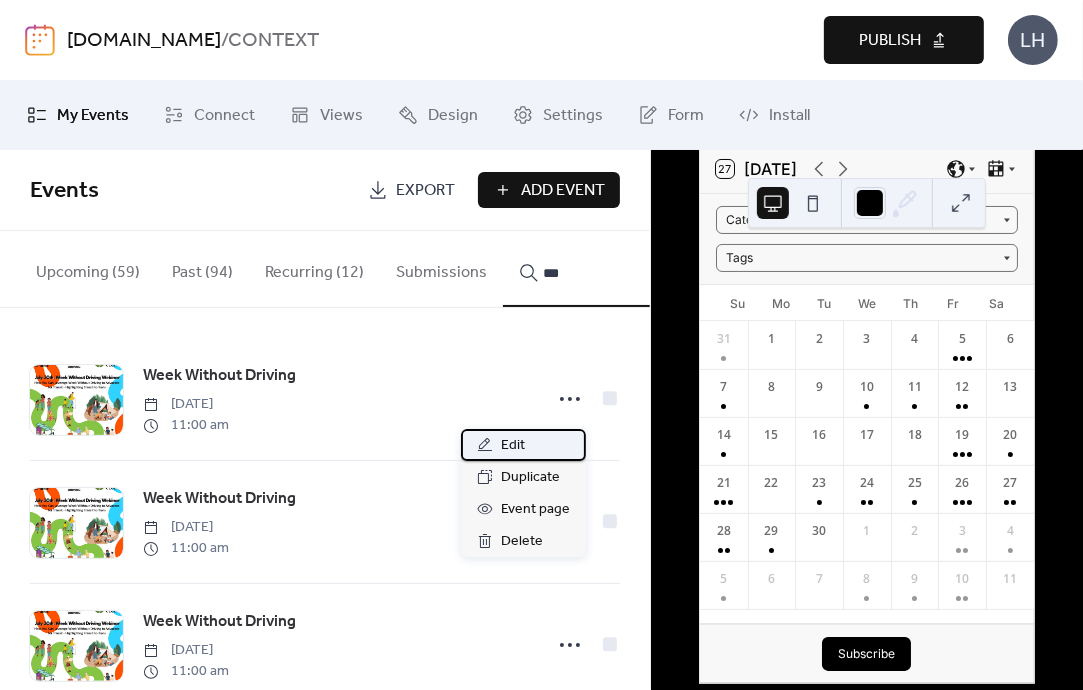 click on "Edit" at bounding box center [523, 445] 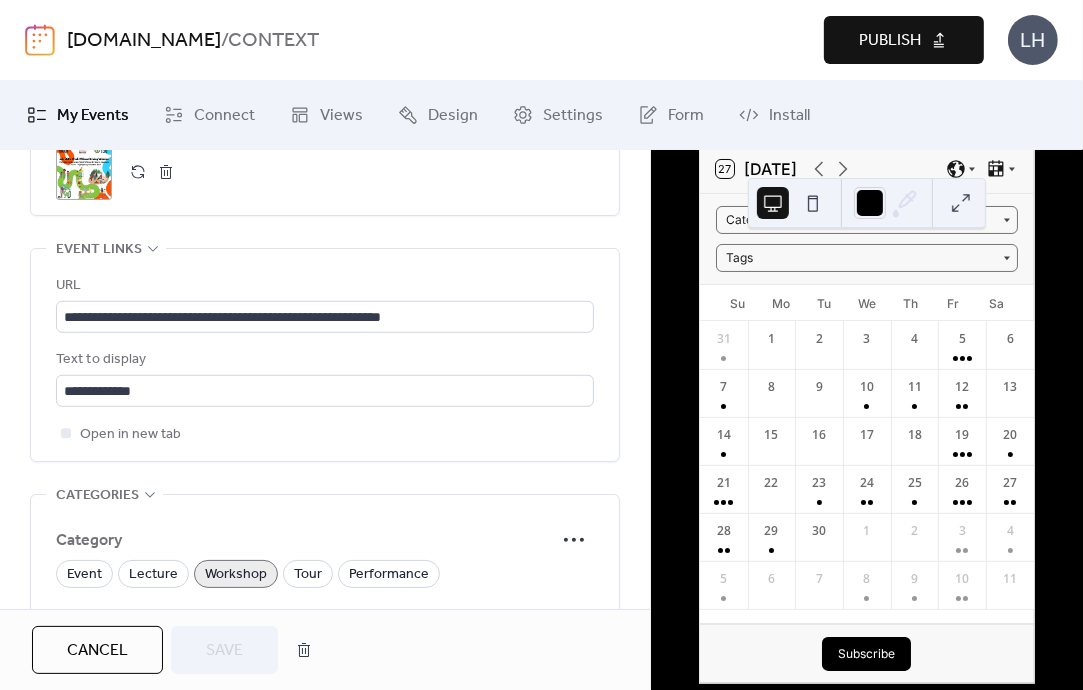 scroll, scrollTop: 1126, scrollLeft: 0, axis: vertical 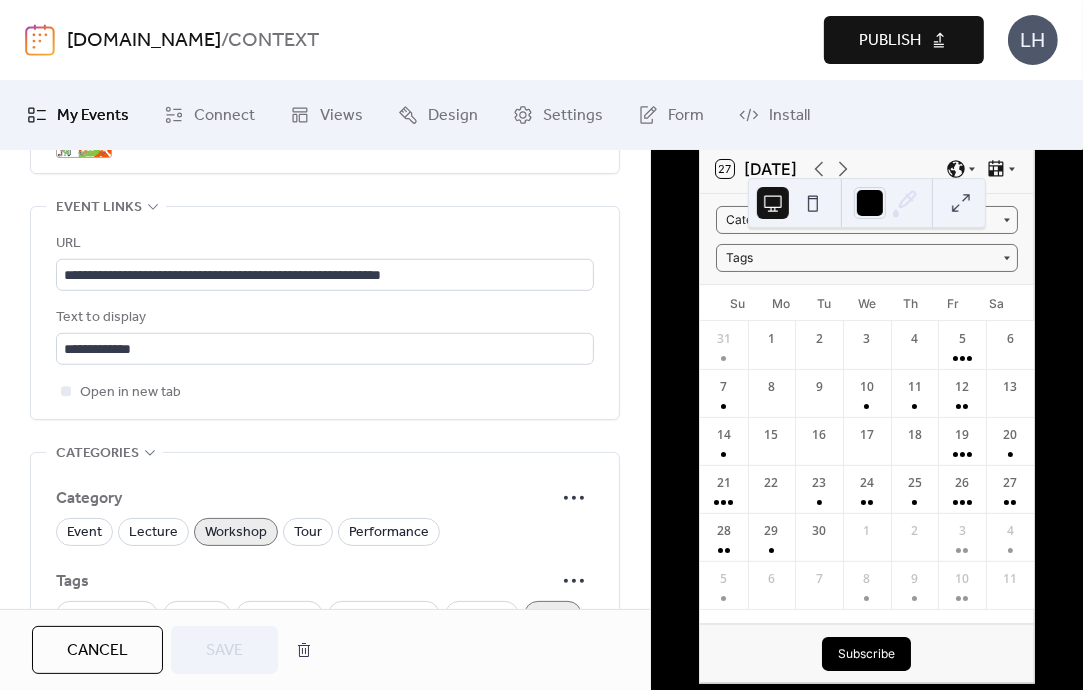 click on "Cancel" at bounding box center (97, 651) 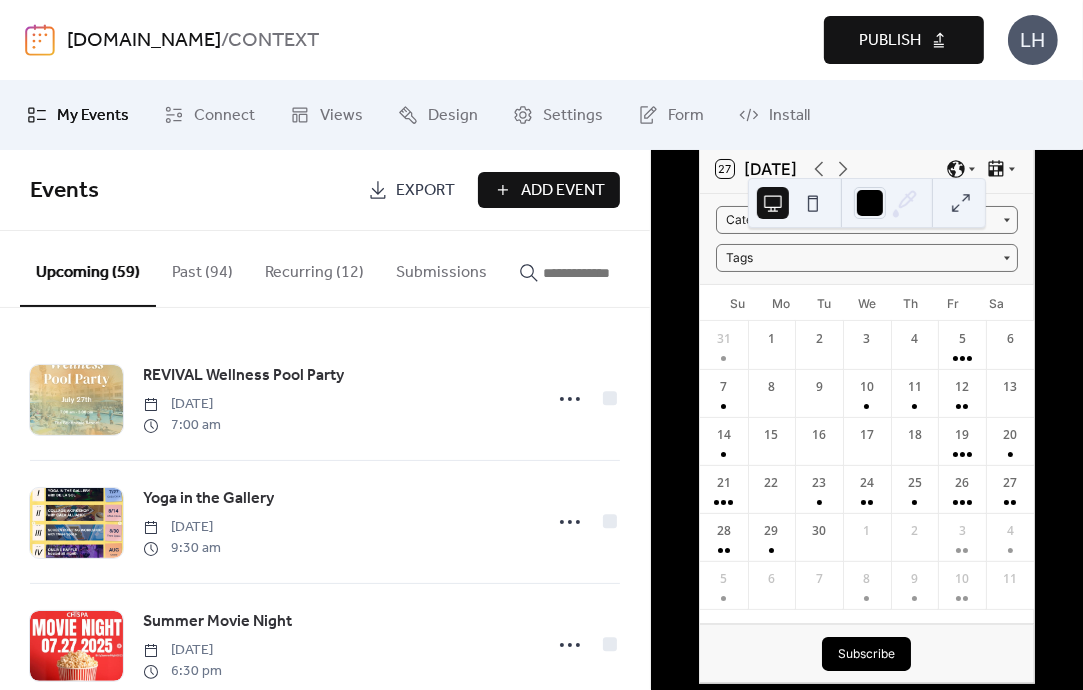 click on "Add Event" at bounding box center [563, 191] 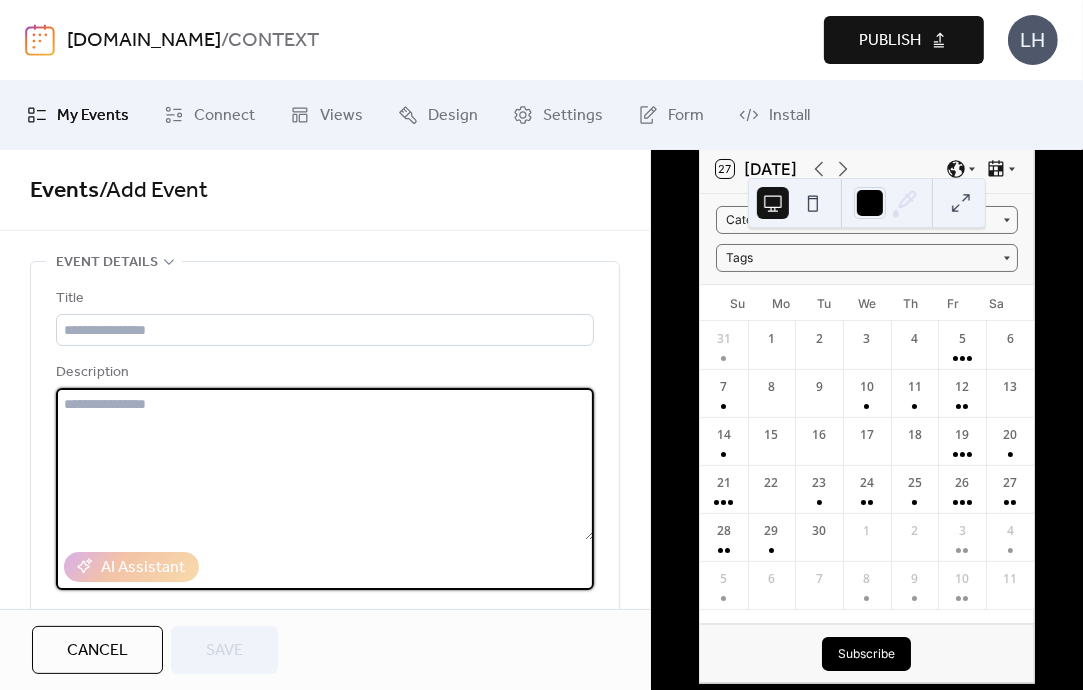 click at bounding box center [325, 464] 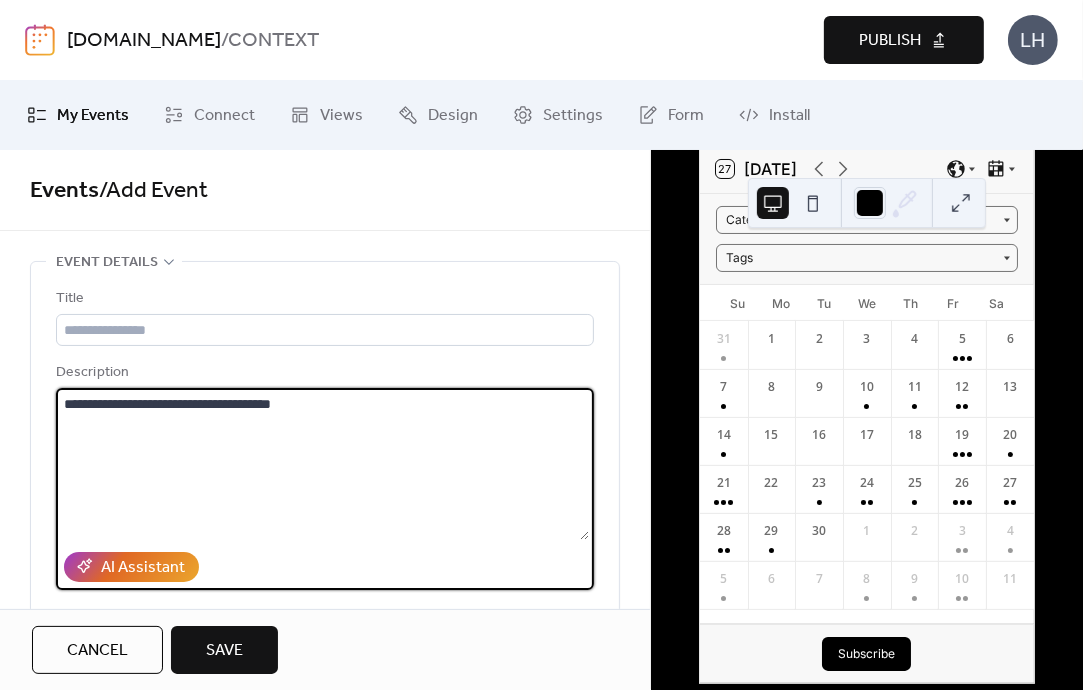 type 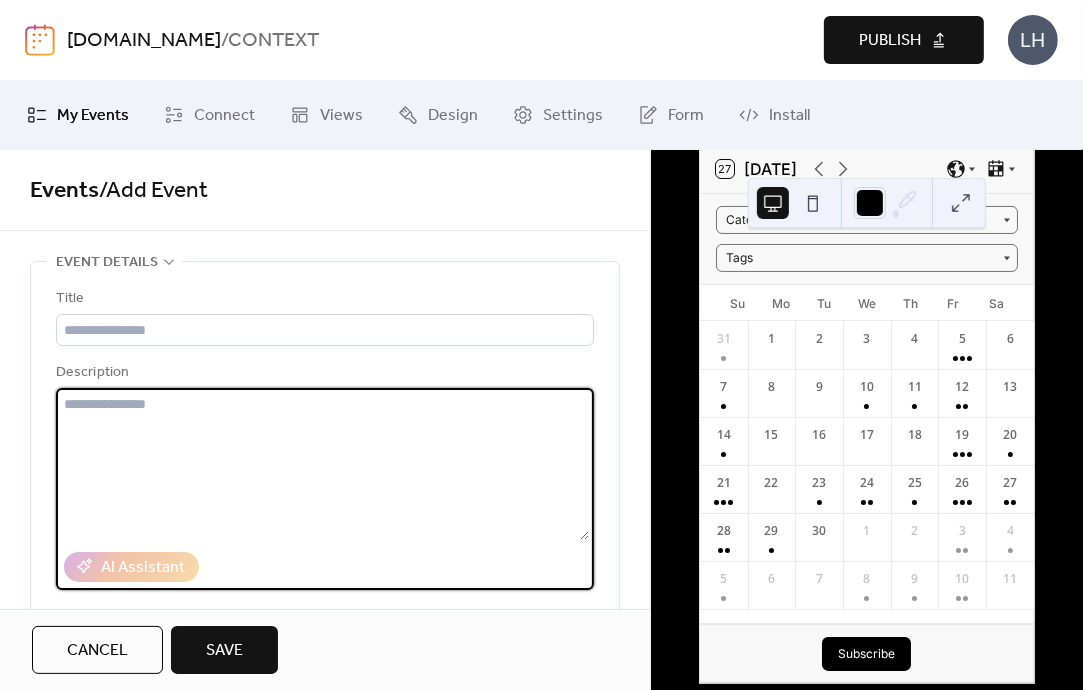scroll, scrollTop: 14, scrollLeft: 0, axis: vertical 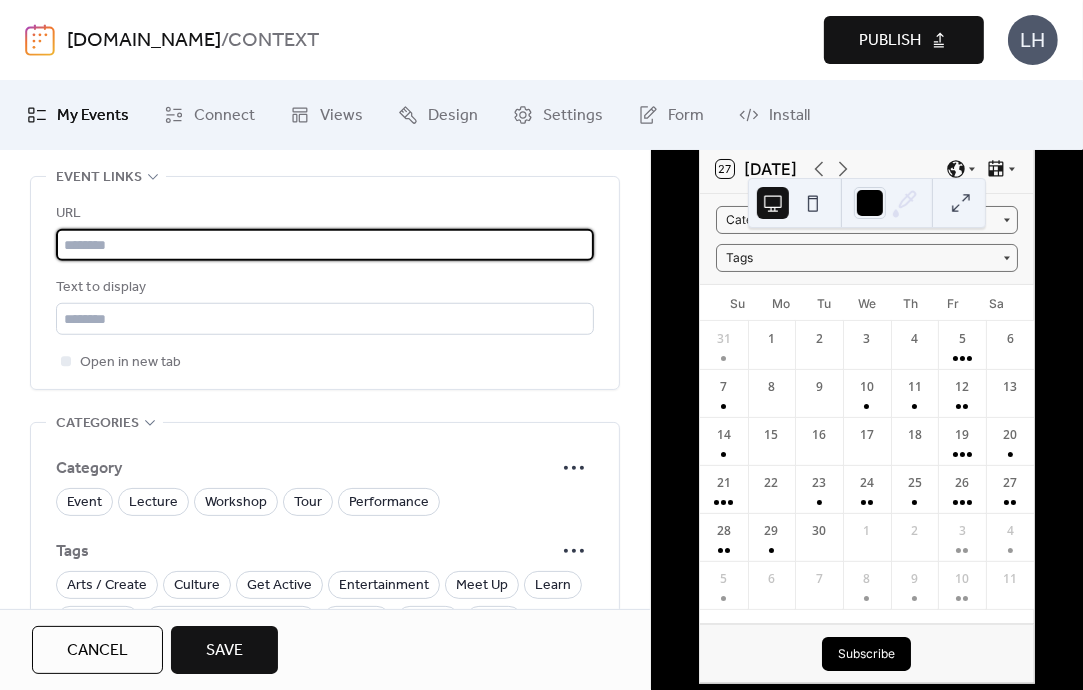 click at bounding box center [325, 245] 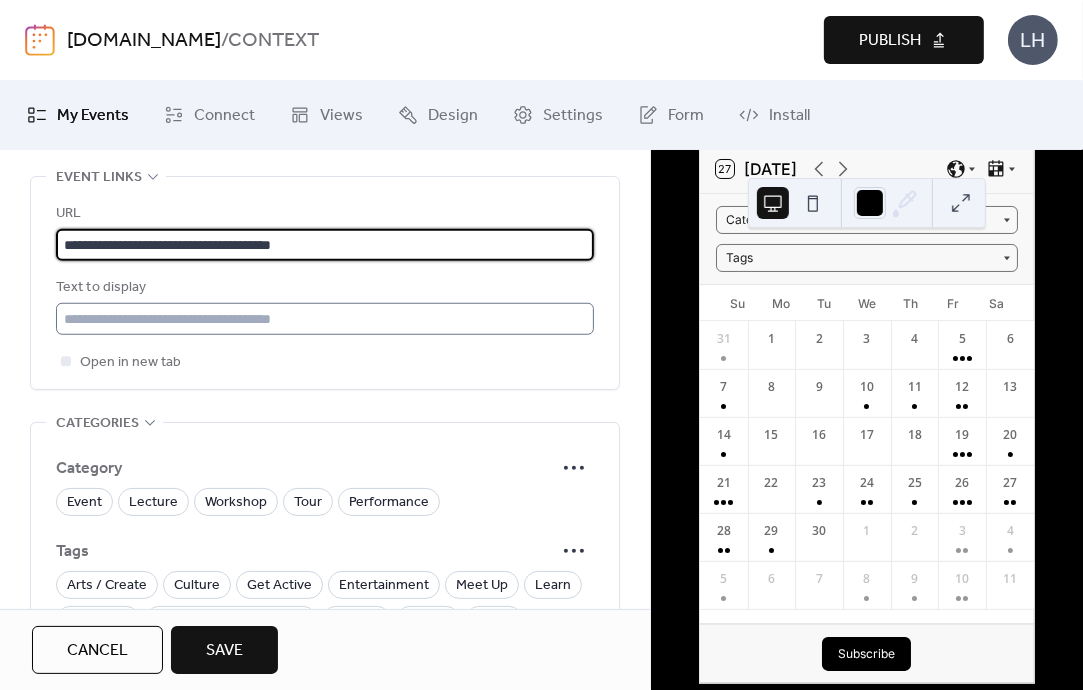 type on "**********" 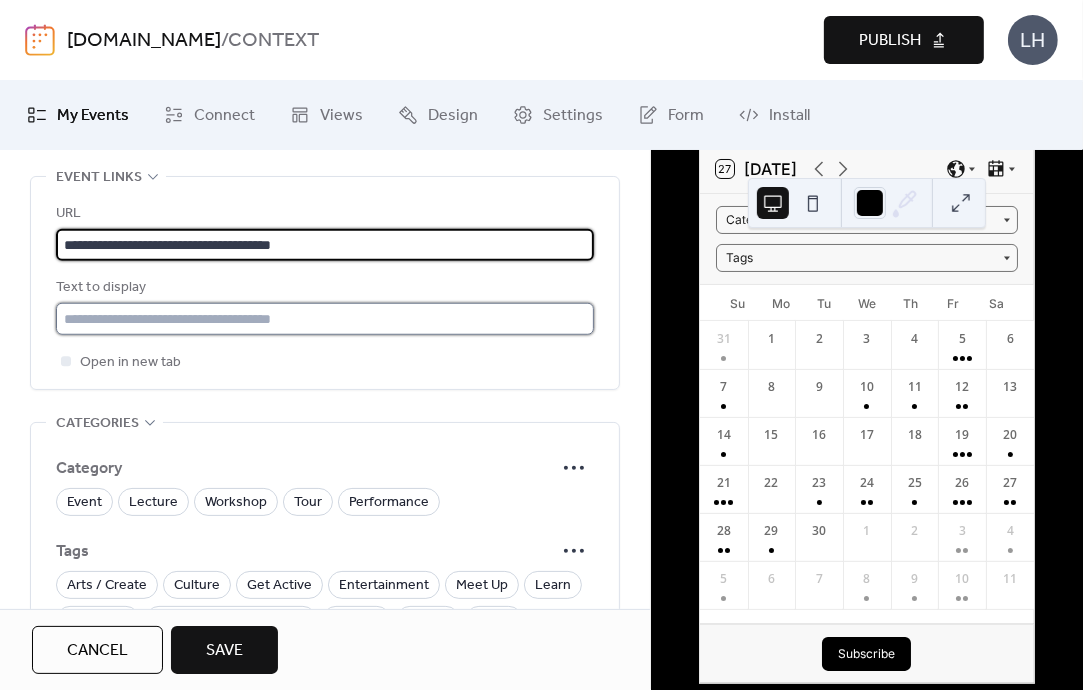 click at bounding box center [325, 319] 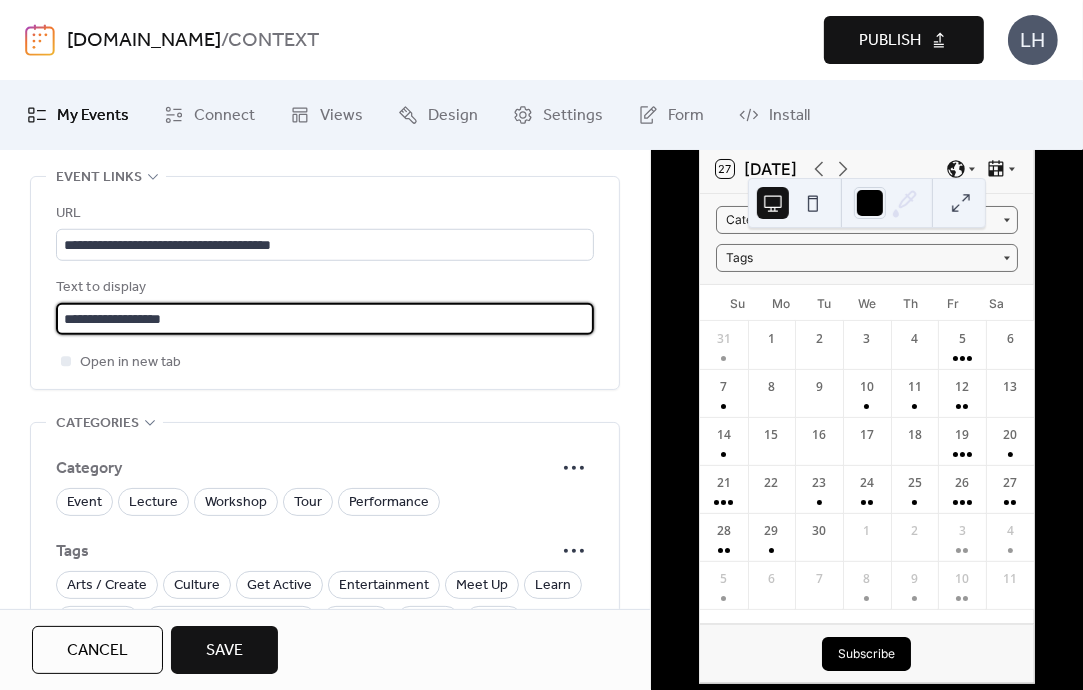 type on "**********" 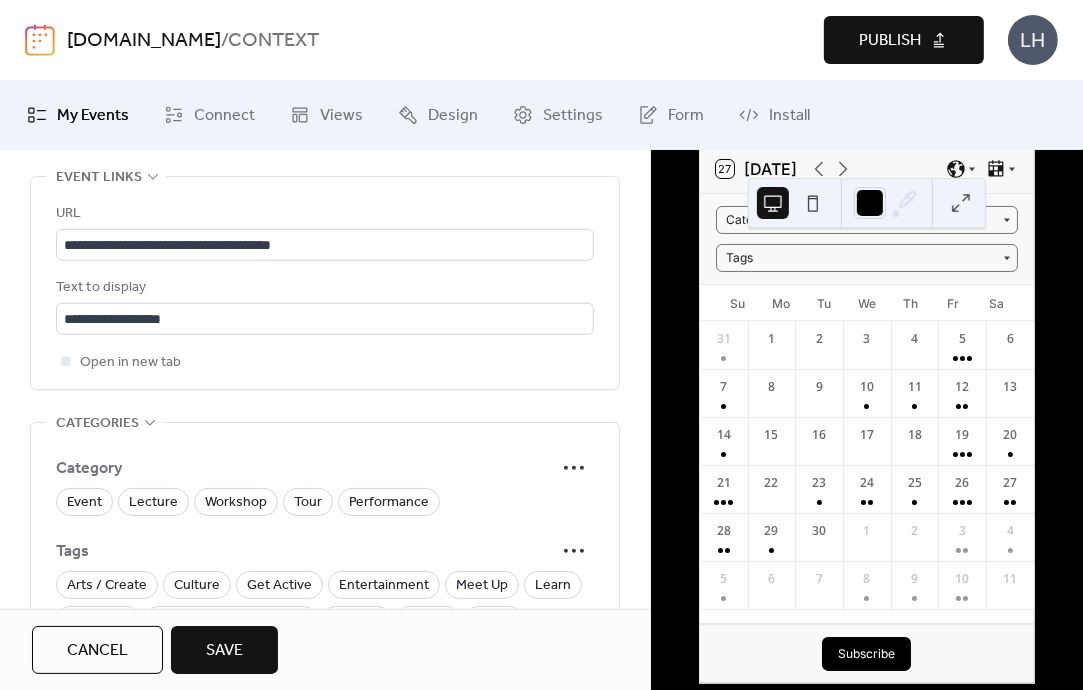 click on "**********" at bounding box center (325, 1) 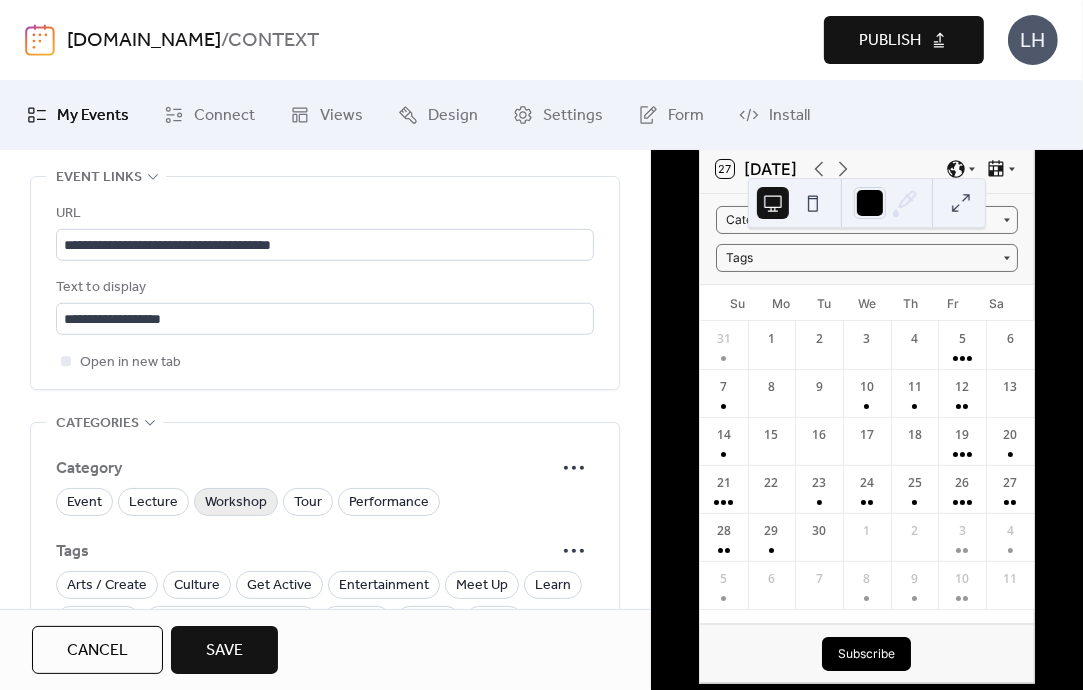 click on "Workshop" at bounding box center [236, 503] 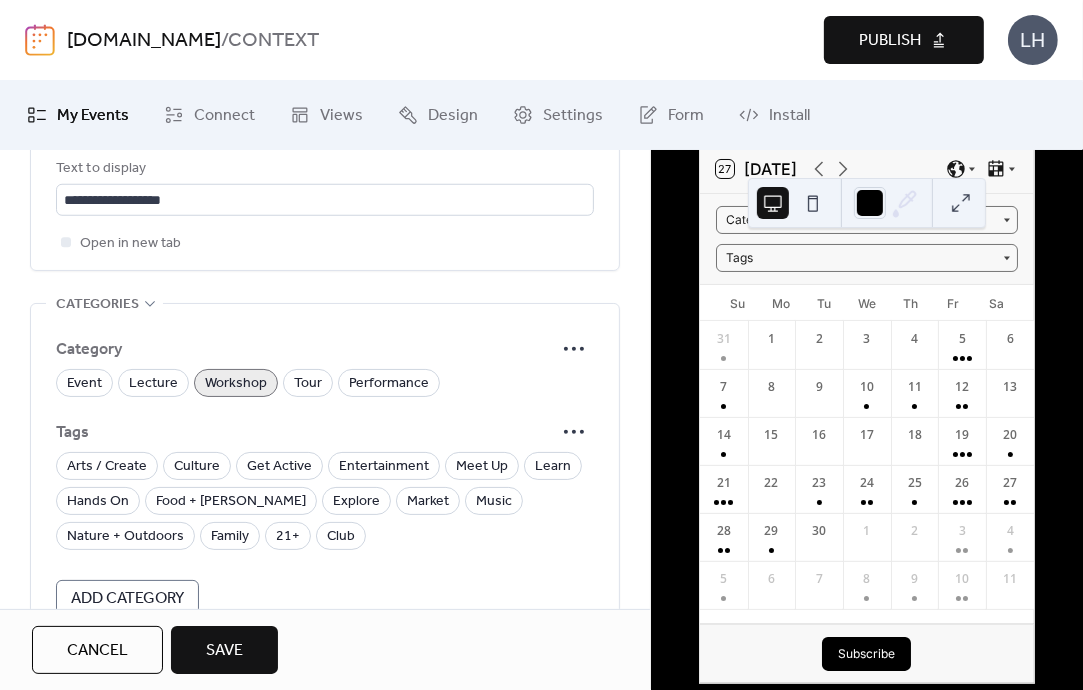 scroll, scrollTop: 1276, scrollLeft: 0, axis: vertical 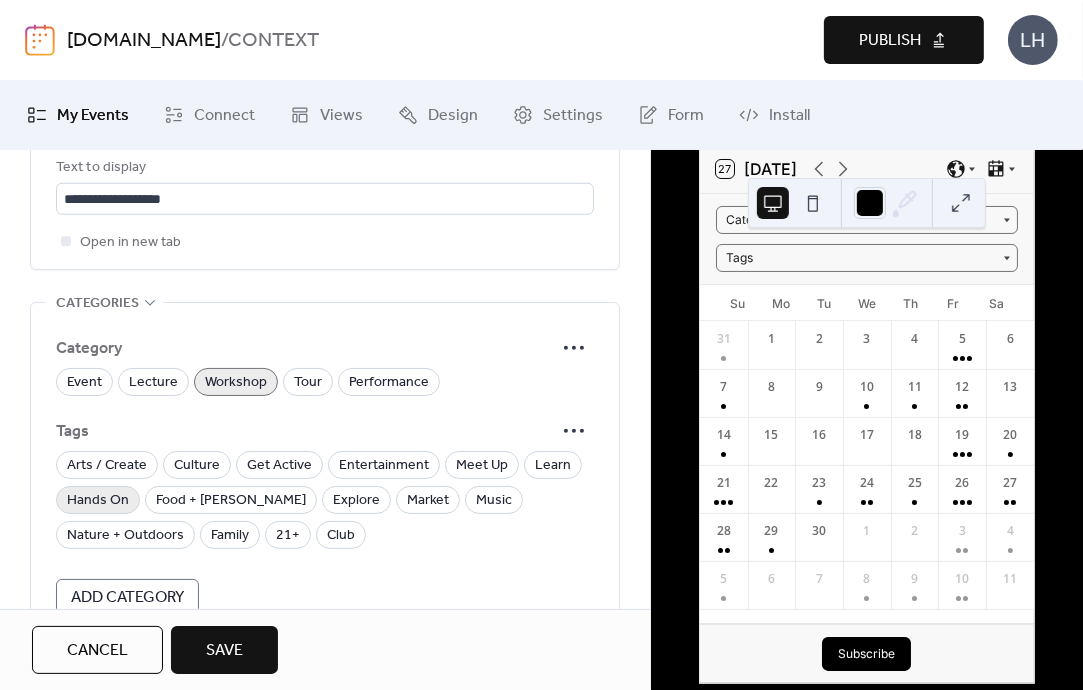 click on "Hands On" at bounding box center (98, 501) 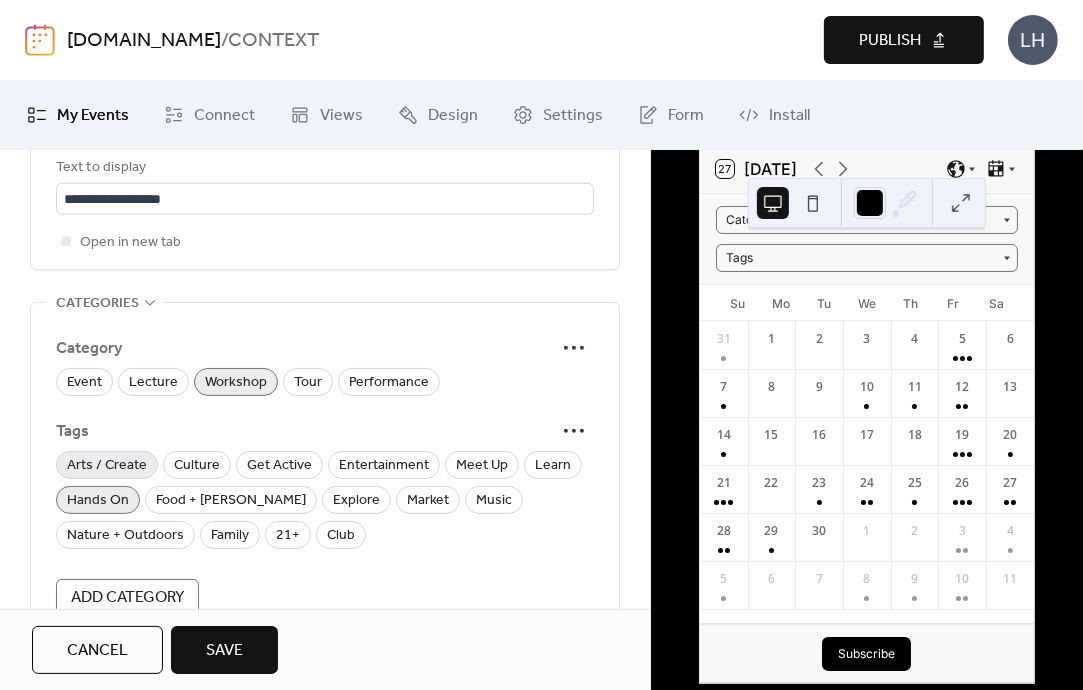 click on "Arts / Create" at bounding box center [107, 466] 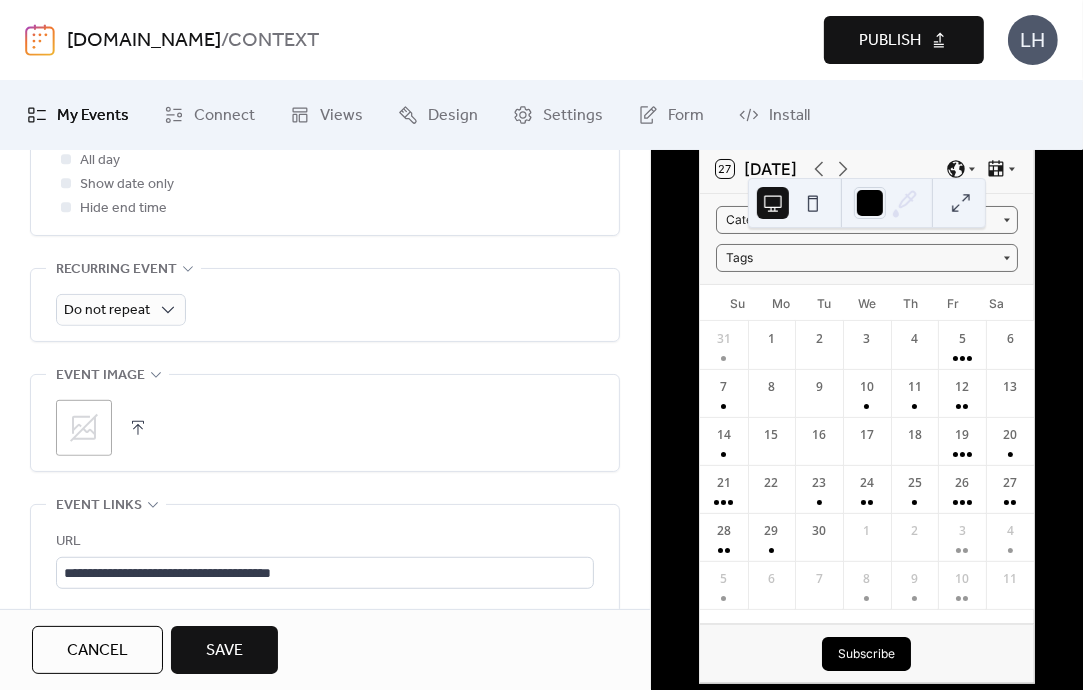 scroll, scrollTop: 824, scrollLeft: 0, axis: vertical 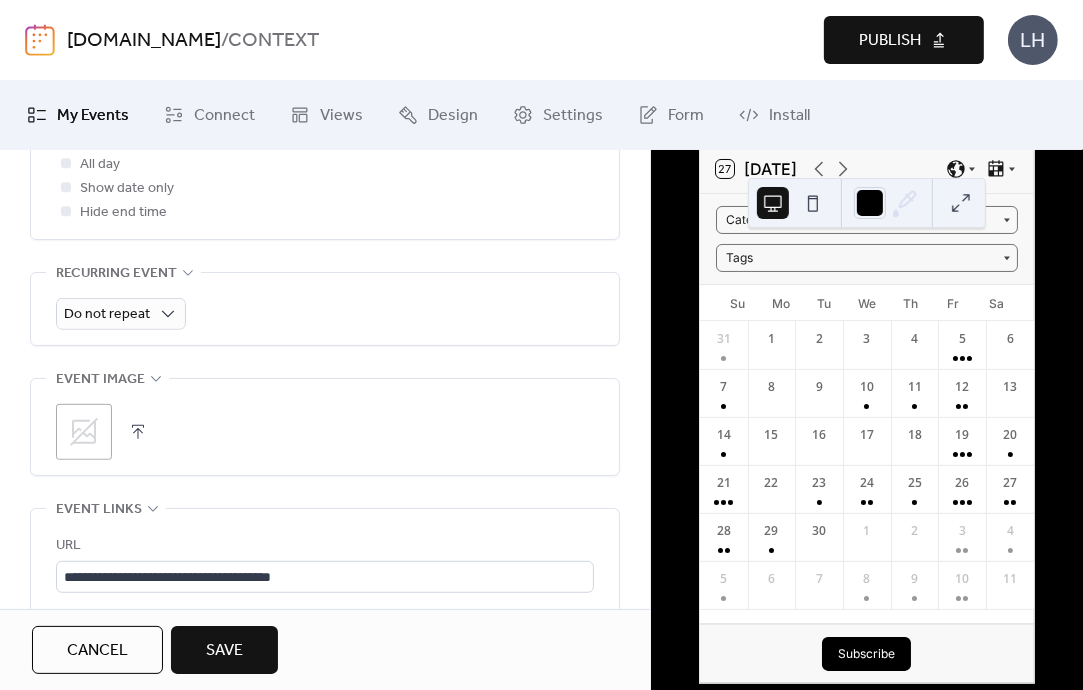 click 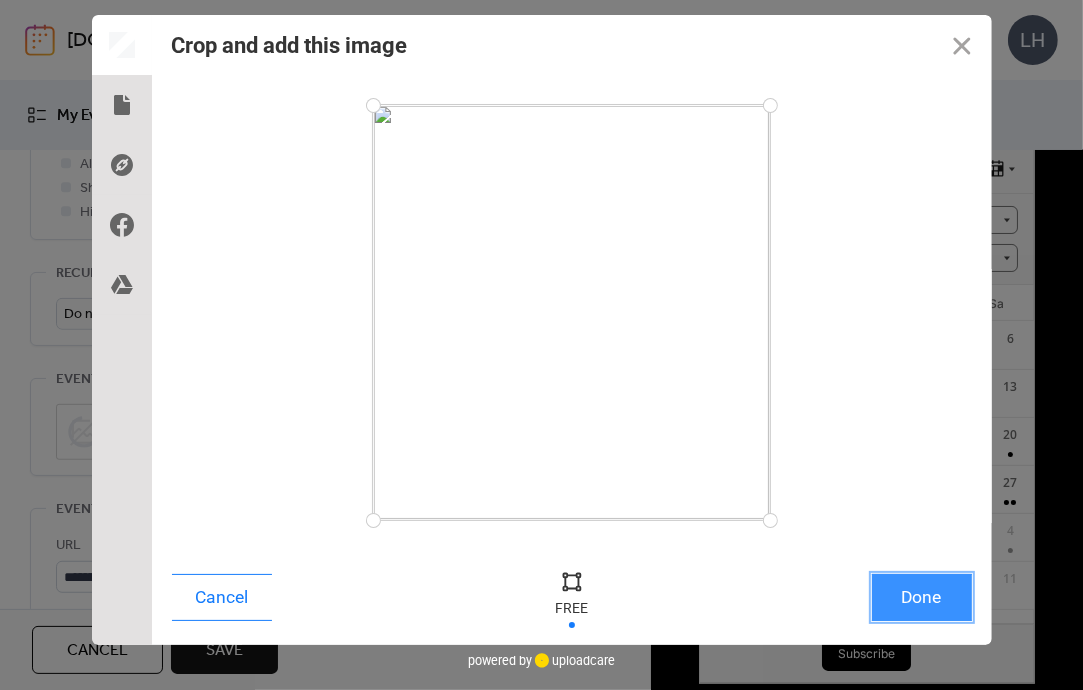 click on "Done" at bounding box center [922, 597] 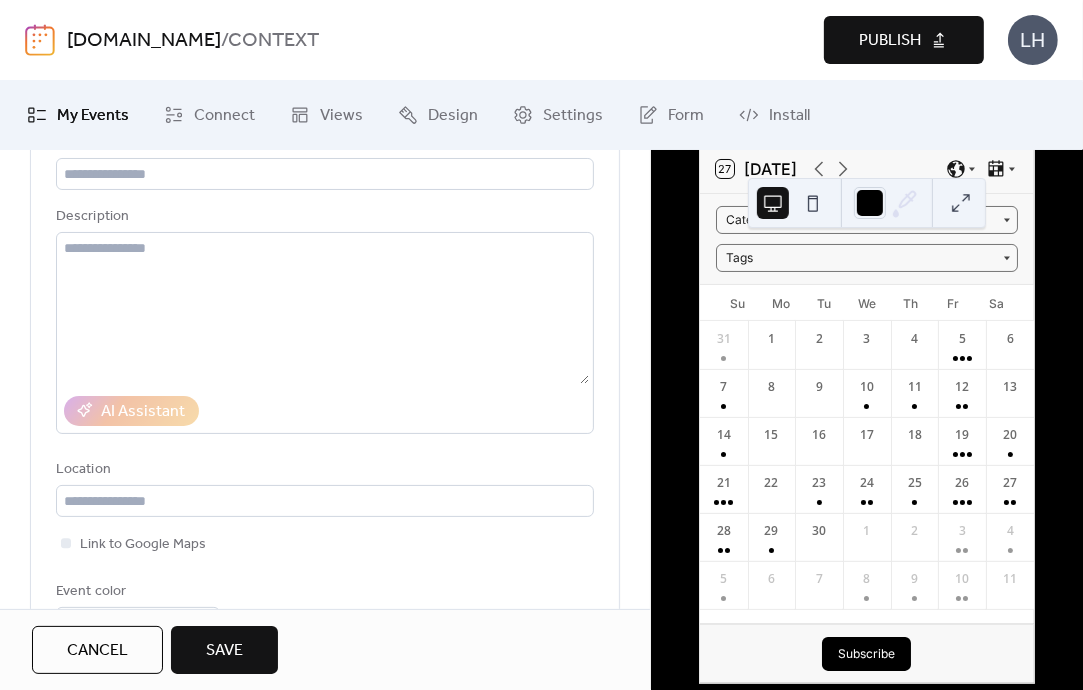 scroll, scrollTop: 155, scrollLeft: 0, axis: vertical 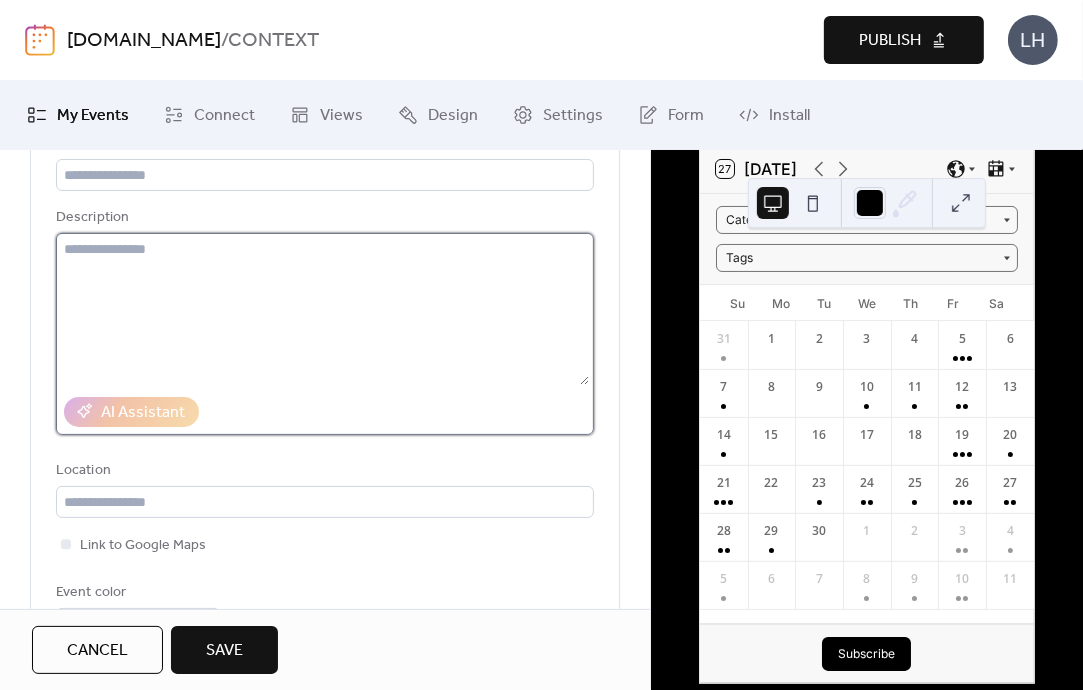 click at bounding box center (322, 309) 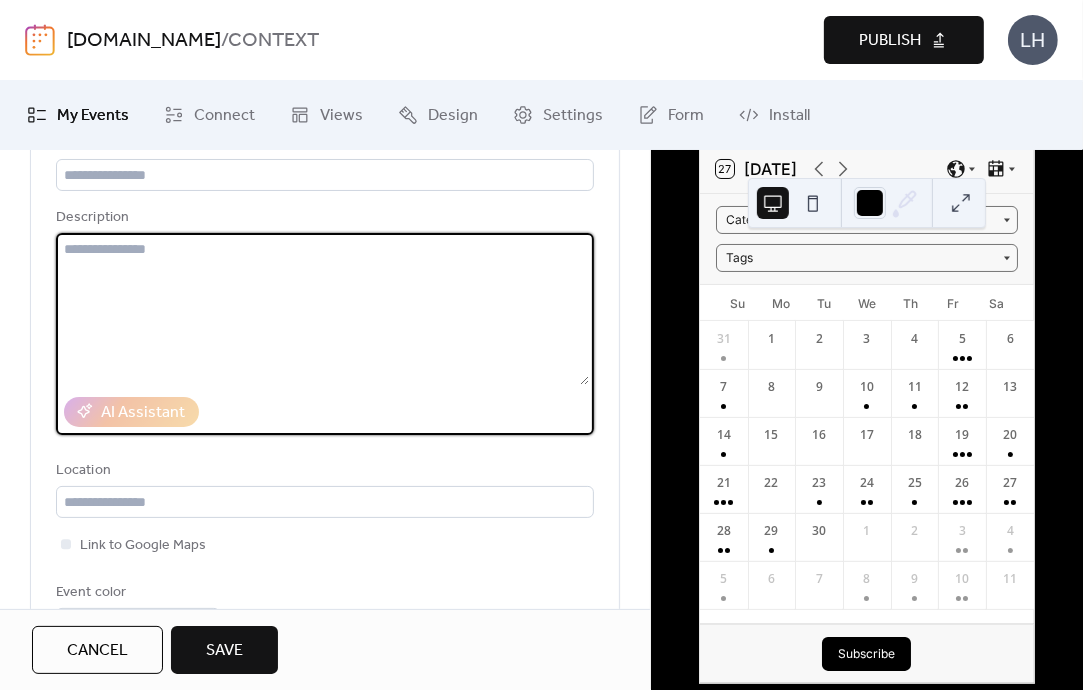 paste on "**********" 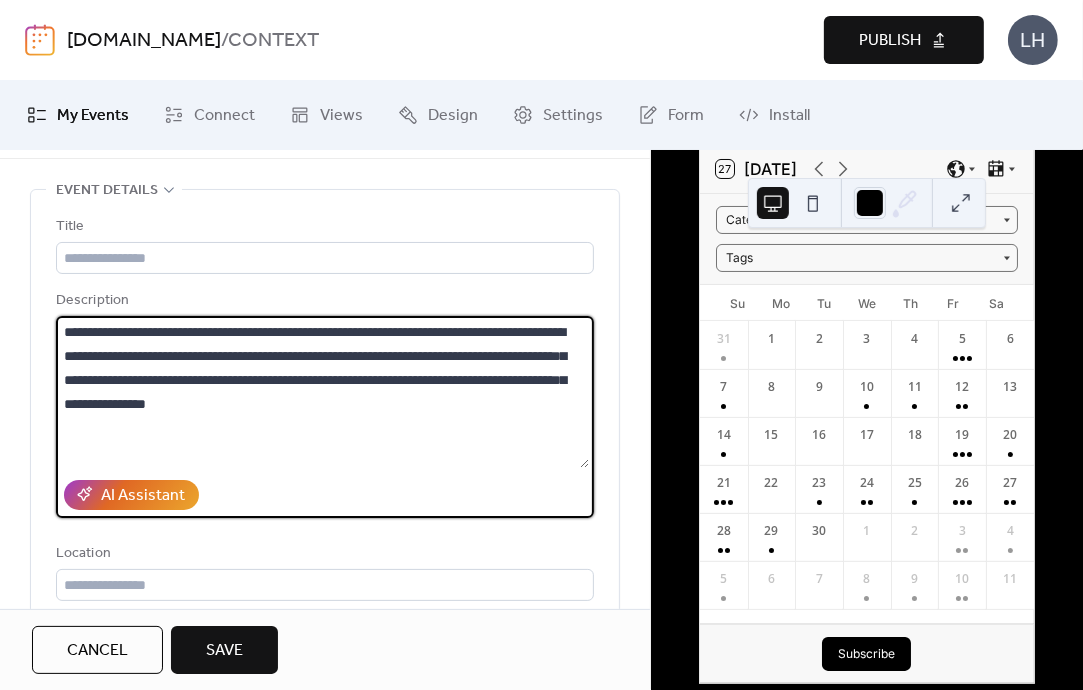 scroll, scrollTop: 58, scrollLeft: 0, axis: vertical 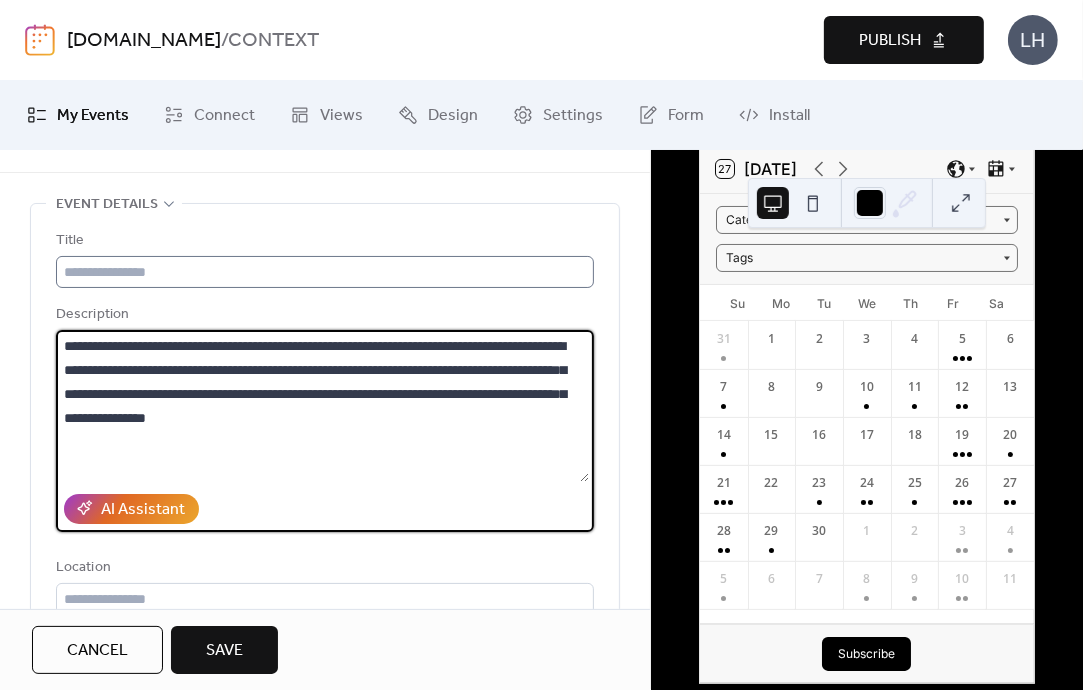 type on "**********" 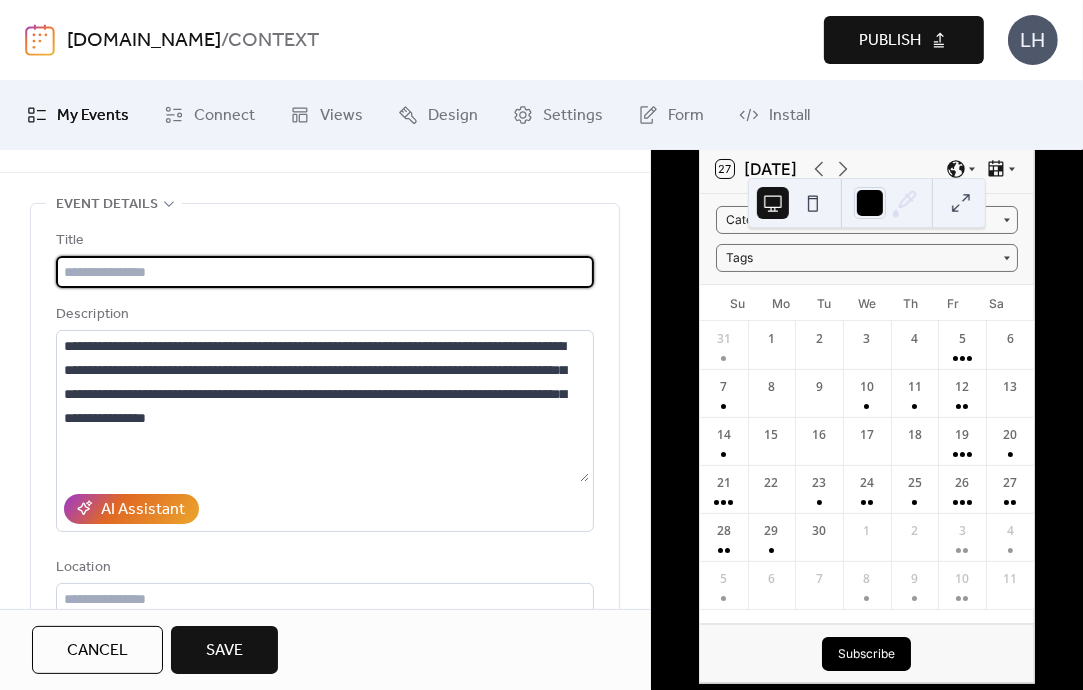 click at bounding box center [325, 272] 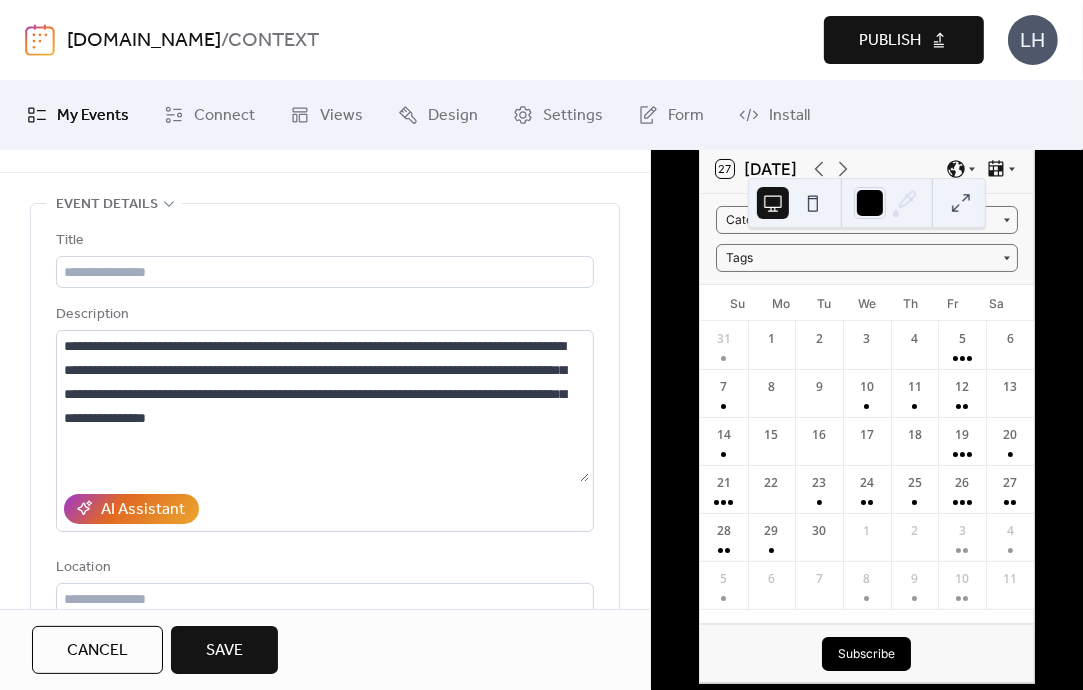 click on "Title" at bounding box center (323, 241) 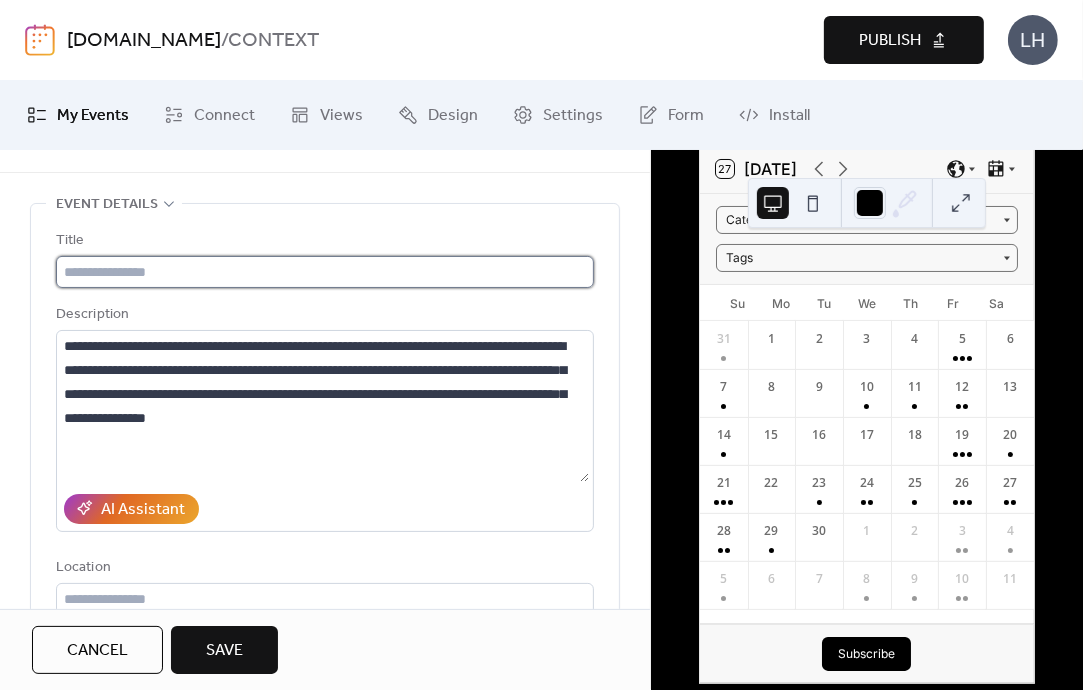 click at bounding box center [325, 272] 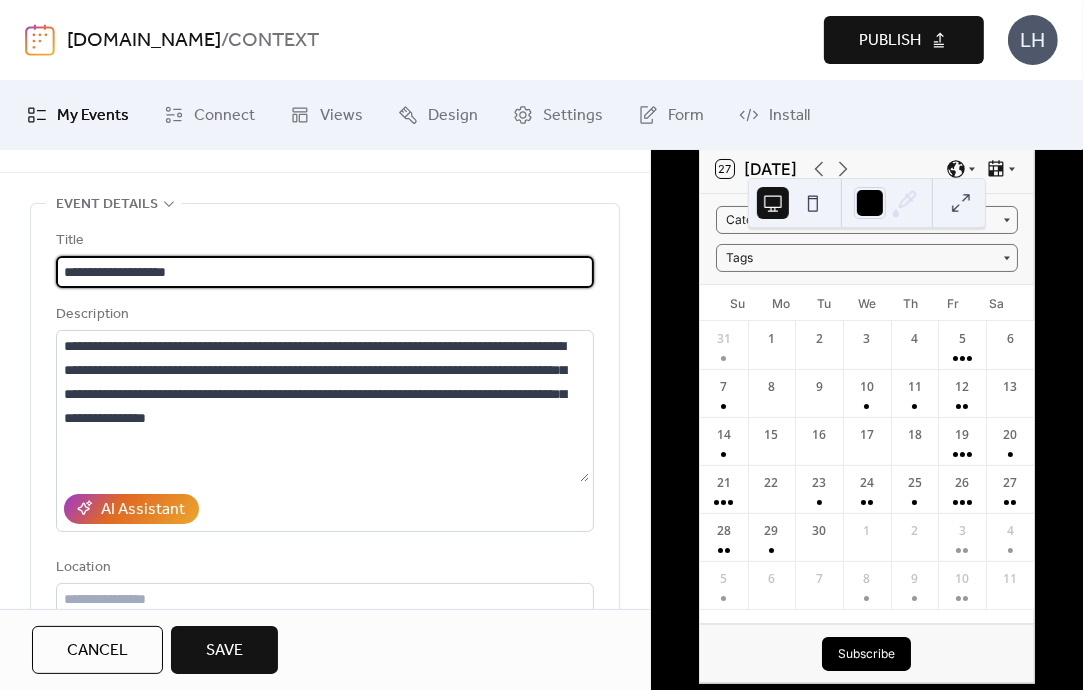 type on "**********" 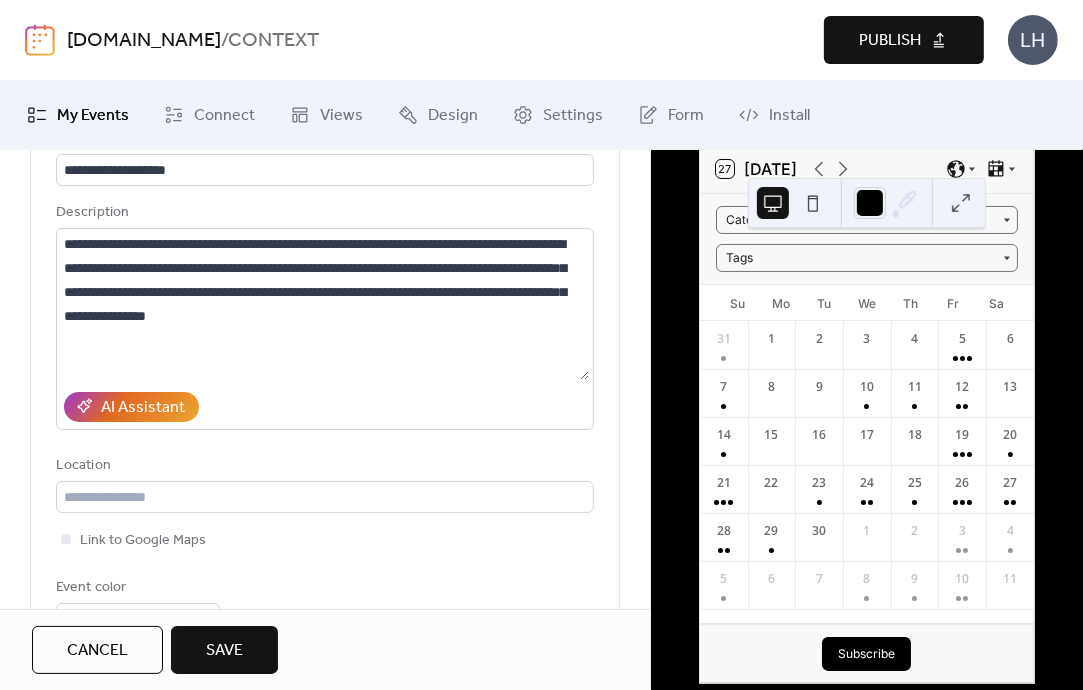 scroll, scrollTop: 162, scrollLeft: 0, axis: vertical 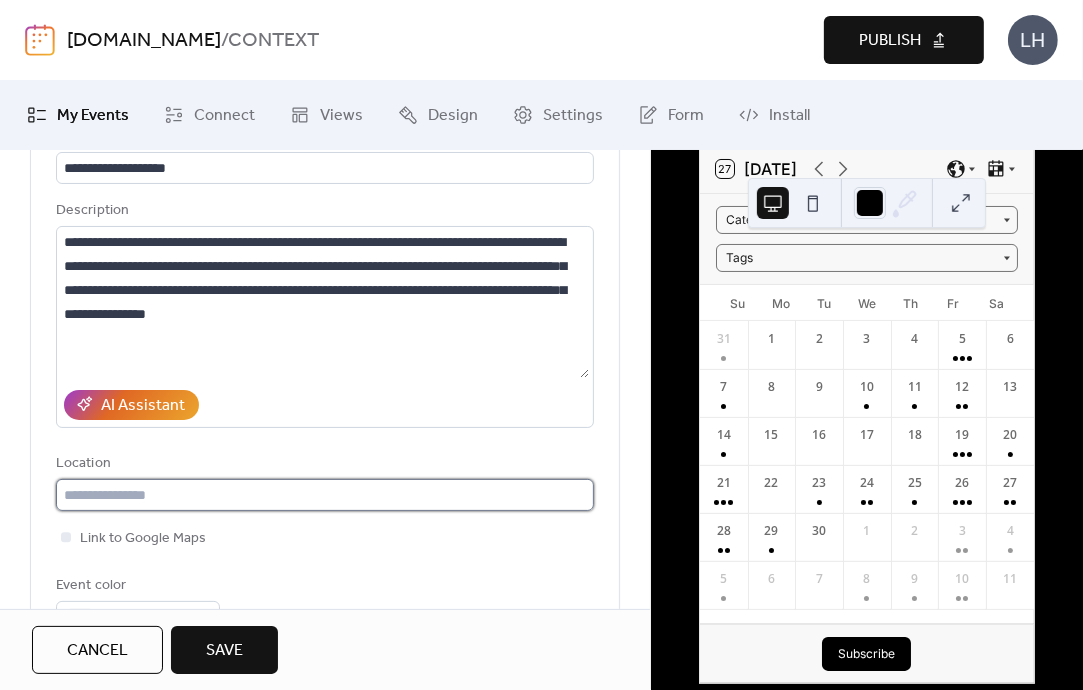 click at bounding box center (325, 495) 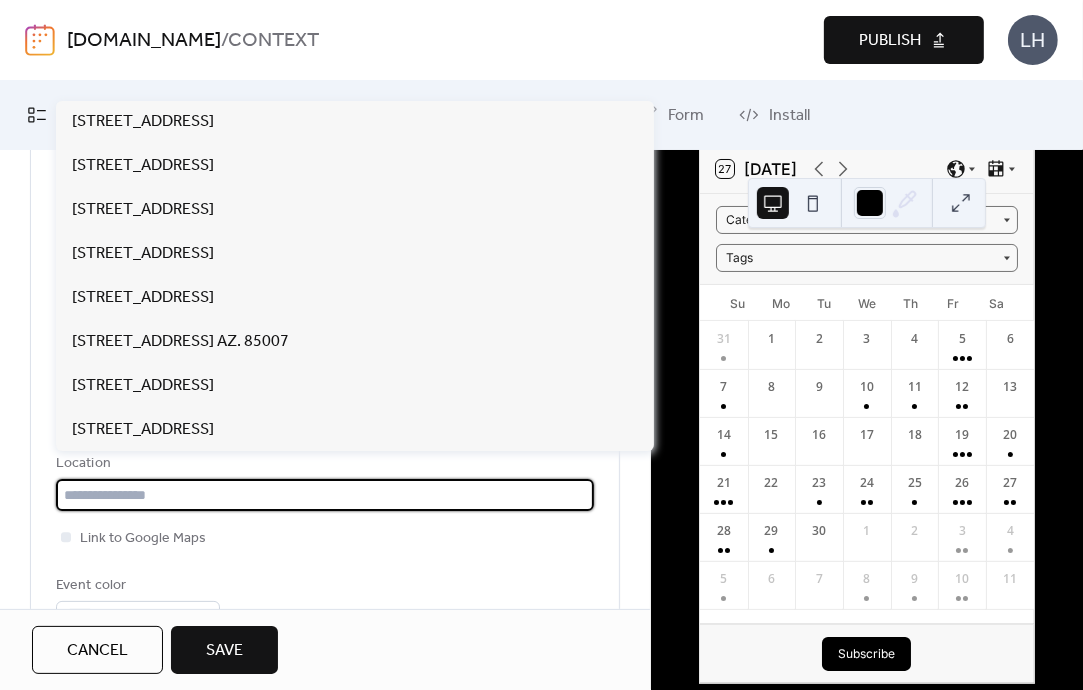 paste on "**********" 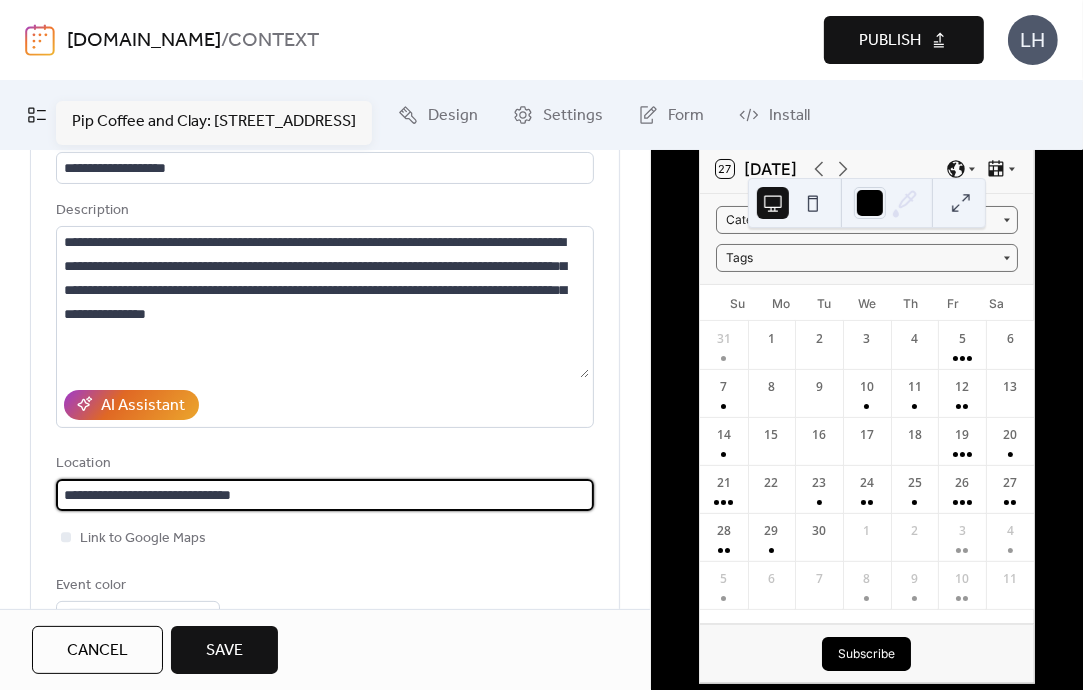 type on "**********" 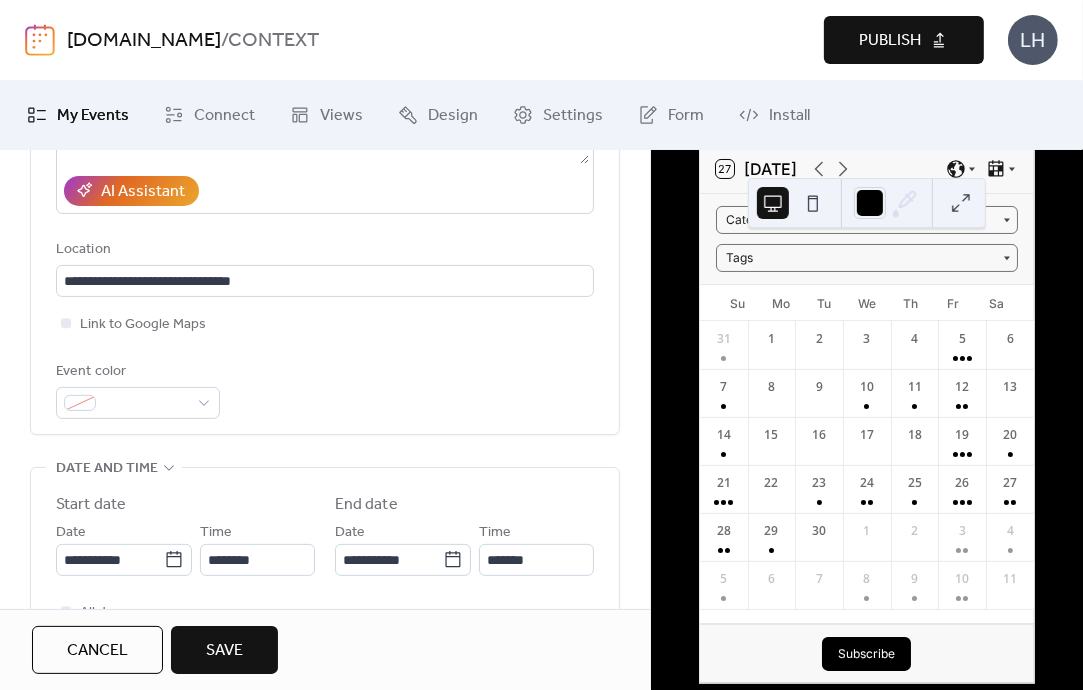 scroll, scrollTop: 376, scrollLeft: 0, axis: vertical 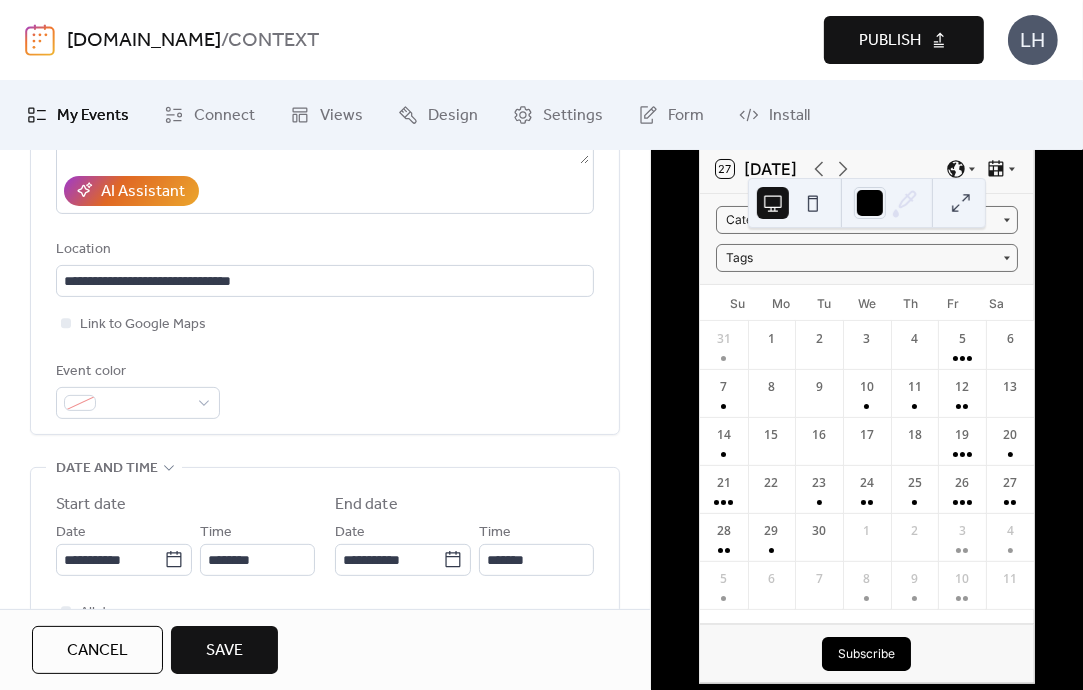 click on "**********" at bounding box center [325, 582] 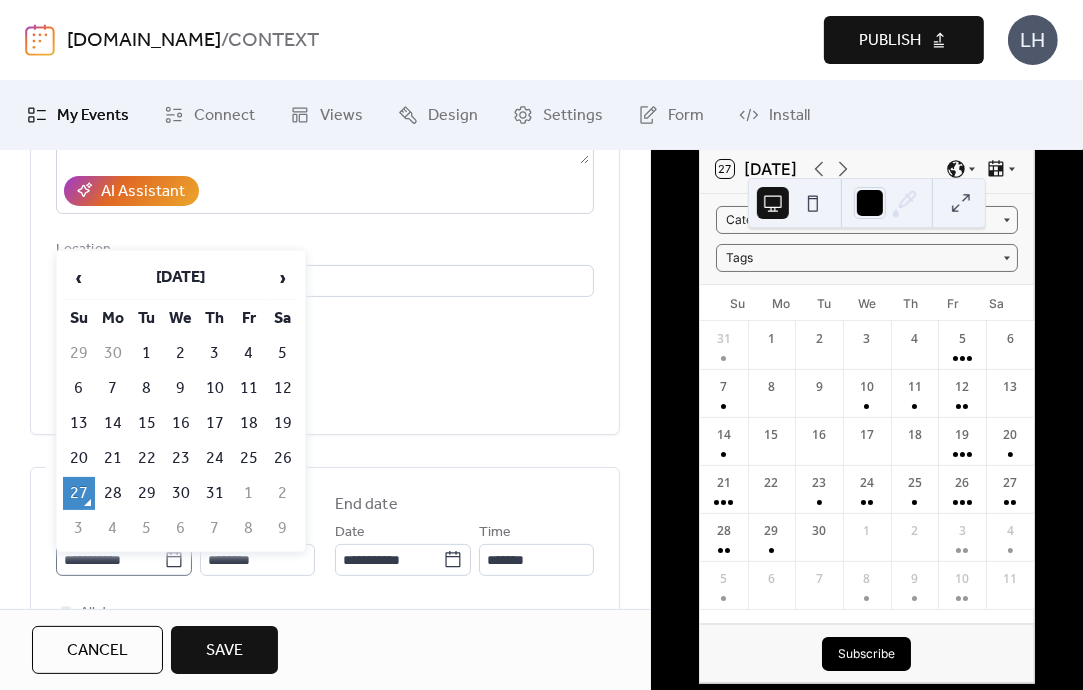 click 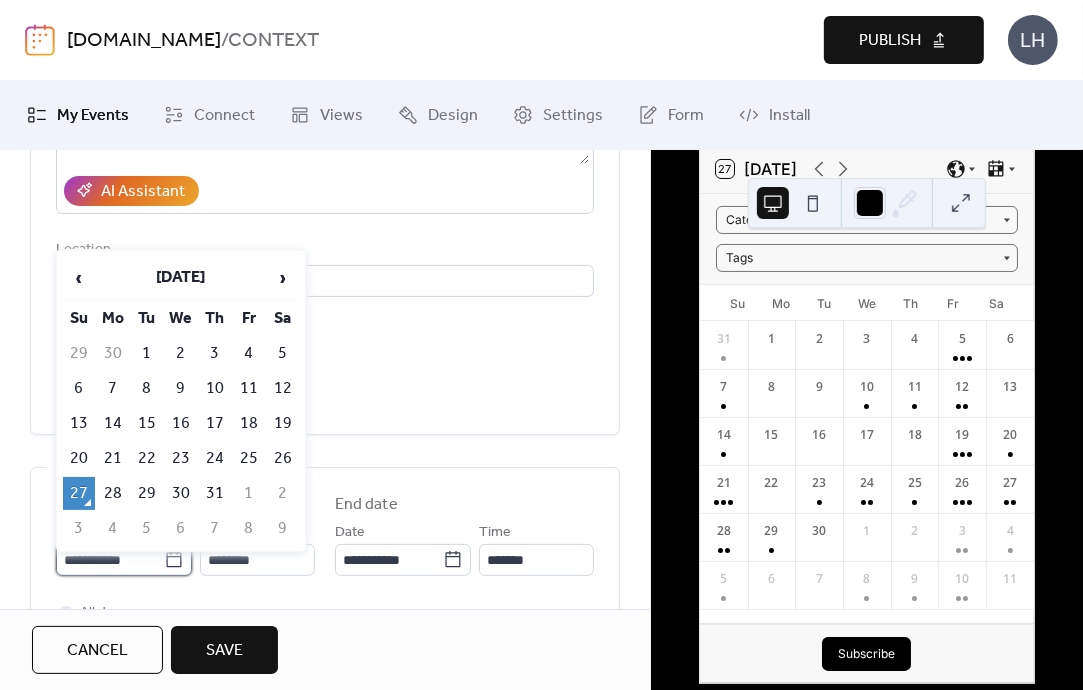 click on "**********" at bounding box center [110, 560] 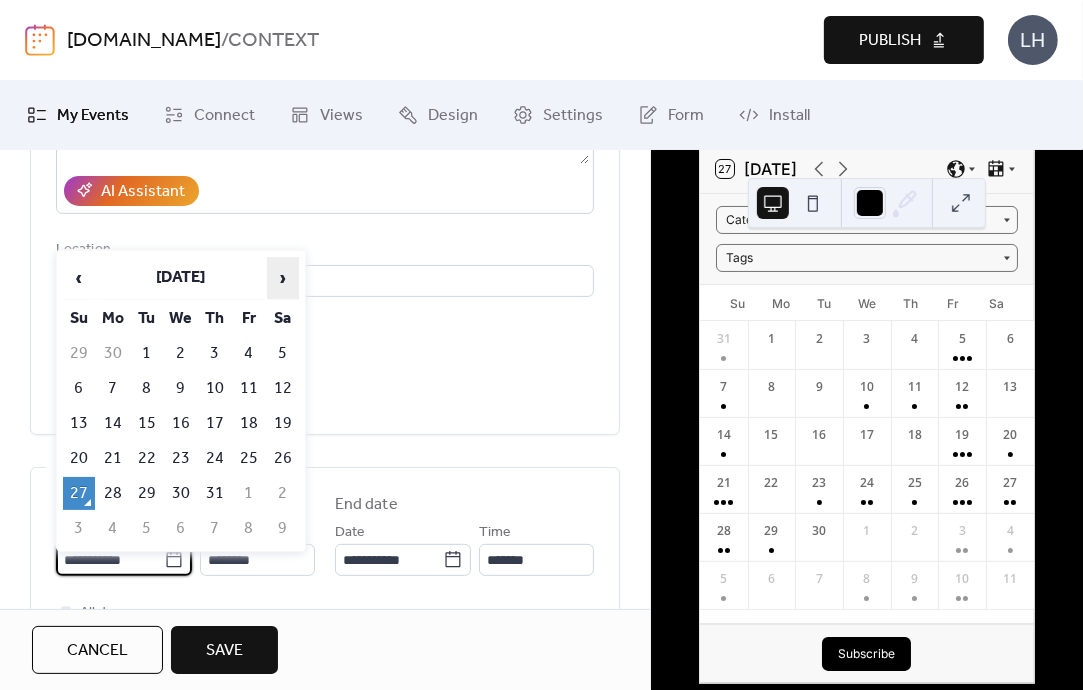 click on "›" at bounding box center (283, 278) 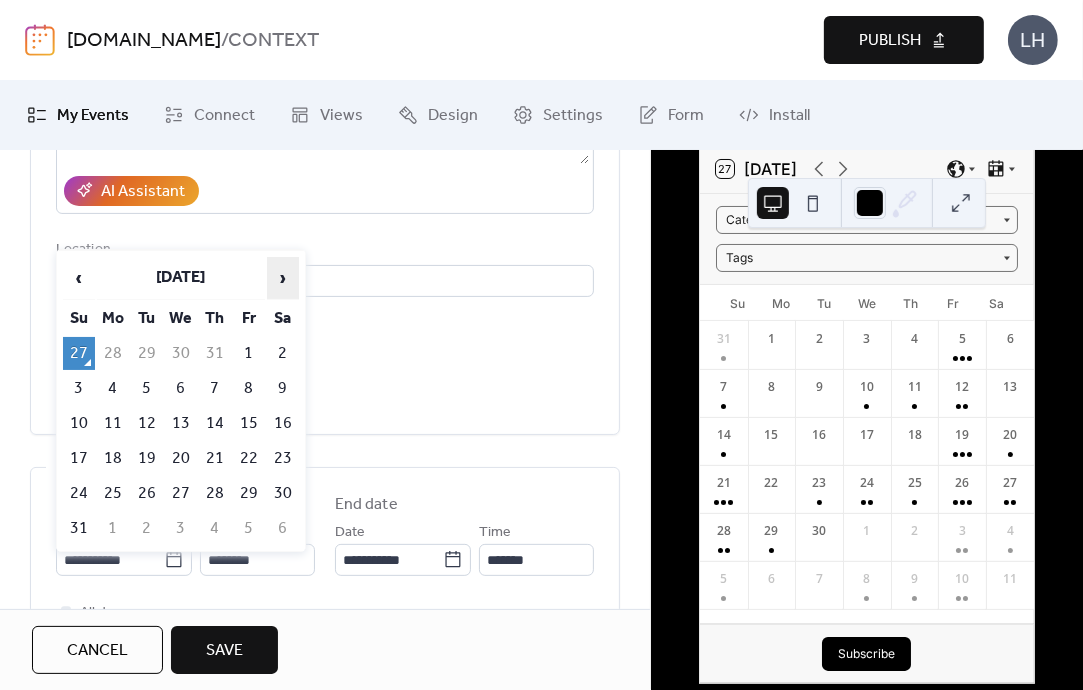 click on "›" at bounding box center [283, 278] 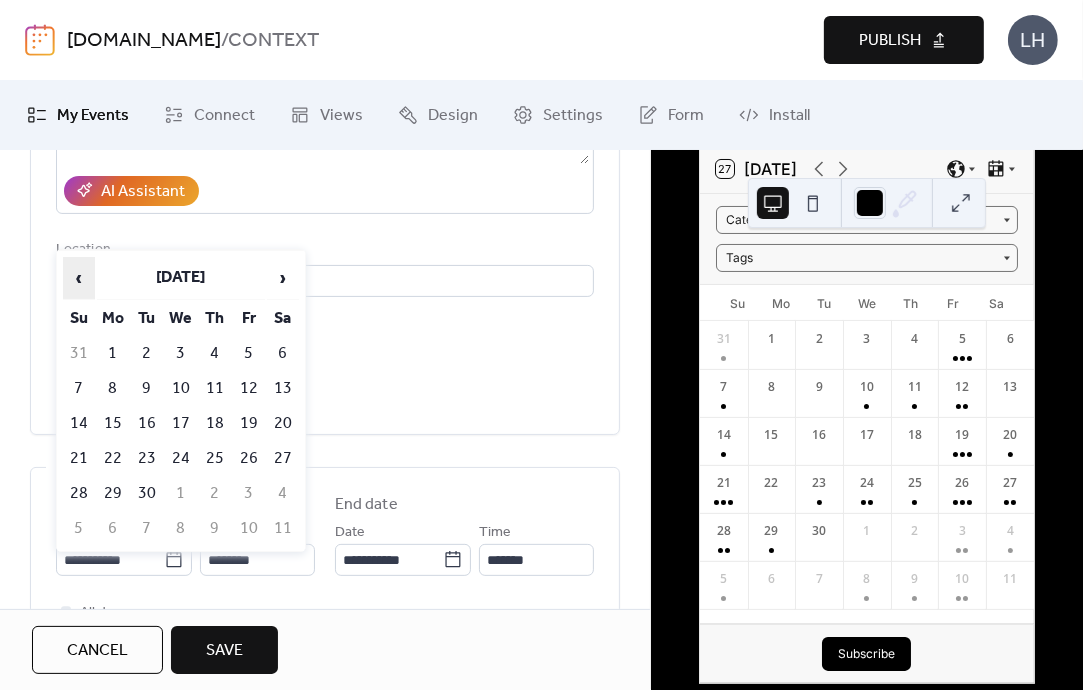 click on "‹" at bounding box center (79, 278) 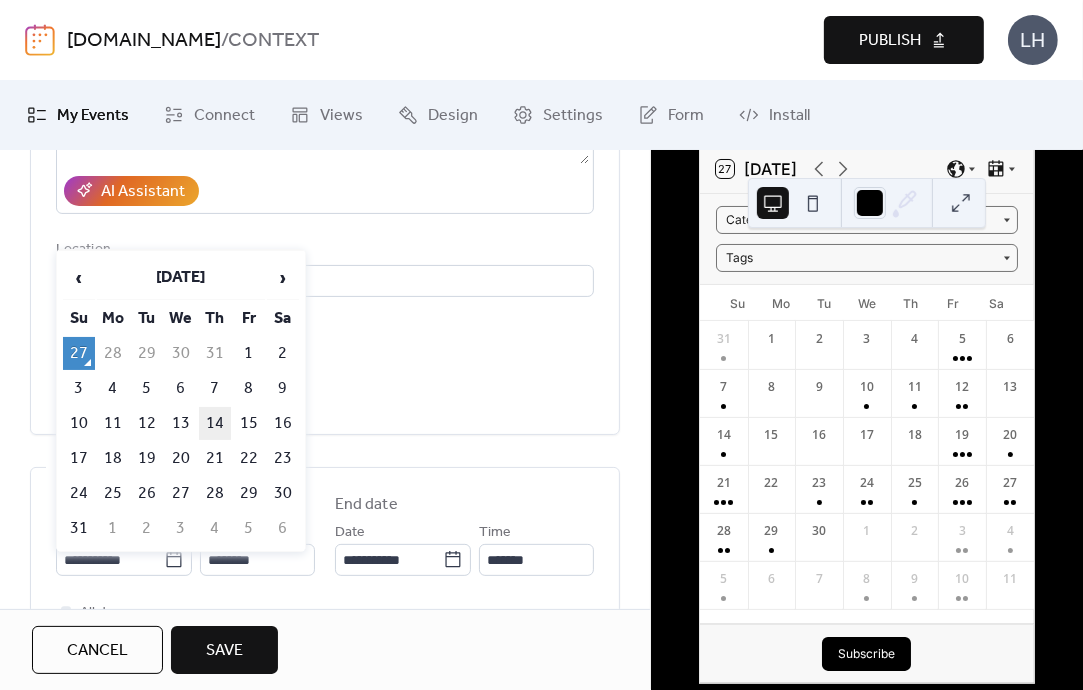 click on "14" at bounding box center (215, 423) 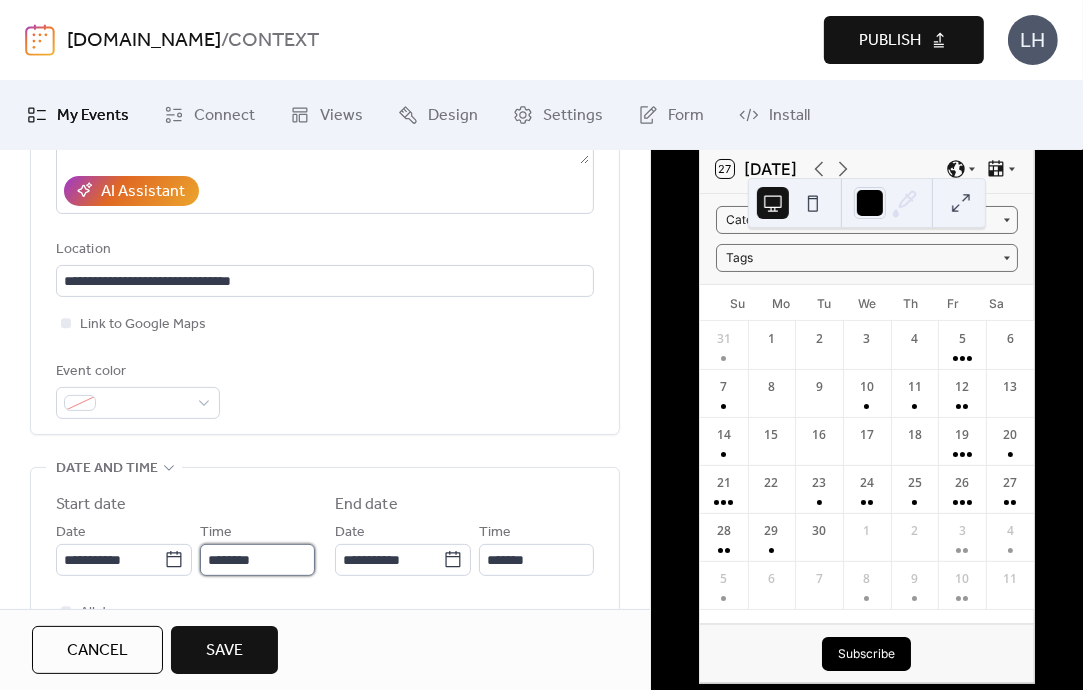 click on "********" at bounding box center (257, 560) 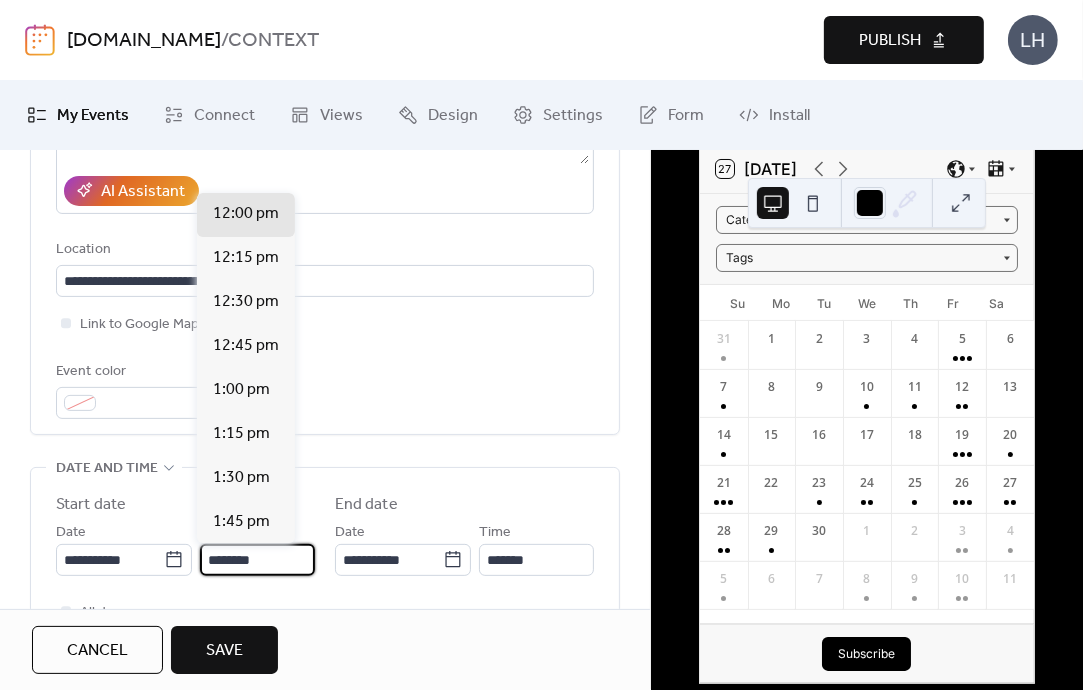 click on "********" at bounding box center [257, 560] 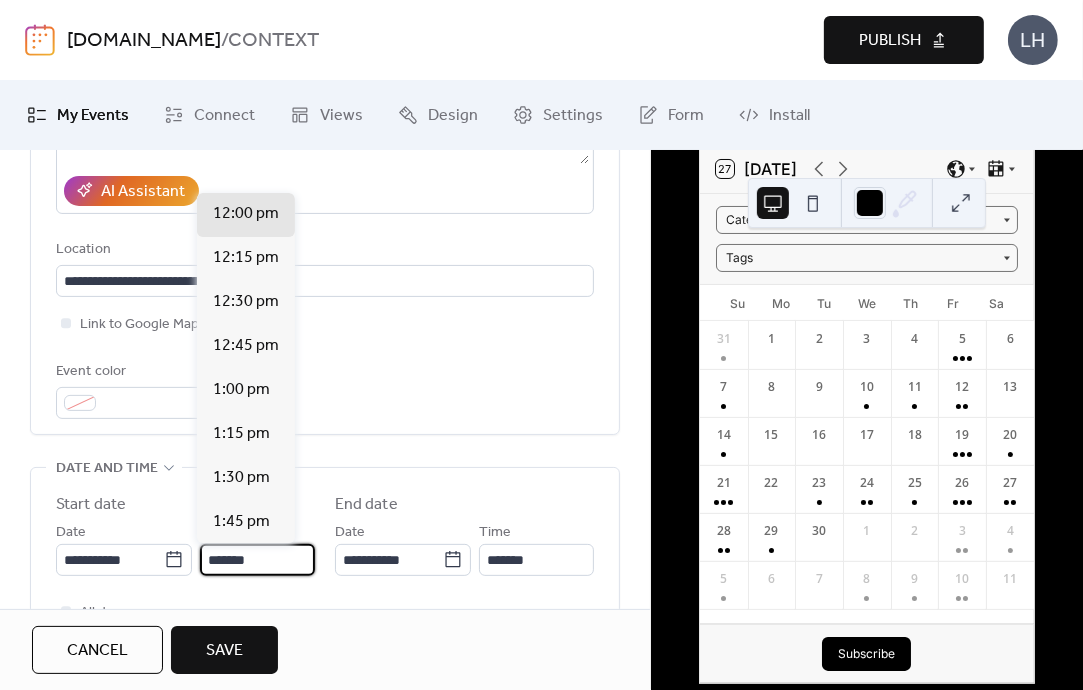 scroll, scrollTop: 3168, scrollLeft: 0, axis: vertical 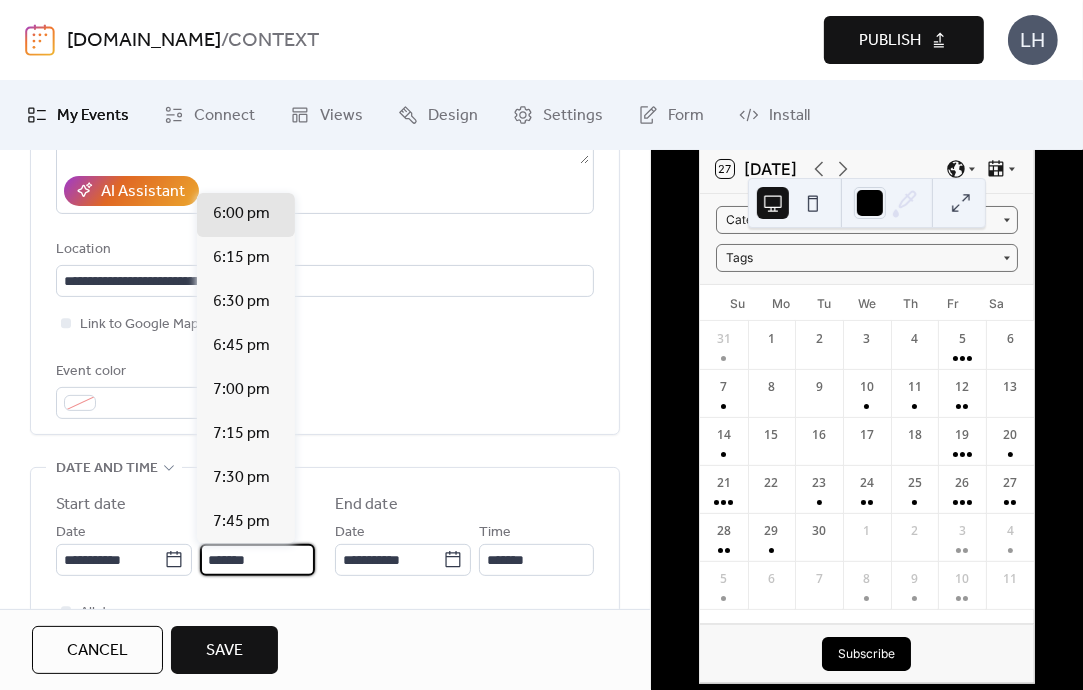 type on "*******" 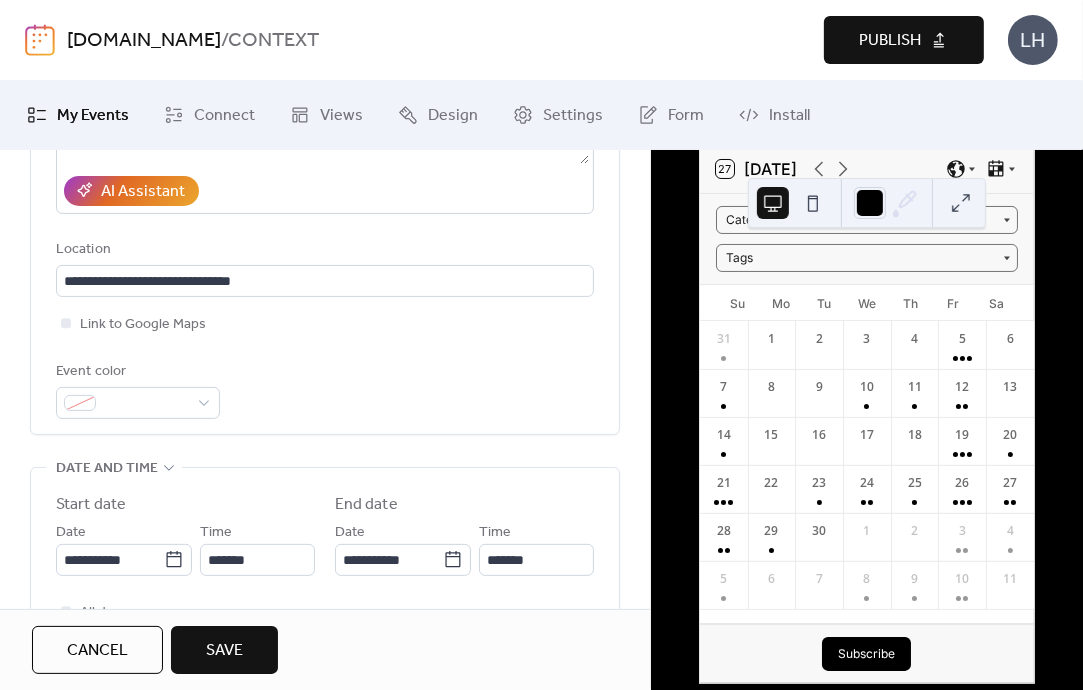 type on "*******" 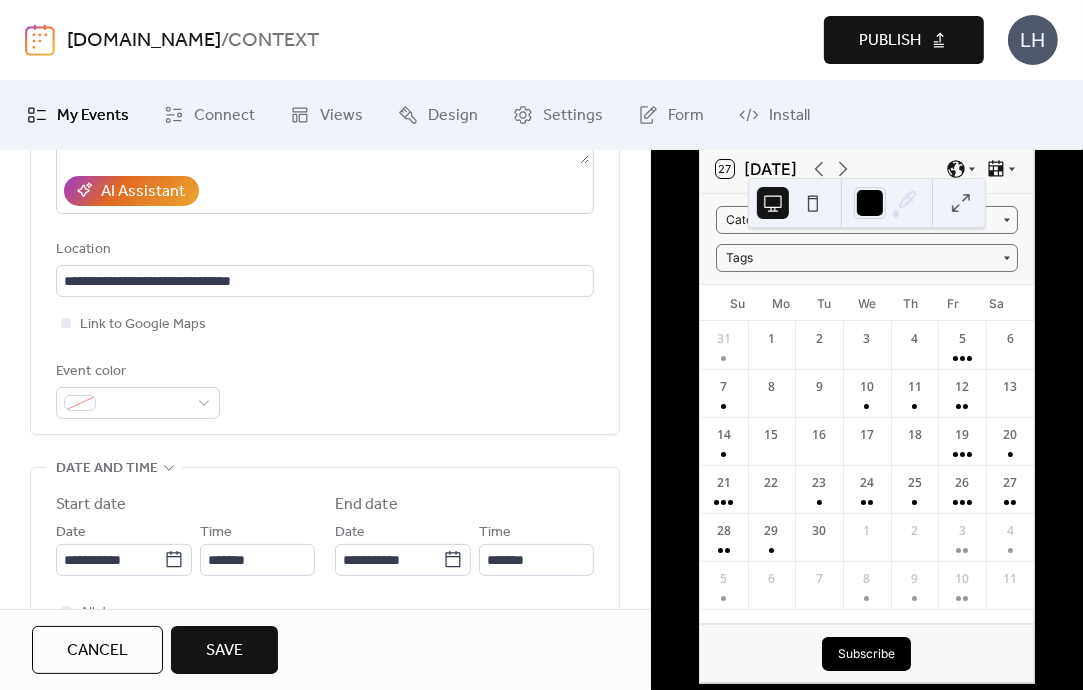 click on "**********" at bounding box center (325, 781) 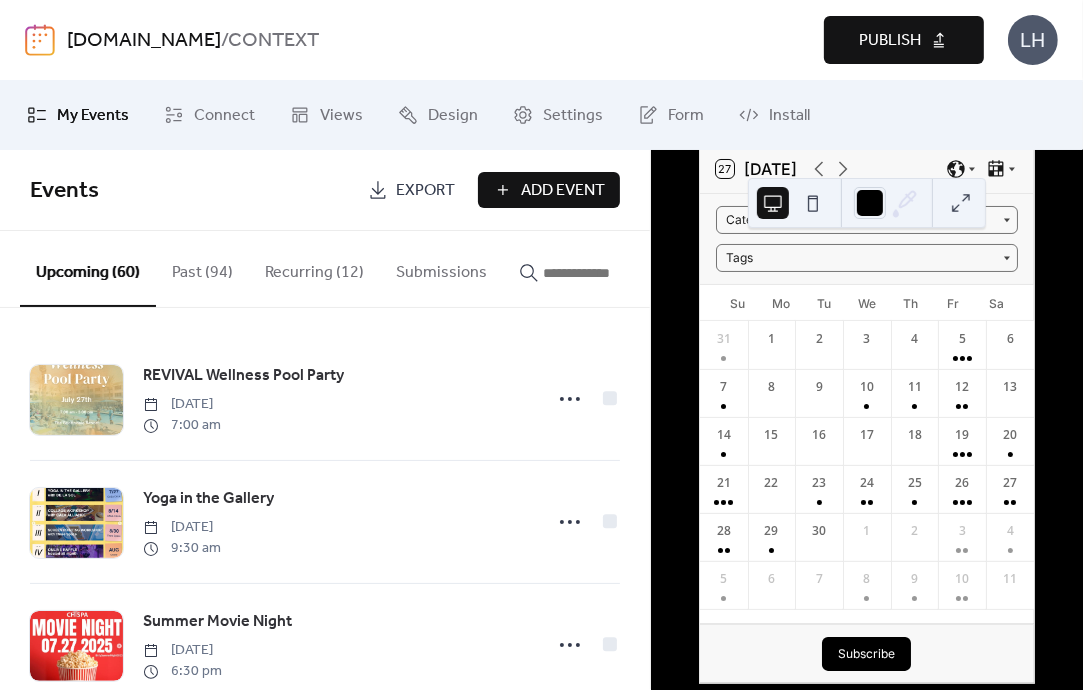 click at bounding box center (603, 273) 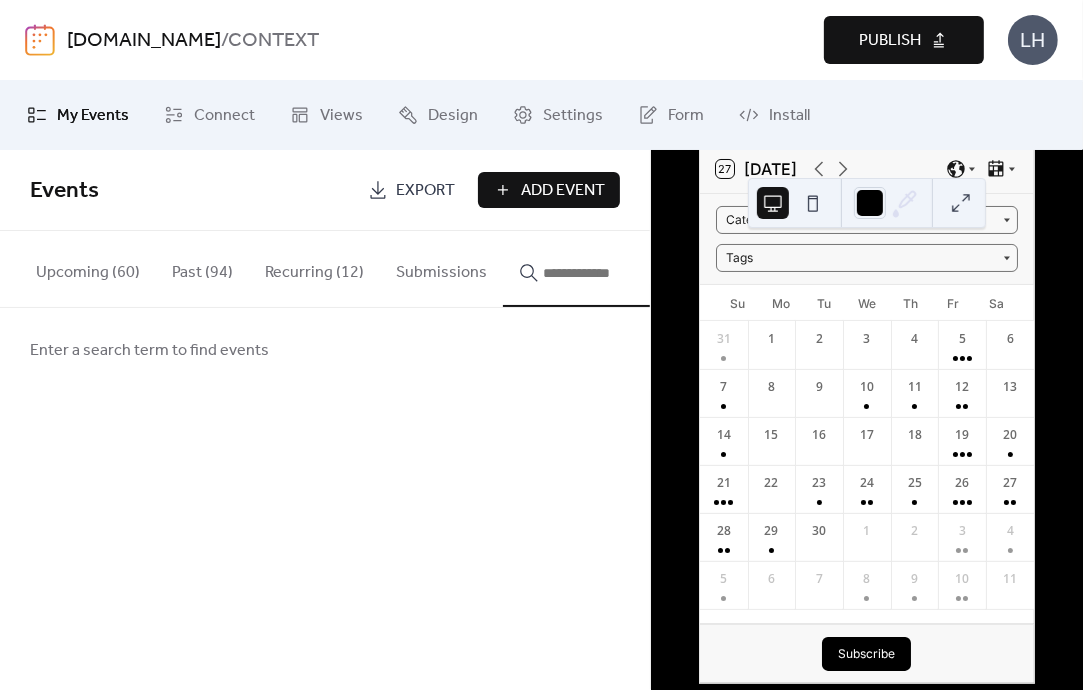type on "*" 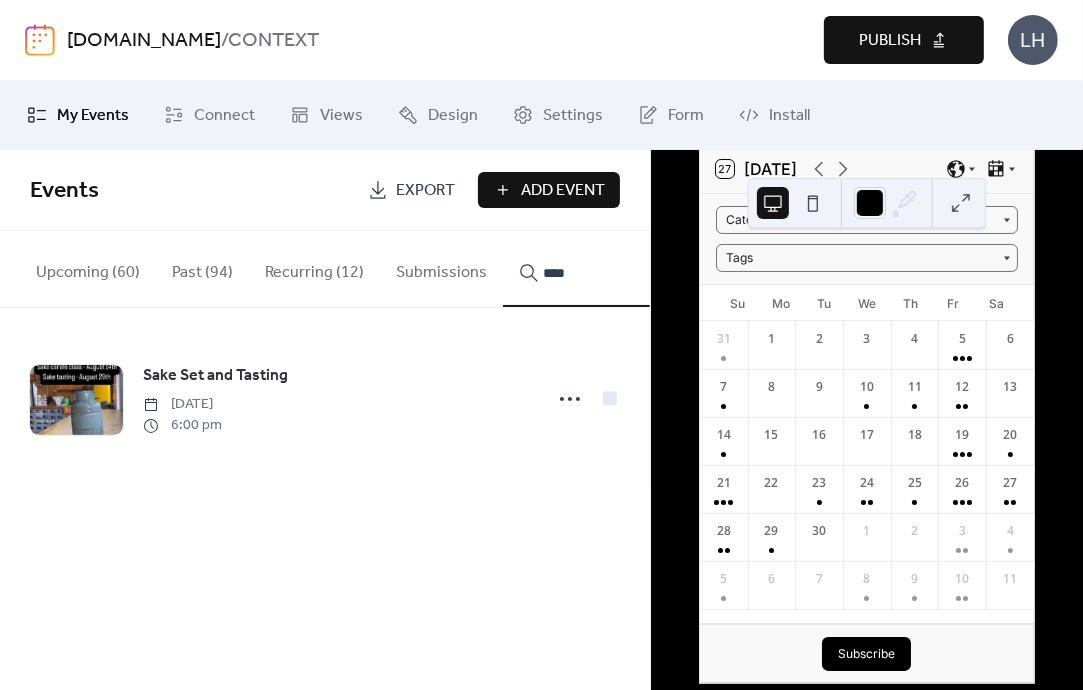 type on "****" 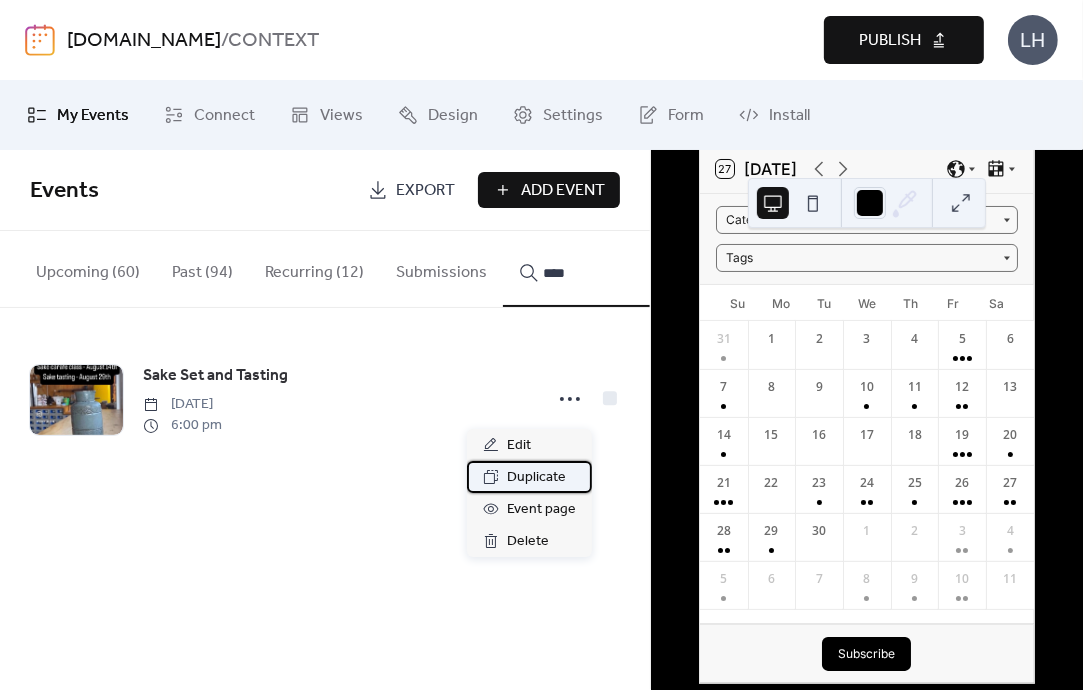 click on "Duplicate" at bounding box center [536, 478] 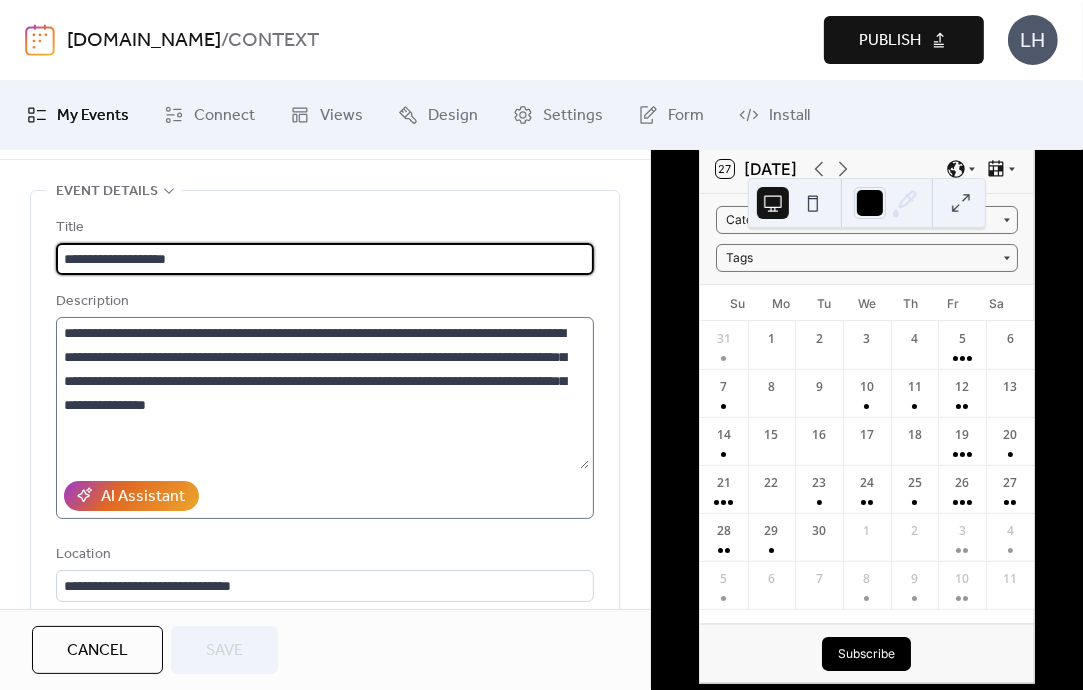 scroll, scrollTop: 72, scrollLeft: 0, axis: vertical 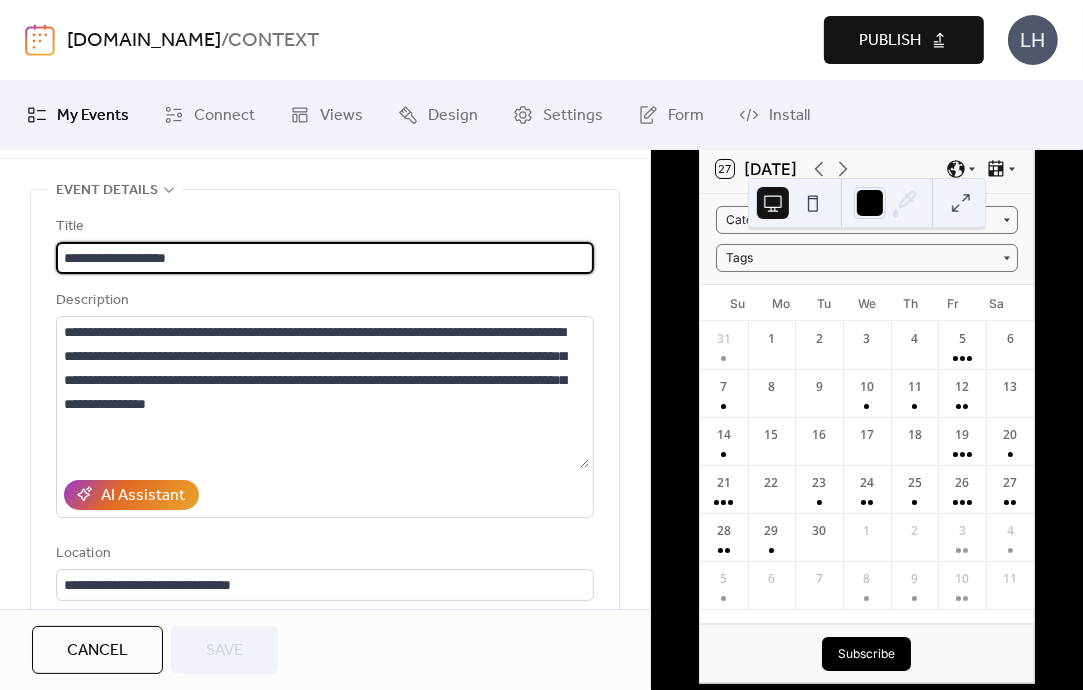 click on "Description" at bounding box center [323, 301] 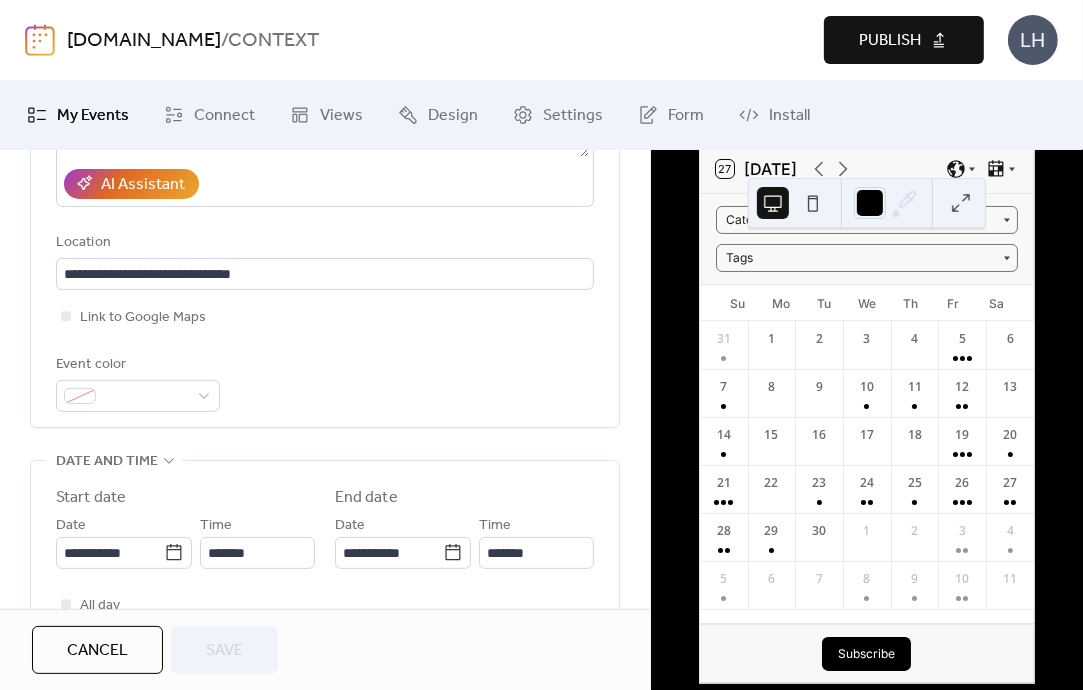 scroll, scrollTop: 388, scrollLeft: 0, axis: vertical 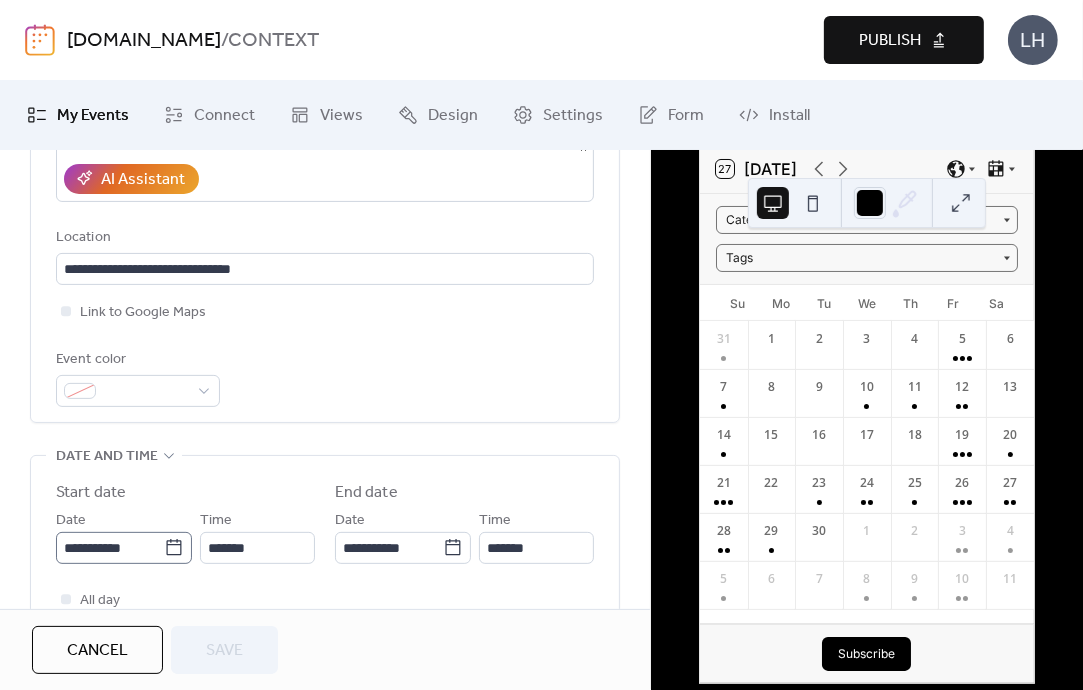 click 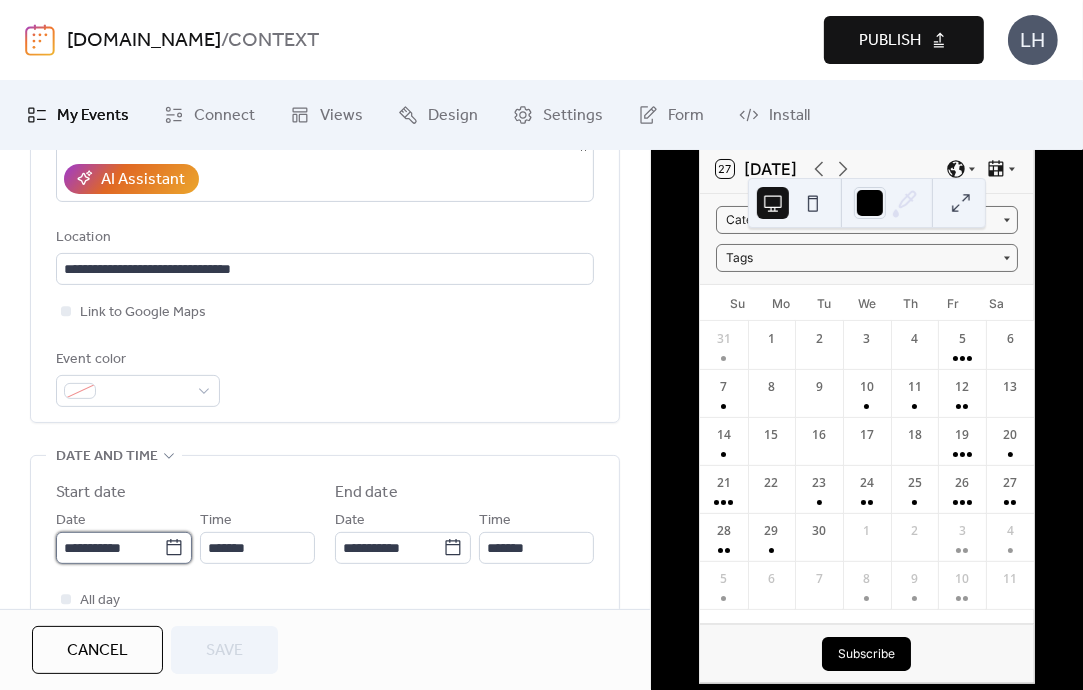 click on "**********" at bounding box center (110, 548) 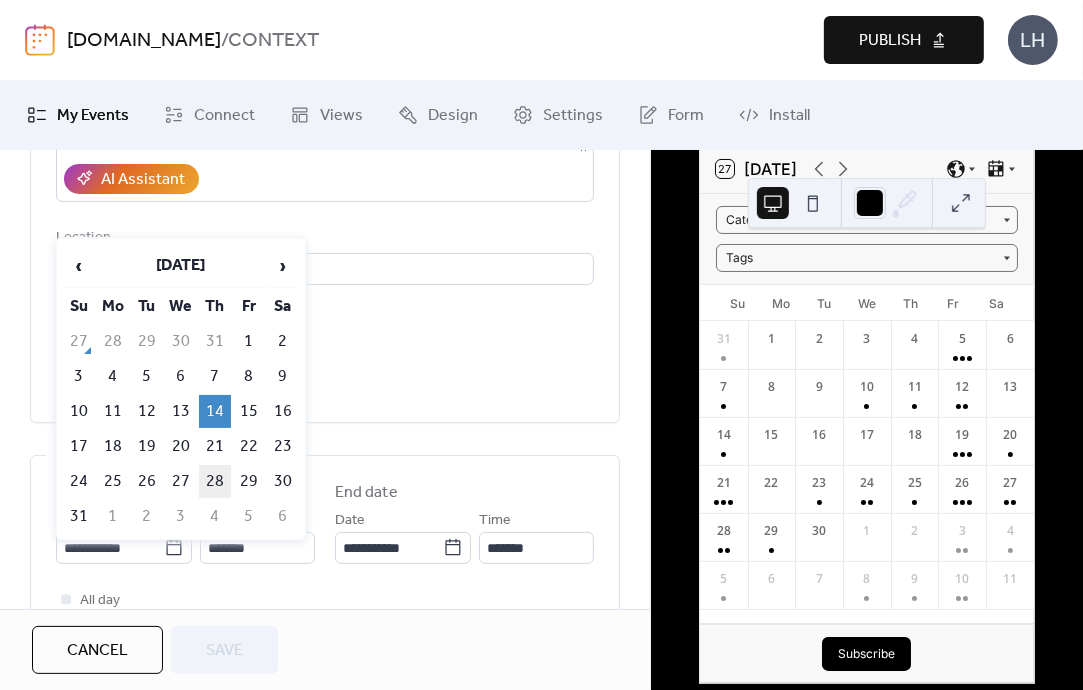click on "28" at bounding box center (215, 481) 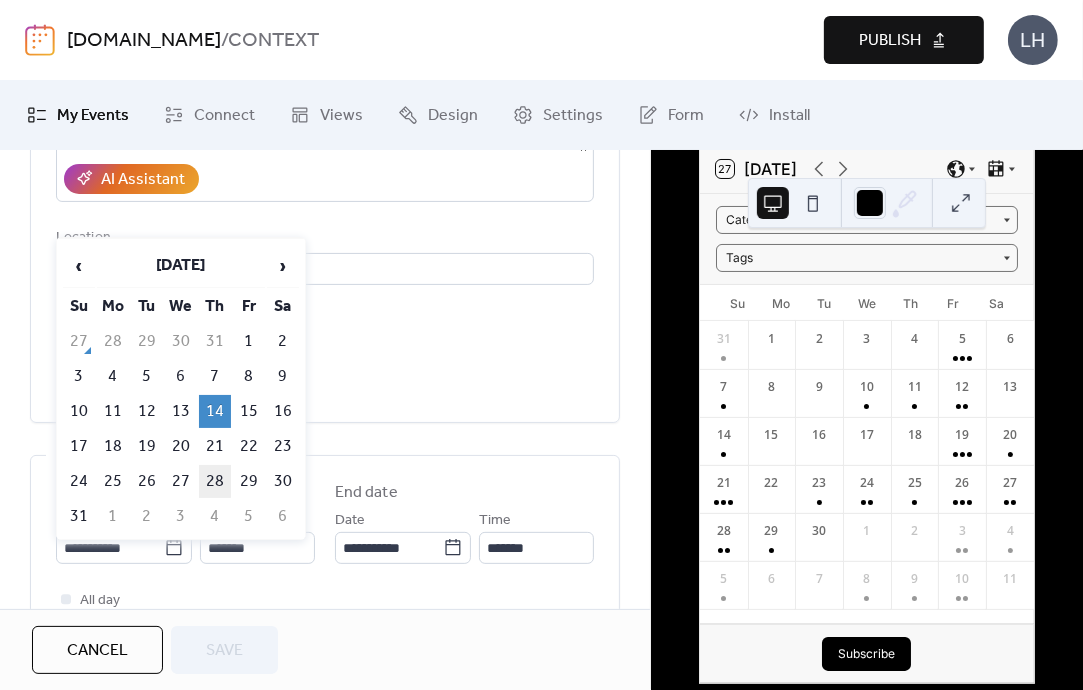 type on "**********" 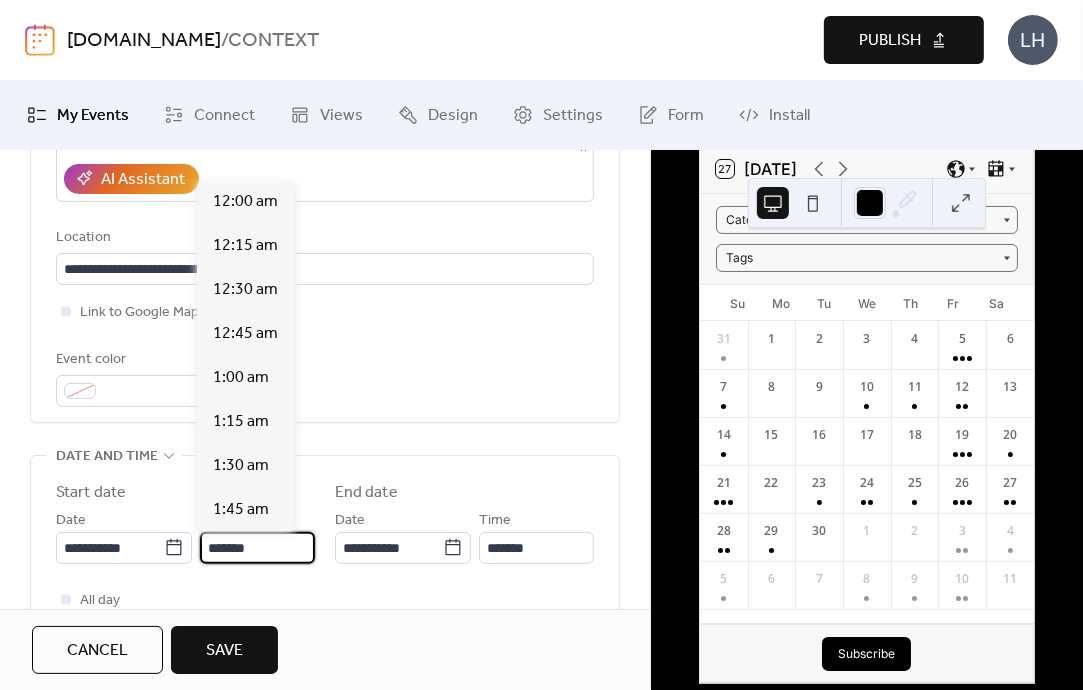 click on "*******" at bounding box center (257, 548) 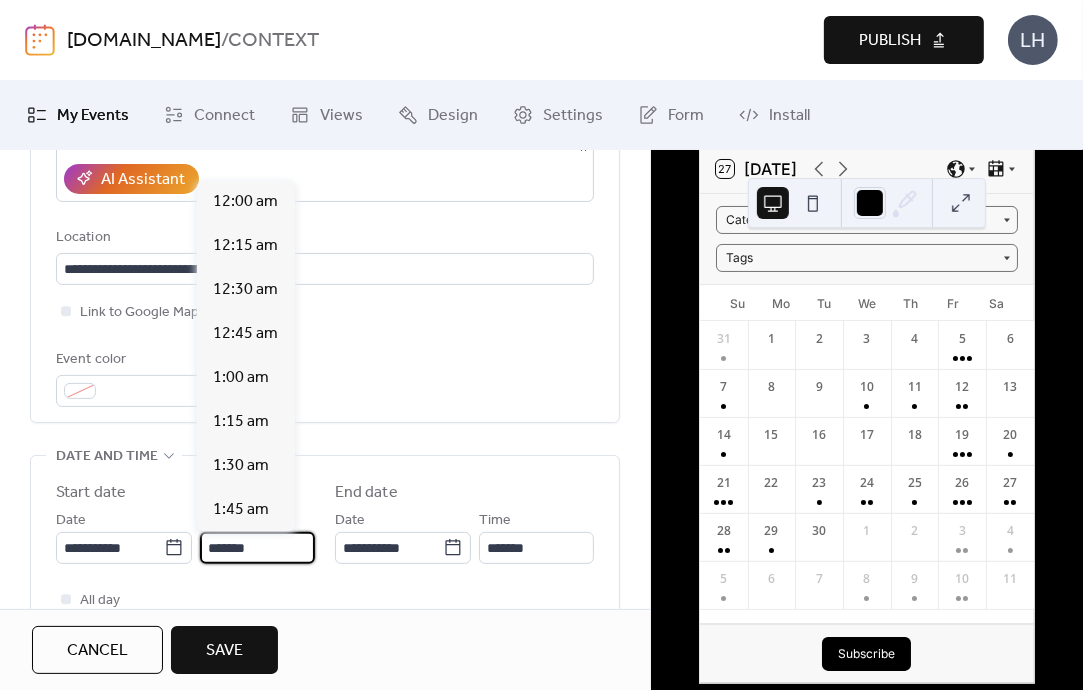 scroll, scrollTop: 3168, scrollLeft: 0, axis: vertical 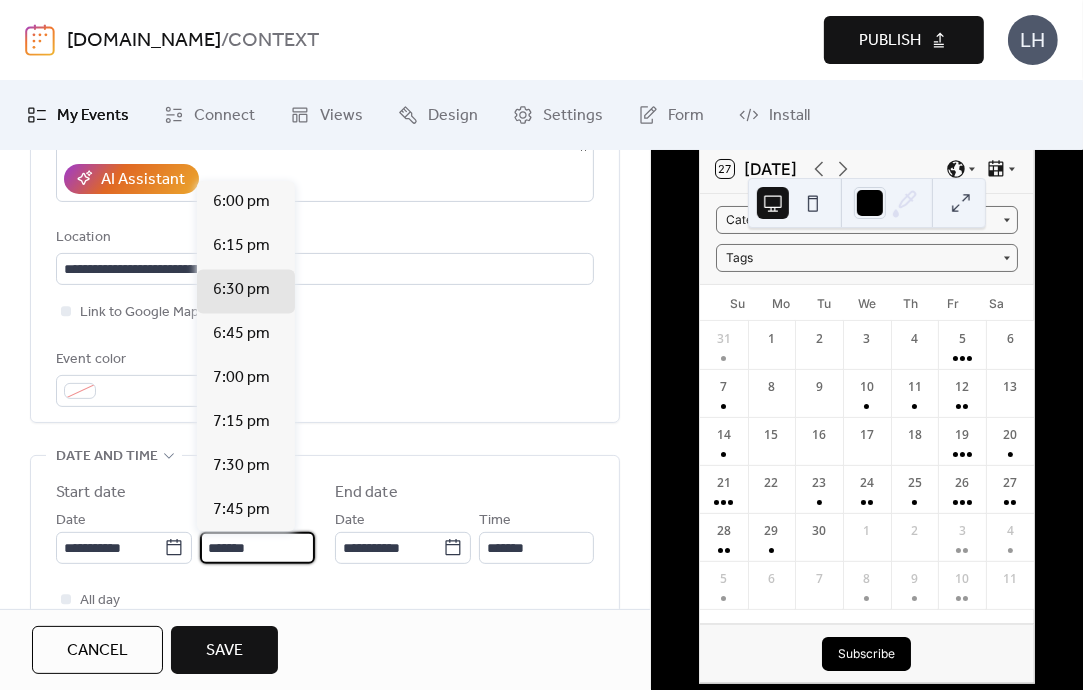 type on "*******" 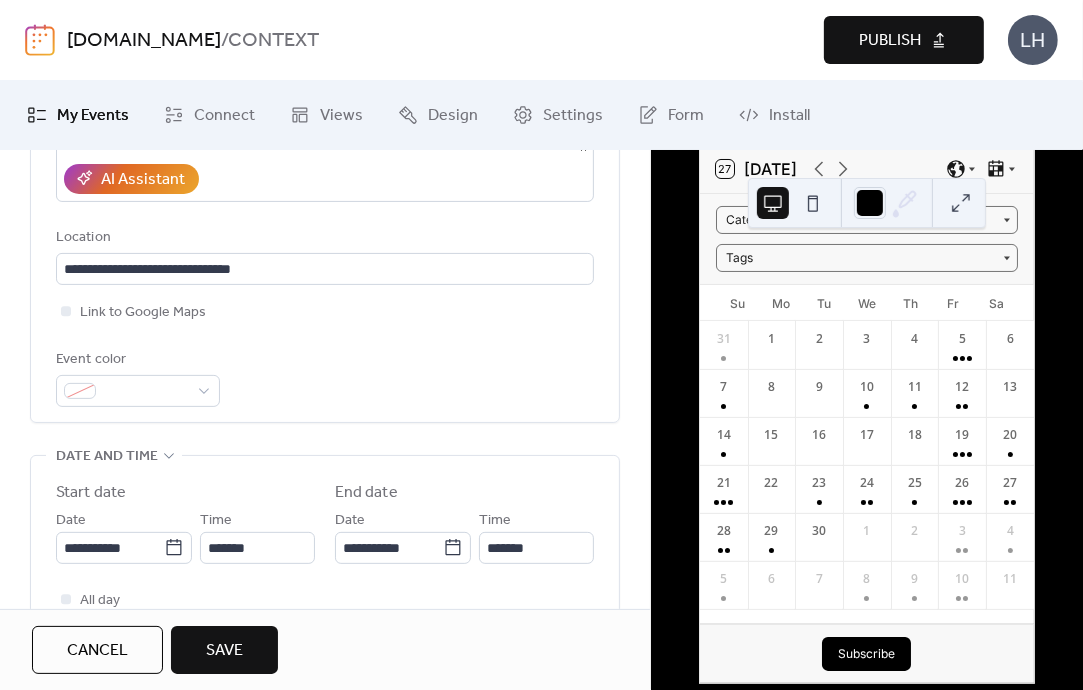 type on "*******" 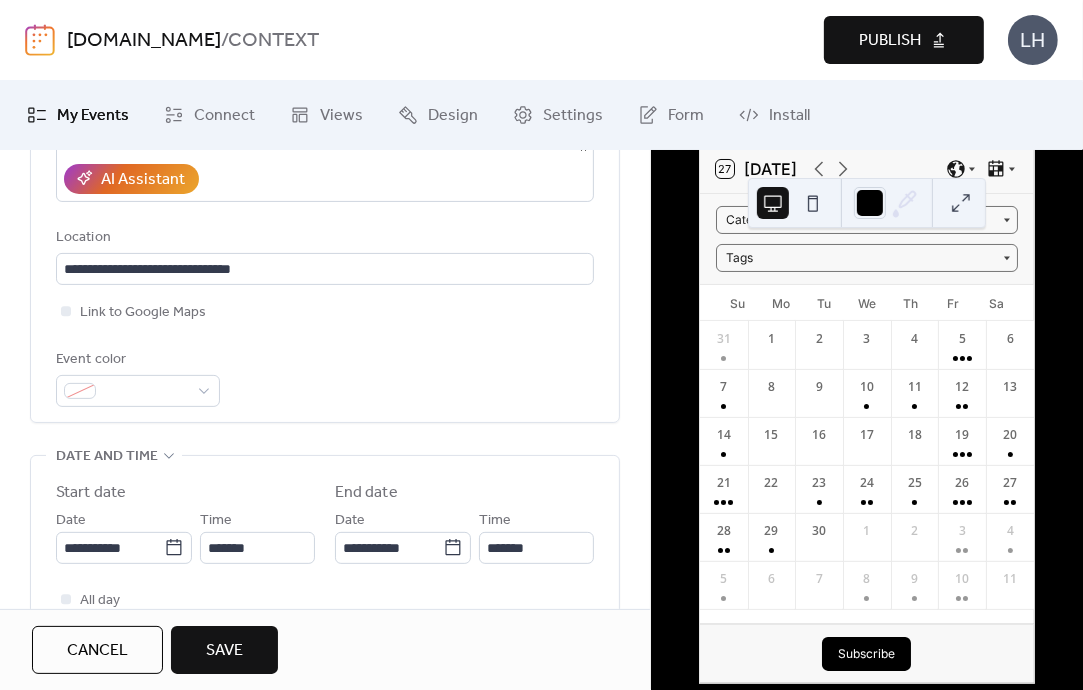 click on "End date" at bounding box center (366, 493) 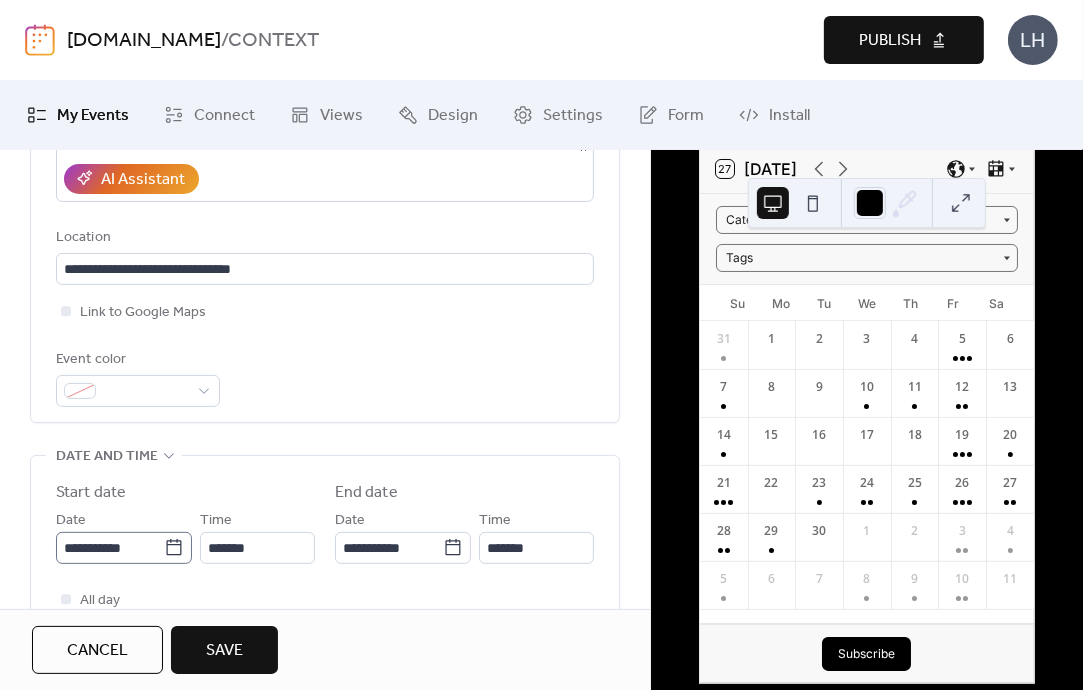 click 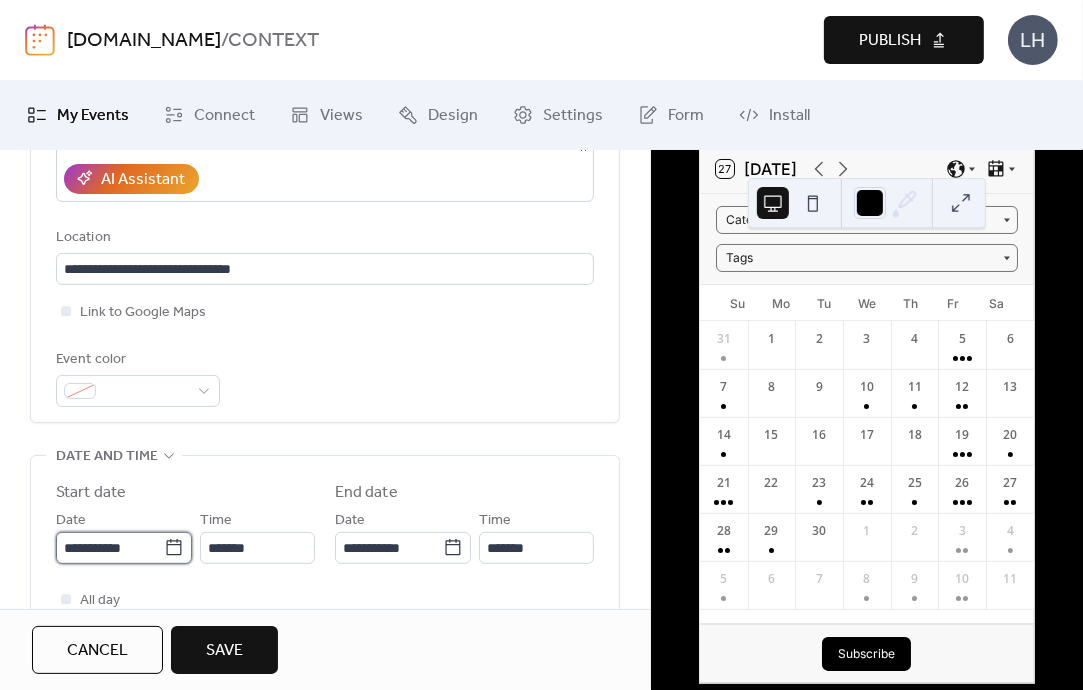 click on "**********" at bounding box center (110, 548) 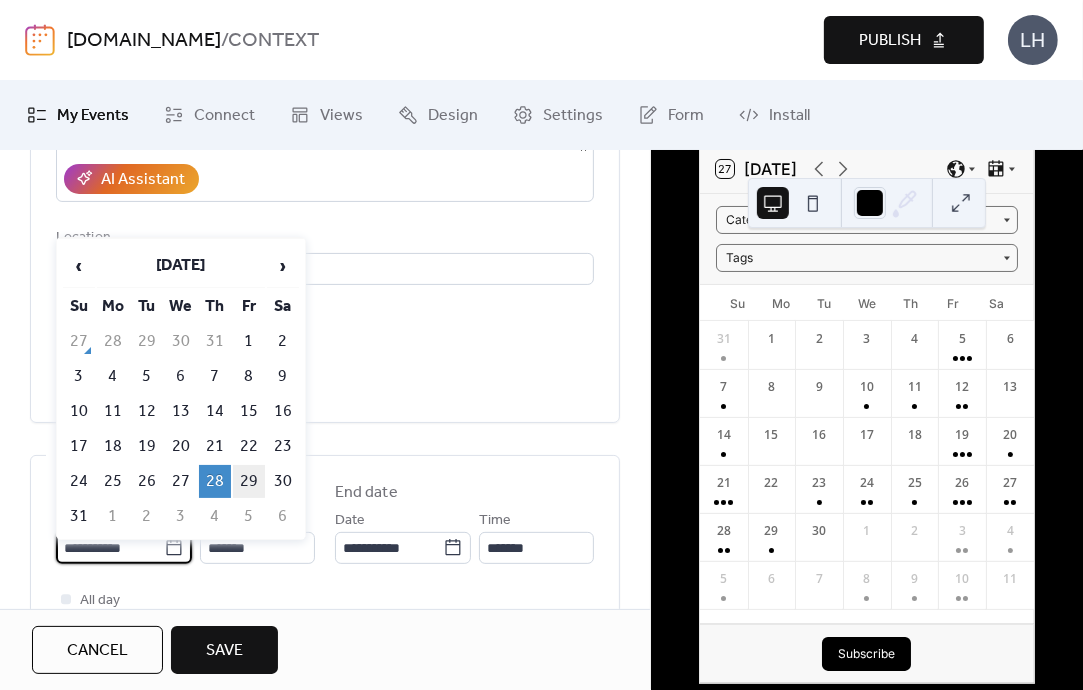 click on "29" at bounding box center (249, 481) 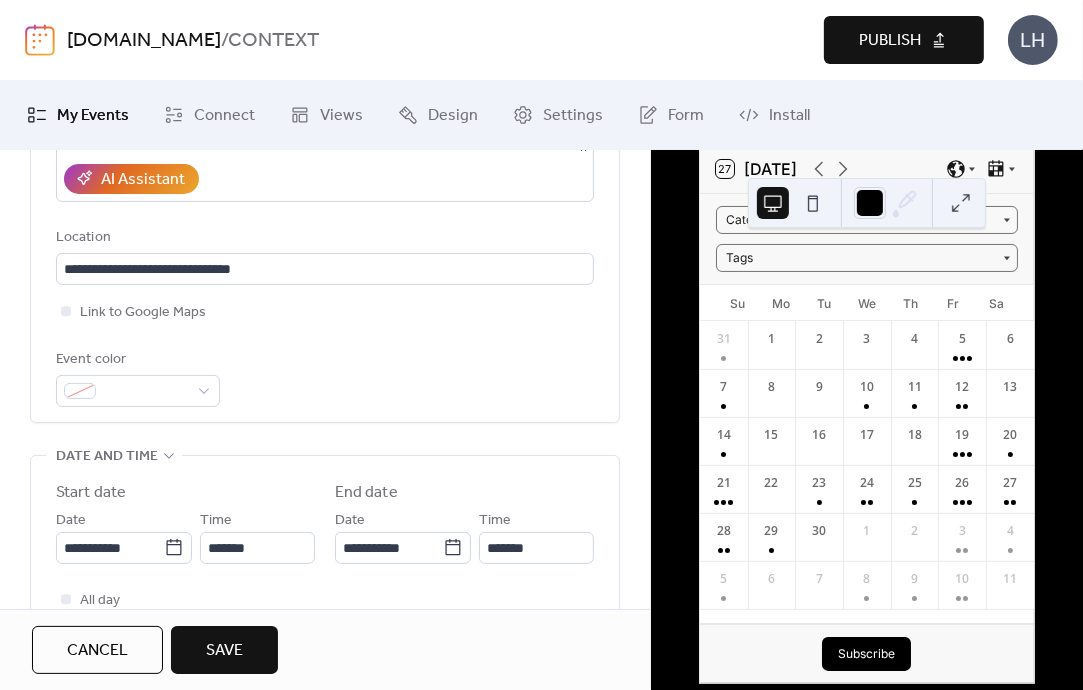 click on "**********" at bounding box center [325, 565] 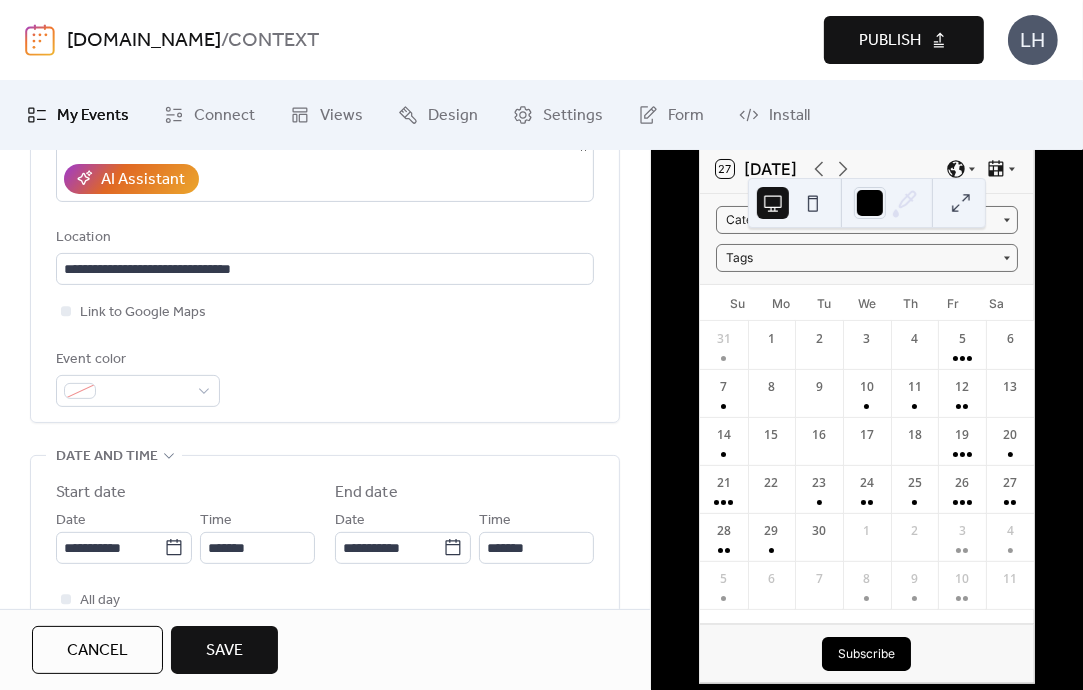 click on "Save" at bounding box center [224, 651] 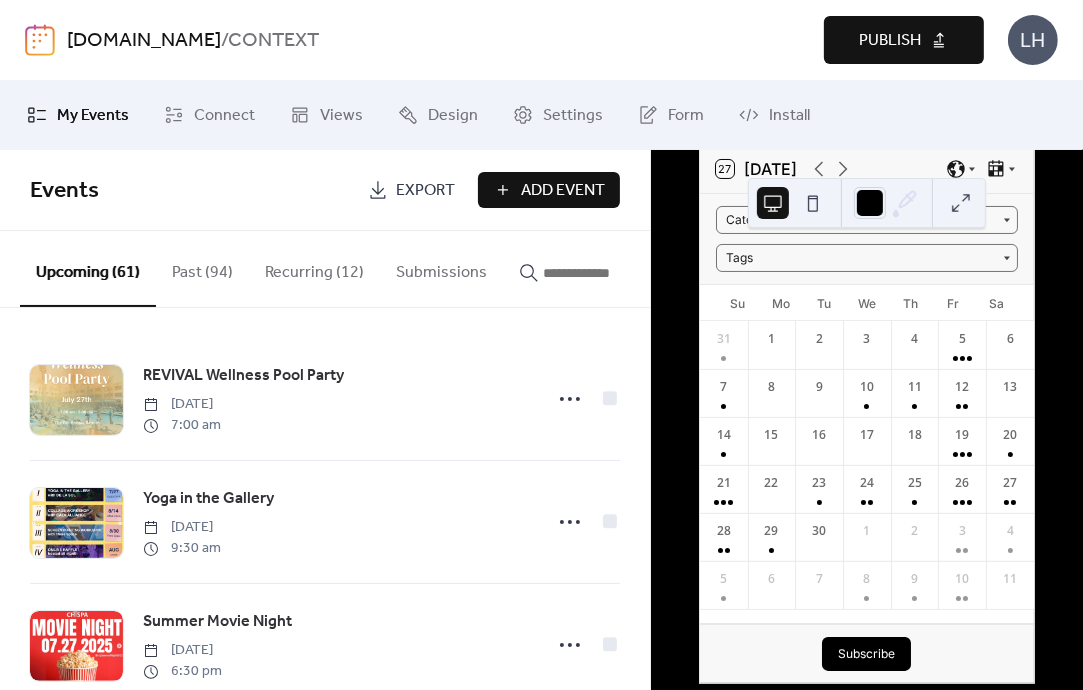 click on "Events" at bounding box center (191, 191) 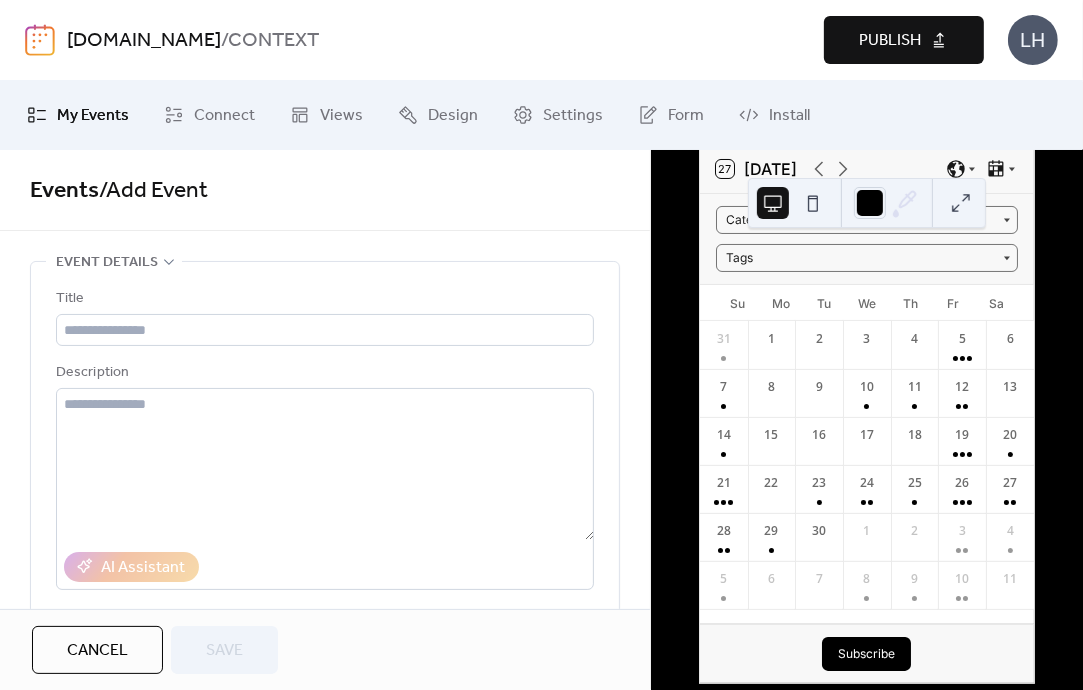 click on "Description" at bounding box center (323, 373) 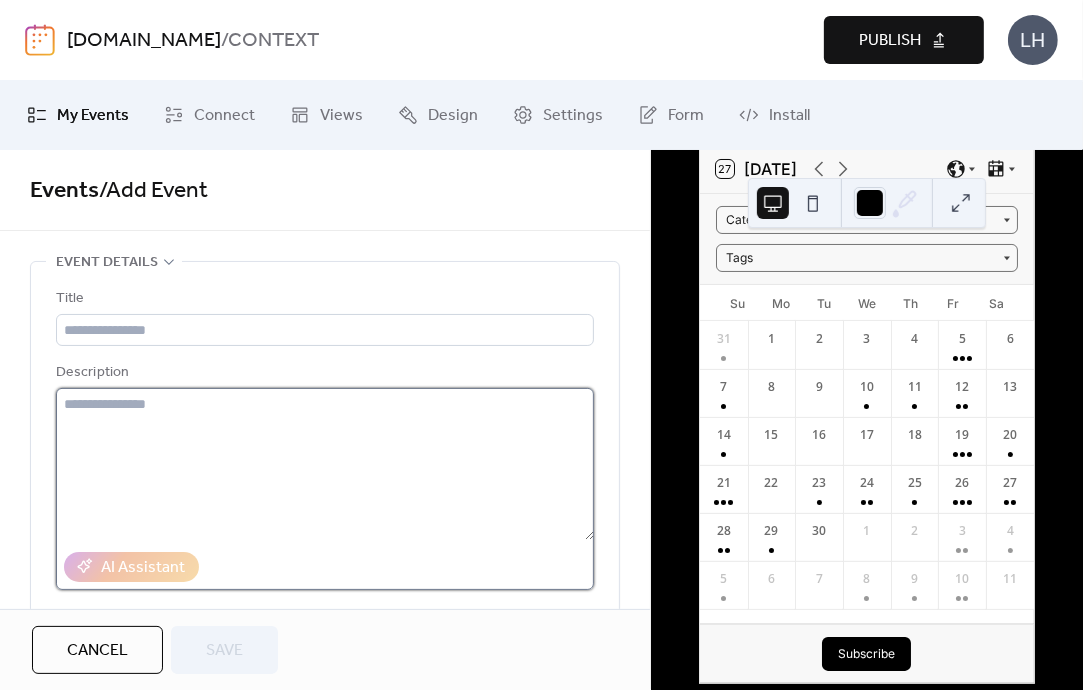 click at bounding box center (325, 464) 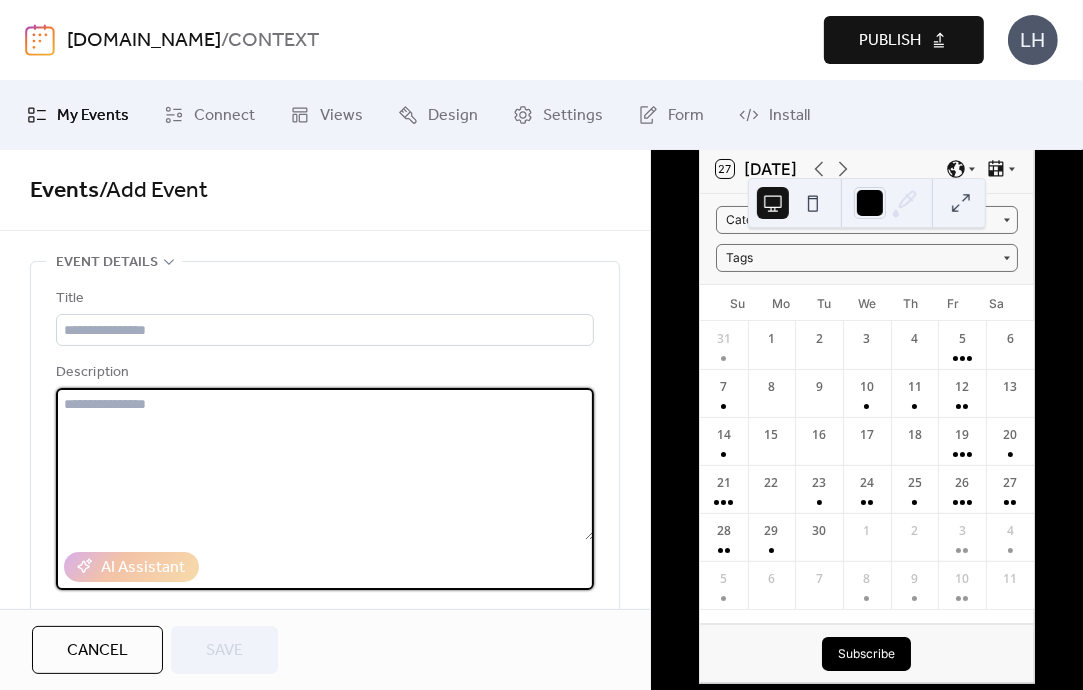 paste on "**********" 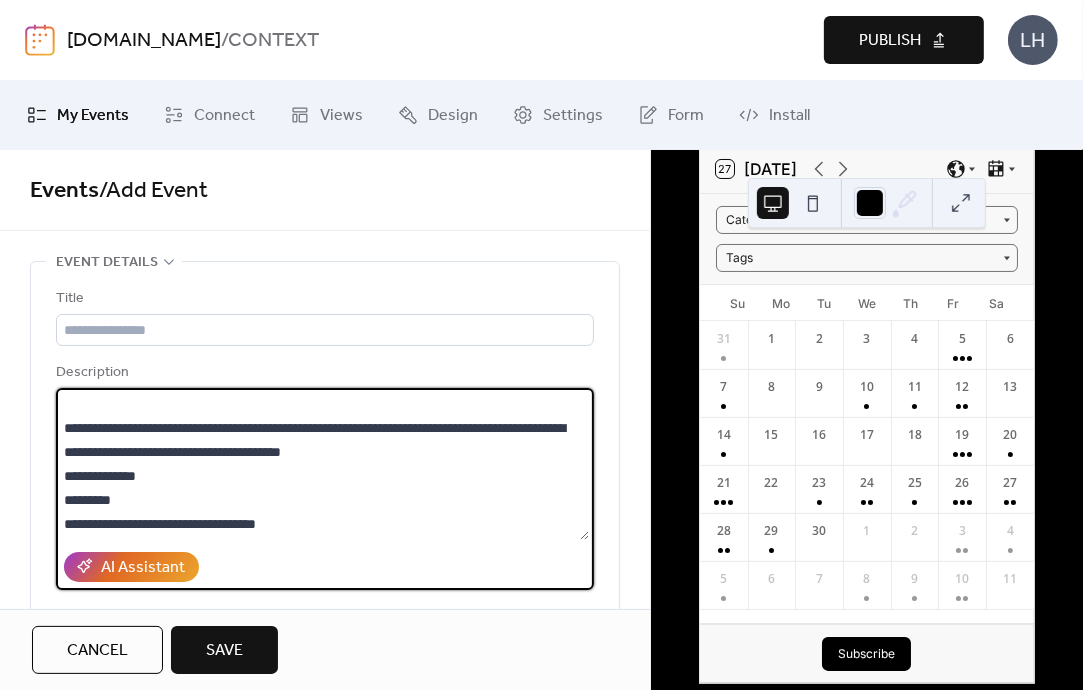 scroll, scrollTop: 306, scrollLeft: 0, axis: vertical 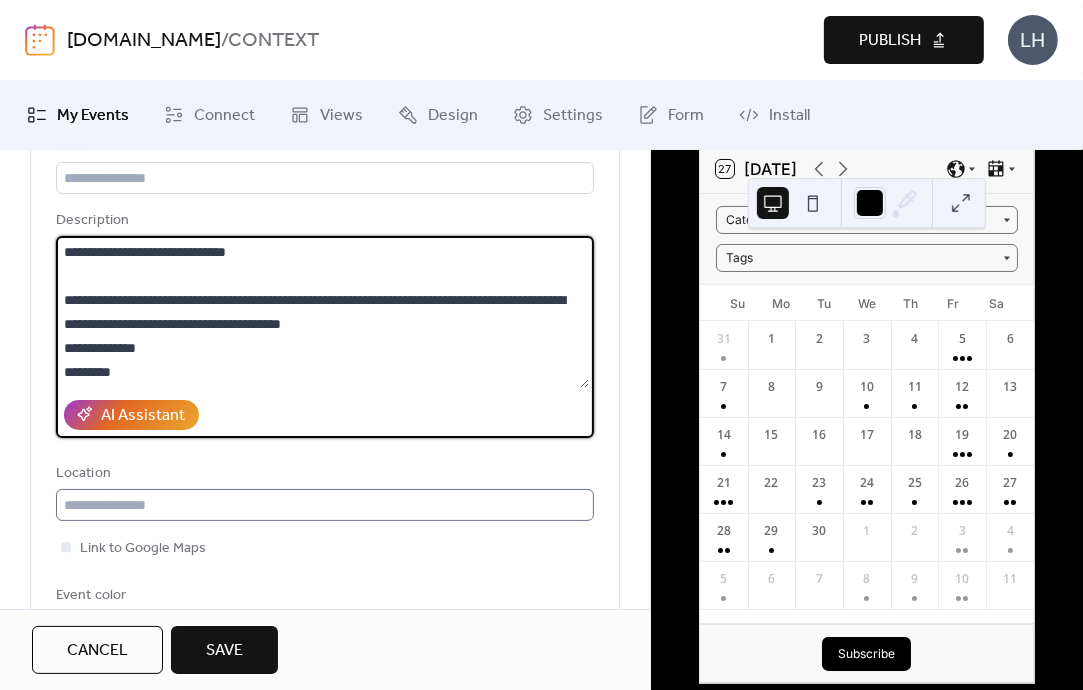 type on "**********" 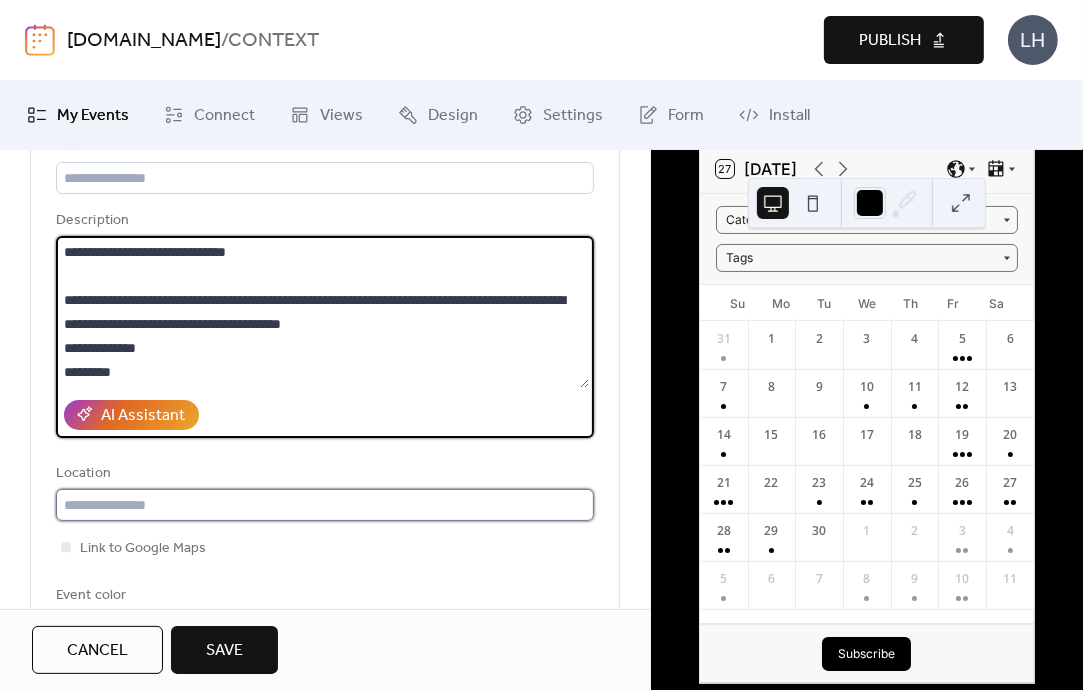 click at bounding box center (325, 505) 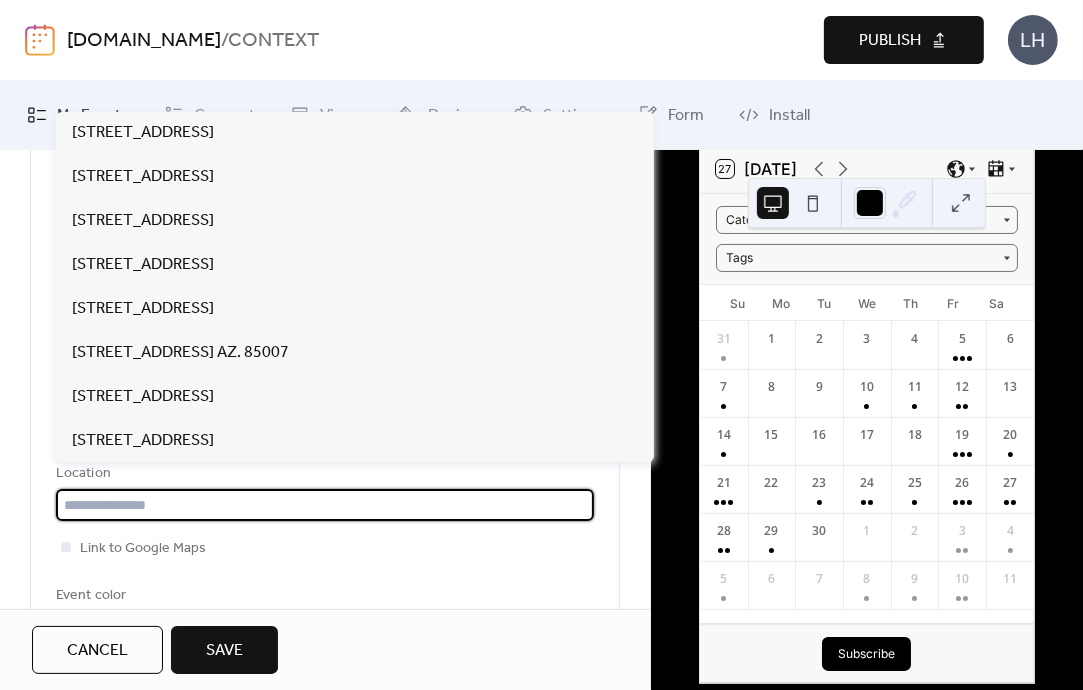 paste on "**********" 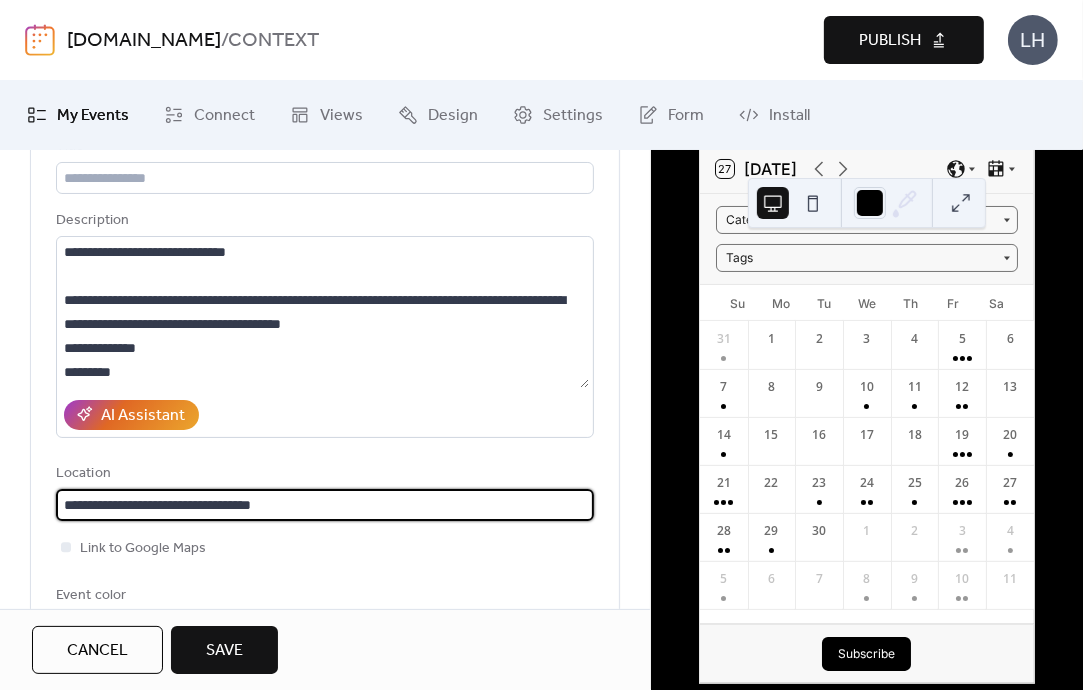 type on "**********" 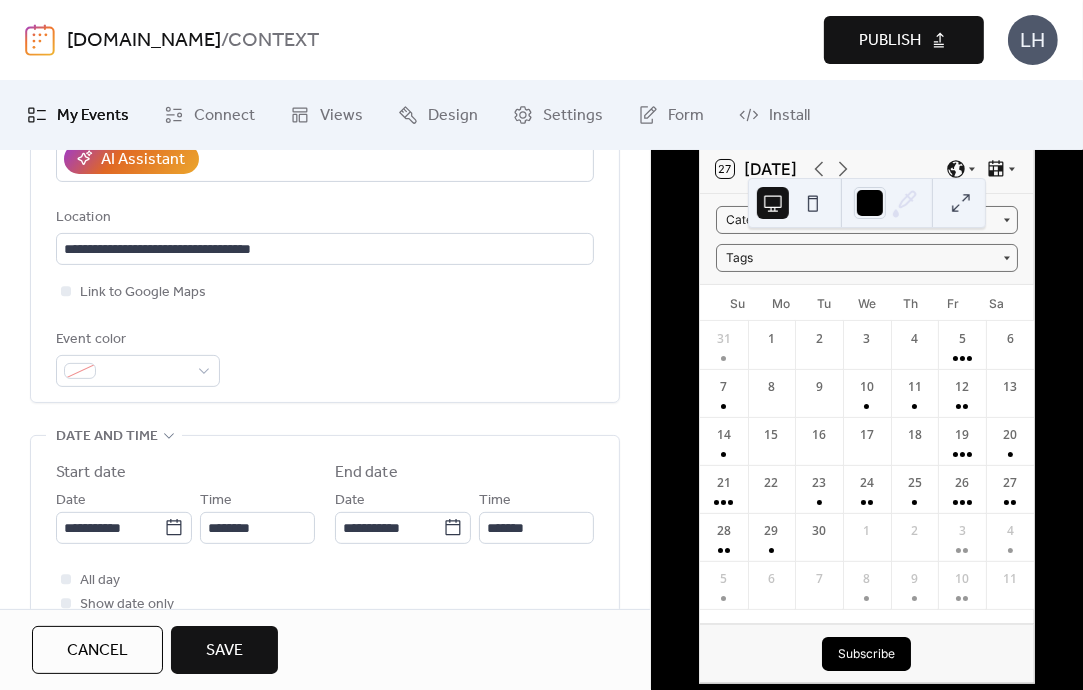 scroll, scrollTop: 416, scrollLeft: 0, axis: vertical 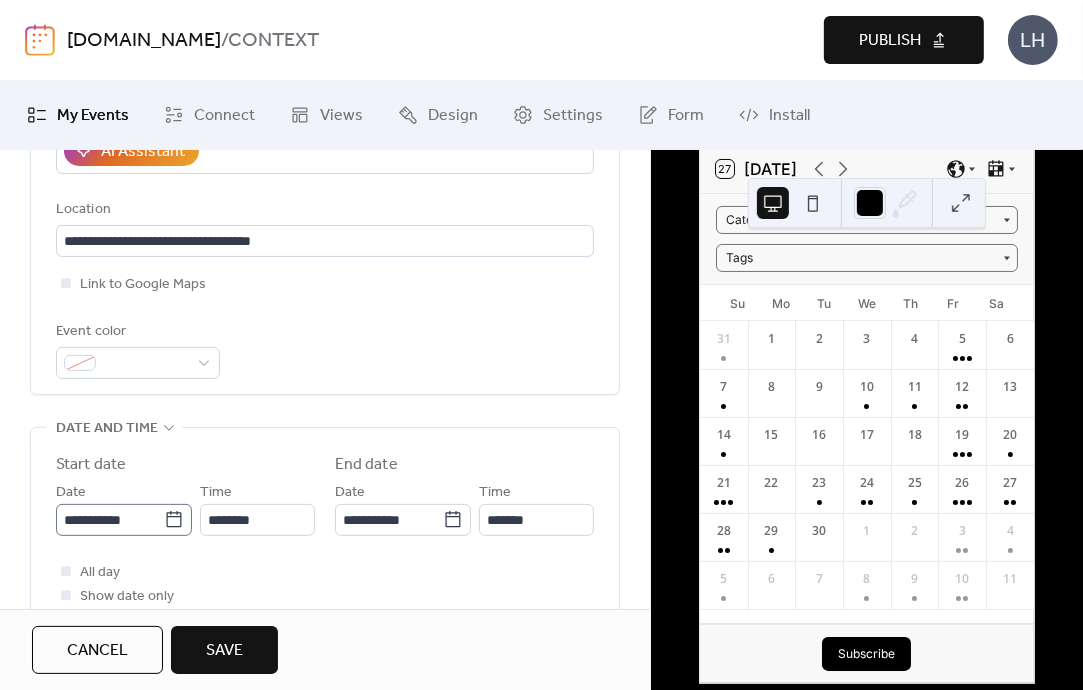 type 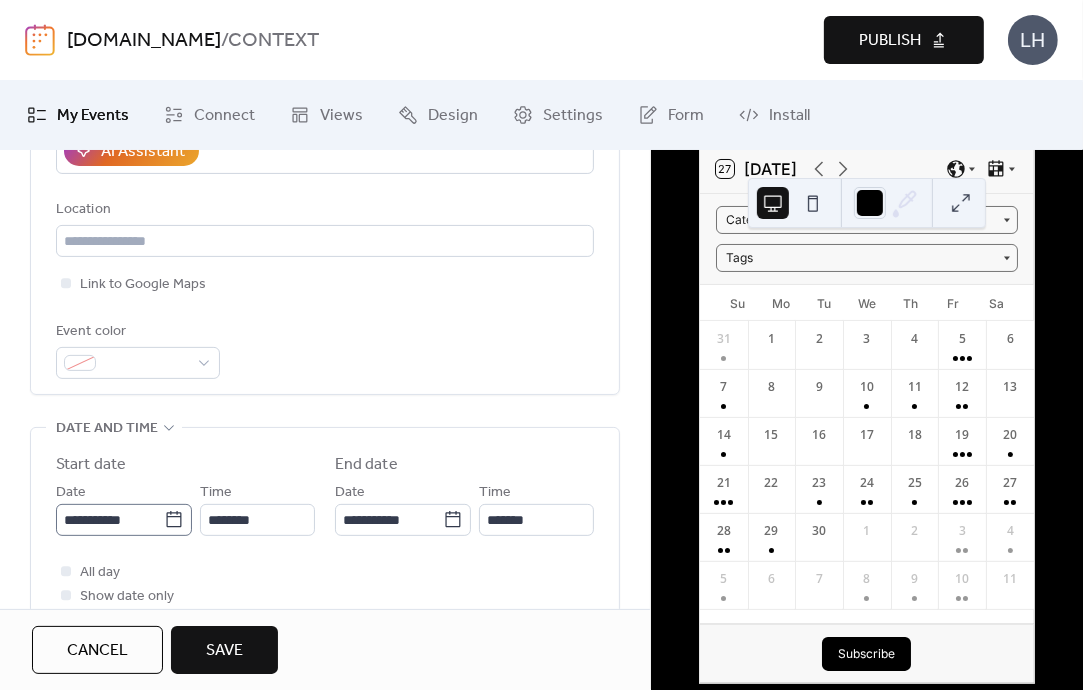 click 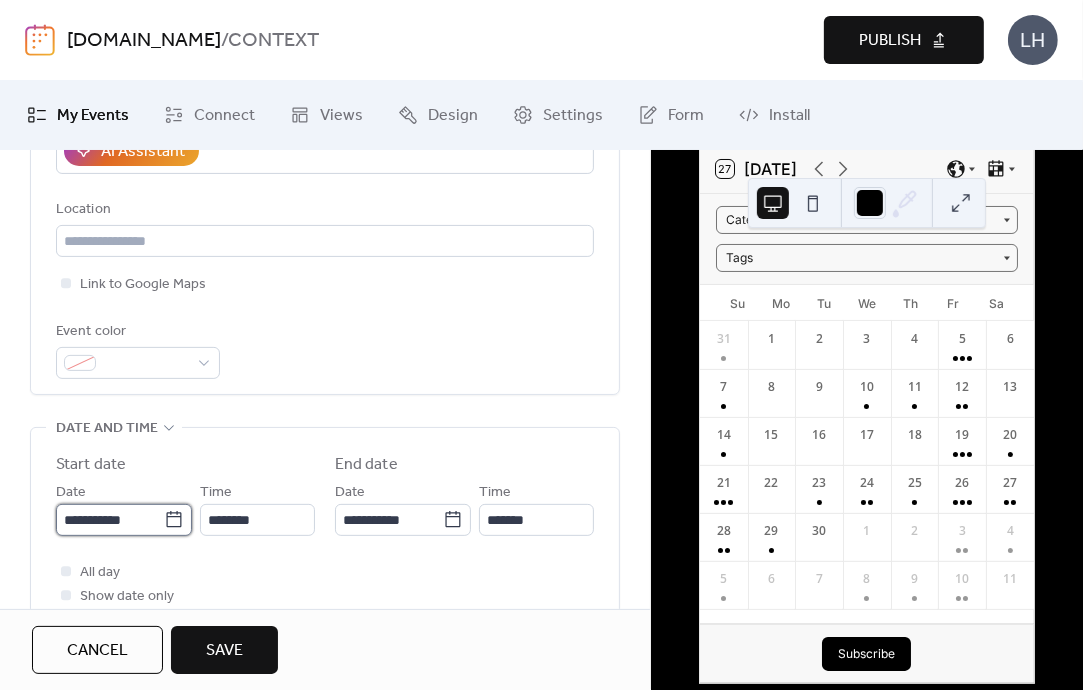 click on "**********" at bounding box center (110, 520) 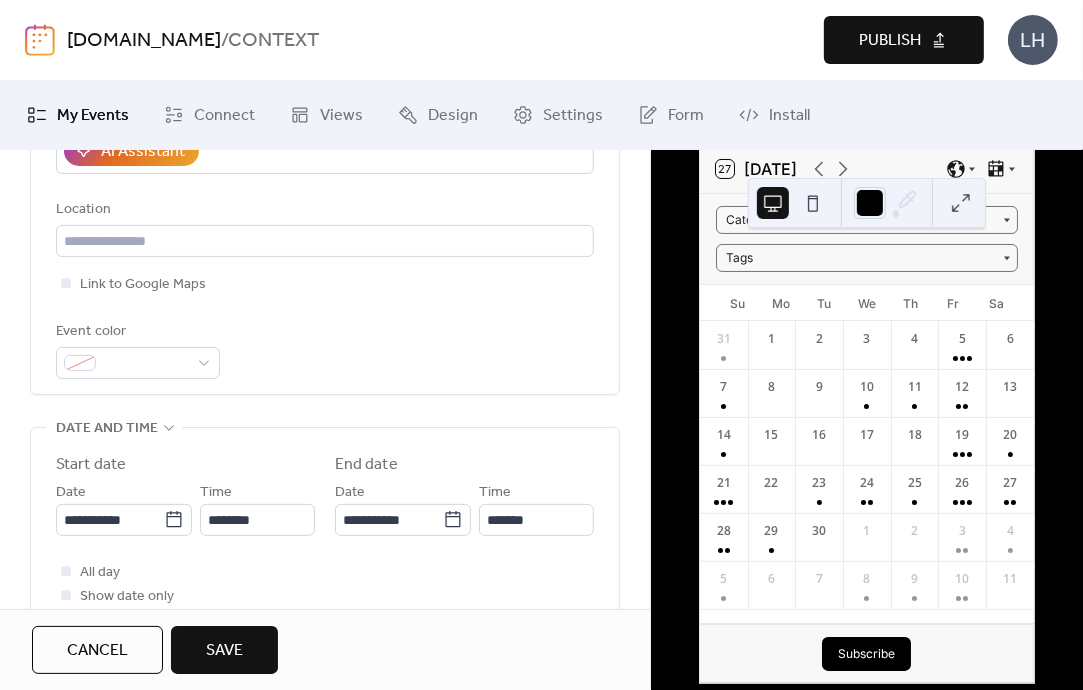 click on "**********" at bounding box center [325, 125] 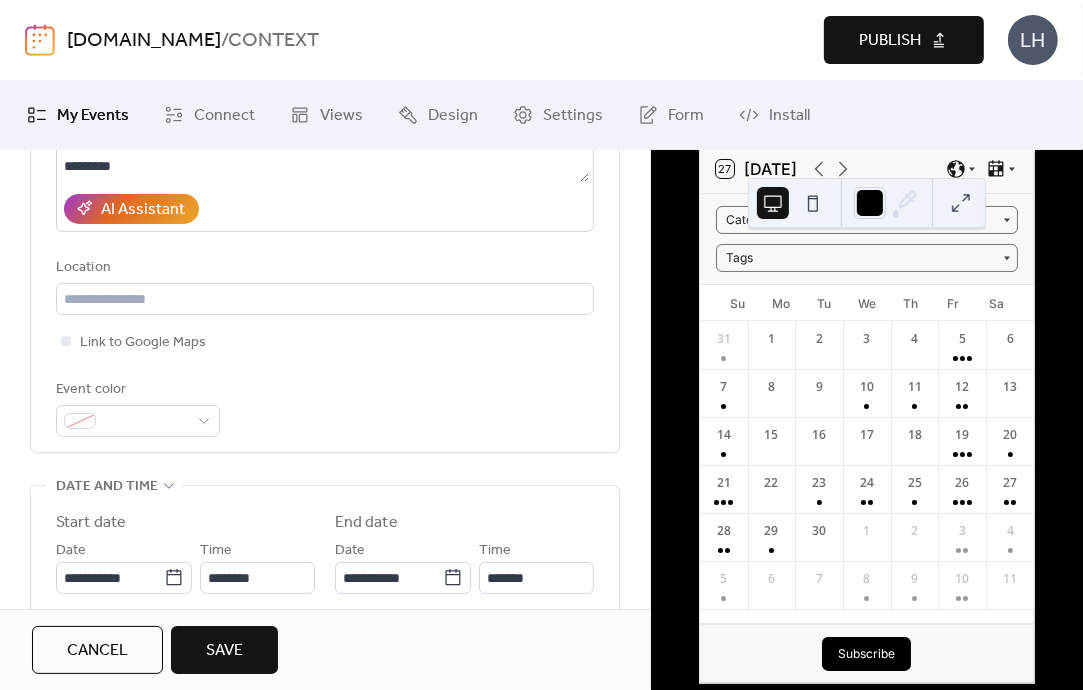 scroll, scrollTop: 404, scrollLeft: 0, axis: vertical 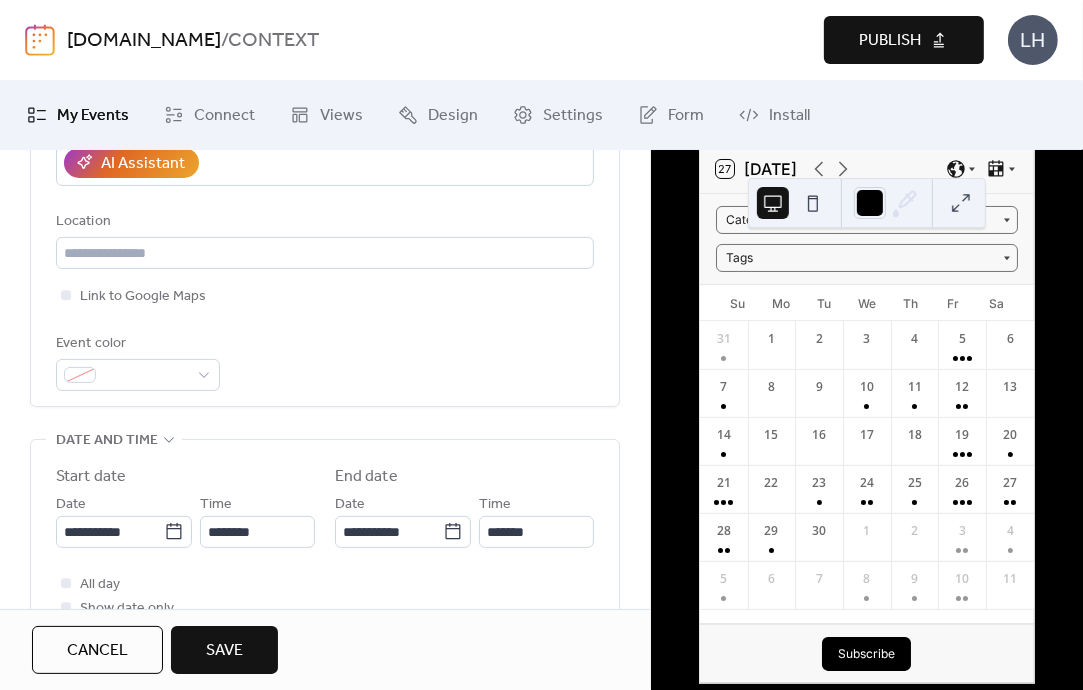 click on "Location" at bounding box center (323, 222) 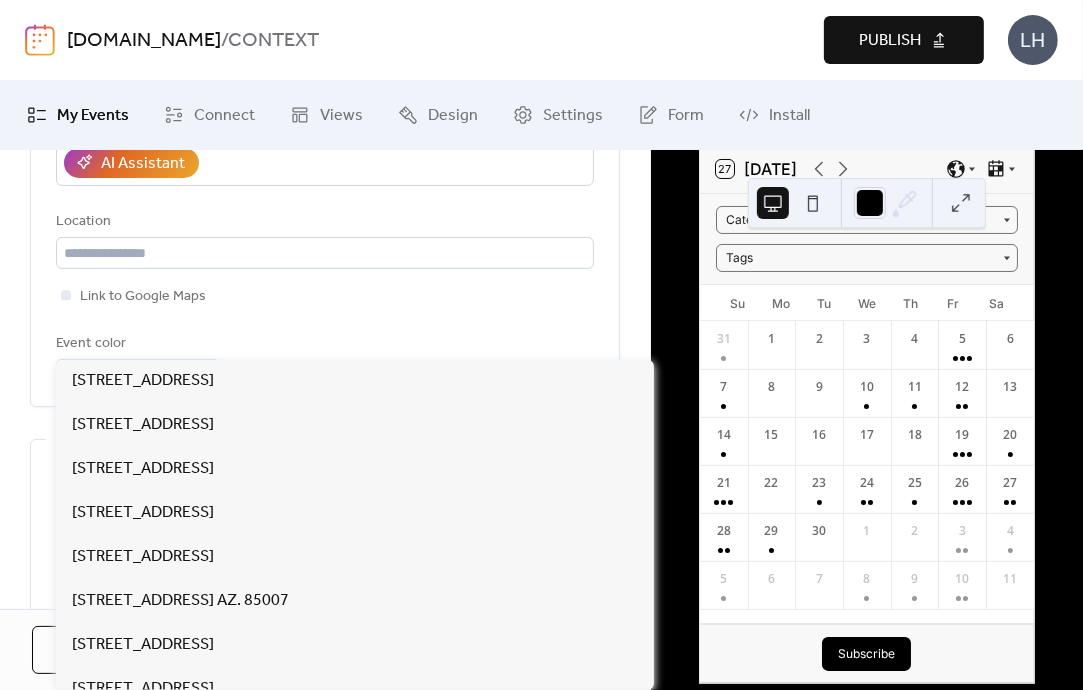 scroll, scrollTop: 150, scrollLeft: 0, axis: vertical 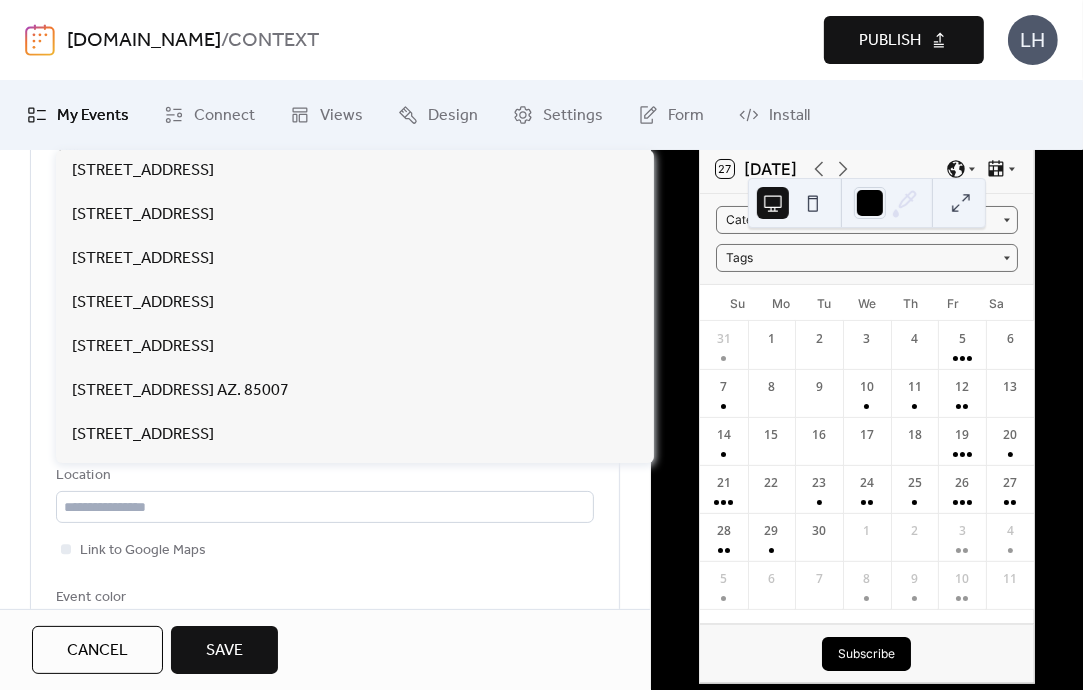 click on "**********" at bounding box center [325, 1018] 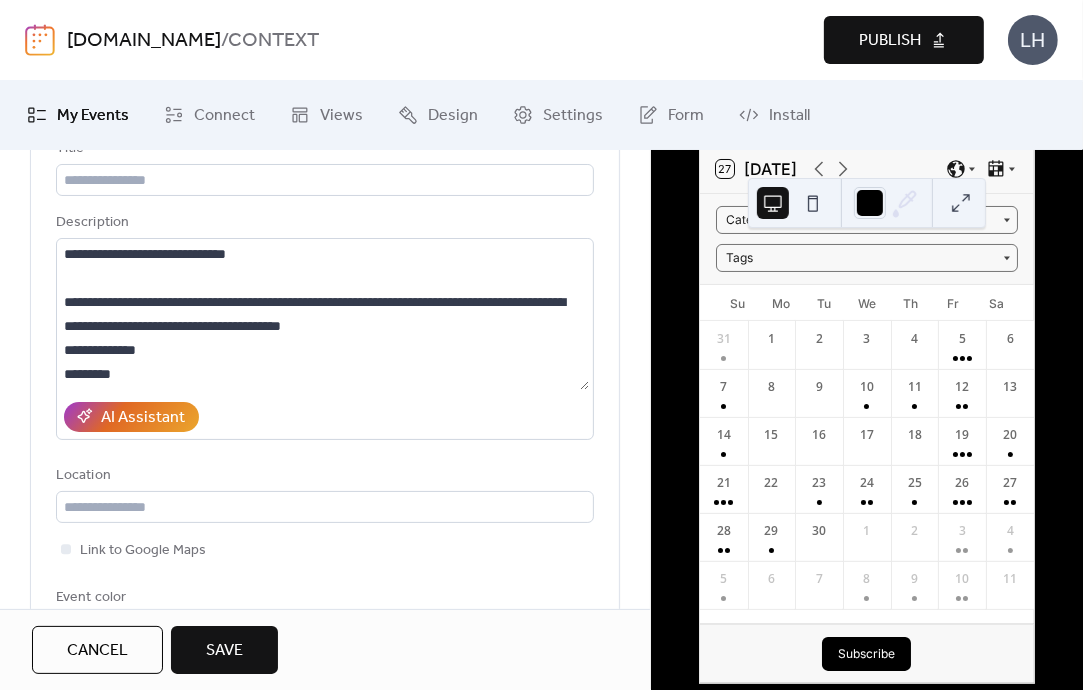 scroll, scrollTop: 0, scrollLeft: 0, axis: both 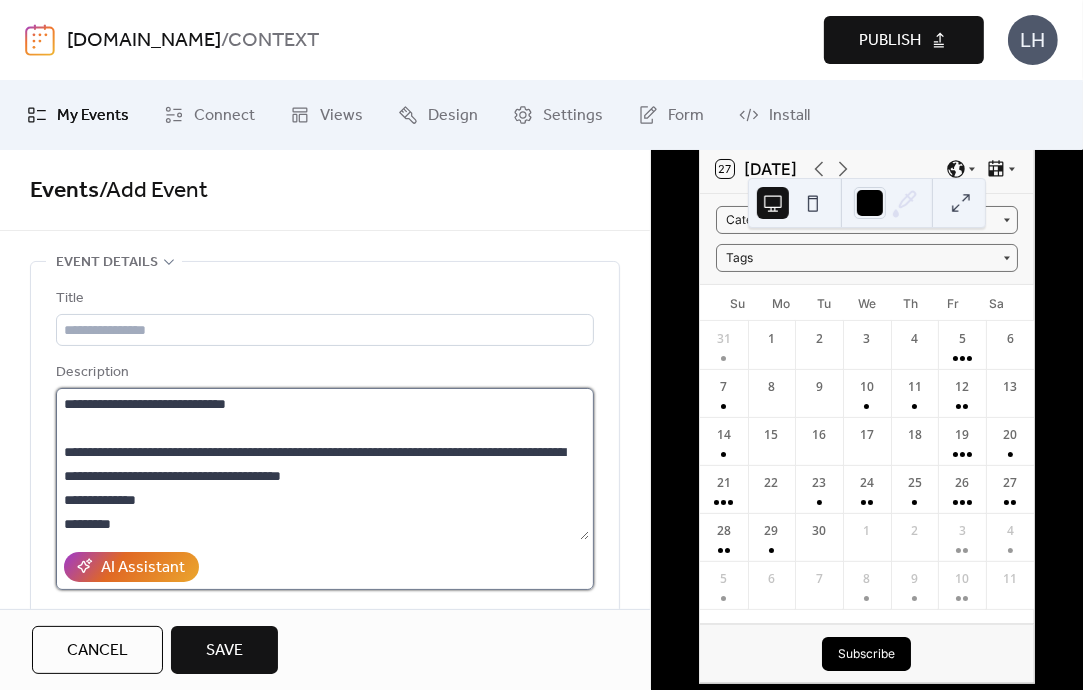 click on "**********" at bounding box center (322, 464) 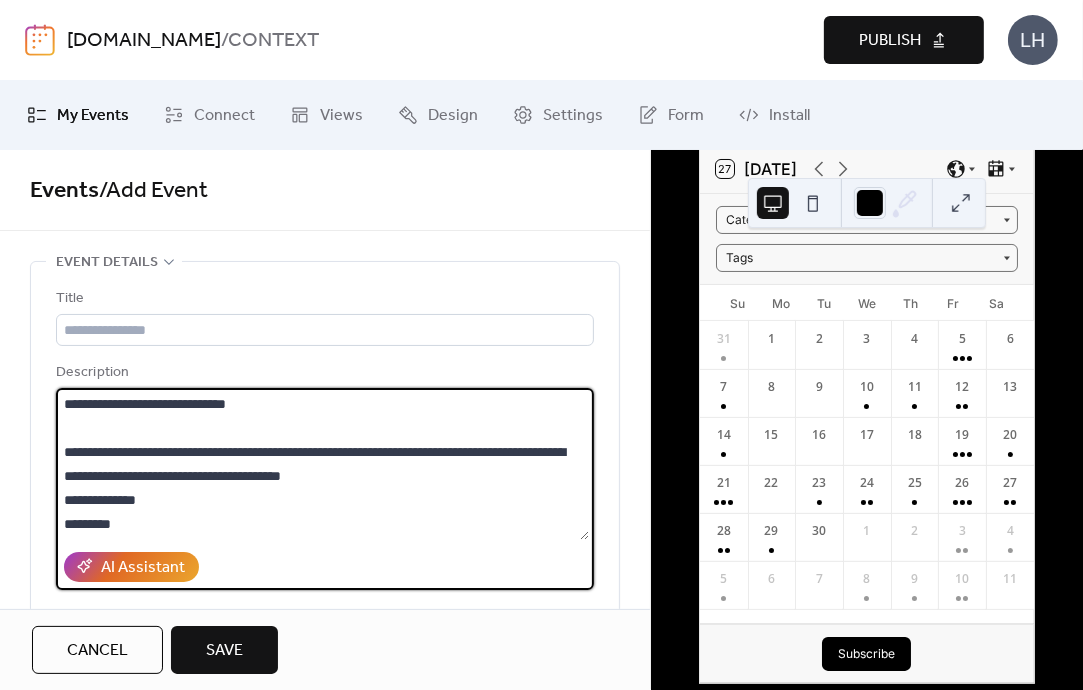 paste on "**********" 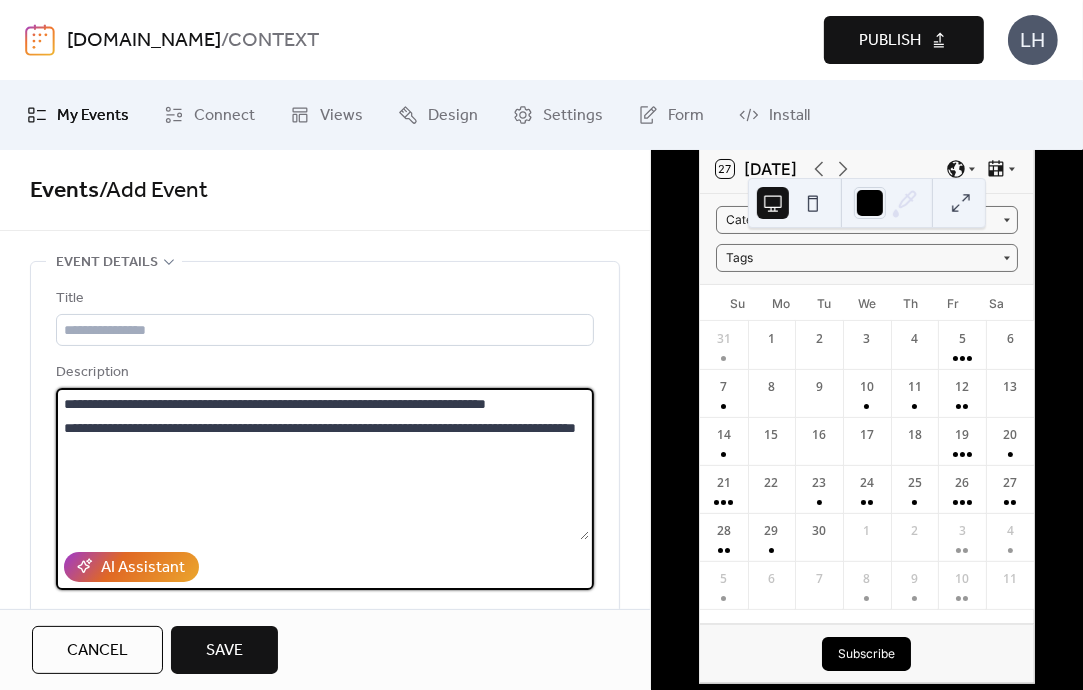 scroll, scrollTop: 0, scrollLeft: 0, axis: both 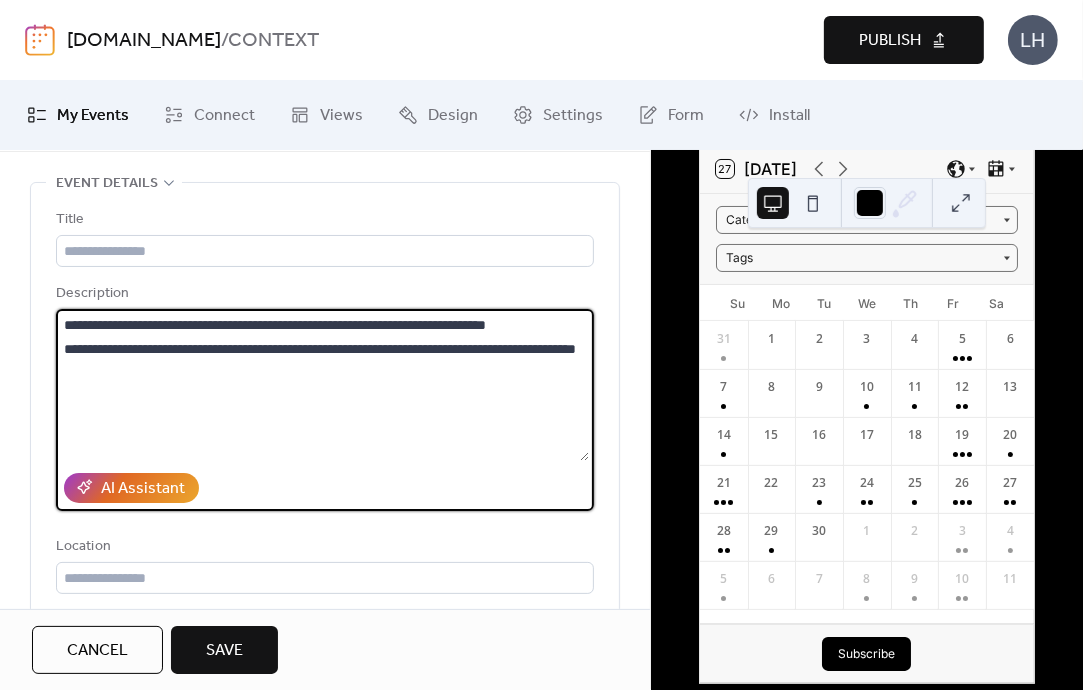 drag, startPoint x: 276, startPoint y: 391, endPoint x: 270, endPoint y: 347, distance: 44.407207 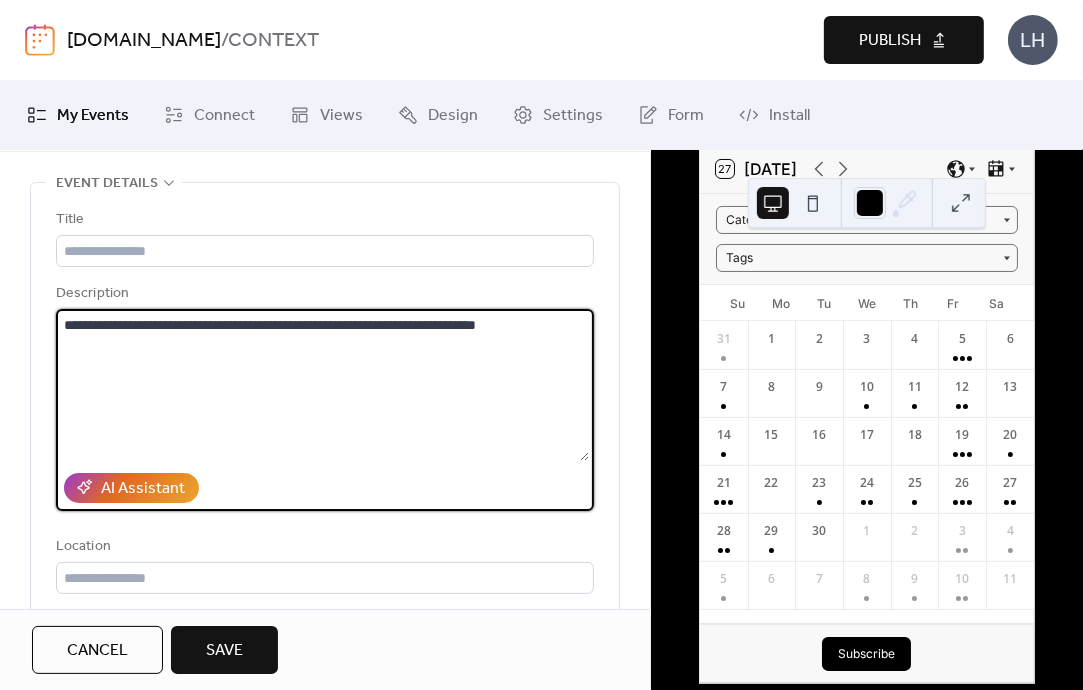 type on "**********" 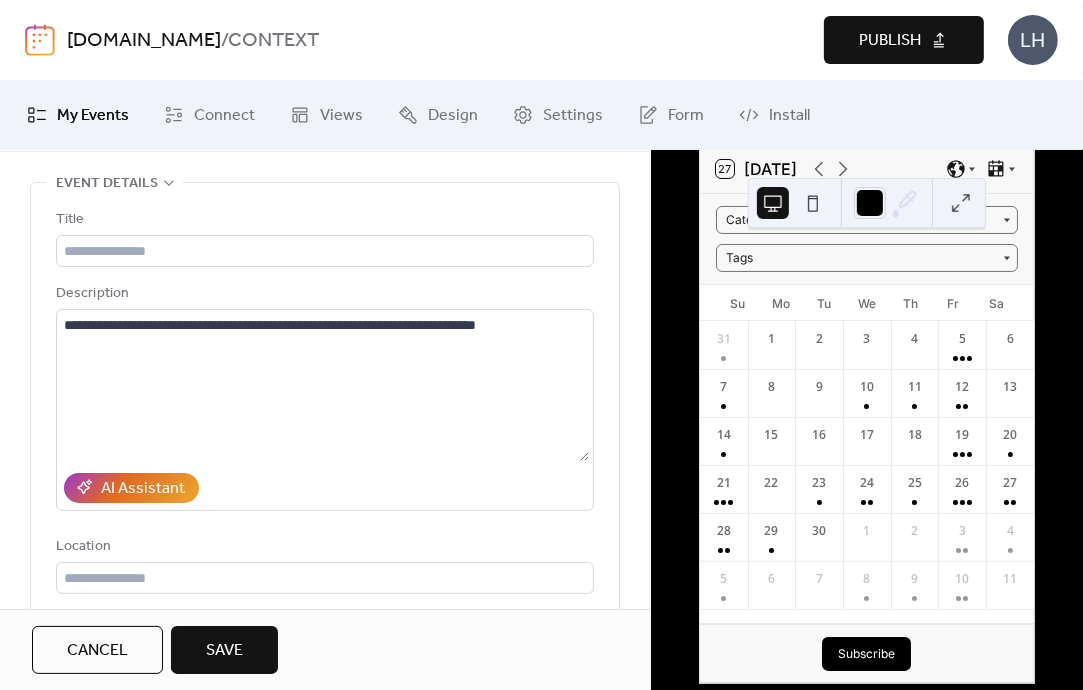 click on "Title" at bounding box center (323, 220) 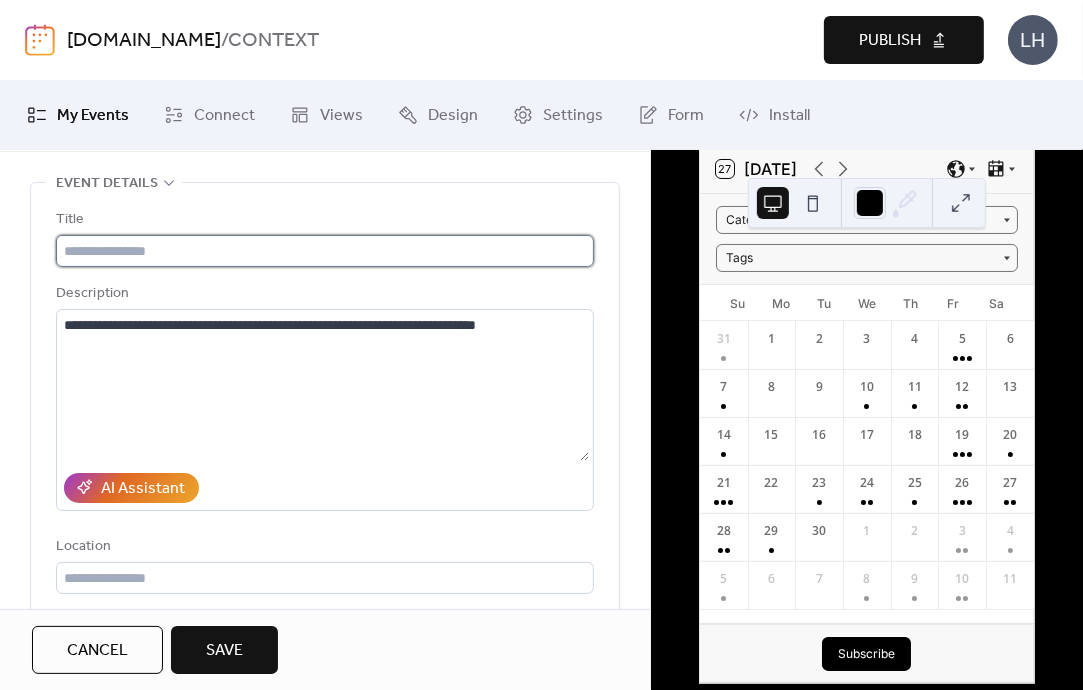 click at bounding box center (325, 251) 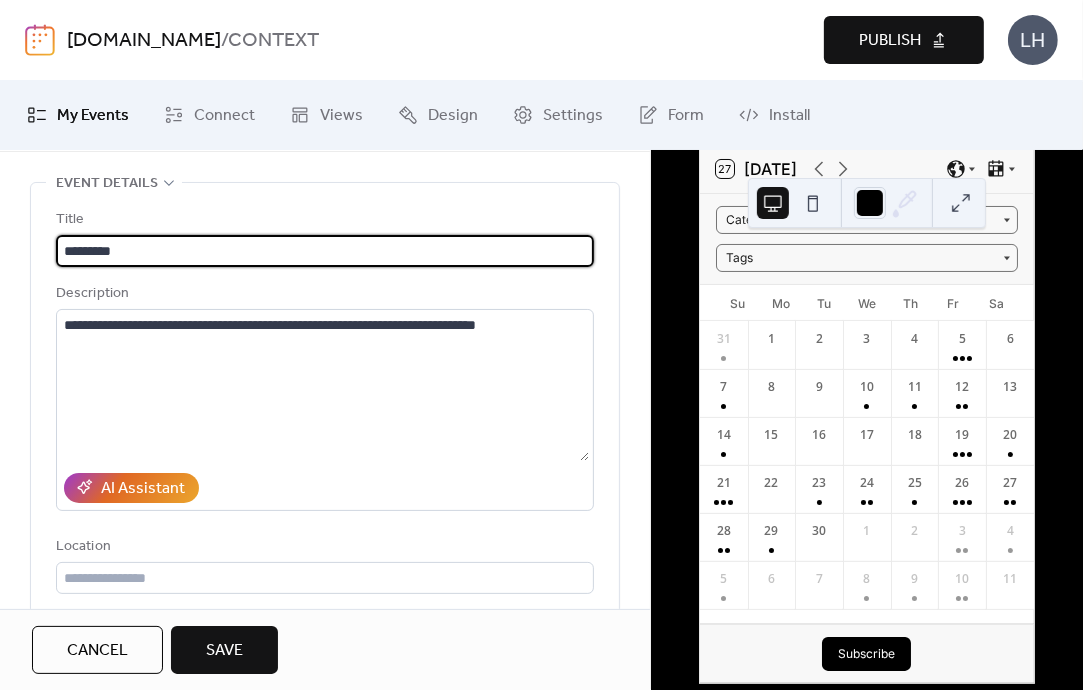 click on "********" at bounding box center (325, 251) 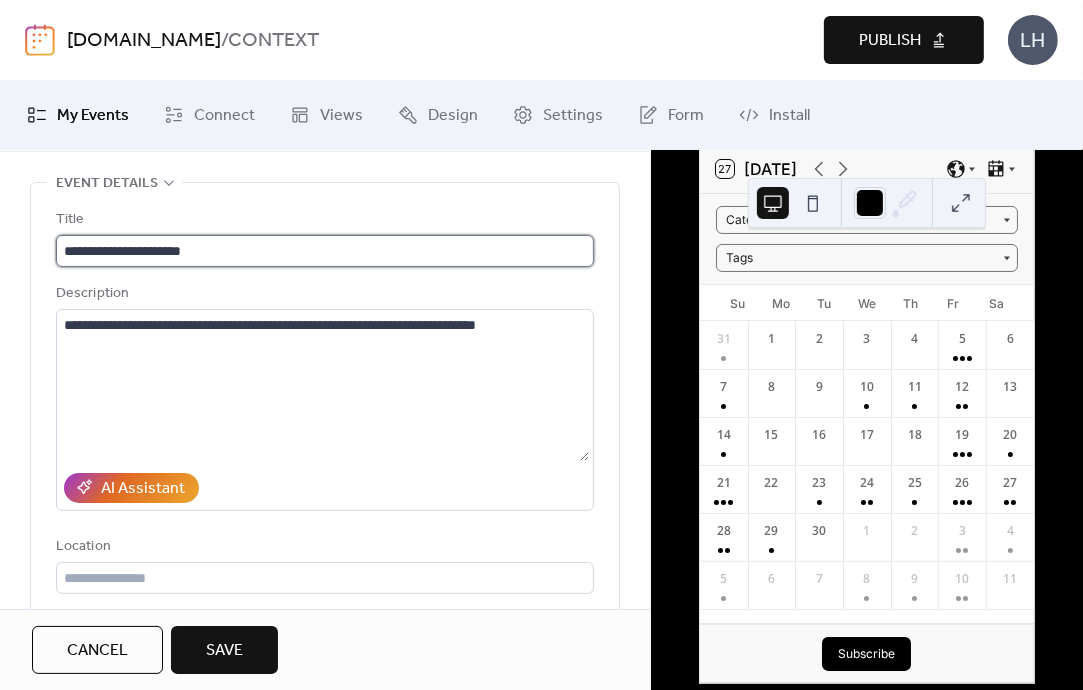 click on "**********" at bounding box center (325, 251) 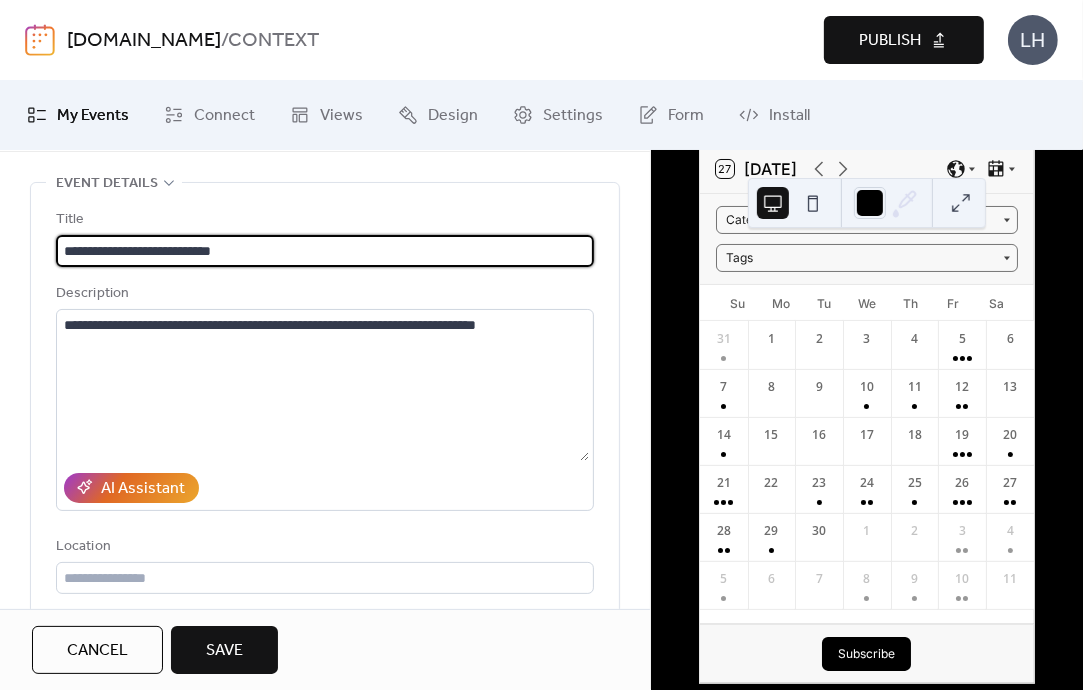 click on "**********" at bounding box center (325, 251) 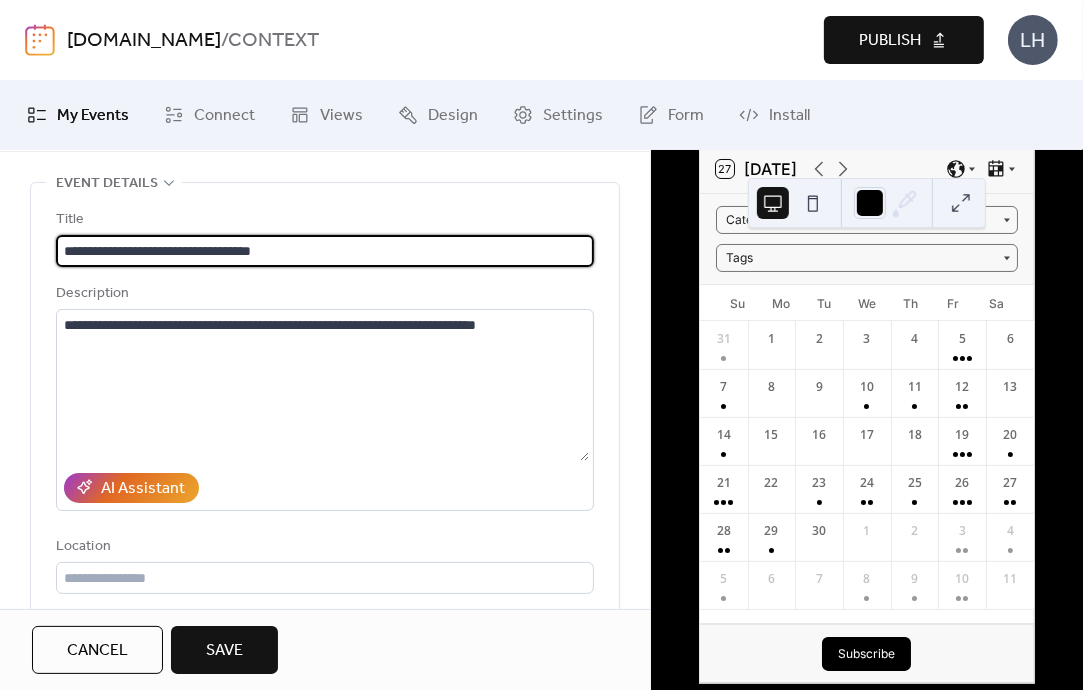 click on "**********" at bounding box center [325, 251] 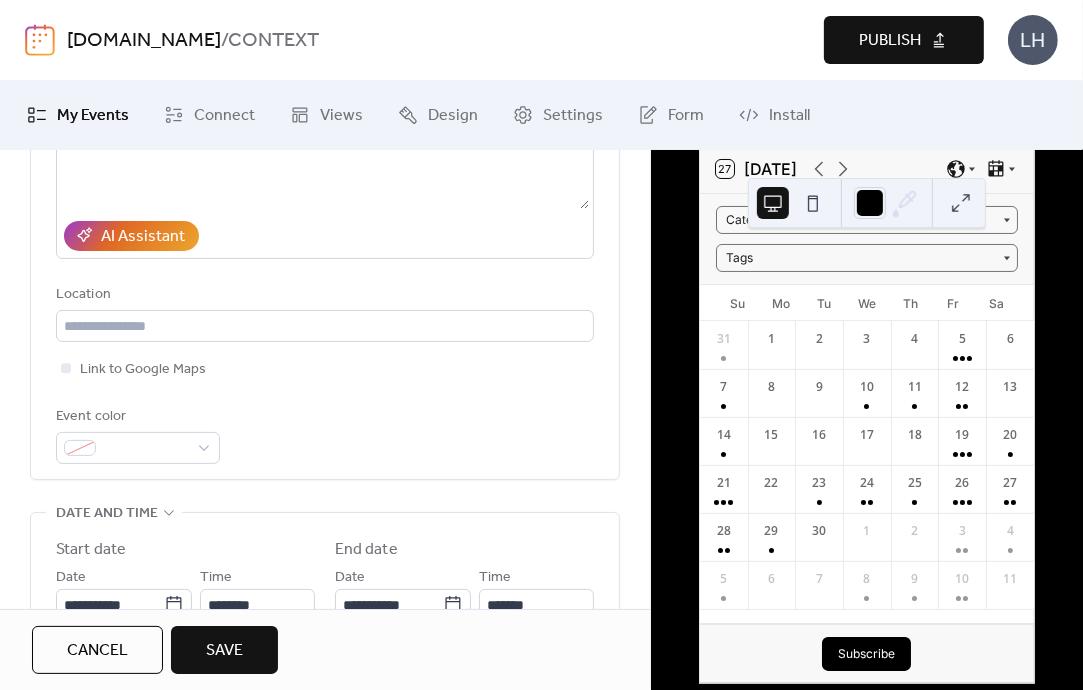 scroll, scrollTop: 412, scrollLeft: 0, axis: vertical 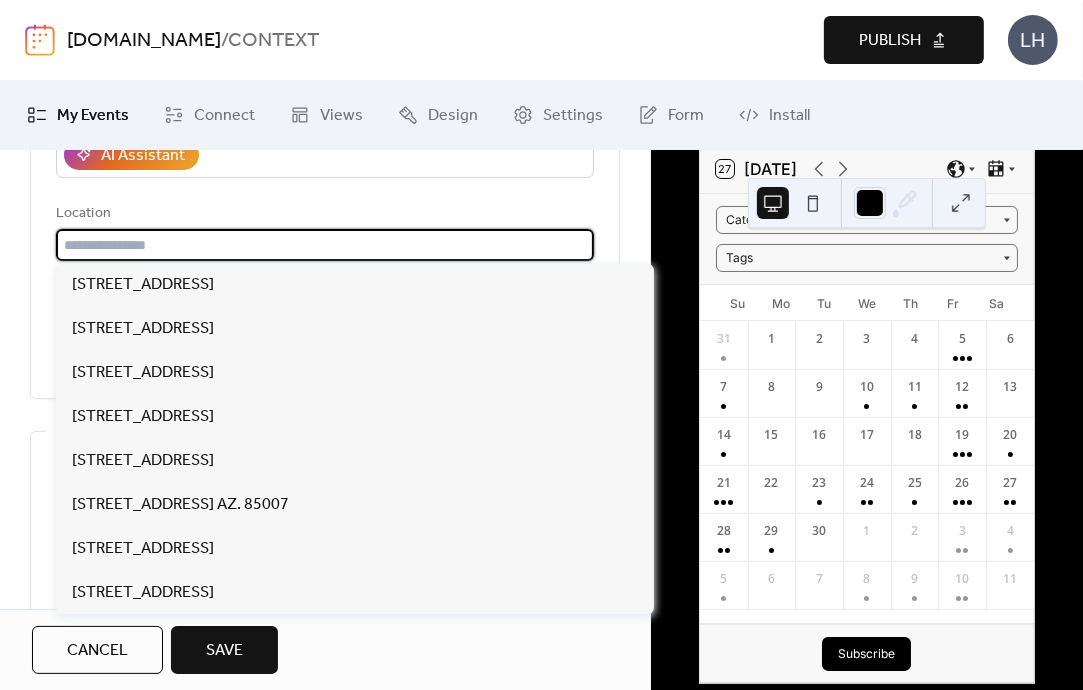 click at bounding box center (325, 245) 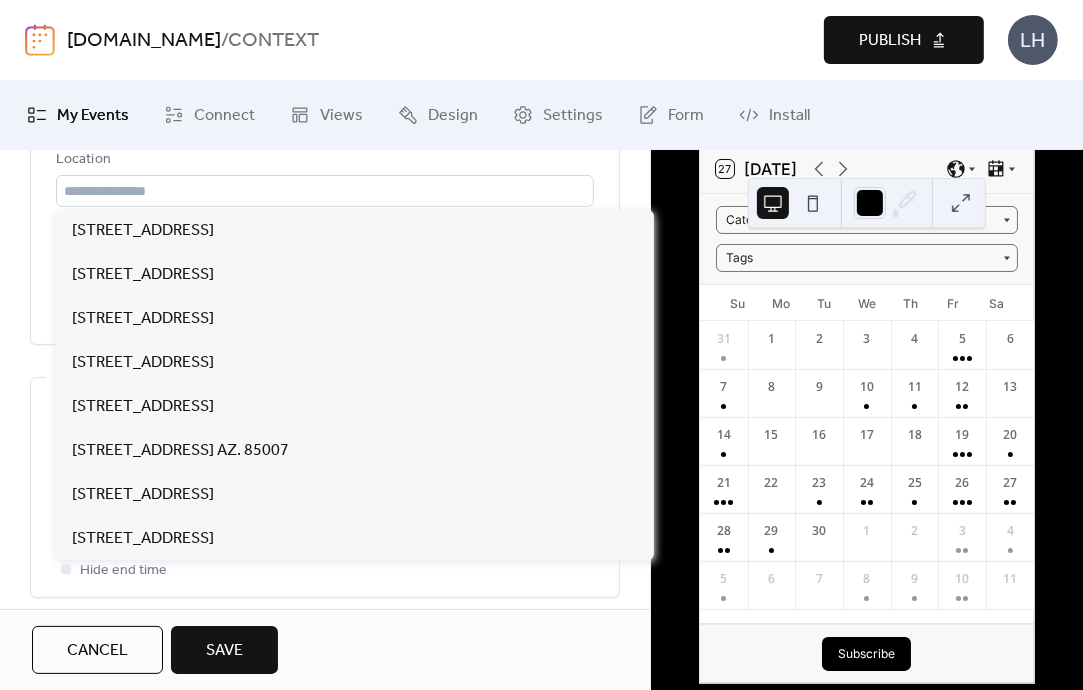 scroll, scrollTop: 467, scrollLeft: 0, axis: vertical 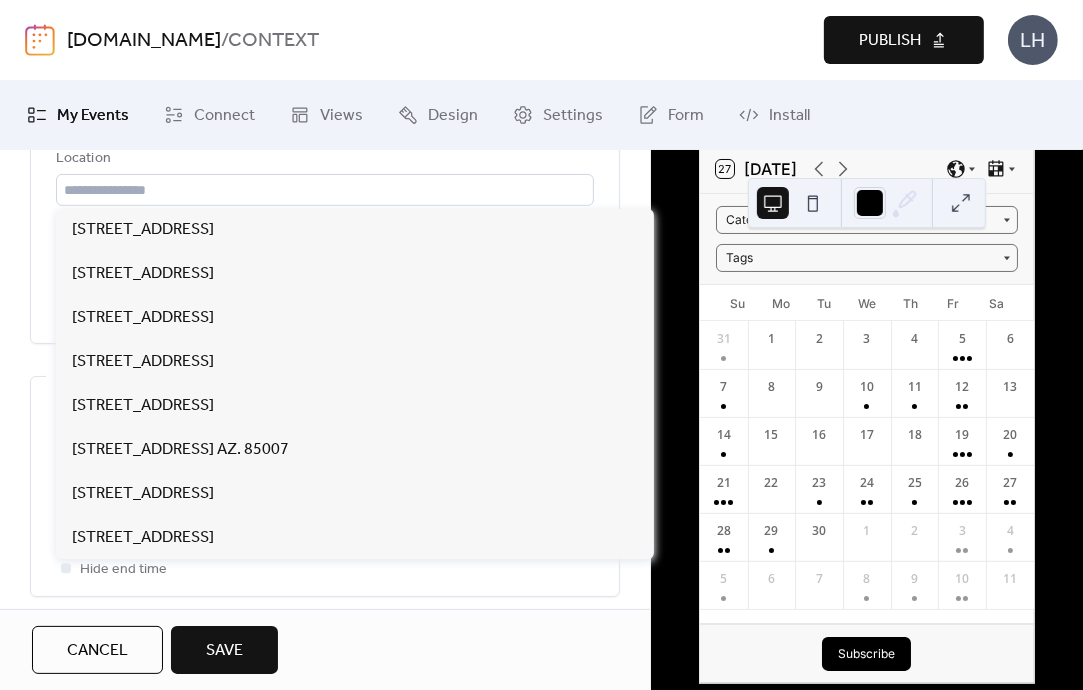 click on "Location" at bounding box center (323, 159) 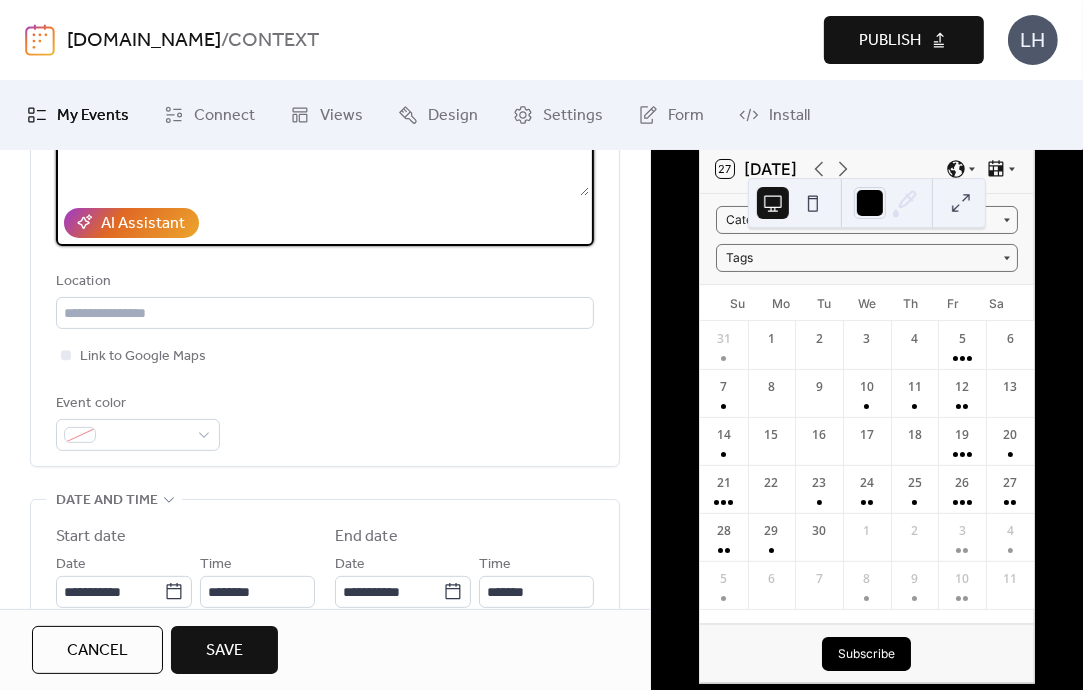click on "**********" at bounding box center (322, 120) 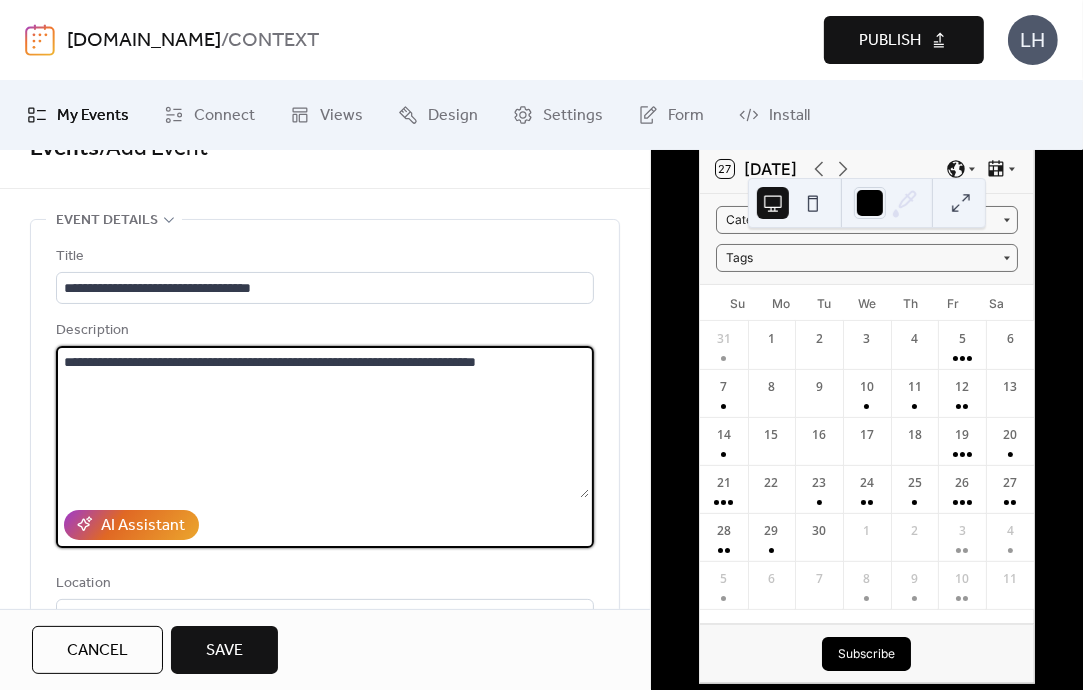 scroll, scrollTop: 39, scrollLeft: 0, axis: vertical 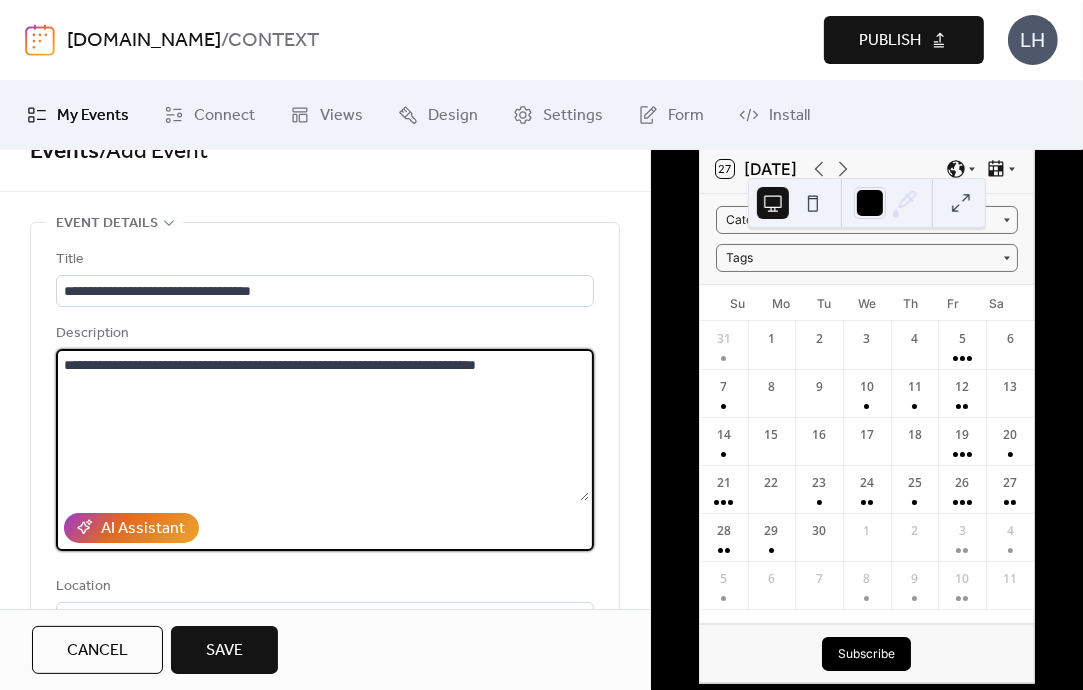 paste on "**********" 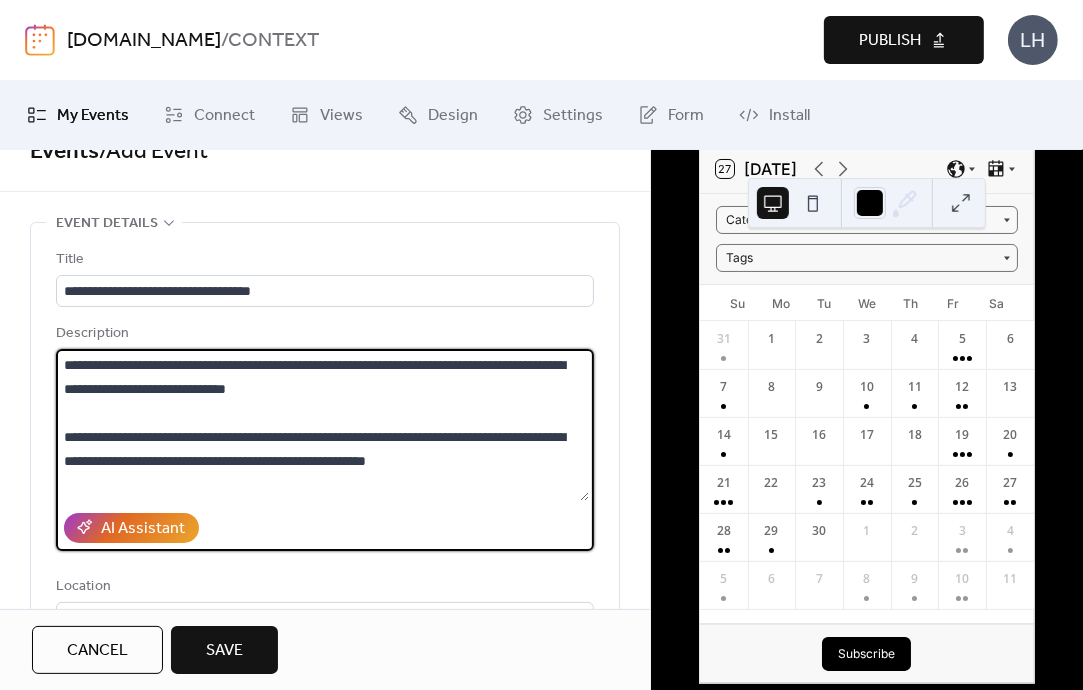 scroll, scrollTop: 333, scrollLeft: 0, axis: vertical 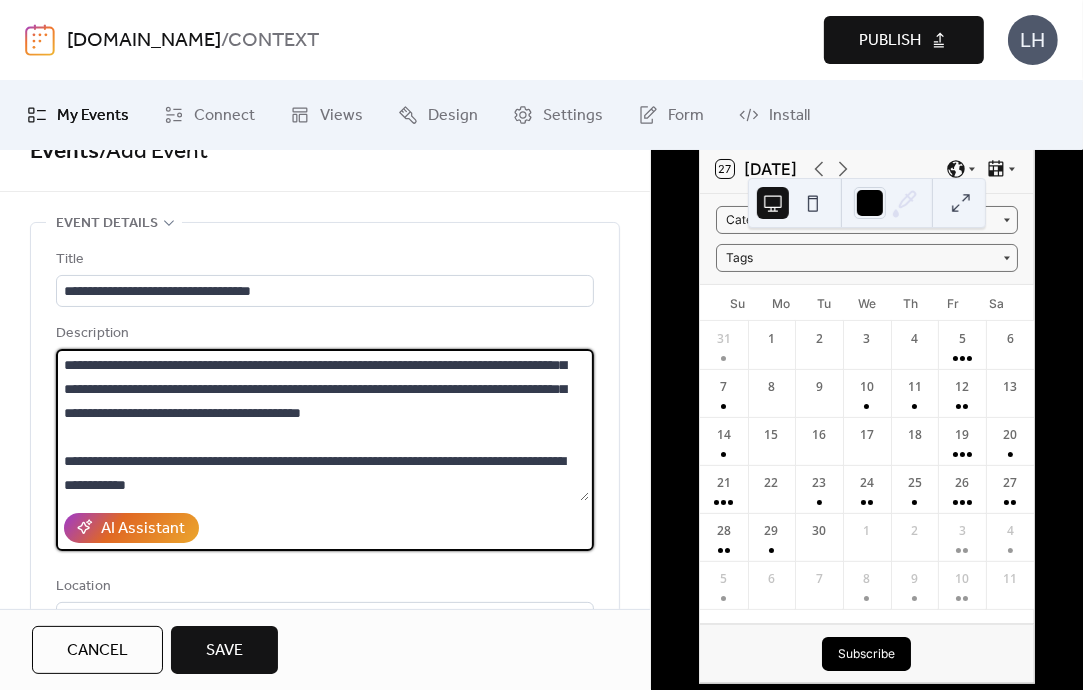 type on "**********" 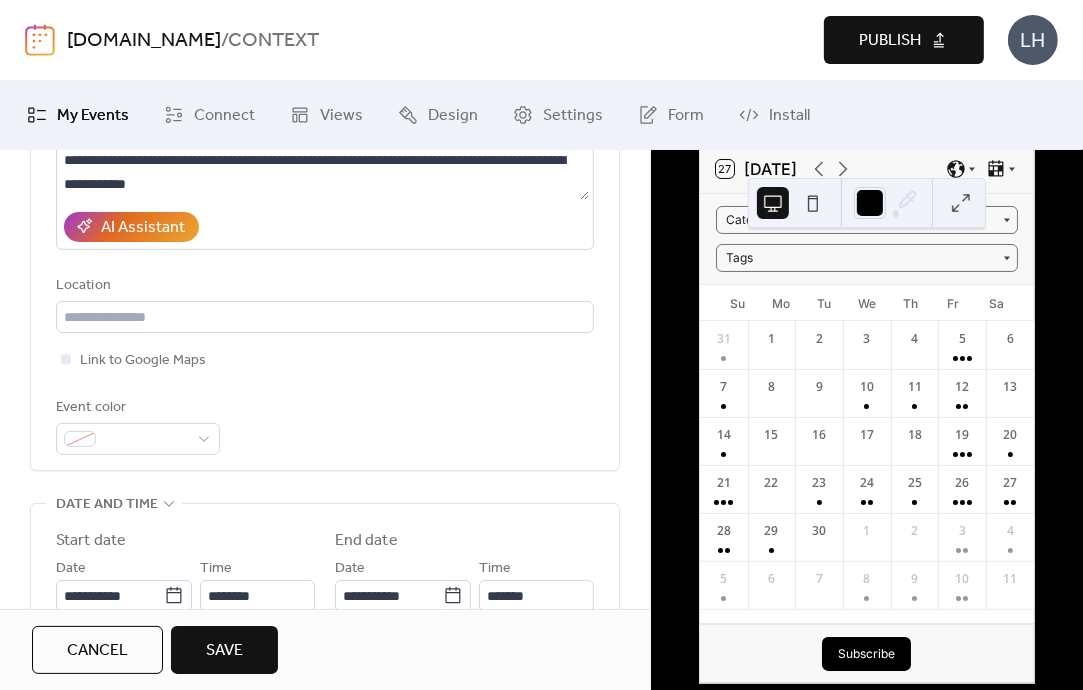 scroll, scrollTop: 348, scrollLeft: 0, axis: vertical 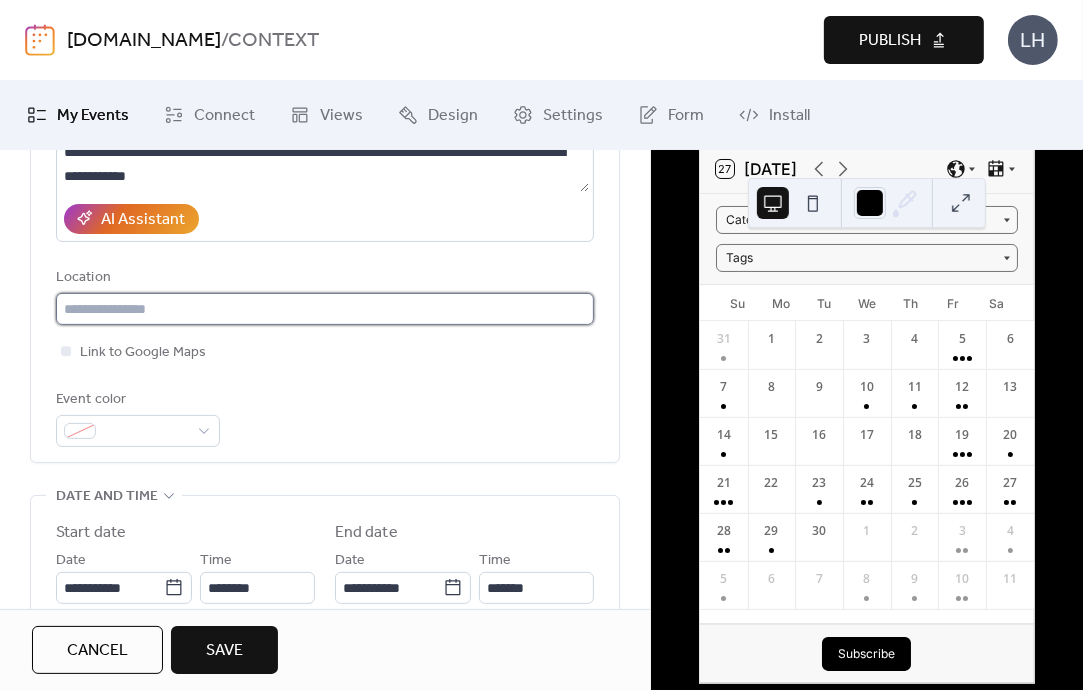 click at bounding box center (325, 309) 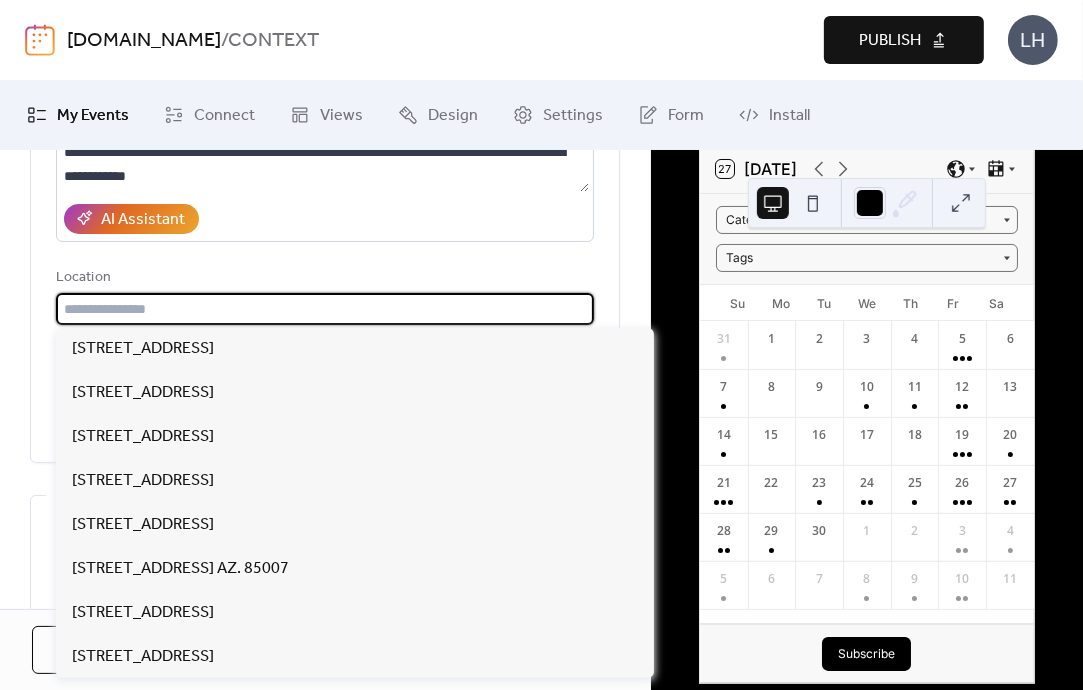 paste on "**********" 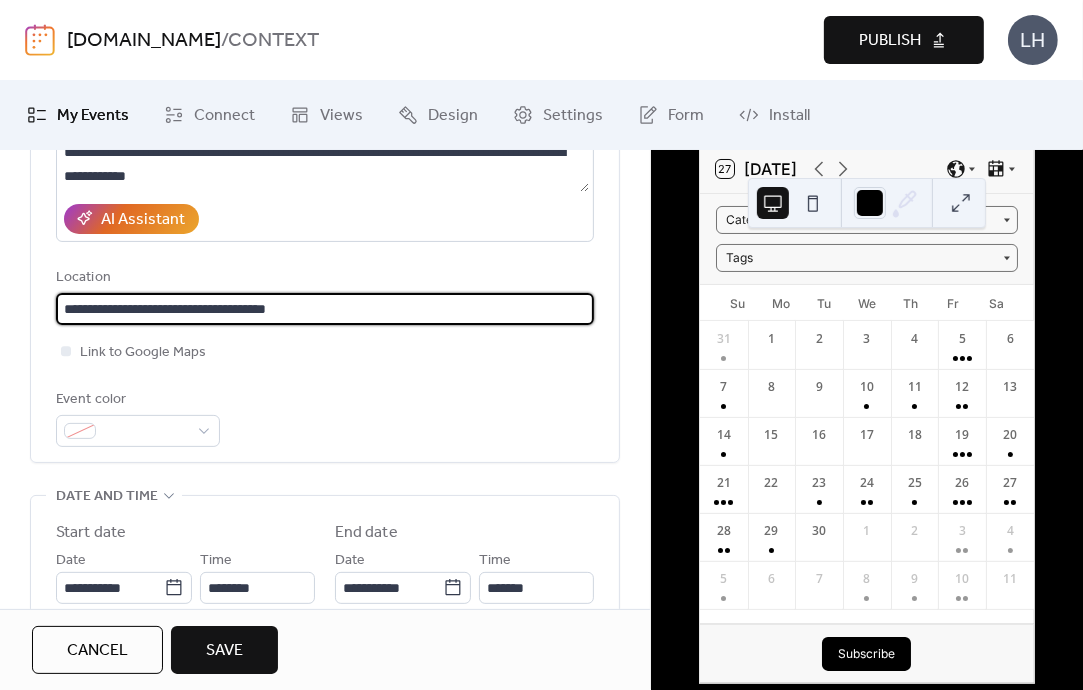 click on "**********" at bounding box center [325, 309] 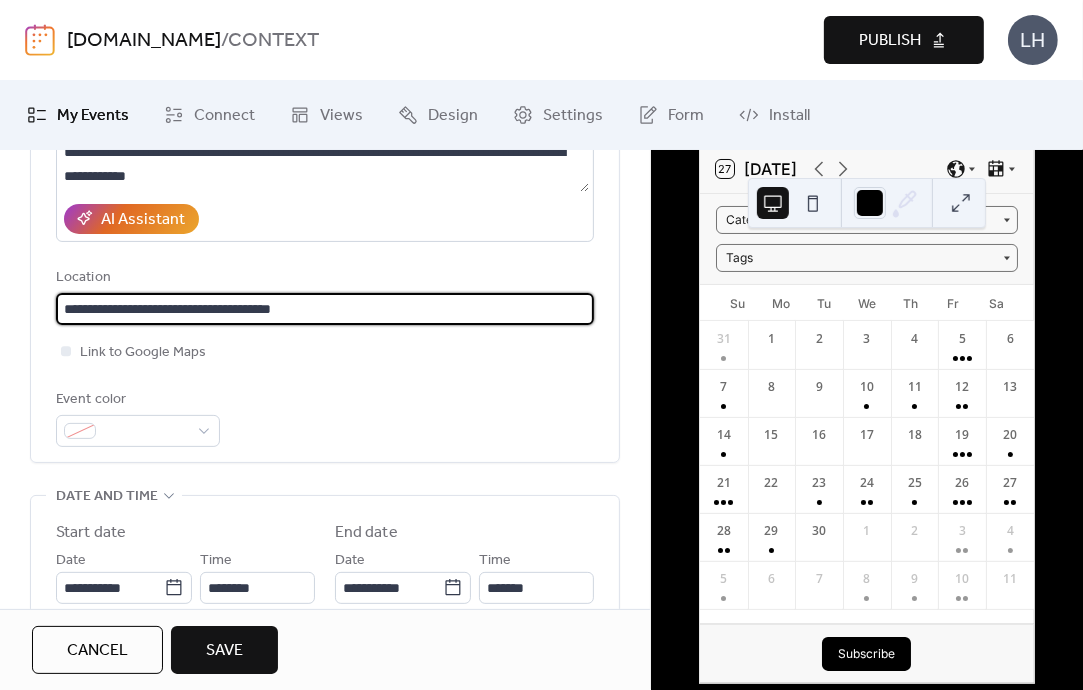 type on "**********" 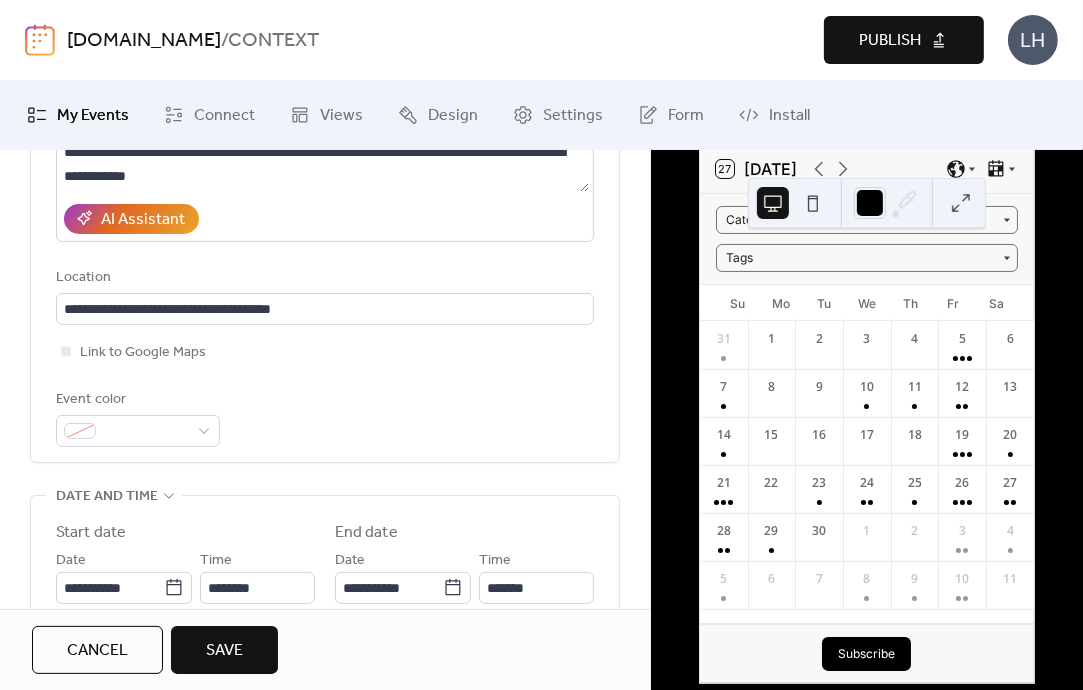 click on "Event color" at bounding box center [325, 417] 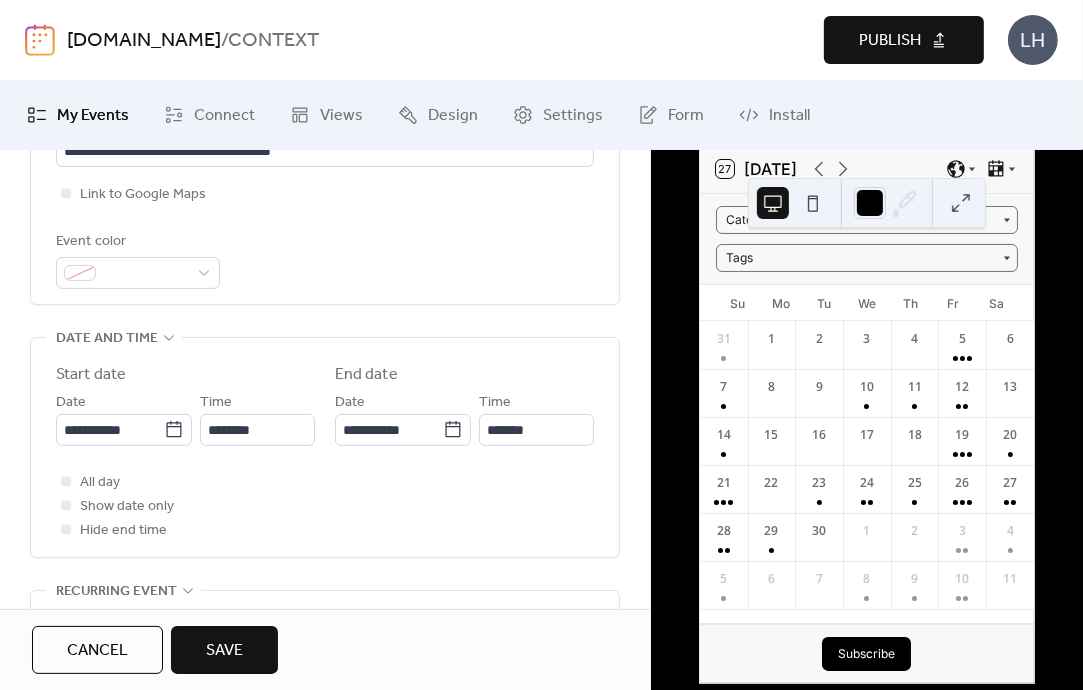 scroll, scrollTop: 570, scrollLeft: 0, axis: vertical 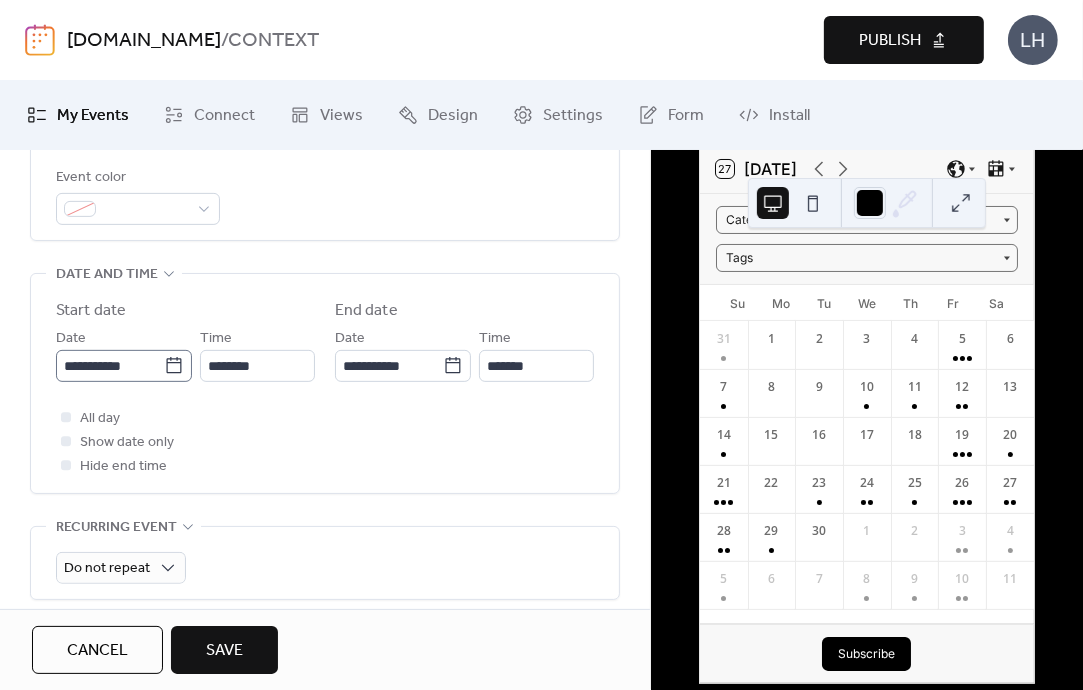 click 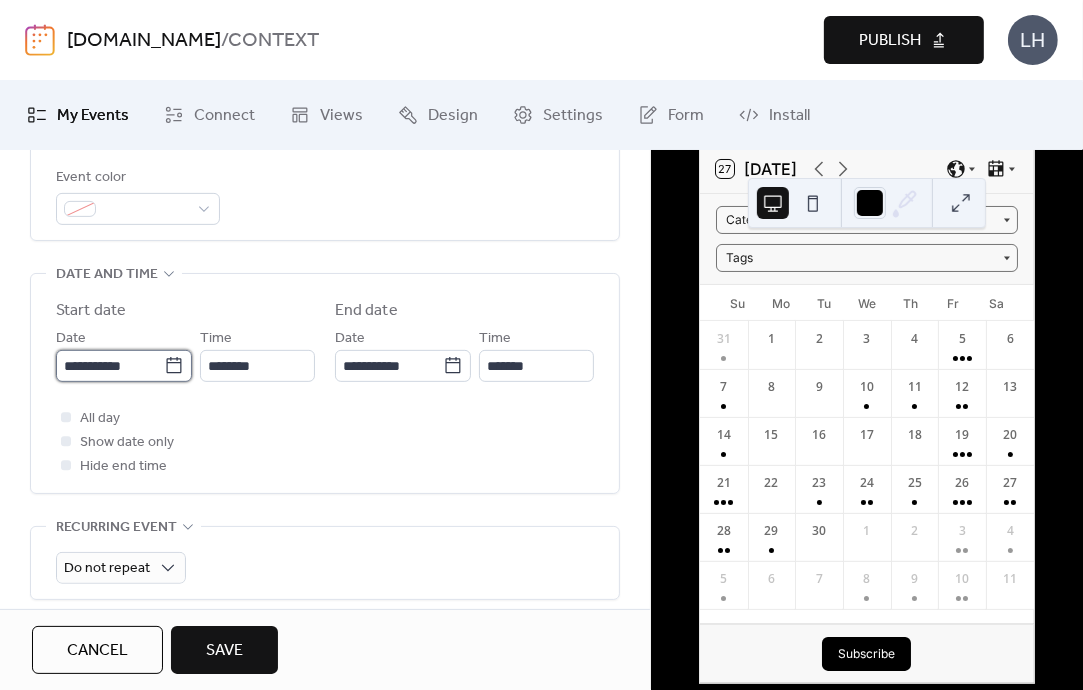 click on "**********" at bounding box center [110, 366] 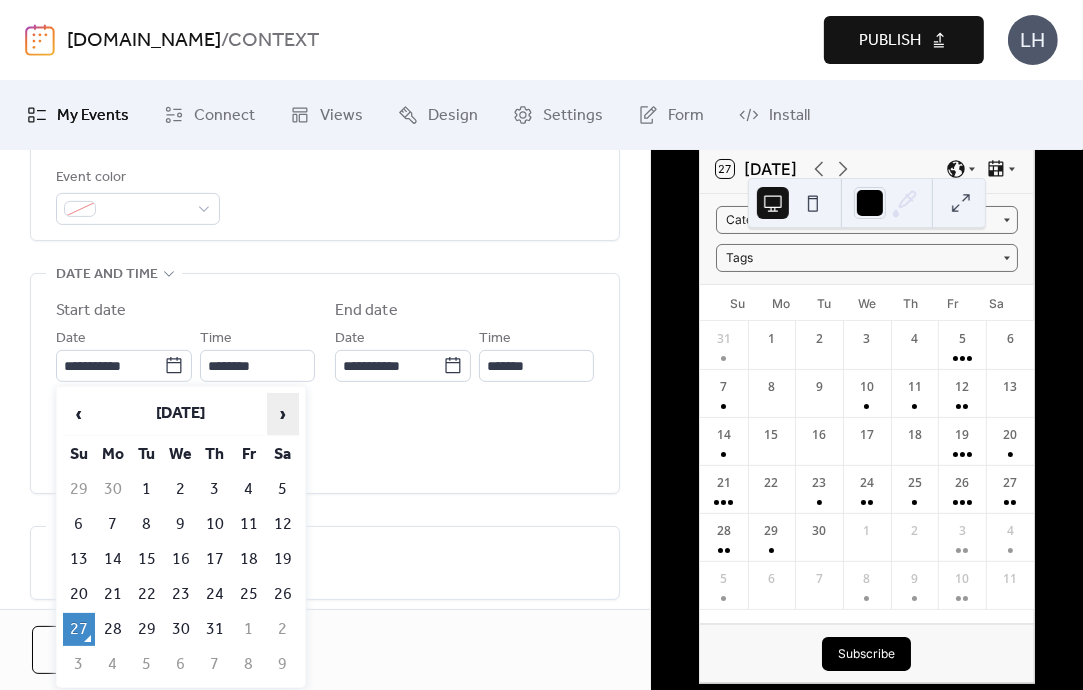 click on "›" at bounding box center (283, 414) 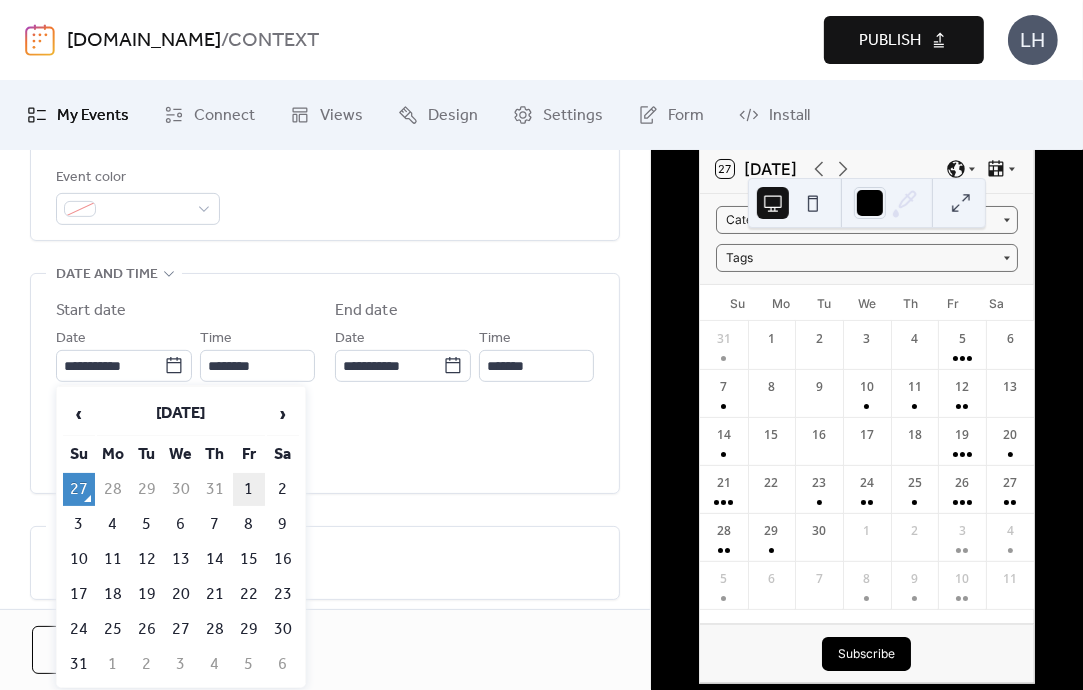 click on "1" at bounding box center (249, 489) 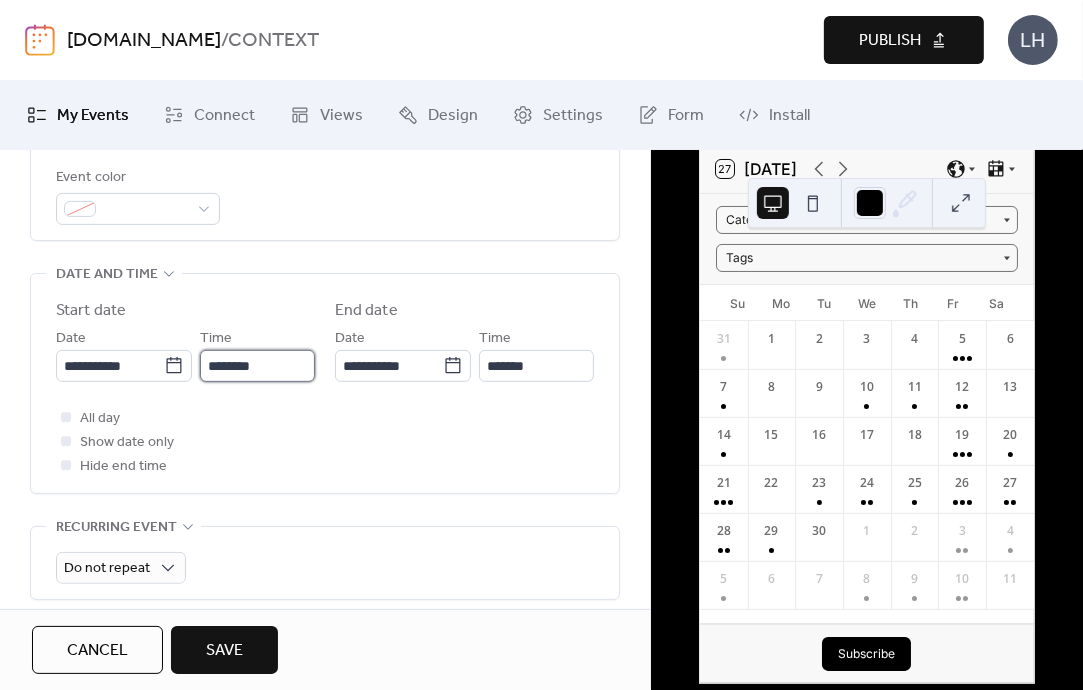 click on "********" at bounding box center [257, 366] 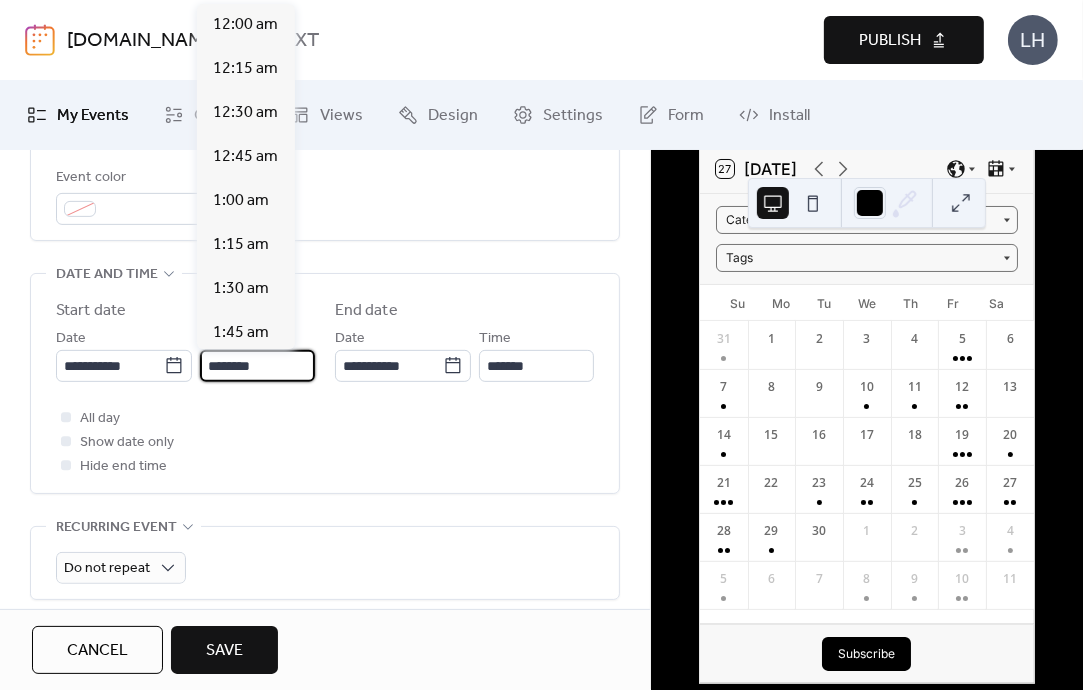 click on "********" at bounding box center [257, 366] 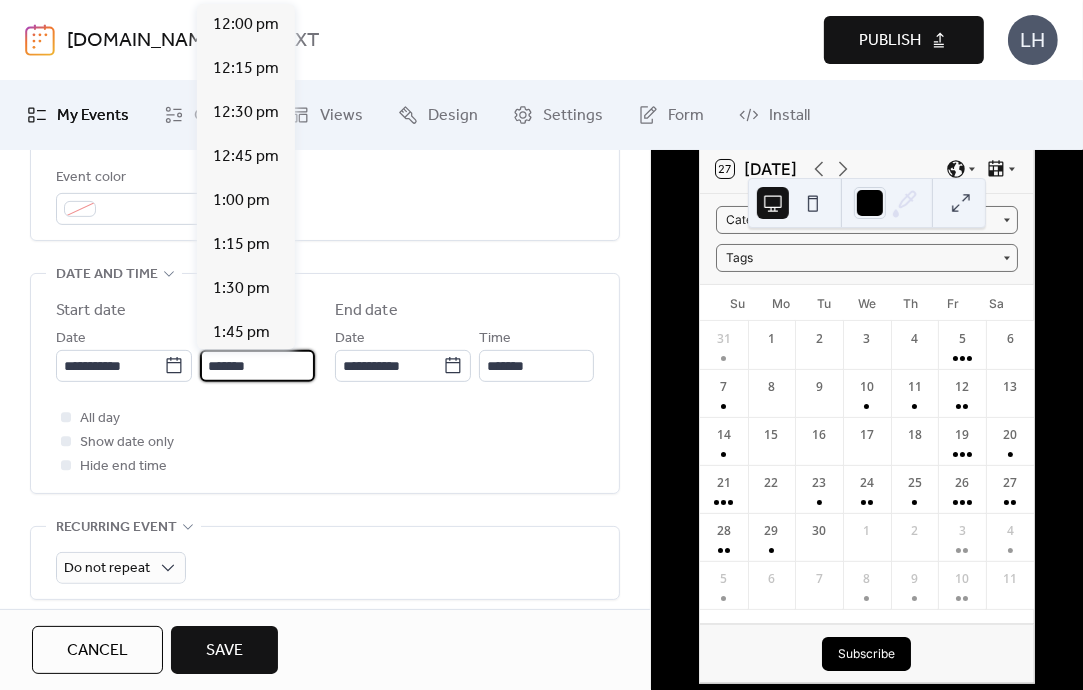 scroll, scrollTop: 3520, scrollLeft: 0, axis: vertical 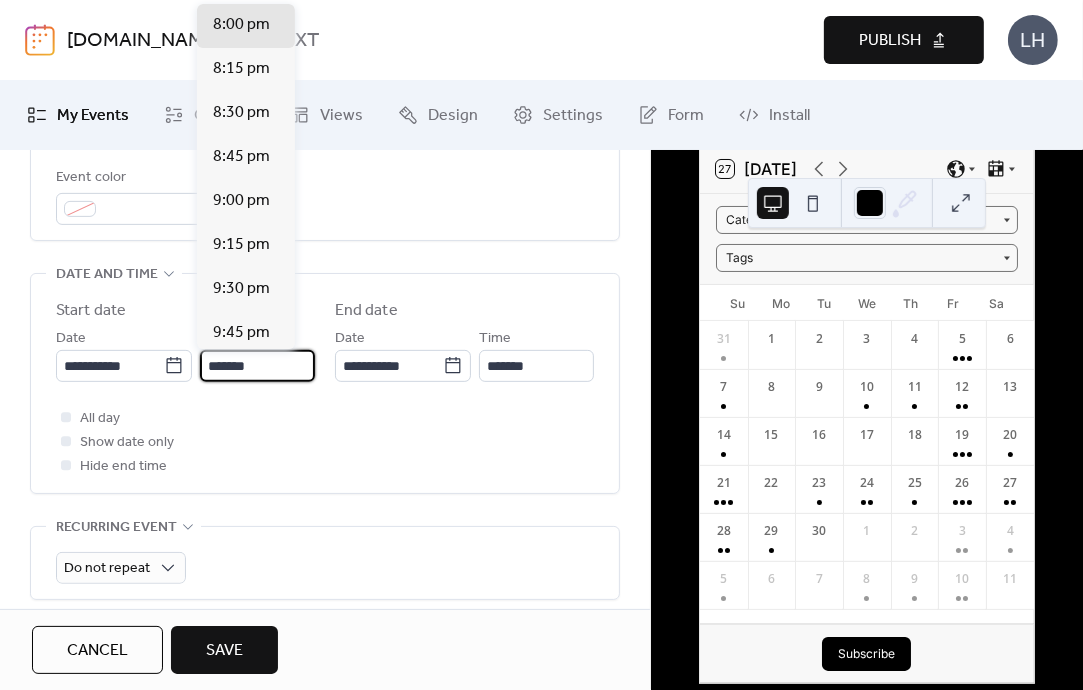type on "*******" 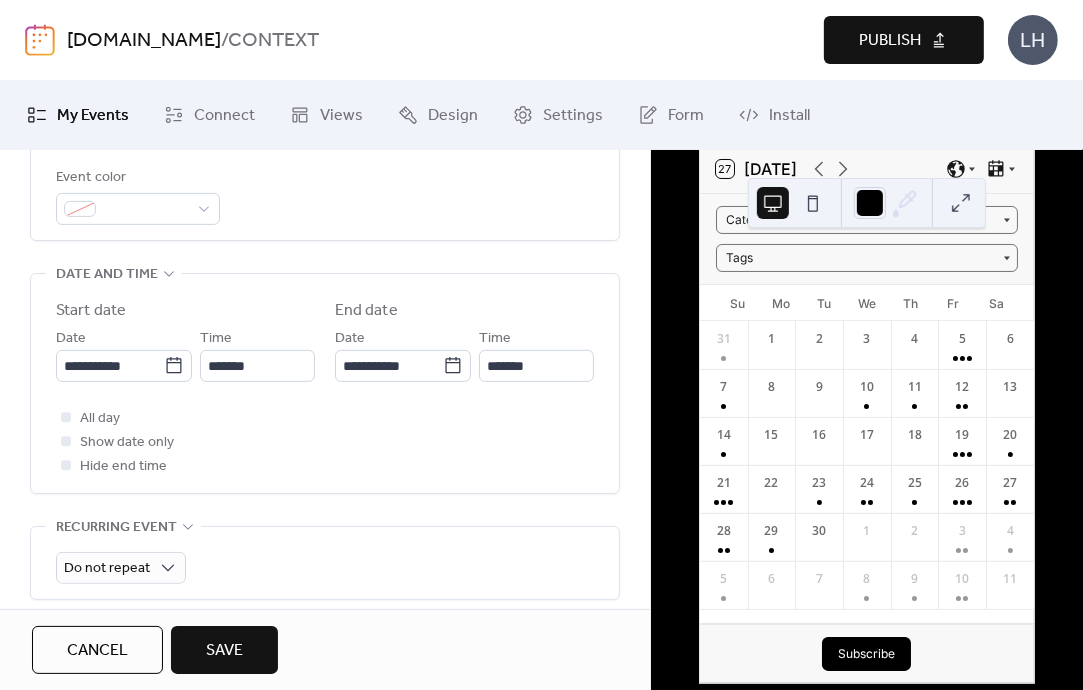 click on "End date" at bounding box center [464, 311] 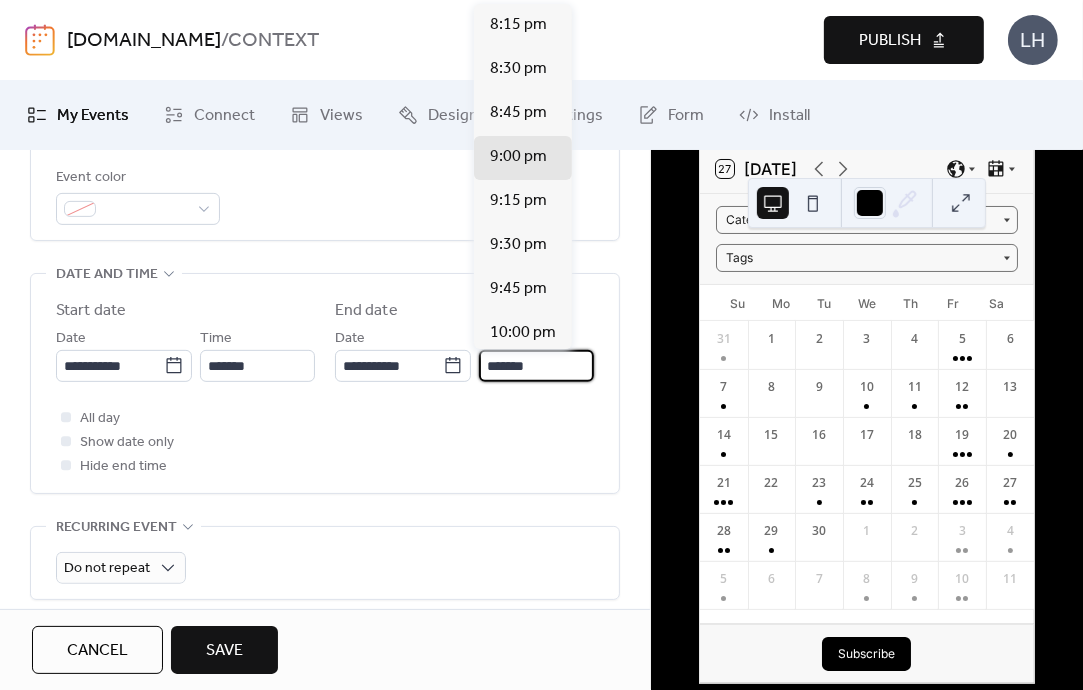 click on "*******" at bounding box center [536, 366] 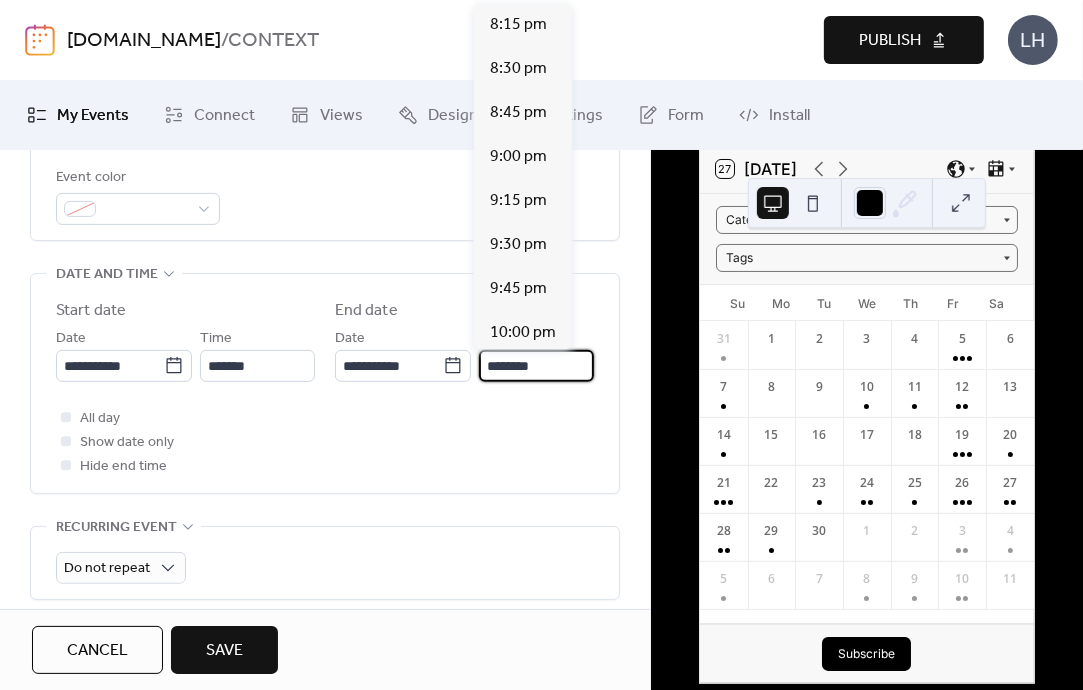 scroll, scrollTop: 315, scrollLeft: 0, axis: vertical 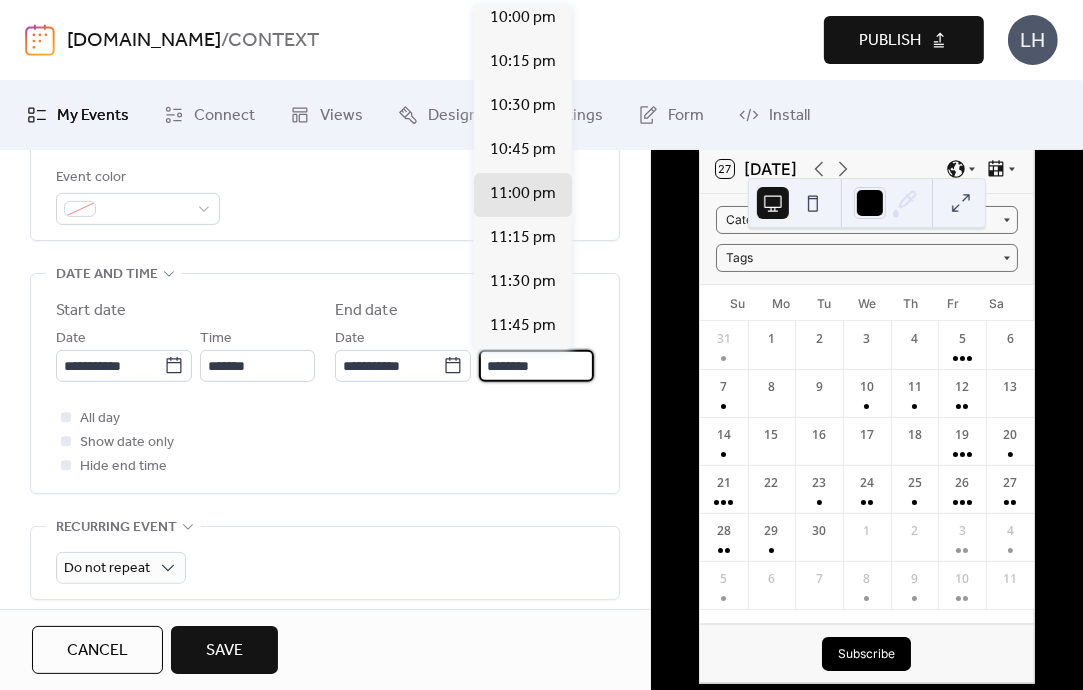 type on "********" 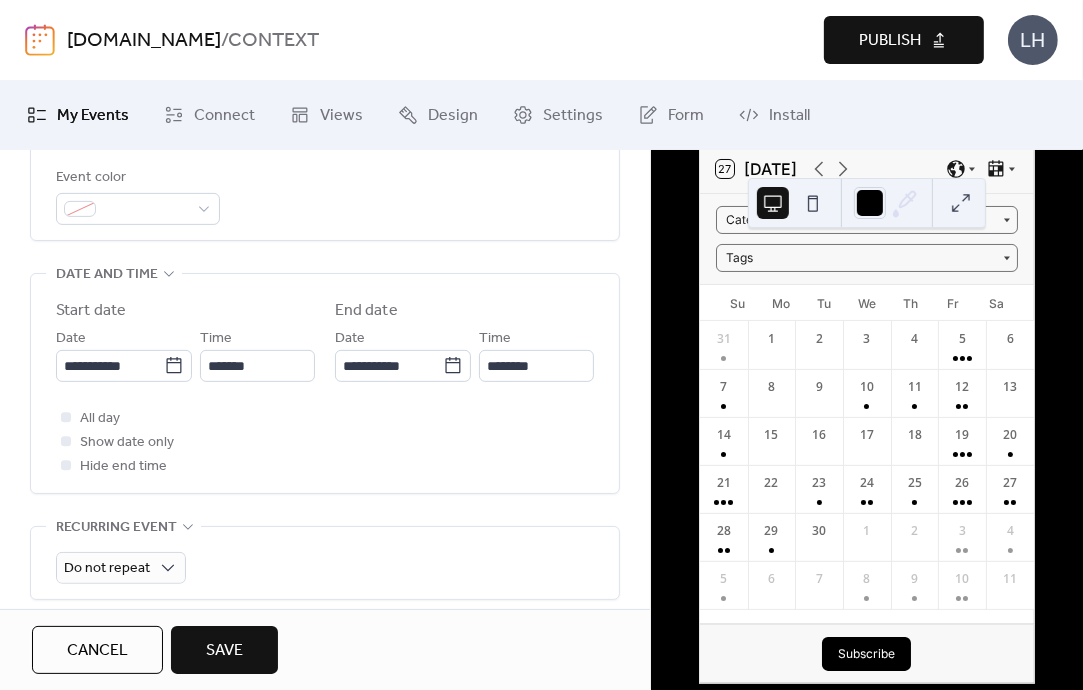 click on "All day Show date only Hide end time" at bounding box center (325, 442) 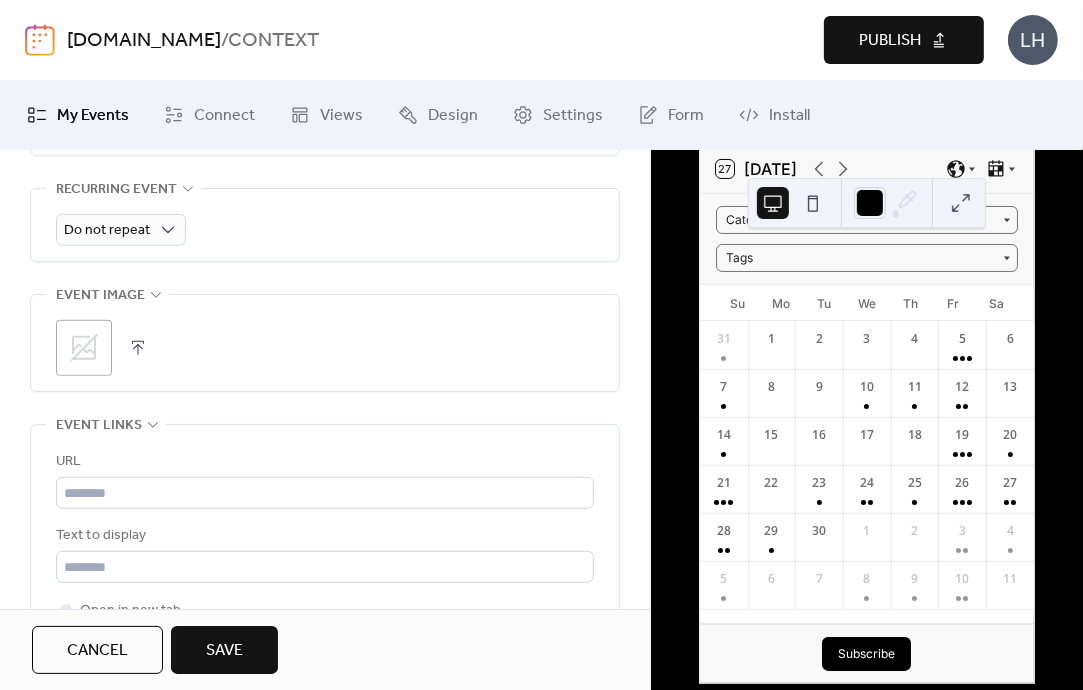 scroll, scrollTop: 910, scrollLeft: 0, axis: vertical 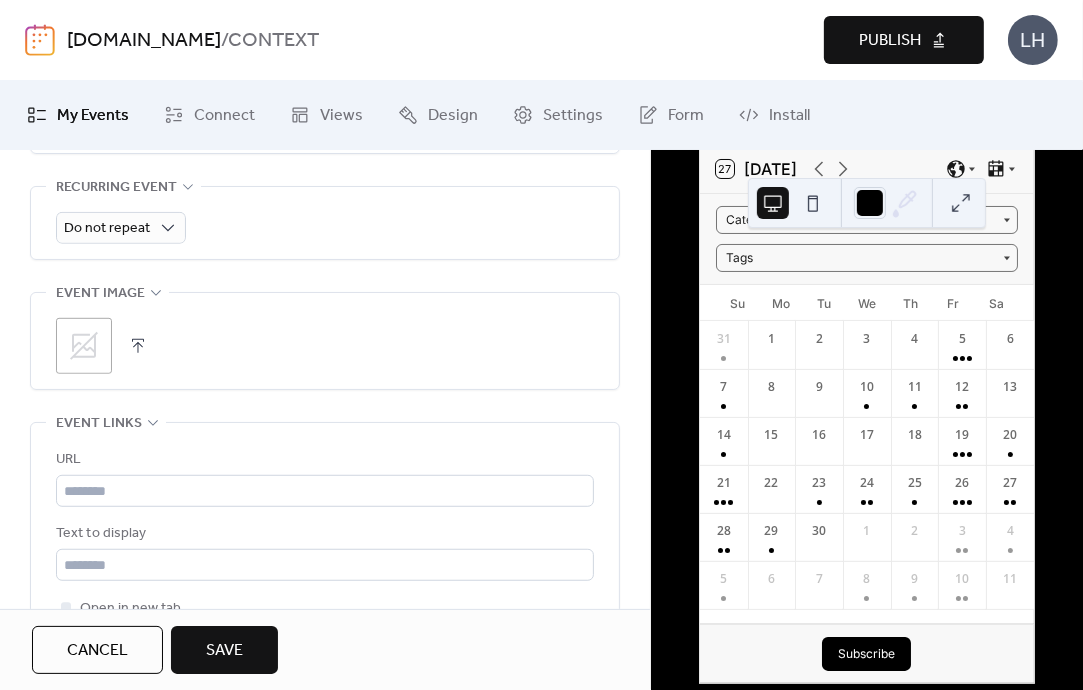 click 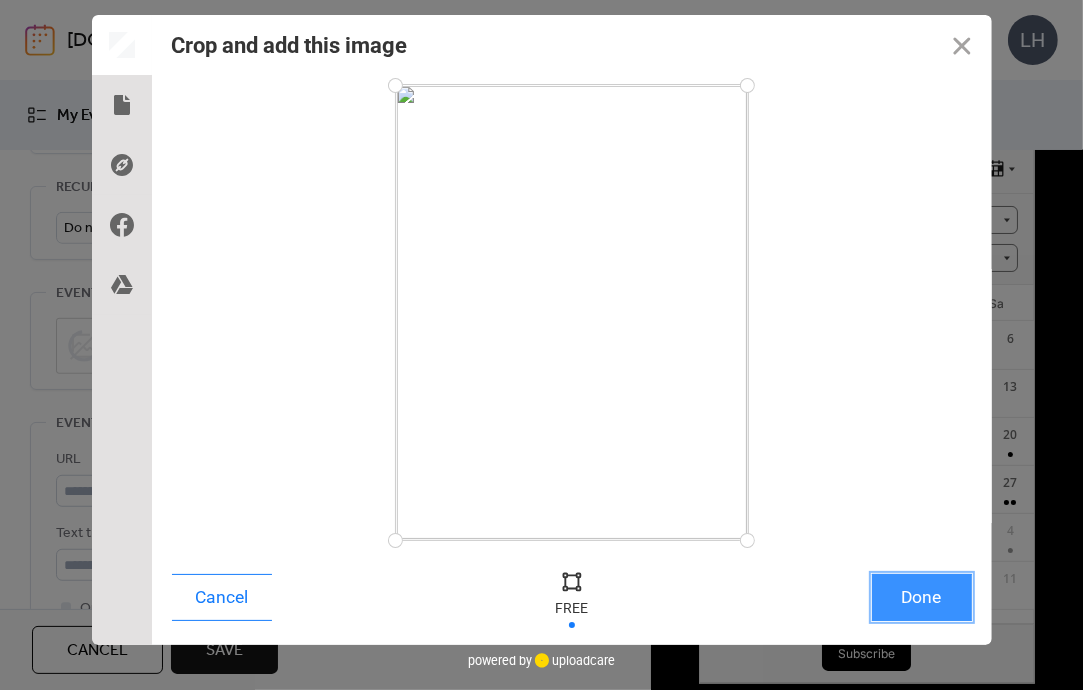 click on "Done" at bounding box center [922, 597] 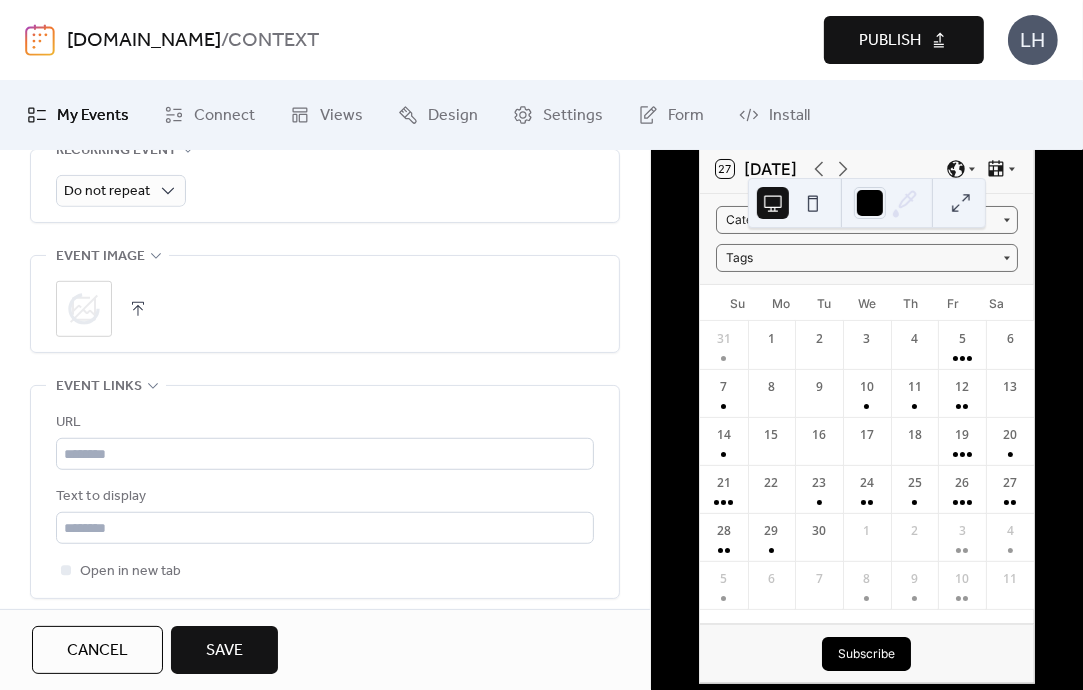 scroll, scrollTop: 950, scrollLeft: 0, axis: vertical 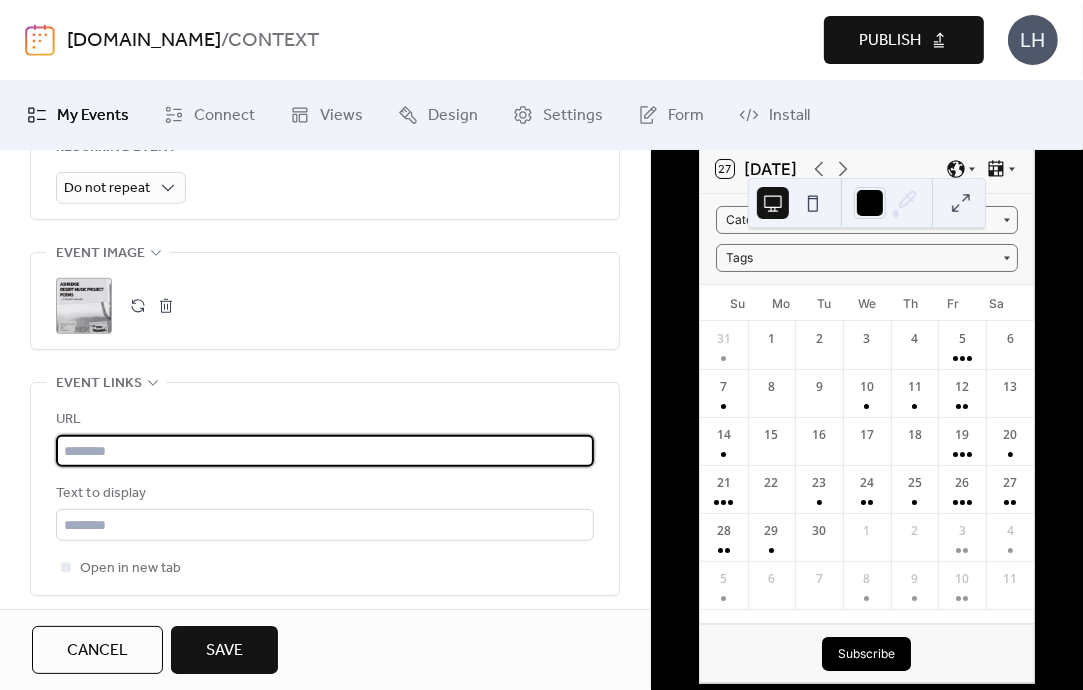 click at bounding box center (325, 451) 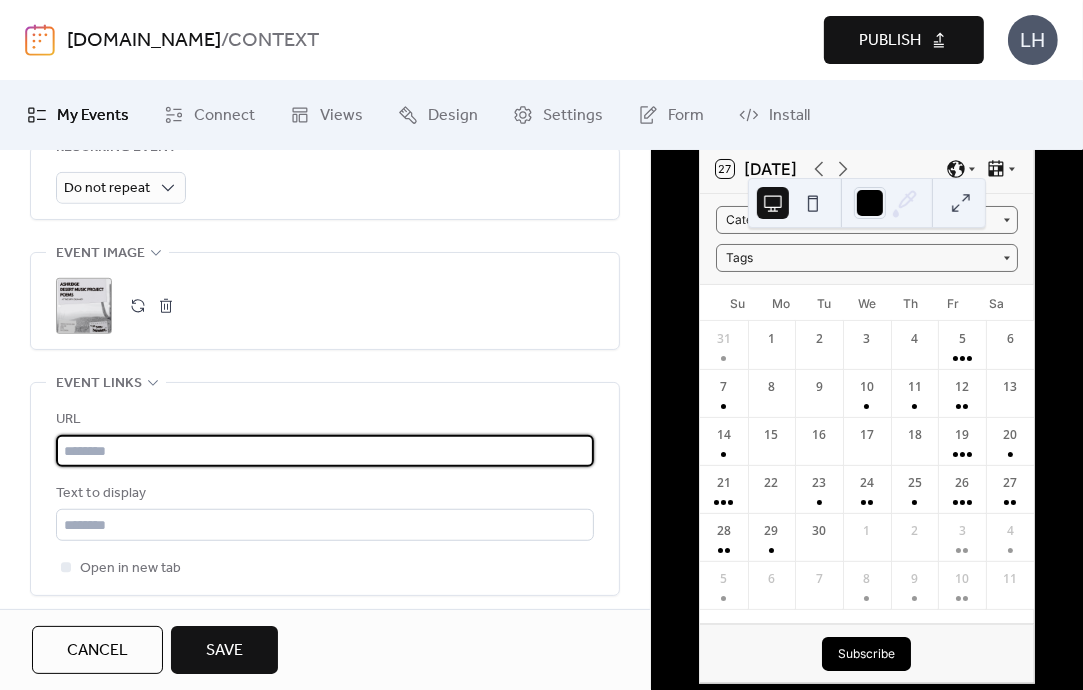 paste on "**********" 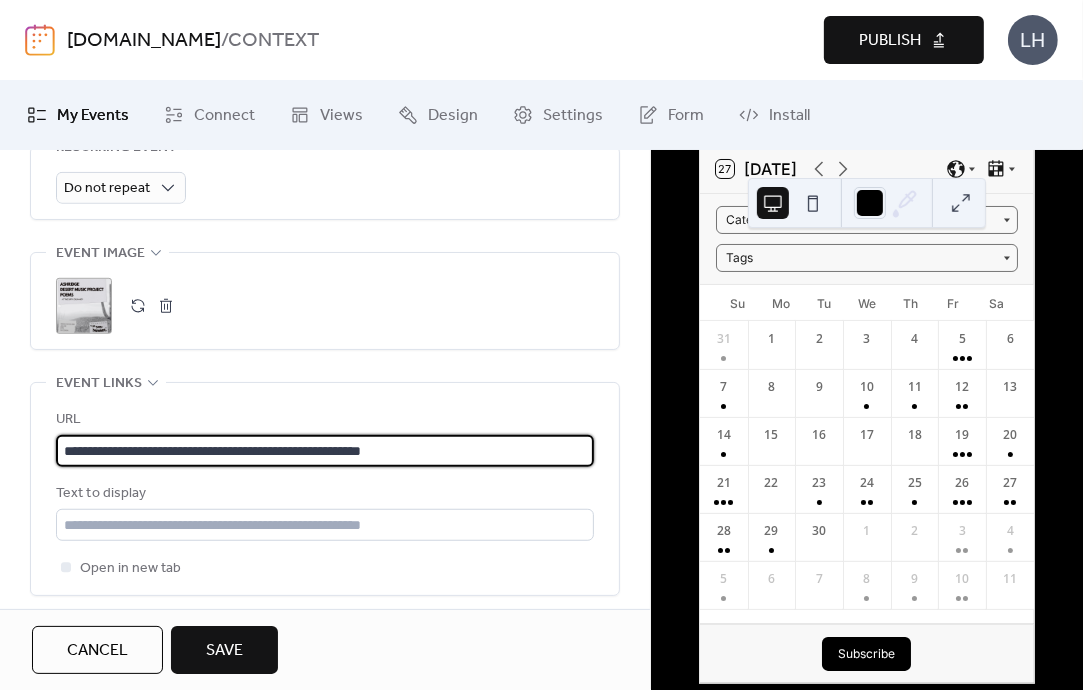 type on "**********" 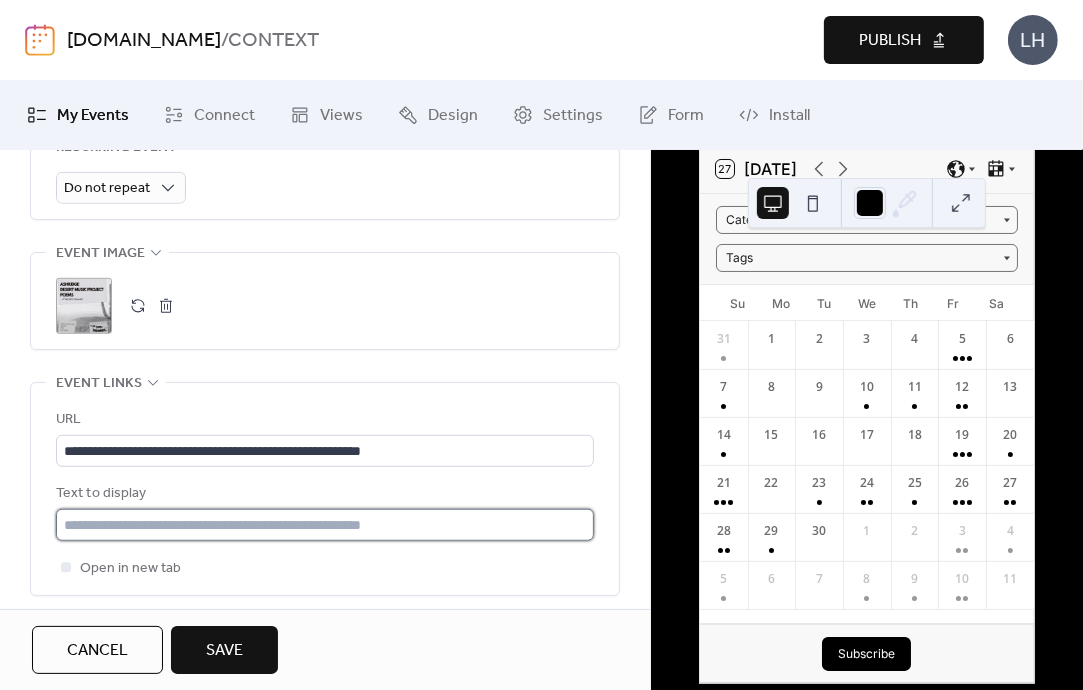 click at bounding box center [325, 525] 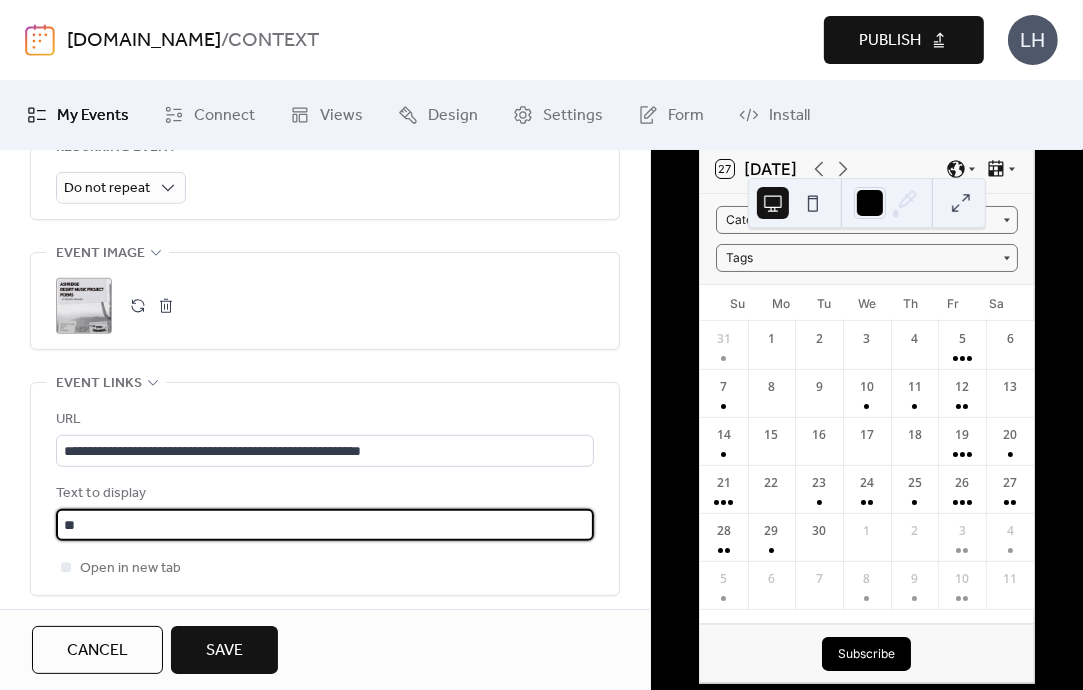type on "*" 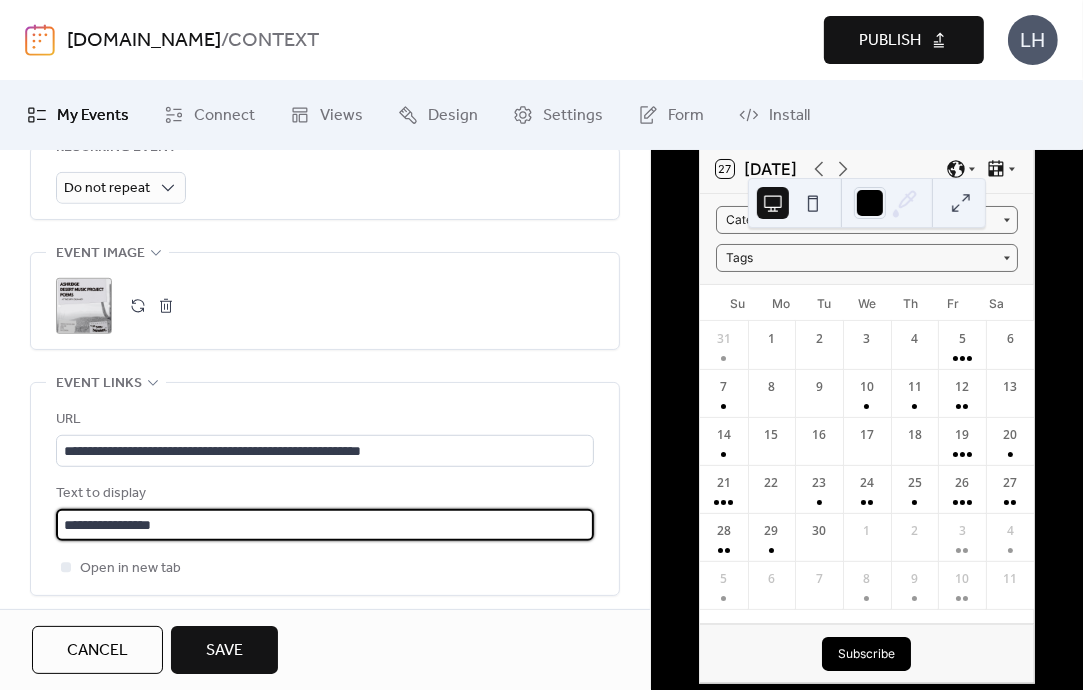type on "**********" 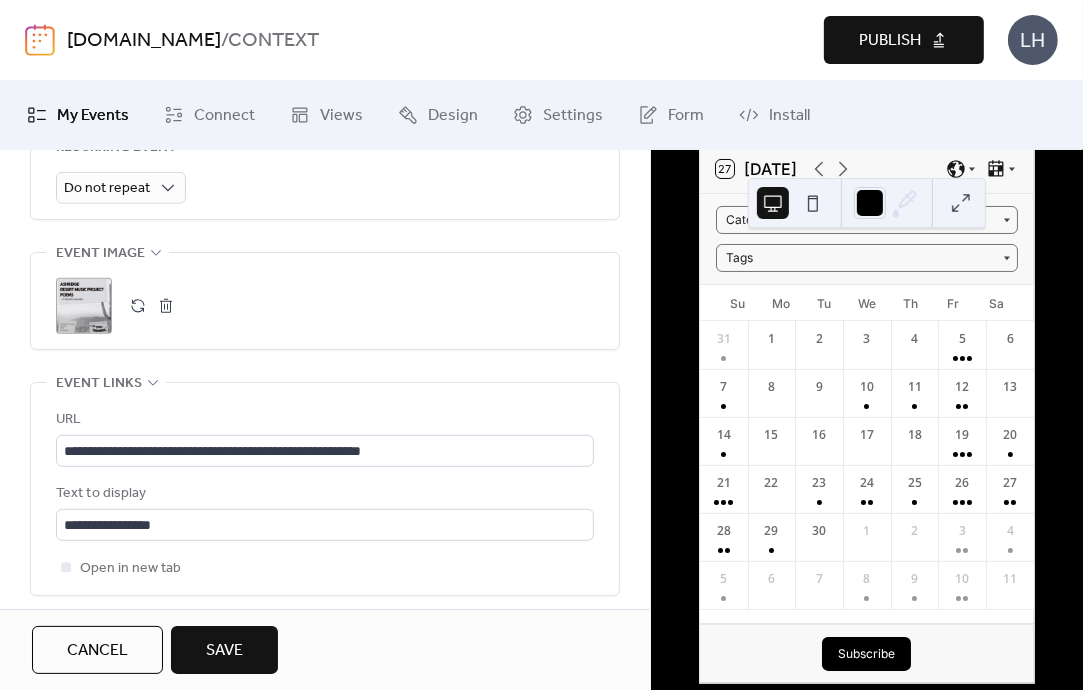 click on "Text to display" at bounding box center (323, 494) 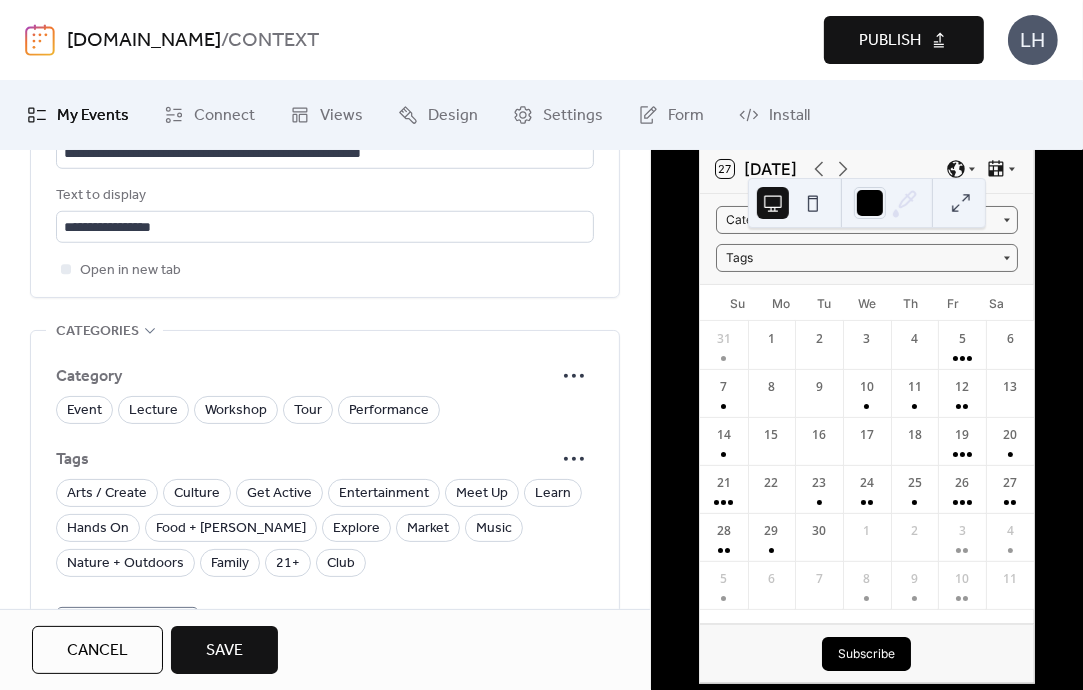 scroll, scrollTop: 1248, scrollLeft: 0, axis: vertical 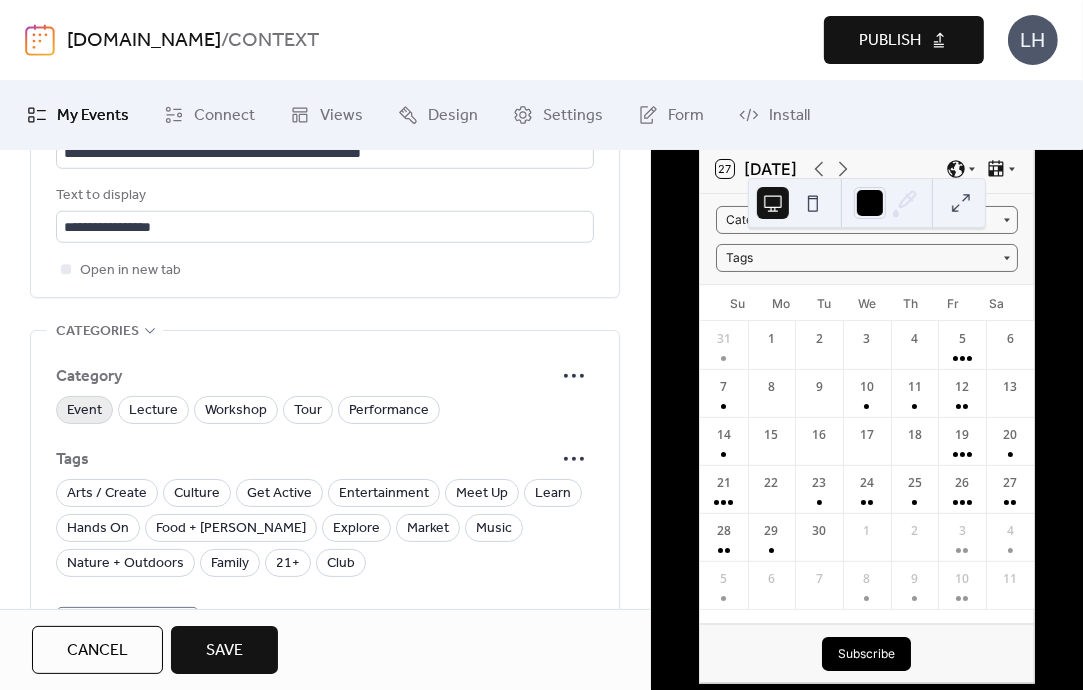 click on "Event" at bounding box center [84, 411] 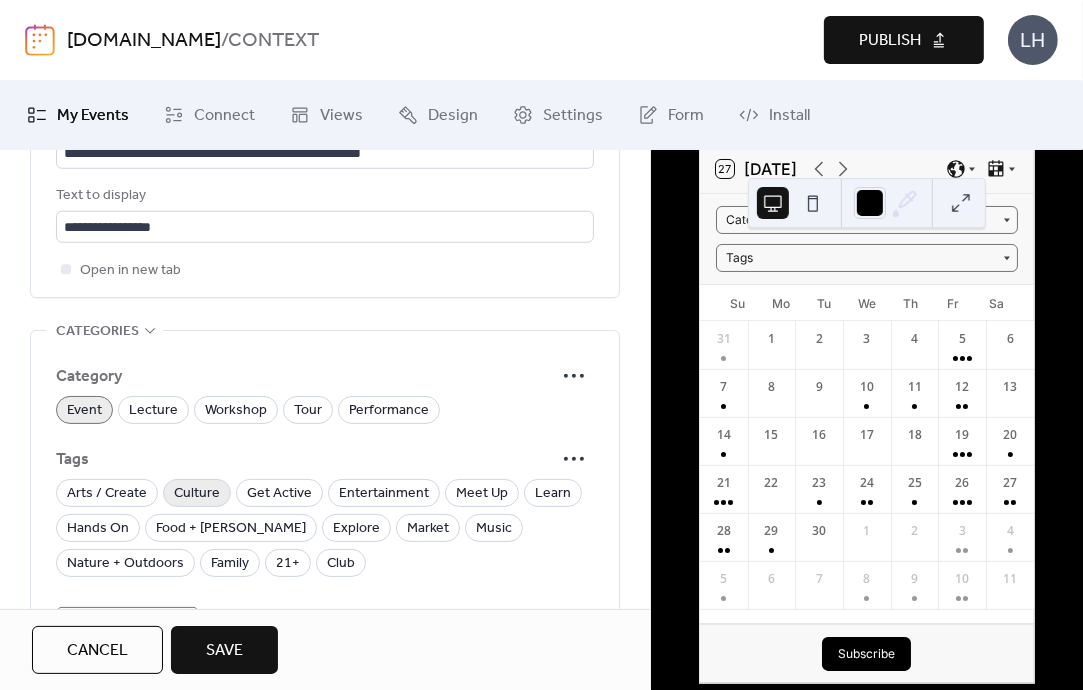 click on "Culture" at bounding box center [197, 494] 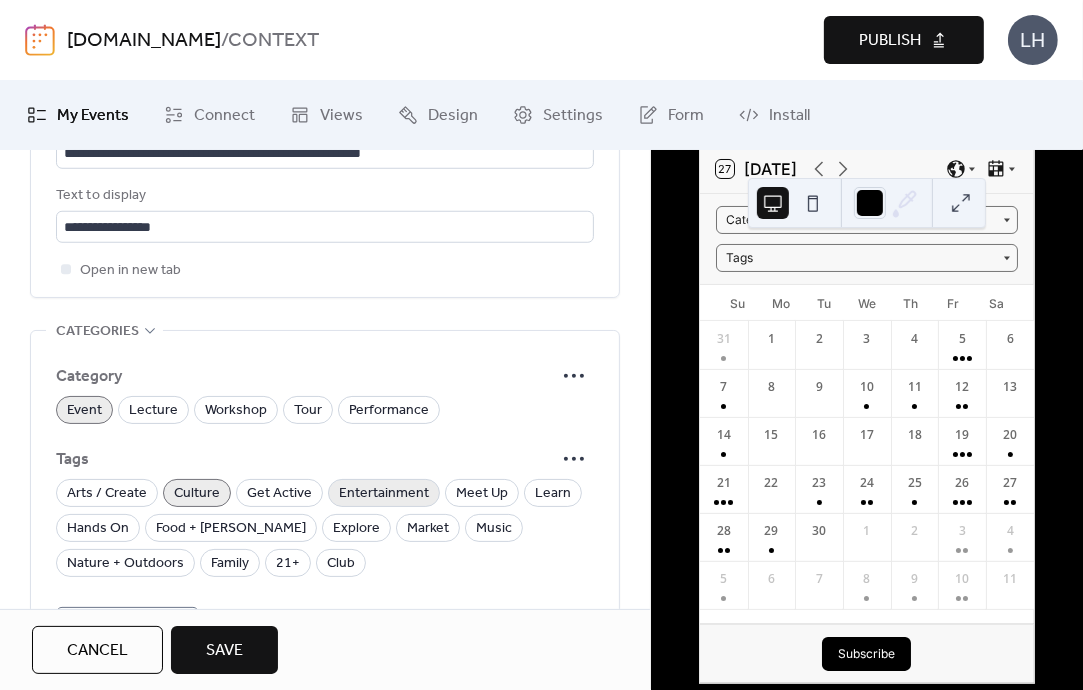click on "Entertainment" at bounding box center (384, 494) 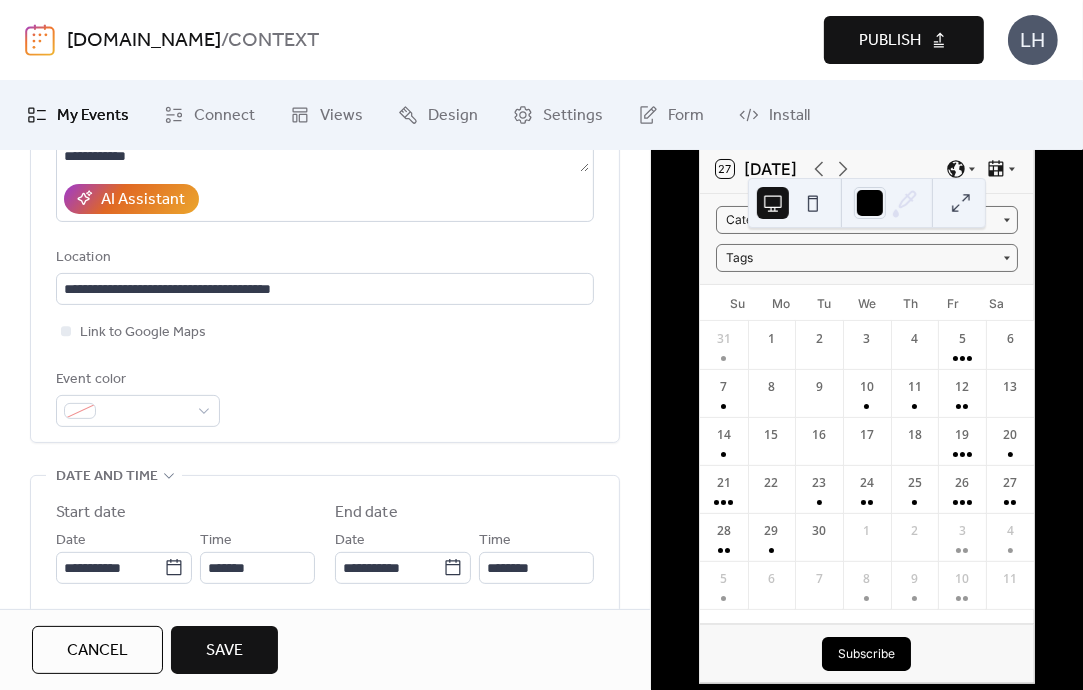 scroll, scrollTop: 368, scrollLeft: 0, axis: vertical 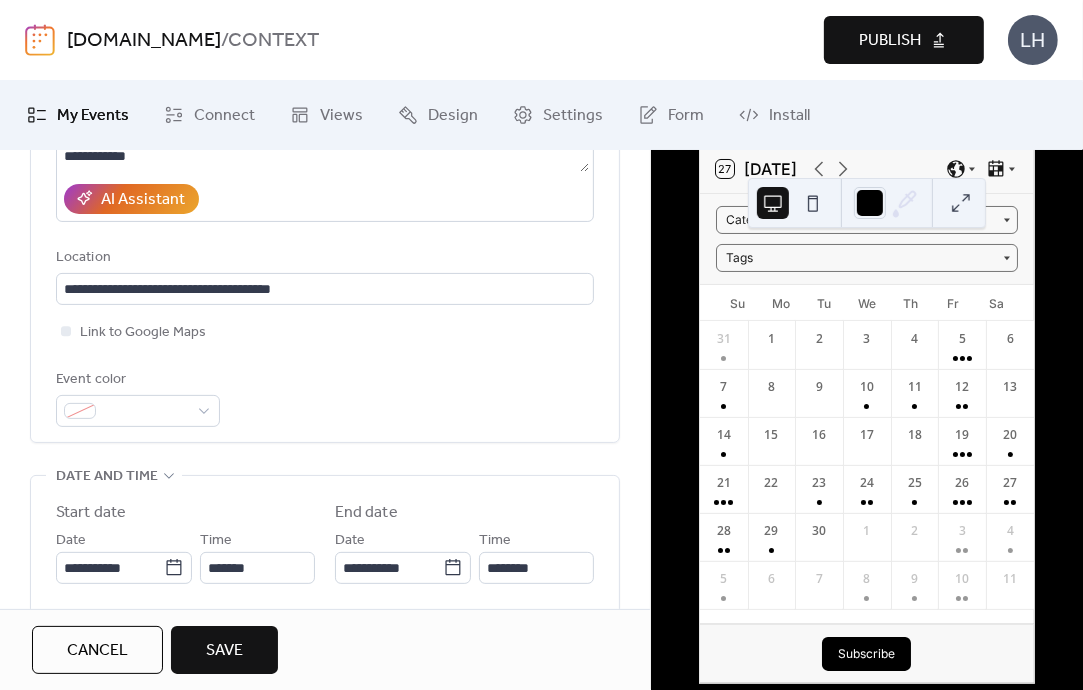 click on "Save" at bounding box center [224, 651] 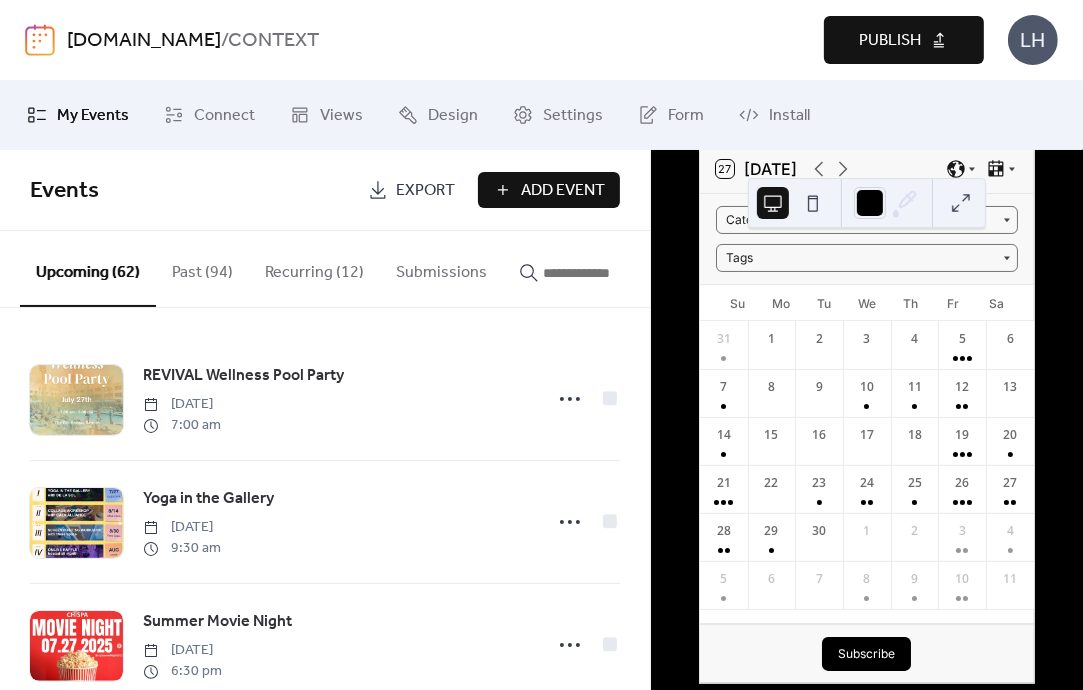 click on "Events Export Add Event" at bounding box center [325, 190] 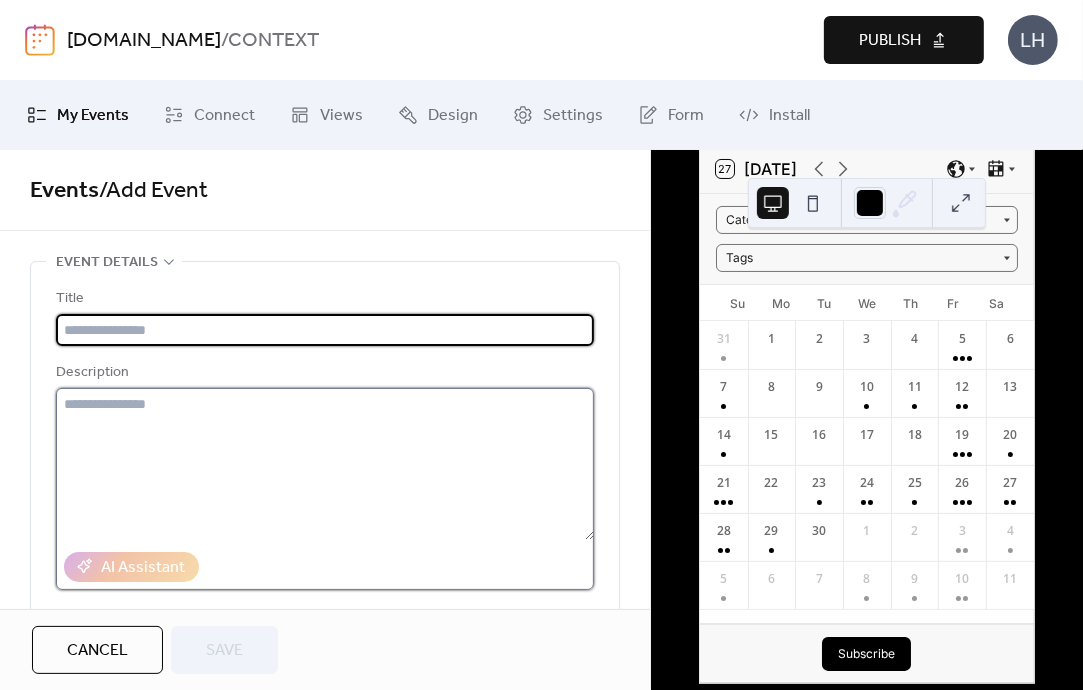 click at bounding box center [325, 464] 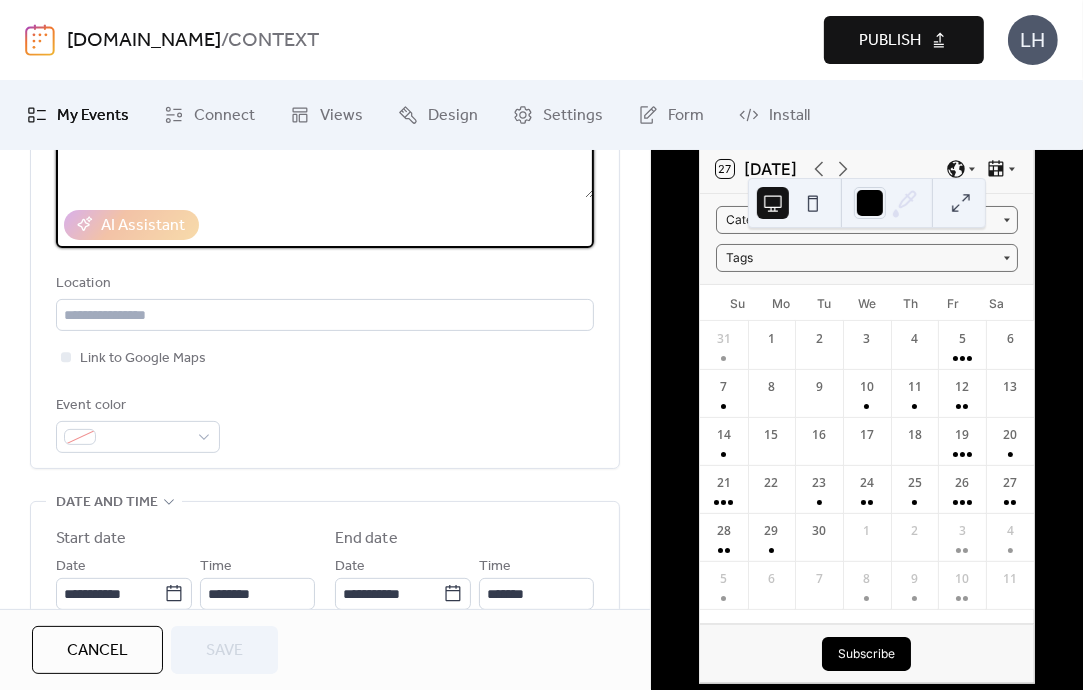 scroll, scrollTop: 359, scrollLeft: 0, axis: vertical 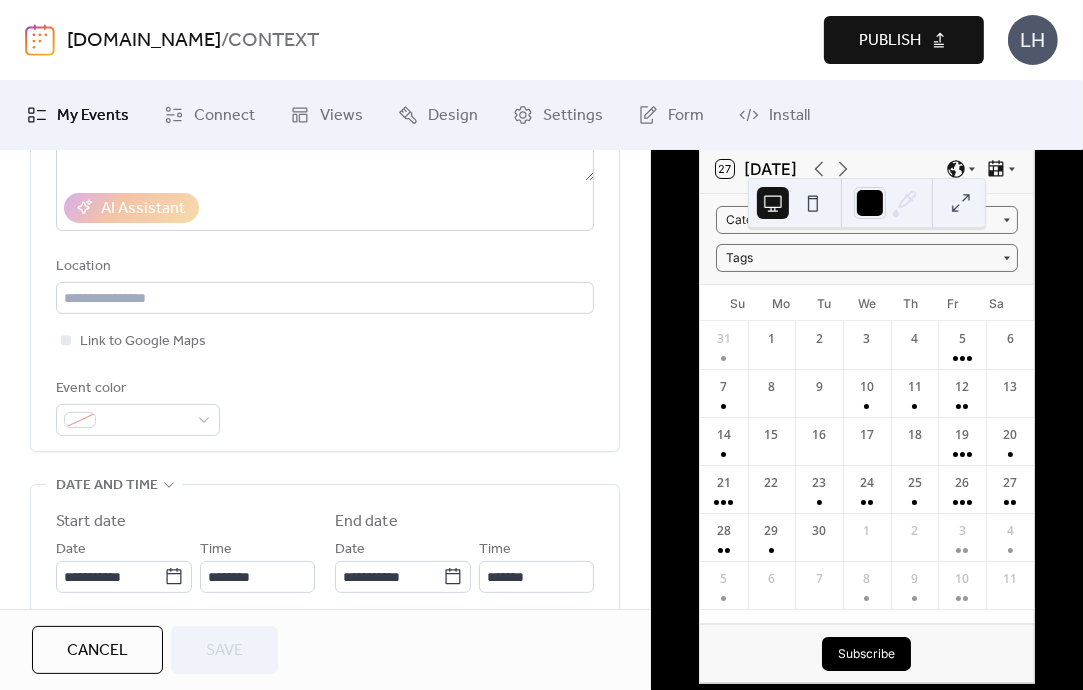click on "AI Assistant" at bounding box center [325, 208] 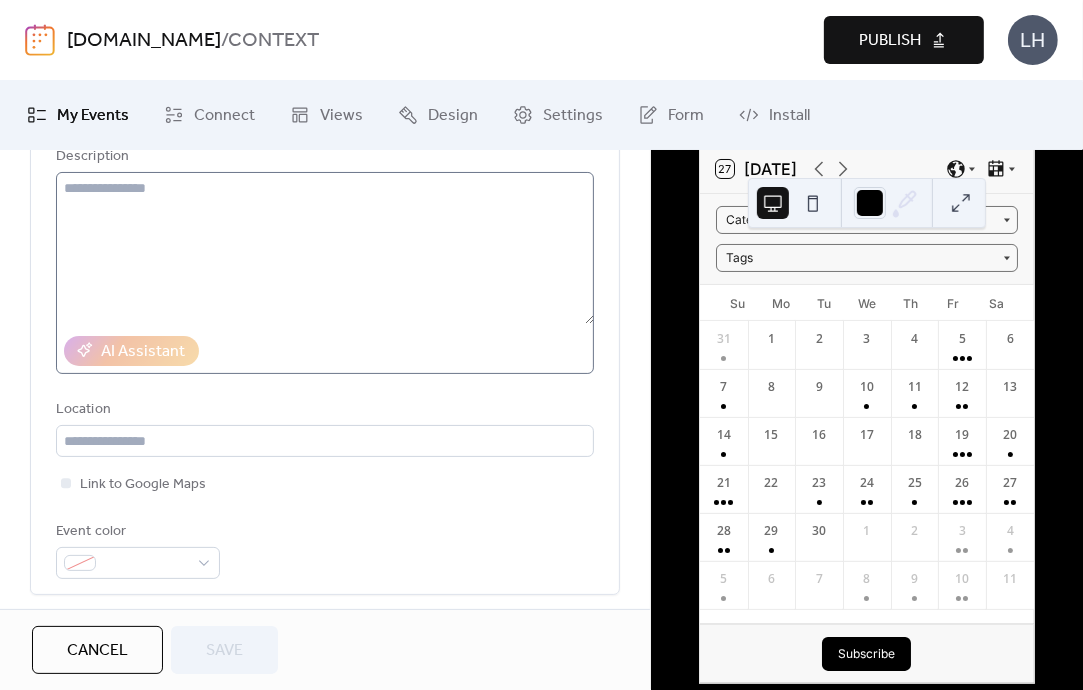 scroll, scrollTop: 215, scrollLeft: 0, axis: vertical 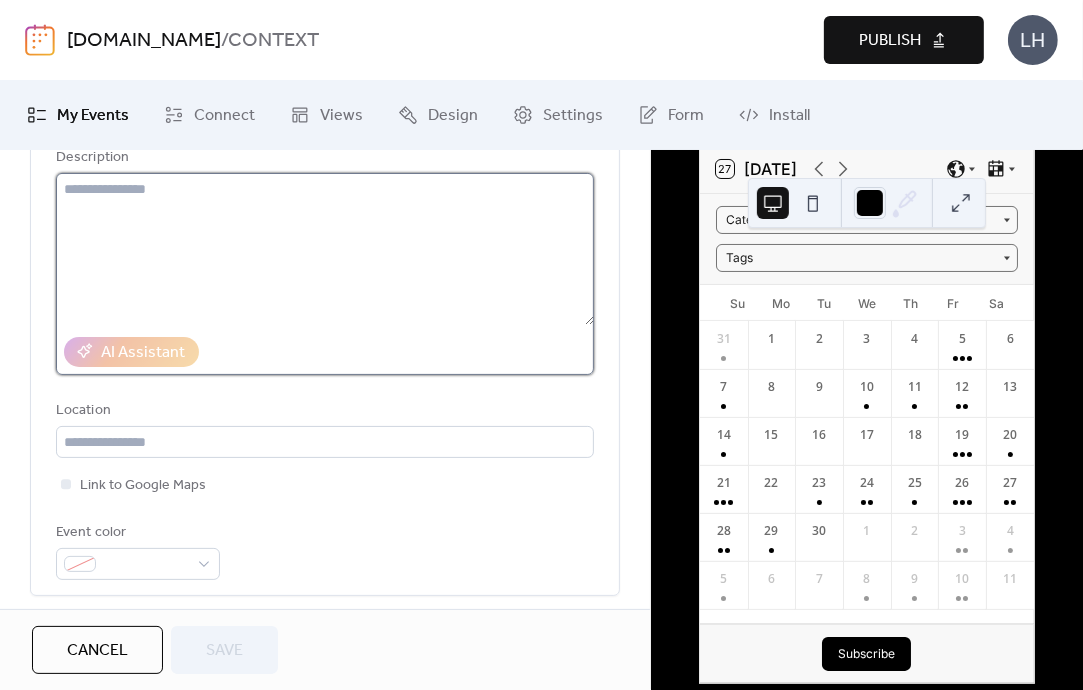 click at bounding box center (325, 249) 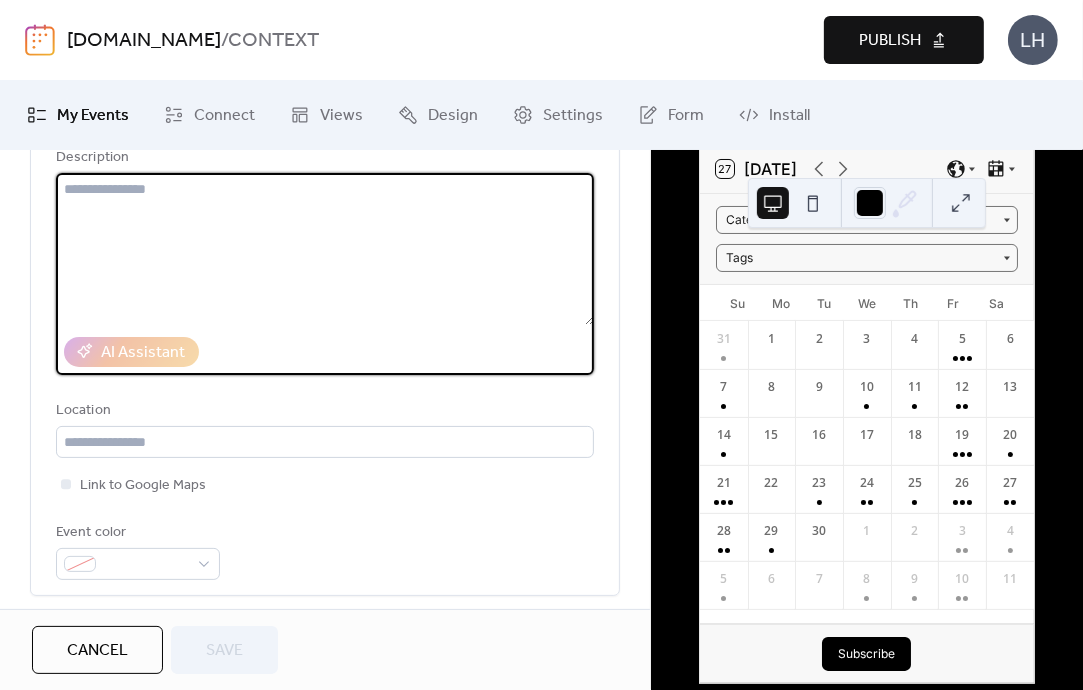 paste on "**********" 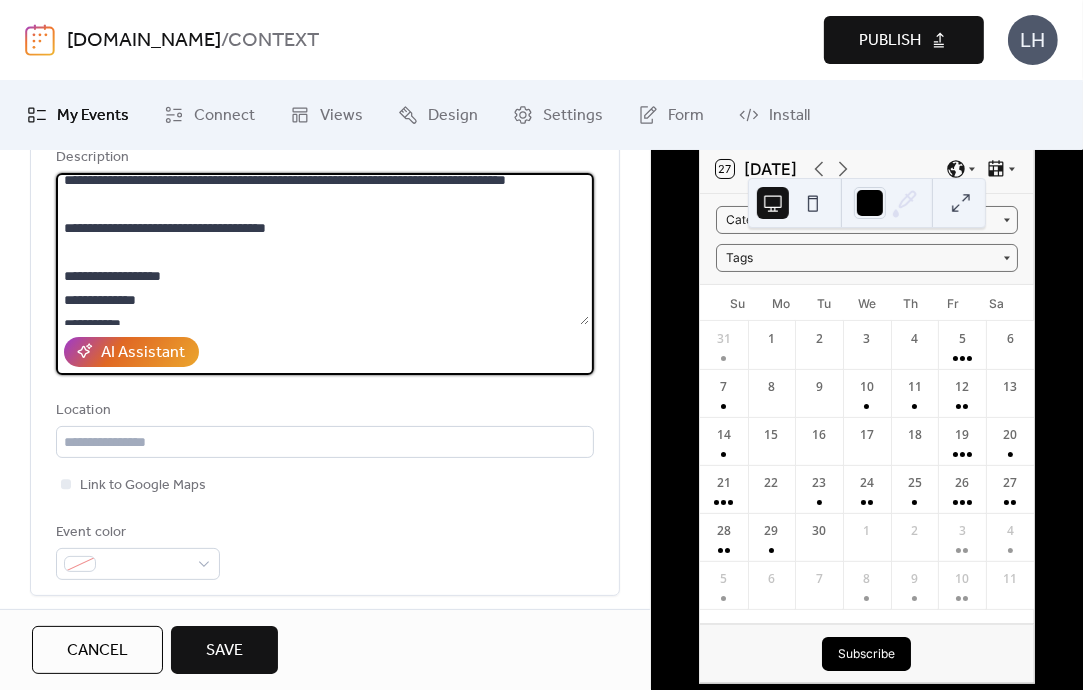 scroll, scrollTop: 0, scrollLeft: 0, axis: both 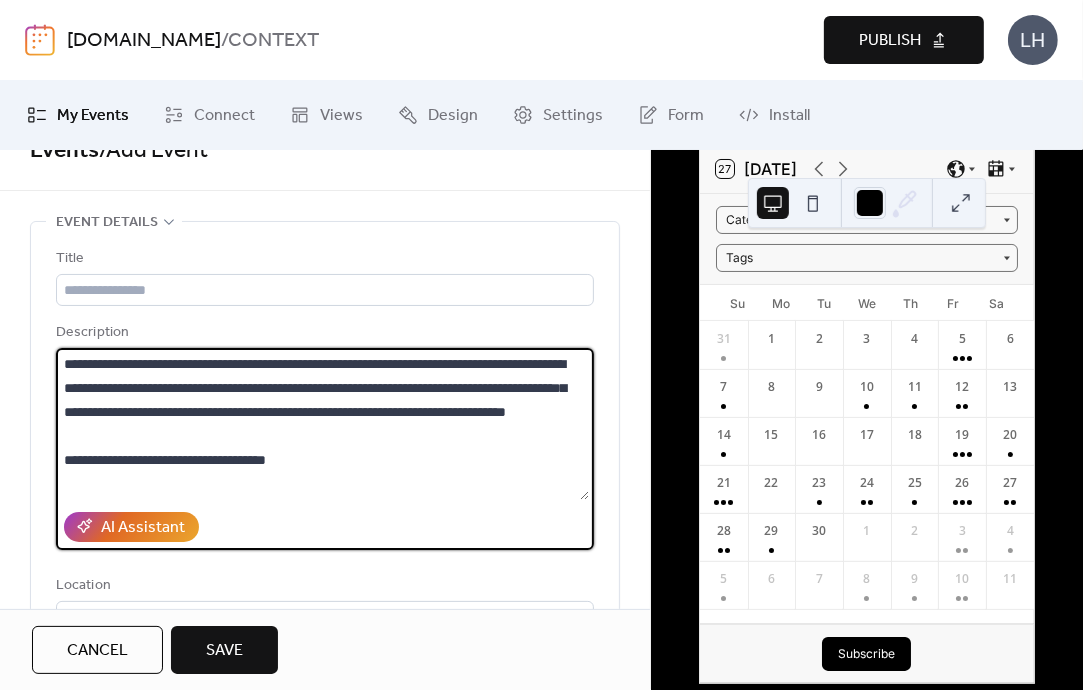 type on "**********" 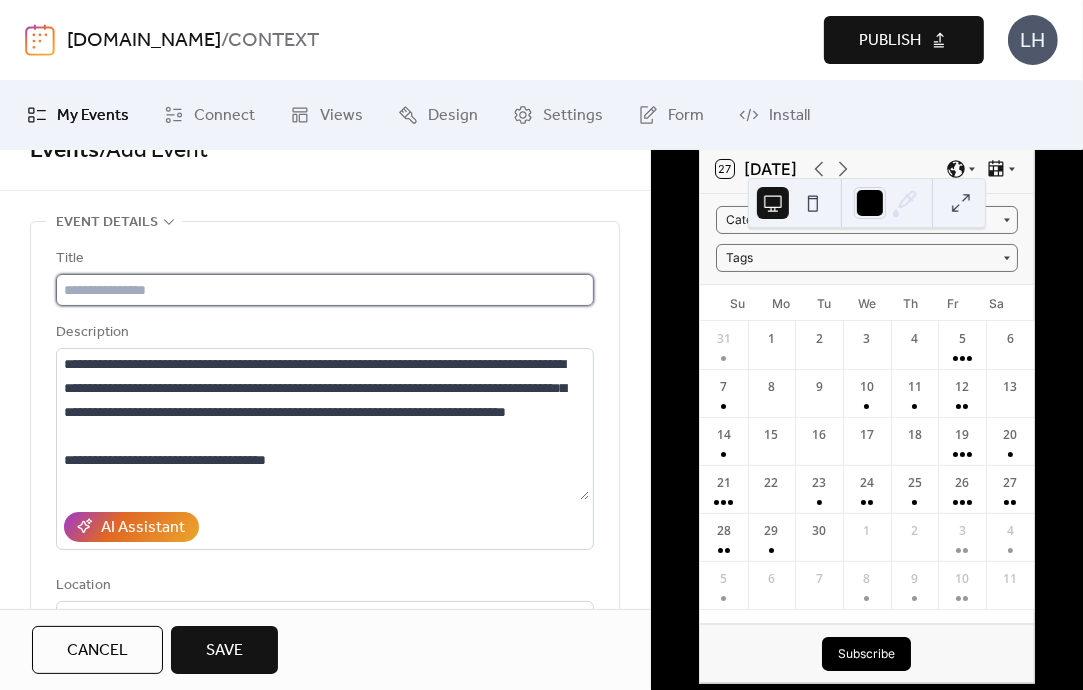 click at bounding box center [325, 290] 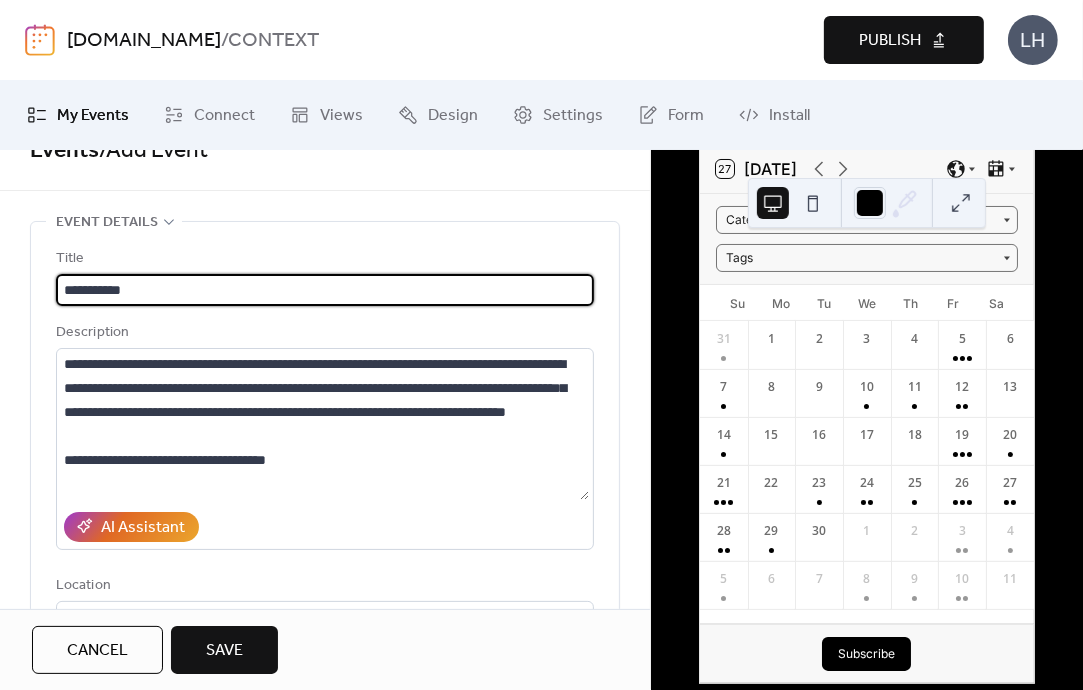 type on "**********" 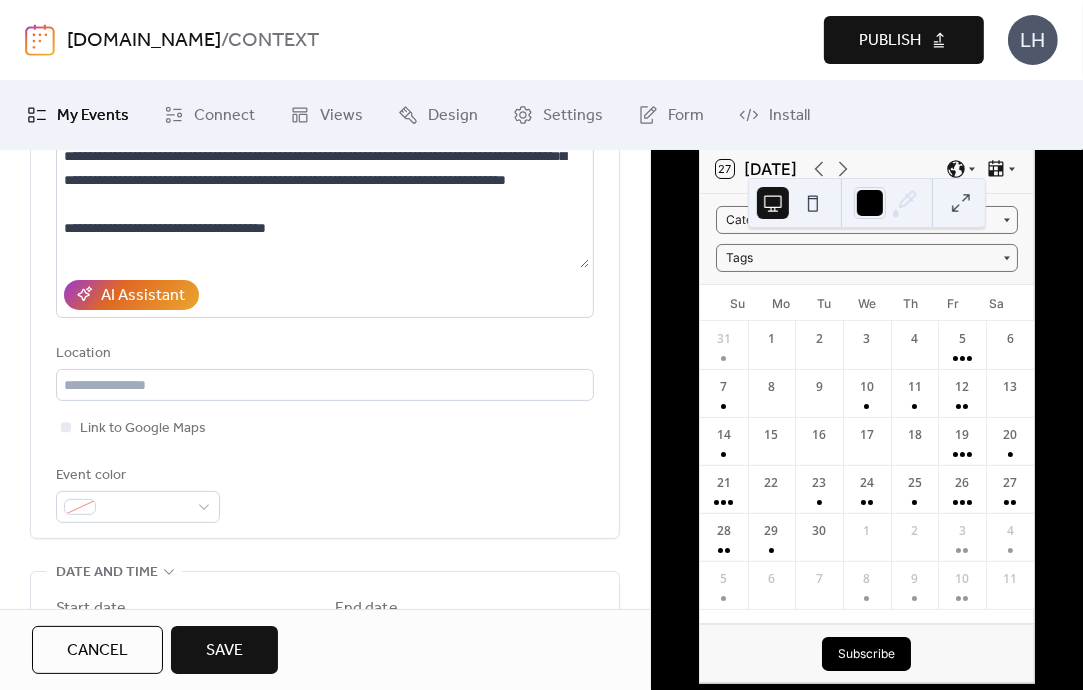 scroll, scrollTop: 280, scrollLeft: 0, axis: vertical 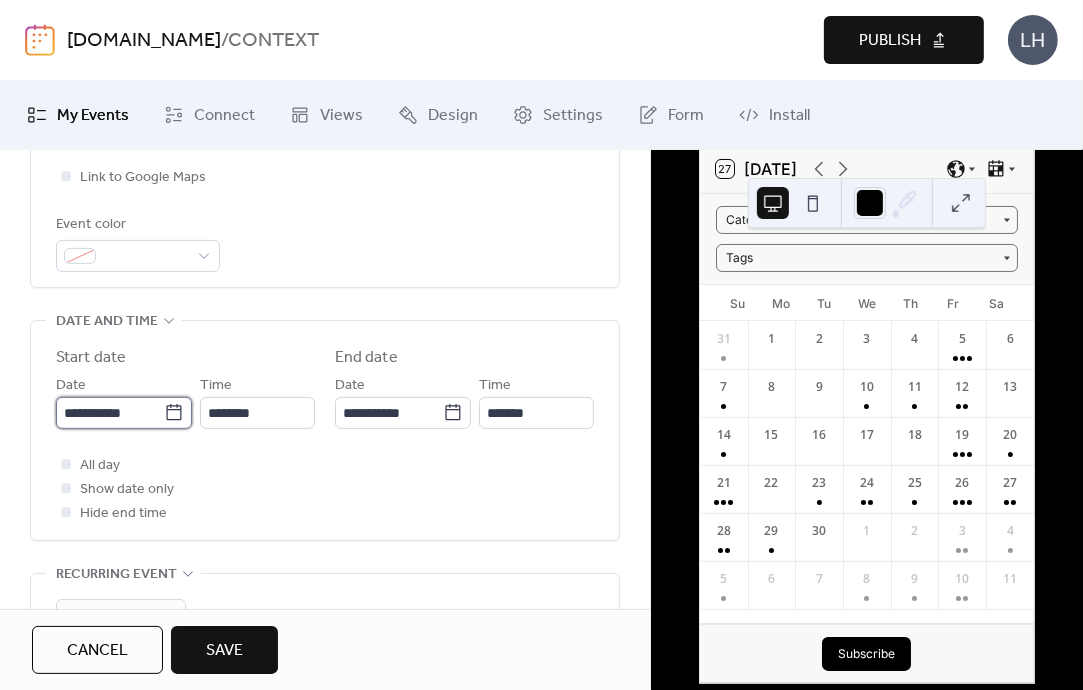 click on "**********" at bounding box center [110, 413] 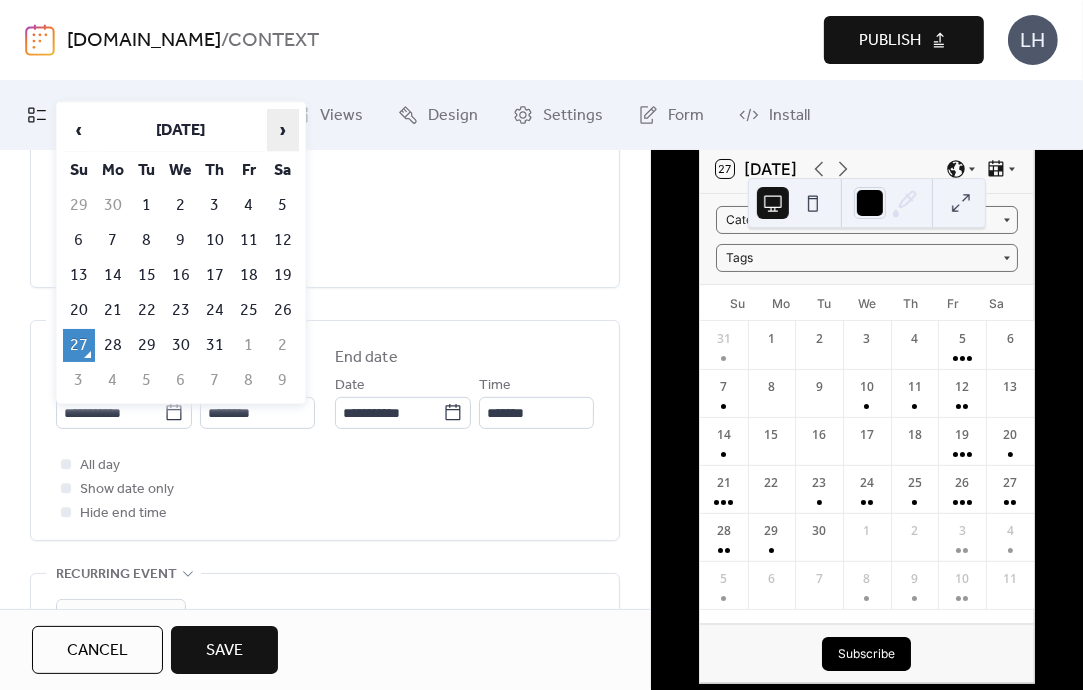 click on "›" at bounding box center (283, 130) 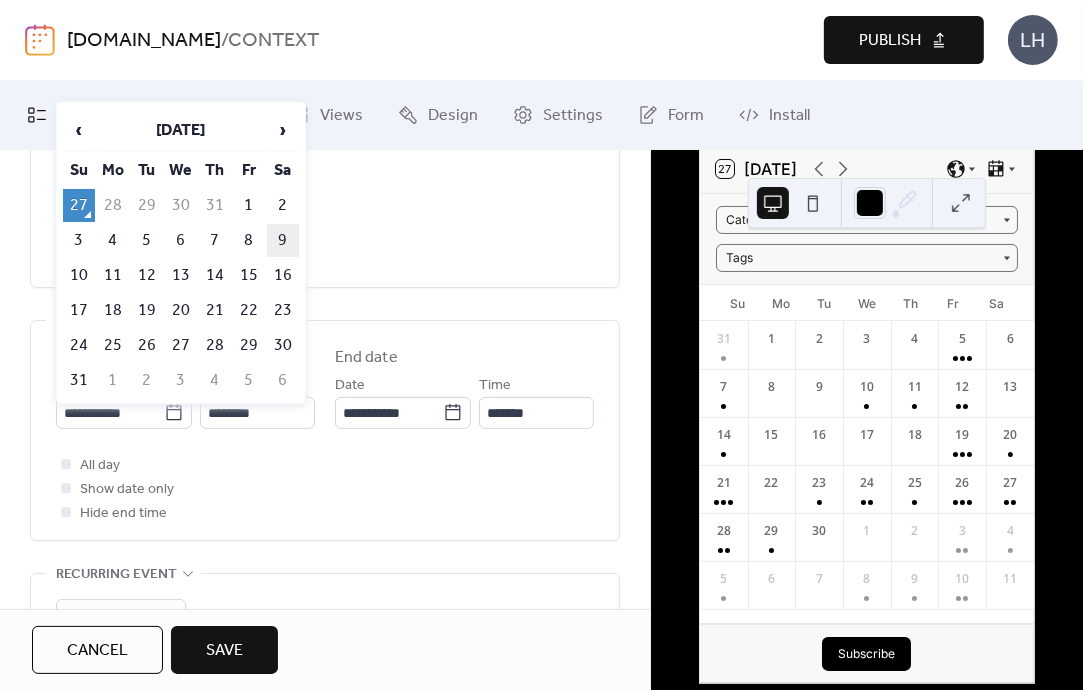 click on "9" at bounding box center (283, 240) 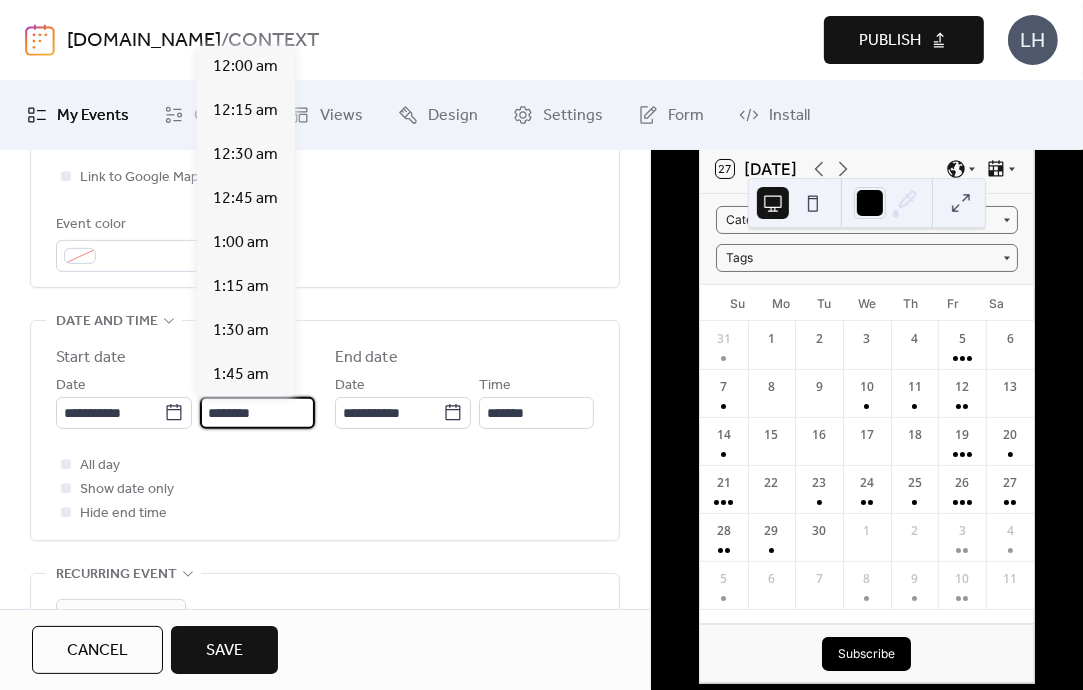 scroll, scrollTop: 2112, scrollLeft: 0, axis: vertical 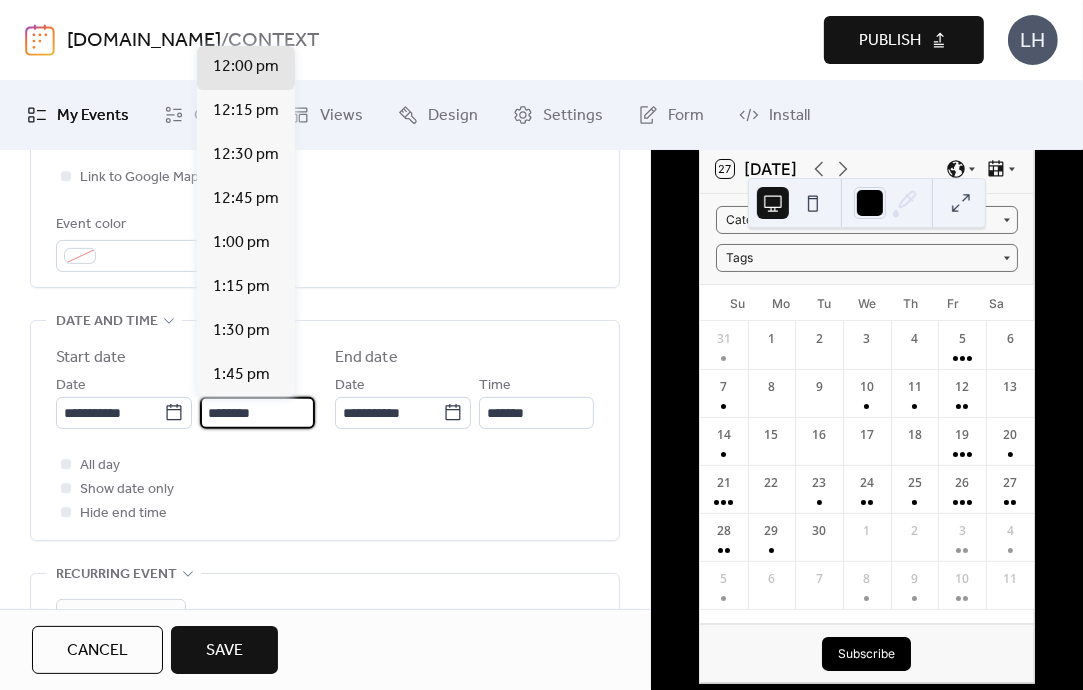 drag, startPoint x: 204, startPoint y: 409, endPoint x: 271, endPoint y: 412, distance: 67.06713 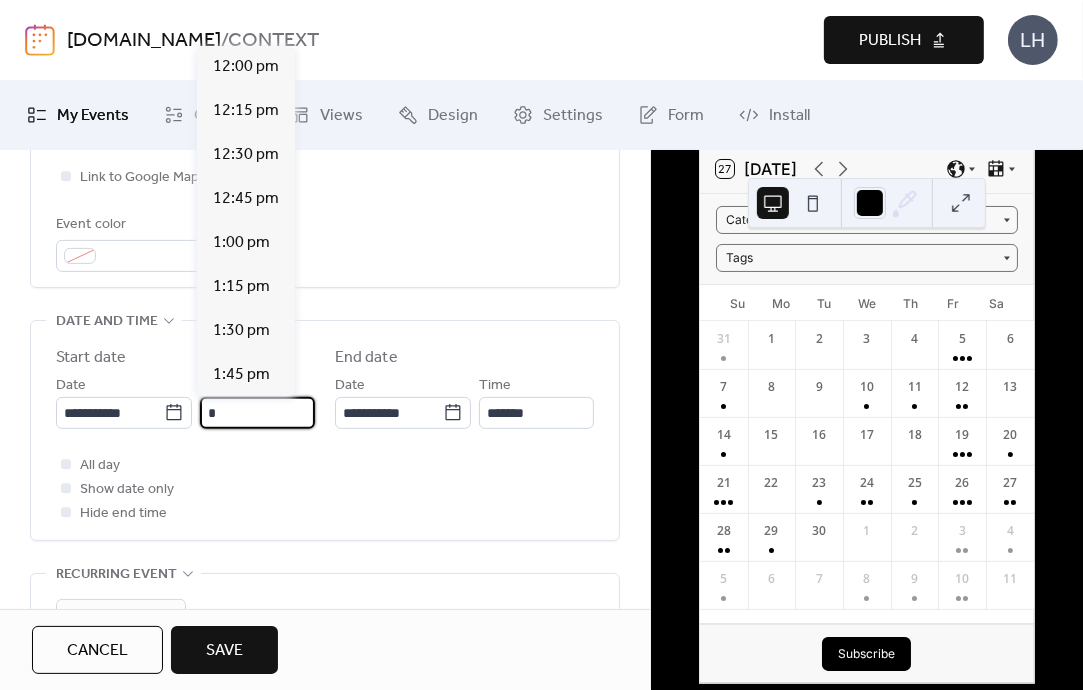 scroll, scrollTop: 1584, scrollLeft: 0, axis: vertical 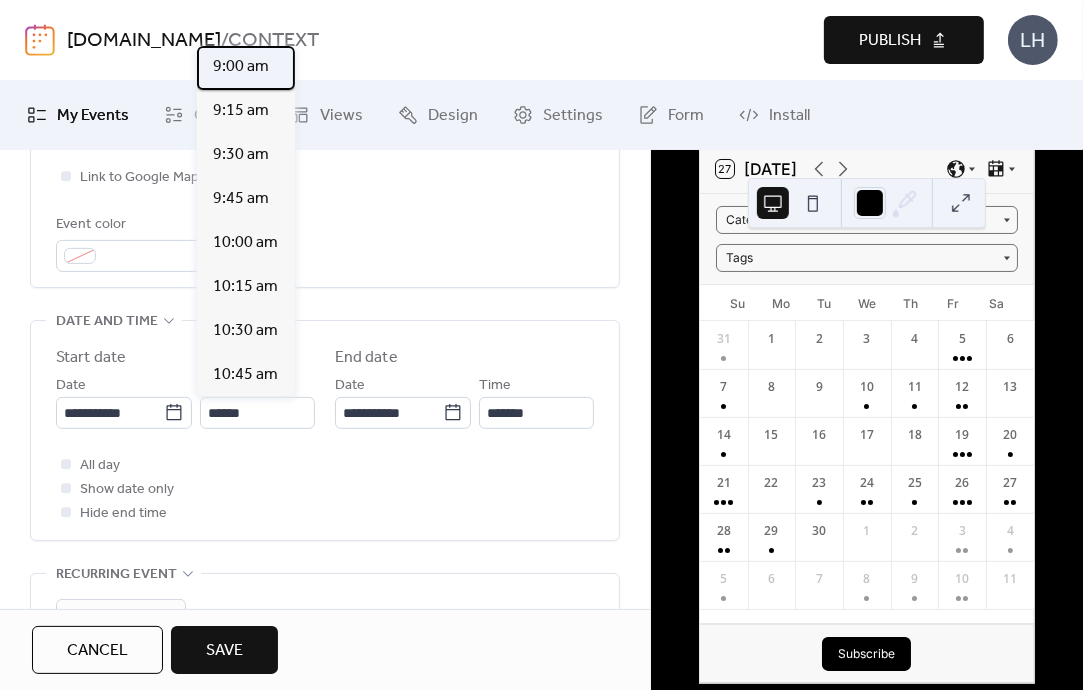 click on "9:00 am" at bounding box center (241, 67) 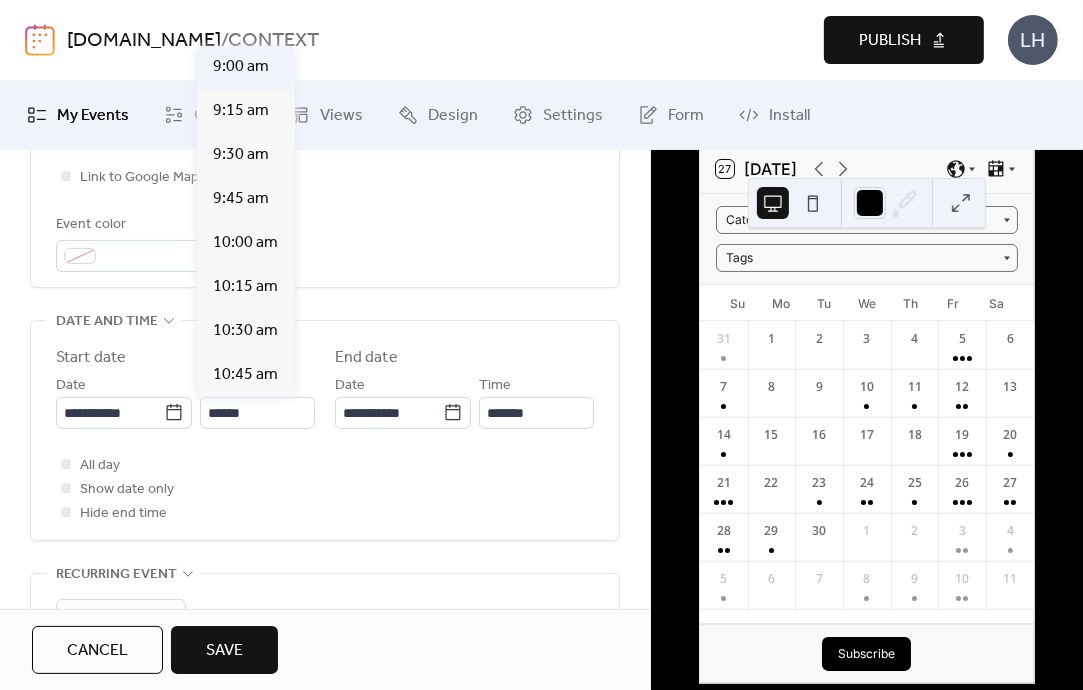 type on "*******" 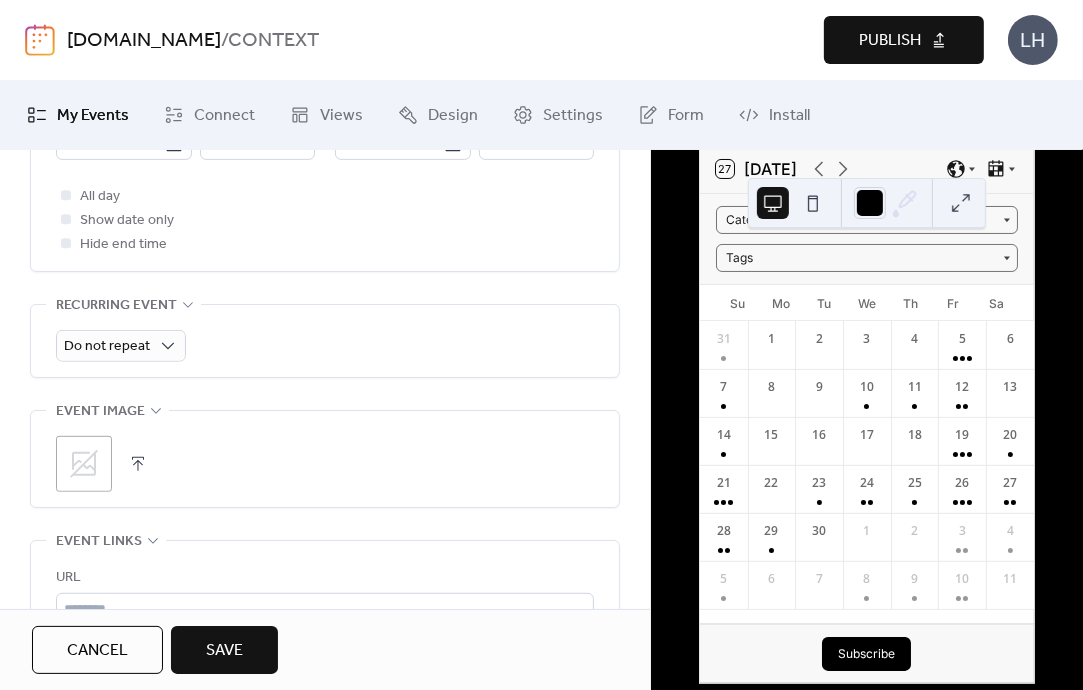 scroll, scrollTop: 794, scrollLeft: 0, axis: vertical 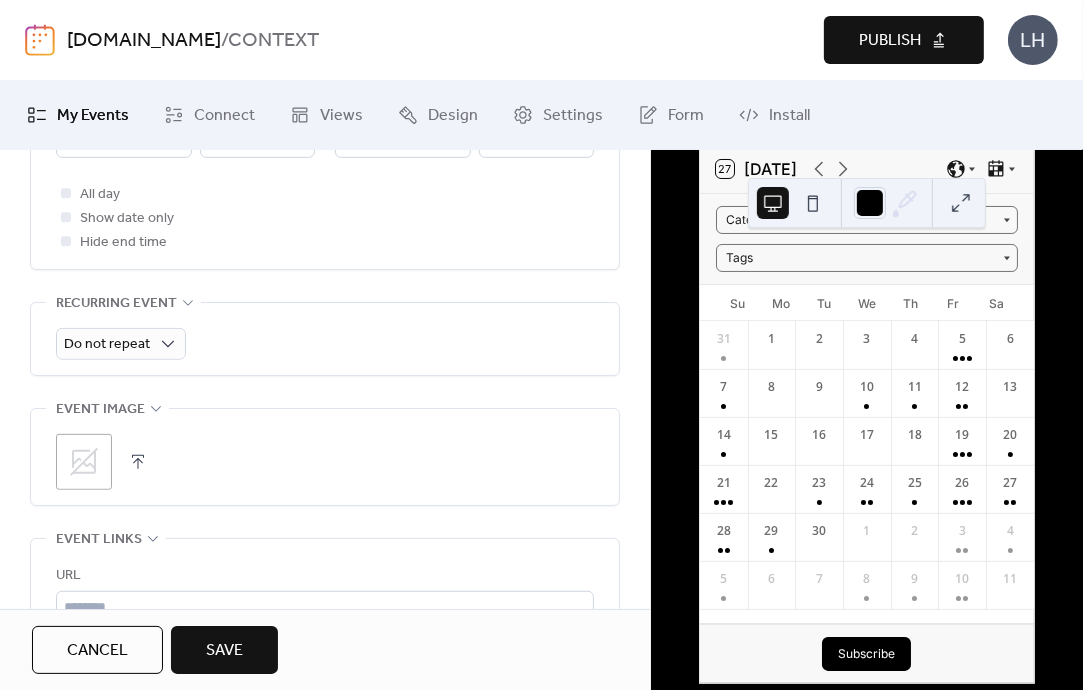click on ";" at bounding box center [84, 462] 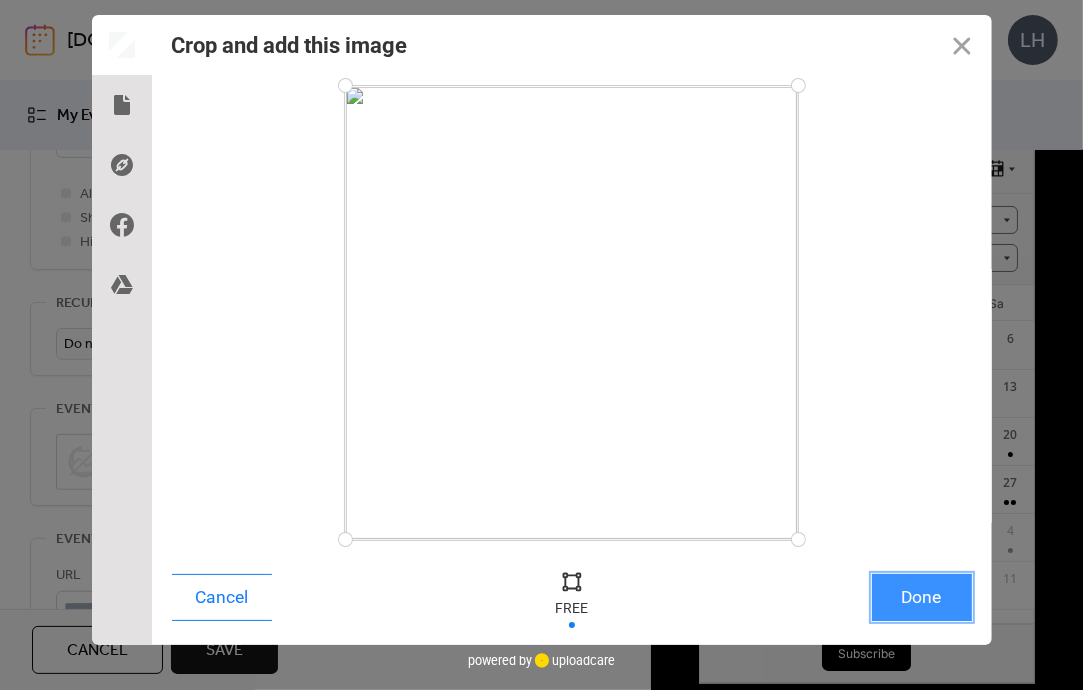 click on "Done" at bounding box center [922, 597] 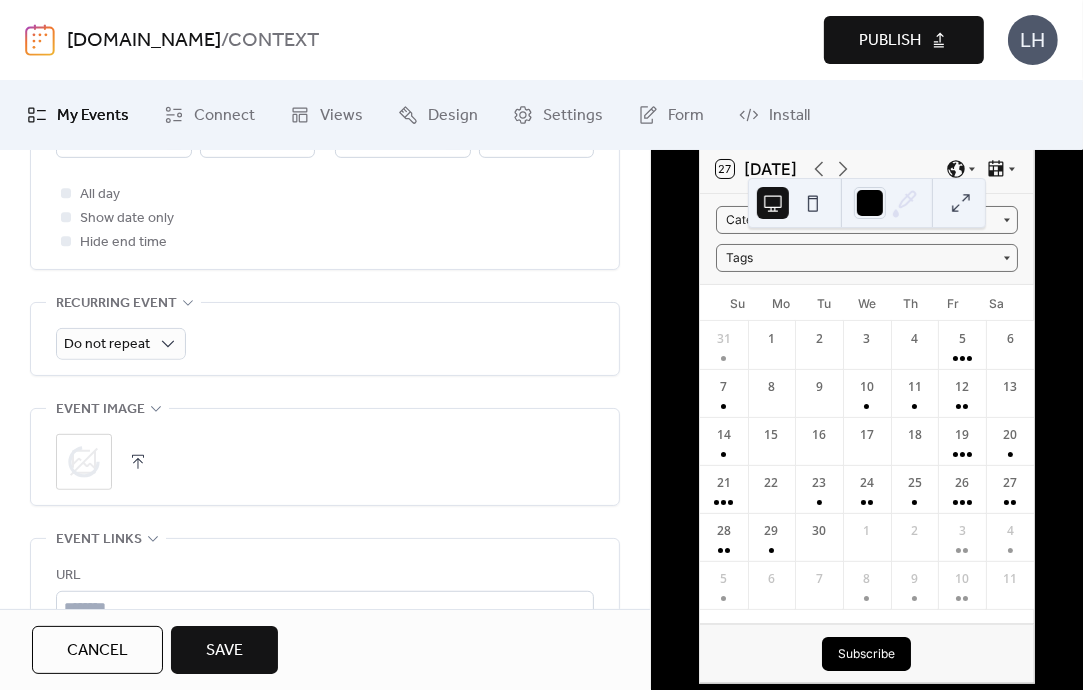 scroll, scrollTop: 940, scrollLeft: 0, axis: vertical 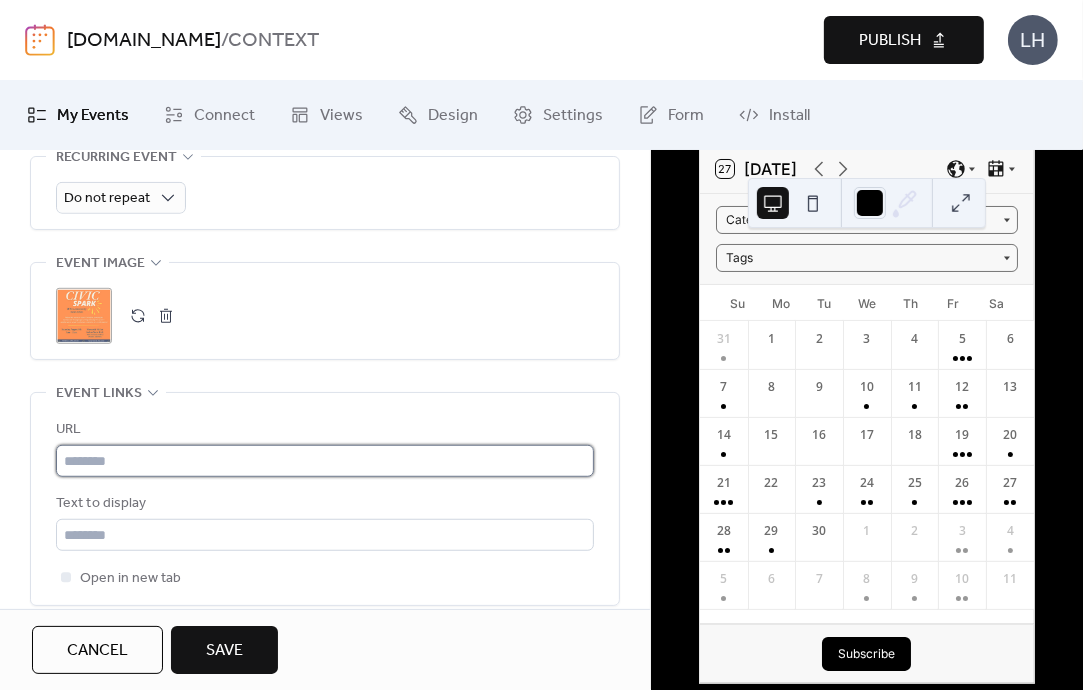 click at bounding box center [325, 461] 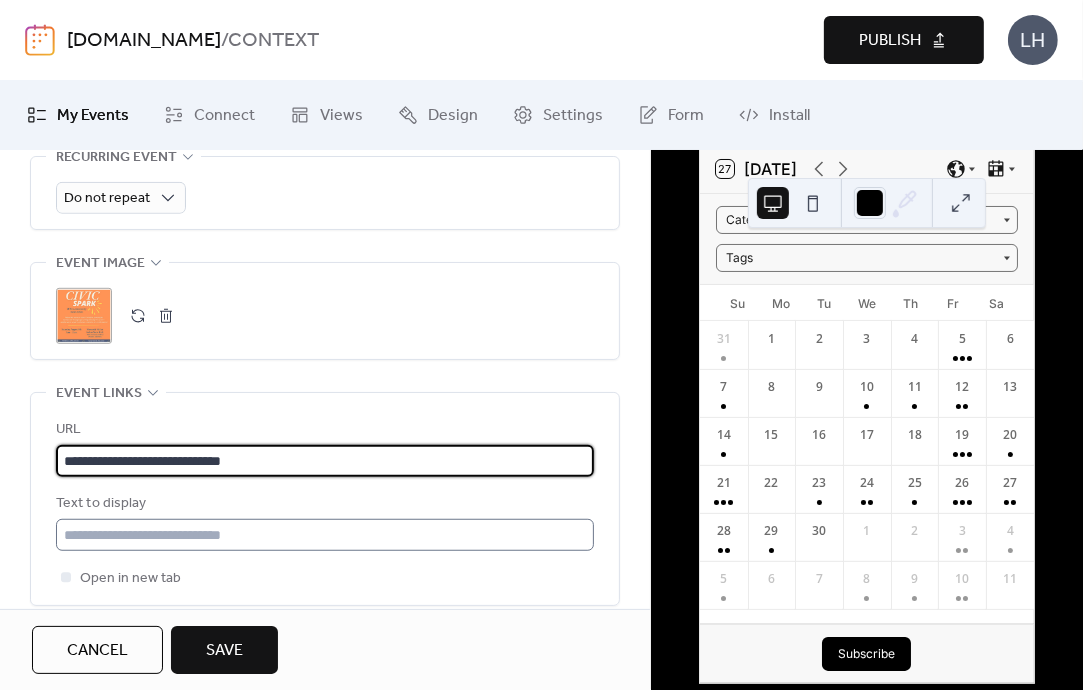 type on "**********" 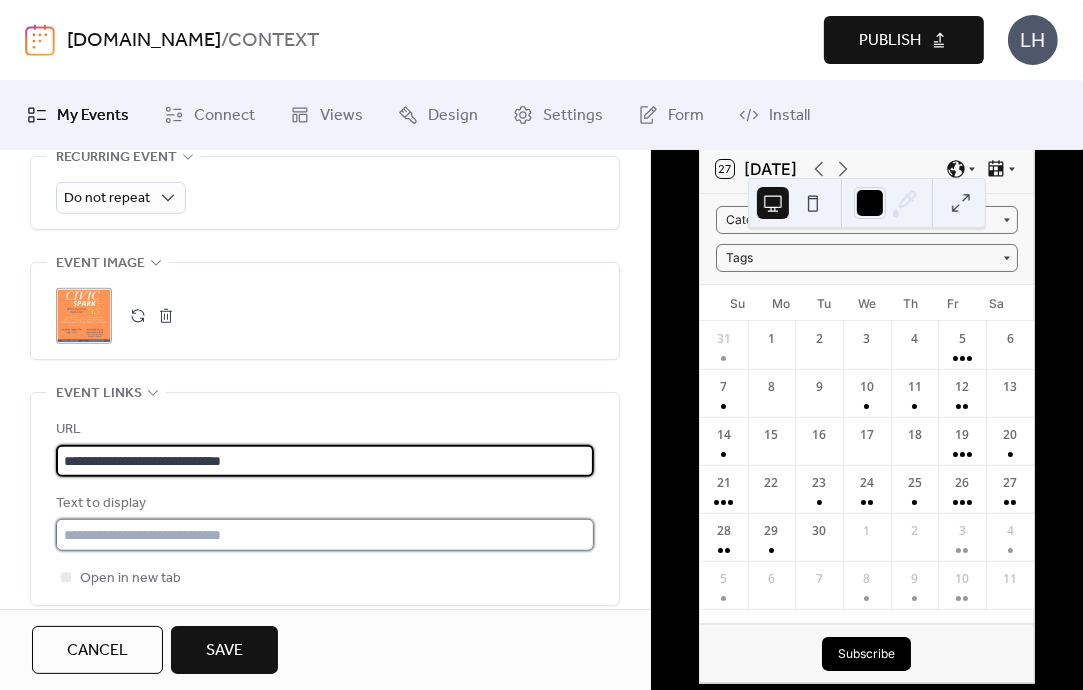 click at bounding box center (325, 535) 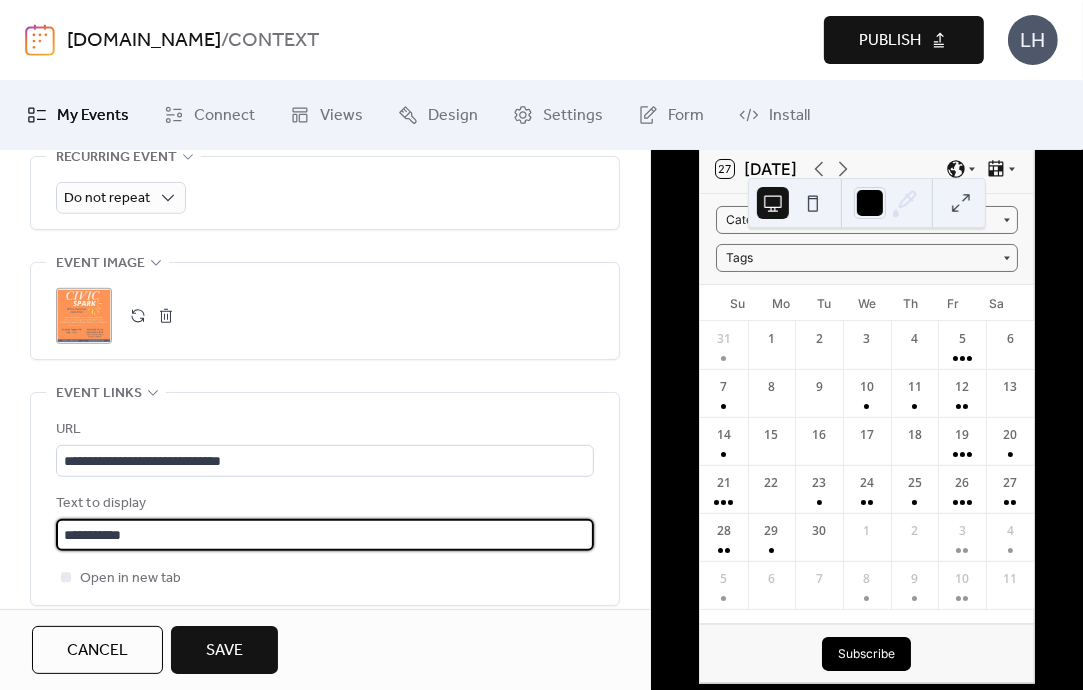 click on "**********" at bounding box center [325, 535] 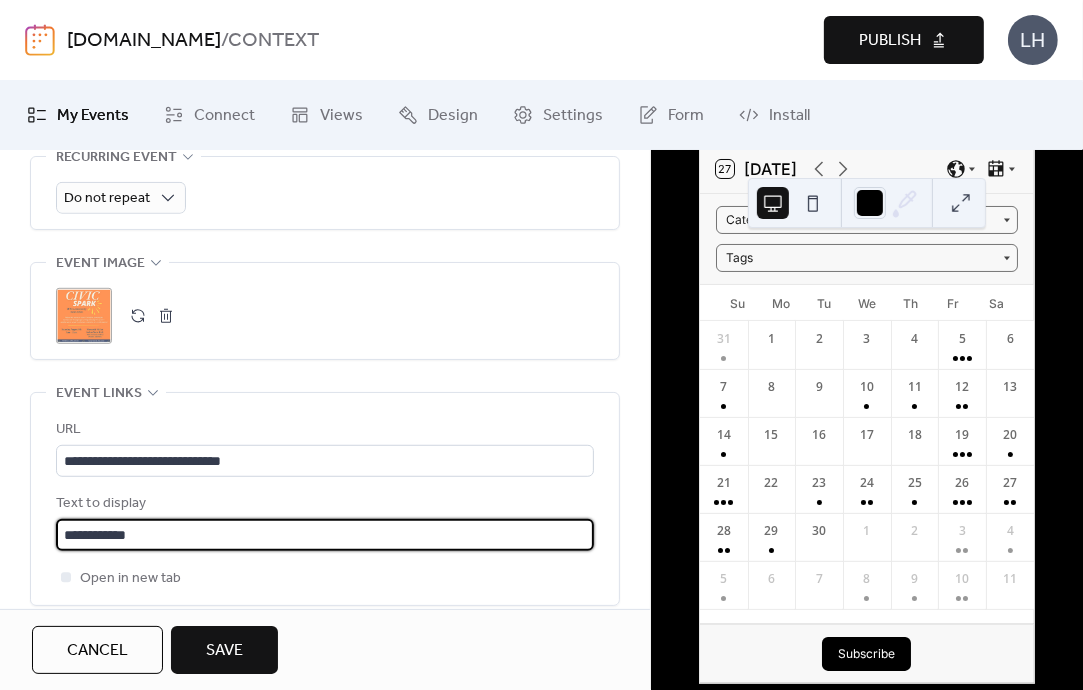 click on "**********" at bounding box center [325, 535] 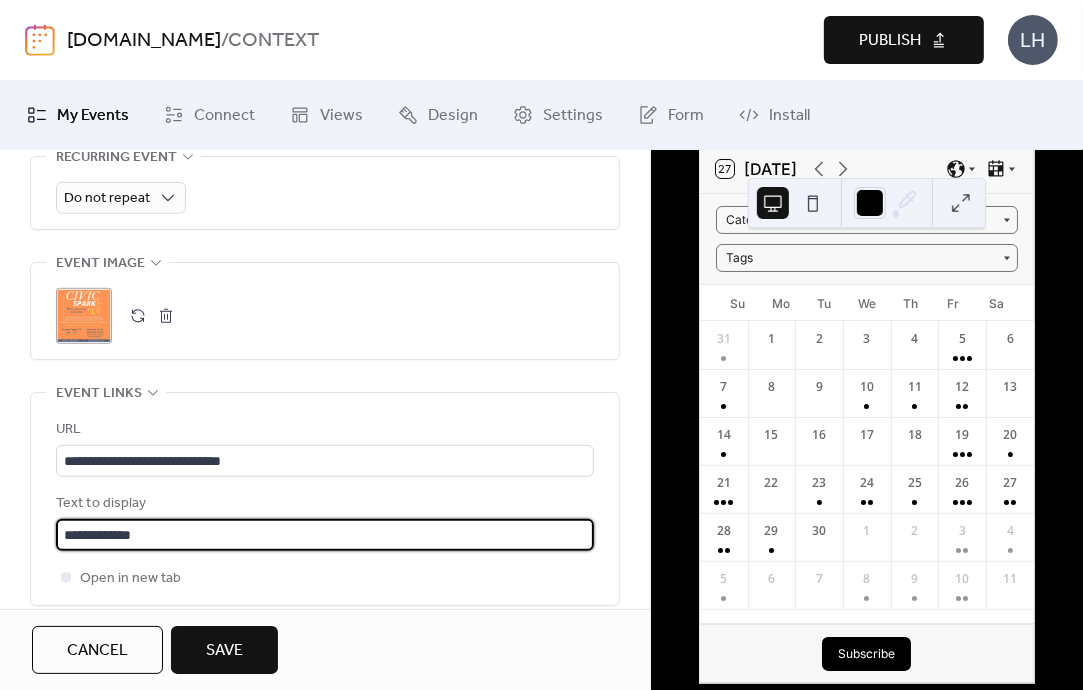 type on "**********" 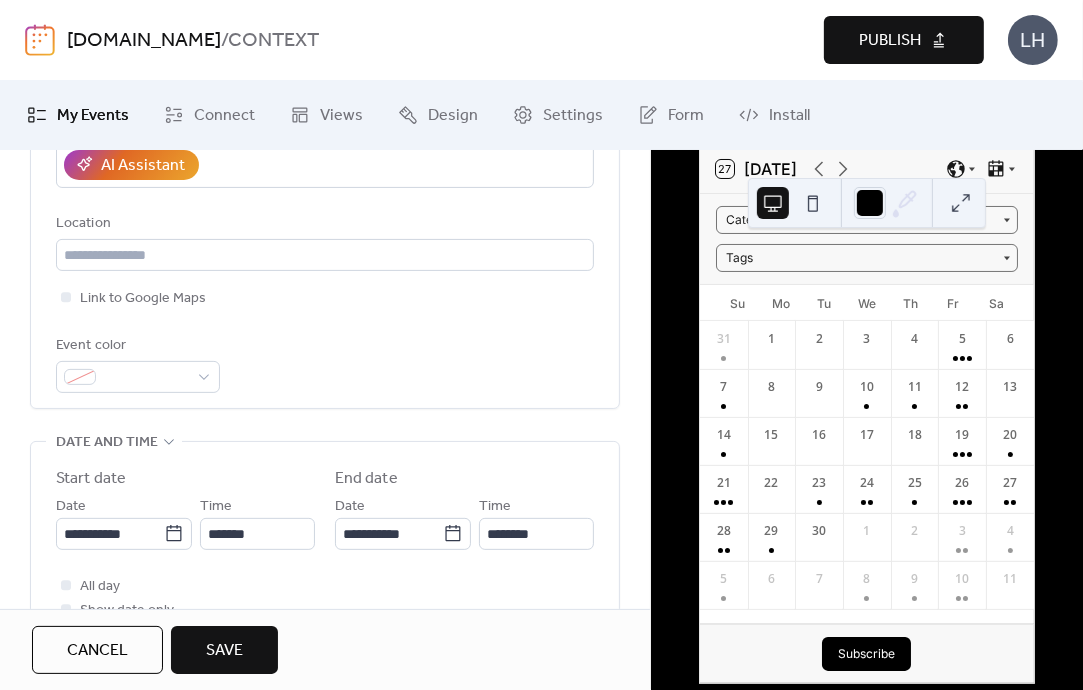 scroll, scrollTop: 144, scrollLeft: 0, axis: vertical 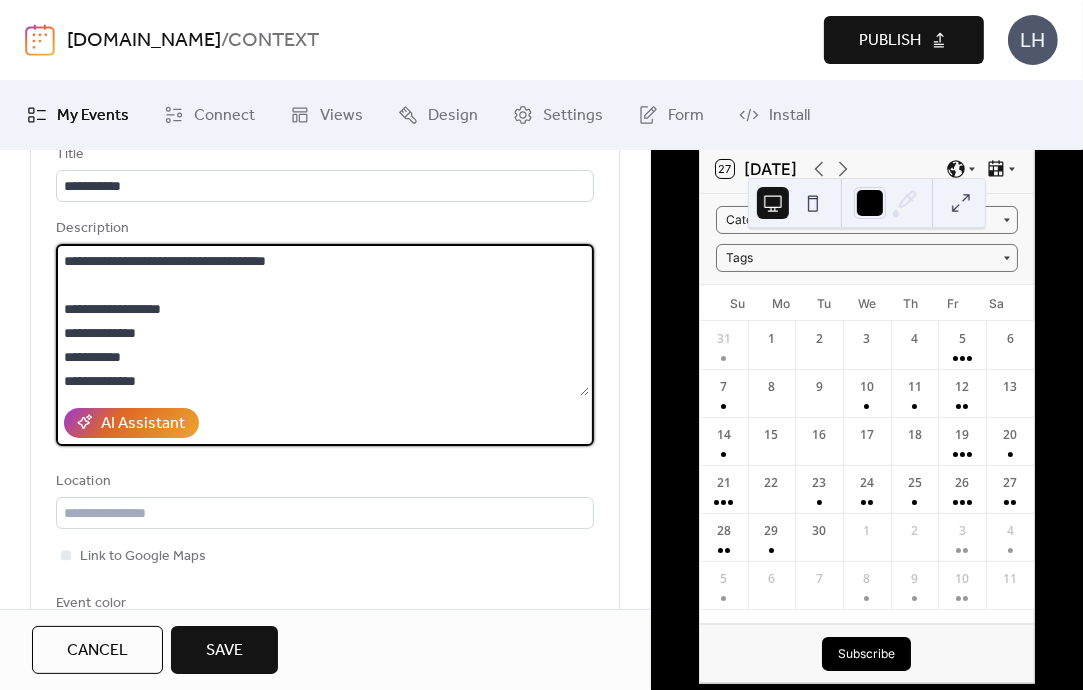 click on "**********" at bounding box center [322, 320] 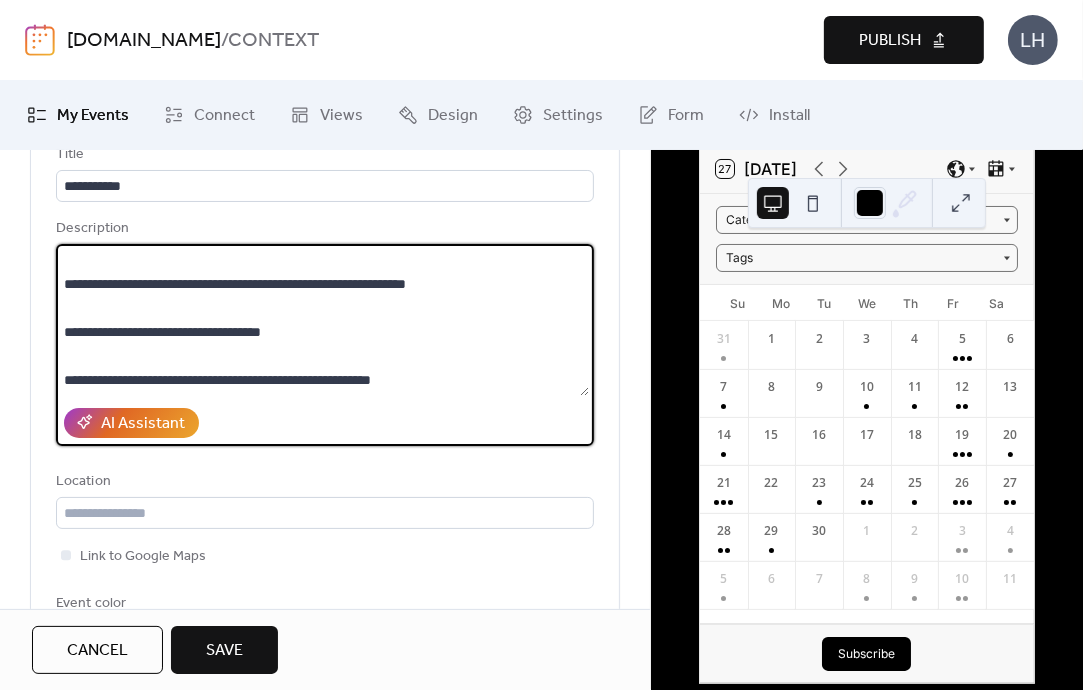 scroll, scrollTop: 336, scrollLeft: 0, axis: vertical 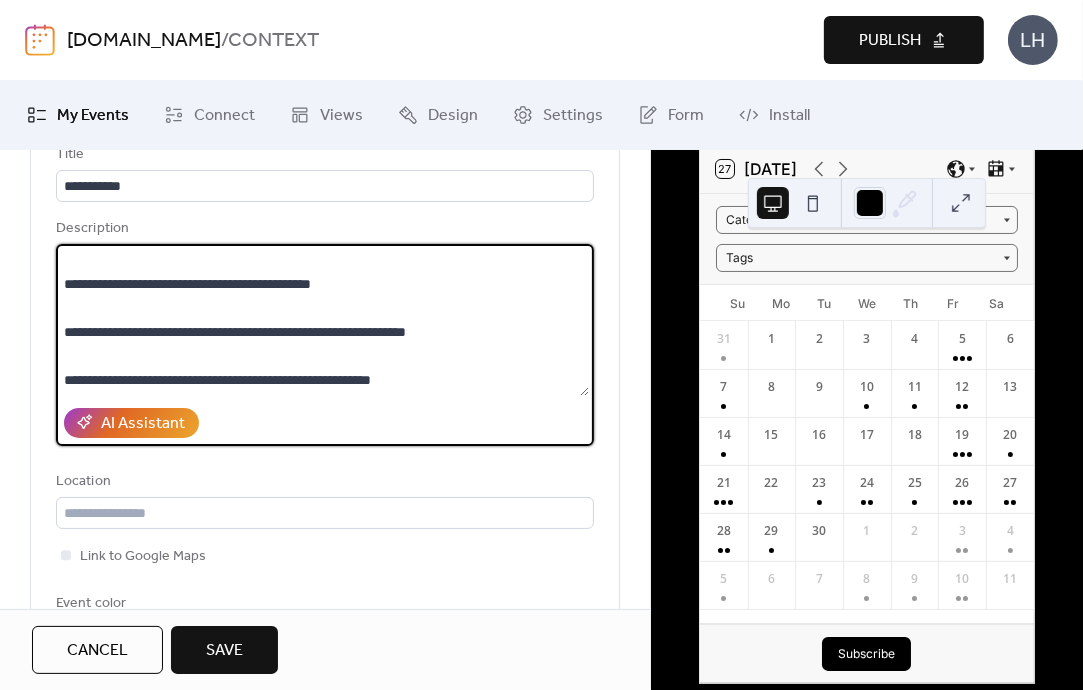 click on "**********" at bounding box center [322, 320] 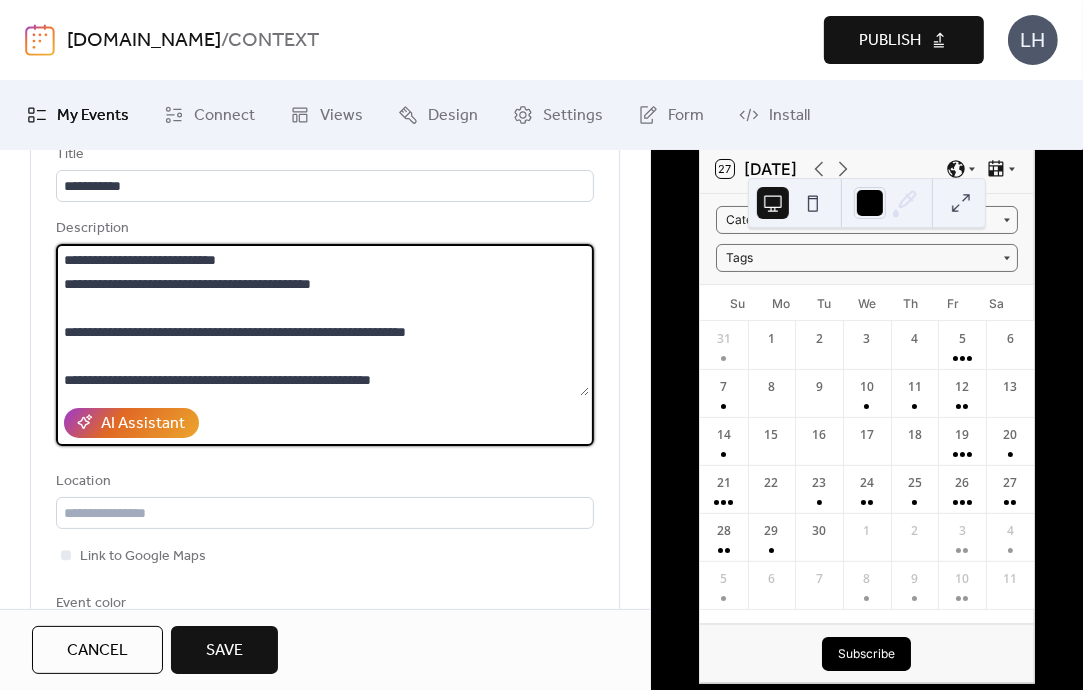 click on "**********" at bounding box center [322, 320] 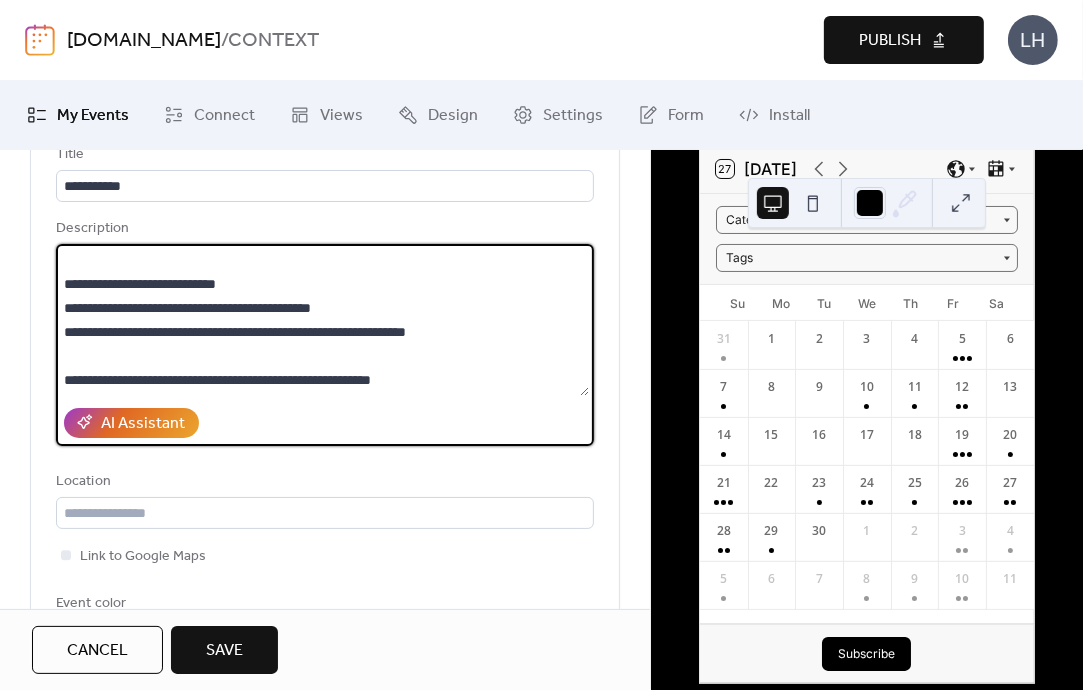 scroll, scrollTop: 240, scrollLeft: 0, axis: vertical 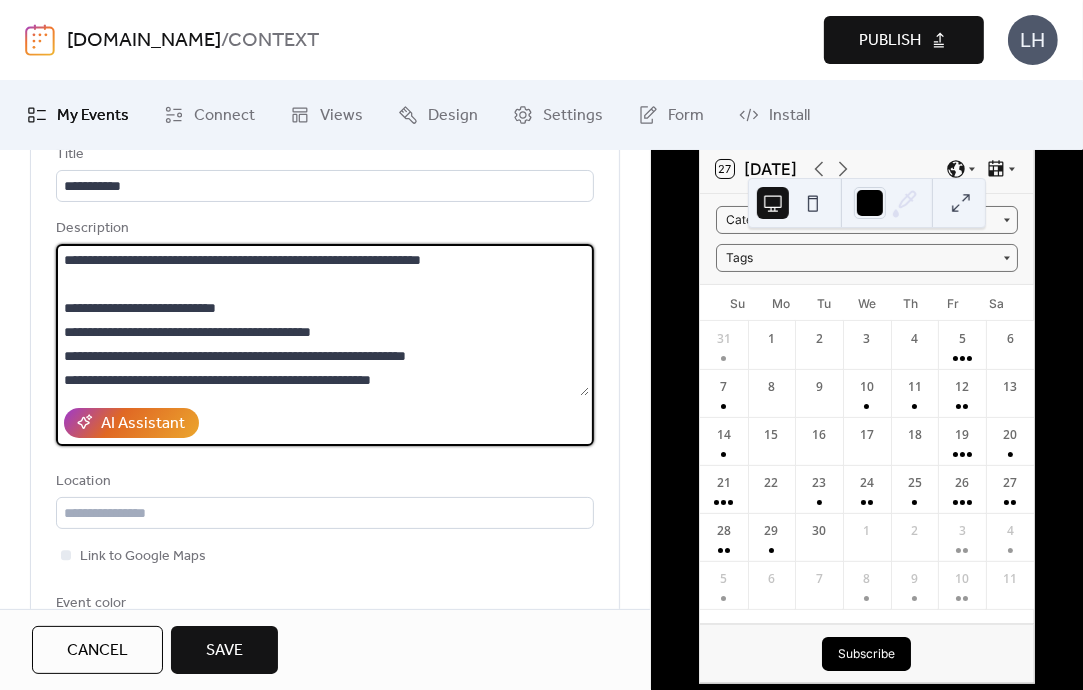 drag, startPoint x: 112, startPoint y: 378, endPoint x: 458, endPoint y: 418, distance: 348.30447 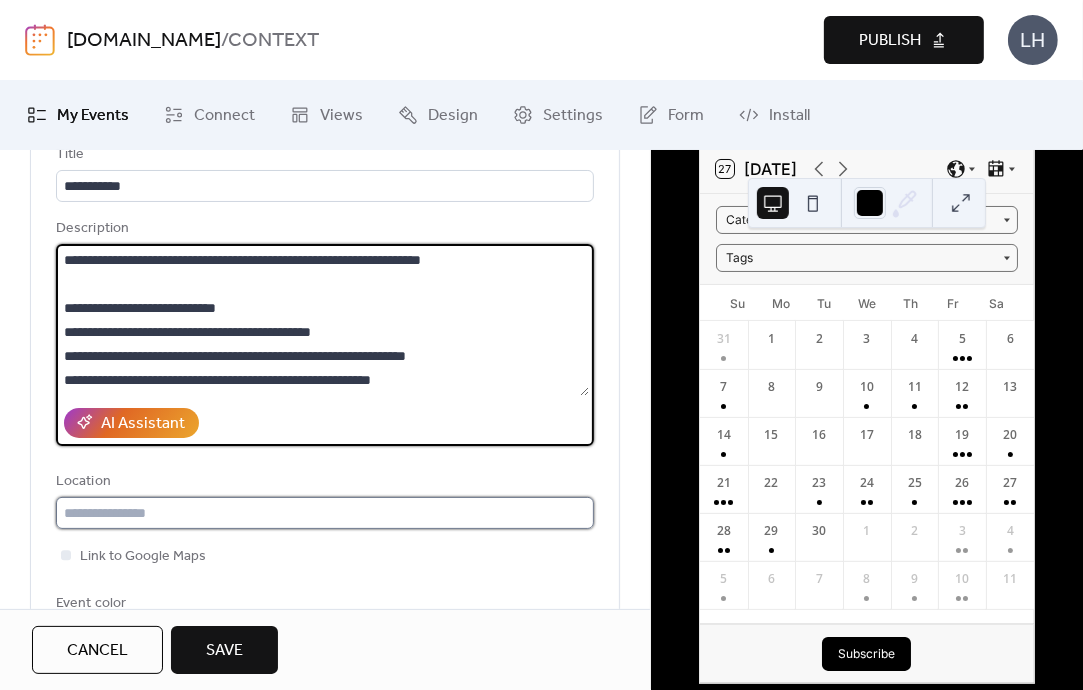 click at bounding box center [325, 513] 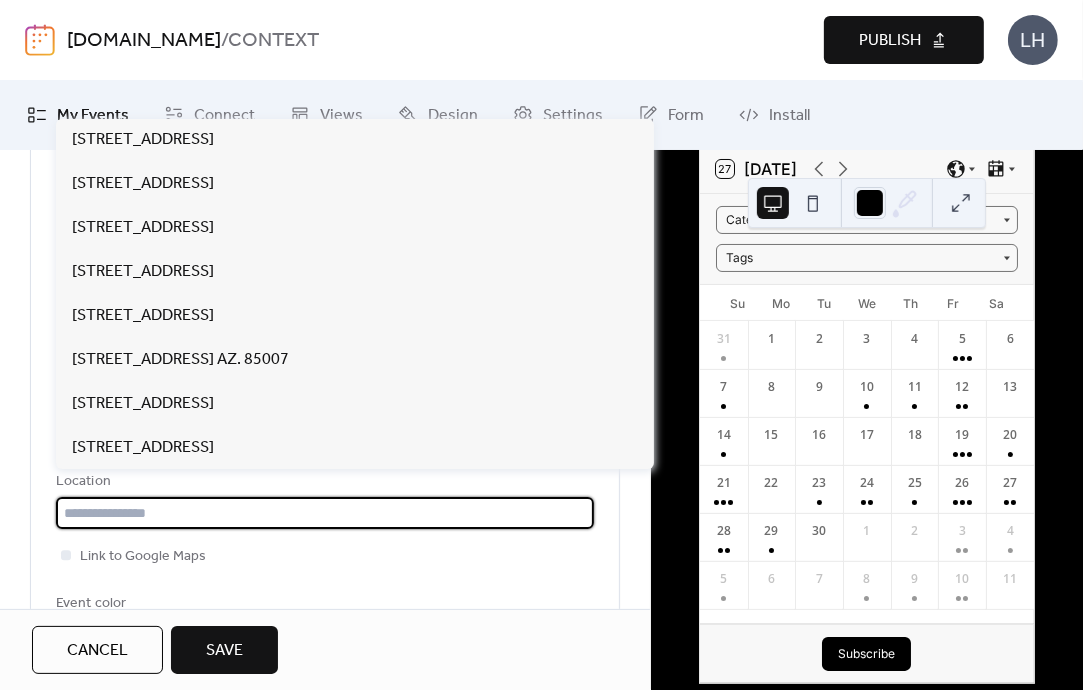 paste on "**********" 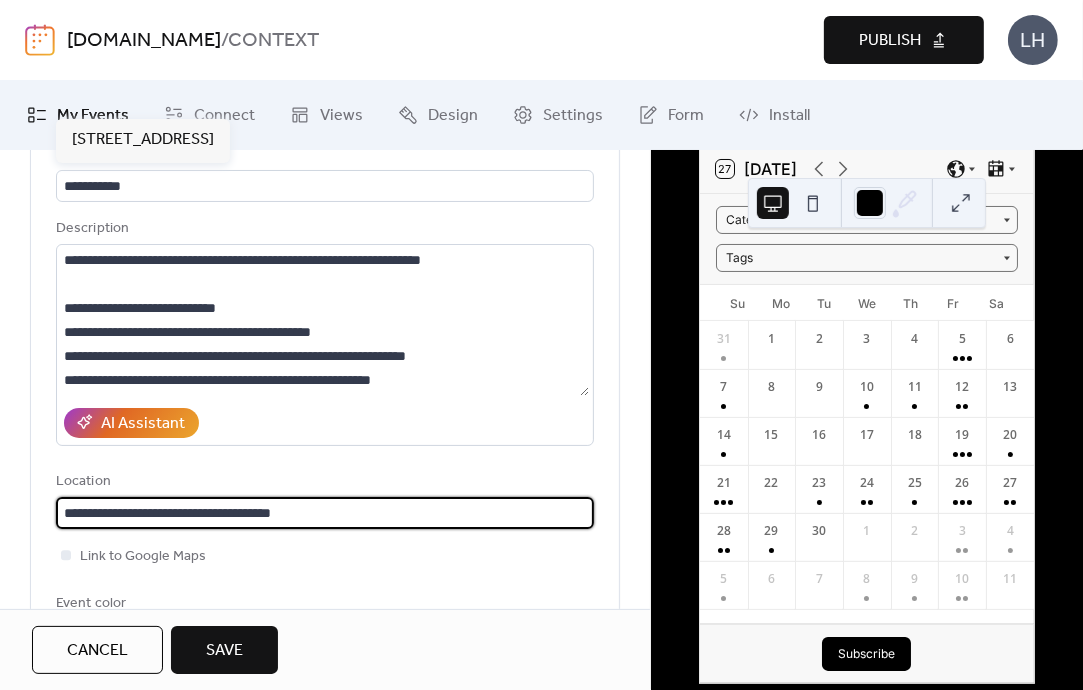 type on "**********" 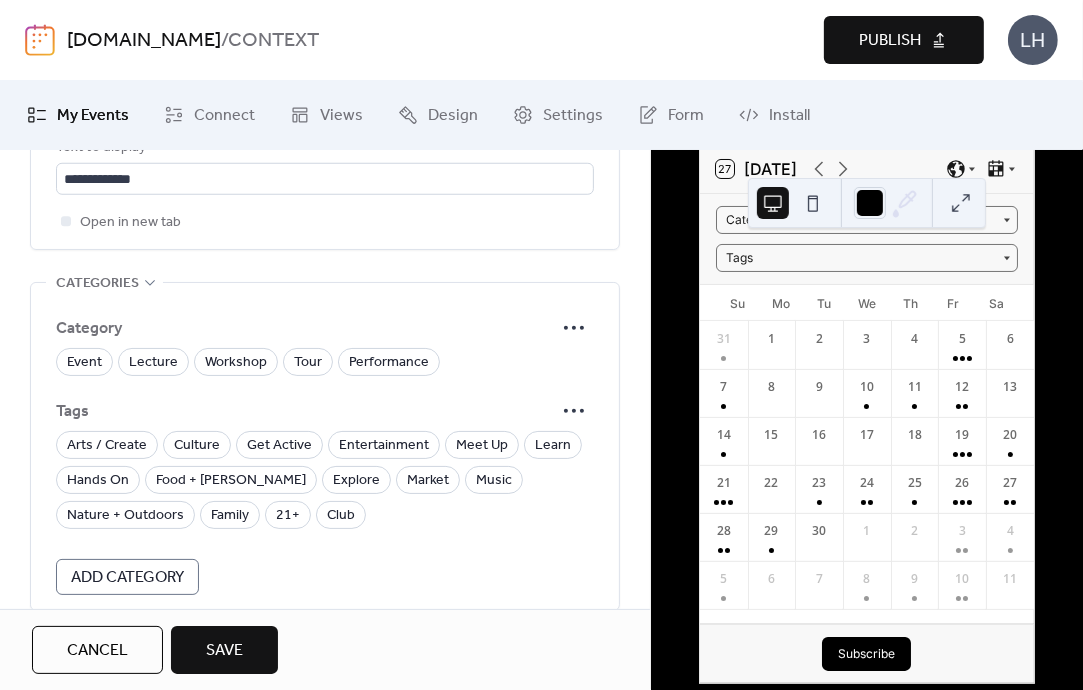 scroll, scrollTop: 1306, scrollLeft: 0, axis: vertical 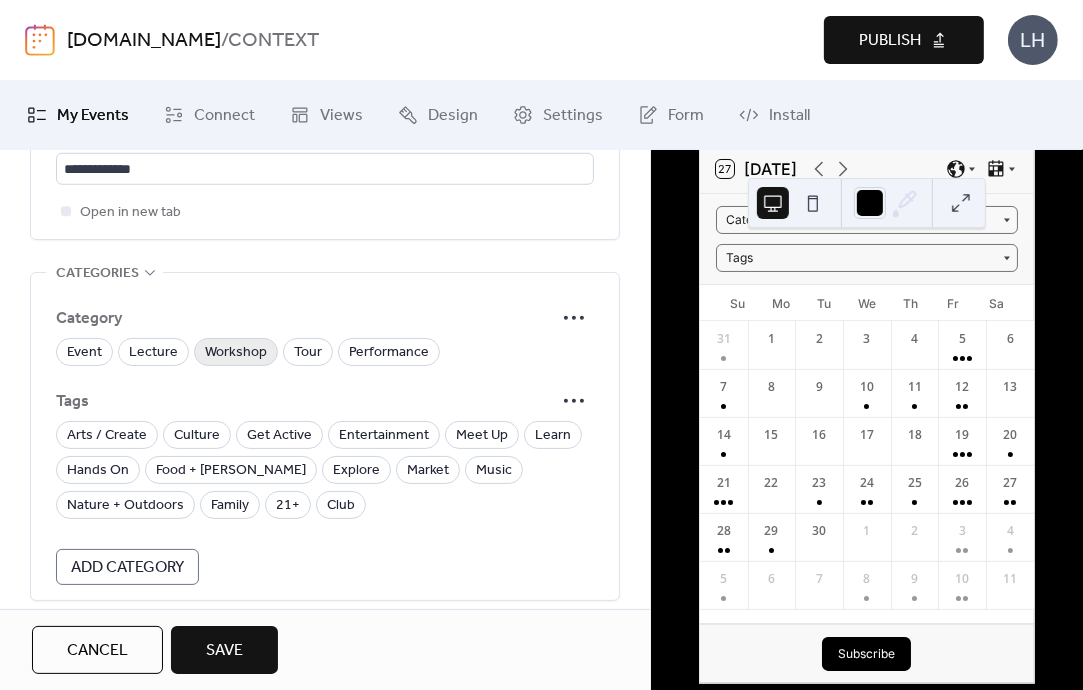 click on "Workshop" at bounding box center [236, 353] 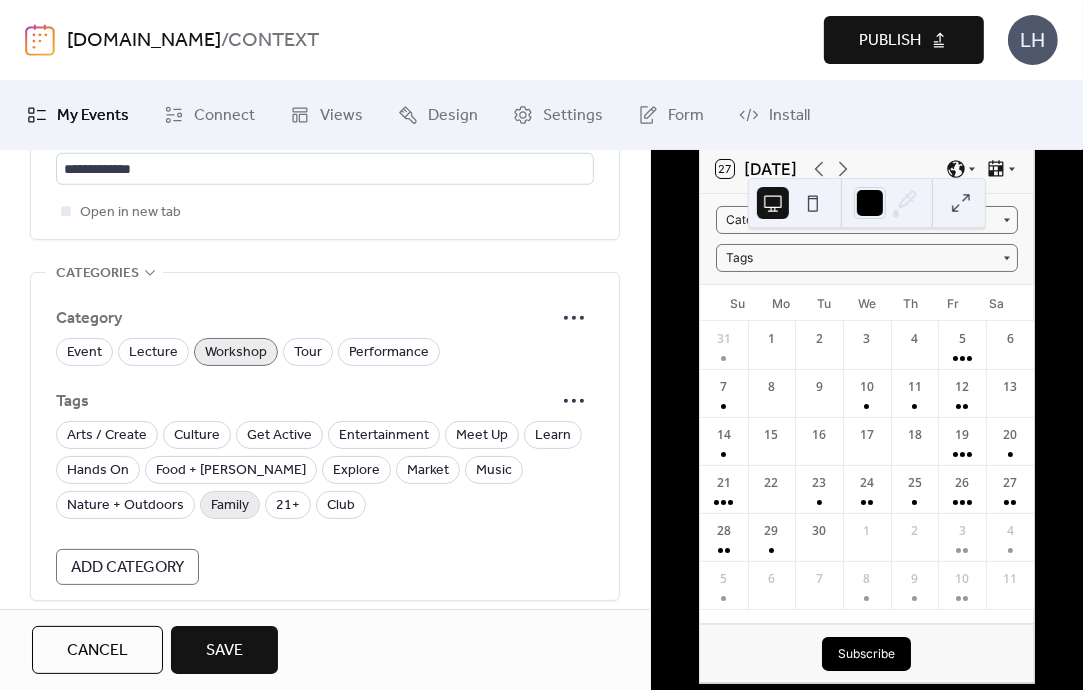 click on "Family" at bounding box center (230, 506) 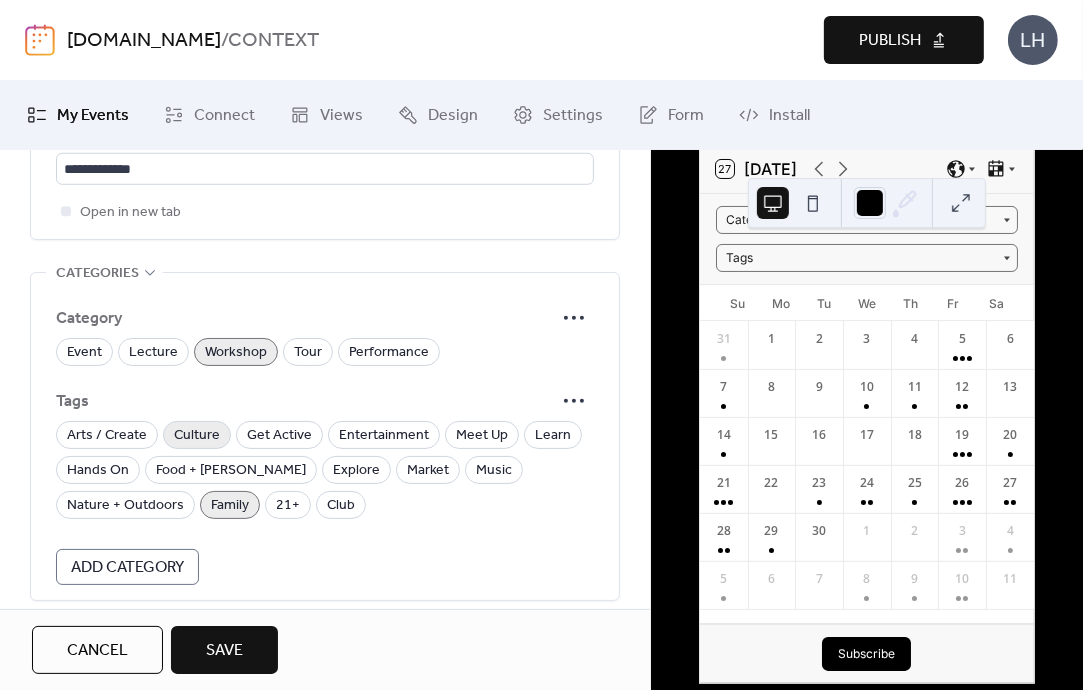click on "Culture" at bounding box center [197, 436] 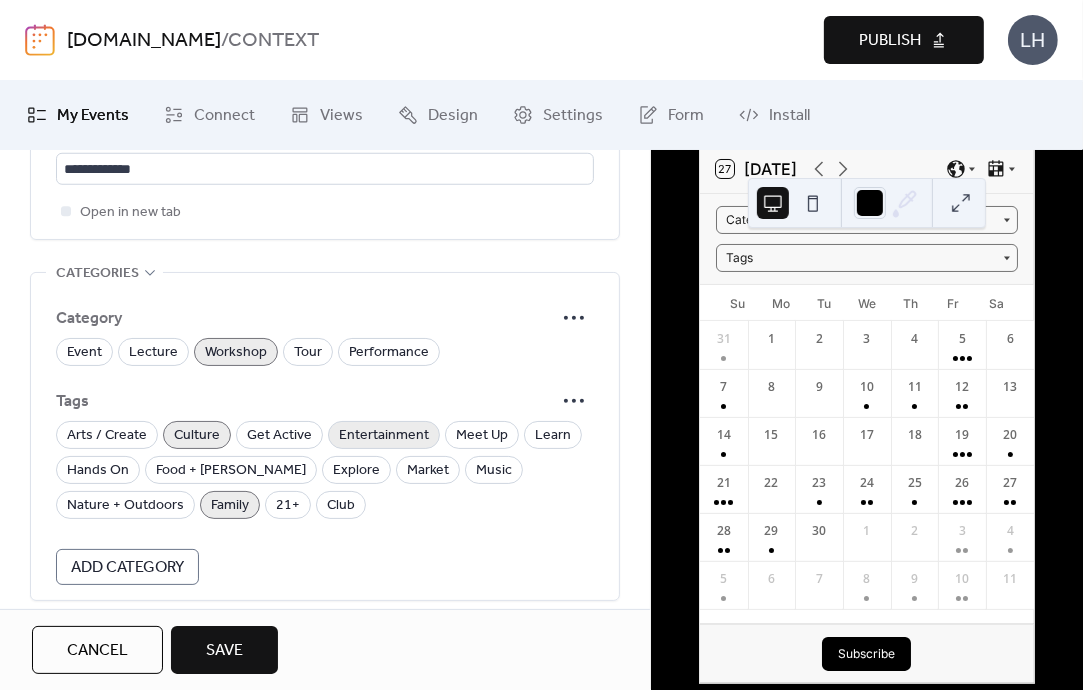 click on "Entertainment" at bounding box center (384, 436) 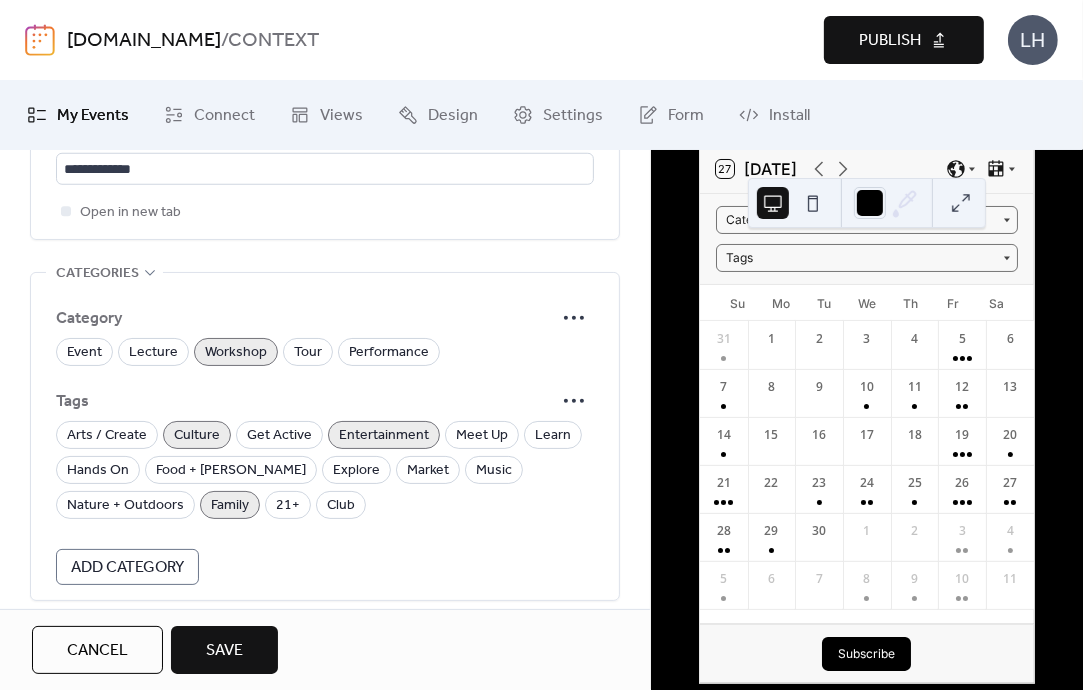 scroll, scrollTop: 1463, scrollLeft: 0, axis: vertical 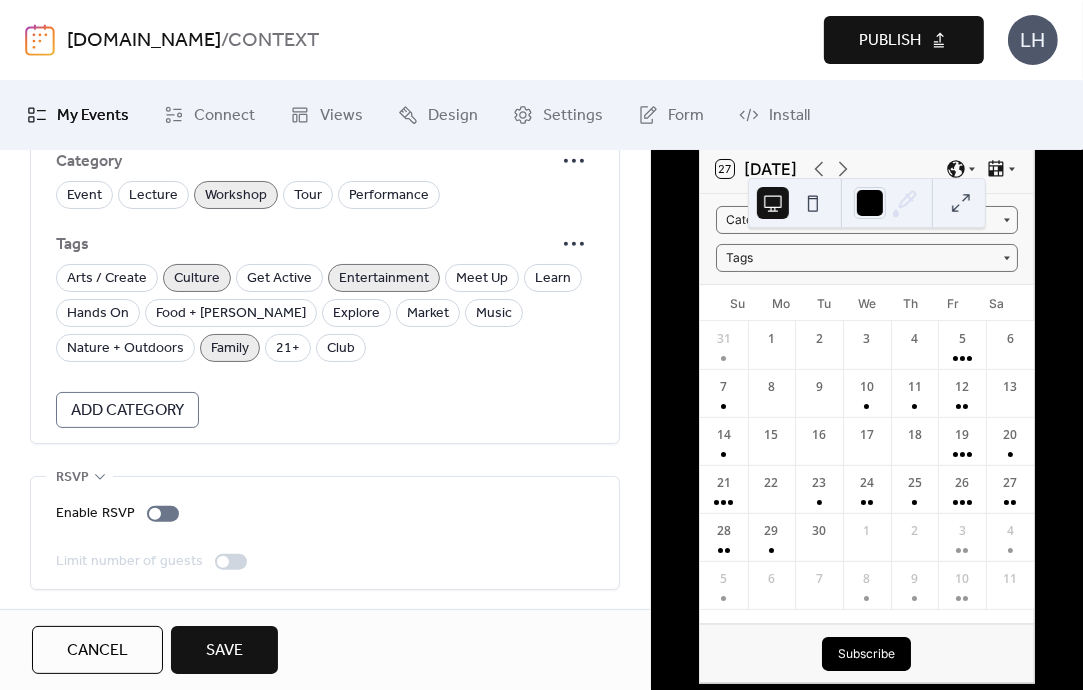 click on "Save" at bounding box center [224, 651] 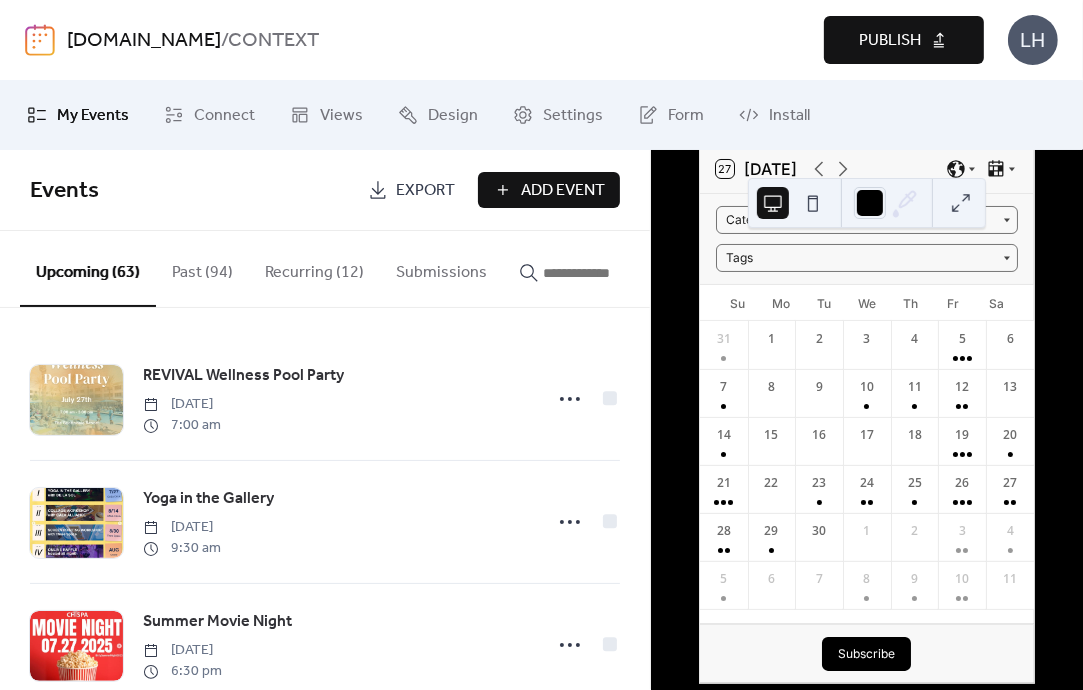click on "Events" at bounding box center [191, 191] 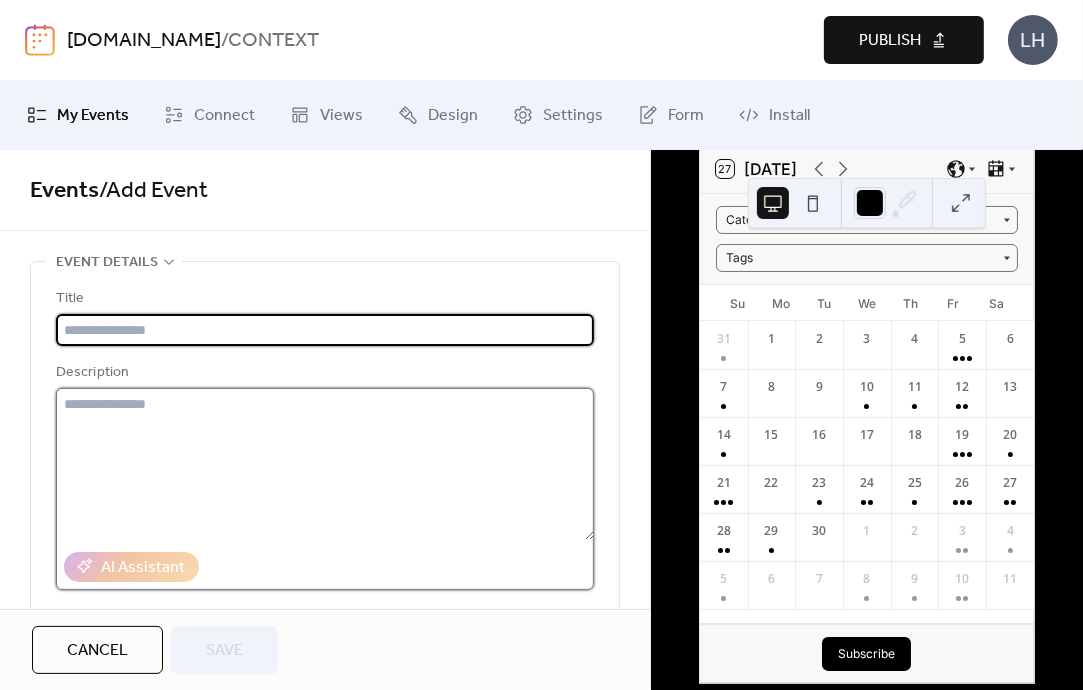 click at bounding box center (325, 464) 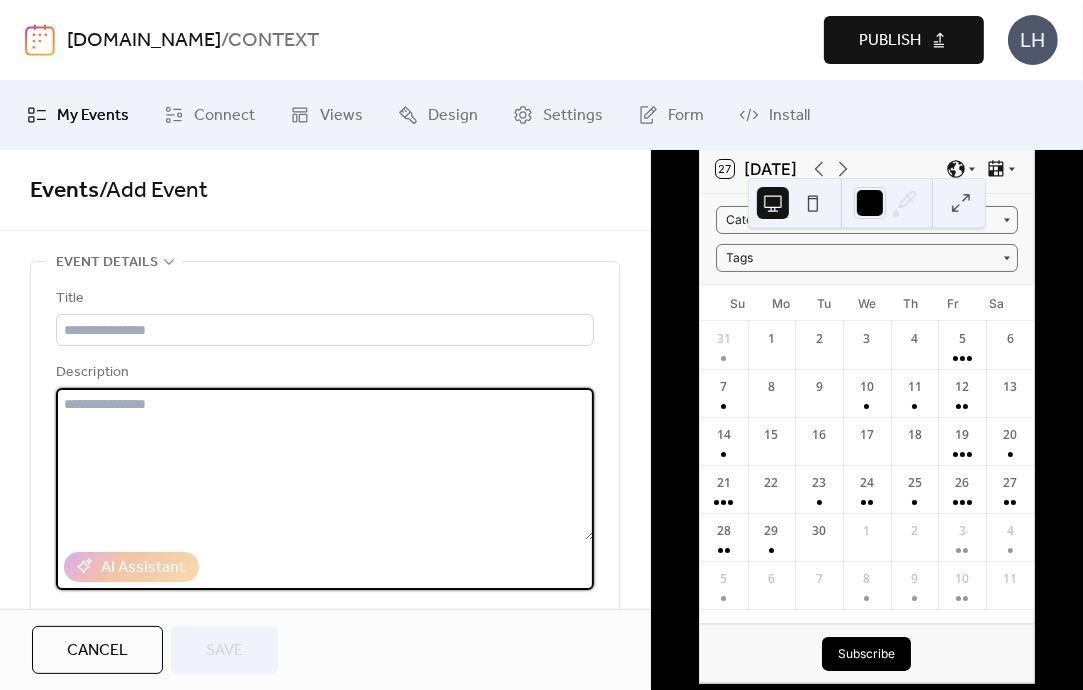 paste on "**********" 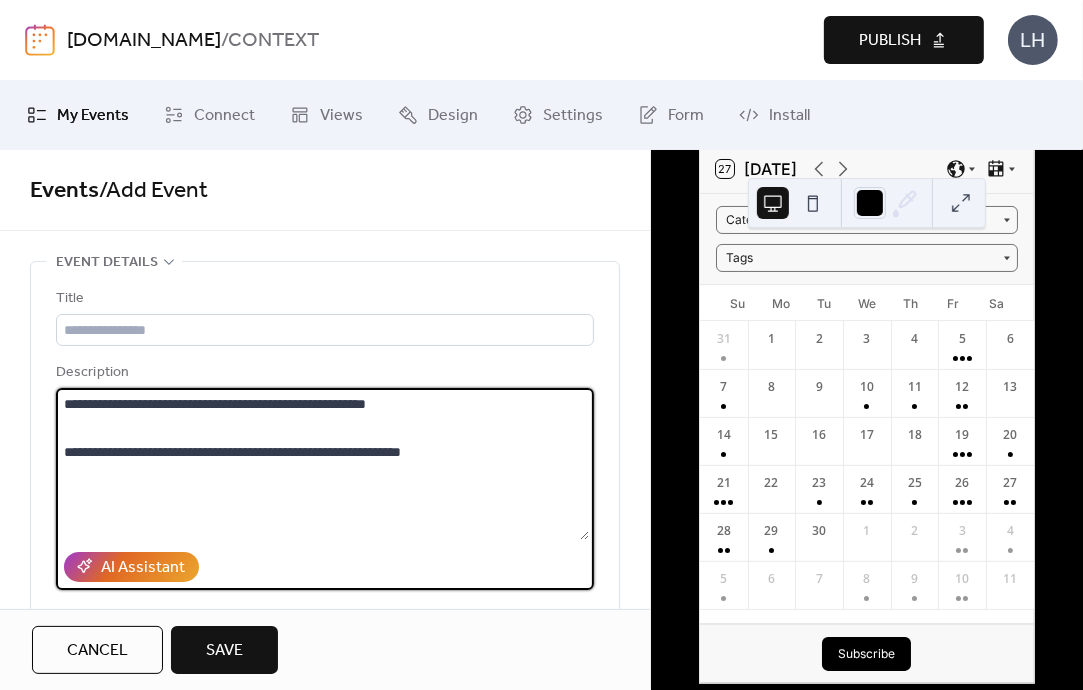 drag, startPoint x: 166, startPoint y: 401, endPoint x: 64, endPoint y: 412, distance: 102.59142 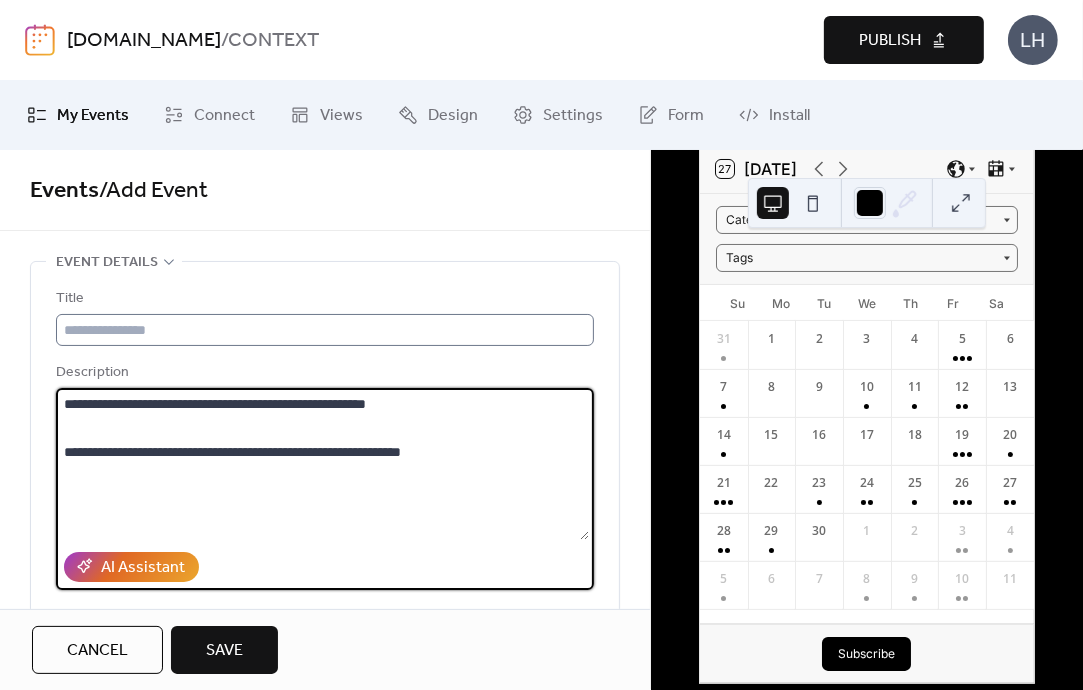 type on "**********" 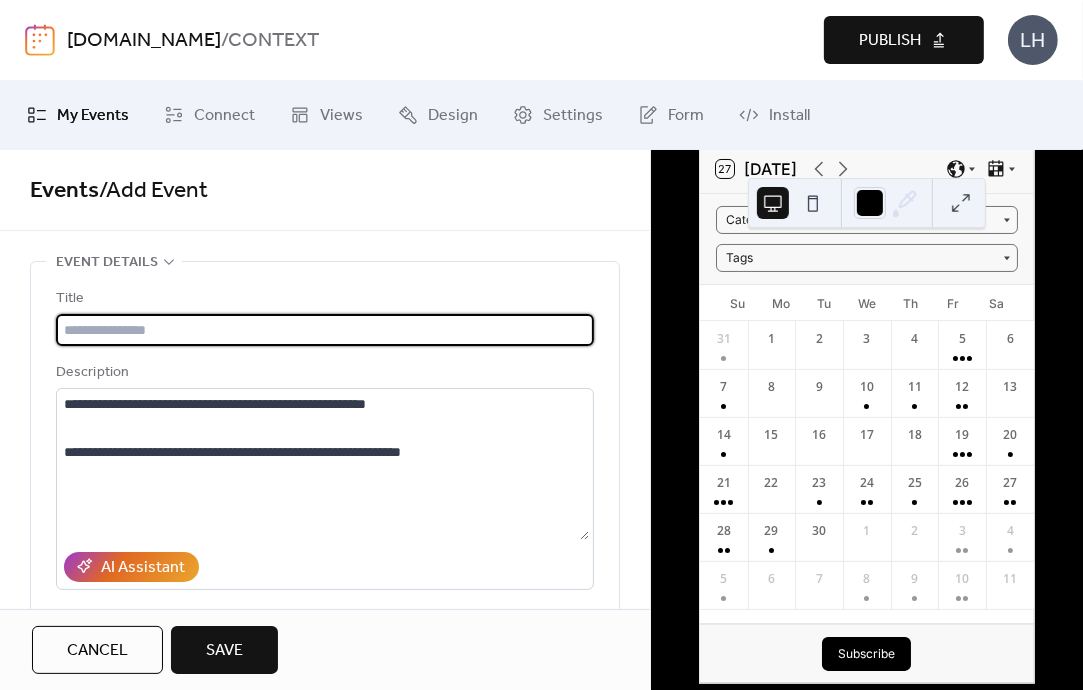 click at bounding box center (325, 330) 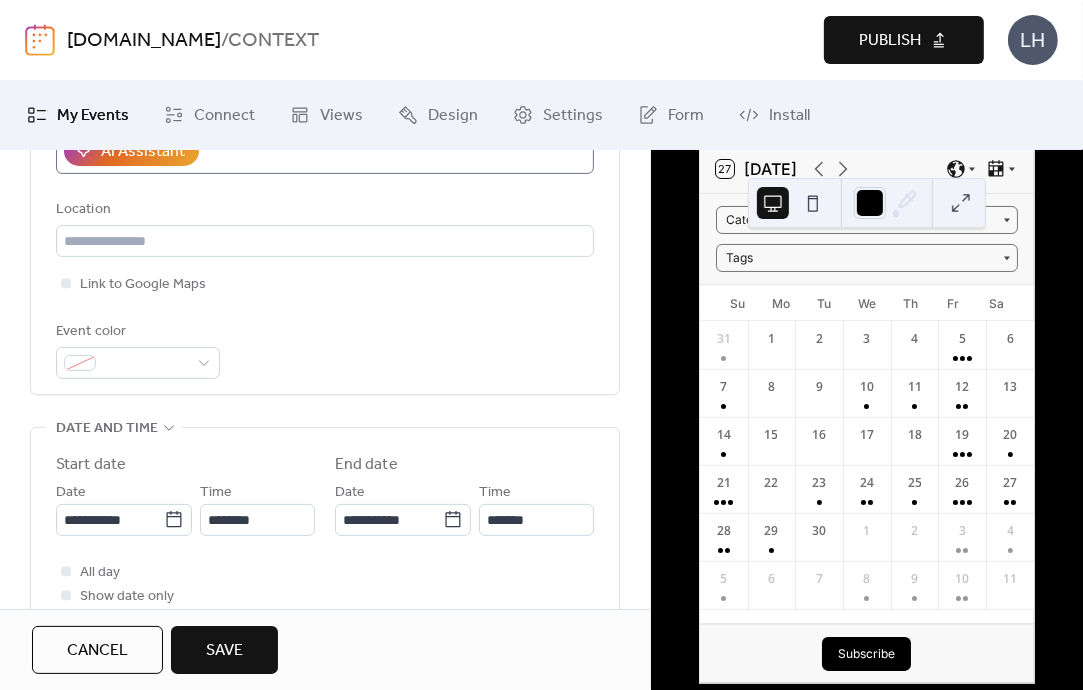 scroll, scrollTop: 419, scrollLeft: 0, axis: vertical 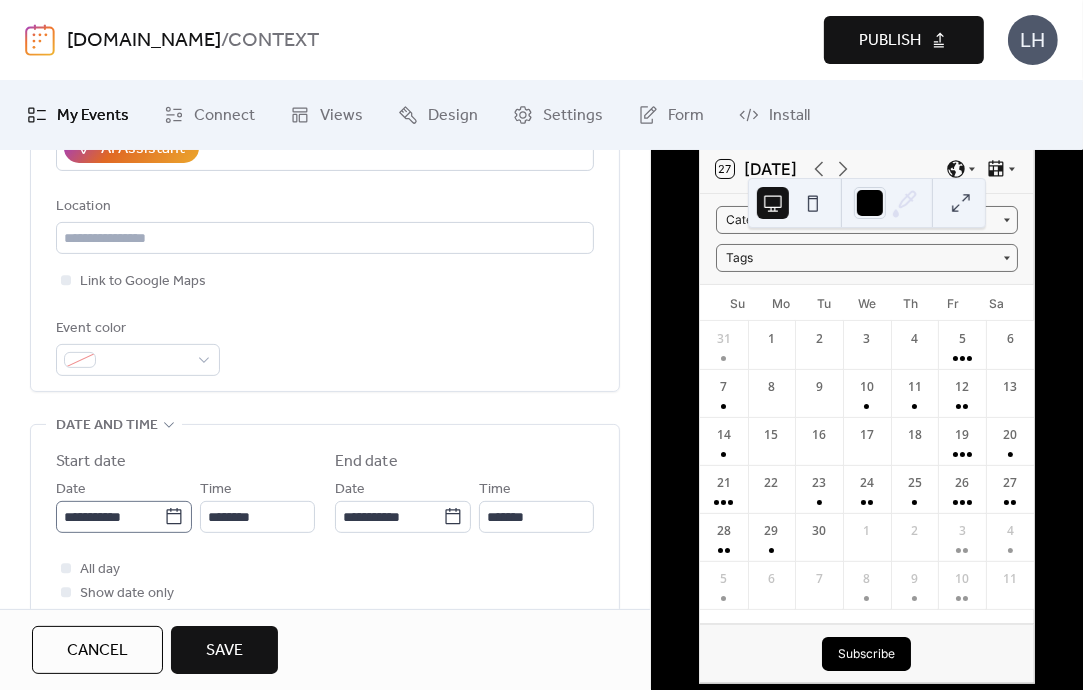 type on "**********" 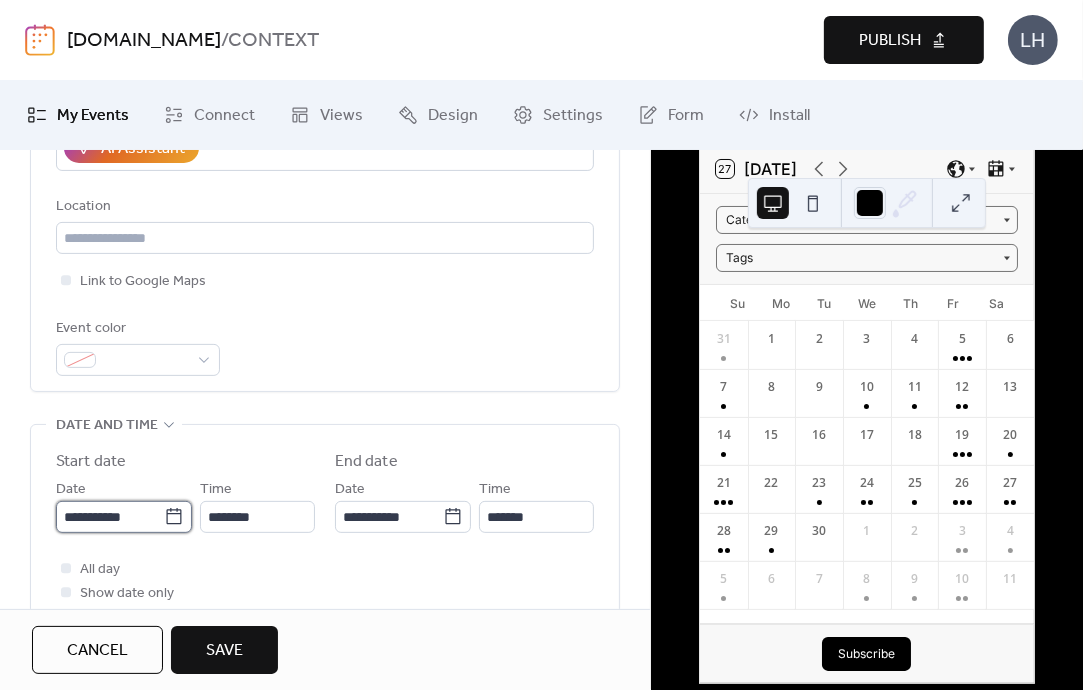 click on "**********" at bounding box center [110, 517] 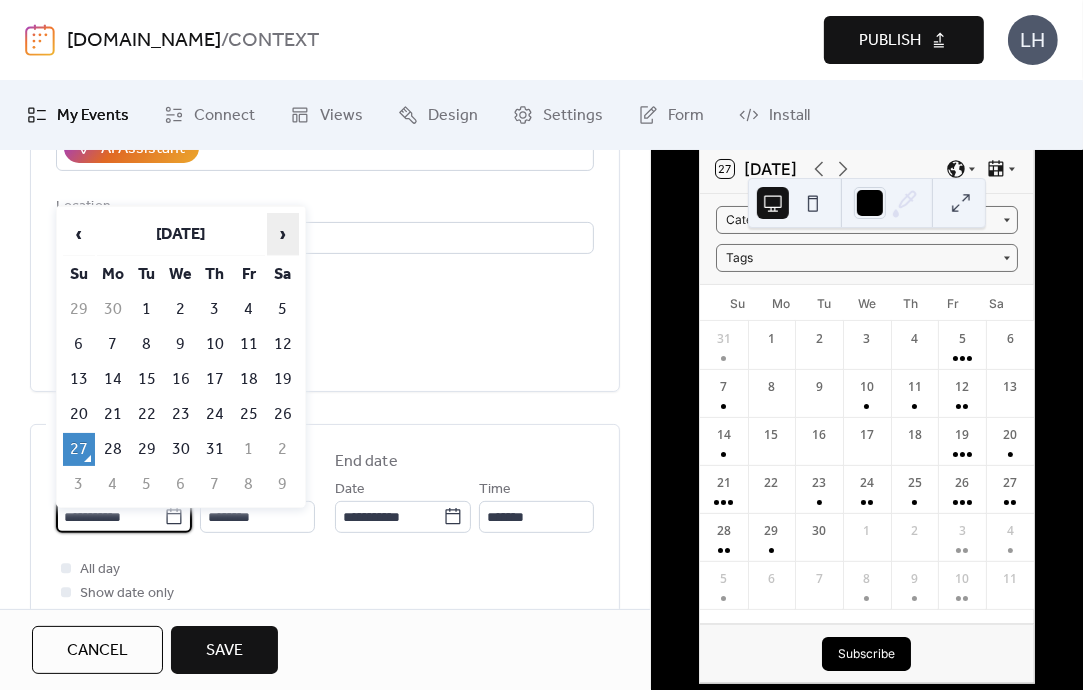 click on "›" at bounding box center [283, 234] 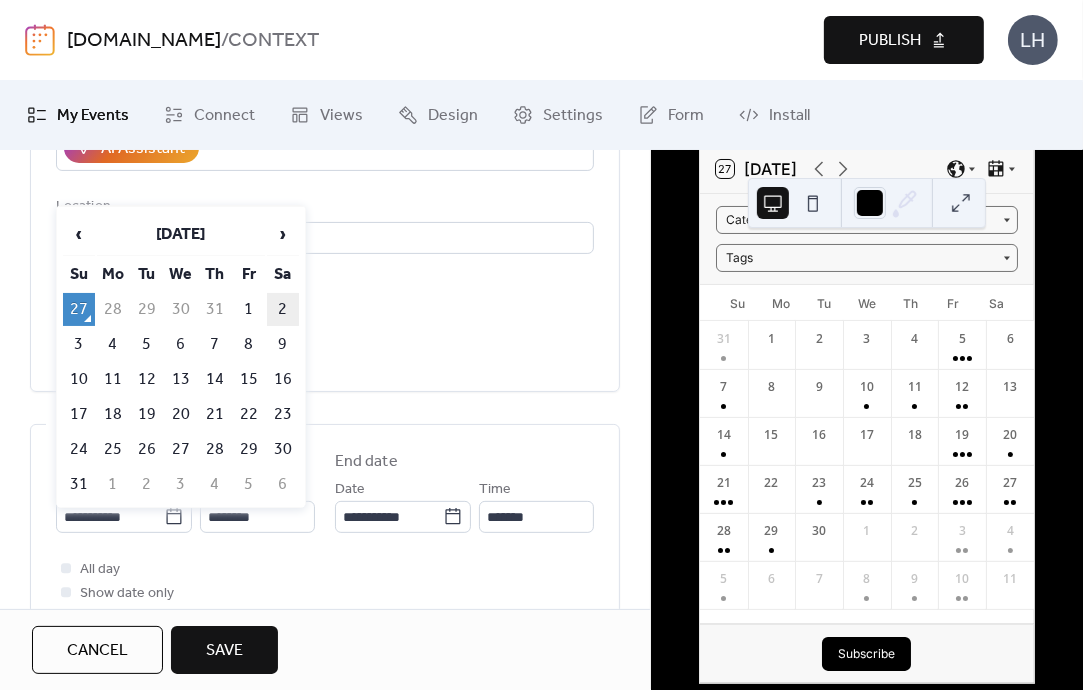 click on "2" at bounding box center (283, 309) 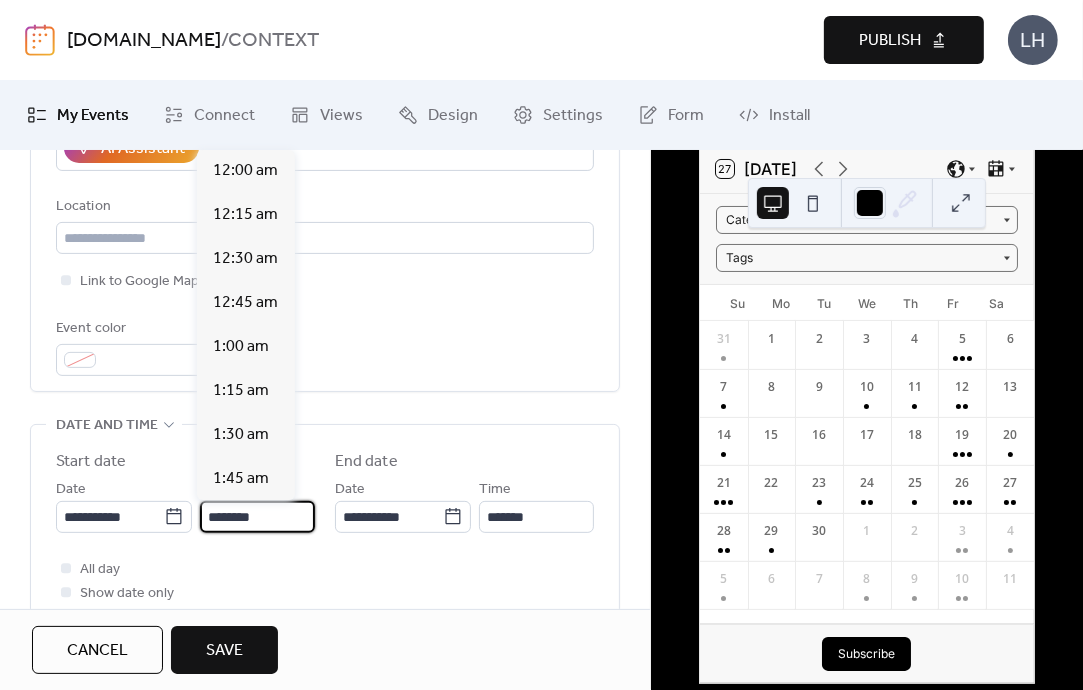 click on "********" at bounding box center [257, 517] 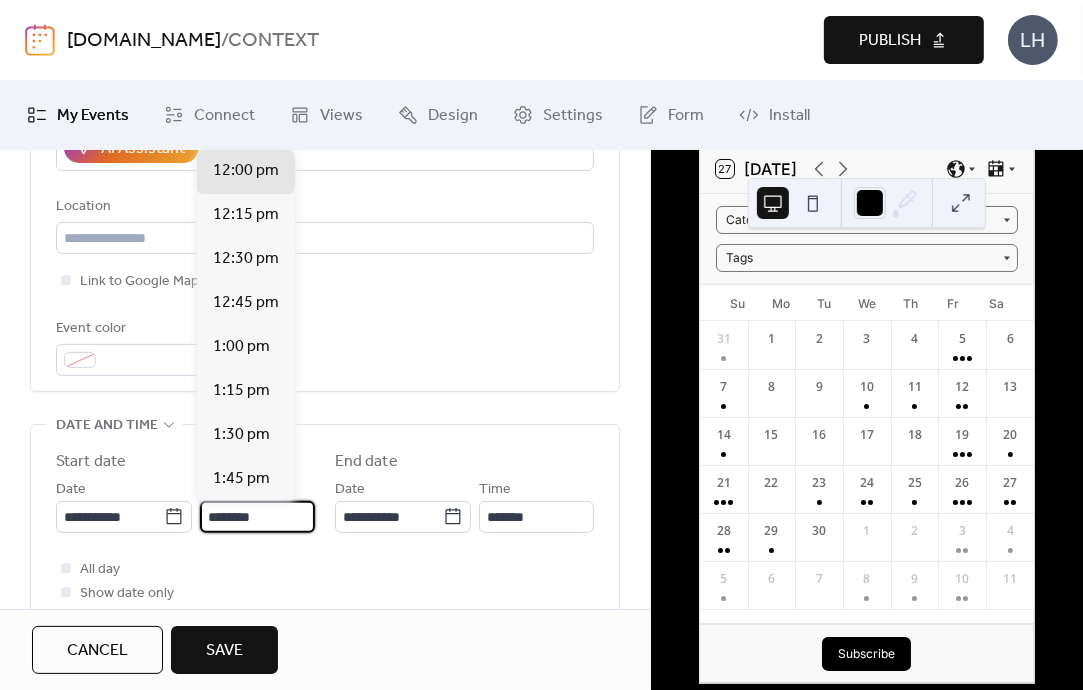 click on "********" at bounding box center [257, 517] 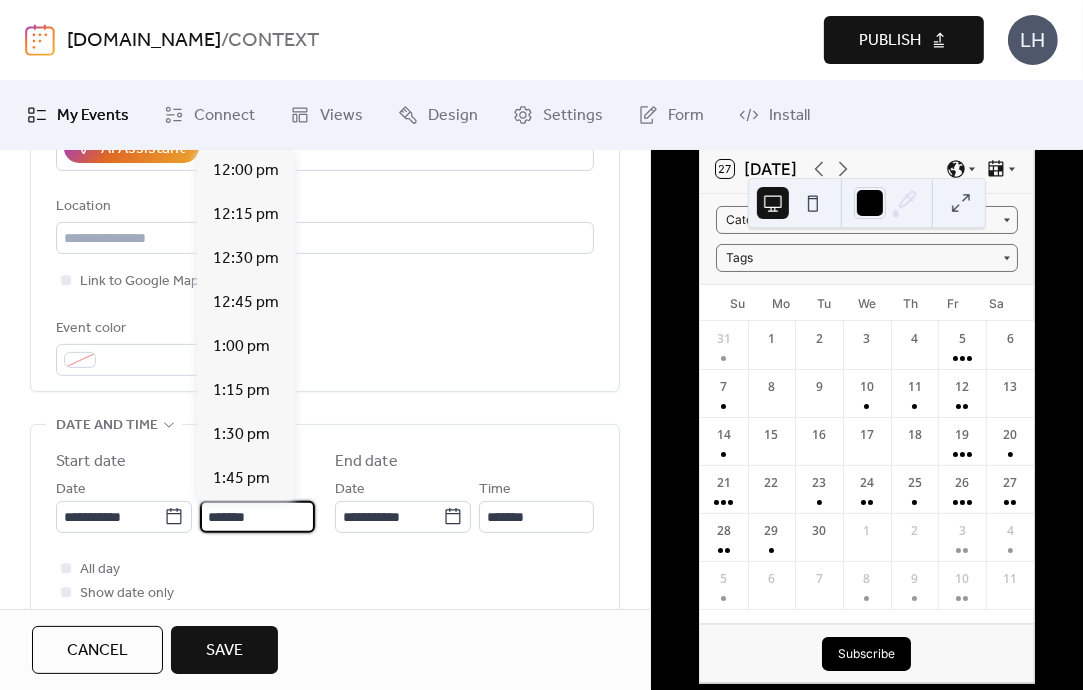 scroll, scrollTop: 3520, scrollLeft: 0, axis: vertical 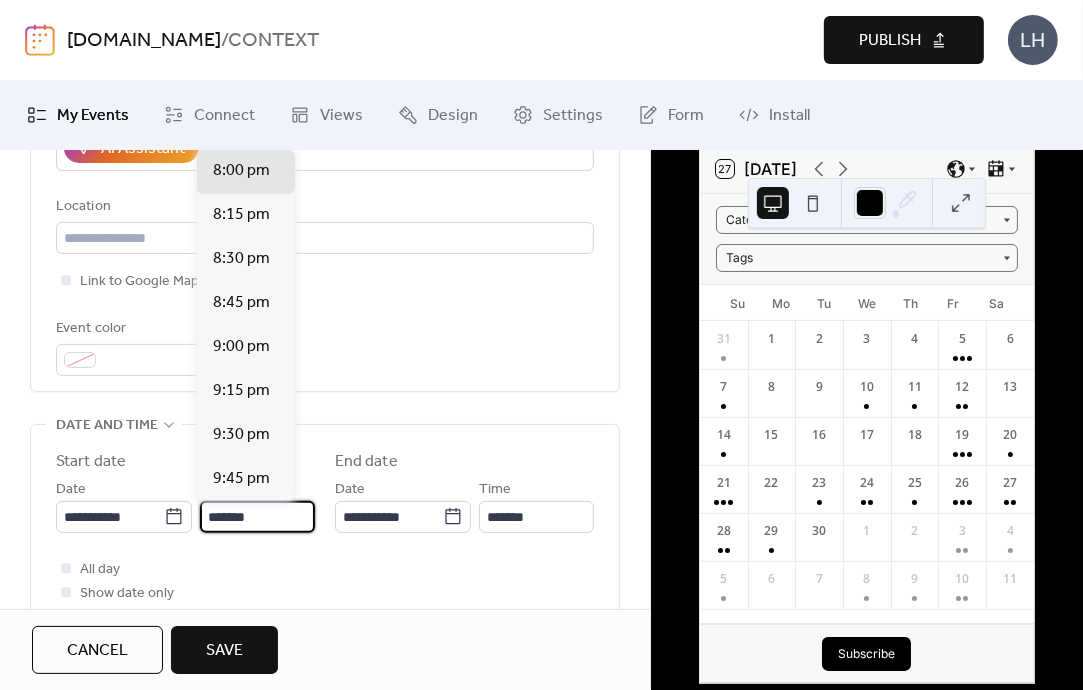 type on "*******" 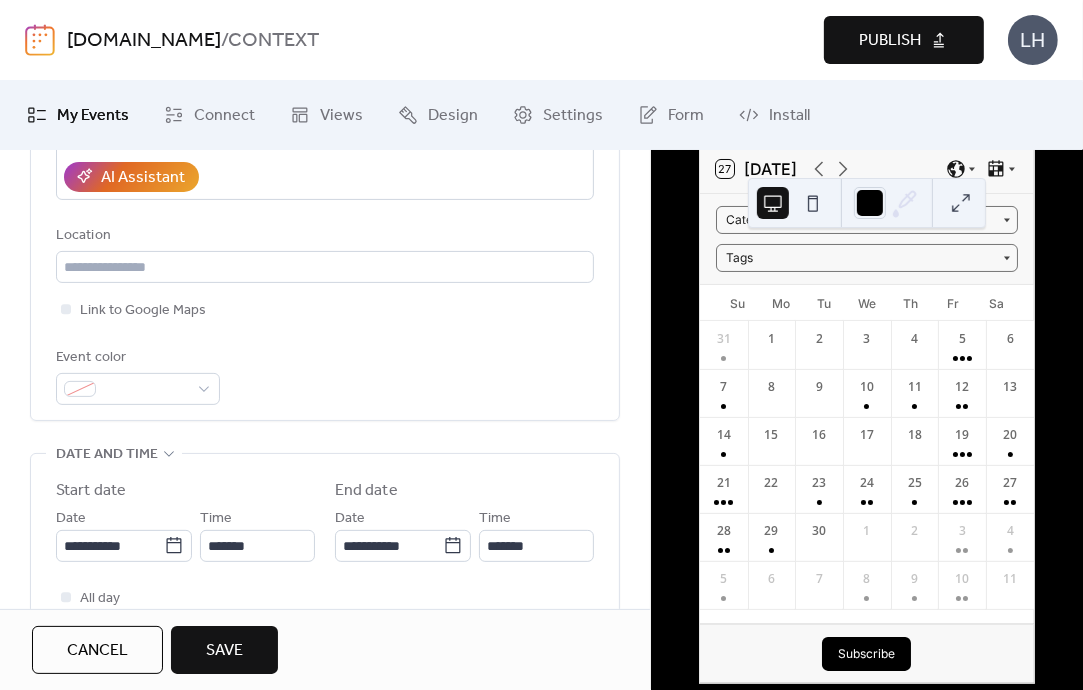 scroll, scrollTop: 392, scrollLeft: 0, axis: vertical 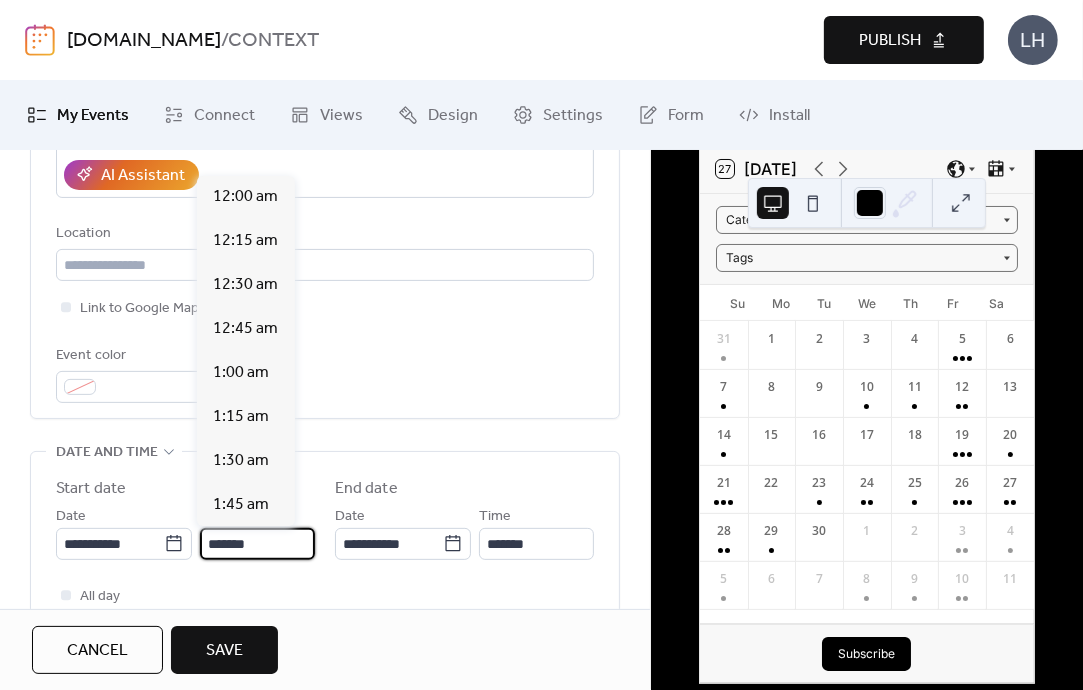 click on "*******" at bounding box center [257, 544] 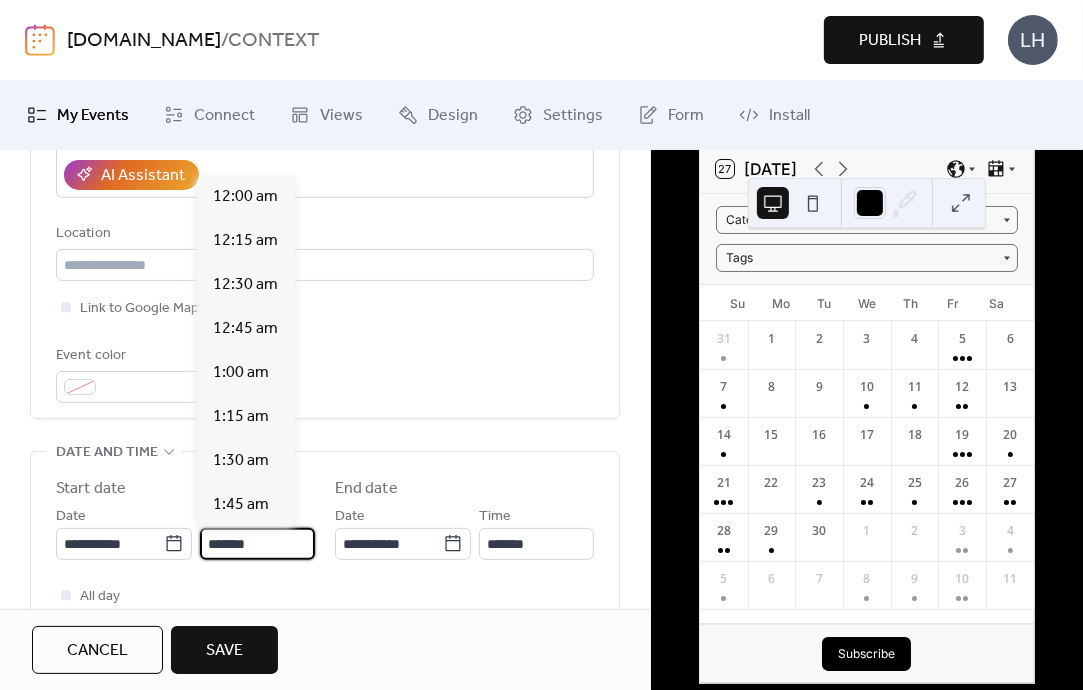scroll, scrollTop: 3520, scrollLeft: 0, axis: vertical 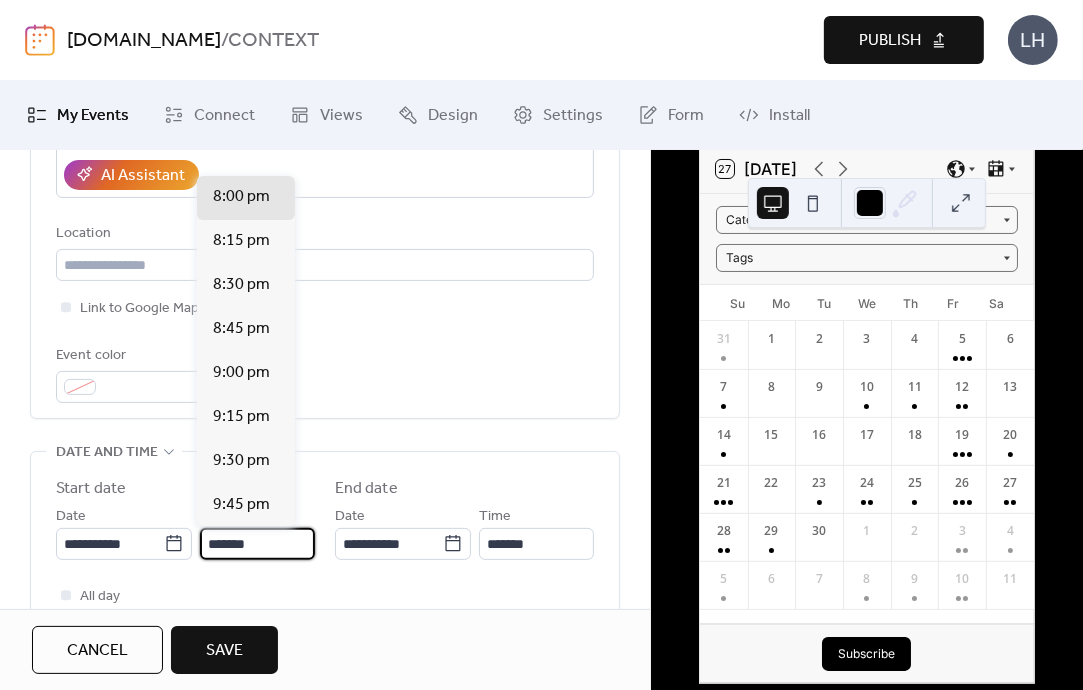 click on "*******" at bounding box center [257, 544] 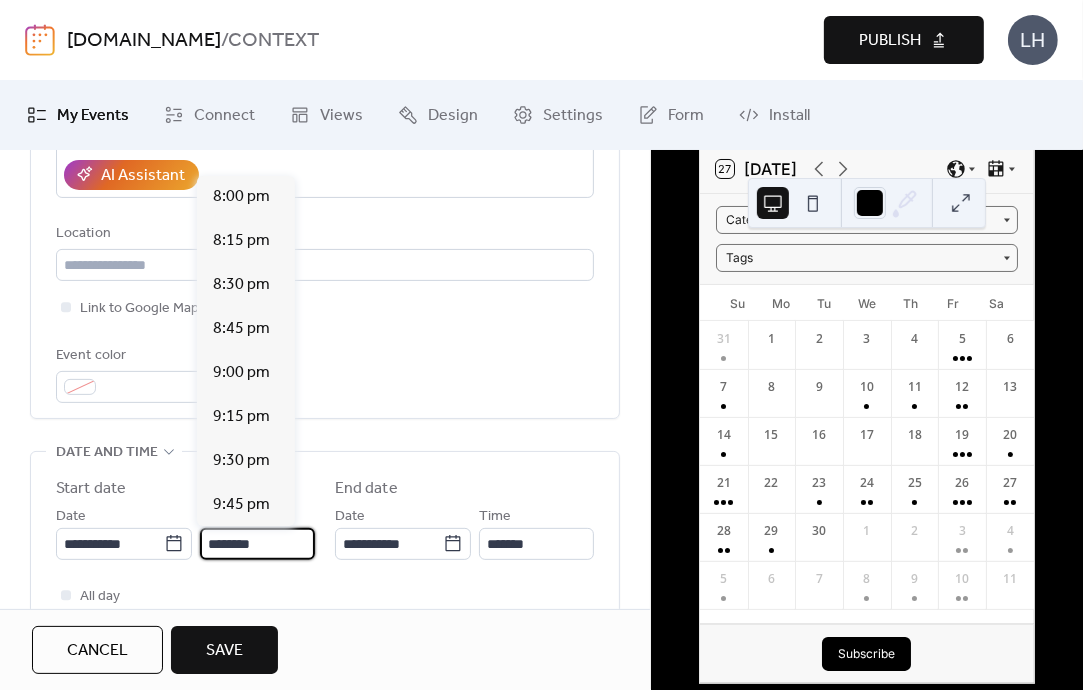 scroll, scrollTop: 2112, scrollLeft: 0, axis: vertical 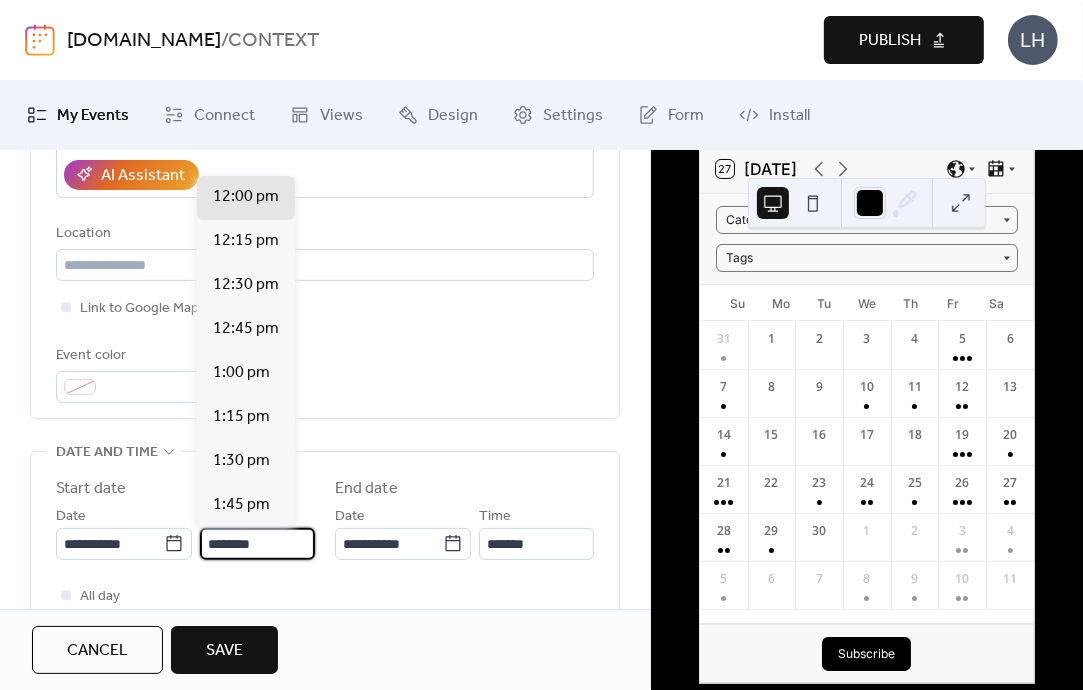 type on "********" 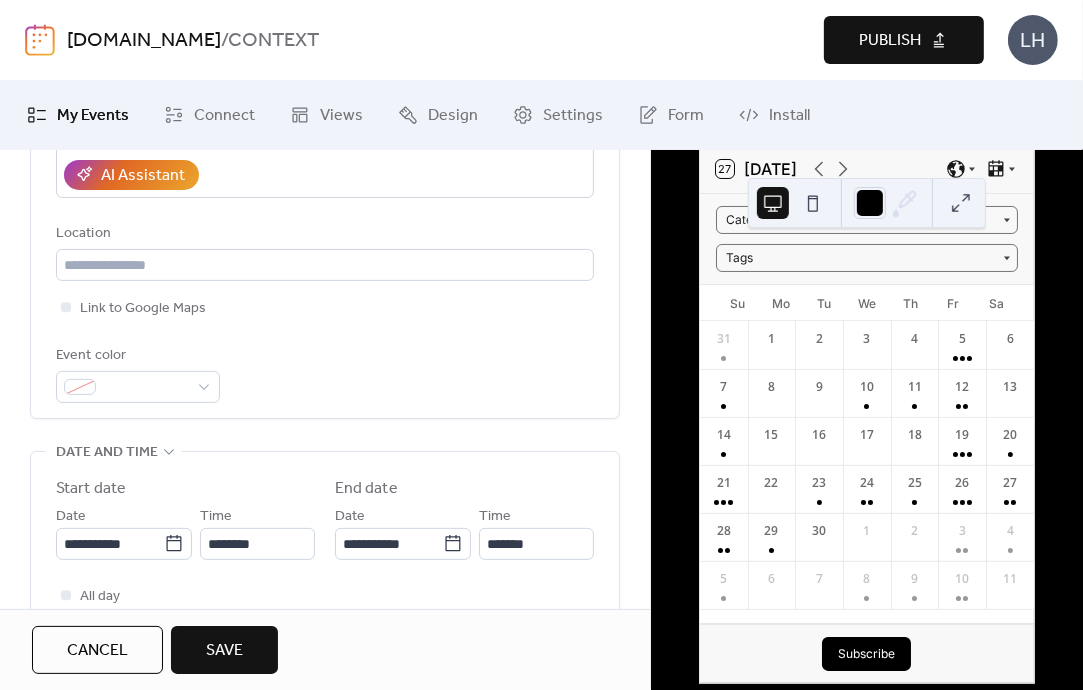 click on "**********" at bounding box center [325, 561] 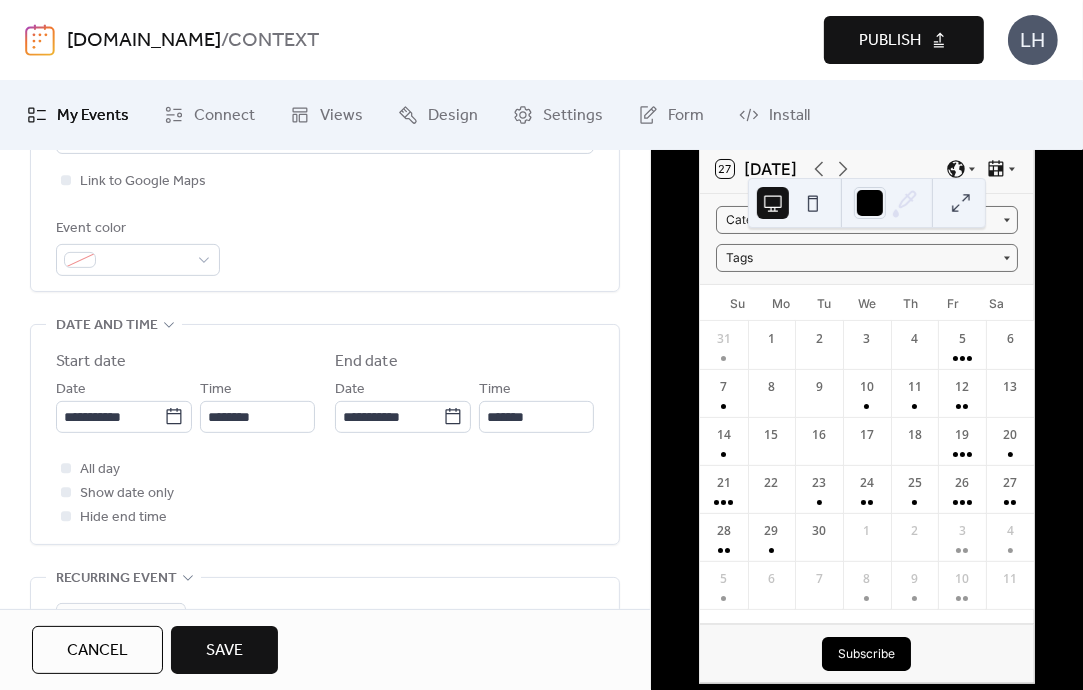 scroll, scrollTop: 536, scrollLeft: 0, axis: vertical 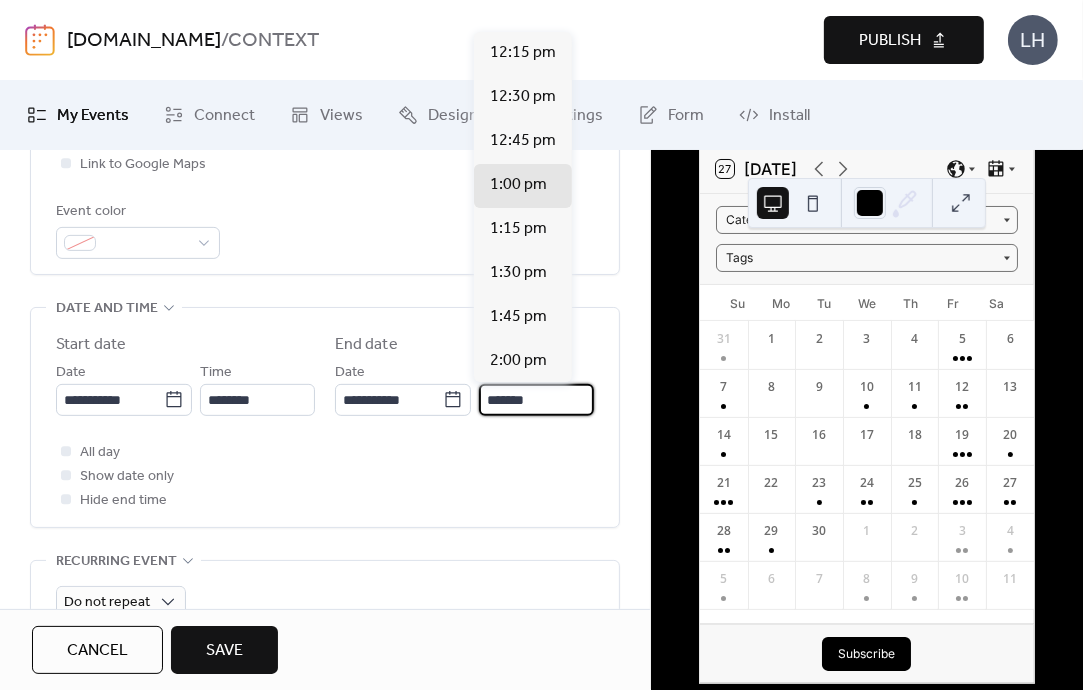 click on "*******" at bounding box center [536, 400] 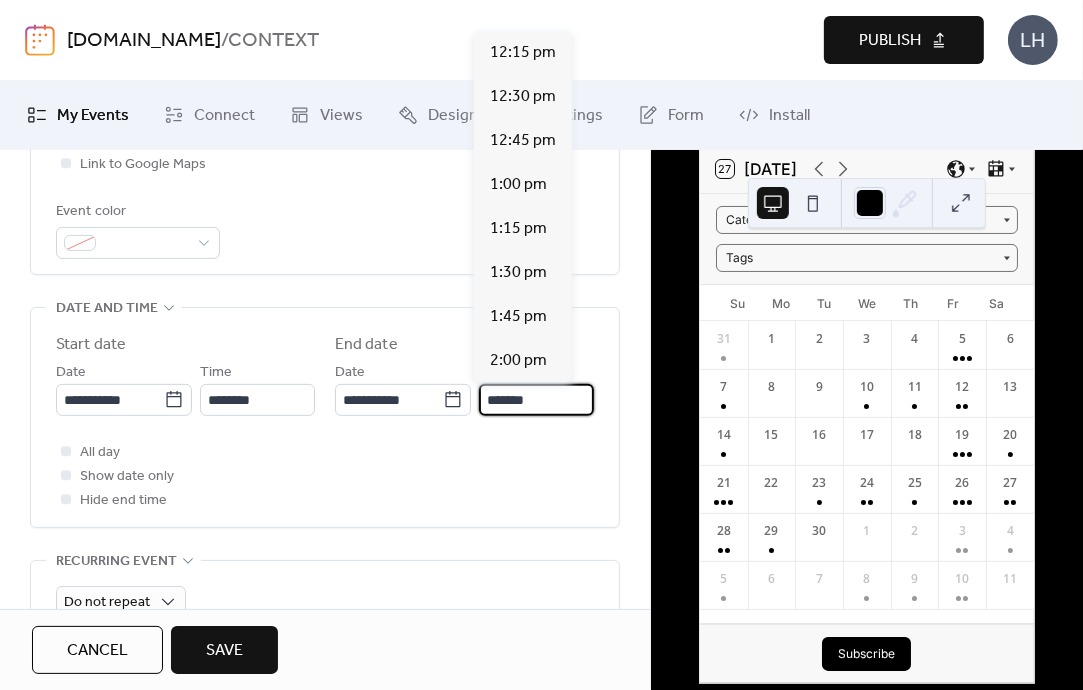 scroll, scrollTop: 484, scrollLeft: 0, axis: vertical 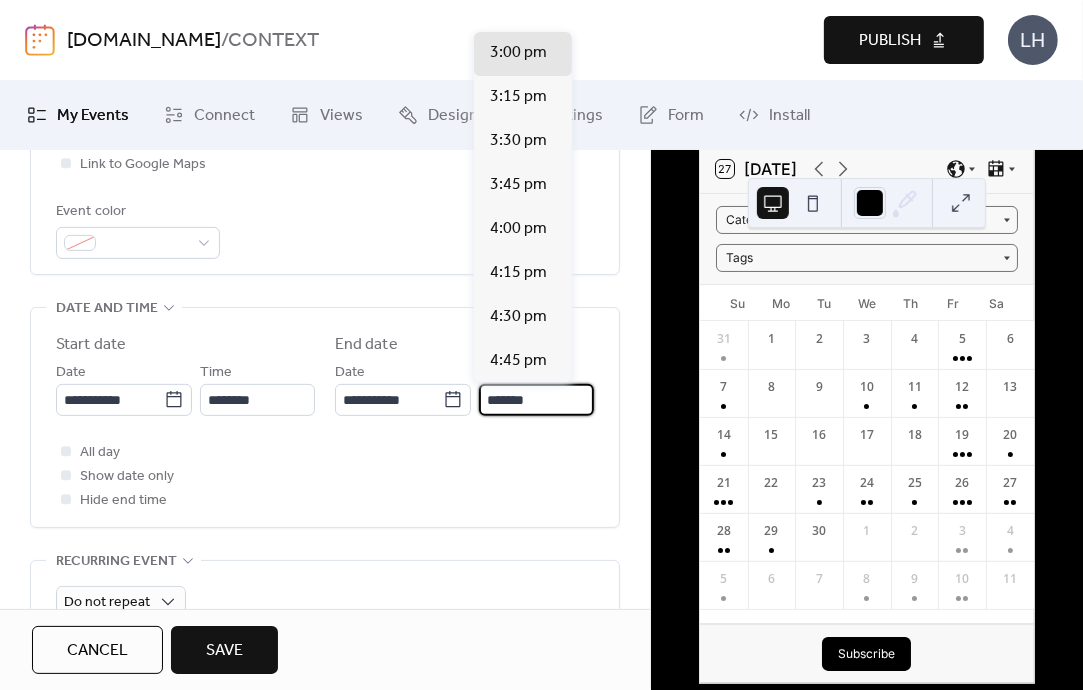 type on "*******" 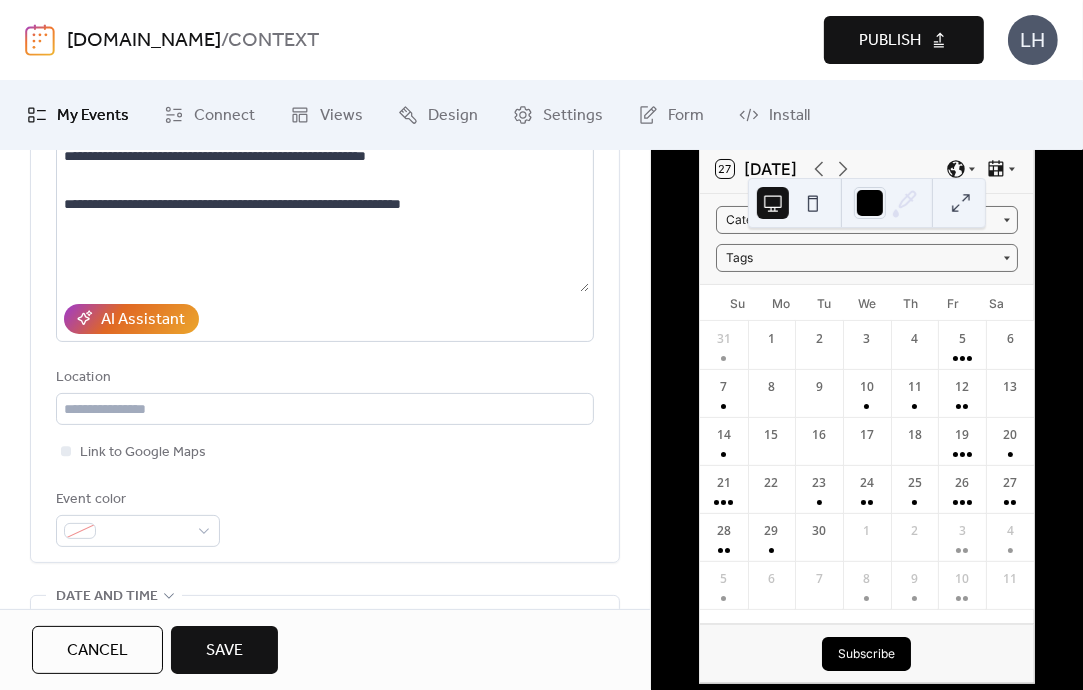 scroll, scrollTop: 212, scrollLeft: 0, axis: vertical 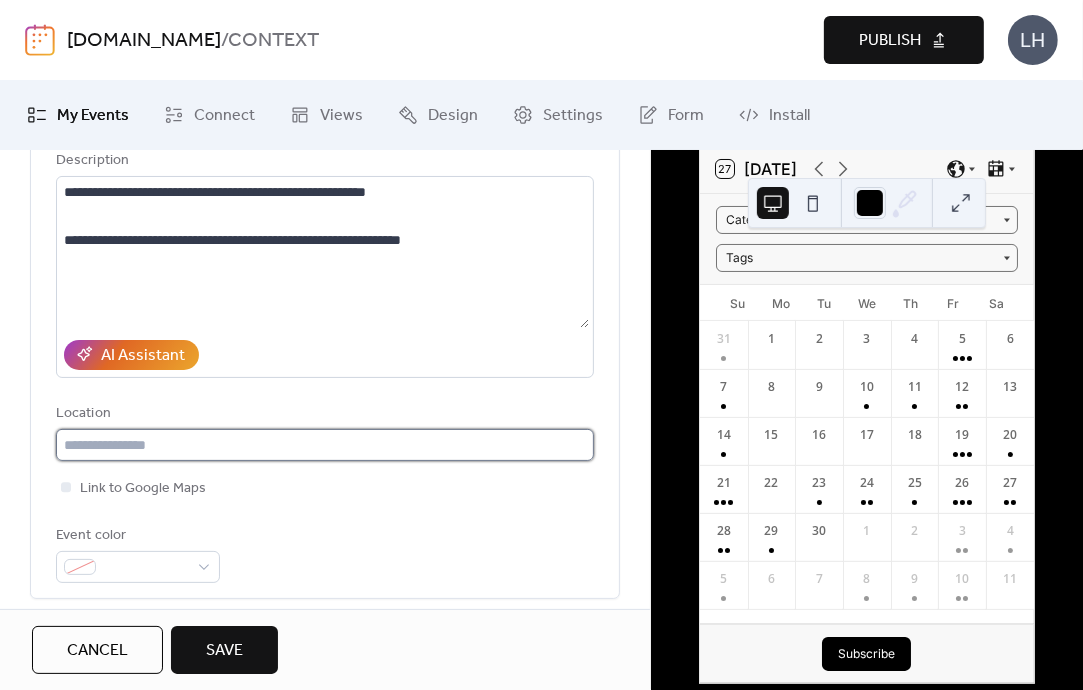 click at bounding box center [325, 445] 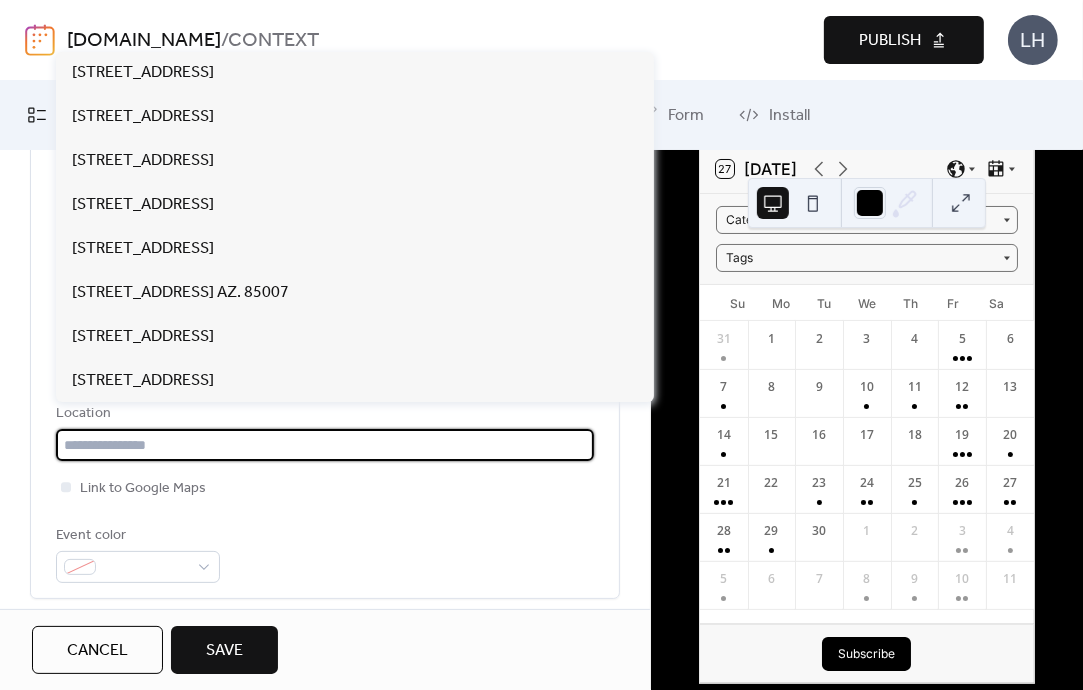 paste on "**********" 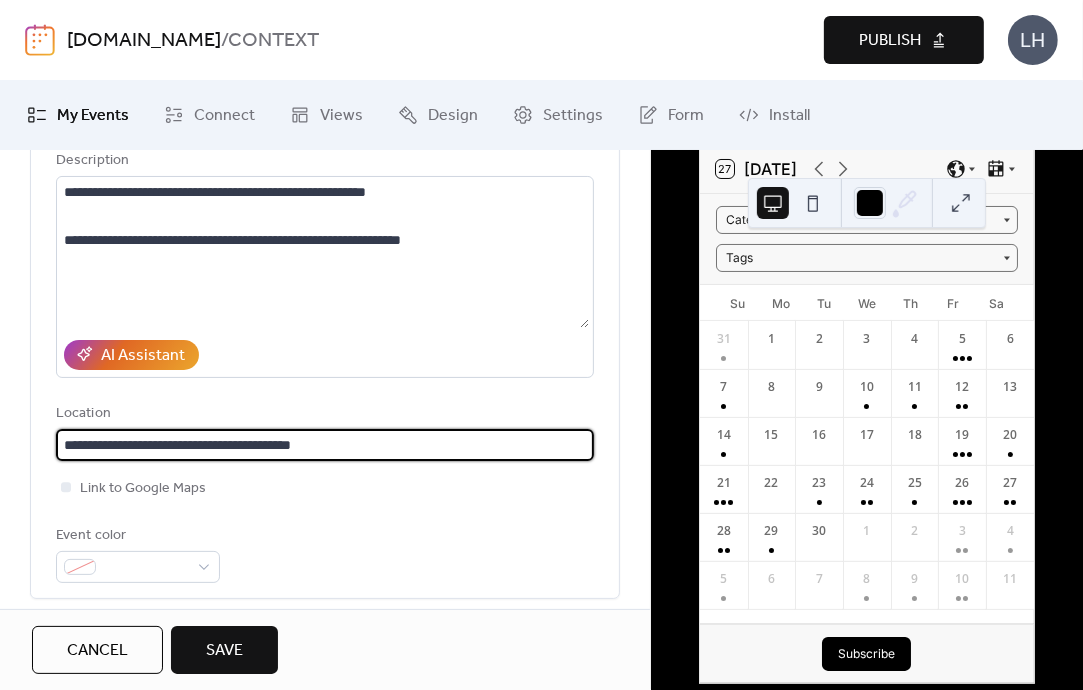 type on "**********" 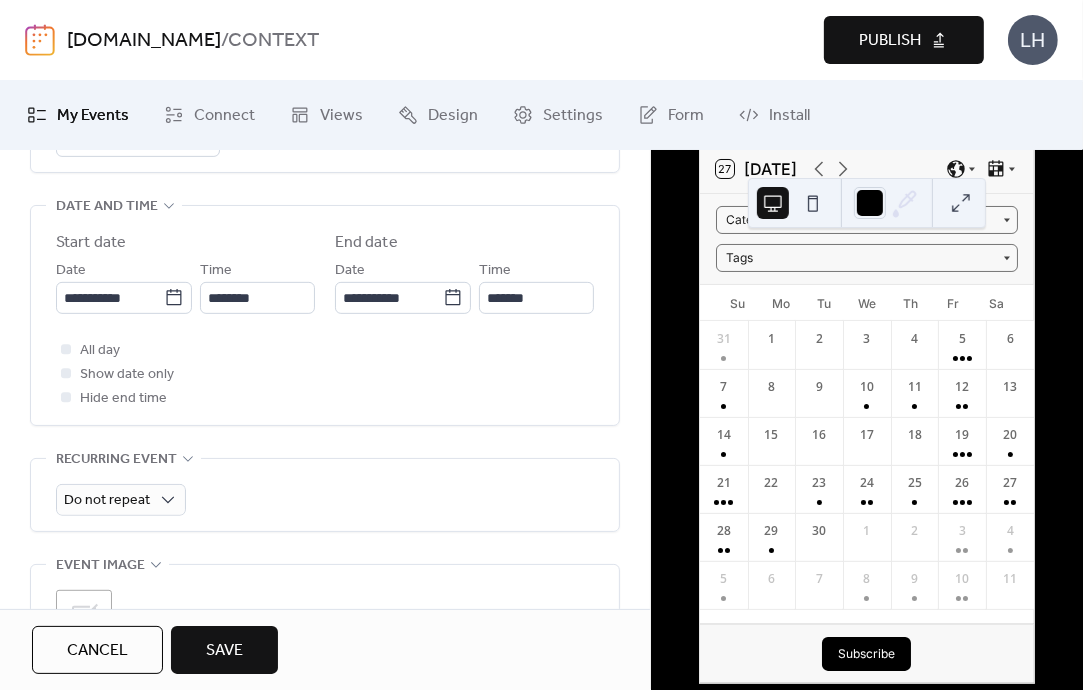 scroll, scrollTop: 708, scrollLeft: 0, axis: vertical 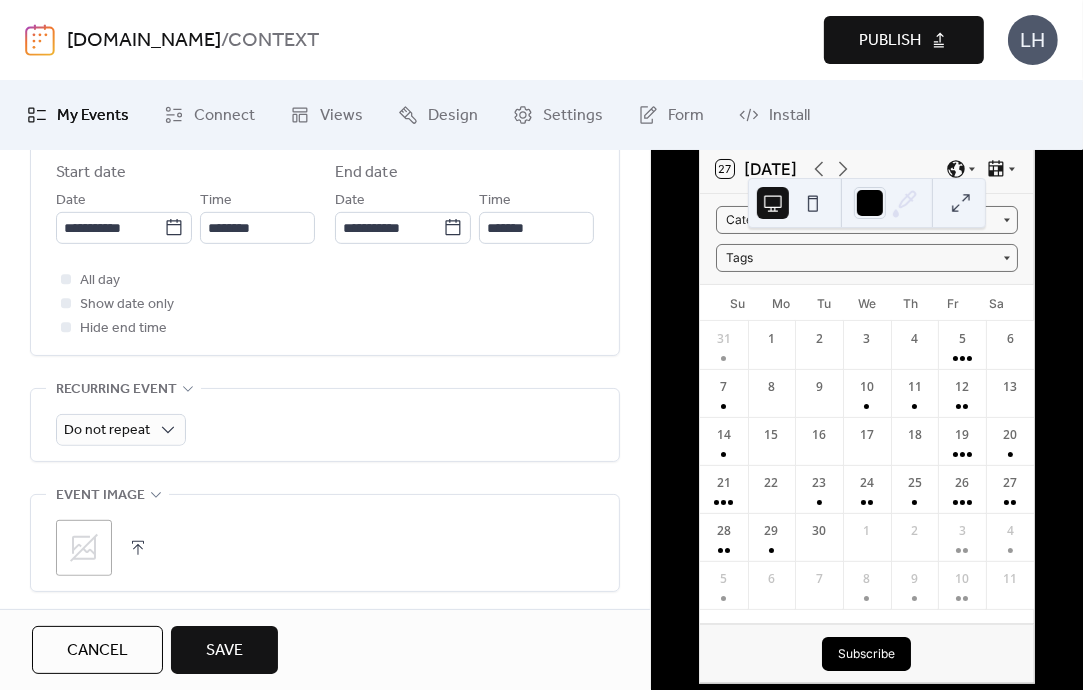 click on ";" at bounding box center (325, 543) 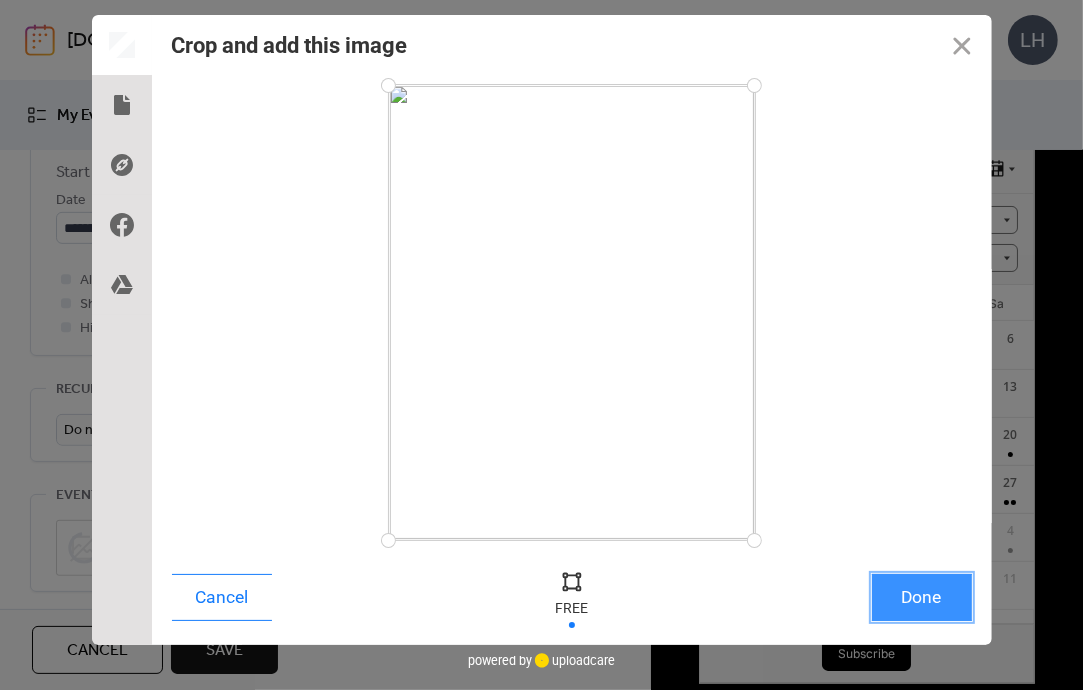 click on "Done" at bounding box center (922, 597) 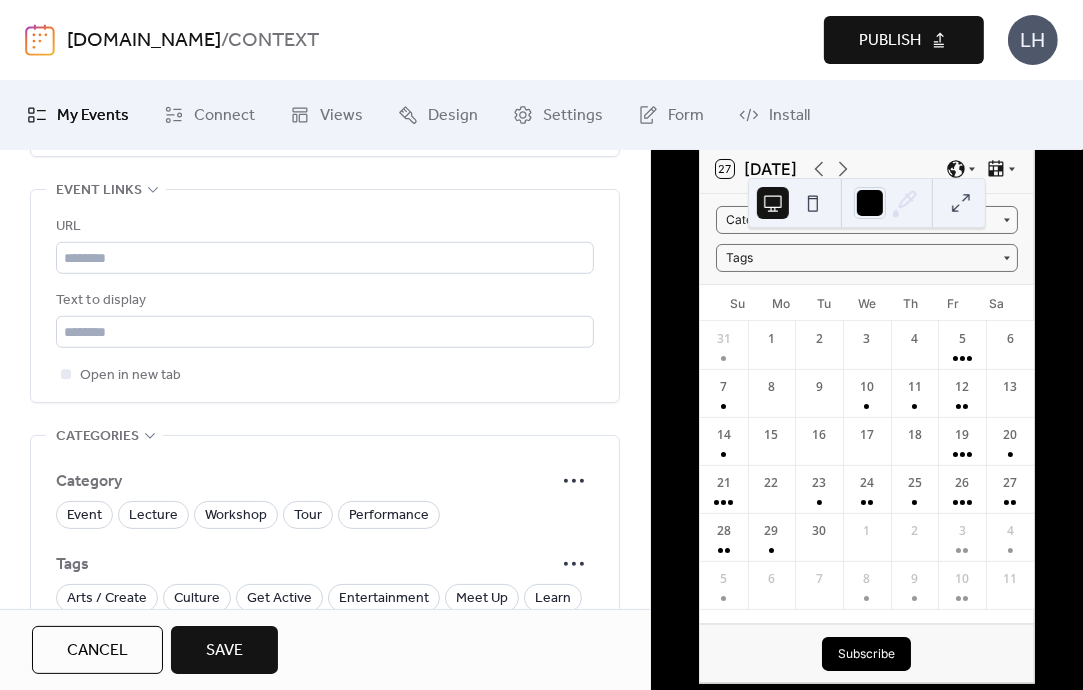 scroll, scrollTop: 1162, scrollLeft: 0, axis: vertical 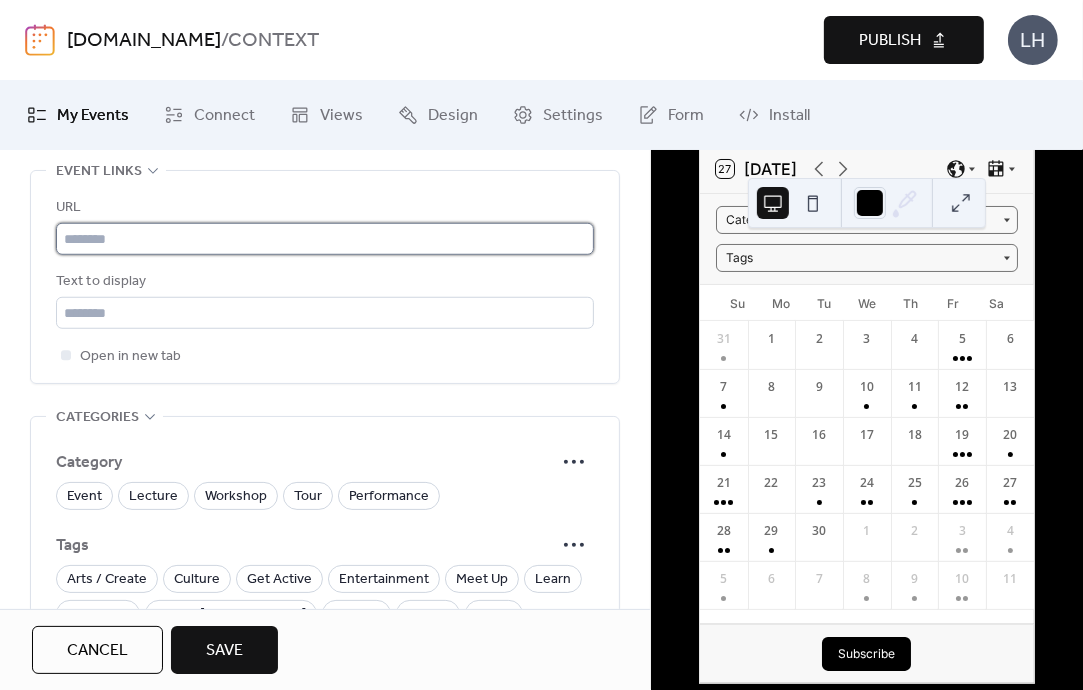 click at bounding box center [325, 239] 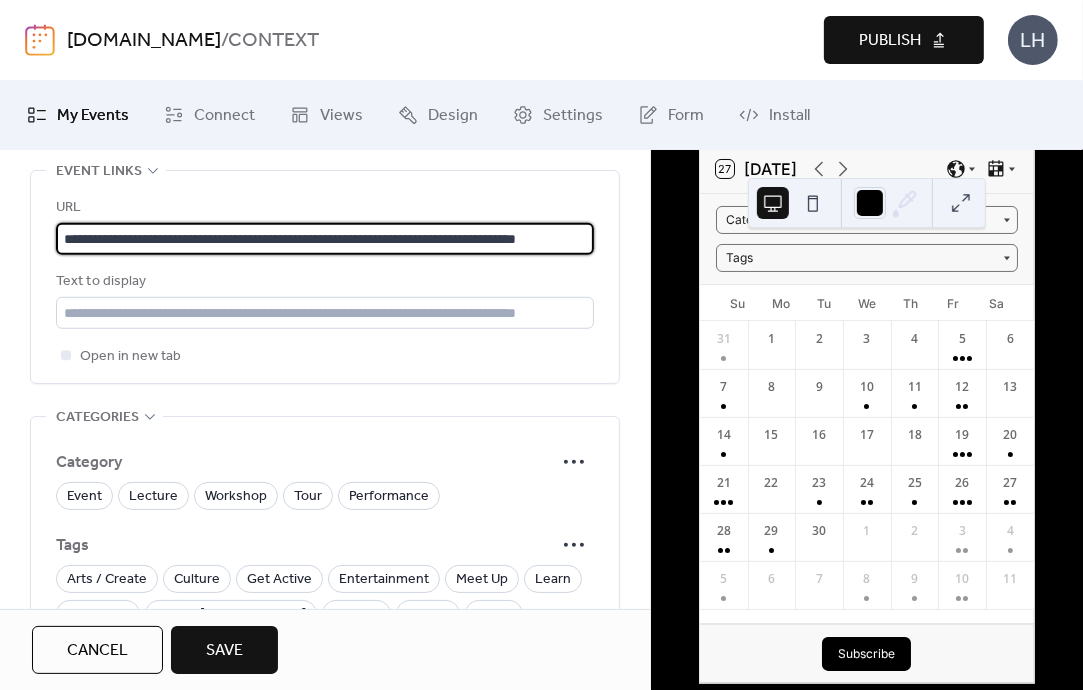 scroll, scrollTop: 0, scrollLeft: 114, axis: horizontal 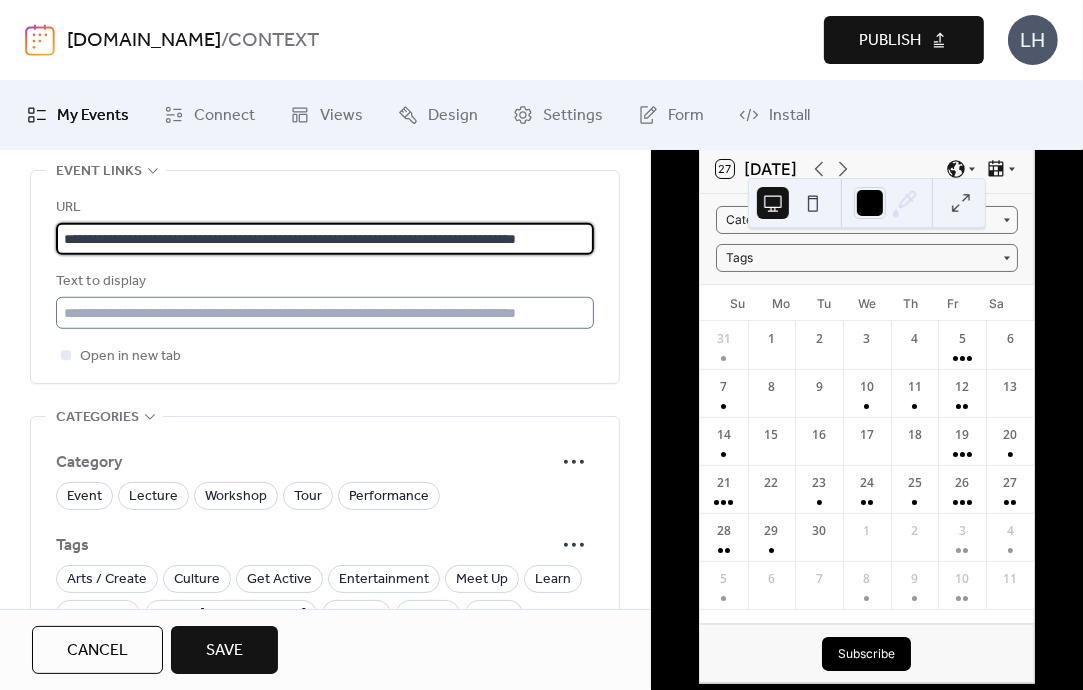 type on "**********" 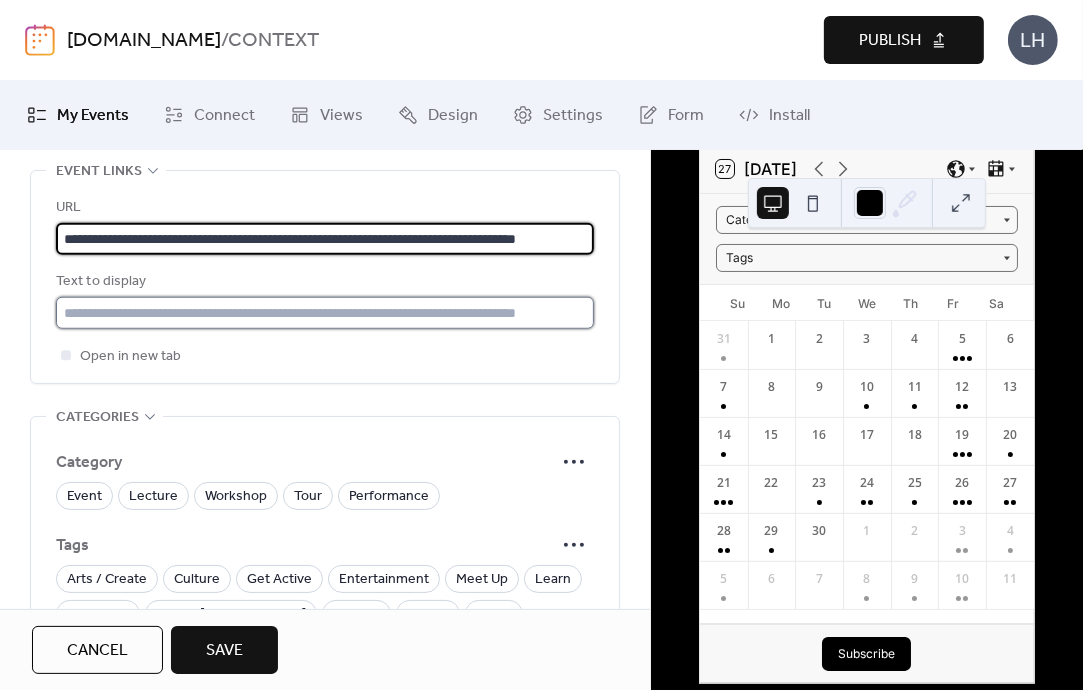 click at bounding box center (325, 313) 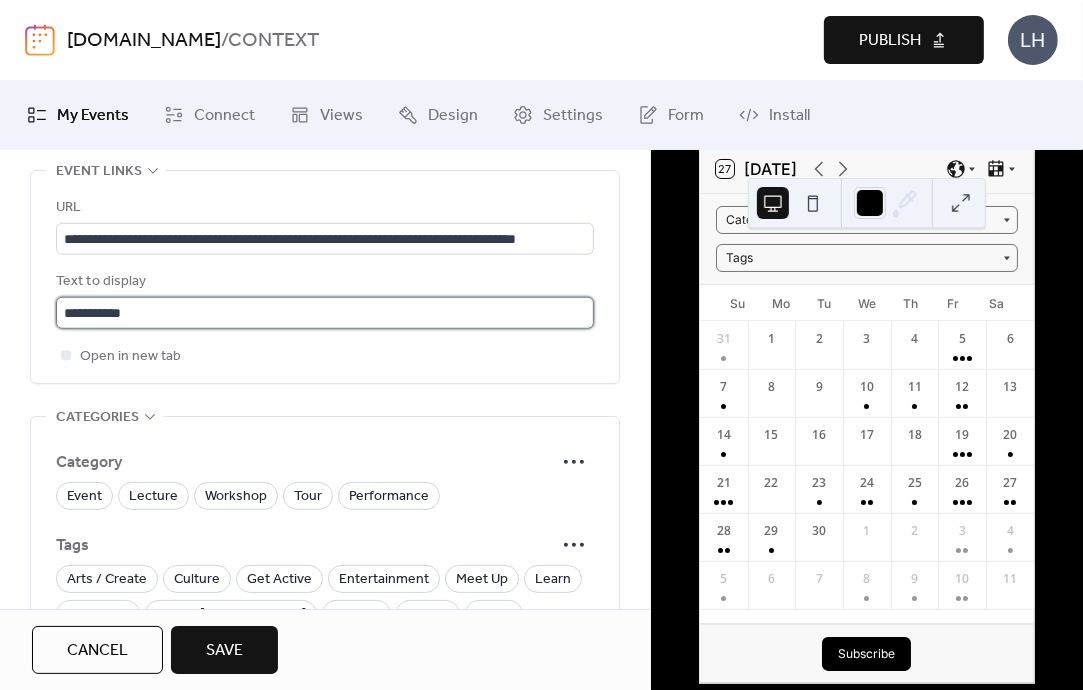 click on "**********" at bounding box center (325, 313) 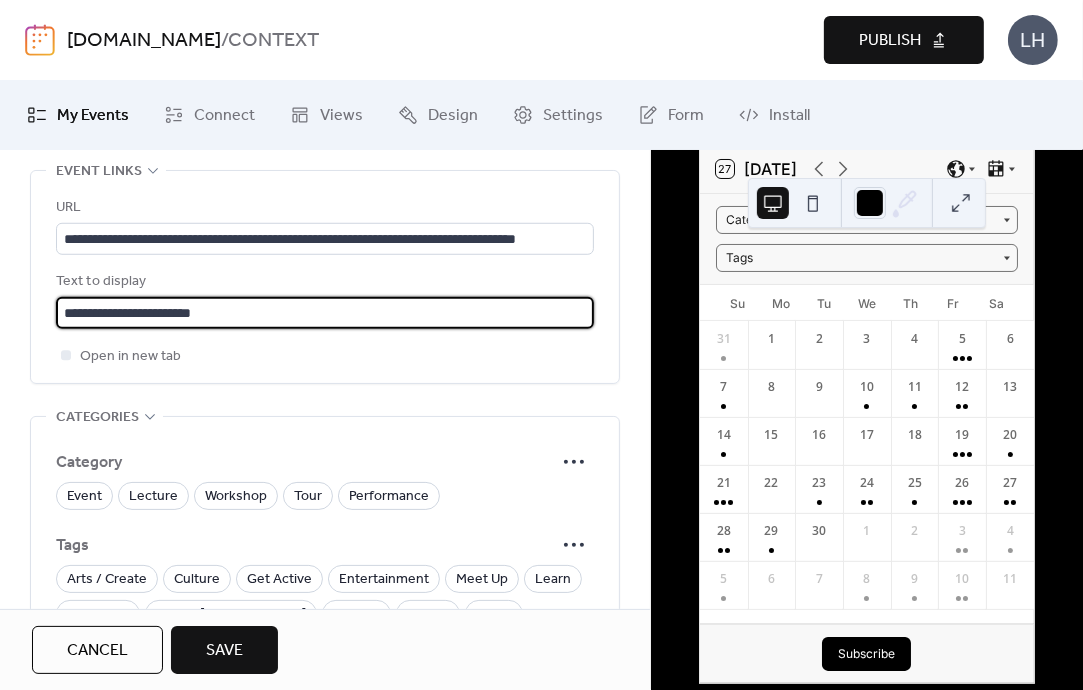 type on "**********" 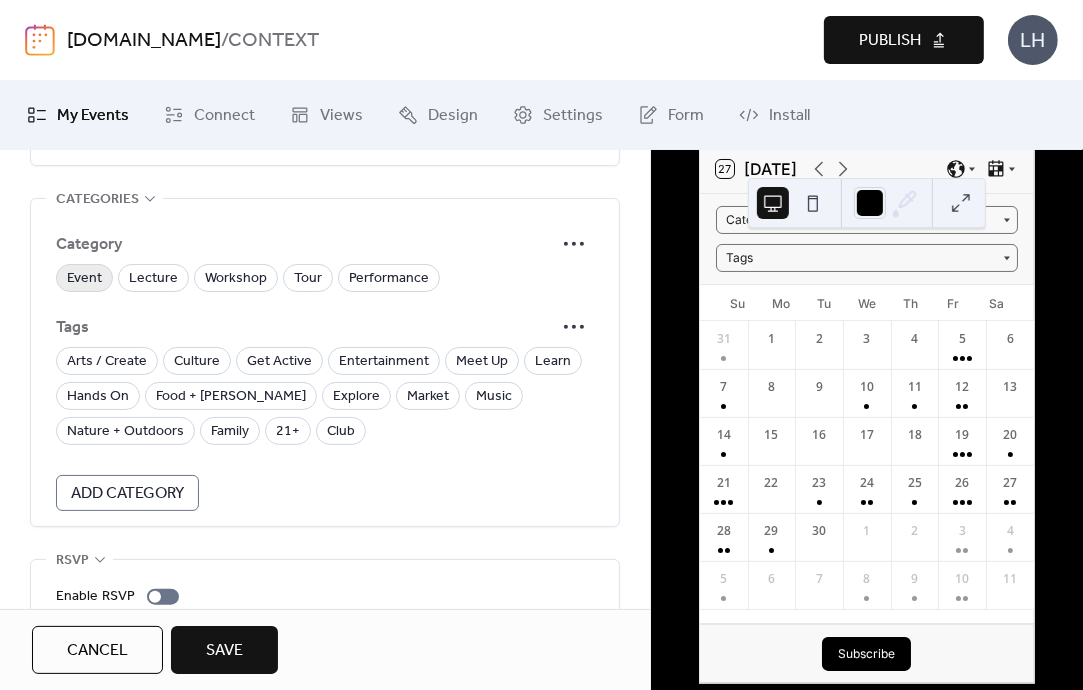 scroll, scrollTop: 1382, scrollLeft: 0, axis: vertical 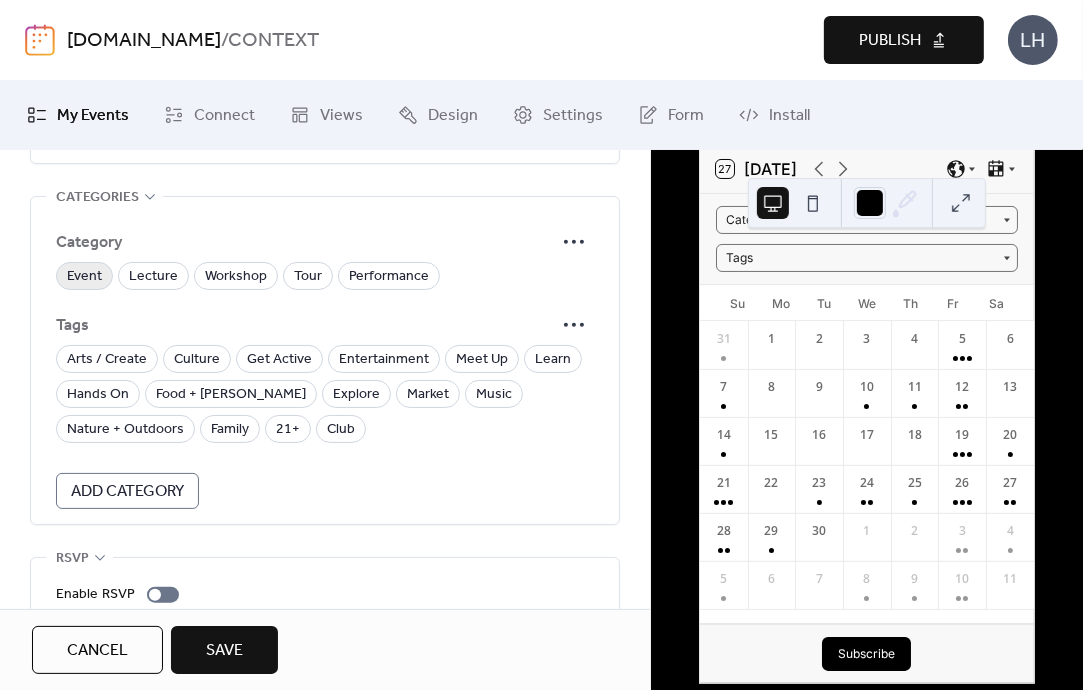 click on "Event" at bounding box center [84, 277] 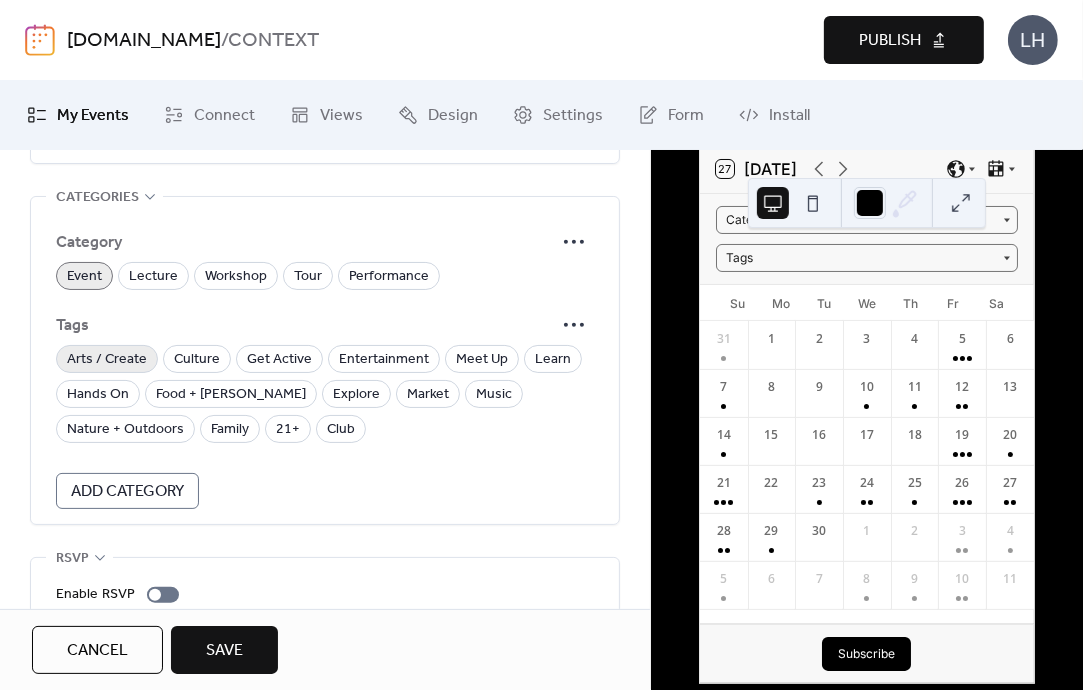 click on "Arts / Create" at bounding box center [107, 360] 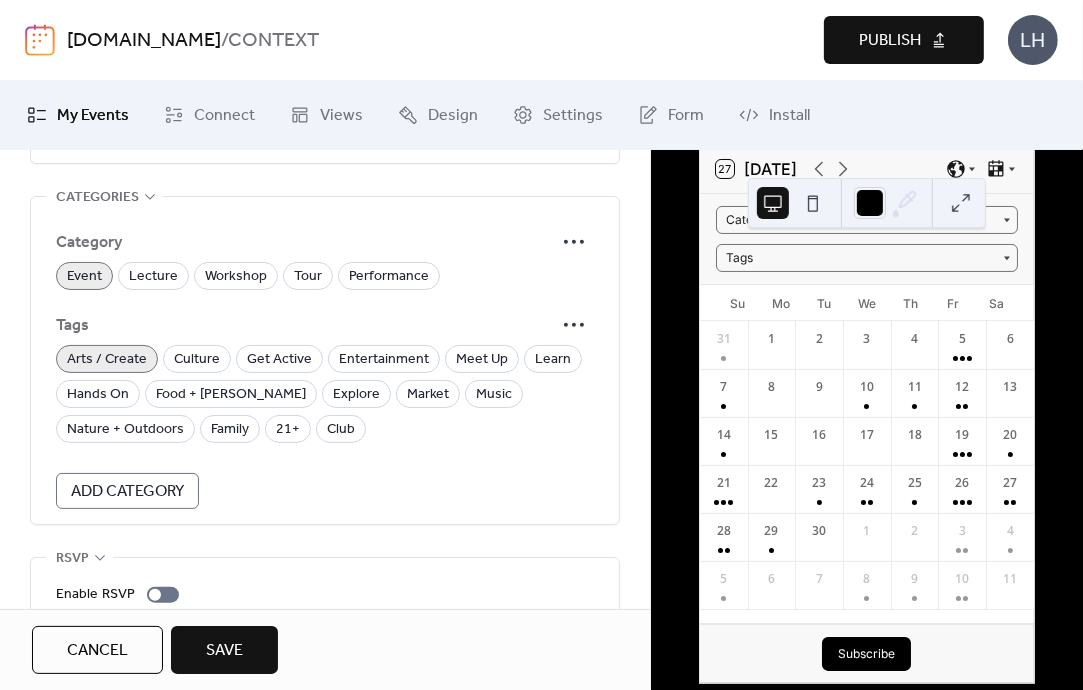 click on "Arts / Create" at bounding box center (107, 360) 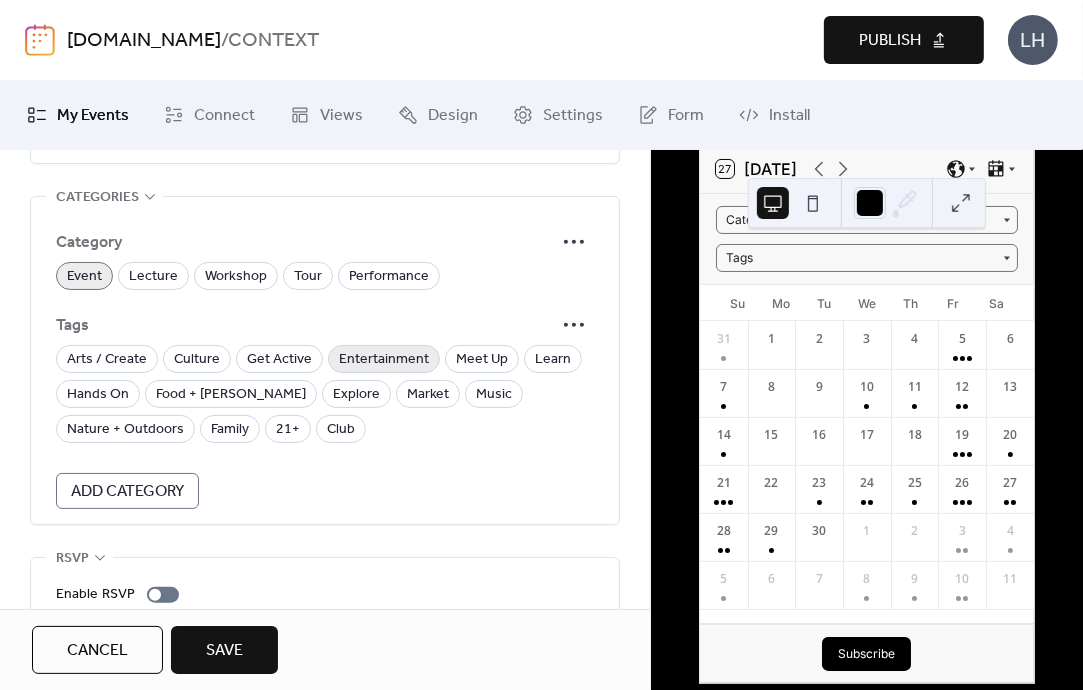 click on "Entertainment" at bounding box center (384, 360) 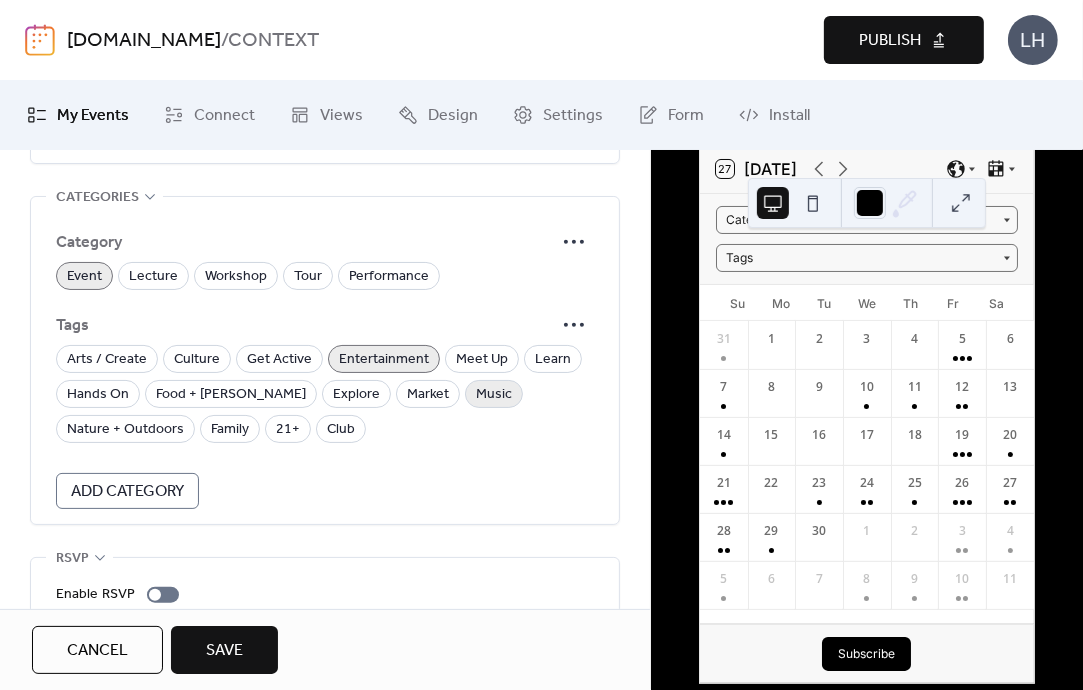 click on "Music" at bounding box center (494, 395) 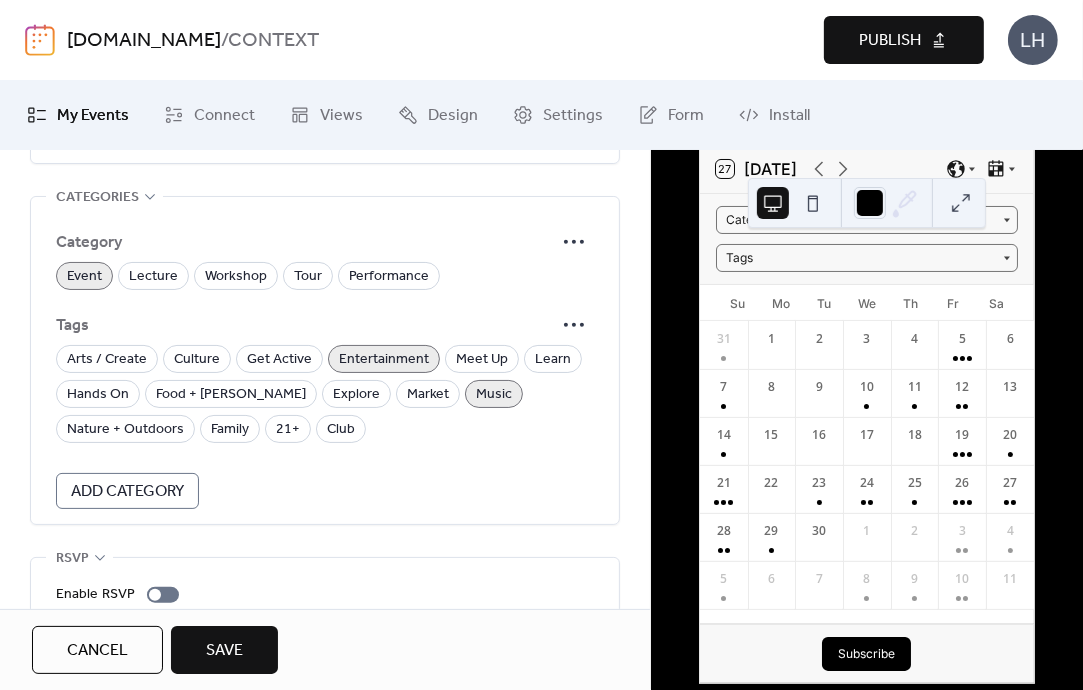 click on "Entertainment" at bounding box center (384, 360) 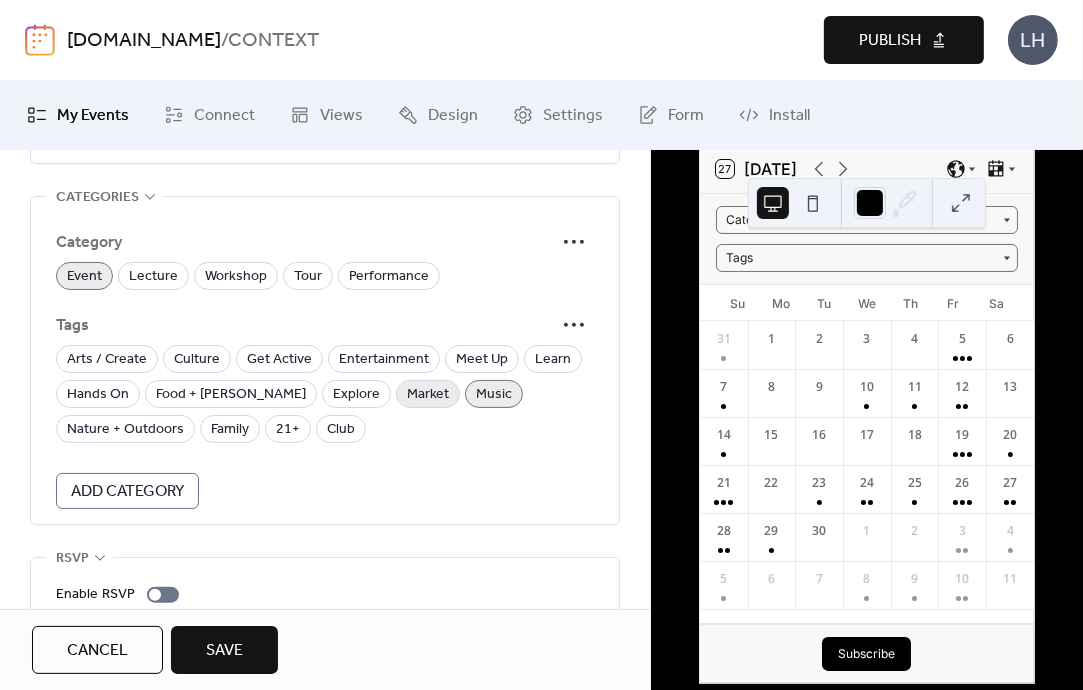 click on "Market" at bounding box center [428, 395] 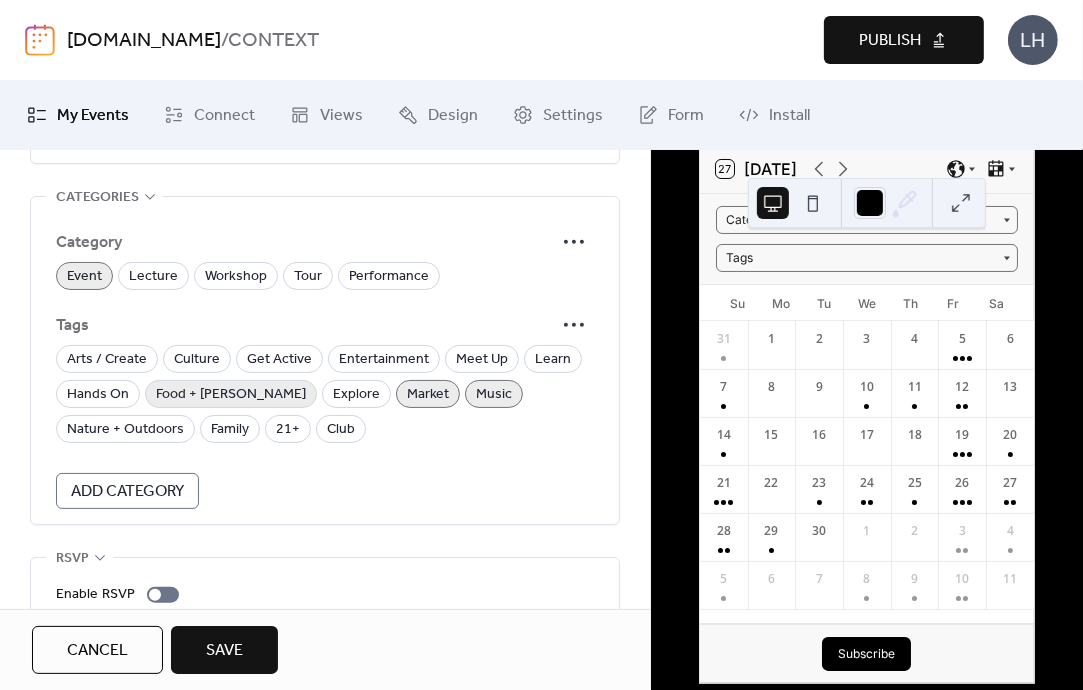 click on "Food + [PERSON_NAME]" at bounding box center [231, 395] 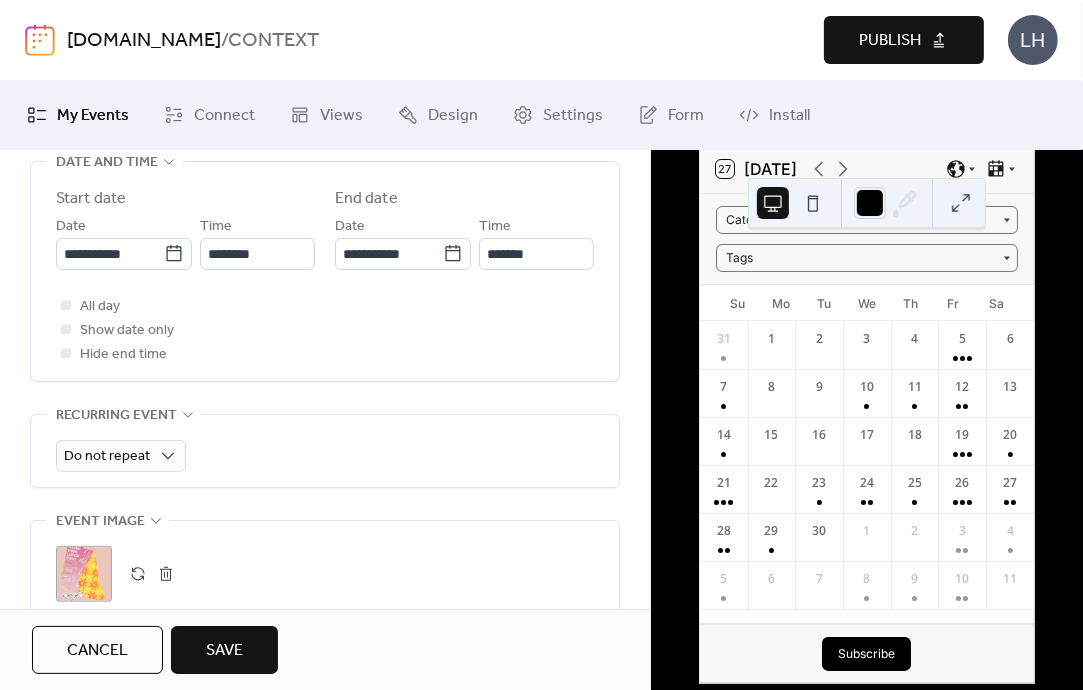 scroll, scrollTop: 675, scrollLeft: 0, axis: vertical 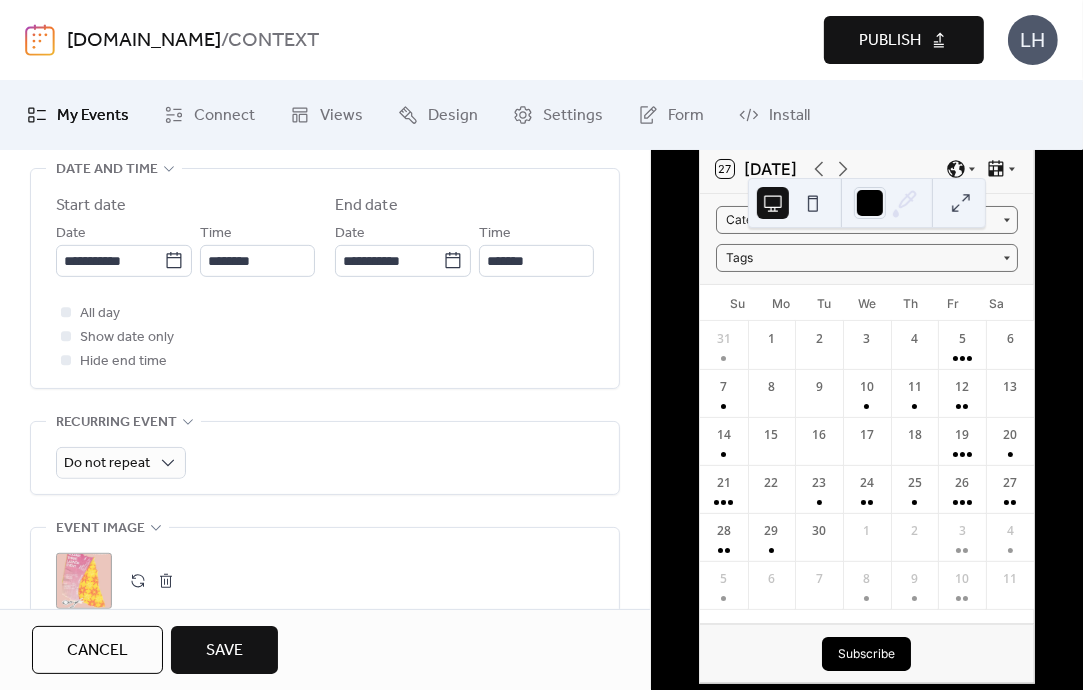 click on "Save" at bounding box center (224, 650) 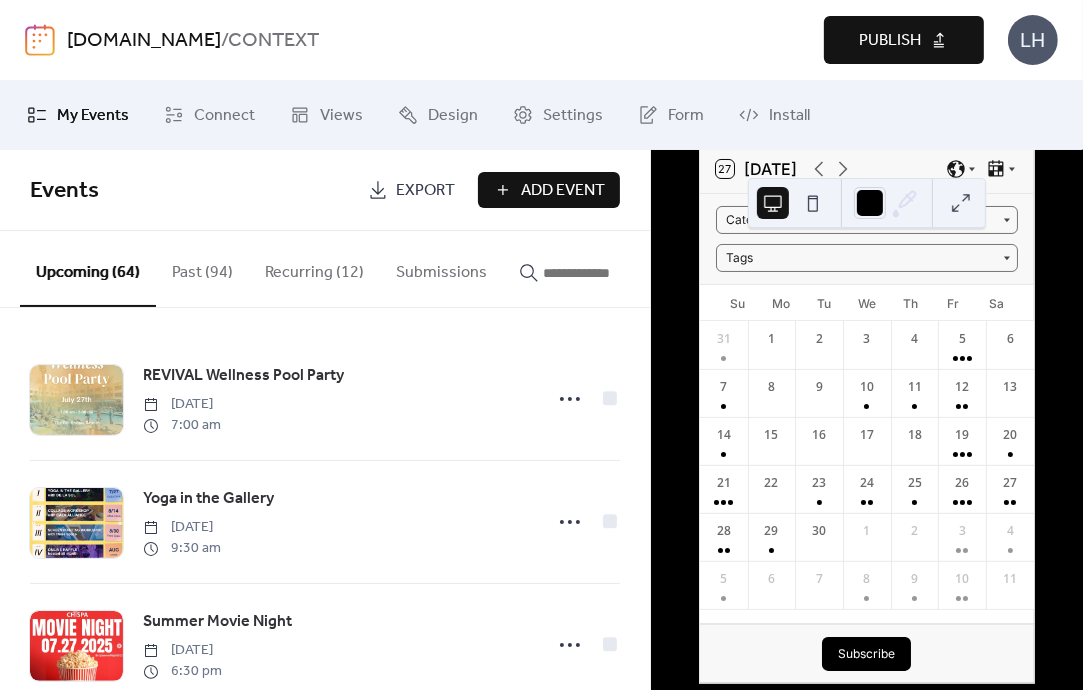 click on "Events" at bounding box center (191, 191) 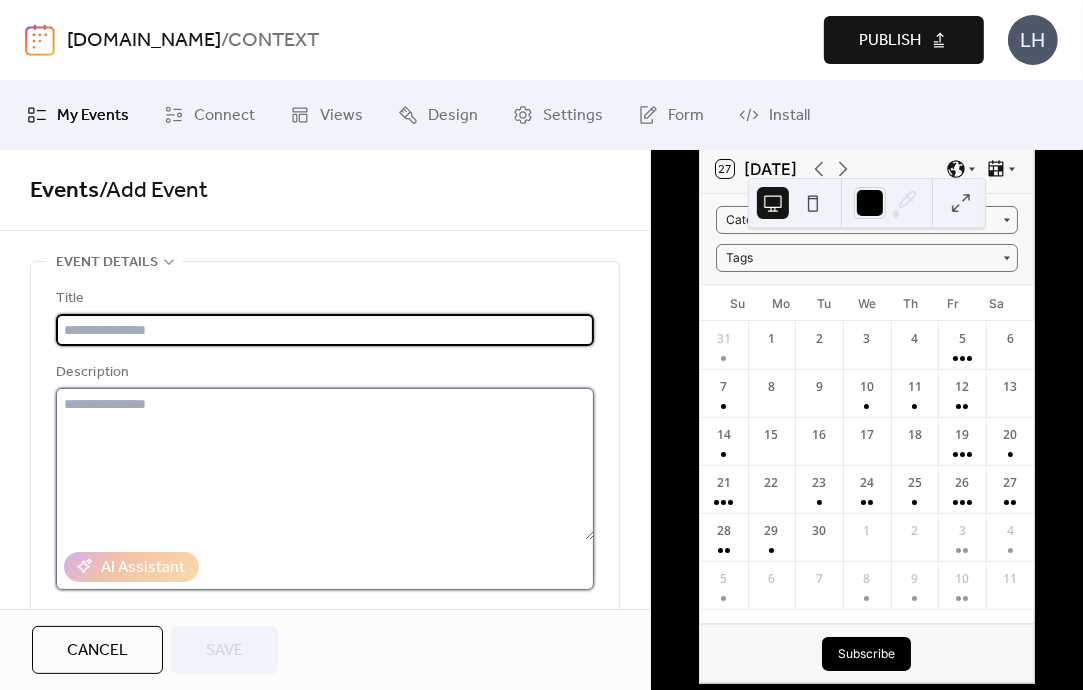 click at bounding box center [325, 464] 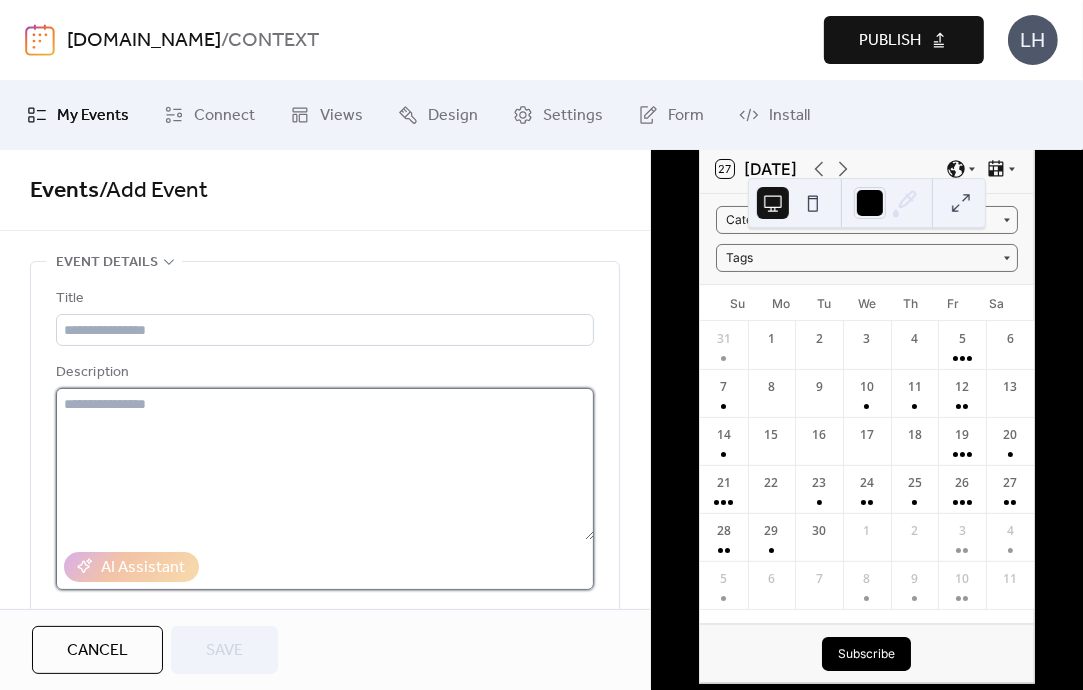 click at bounding box center (325, 464) 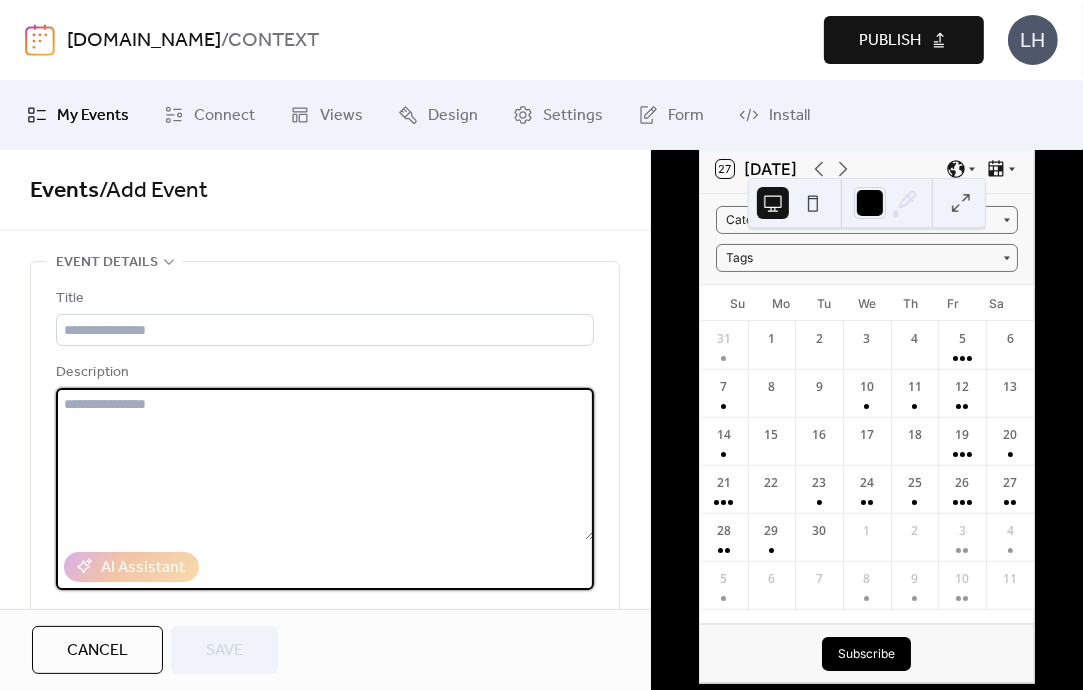 paste on "**********" 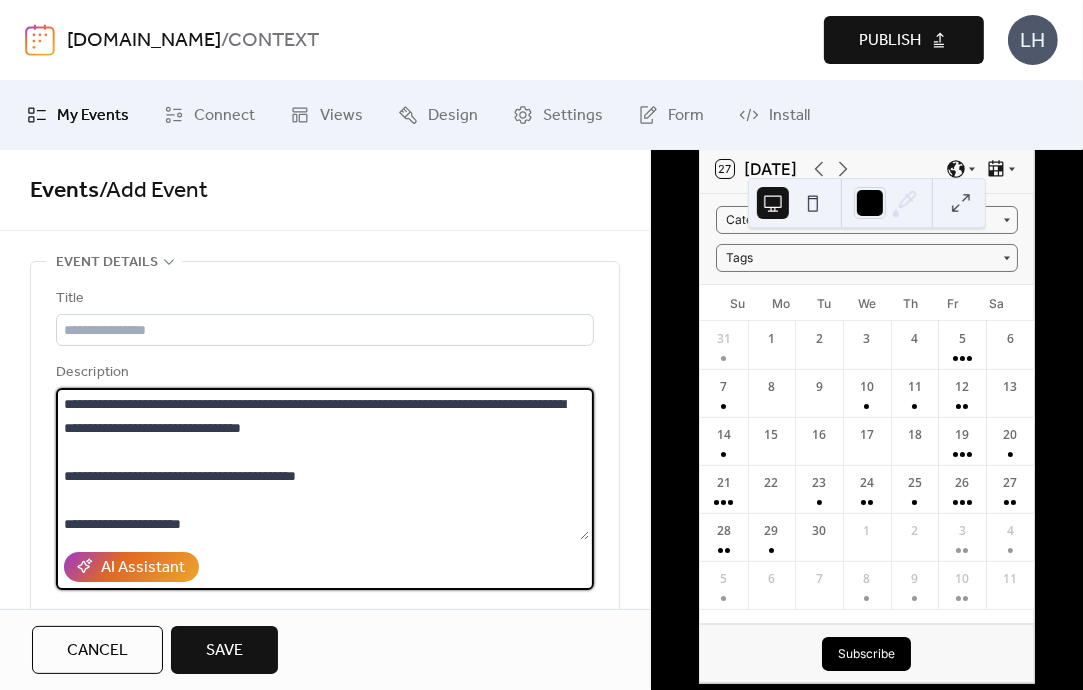 scroll, scrollTop: 0, scrollLeft: 0, axis: both 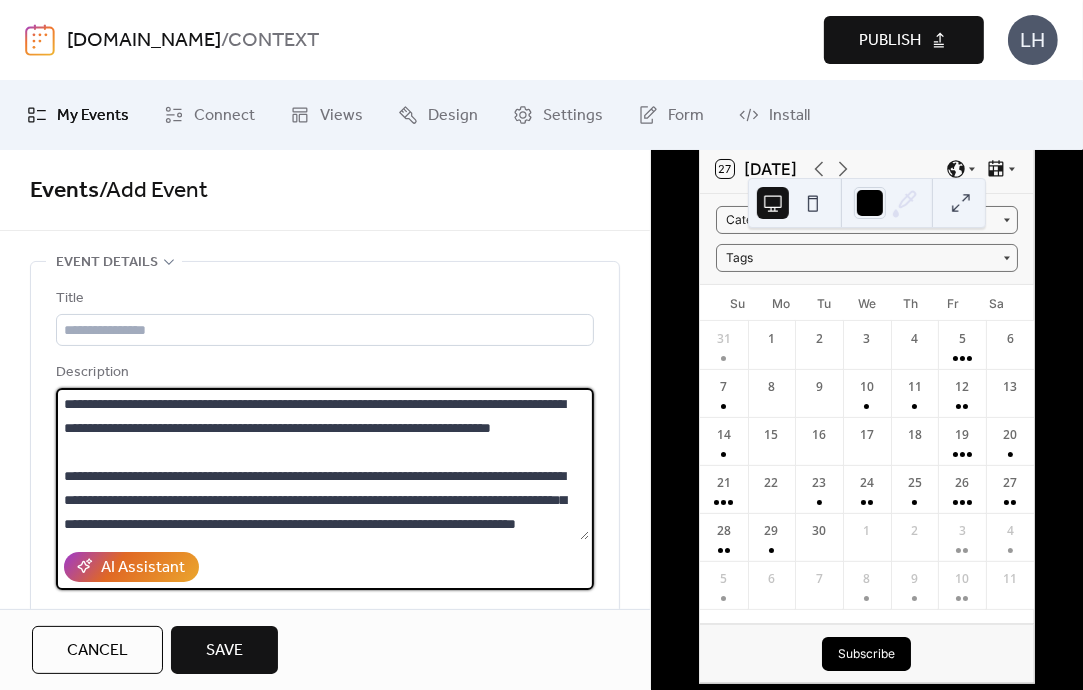 type on "**********" 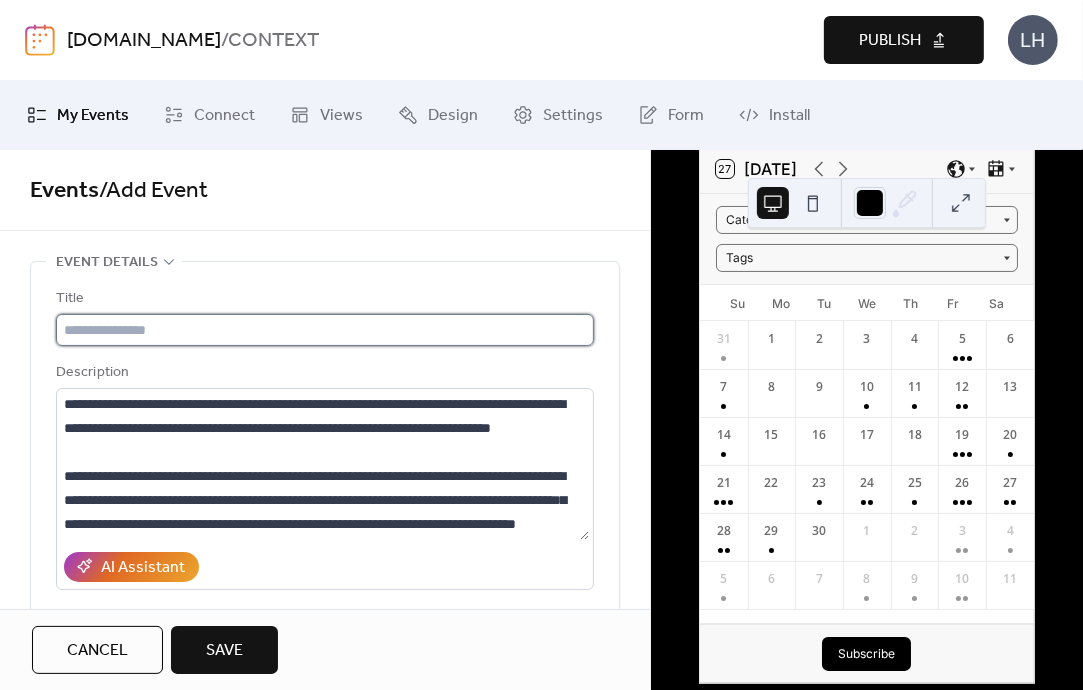 click at bounding box center [325, 330] 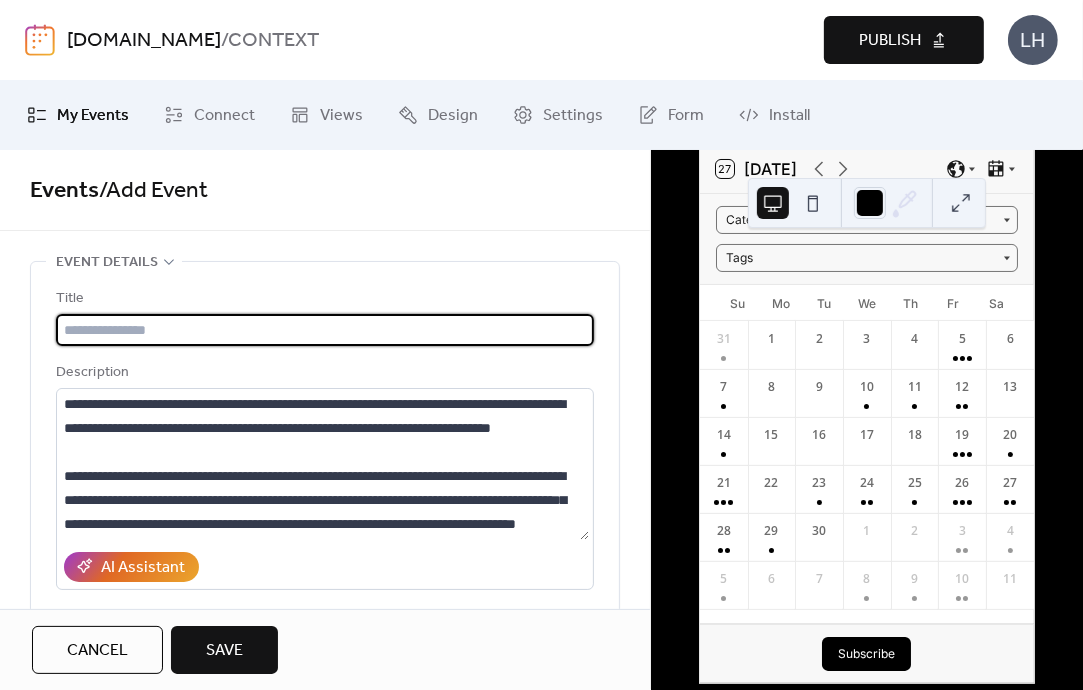 paste on "**********" 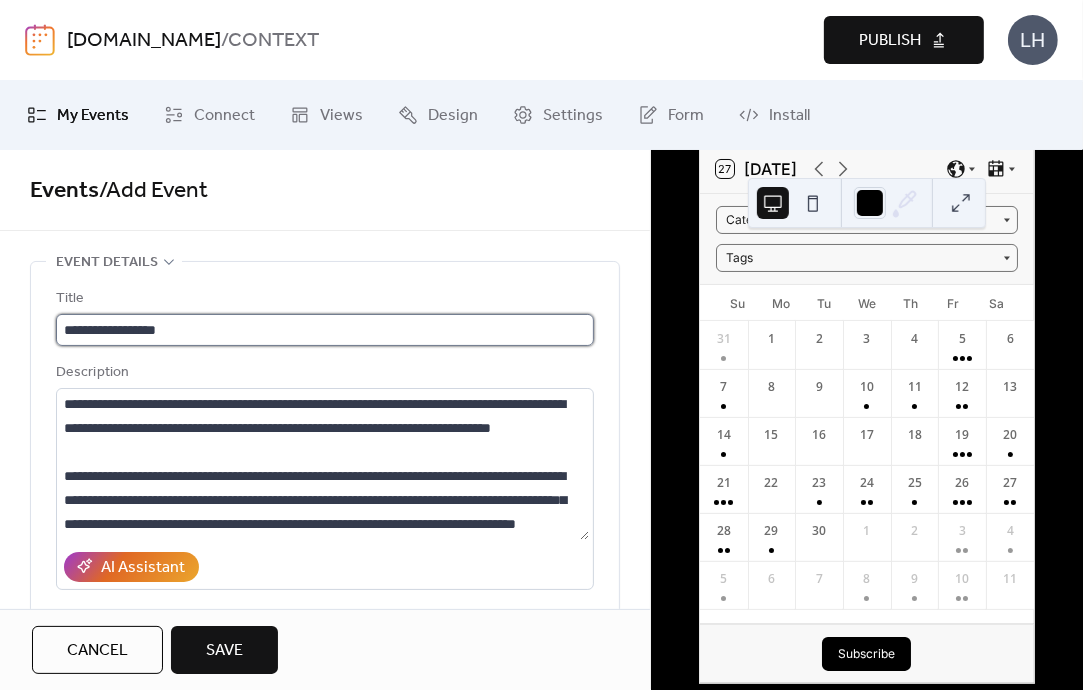 click on "**********" at bounding box center [325, 330] 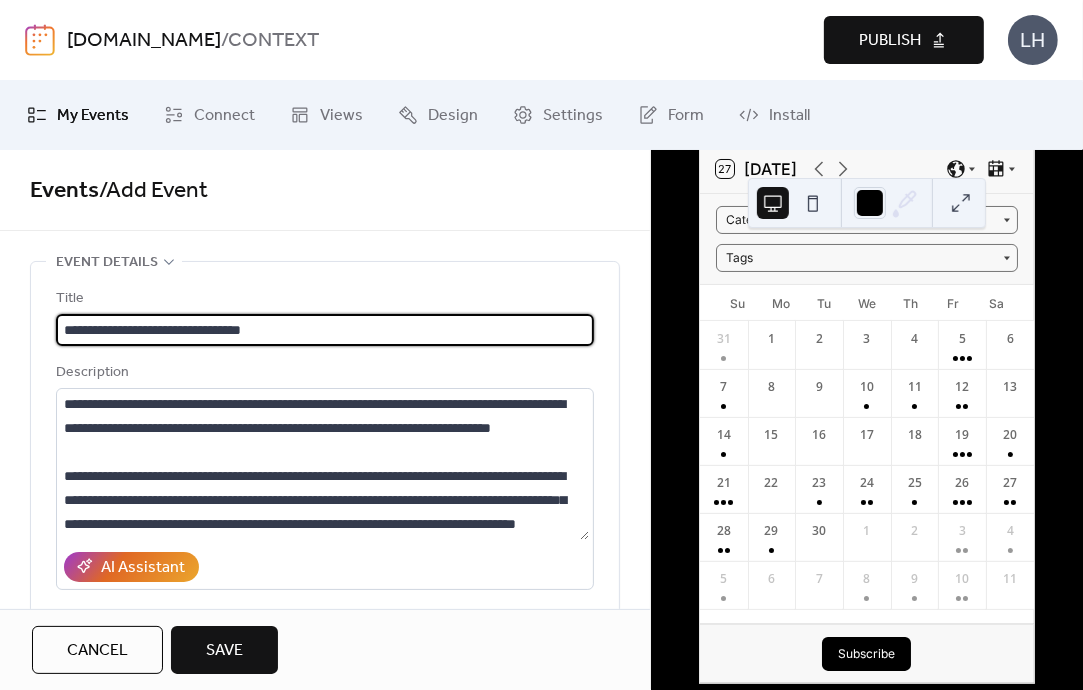 type on "**********" 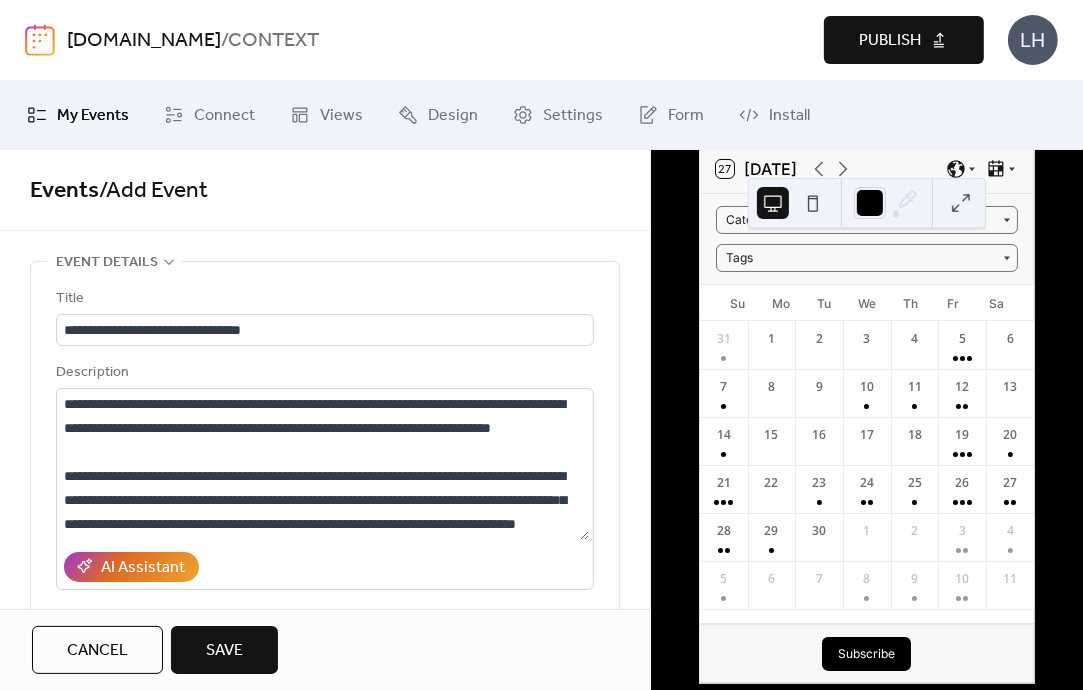 click on "**********" at bounding box center (325, 536) 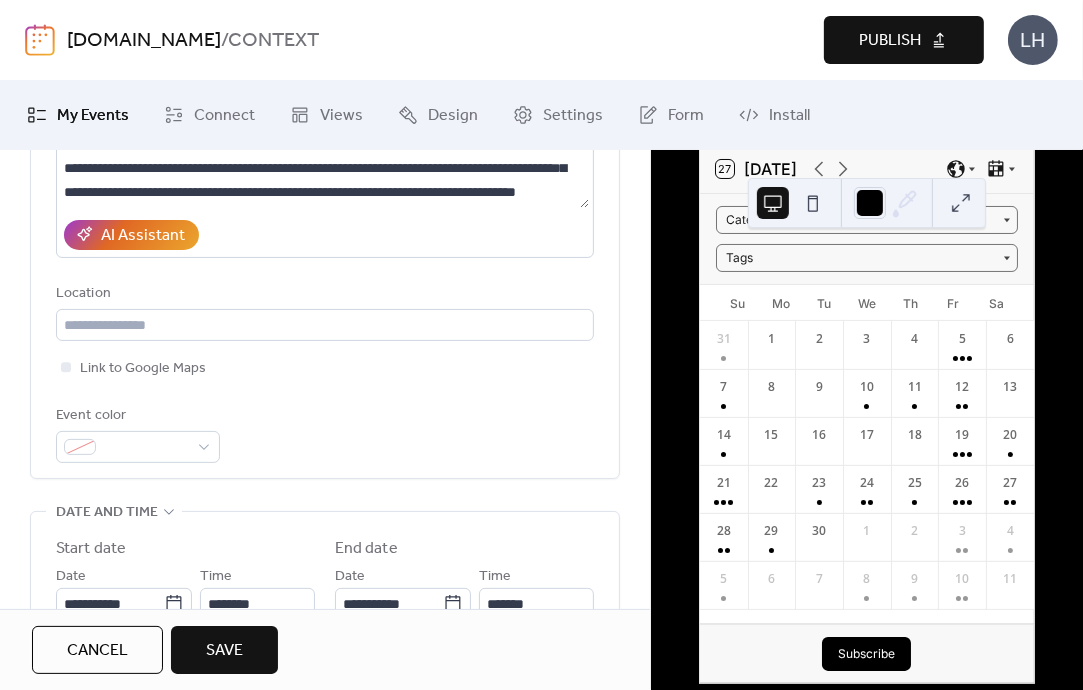 scroll, scrollTop: 340, scrollLeft: 0, axis: vertical 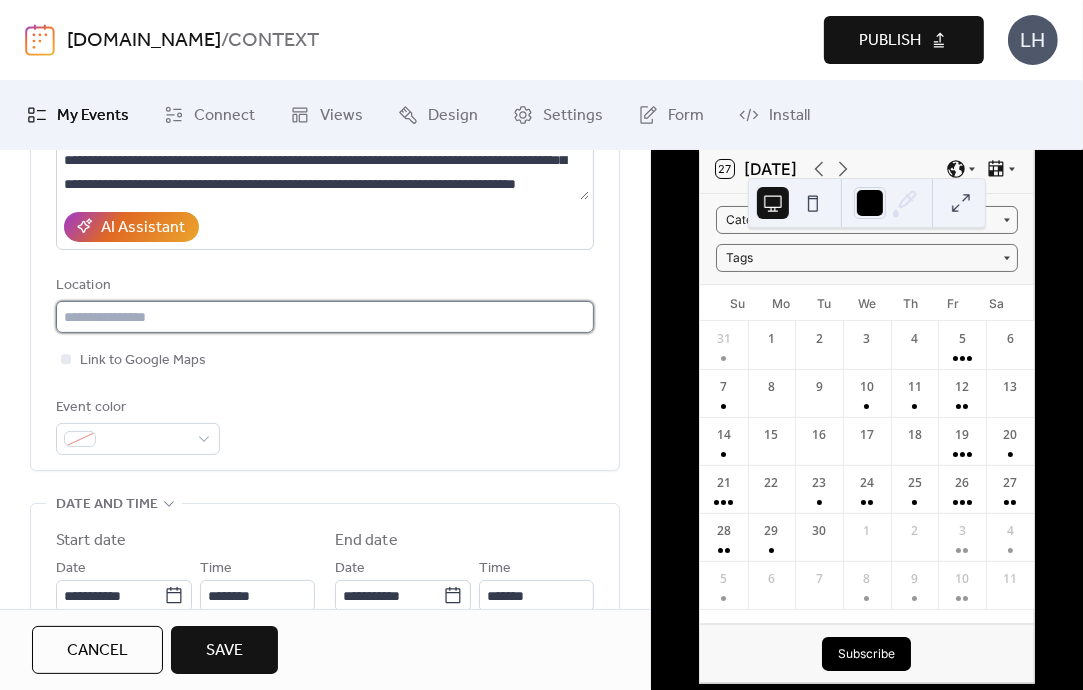 click at bounding box center (325, 317) 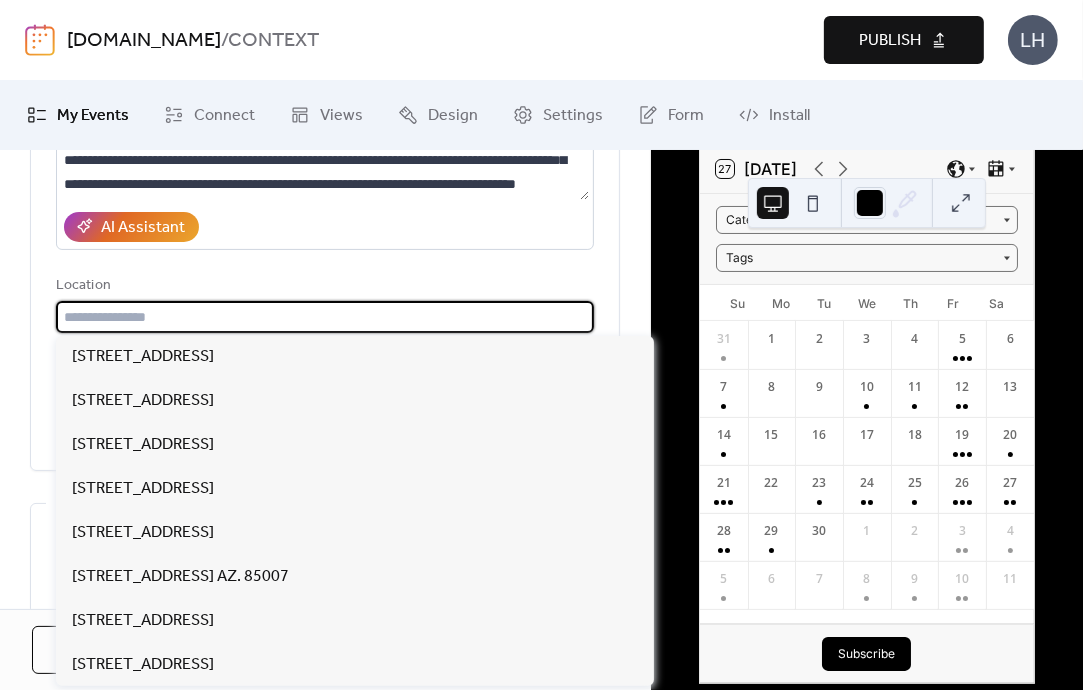 paste on "**********" 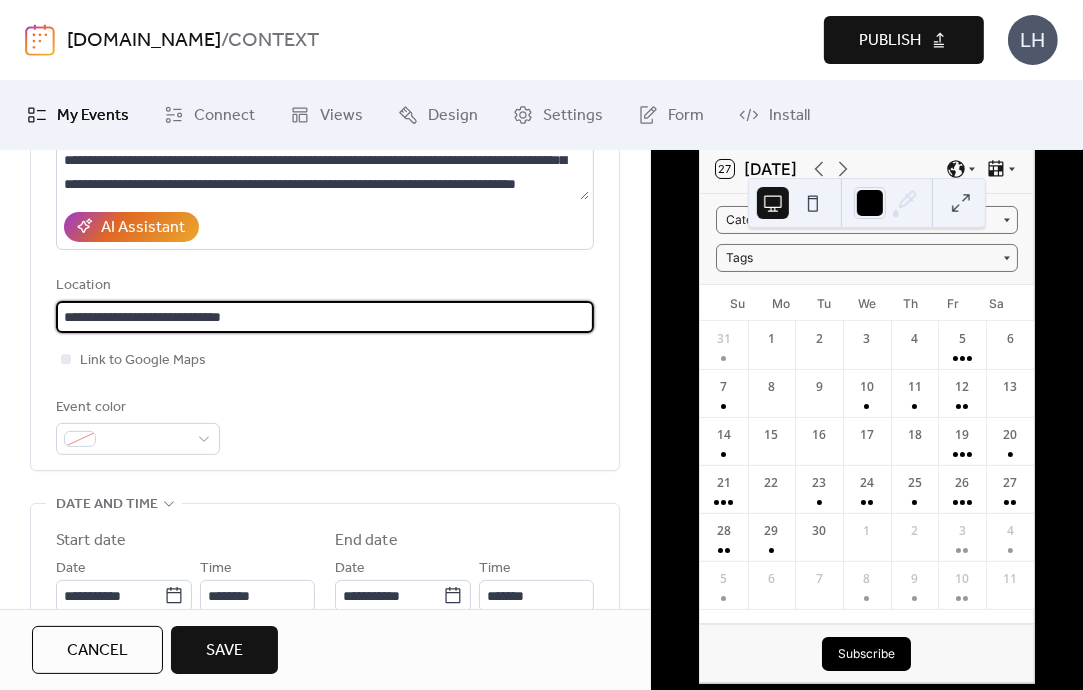 click on "**********" at bounding box center [325, 317] 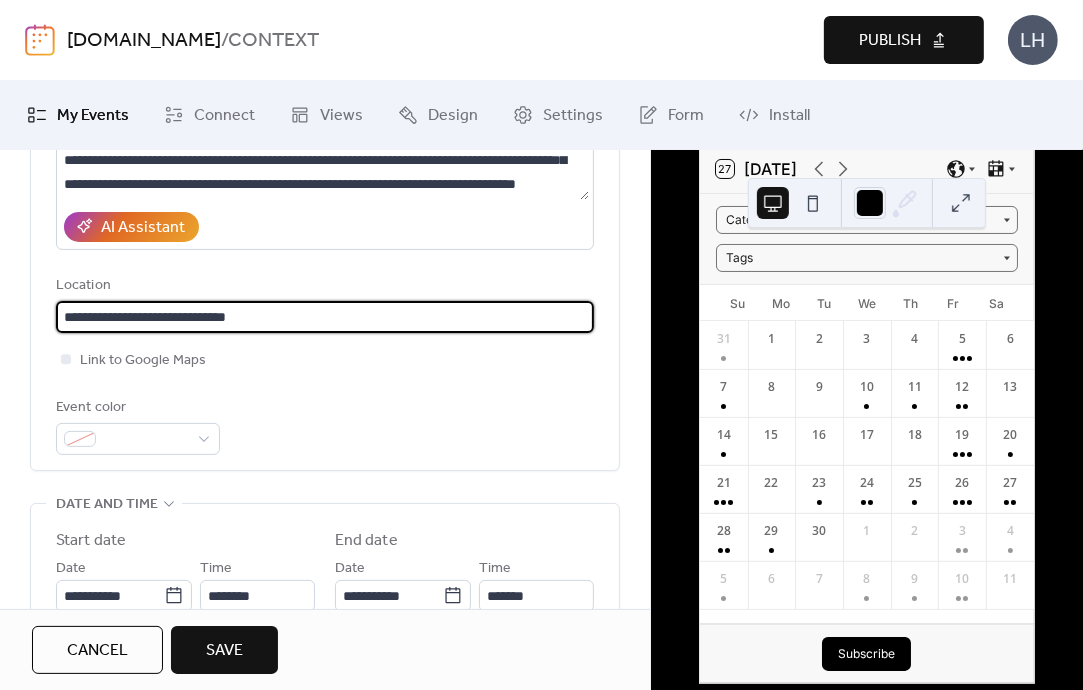 type on "**********" 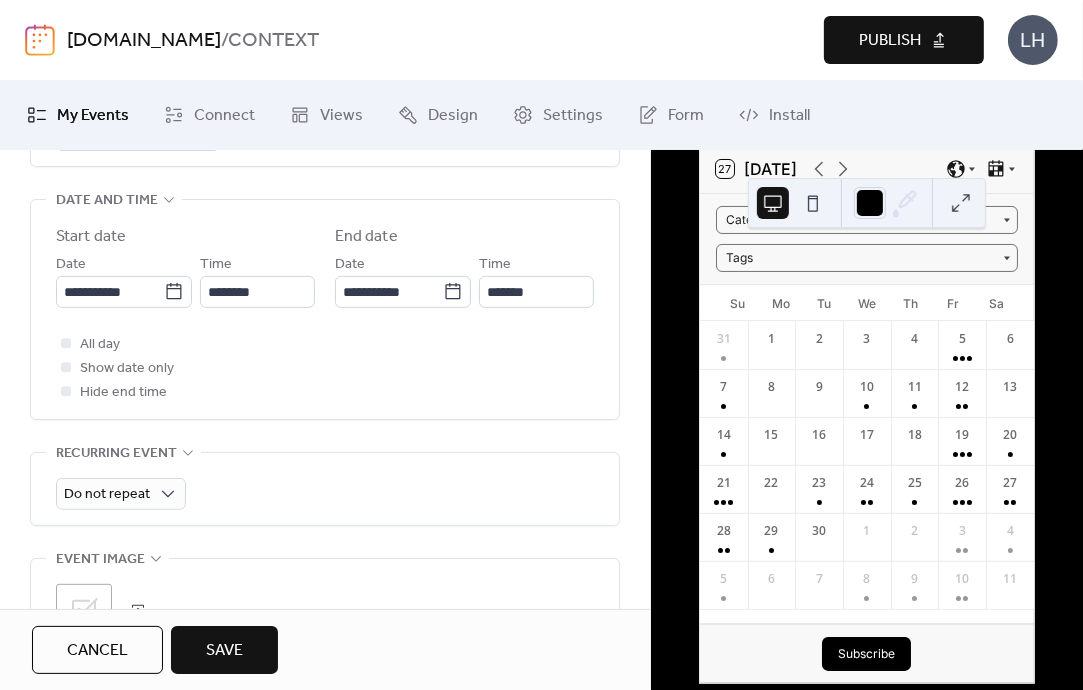 scroll, scrollTop: 646, scrollLeft: 0, axis: vertical 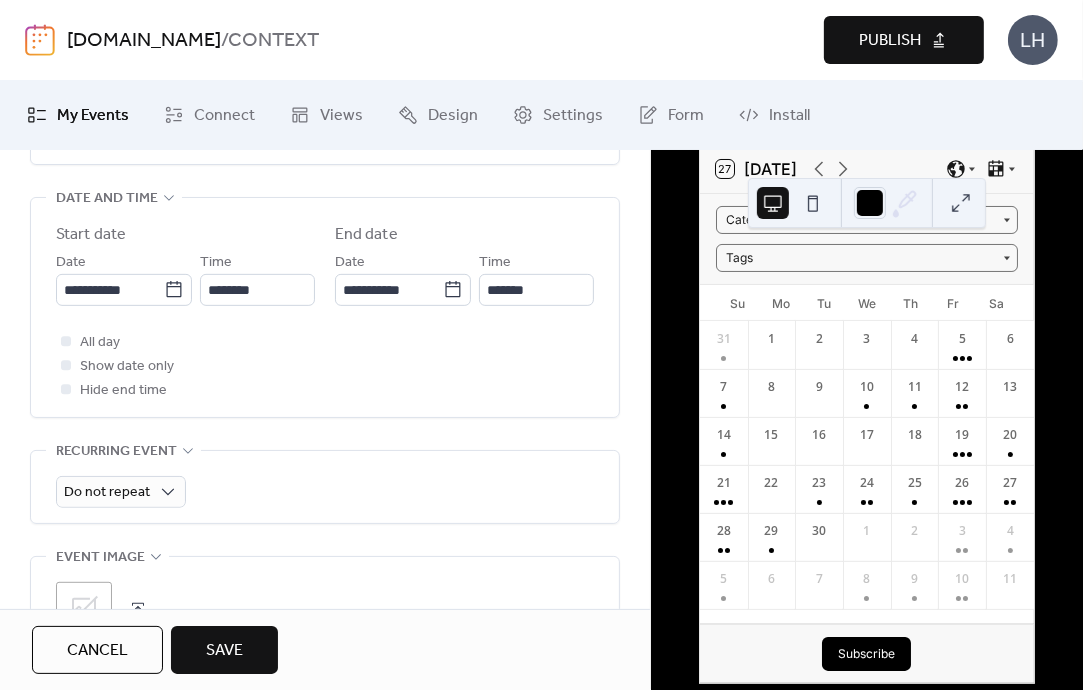 type 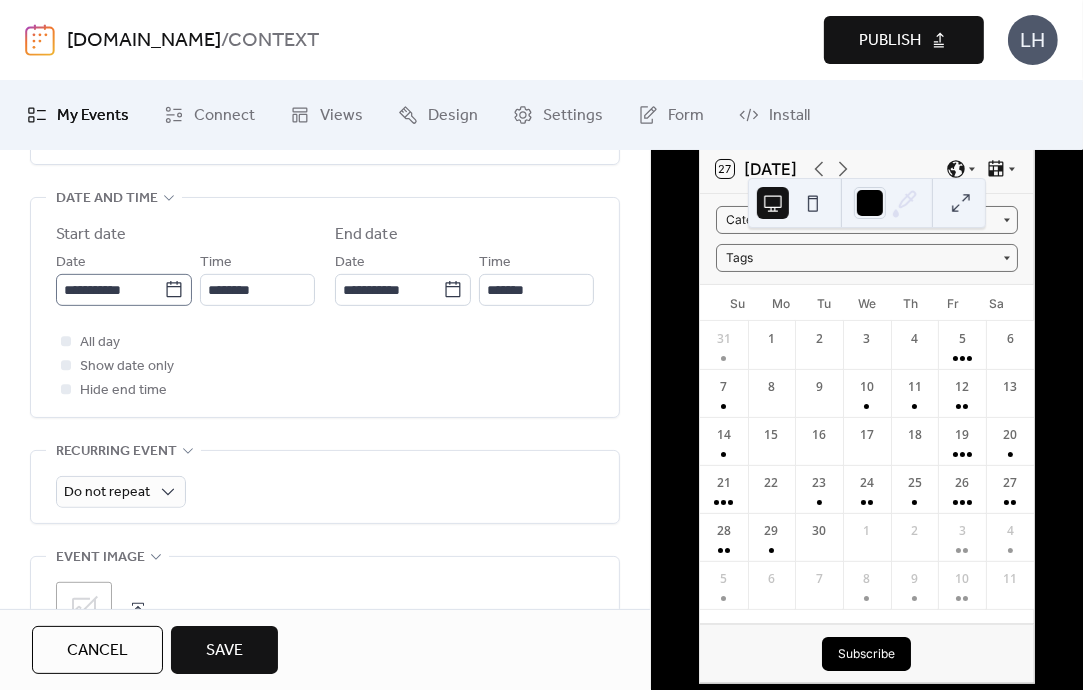 click 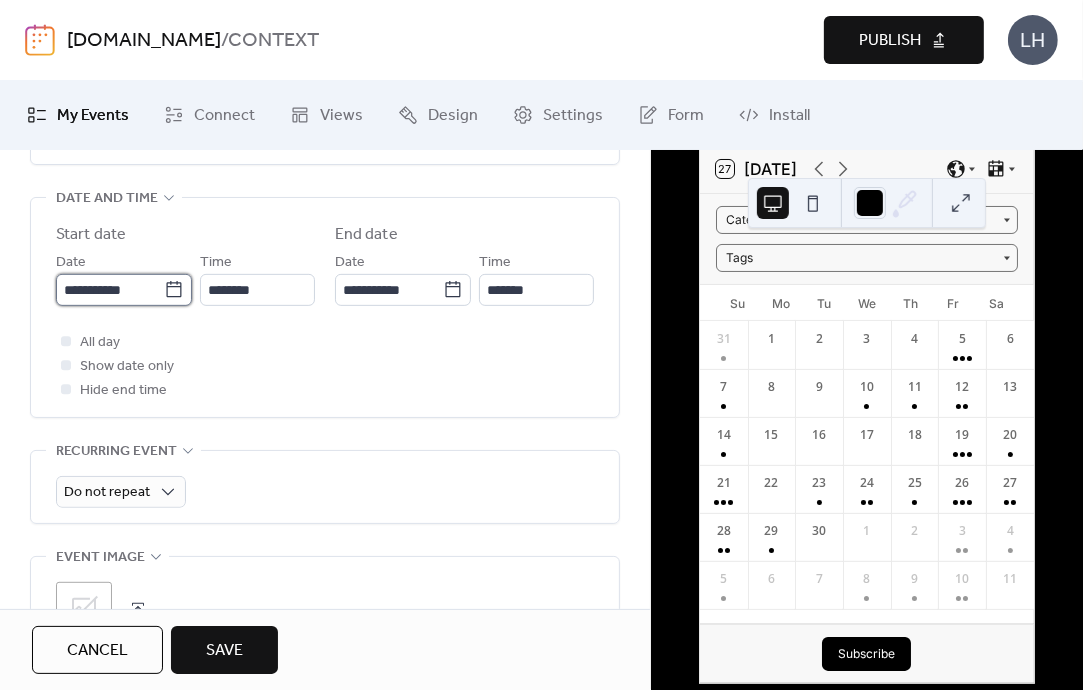click on "**********" at bounding box center (110, 290) 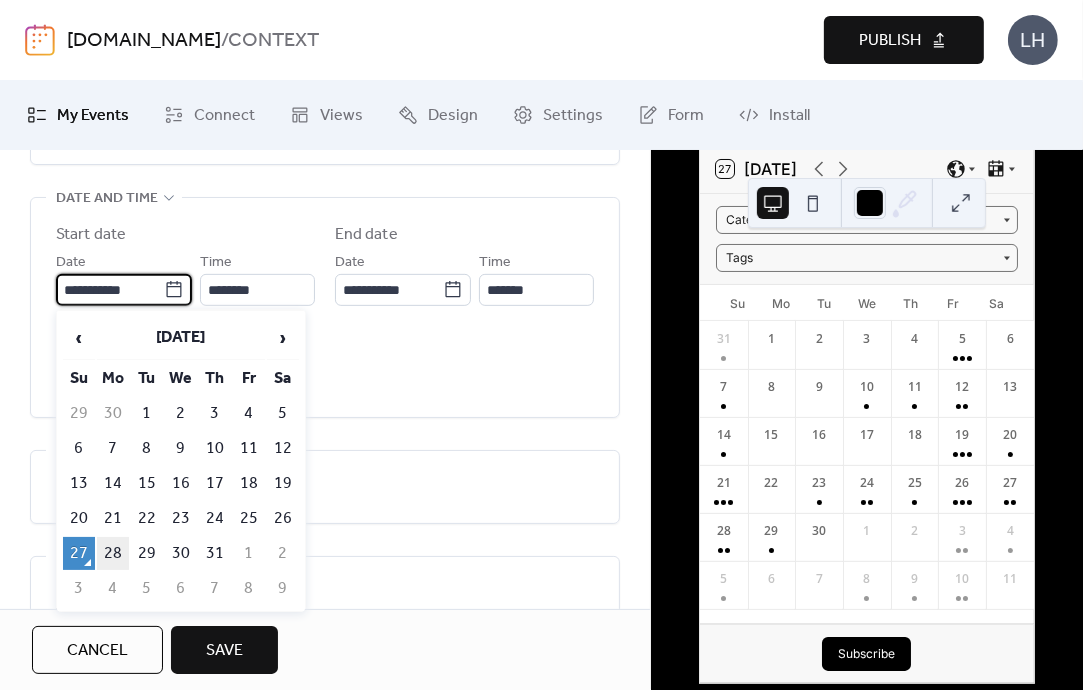 click on "28" at bounding box center (113, 553) 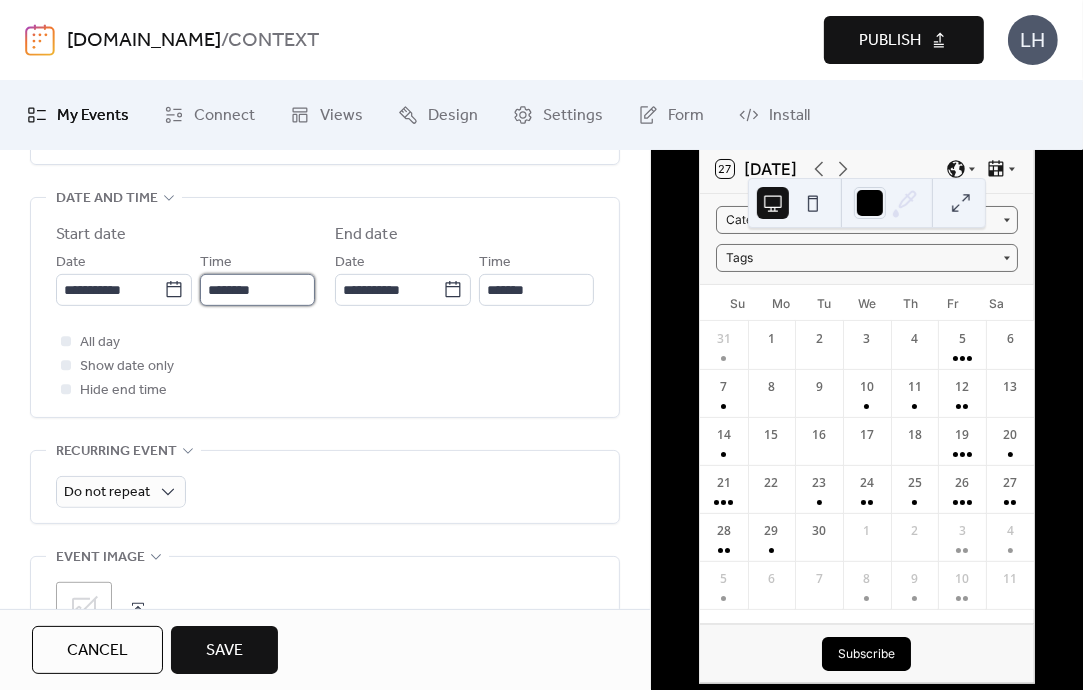click on "********" at bounding box center [257, 290] 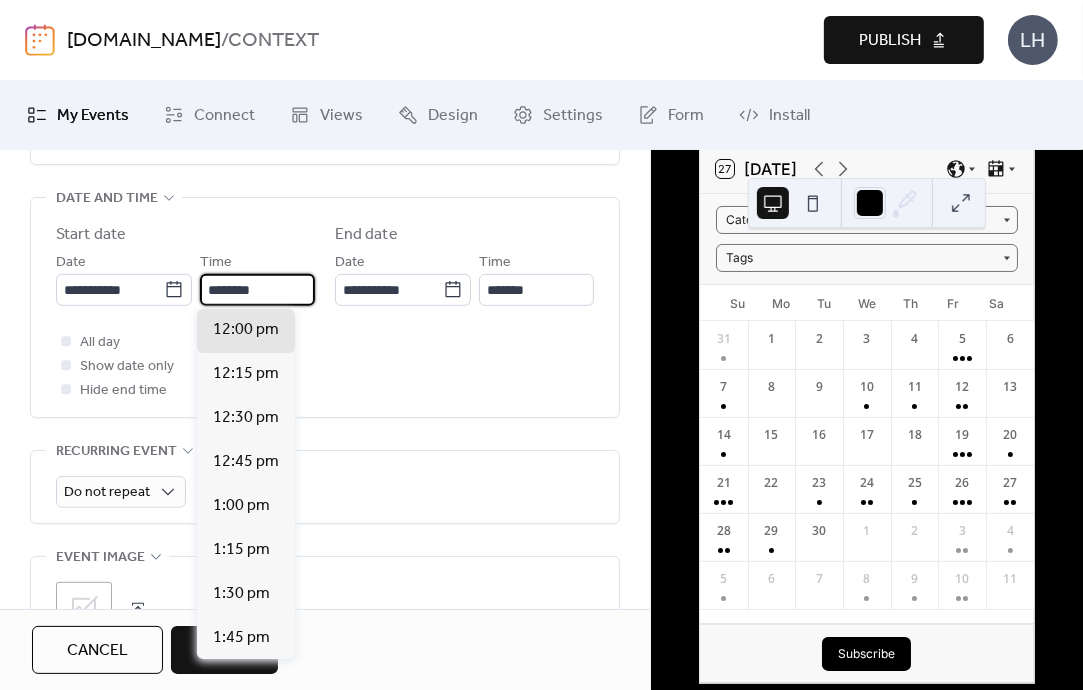 click on "********" at bounding box center [257, 290] 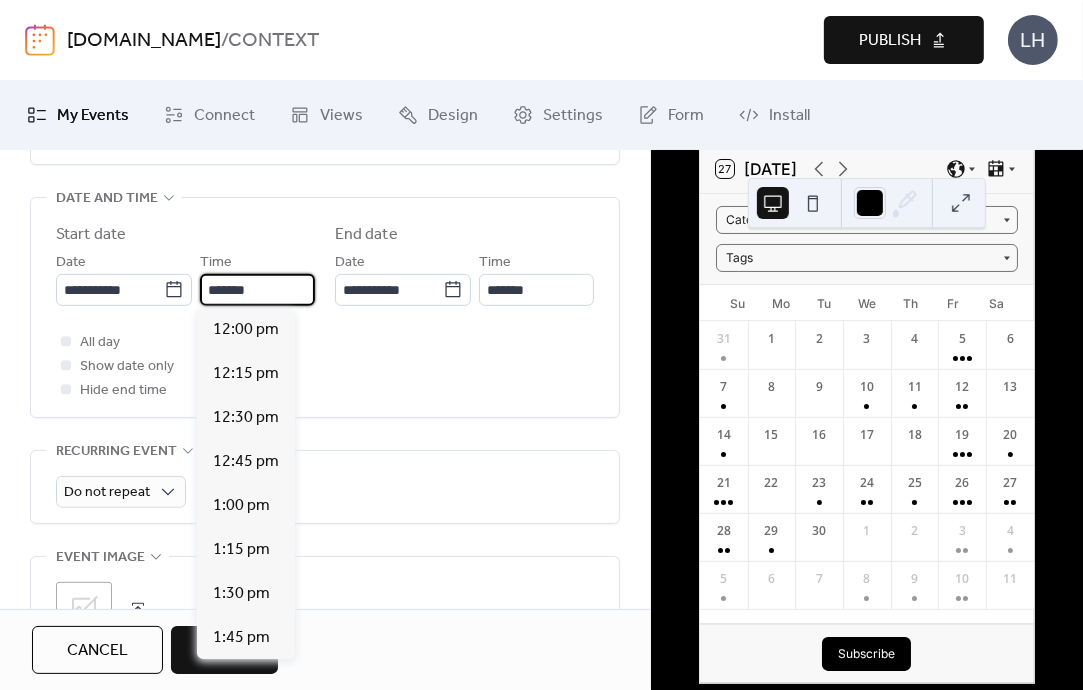scroll, scrollTop: 3344, scrollLeft: 0, axis: vertical 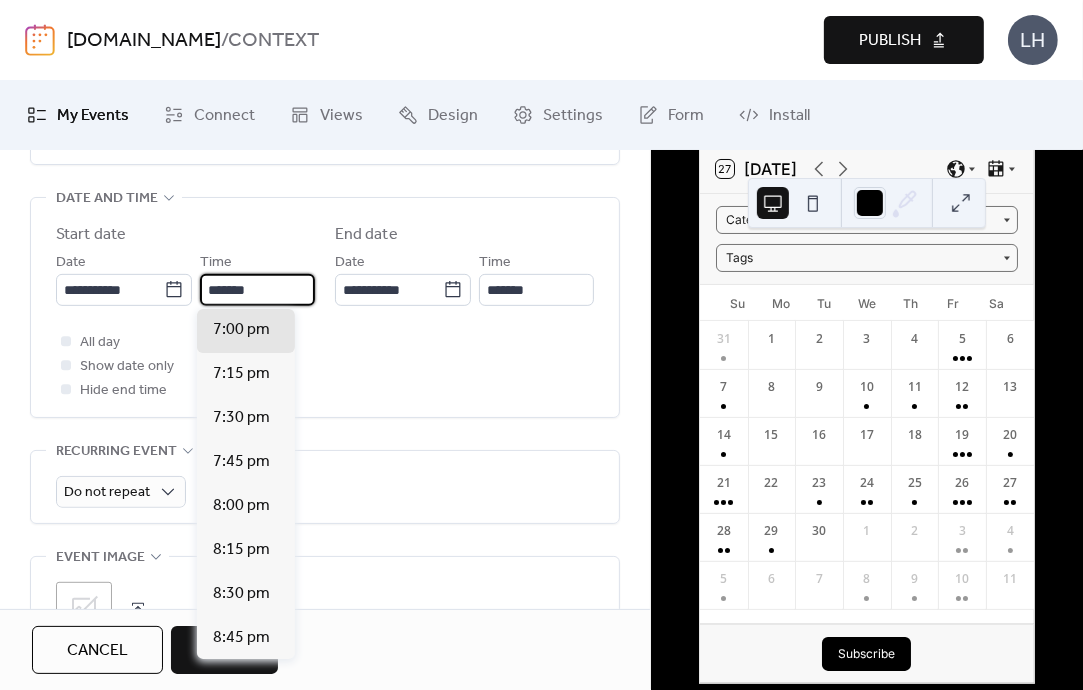 type on "*******" 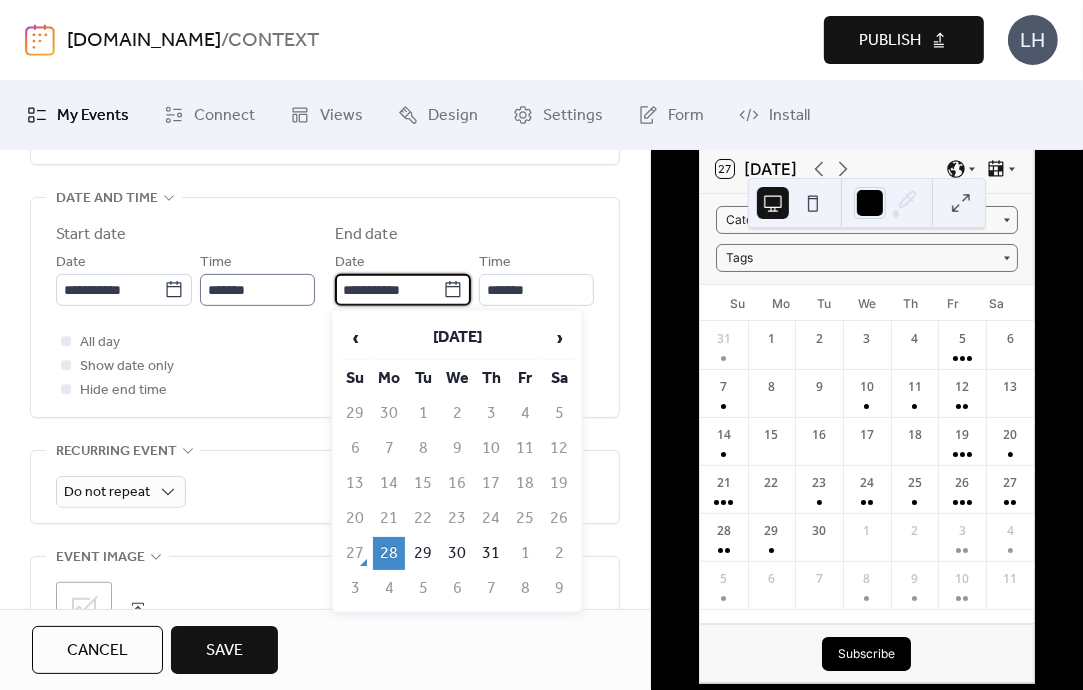 type on "*******" 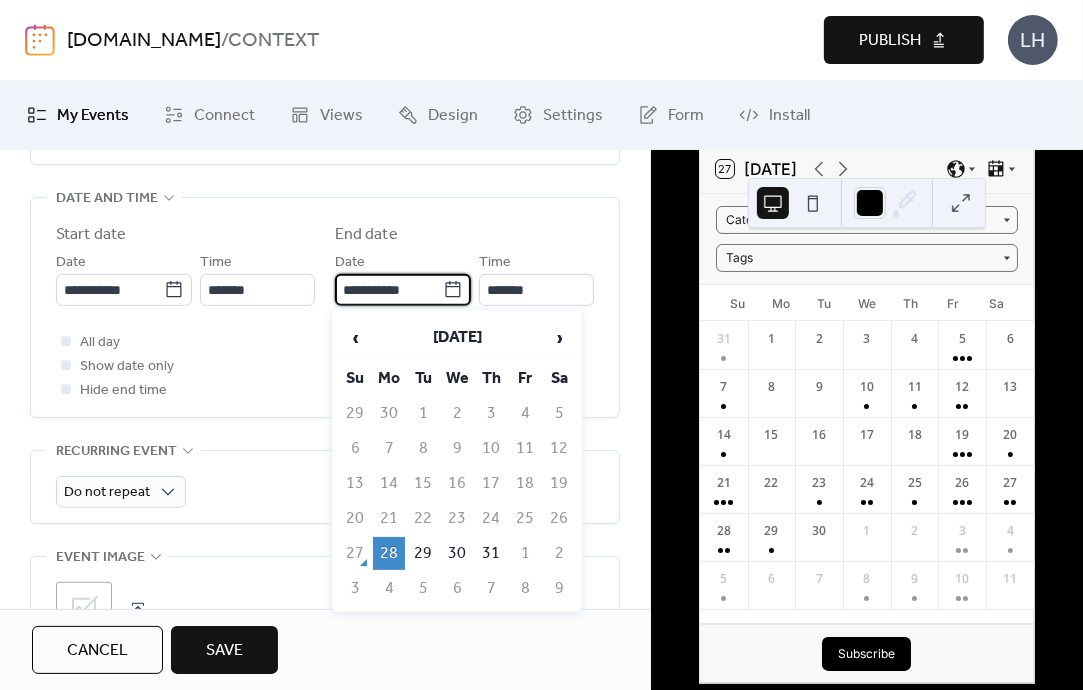 click on "All day Show date only Hide end time" at bounding box center (325, 366) 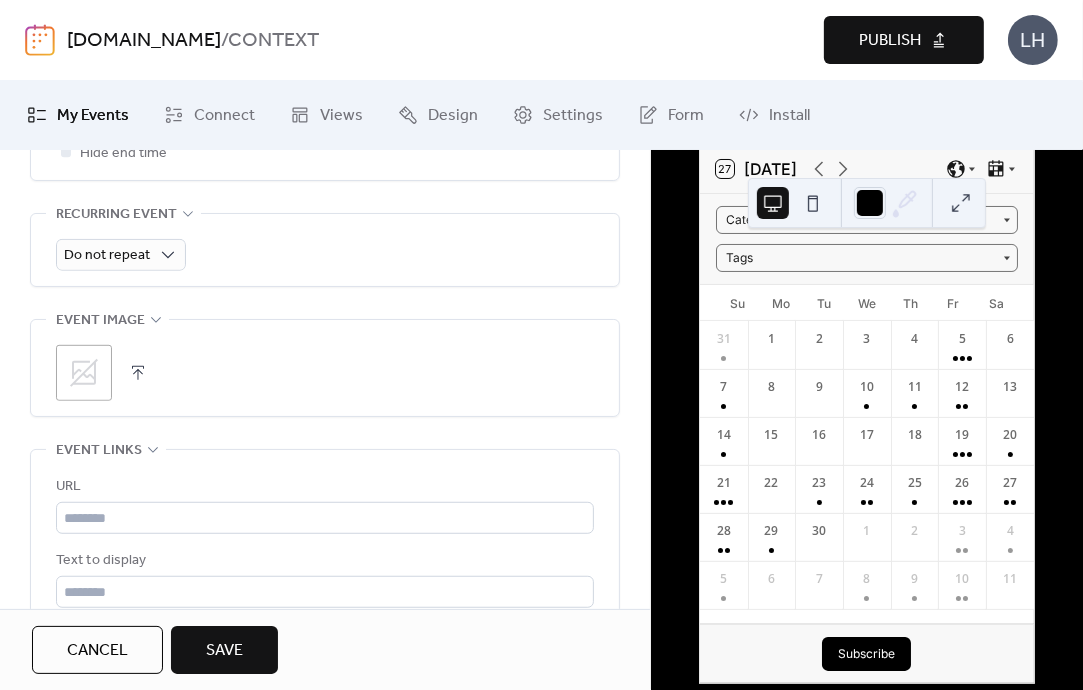 scroll, scrollTop: 888, scrollLeft: 0, axis: vertical 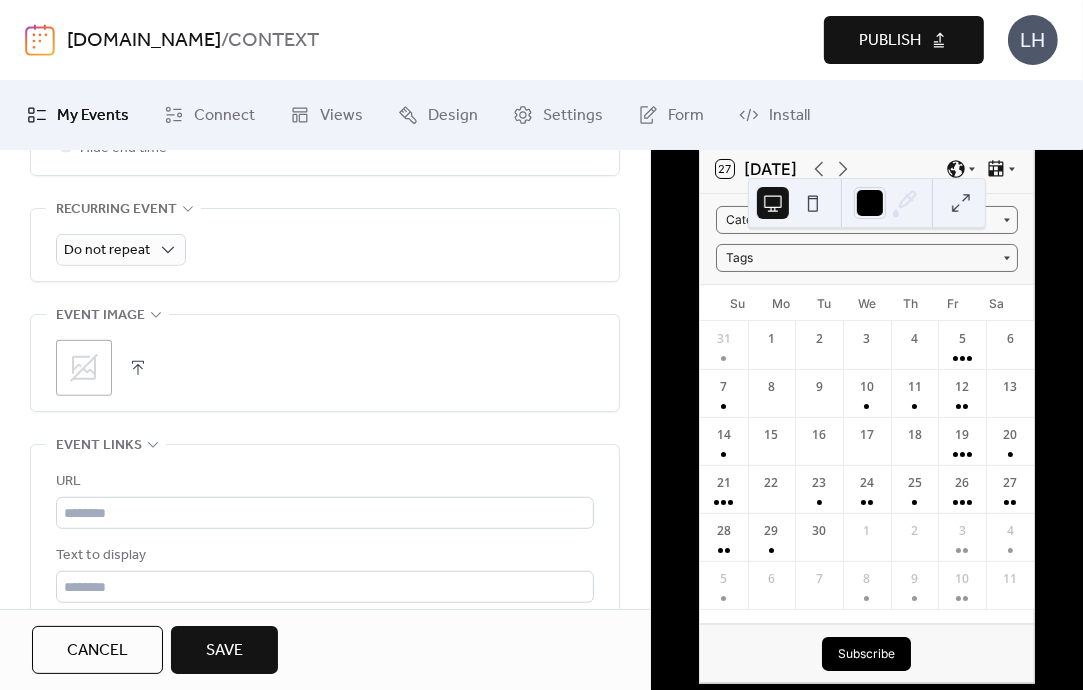 click on ";" at bounding box center [84, 368] 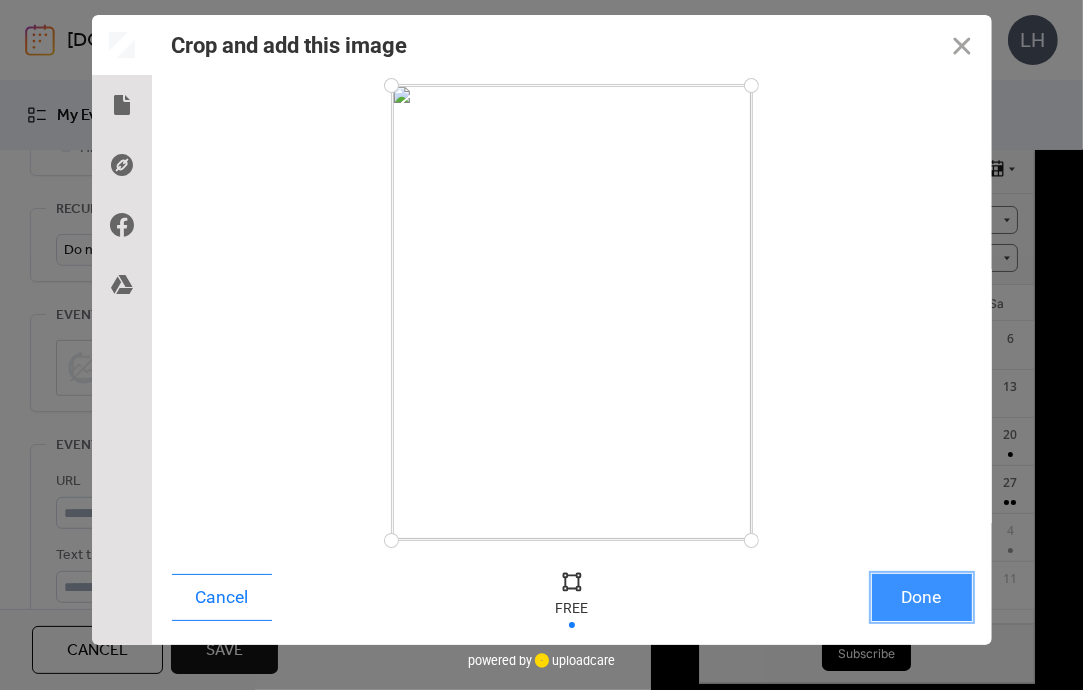 click on "Done" at bounding box center (922, 597) 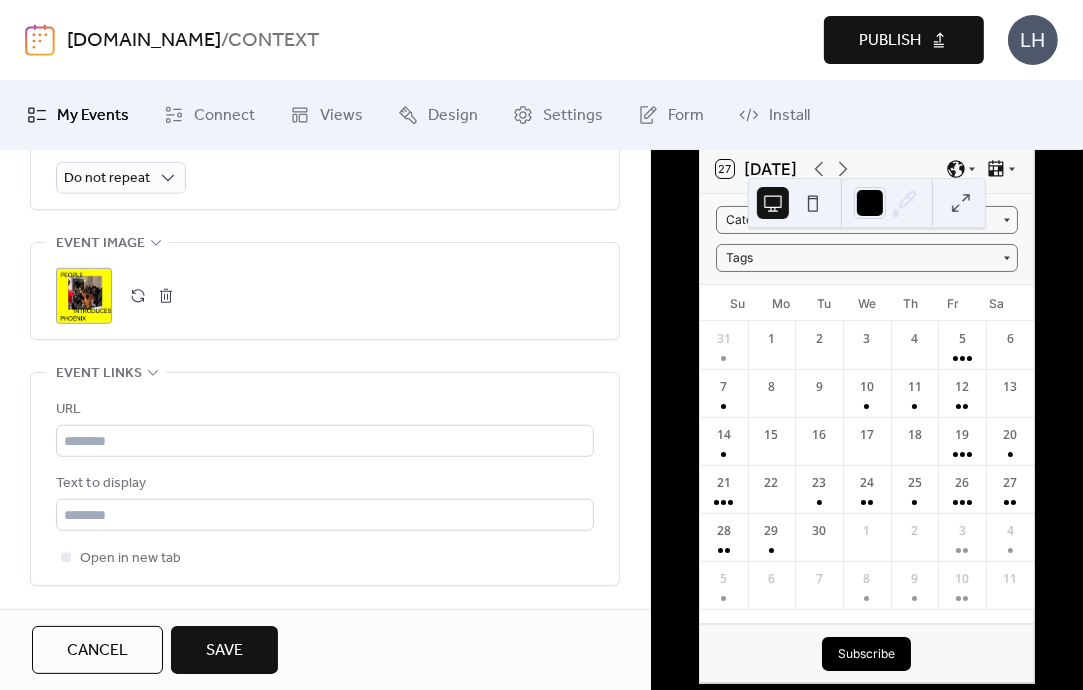 scroll, scrollTop: 960, scrollLeft: 0, axis: vertical 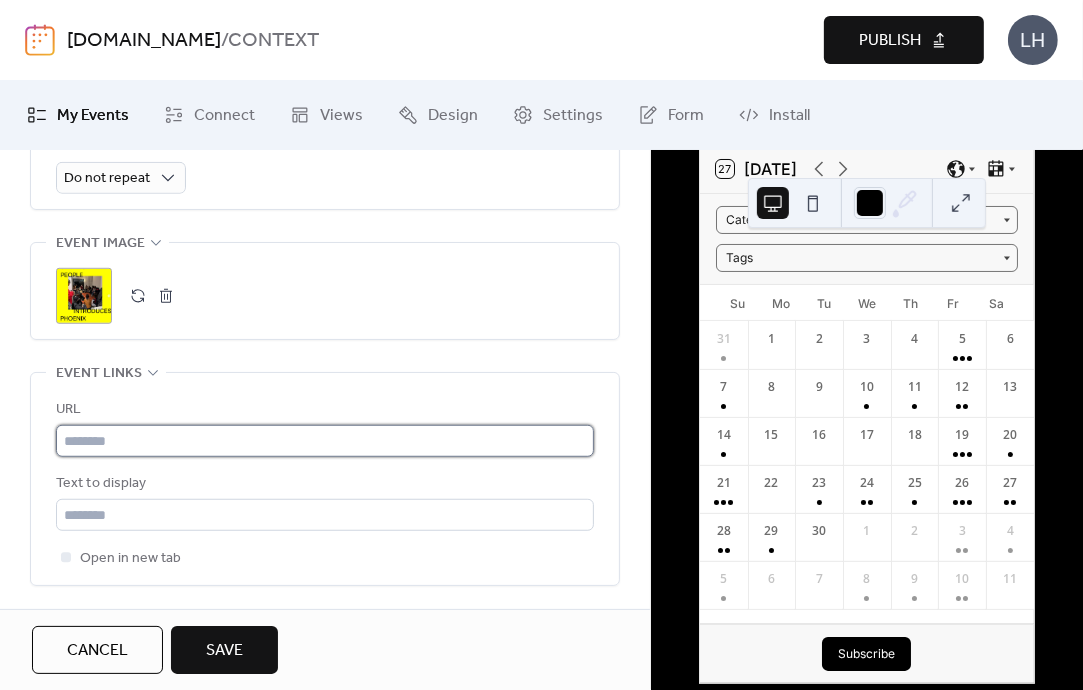 click at bounding box center [325, 441] 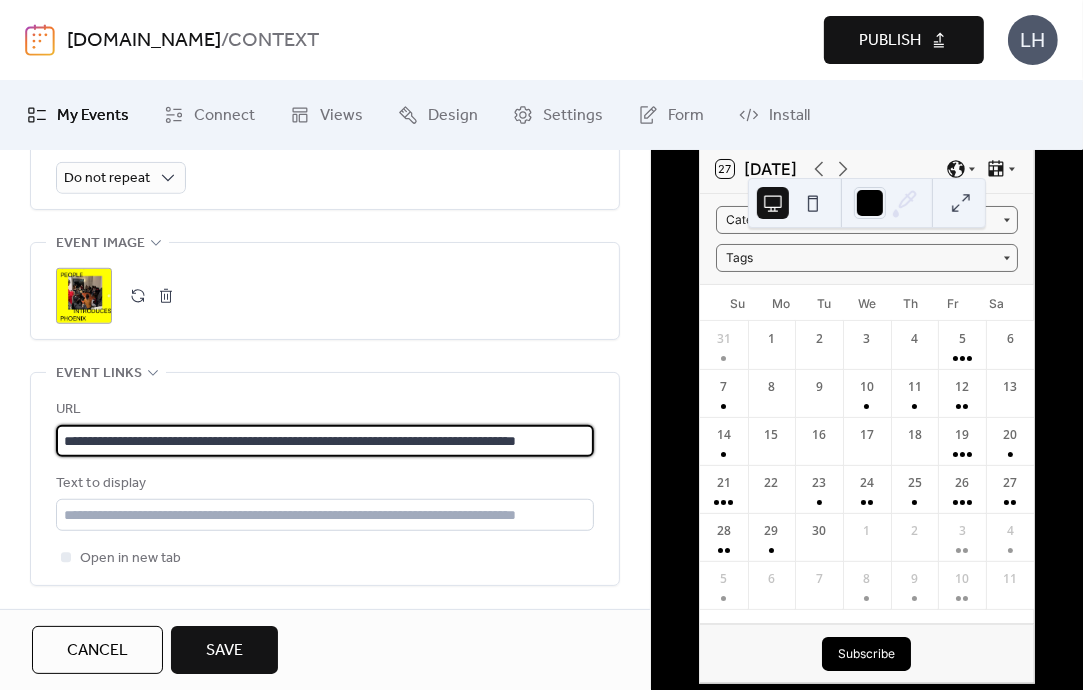 scroll, scrollTop: 0, scrollLeft: 108, axis: horizontal 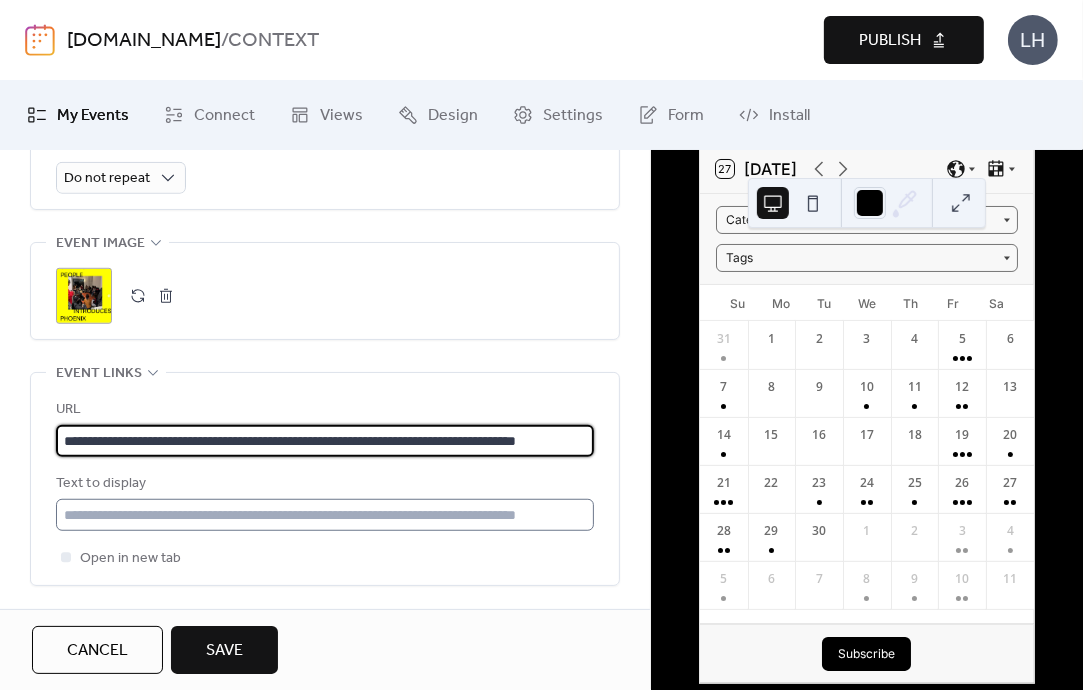 type on "**********" 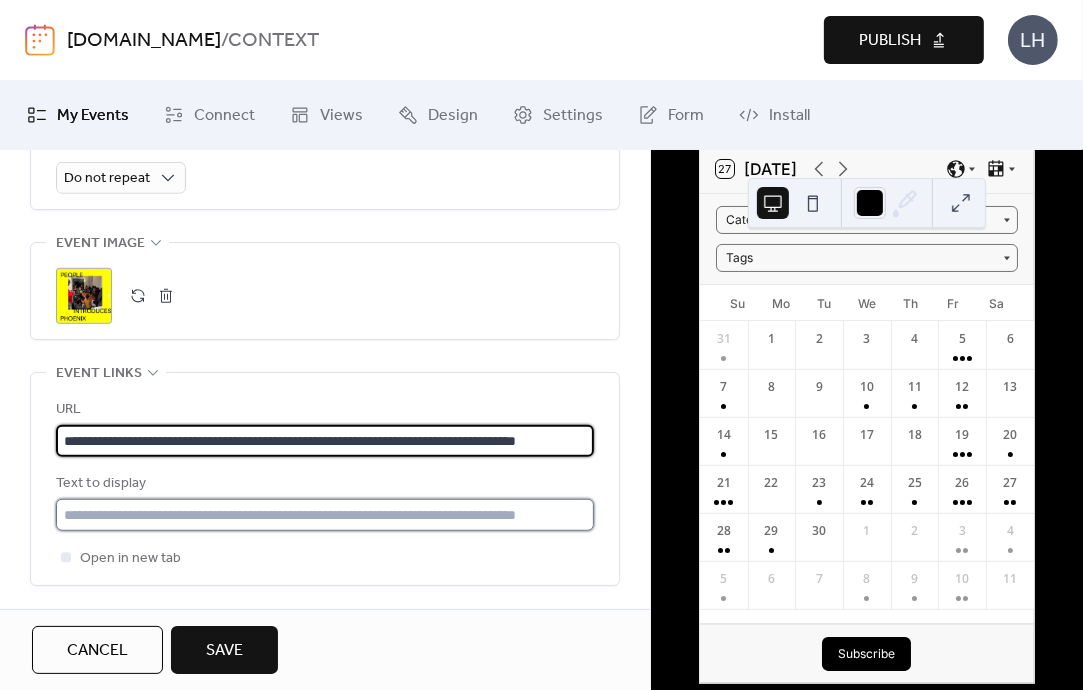 scroll, scrollTop: 0, scrollLeft: 0, axis: both 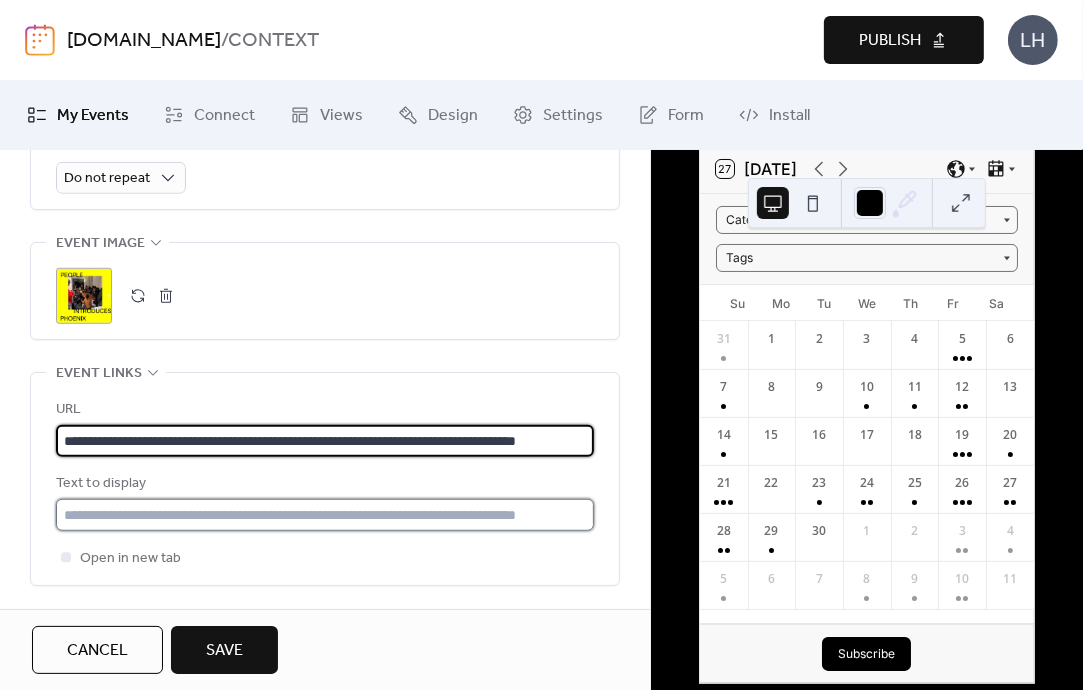 click at bounding box center (325, 515) 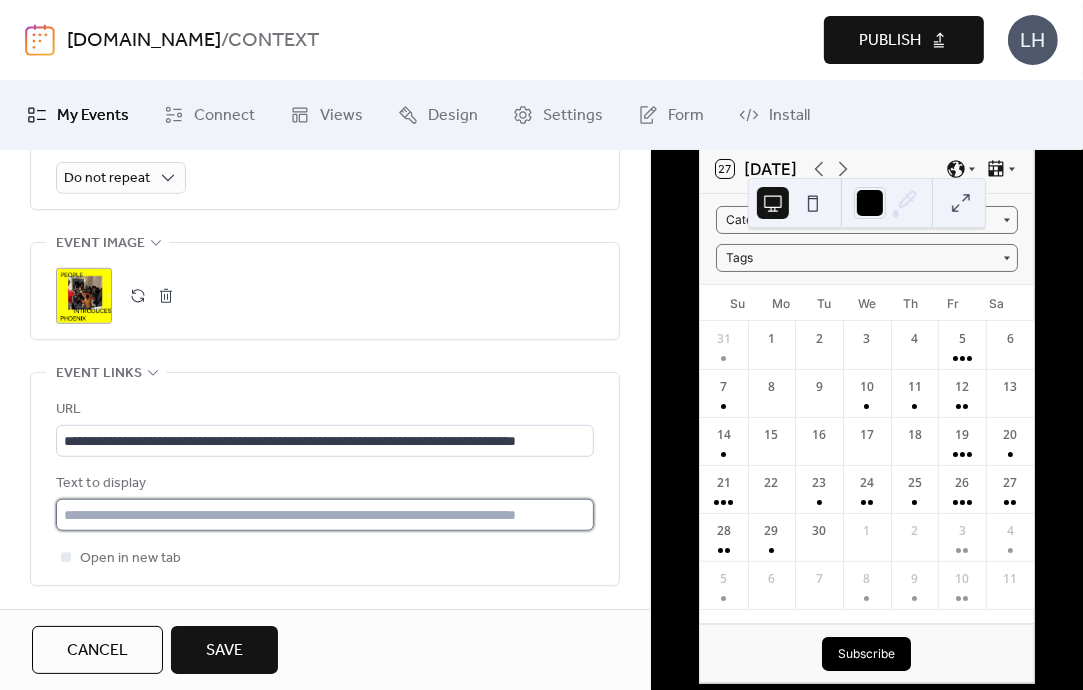 click at bounding box center (325, 515) 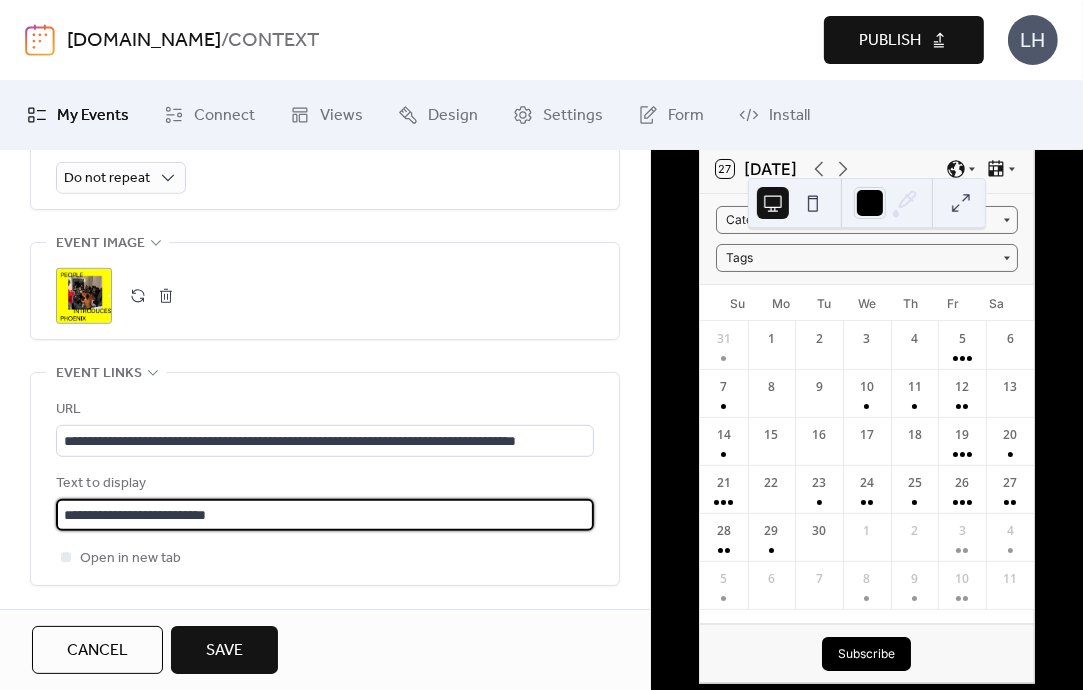 type on "**********" 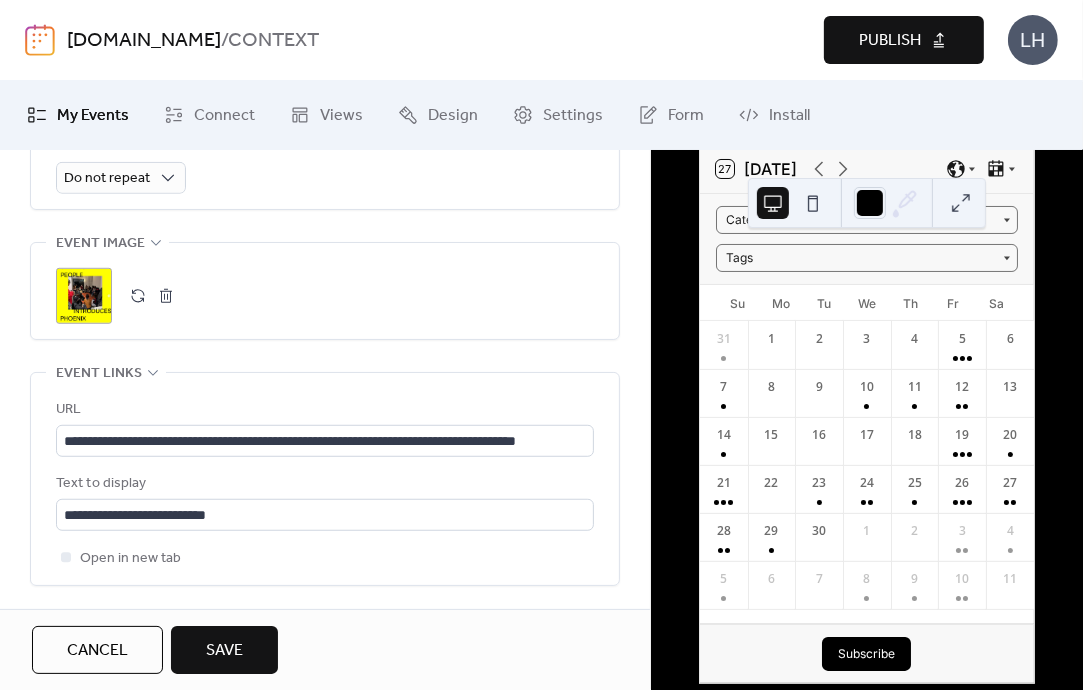 scroll, scrollTop: 1246, scrollLeft: 0, axis: vertical 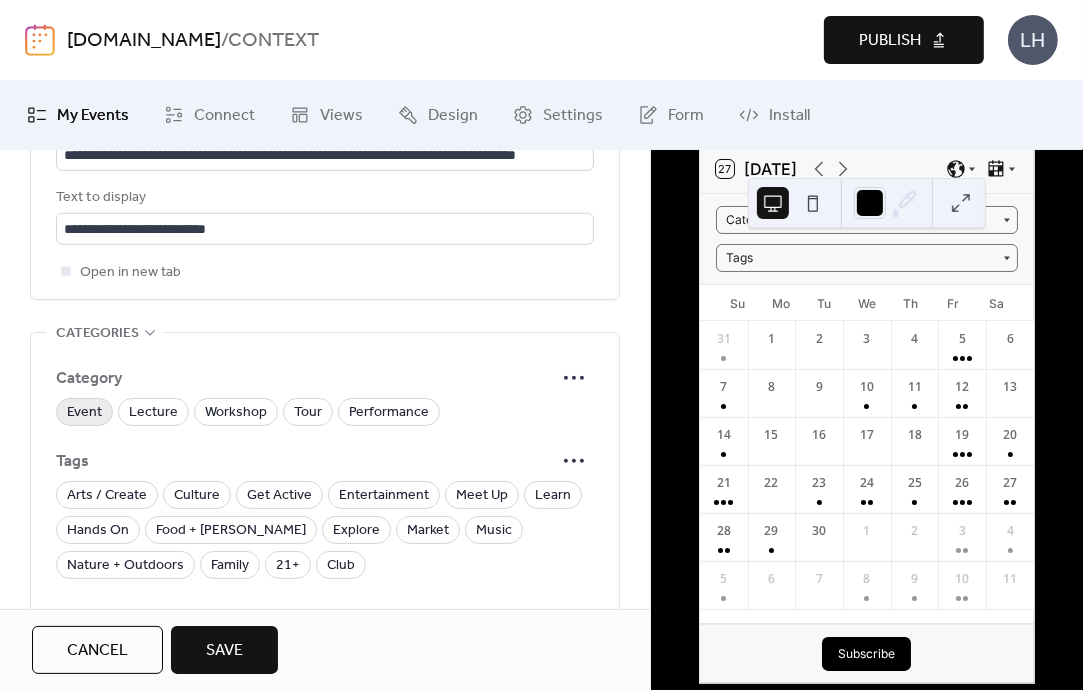 click on "Event" at bounding box center [84, 412] 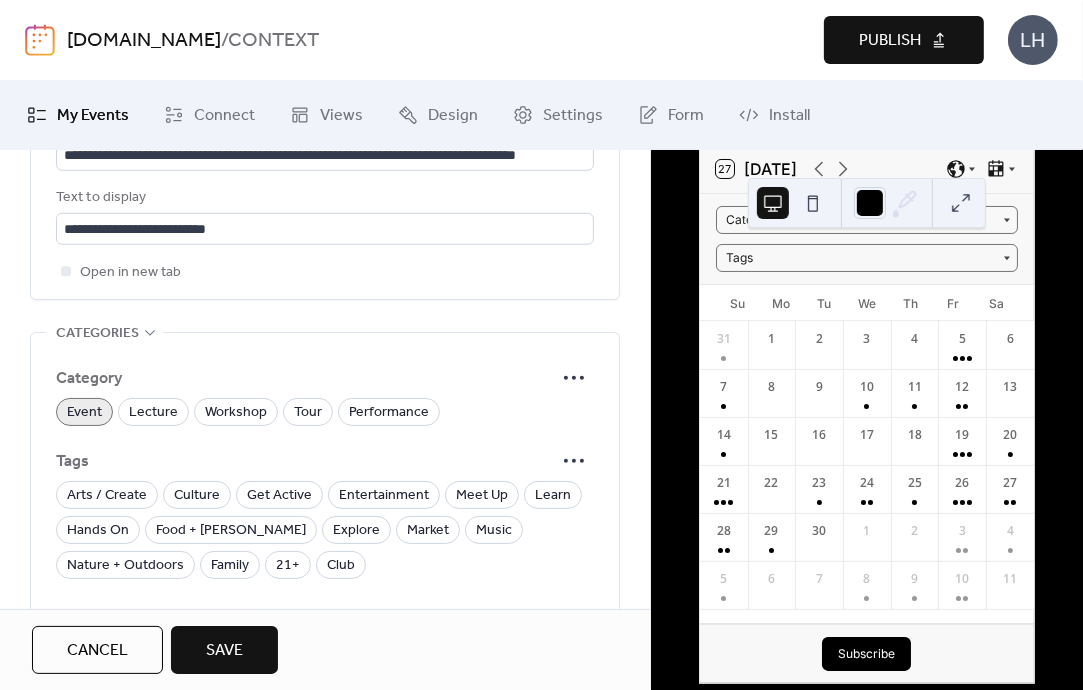 click on "Event" at bounding box center [84, 412] 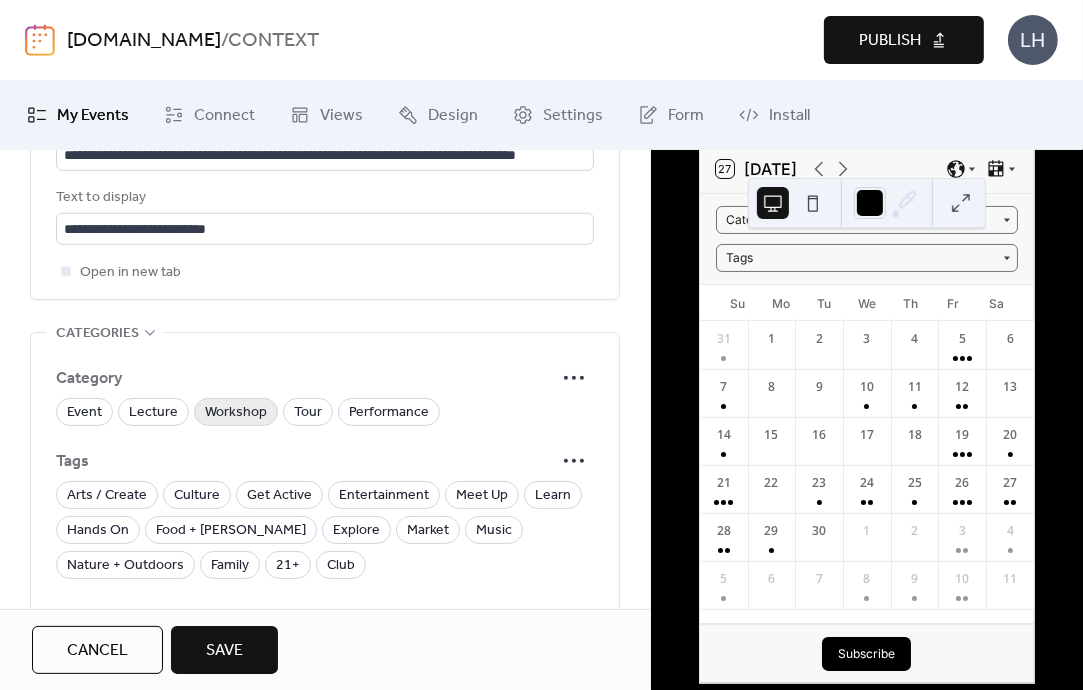 click on "Workshop" at bounding box center (236, 413) 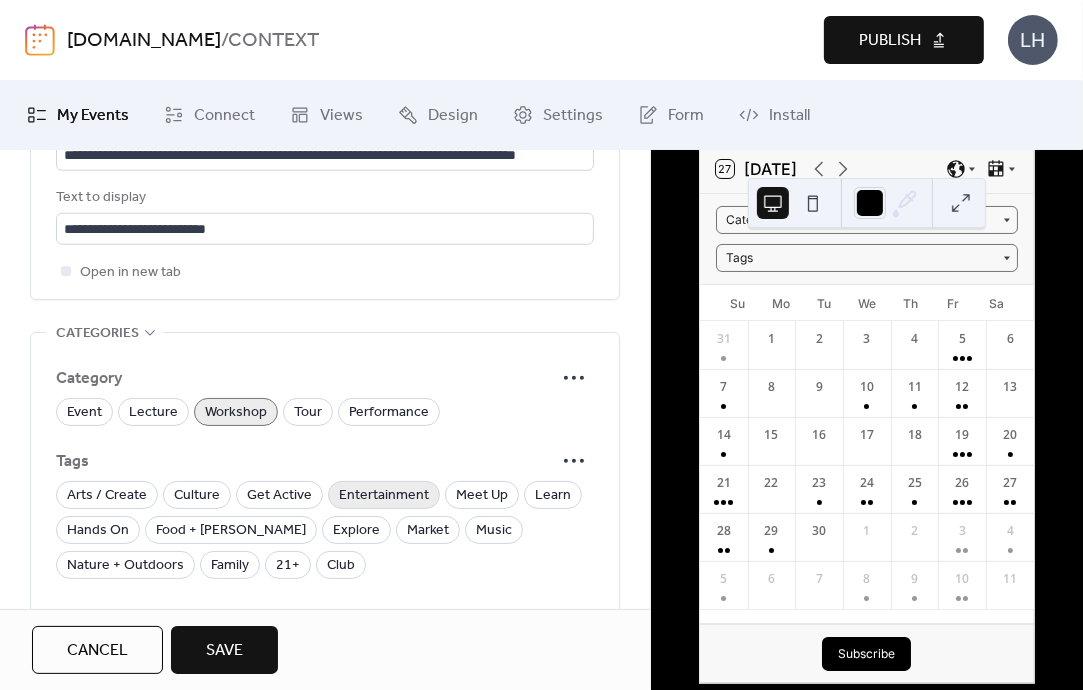 click on "Entertainment" at bounding box center [384, 496] 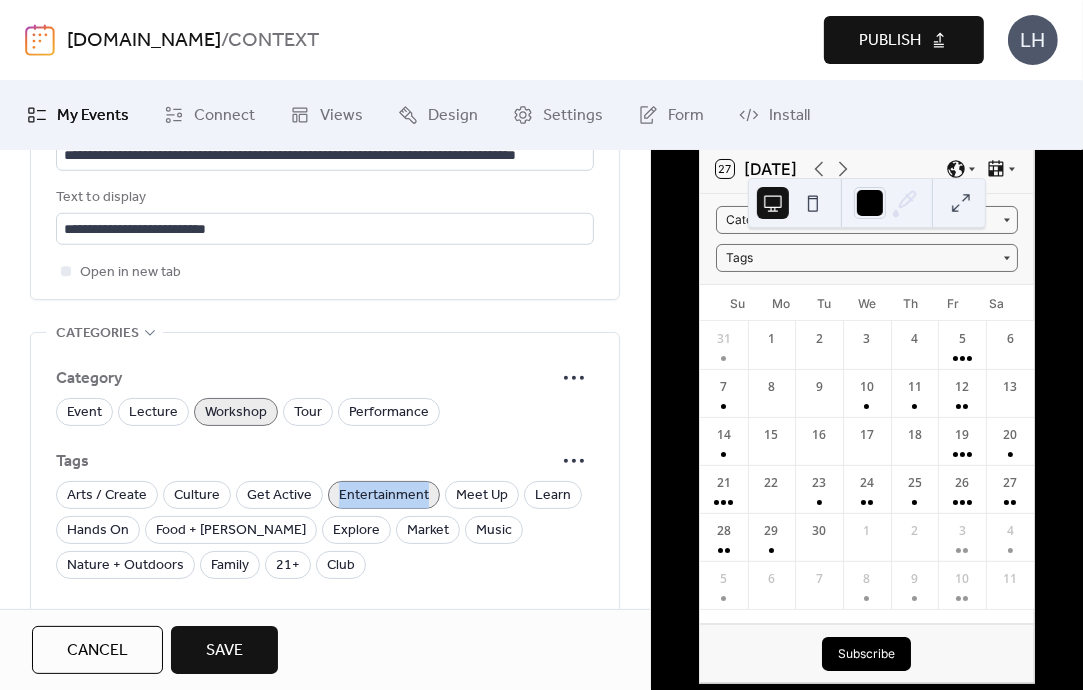 click on "Entertainment" at bounding box center [384, 496] 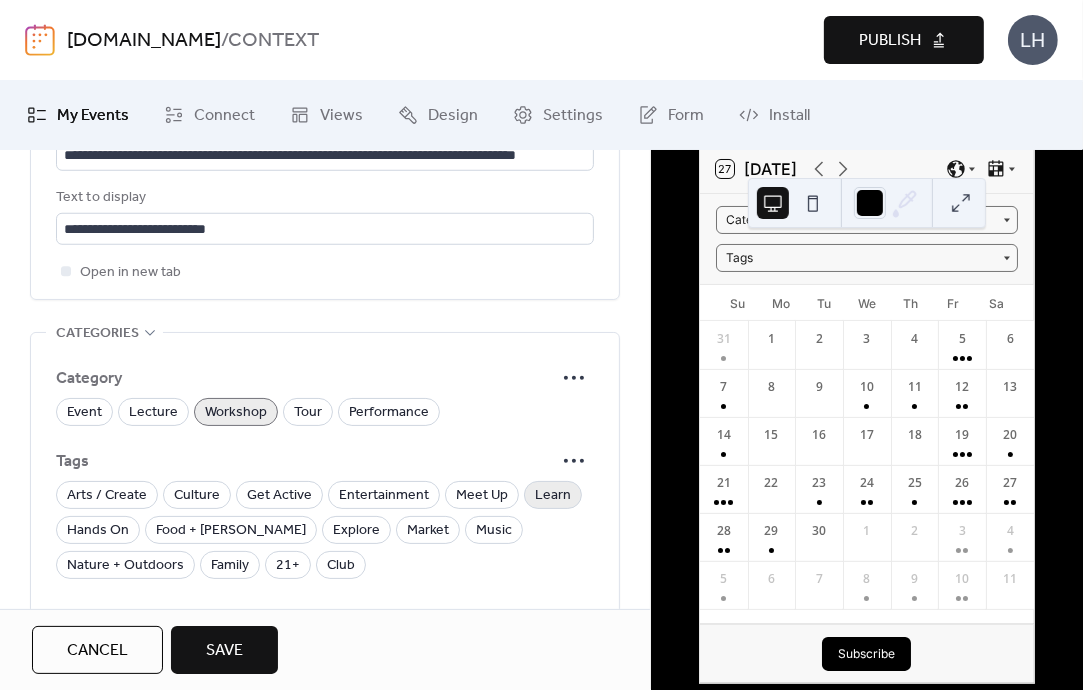 click on "Learn" at bounding box center [553, 496] 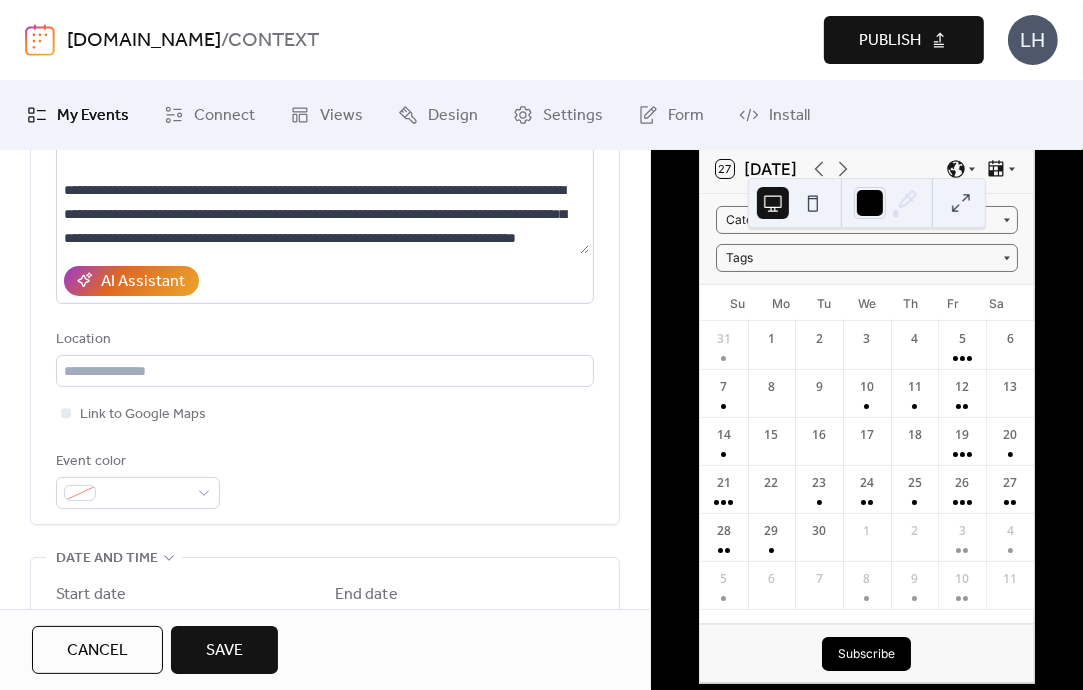 scroll, scrollTop: 284, scrollLeft: 0, axis: vertical 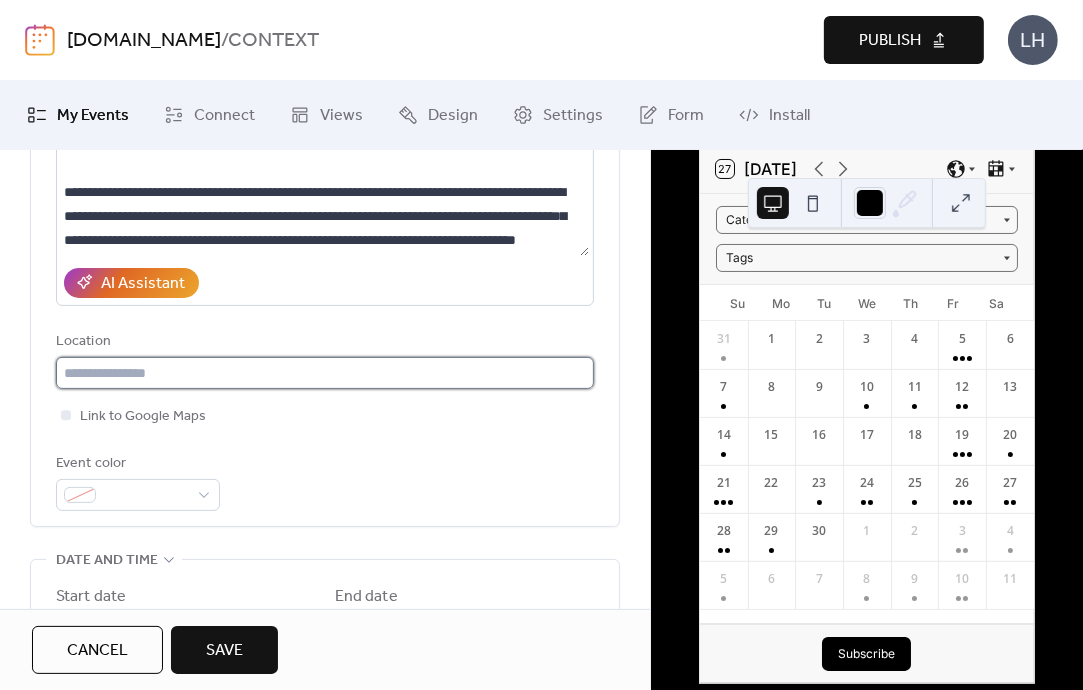 click at bounding box center [325, 373] 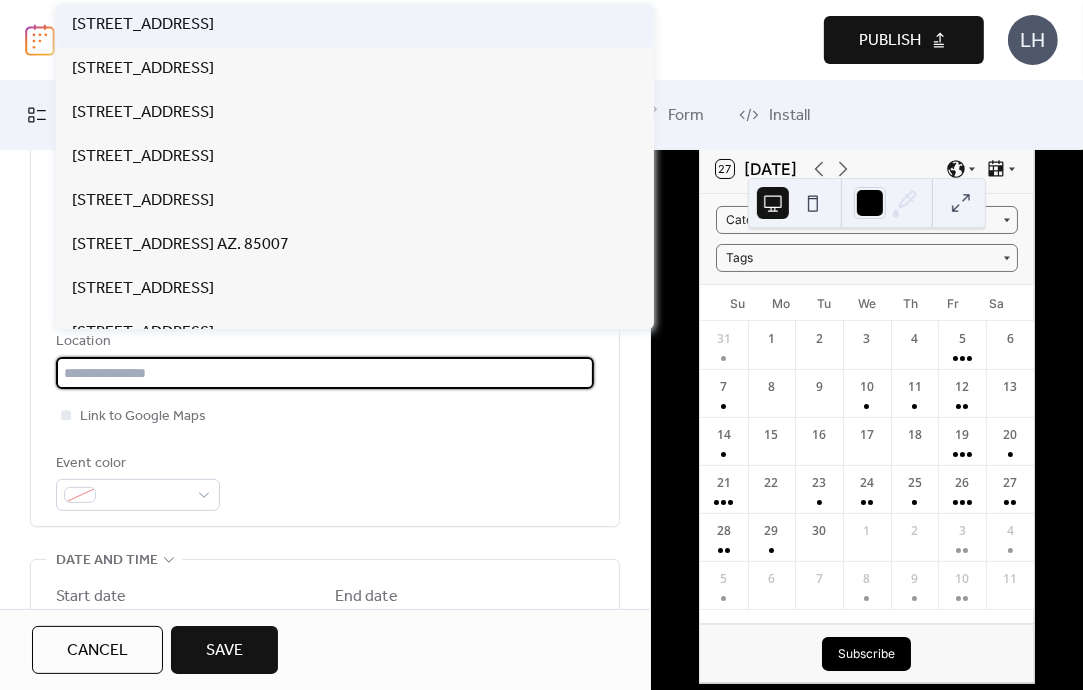 paste on "**********" 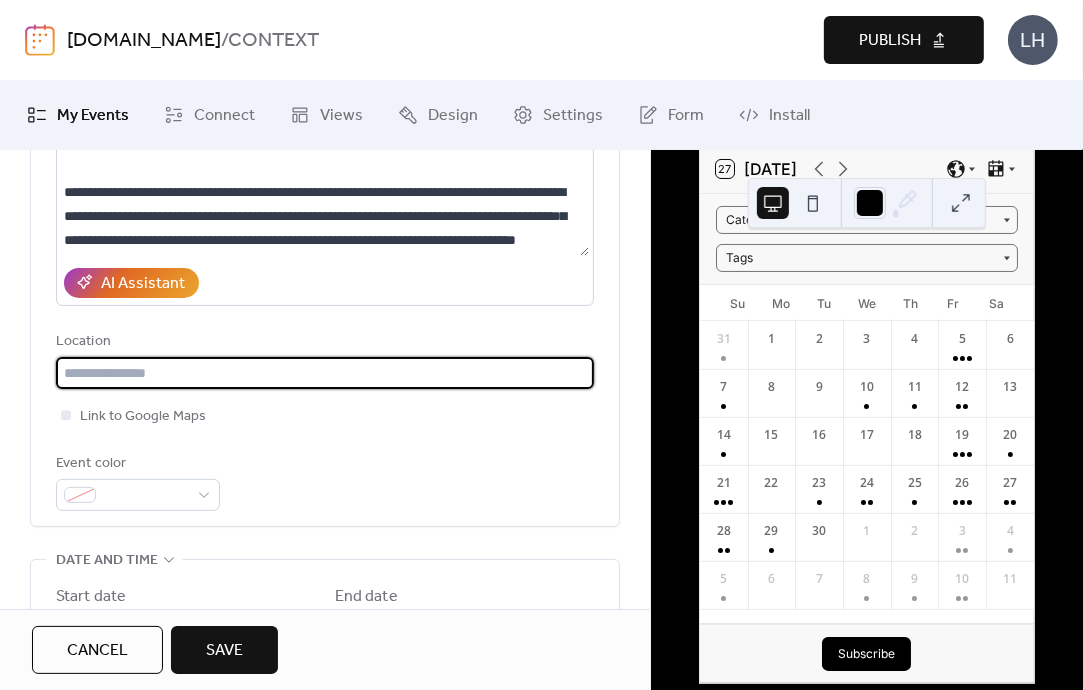 scroll, scrollTop: 0, scrollLeft: 0, axis: both 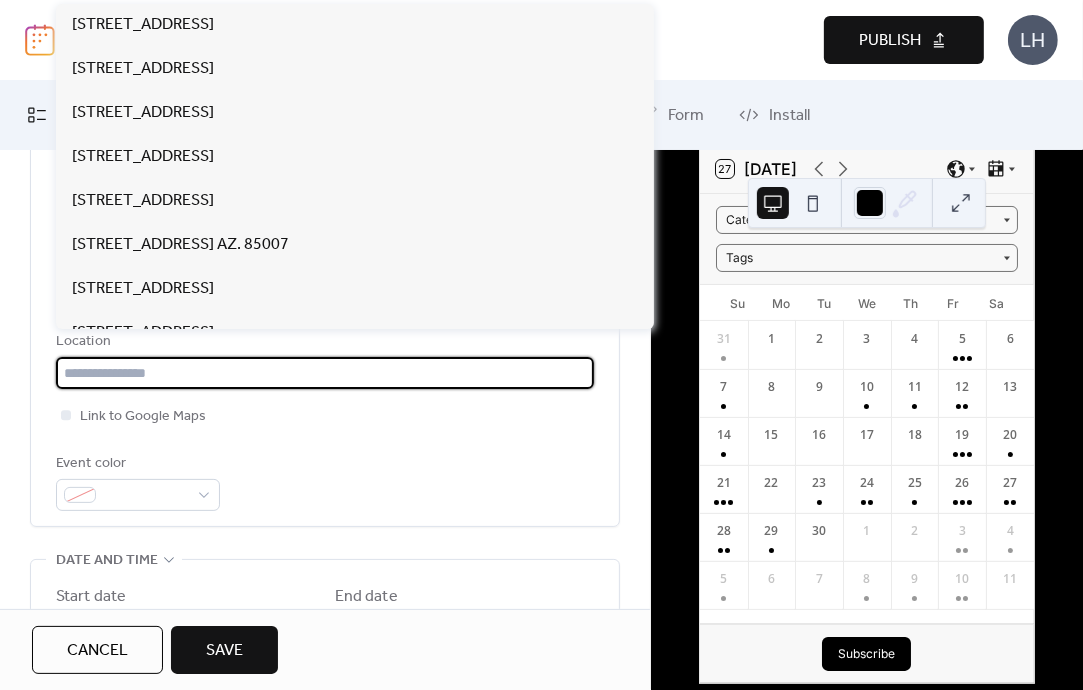 paste on "**********" 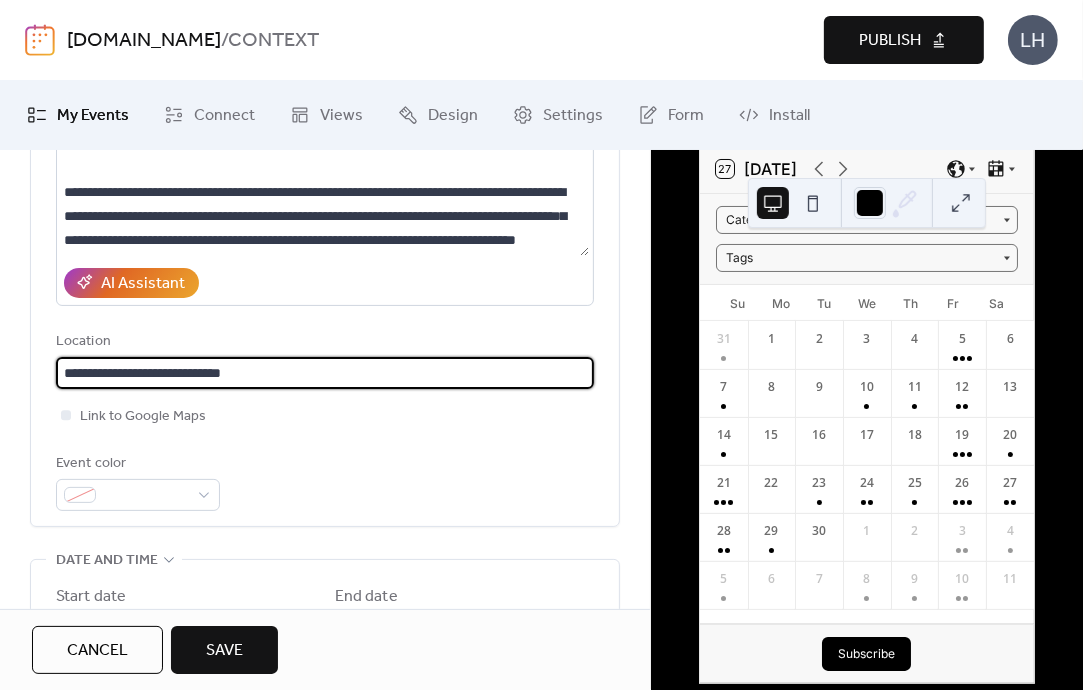 click on "**********" at bounding box center (322, 373) 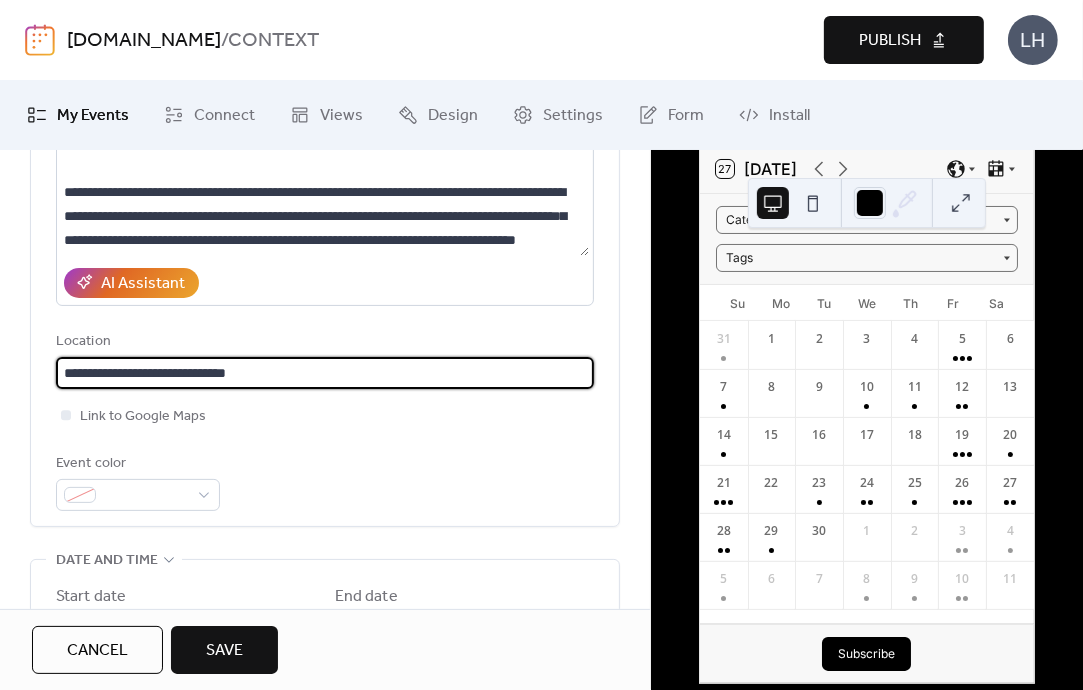 type on "**********" 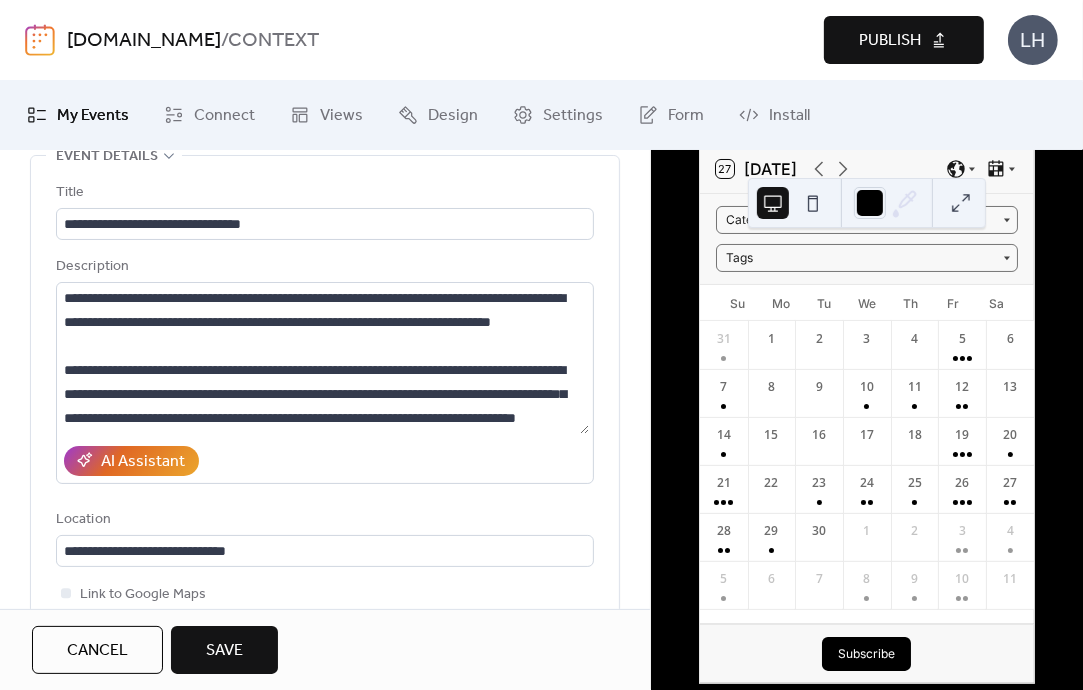 scroll, scrollTop: 104, scrollLeft: 0, axis: vertical 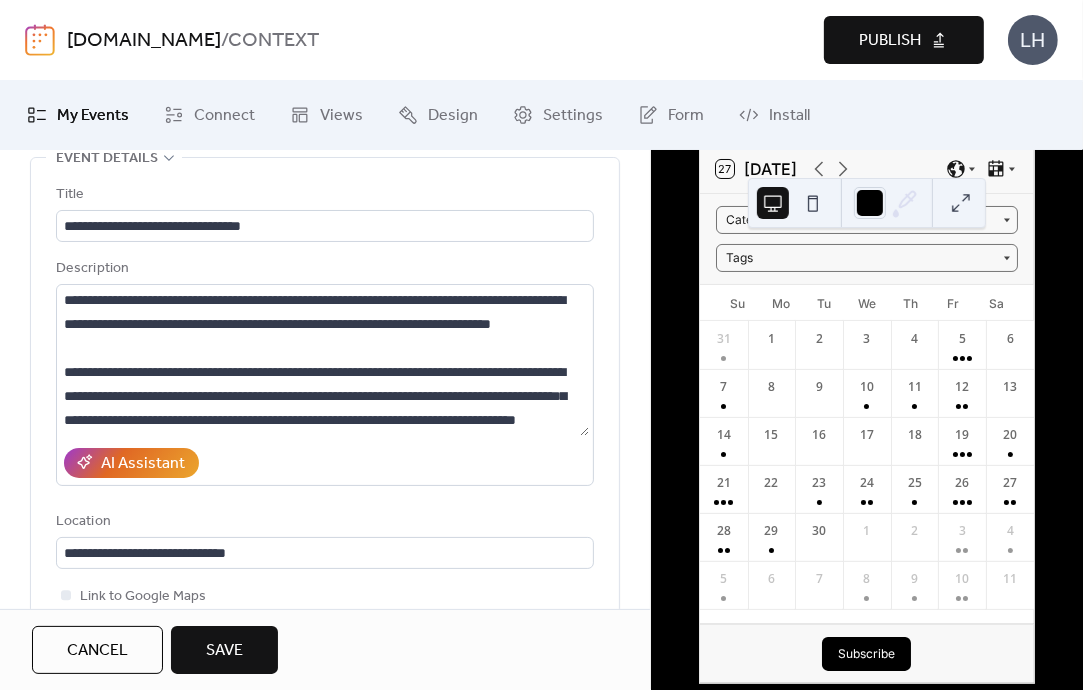 click on "Save" at bounding box center (224, 651) 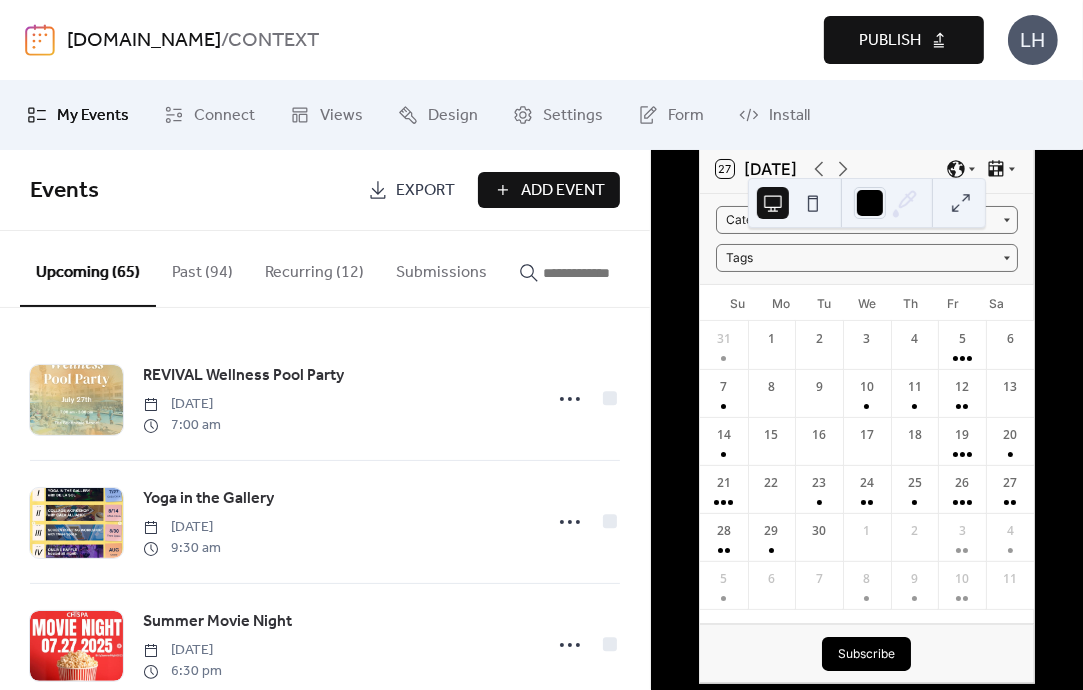 click on "Events Export Add Event" at bounding box center [325, 190] 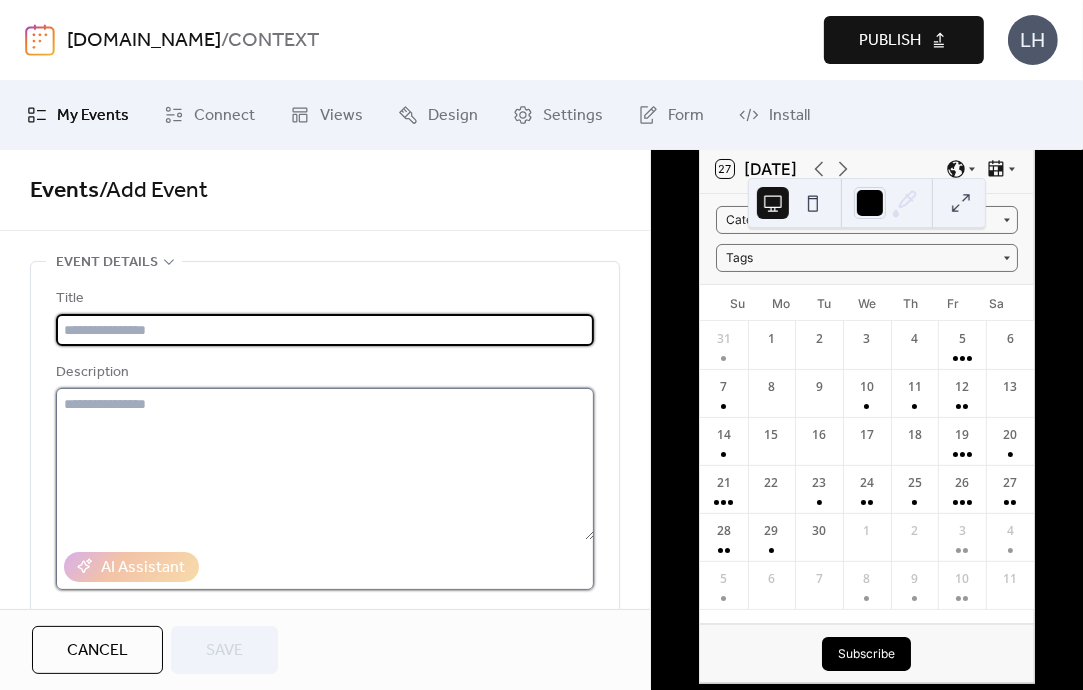 click at bounding box center (325, 464) 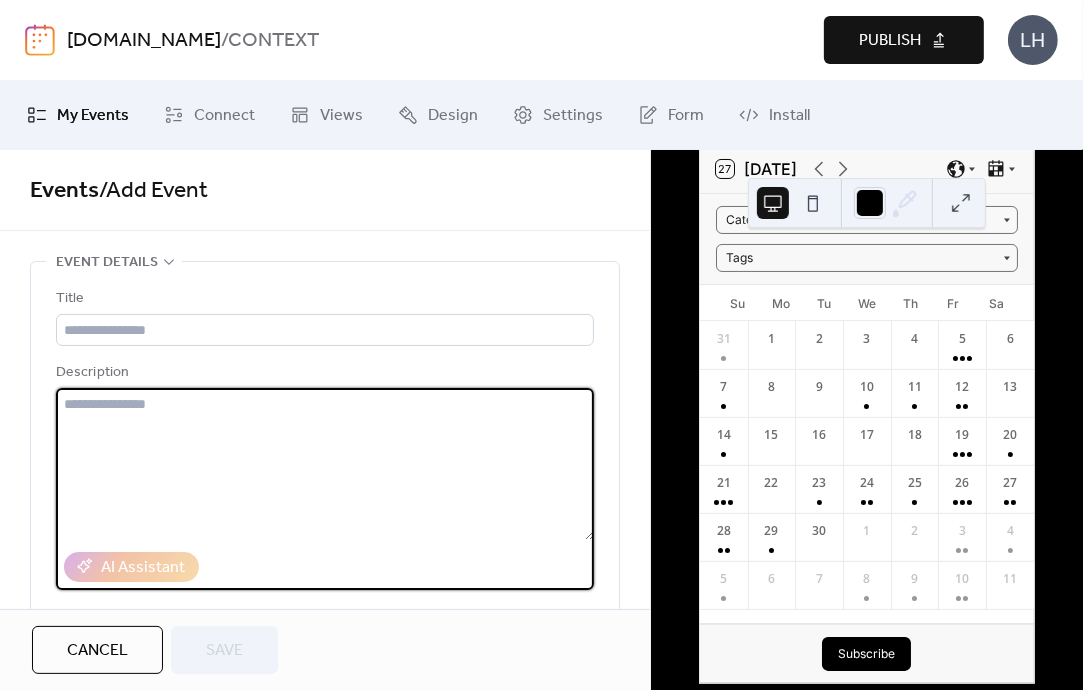 paste on "**********" 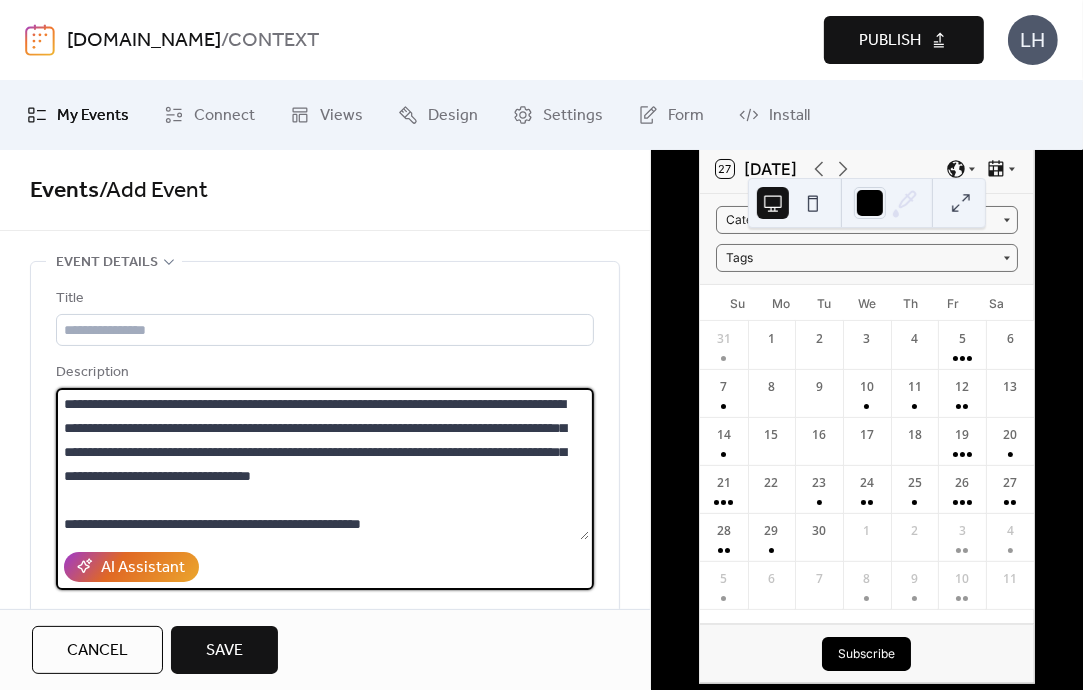 drag, startPoint x: 424, startPoint y: 514, endPoint x: 276, endPoint y: 520, distance: 148.12157 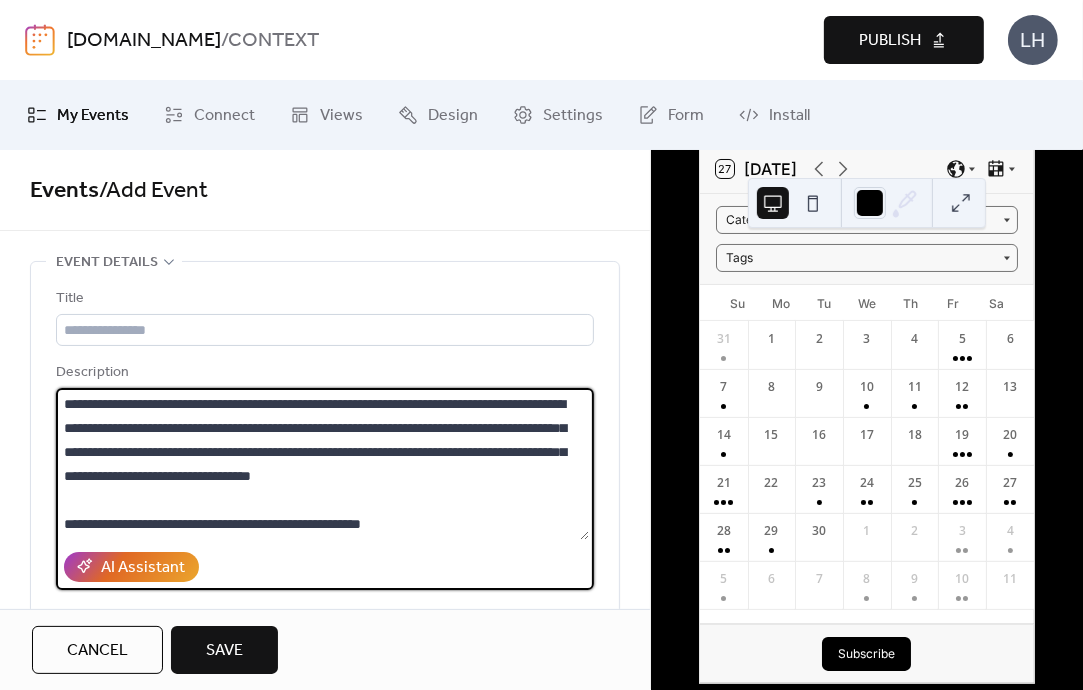 click on "**********" at bounding box center (322, 464) 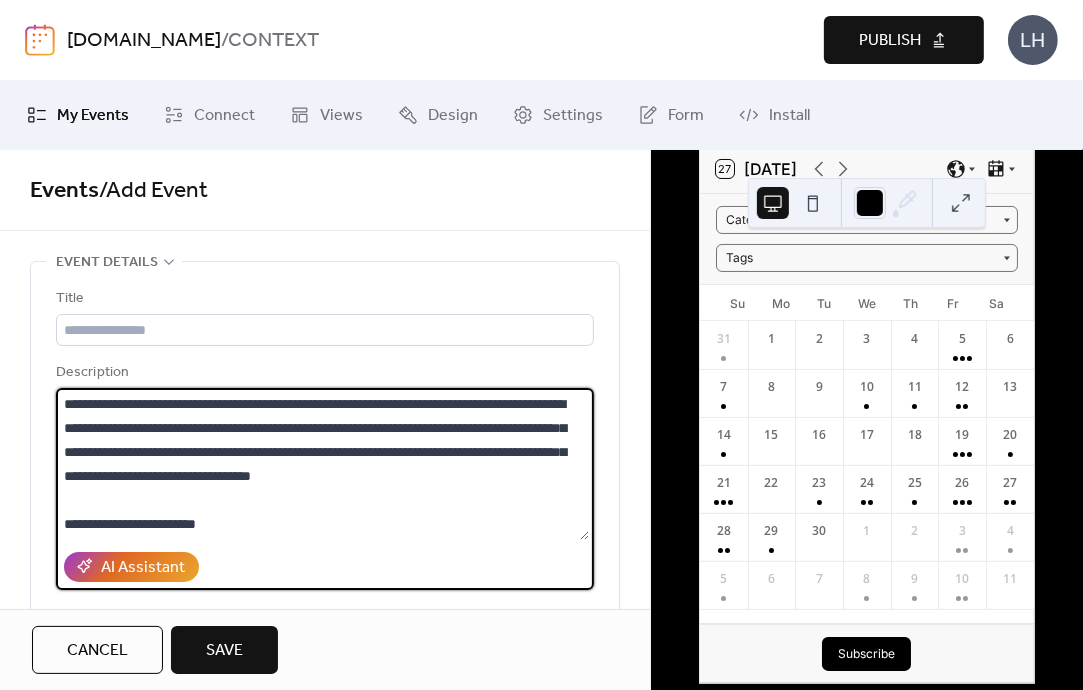 type on "**********" 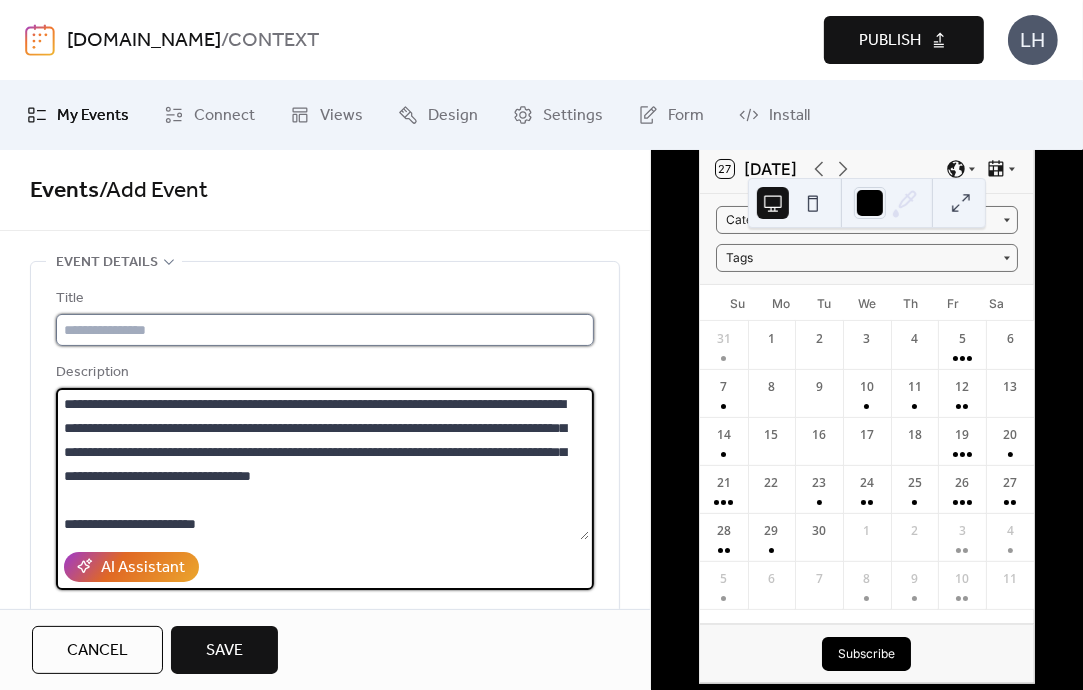 click at bounding box center [325, 330] 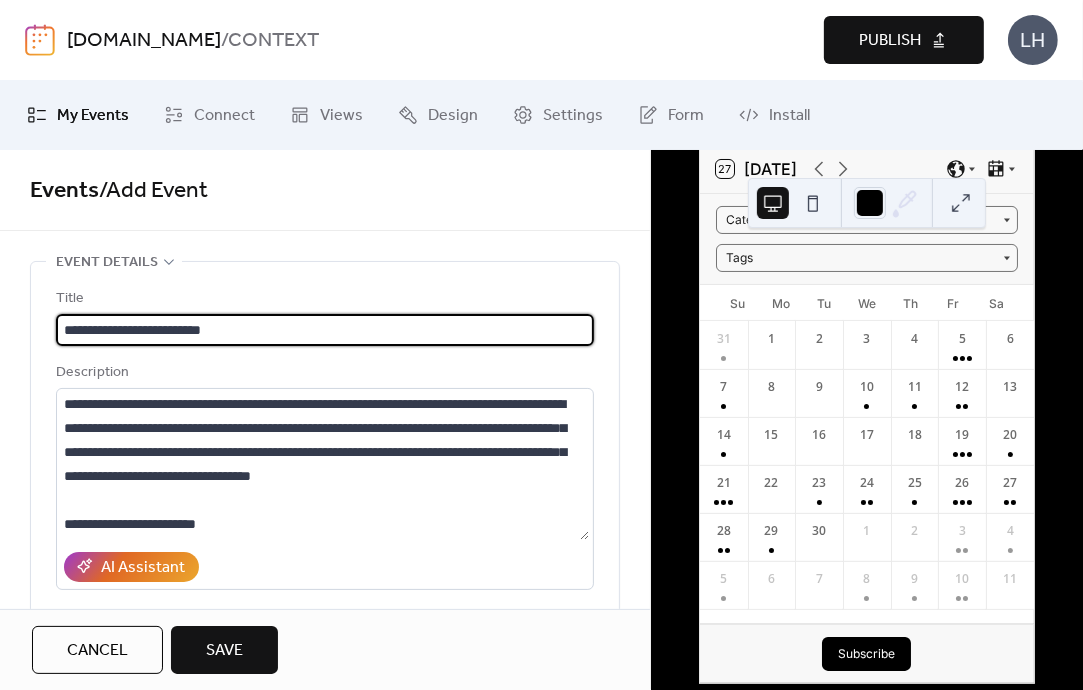 type on "**********" 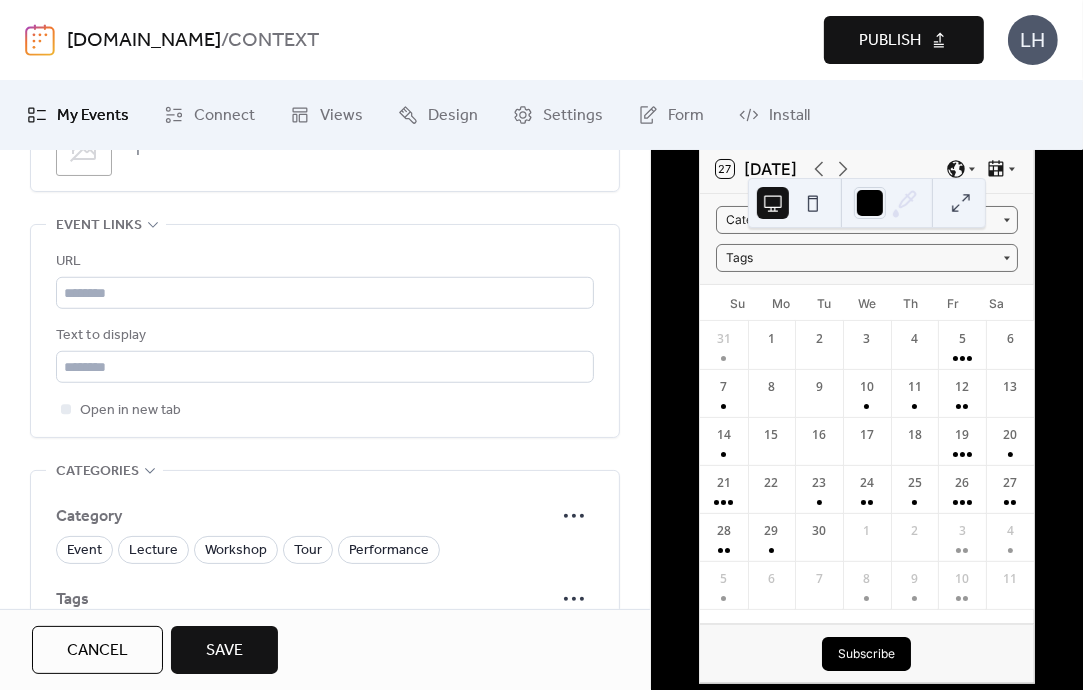 scroll, scrollTop: 1134, scrollLeft: 0, axis: vertical 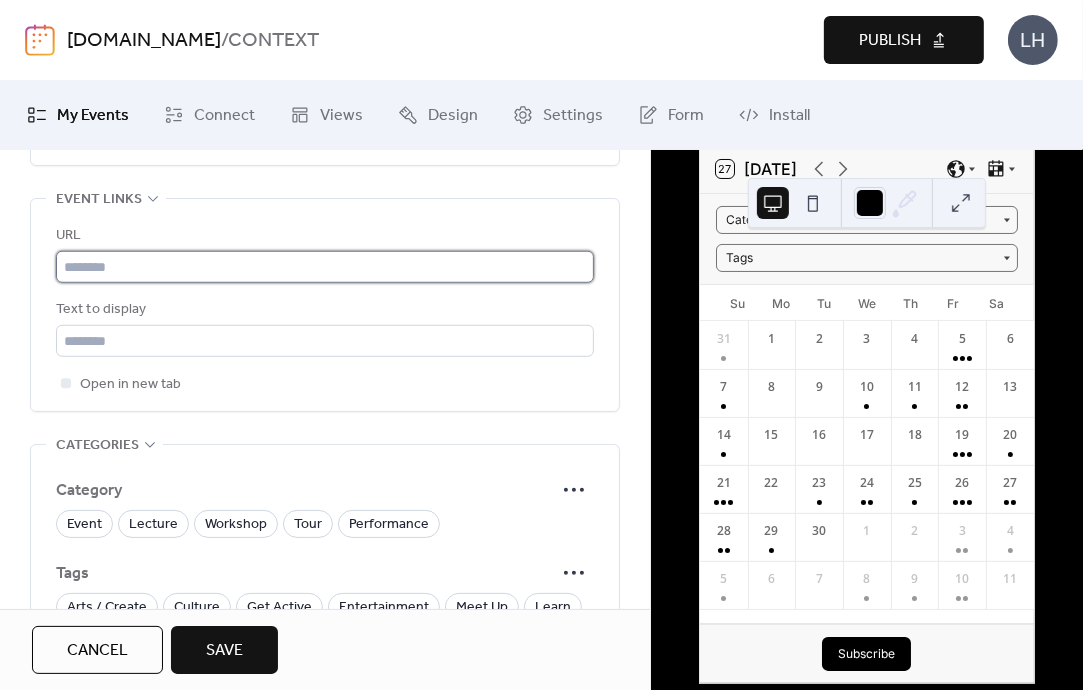 click at bounding box center [325, 267] 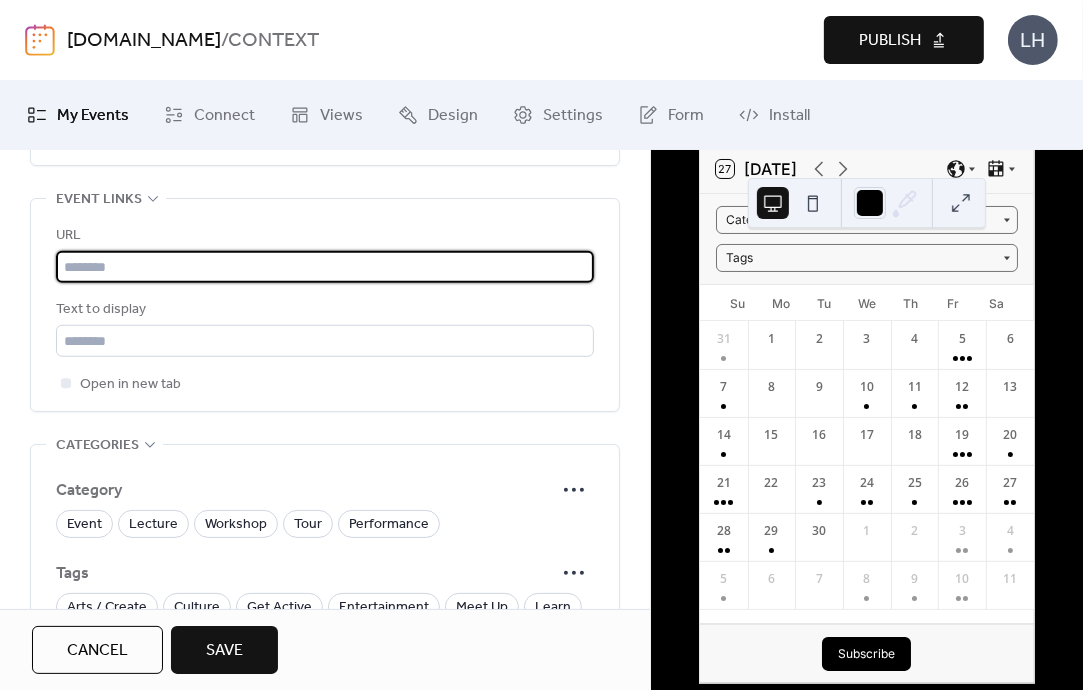 paste on "**********" 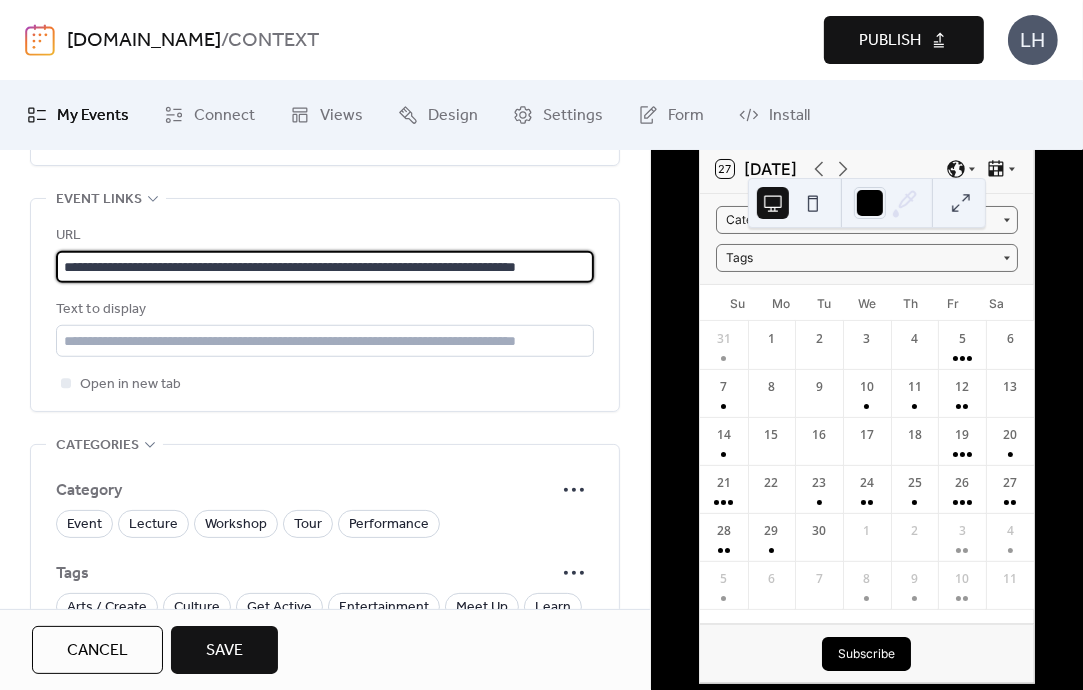 scroll, scrollTop: 0, scrollLeft: 92, axis: horizontal 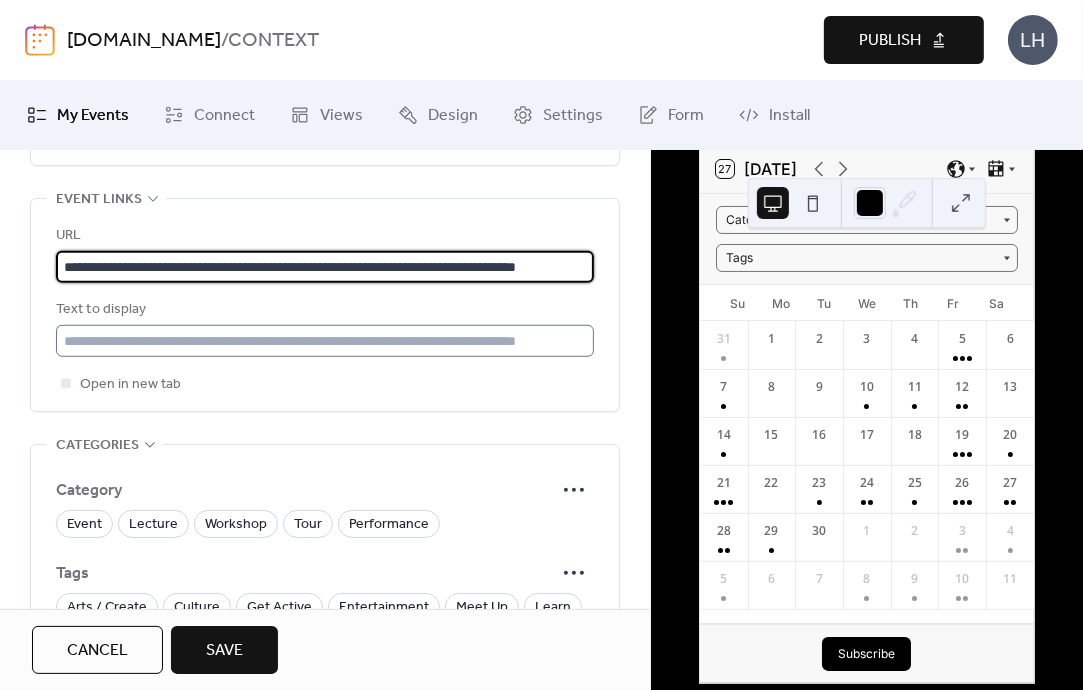type on "**********" 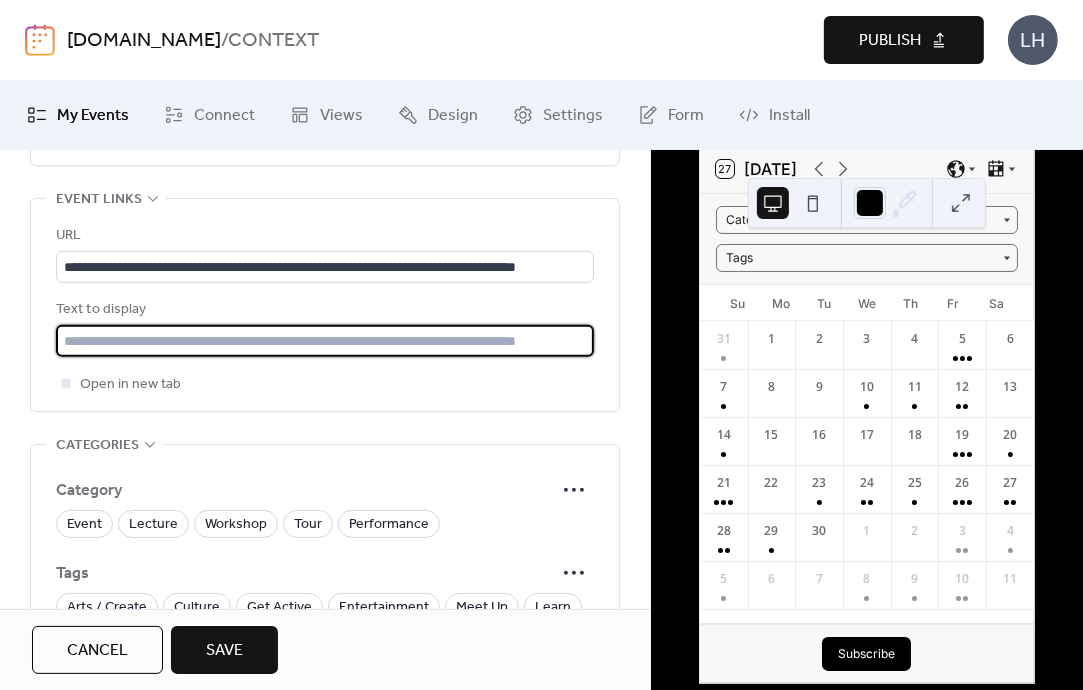 click at bounding box center [325, 341] 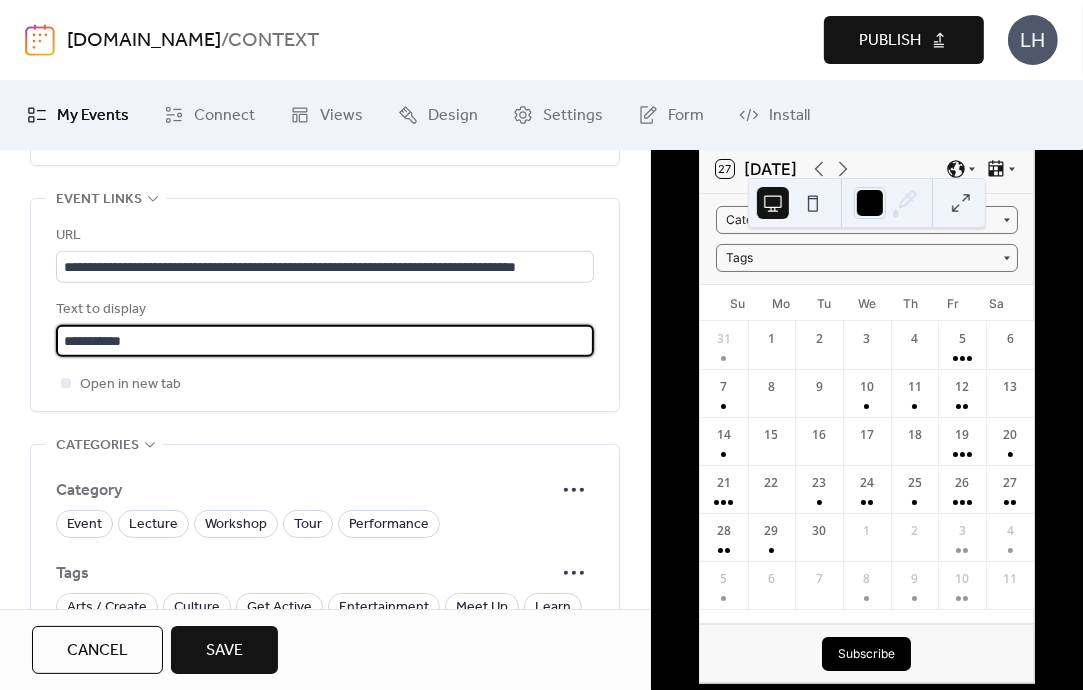type on "**********" 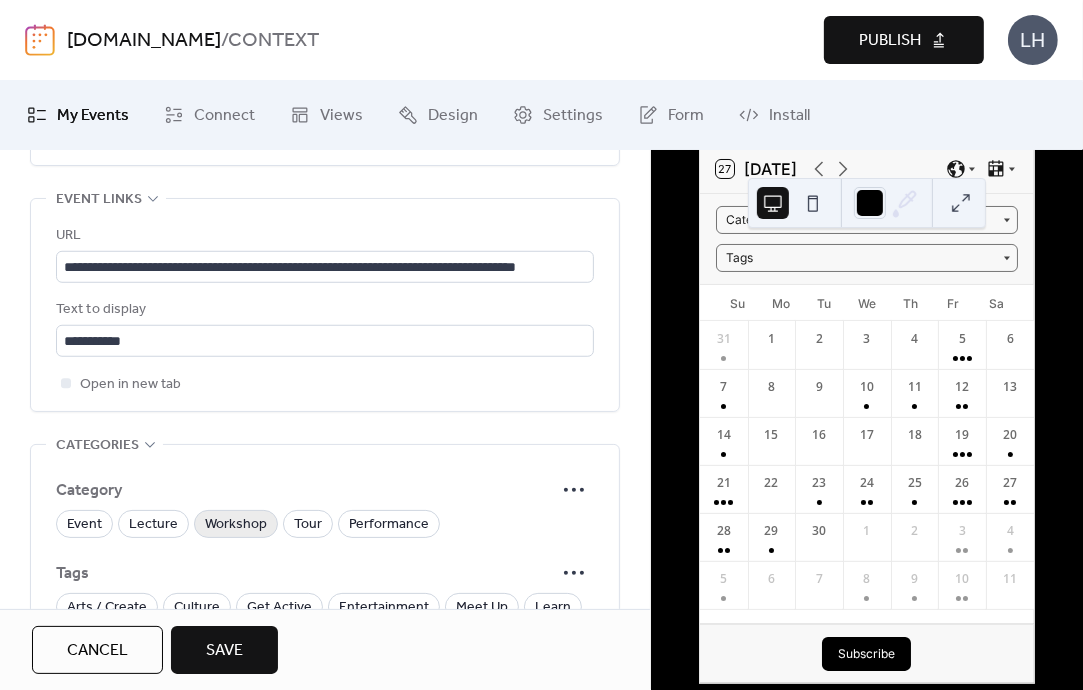 click on "Workshop" at bounding box center [236, 525] 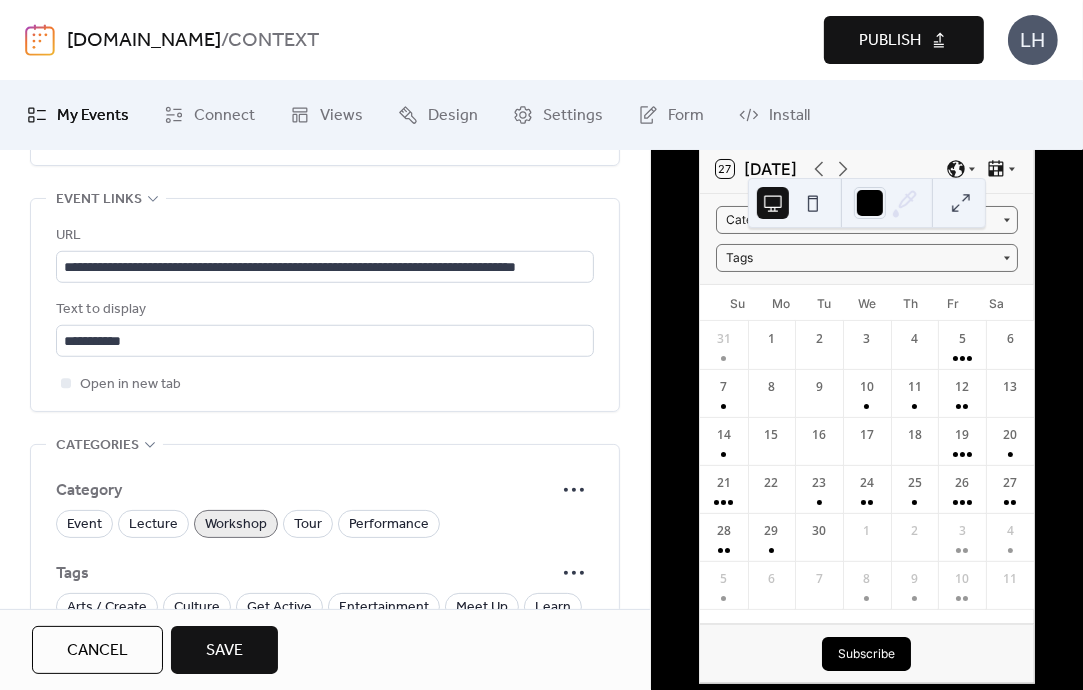 scroll, scrollTop: 1264, scrollLeft: 0, axis: vertical 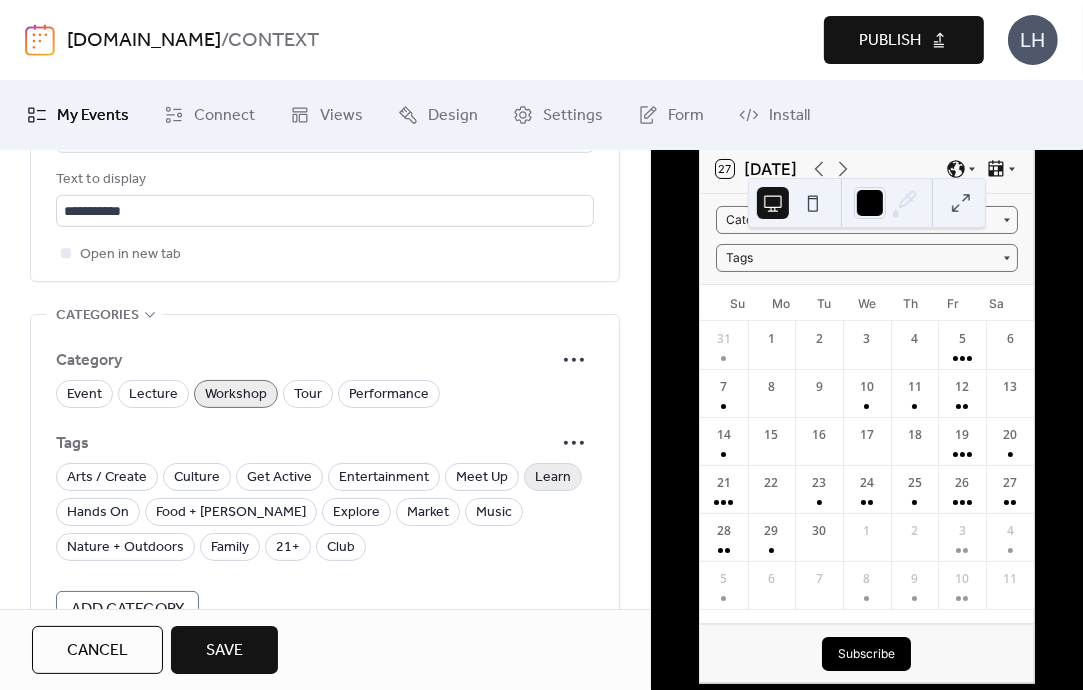 click on "Learn" at bounding box center (553, 478) 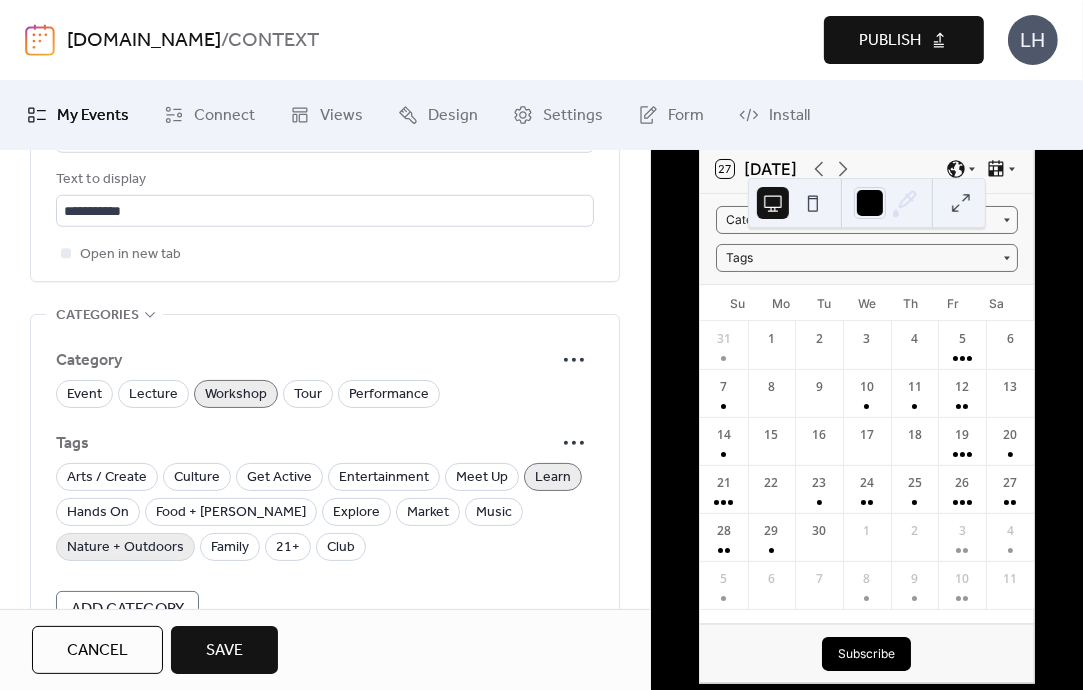 click on "Nature + Outdoors" at bounding box center [125, 548] 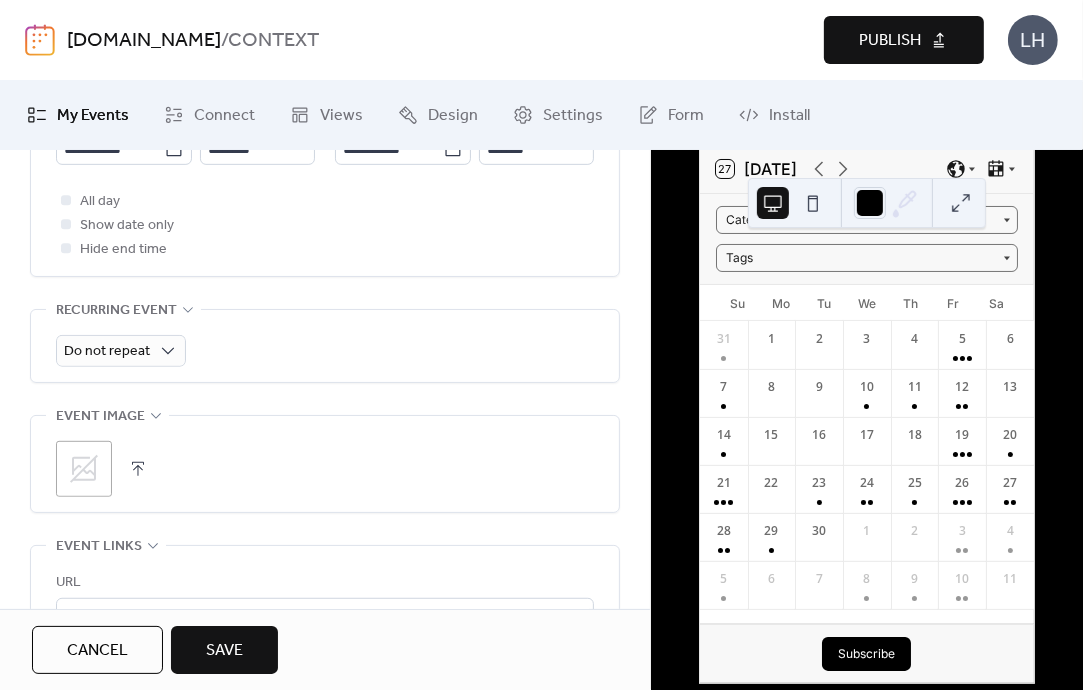 scroll, scrollTop: 772, scrollLeft: 0, axis: vertical 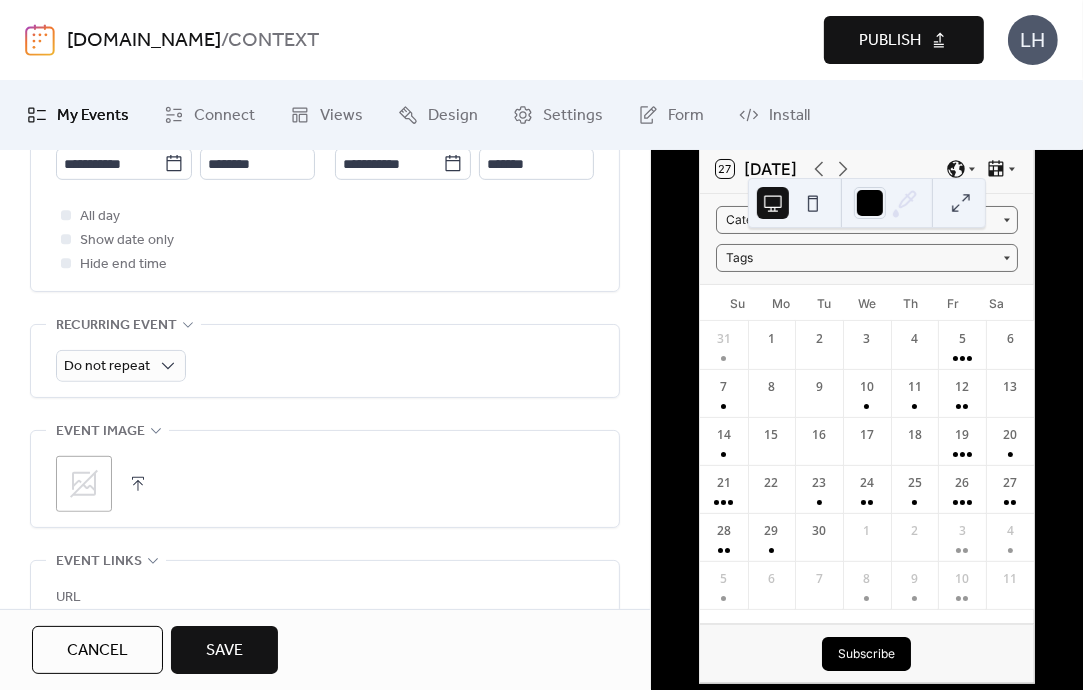 click 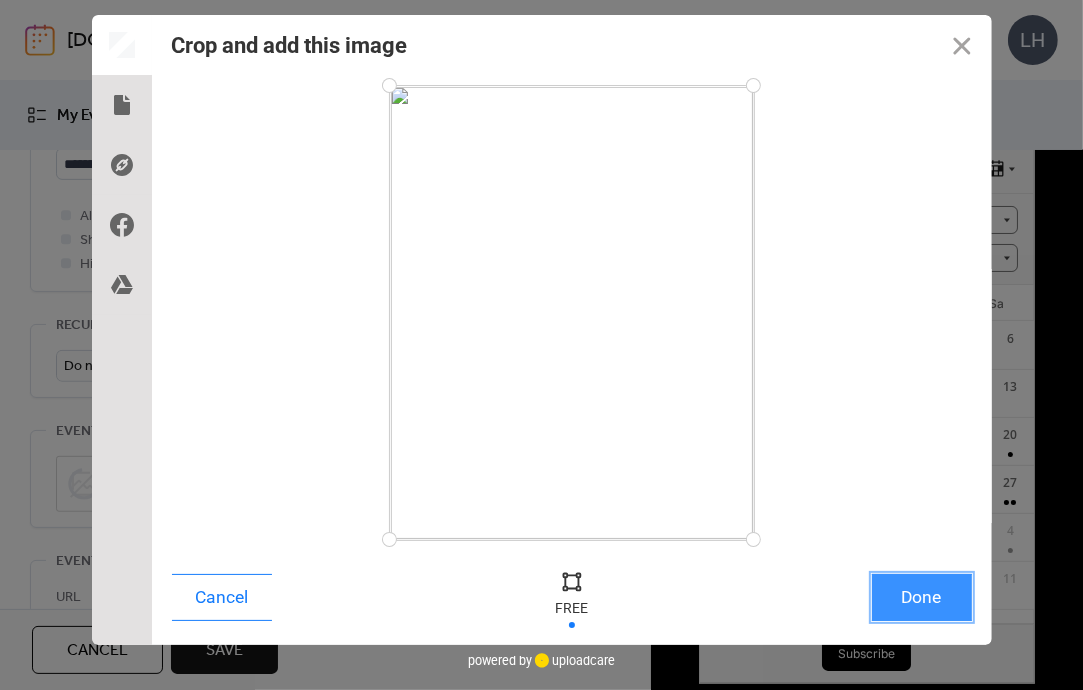 click on "Done" at bounding box center [922, 597] 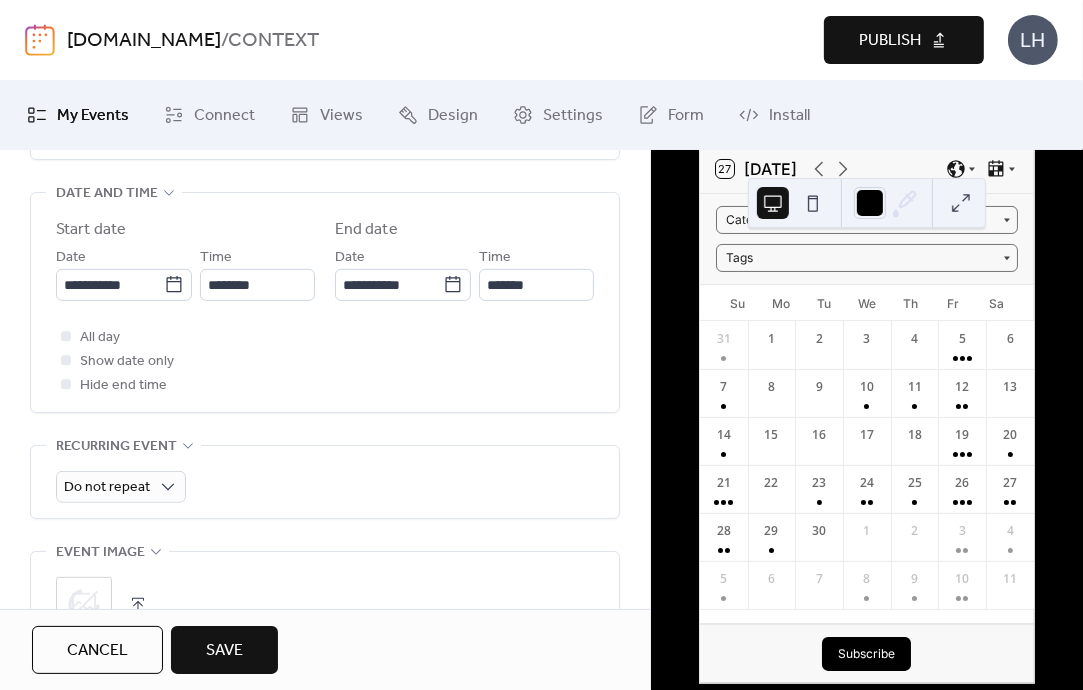 scroll, scrollTop: 644, scrollLeft: 0, axis: vertical 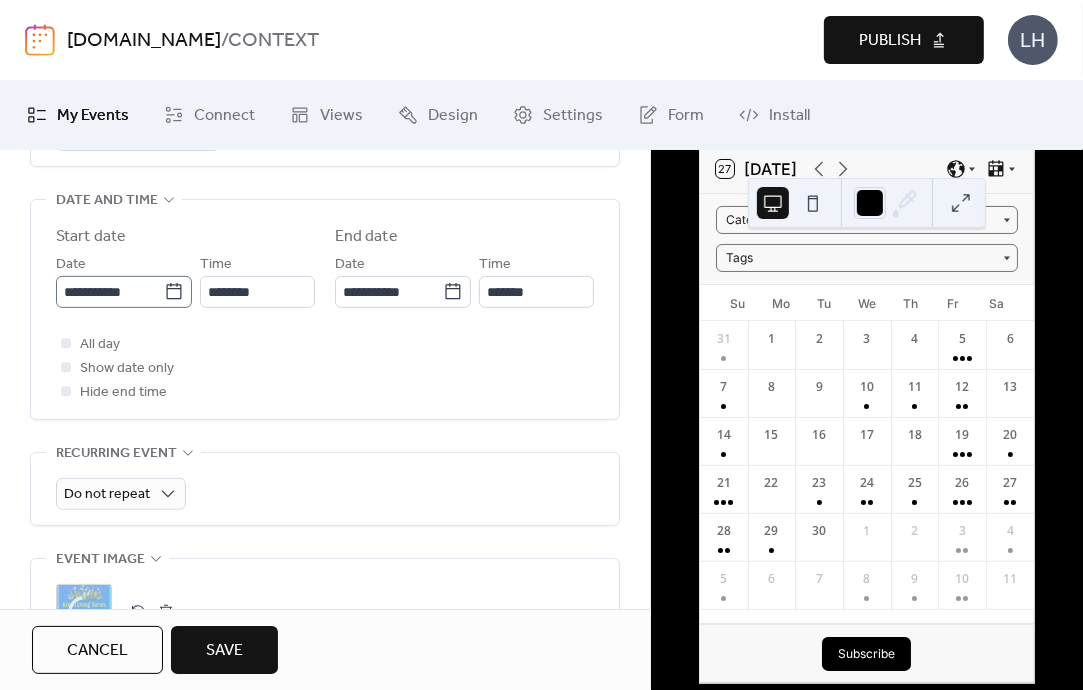 click 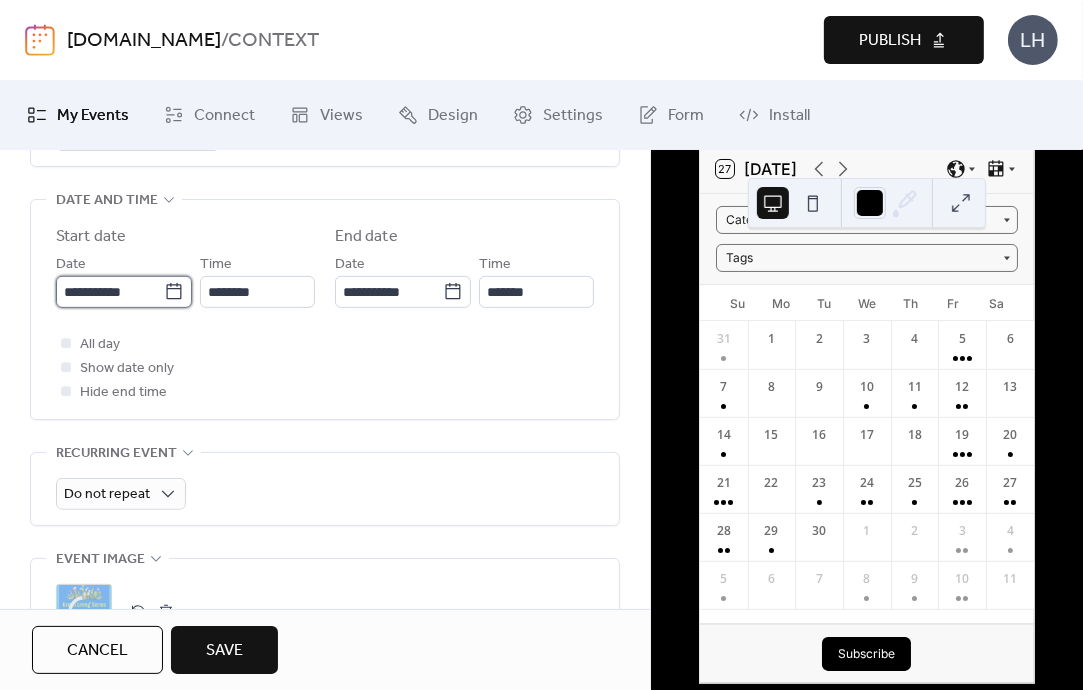 click on "**********" at bounding box center [110, 292] 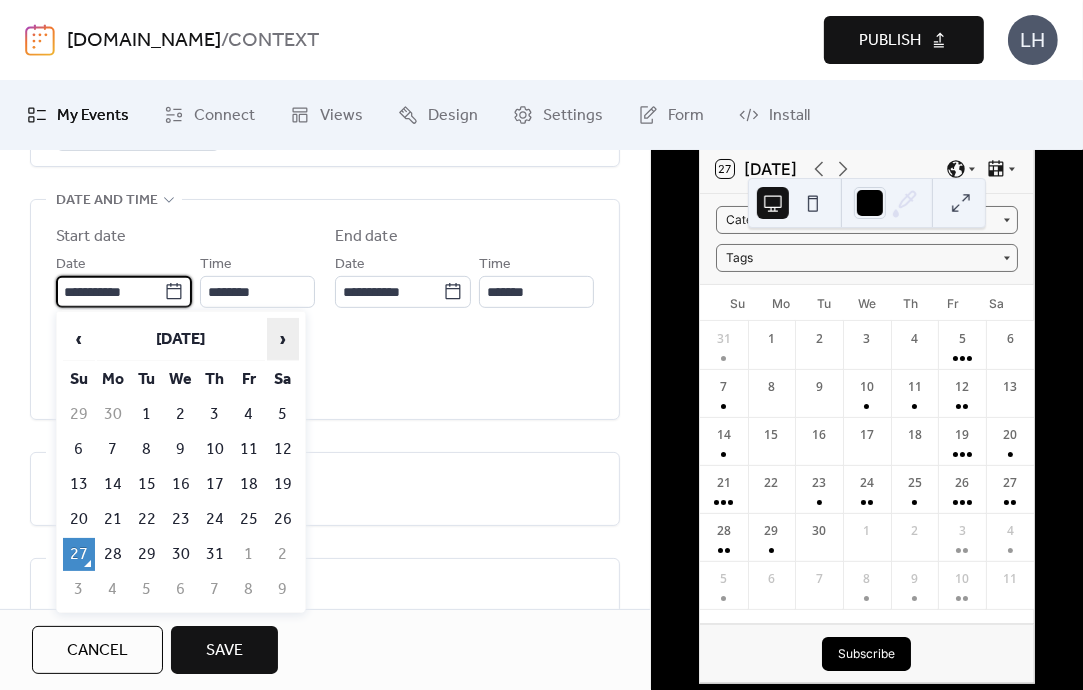 click on "›" at bounding box center (283, 339) 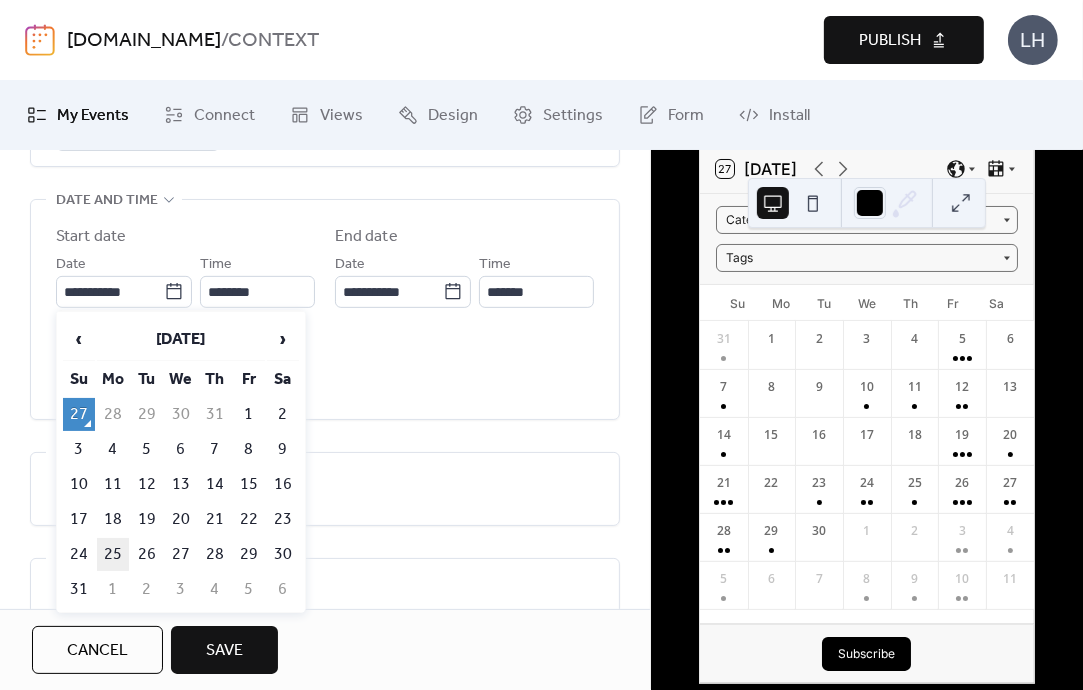 click on "25" at bounding box center [113, 554] 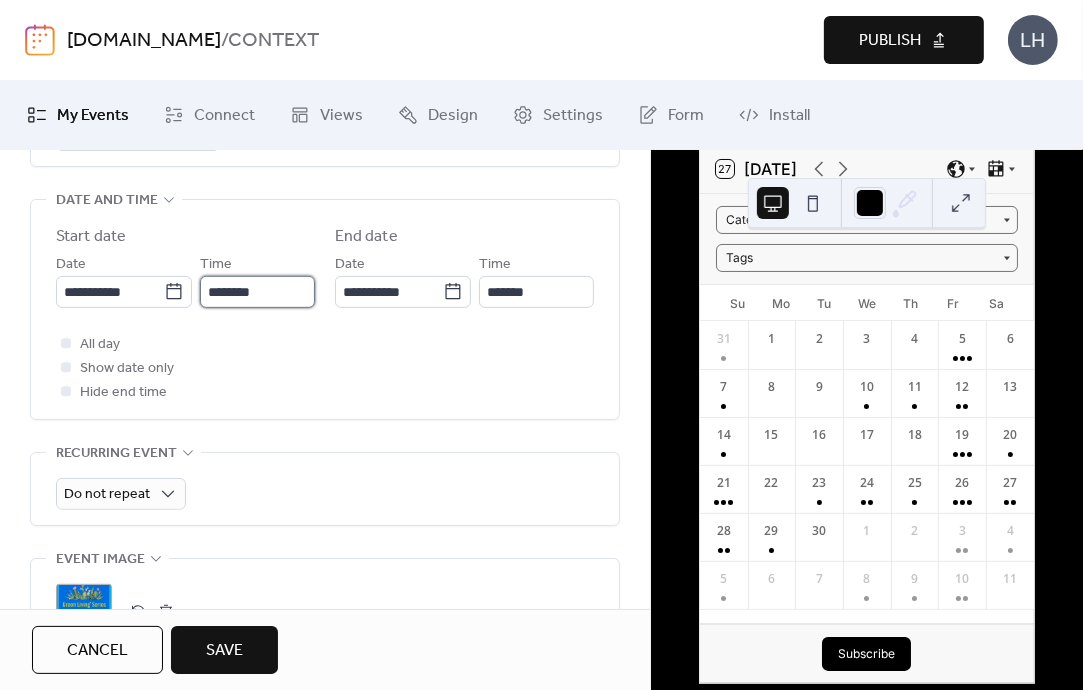 click on "********" at bounding box center [257, 292] 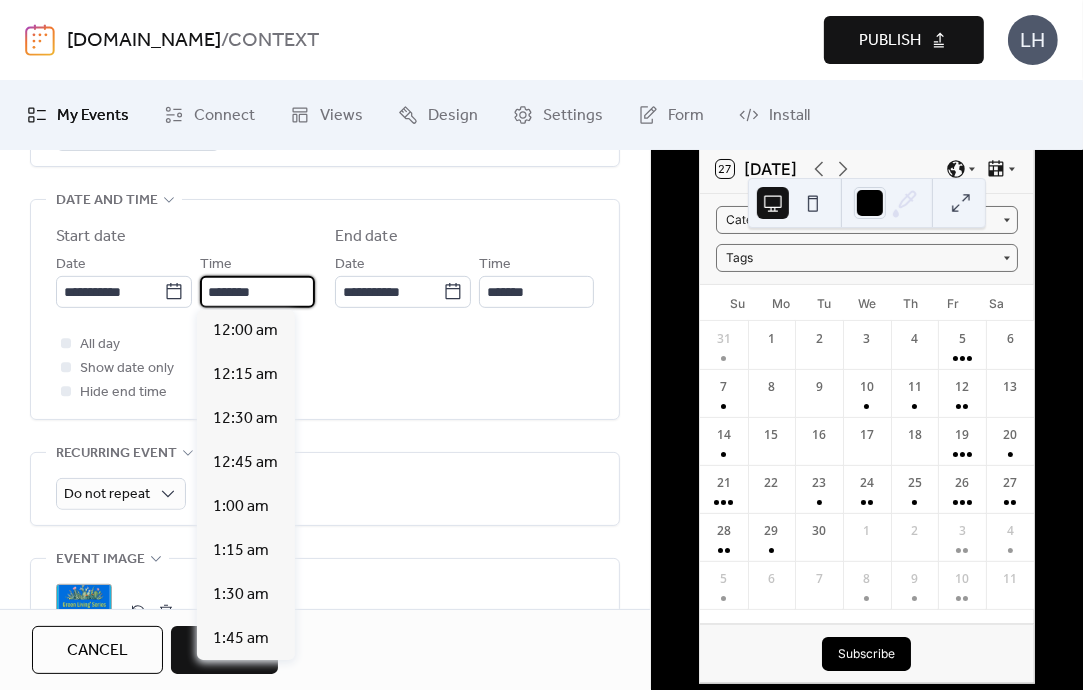 click on "********" at bounding box center [257, 292] 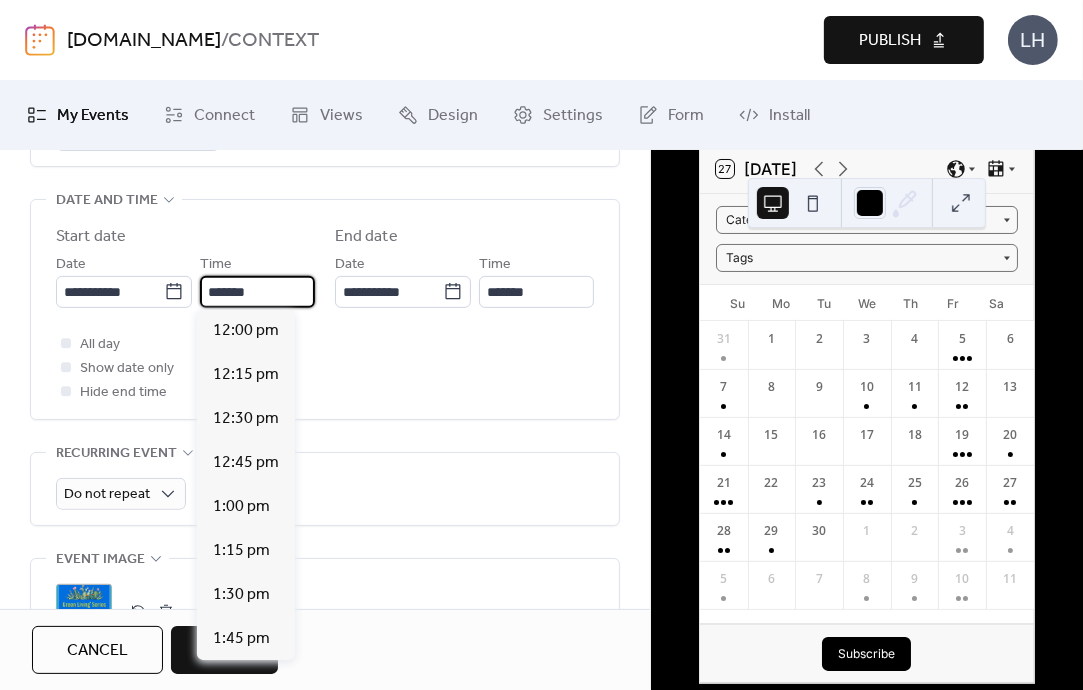 scroll, scrollTop: 3168, scrollLeft: 0, axis: vertical 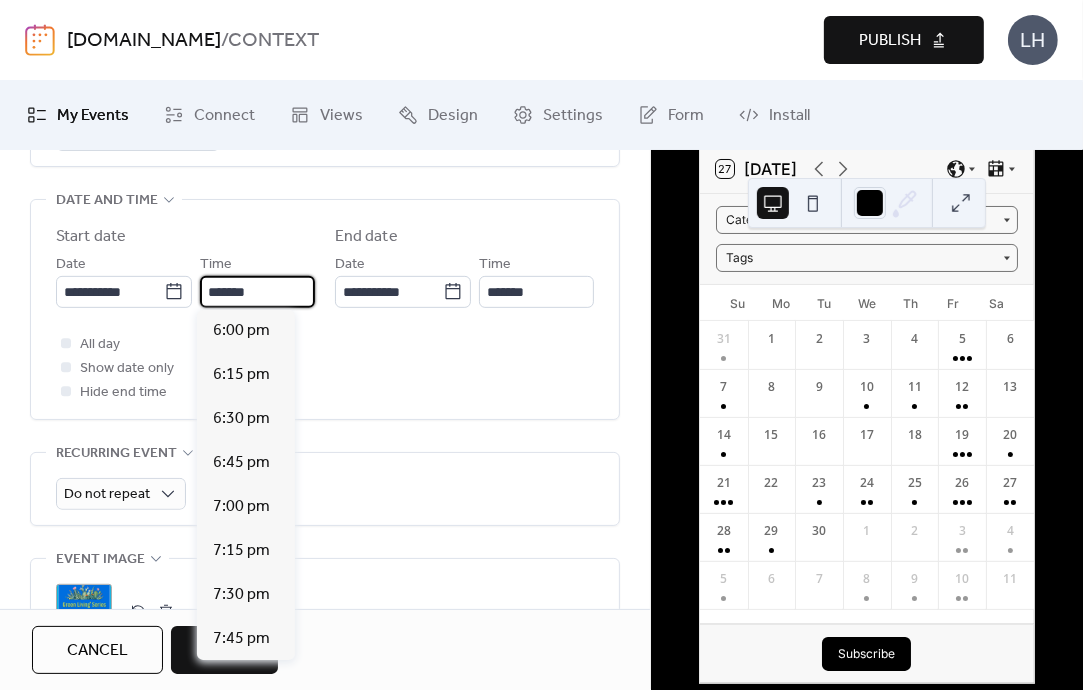 type on "*******" 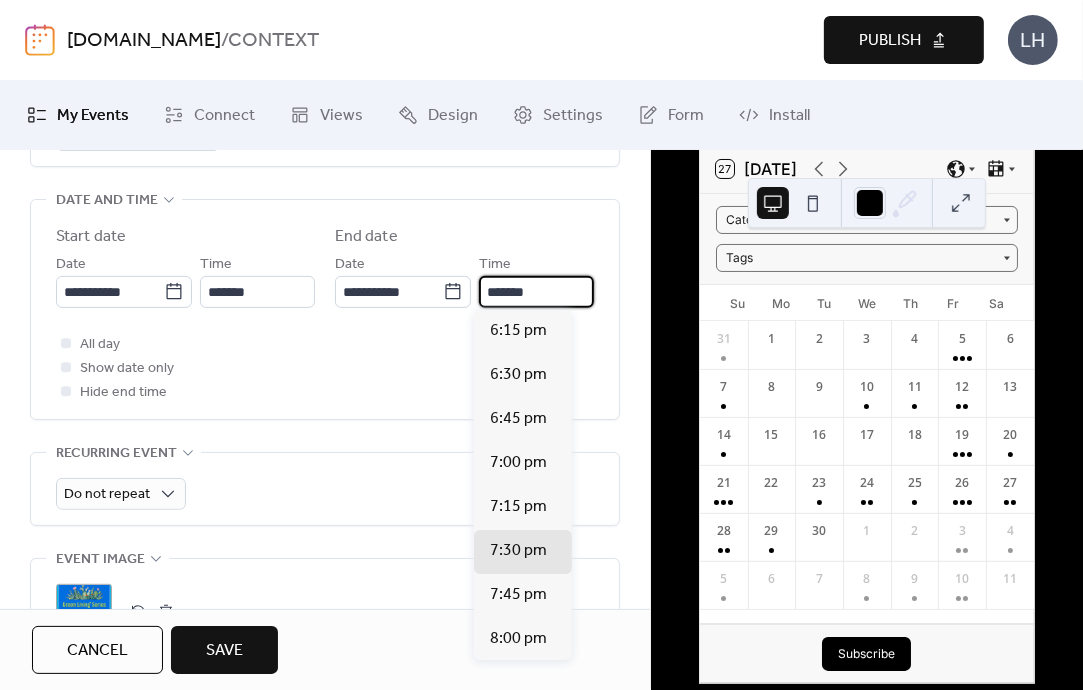 type on "*******" 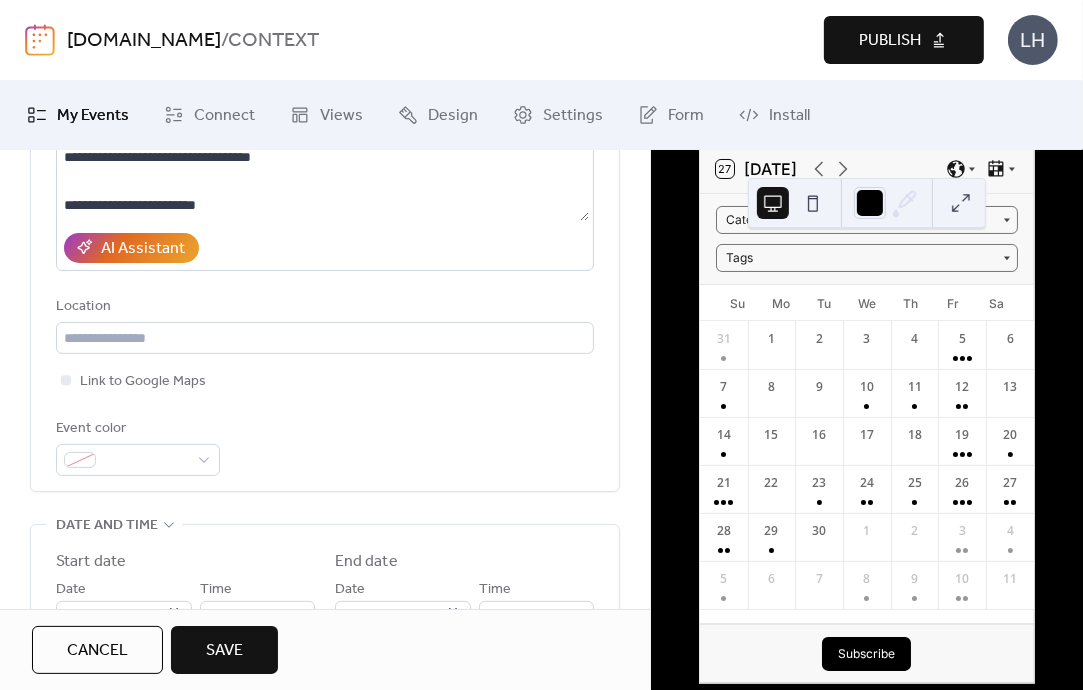 scroll, scrollTop: 316, scrollLeft: 0, axis: vertical 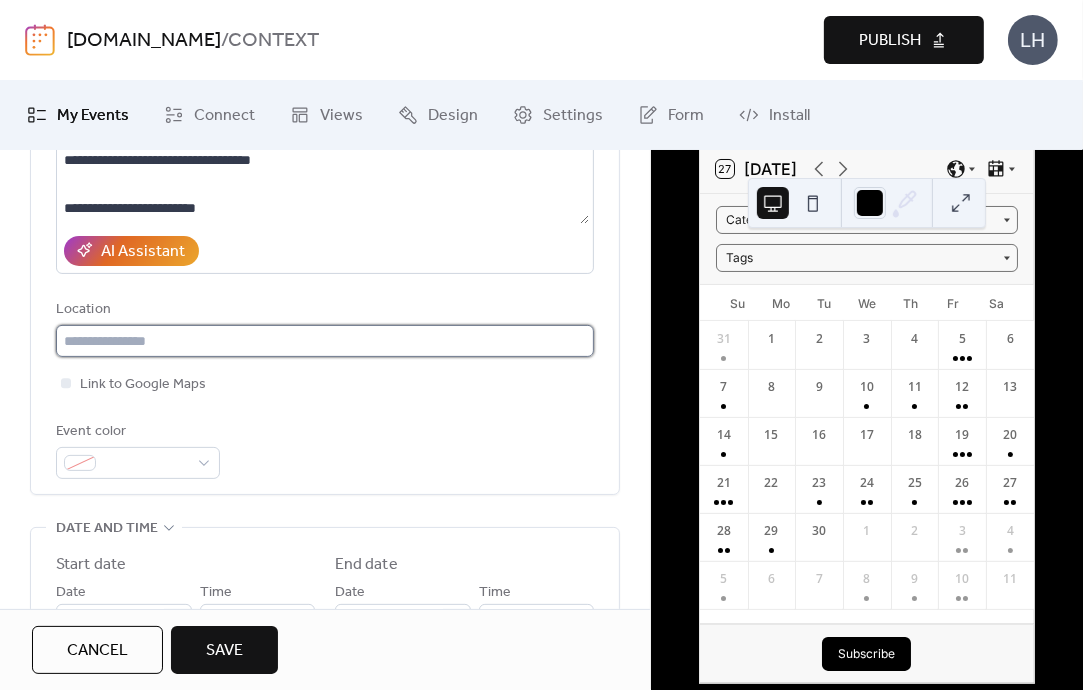 click at bounding box center (325, 341) 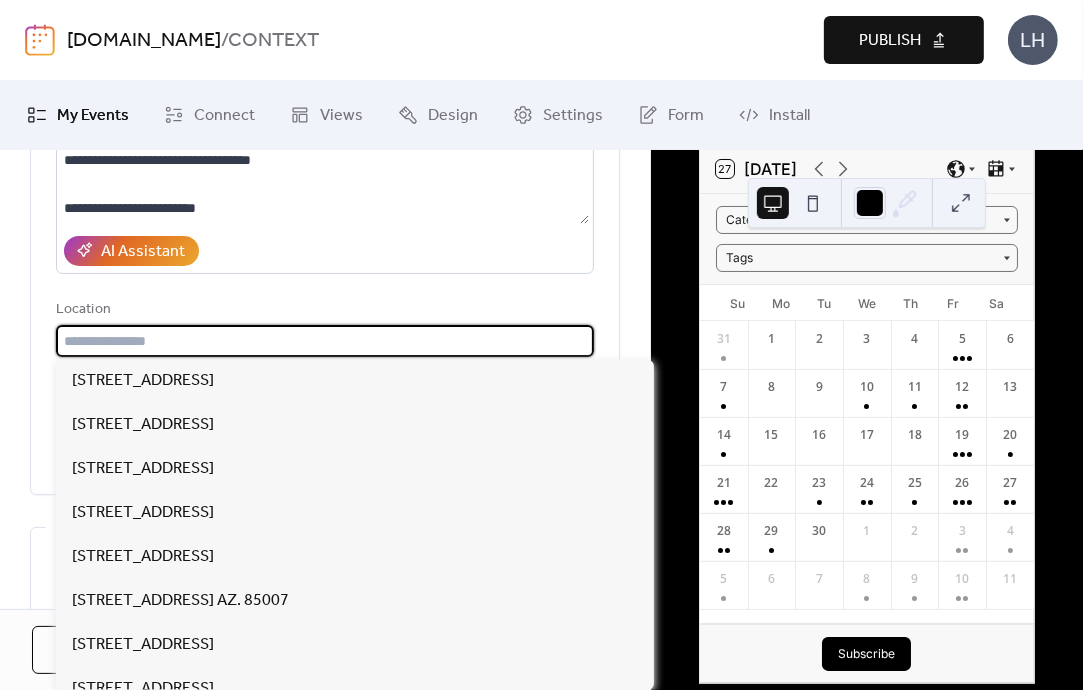 paste on "**********" 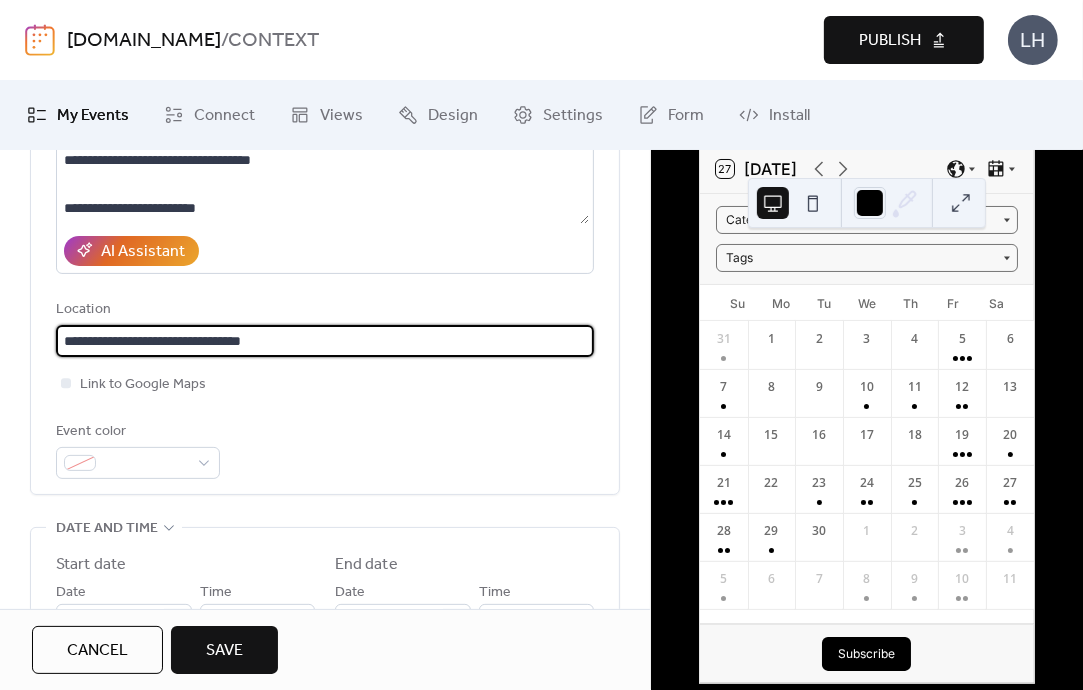 type on "**********" 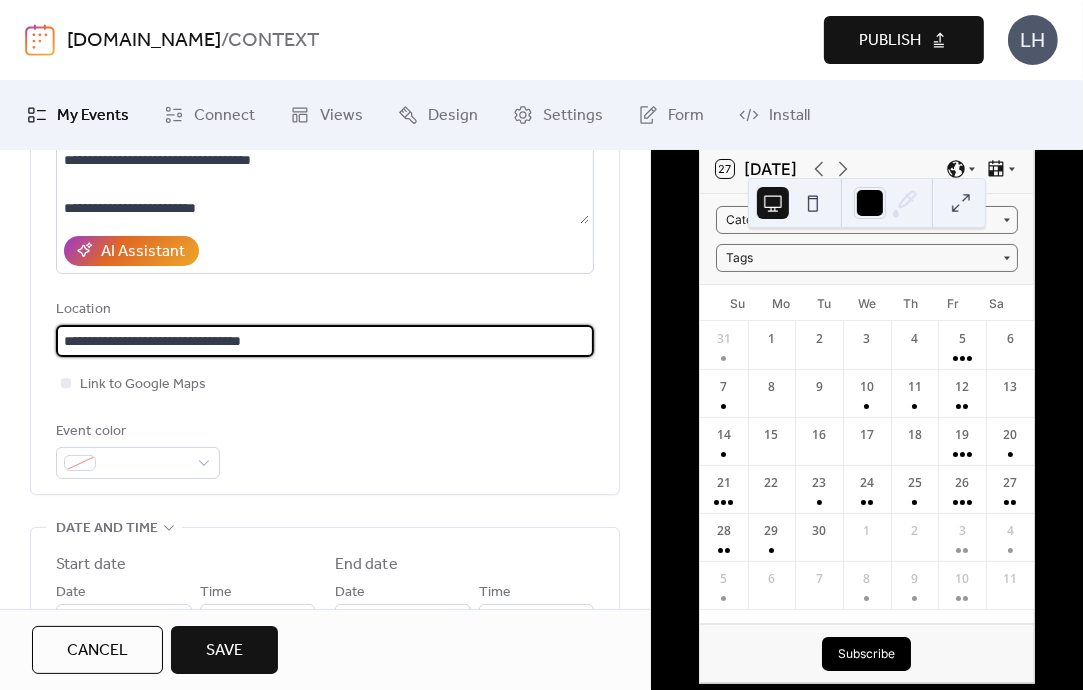 click on "**********" at bounding box center (325, 225) 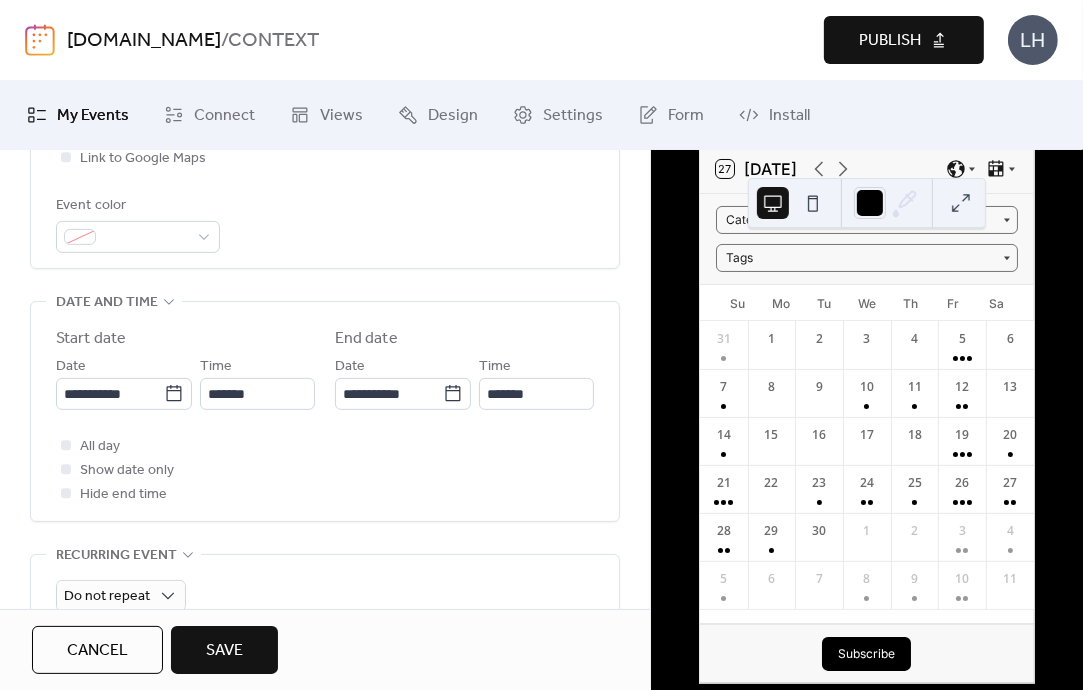 scroll, scrollTop: 543, scrollLeft: 0, axis: vertical 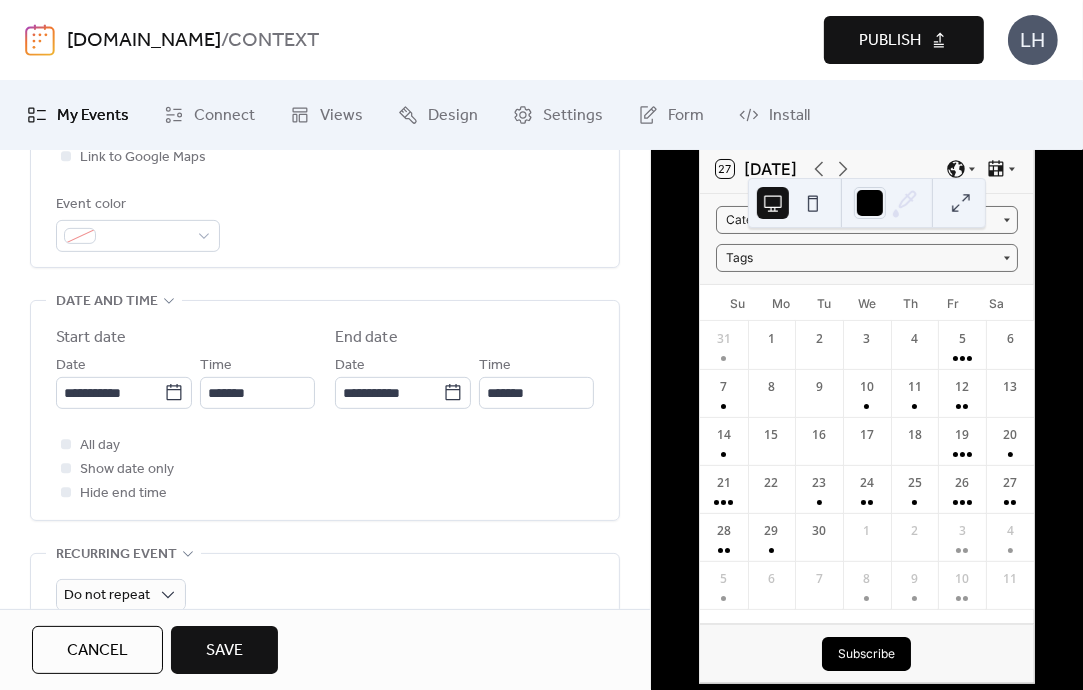 click on "Save" at bounding box center [224, 650] 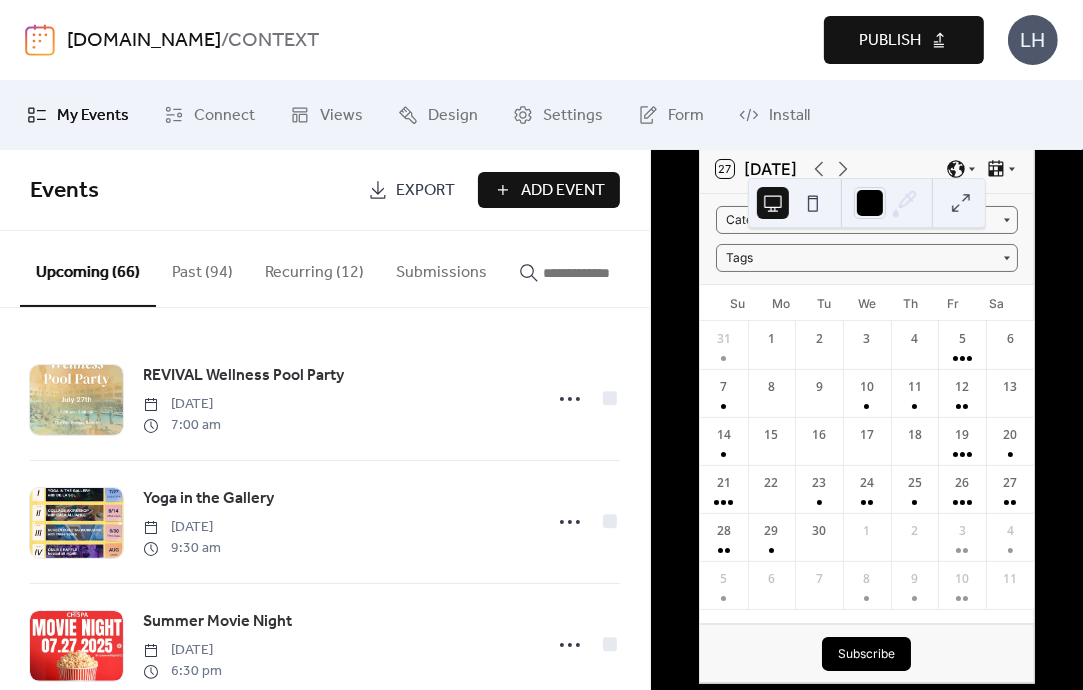 click on "Add Event" at bounding box center [563, 191] 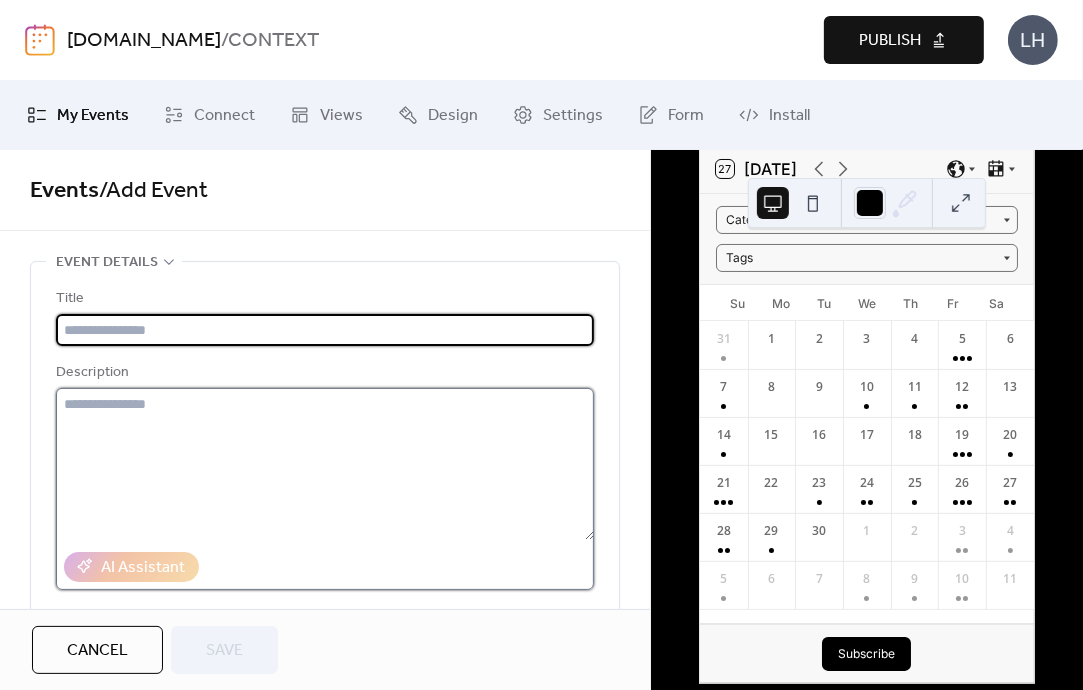 click at bounding box center (325, 464) 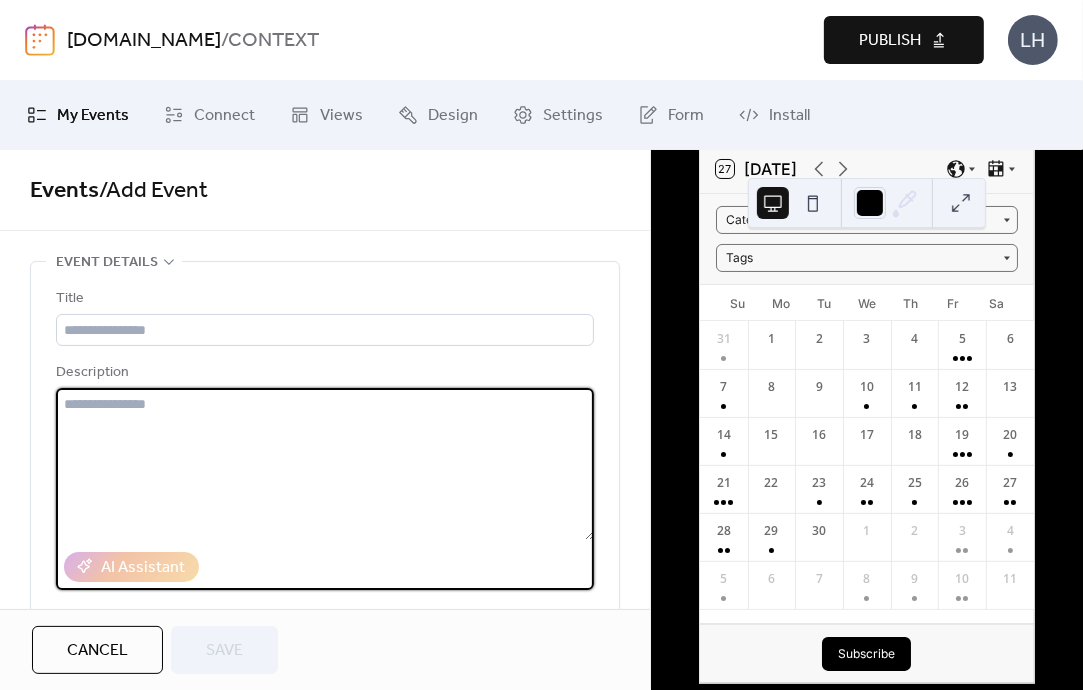 paste on "**********" 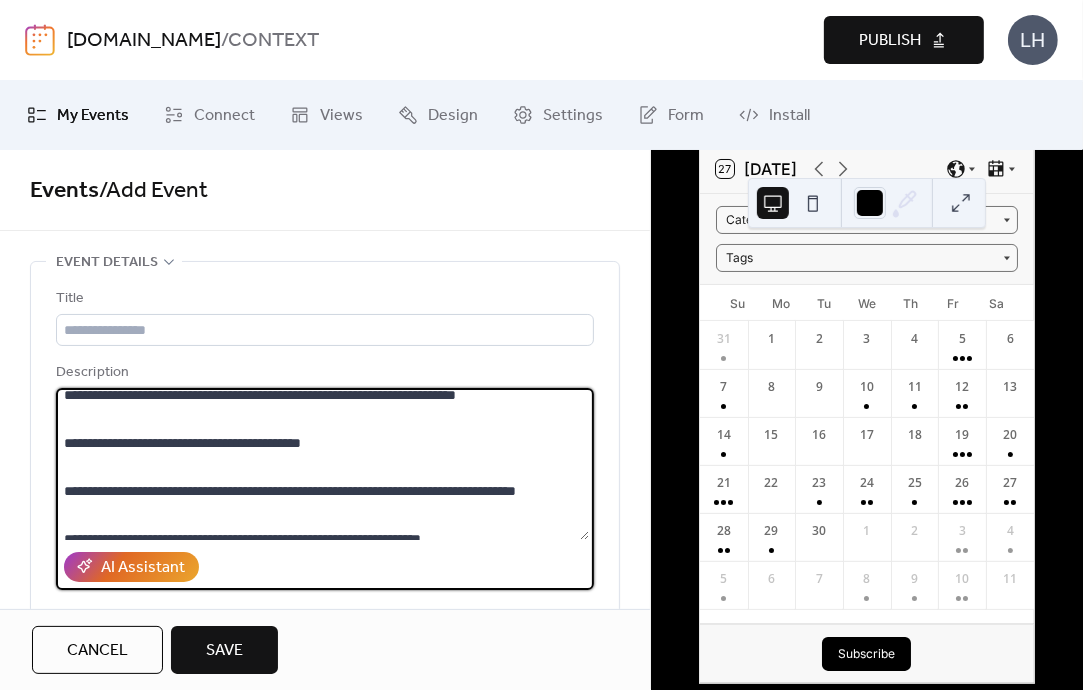 scroll, scrollTop: 0, scrollLeft: 0, axis: both 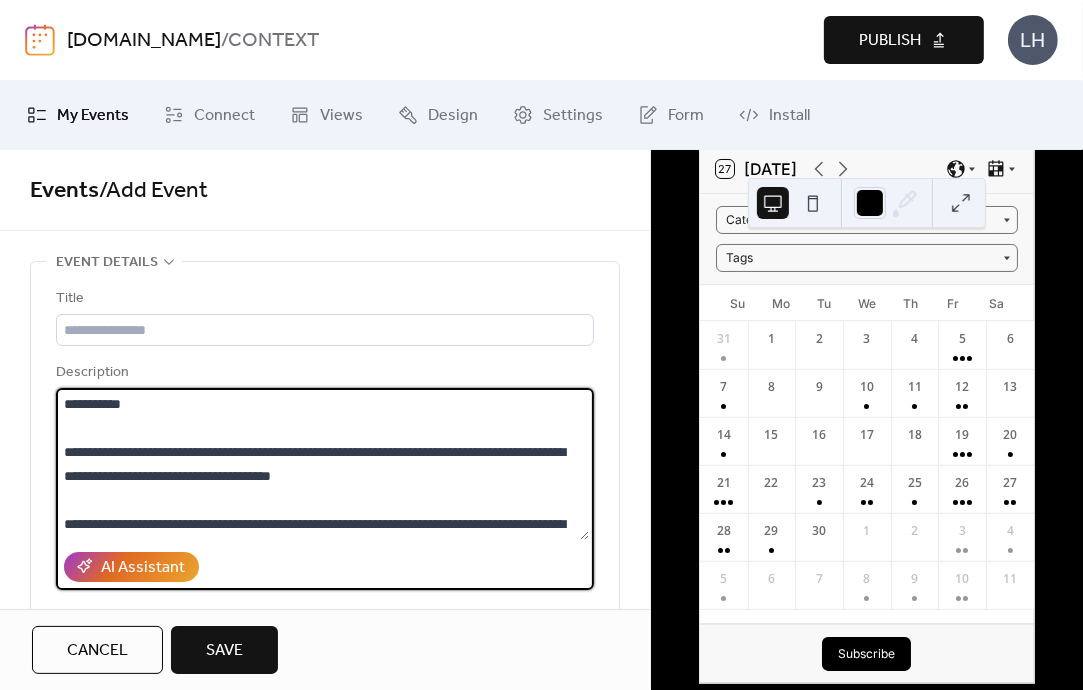 drag, startPoint x: 188, startPoint y: 423, endPoint x: 54, endPoint y: 405, distance: 135.20355 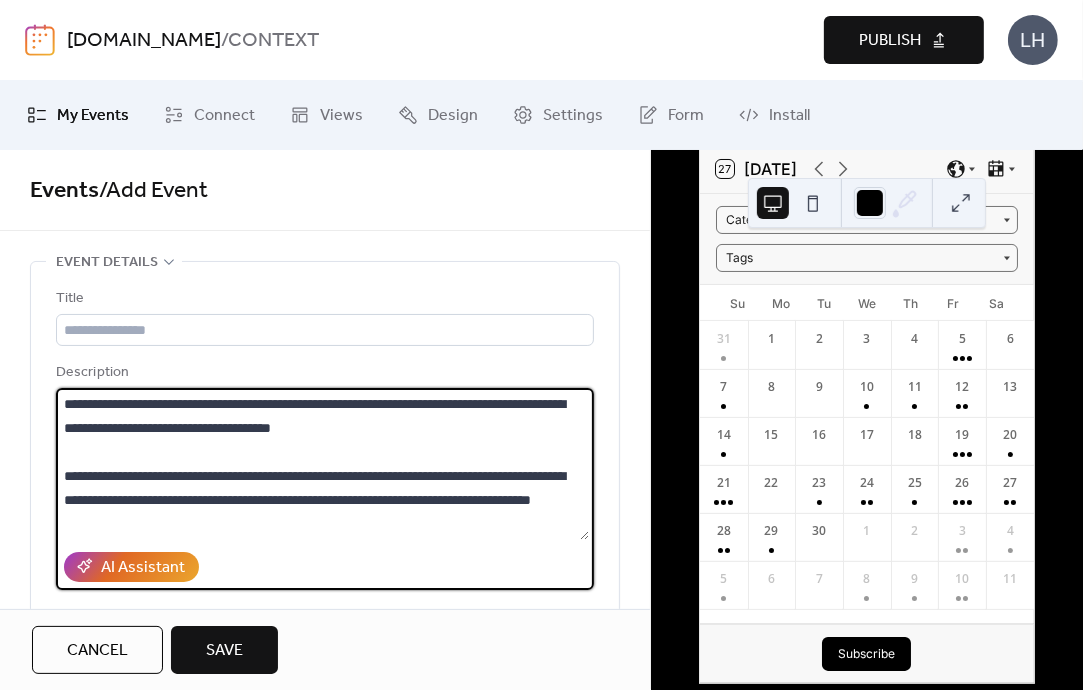 type on "**********" 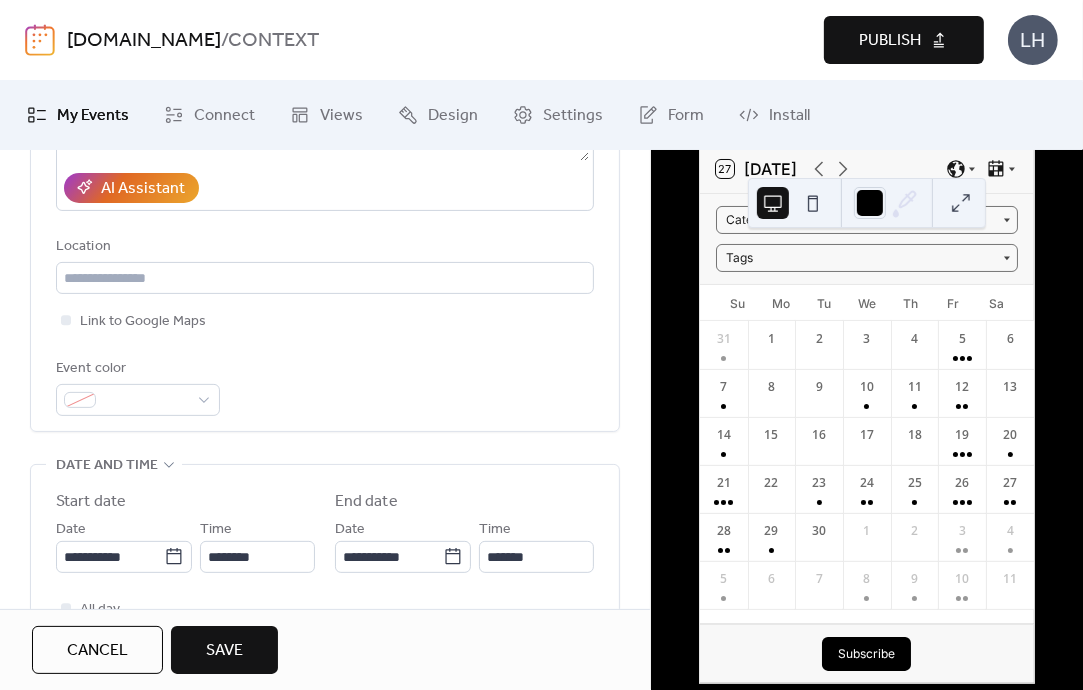 scroll, scrollTop: 380, scrollLeft: 0, axis: vertical 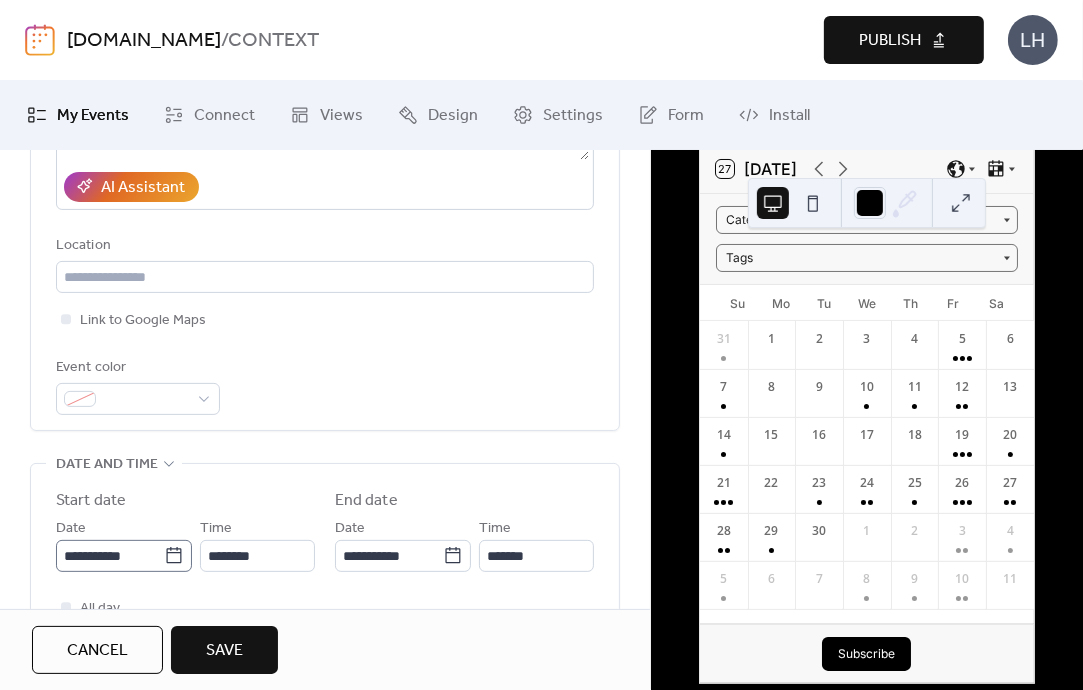 click on "**********" at bounding box center [124, 556] 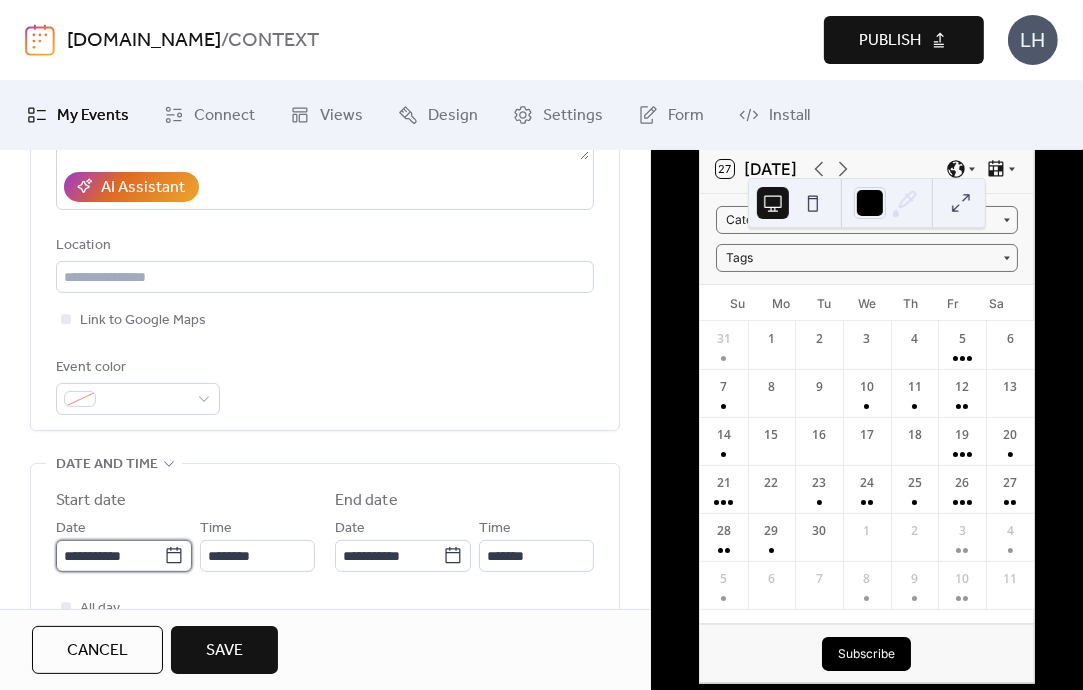 click on "**********" at bounding box center [110, 556] 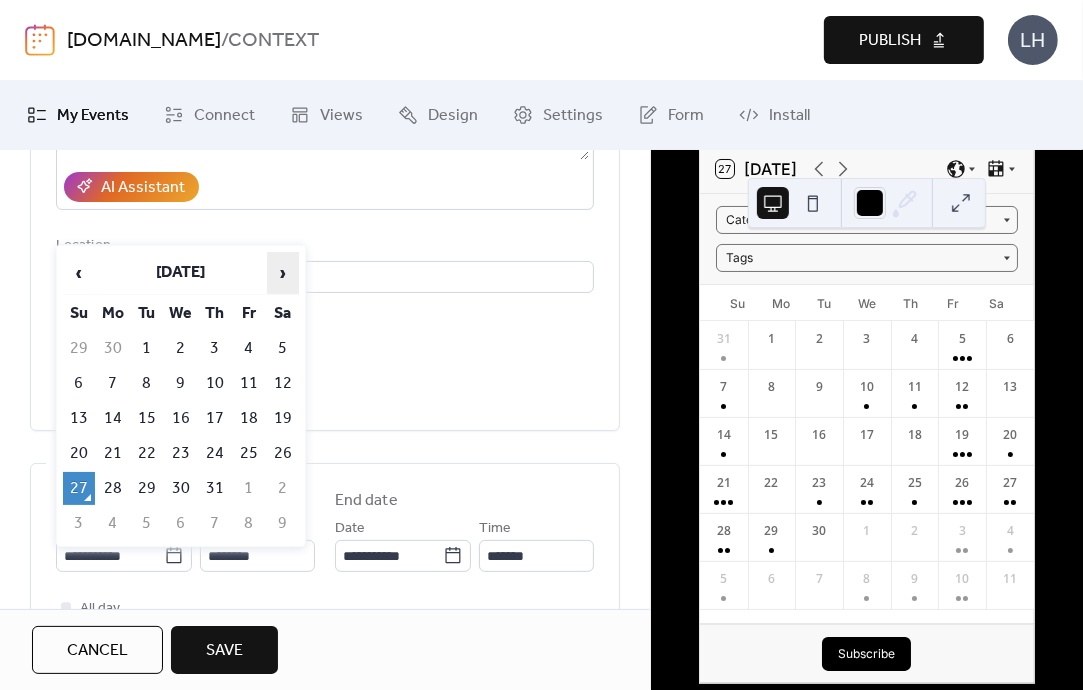 click on "›" at bounding box center (283, 273) 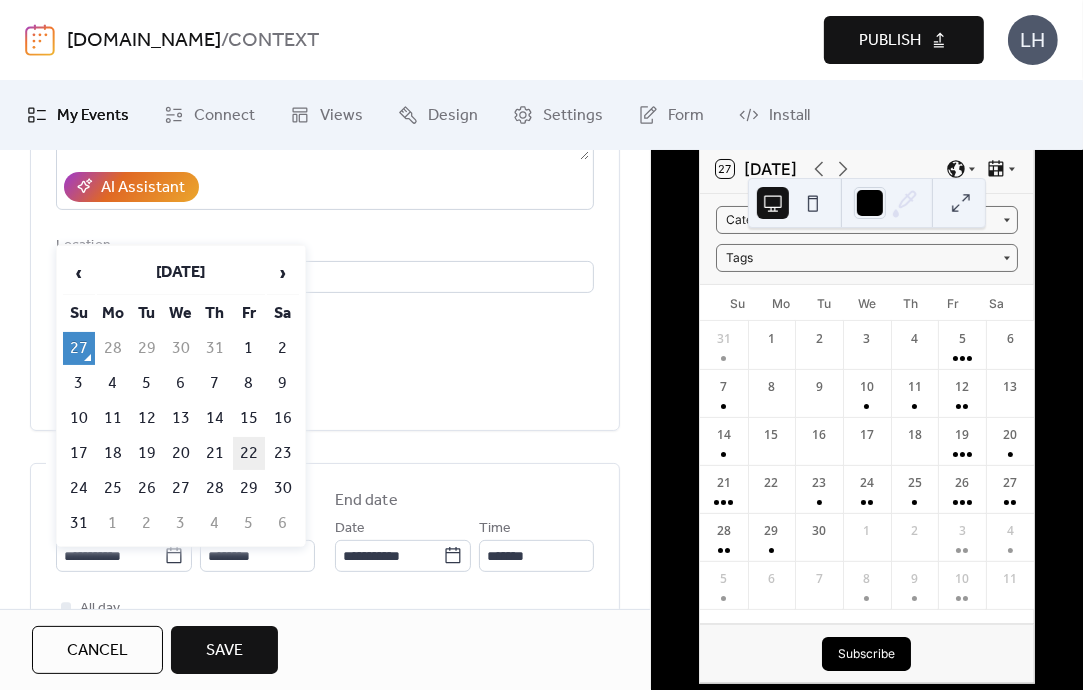 click on "22" at bounding box center (249, 453) 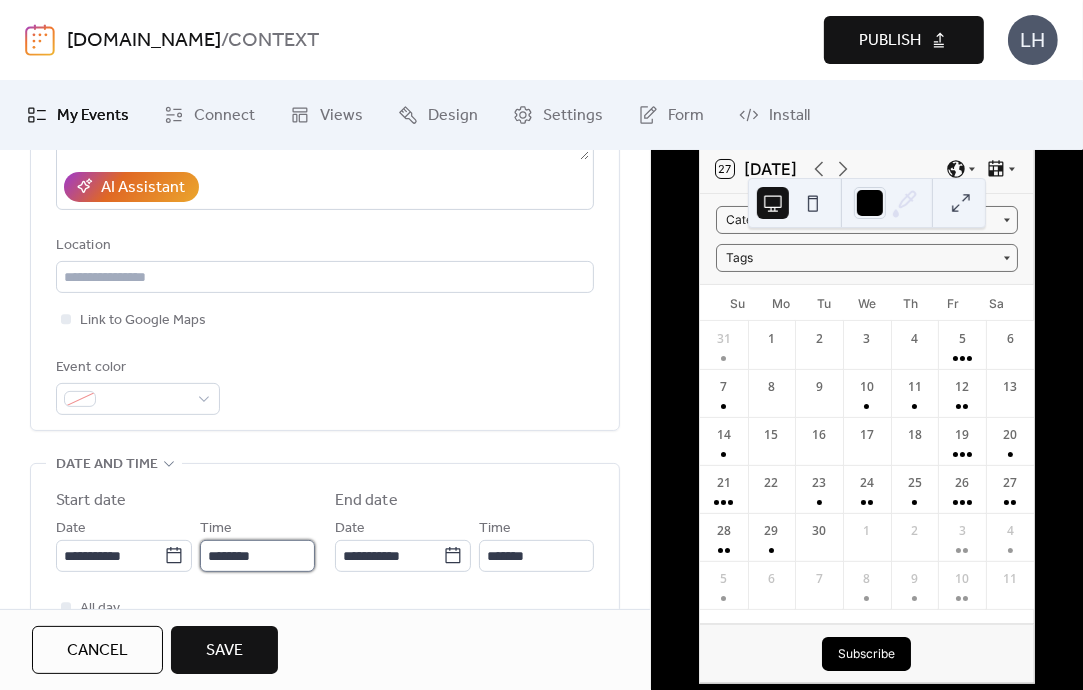 click on "********" at bounding box center [257, 556] 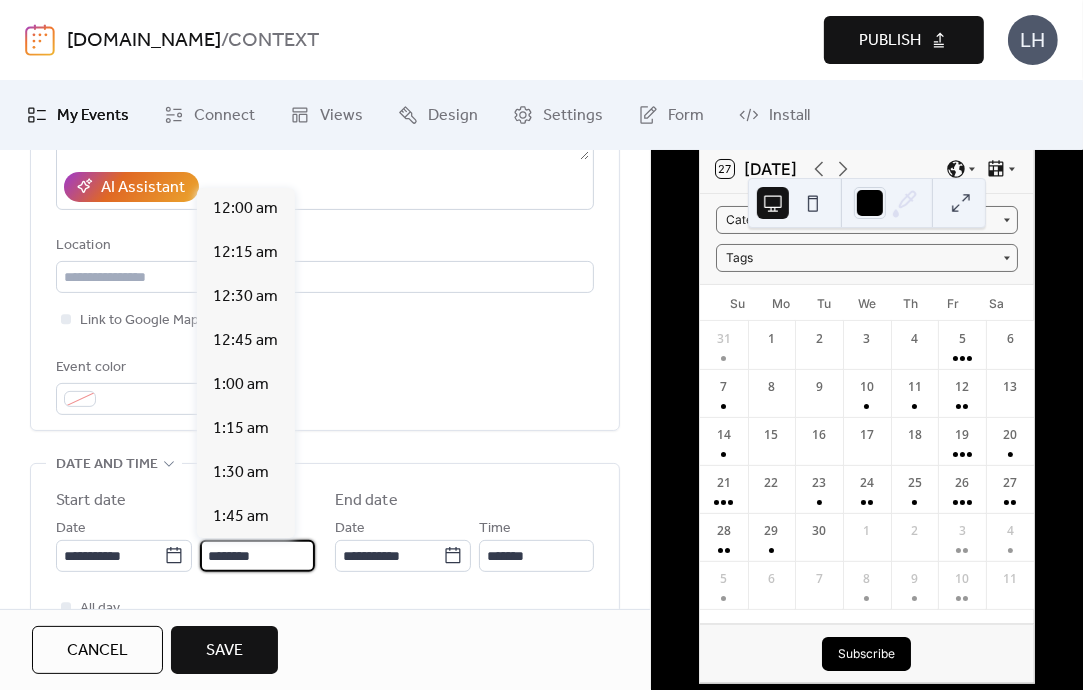 click on "********" at bounding box center [257, 556] 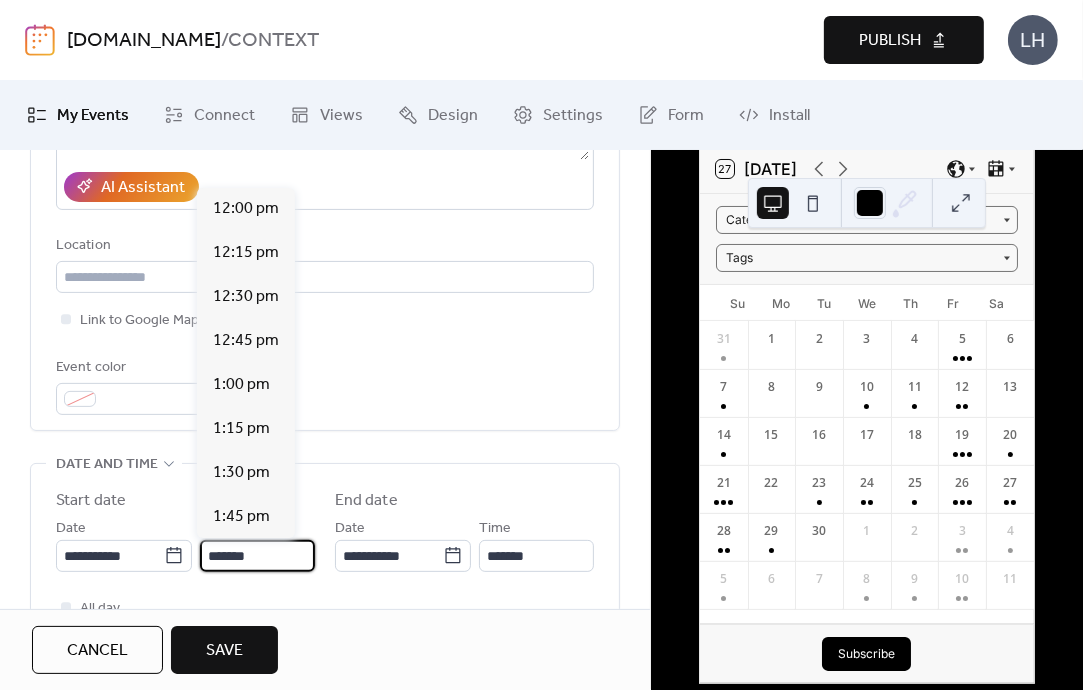 scroll, scrollTop: 3344, scrollLeft: 0, axis: vertical 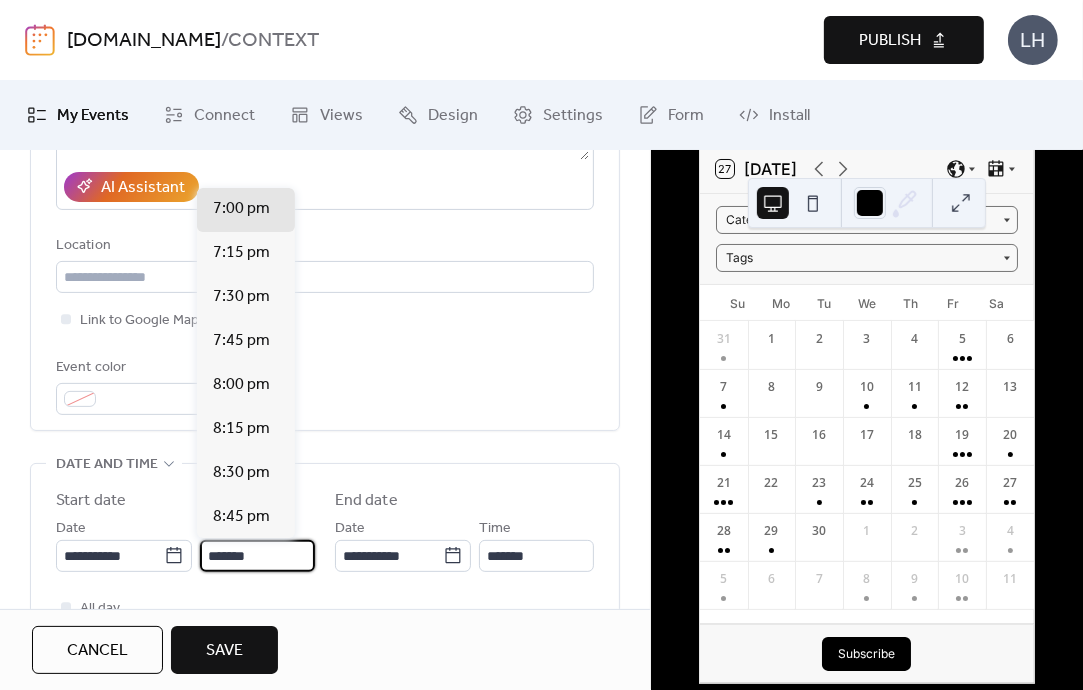 type on "*******" 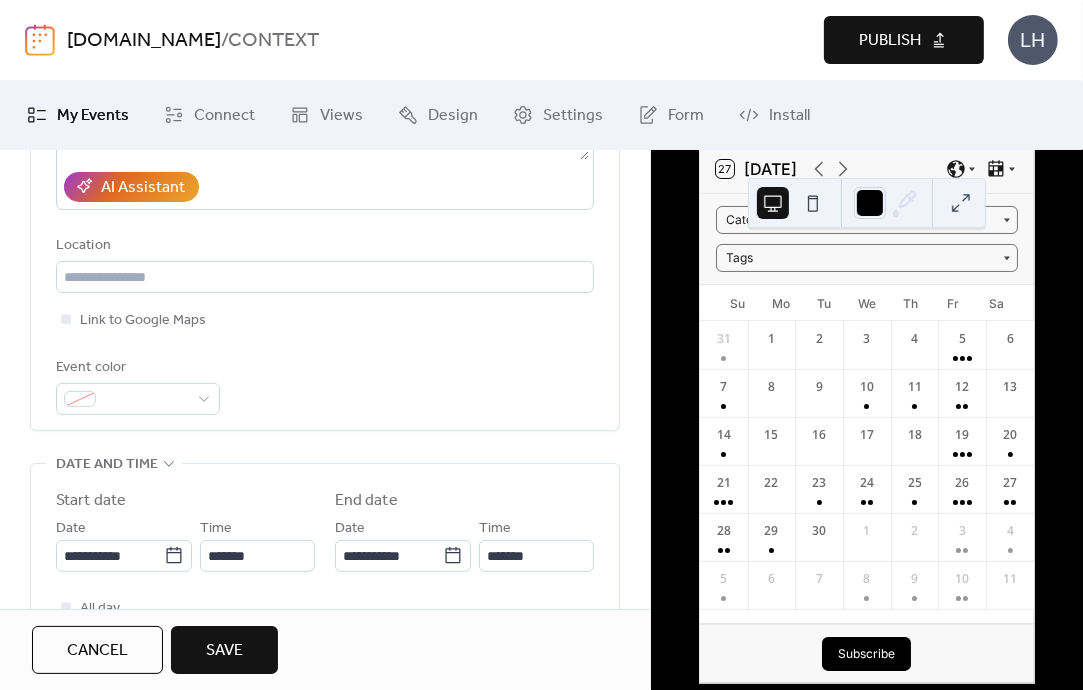 type on "*******" 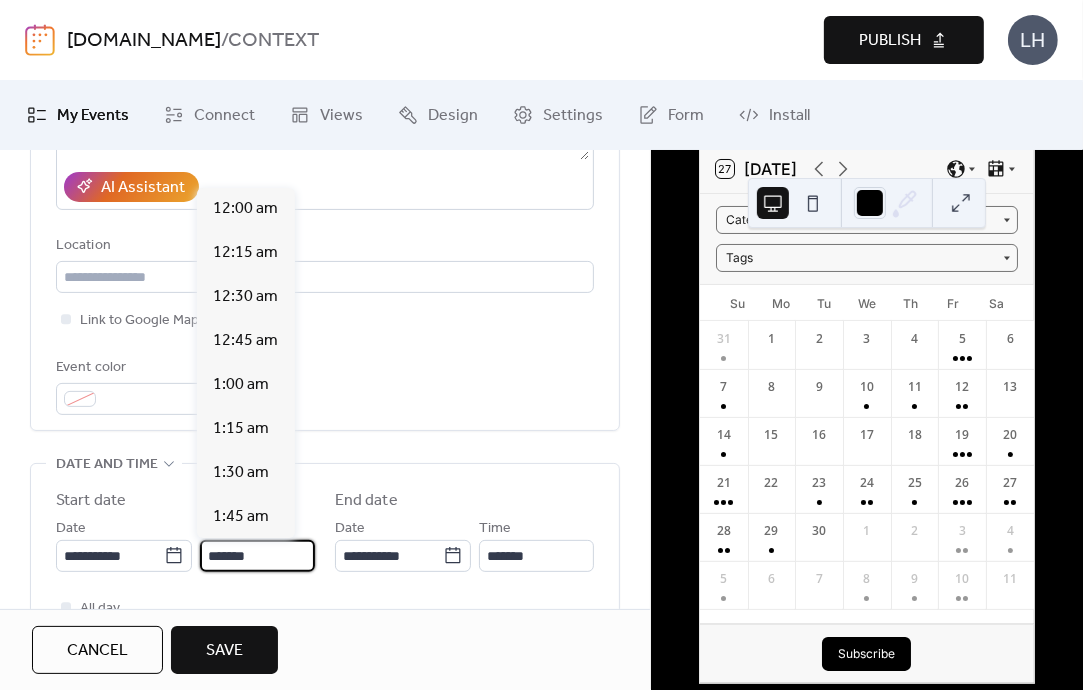 scroll, scrollTop: 3344, scrollLeft: 0, axis: vertical 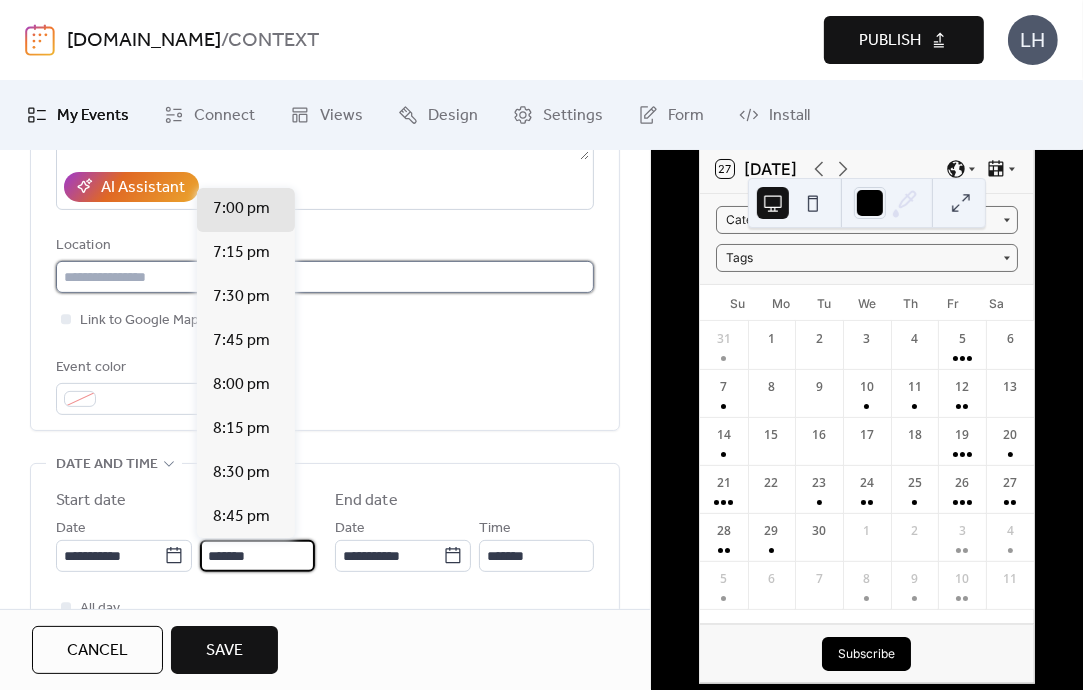 click at bounding box center (325, 277) 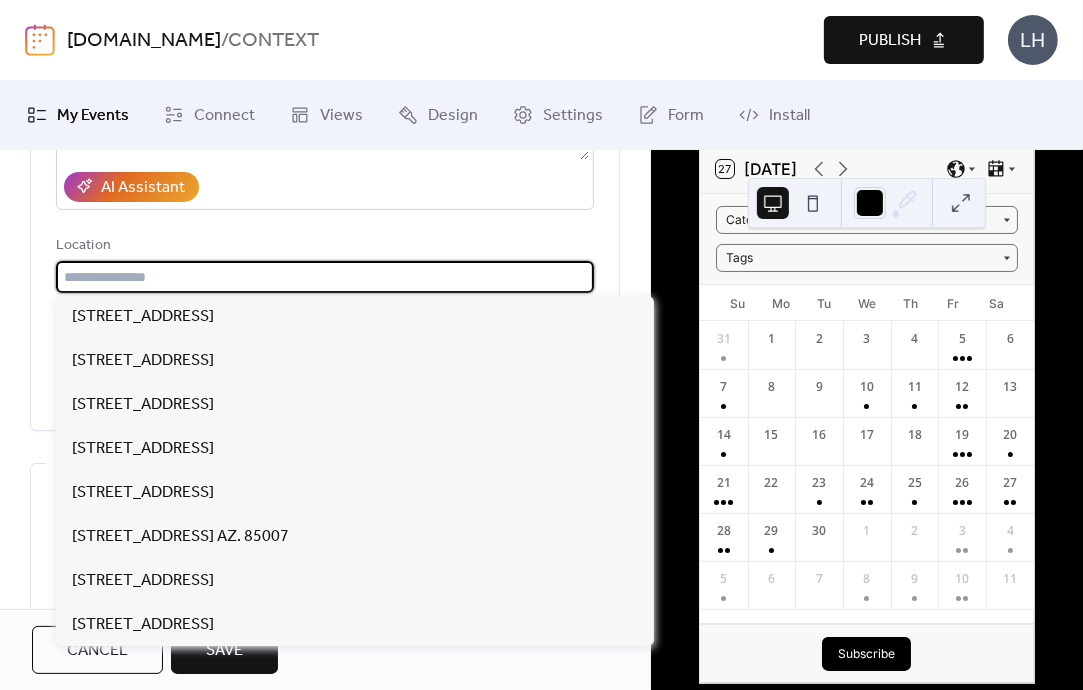 paste on "**********" 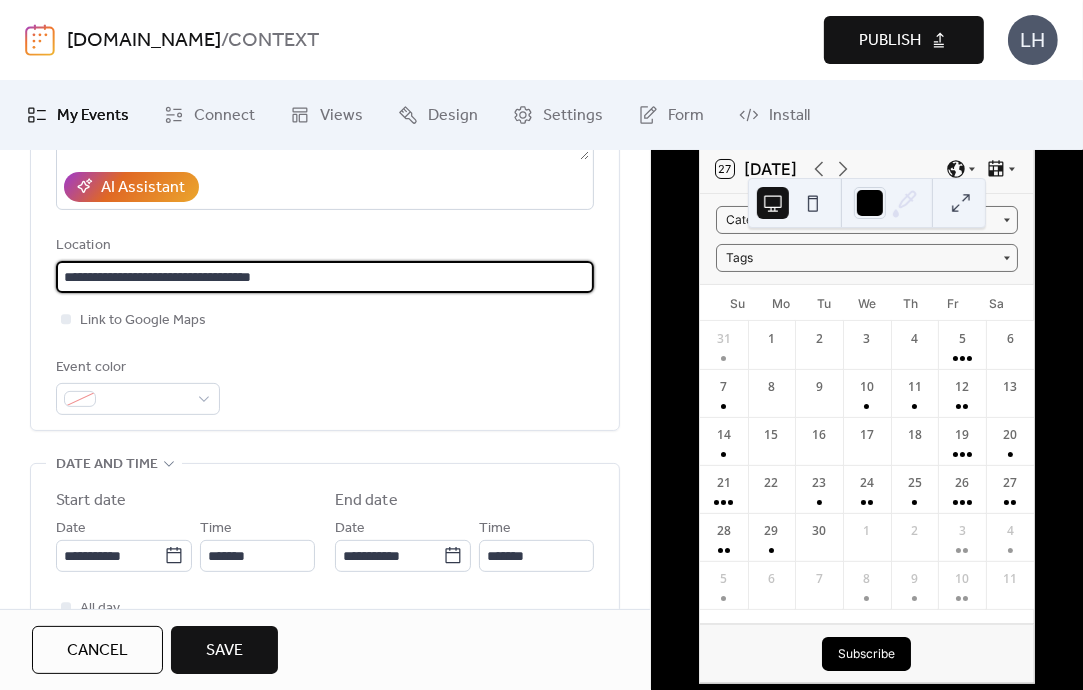 type on "**********" 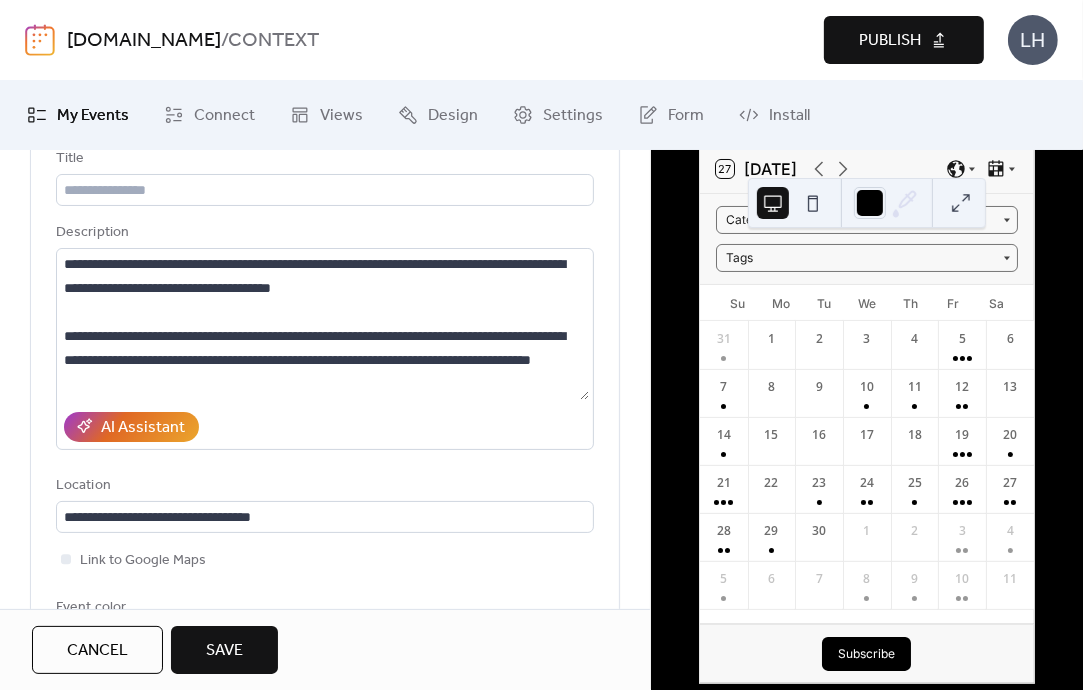 scroll, scrollTop: 106, scrollLeft: 0, axis: vertical 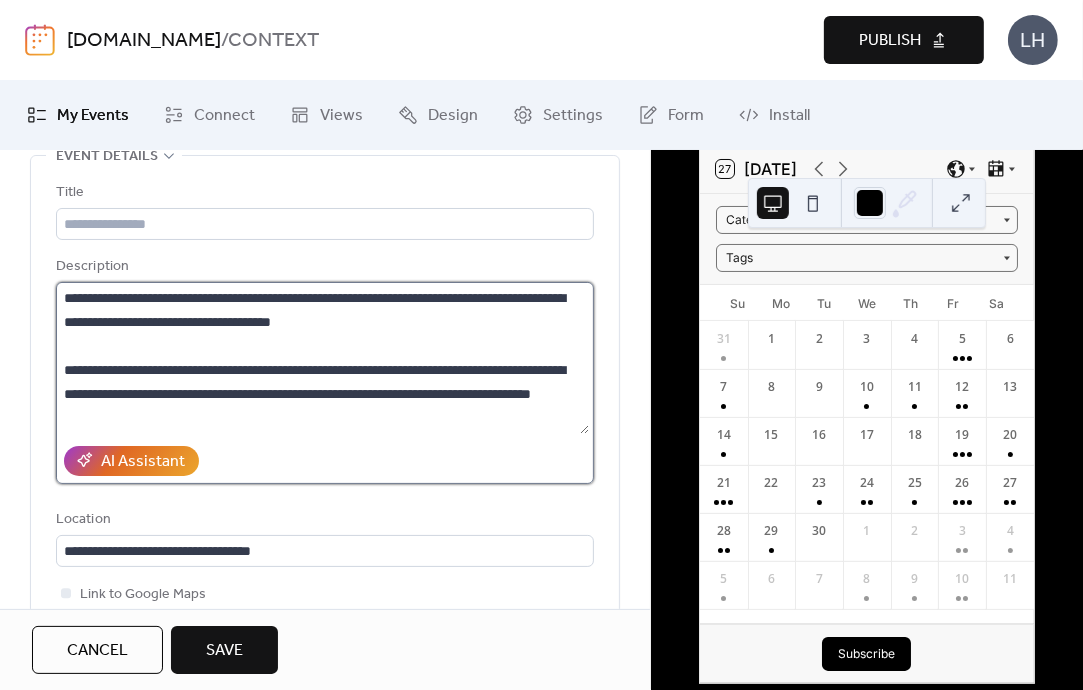 type 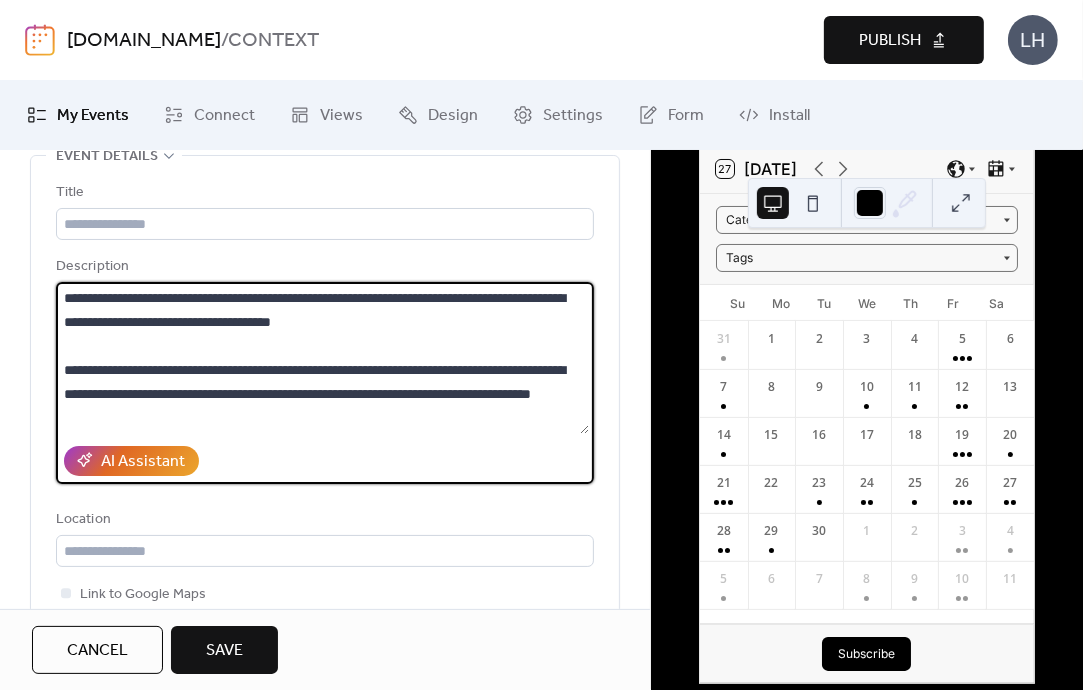 drag, startPoint x: 84, startPoint y: 318, endPoint x: 276, endPoint y: 324, distance: 192.09373 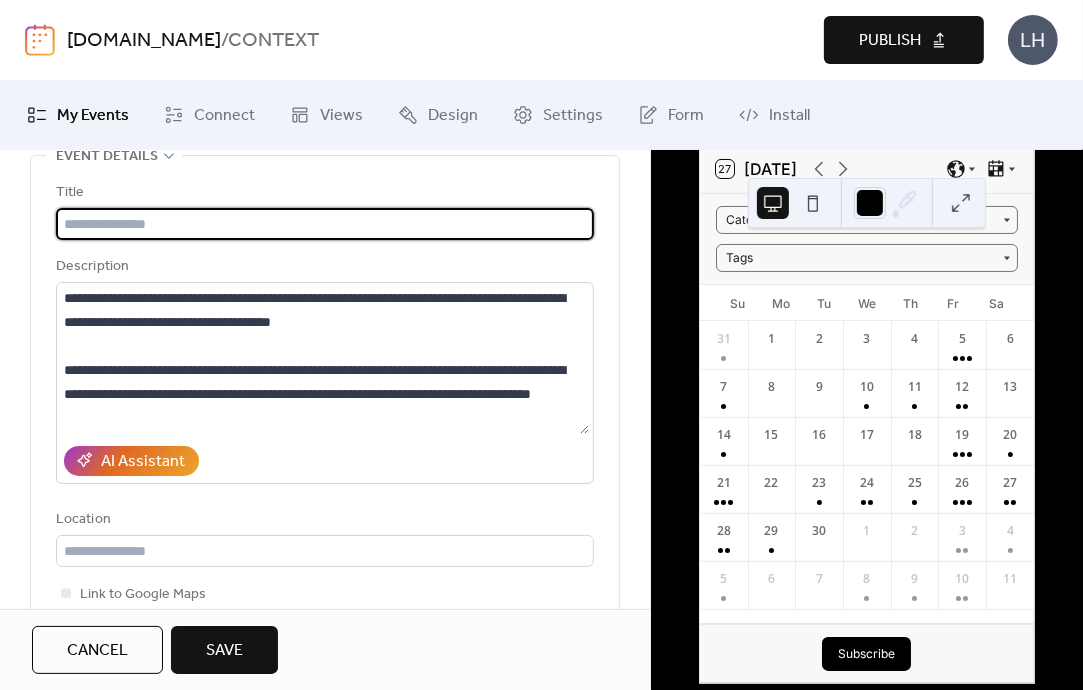click at bounding box center [325, 224] 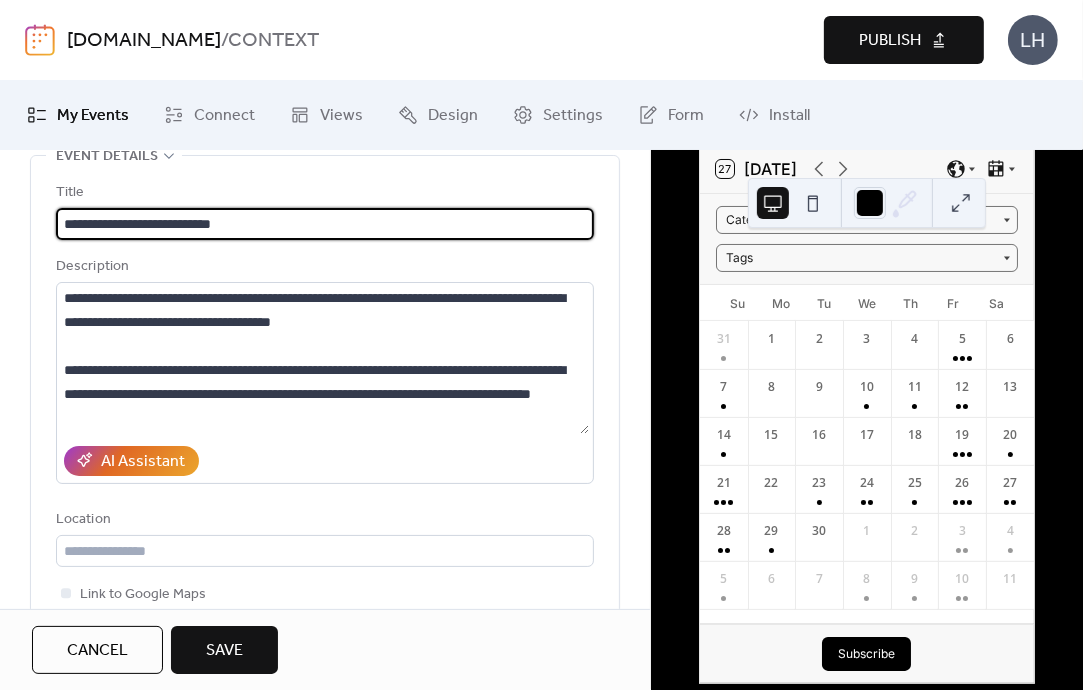 type on "**********" 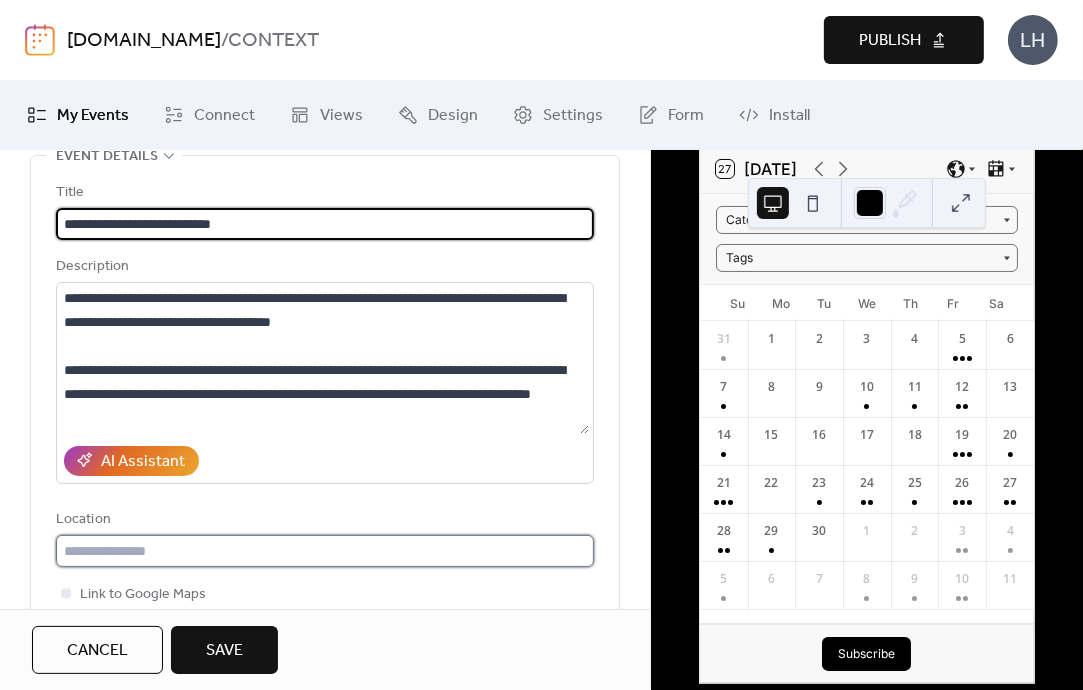 click at bounding box center (325, 551) 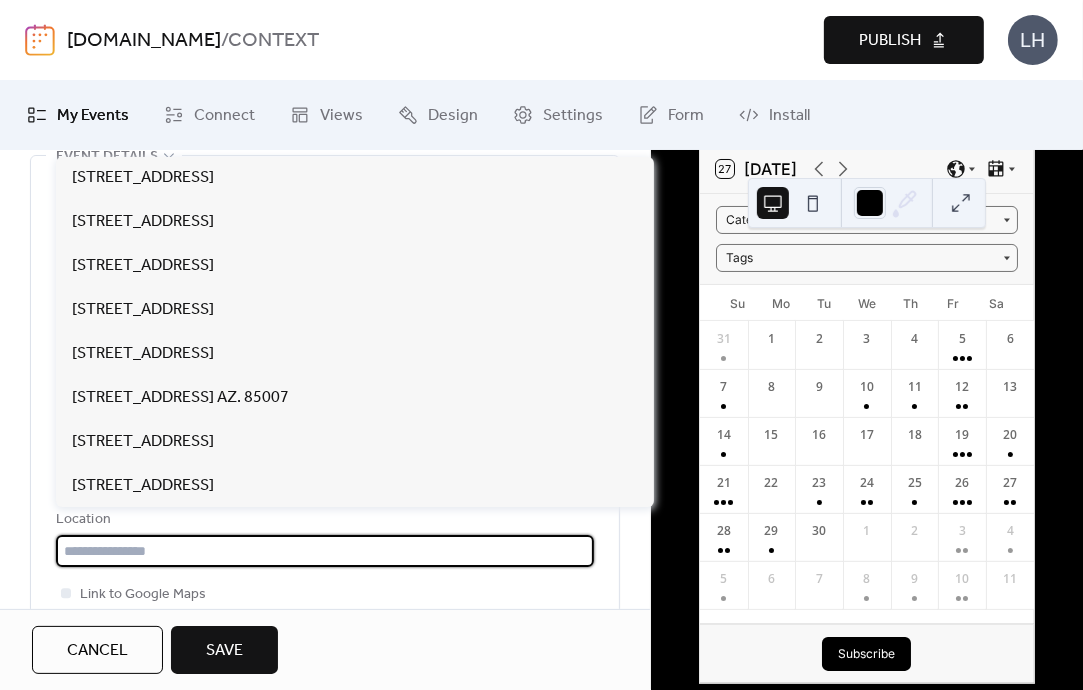 paste on "**********" 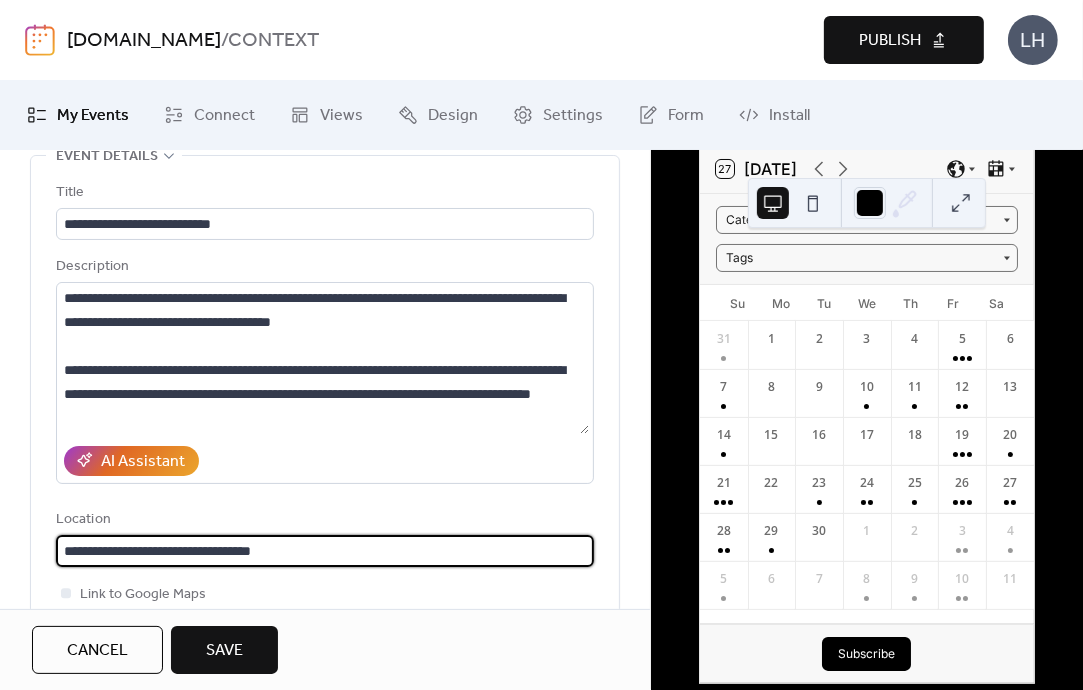type on "**********" 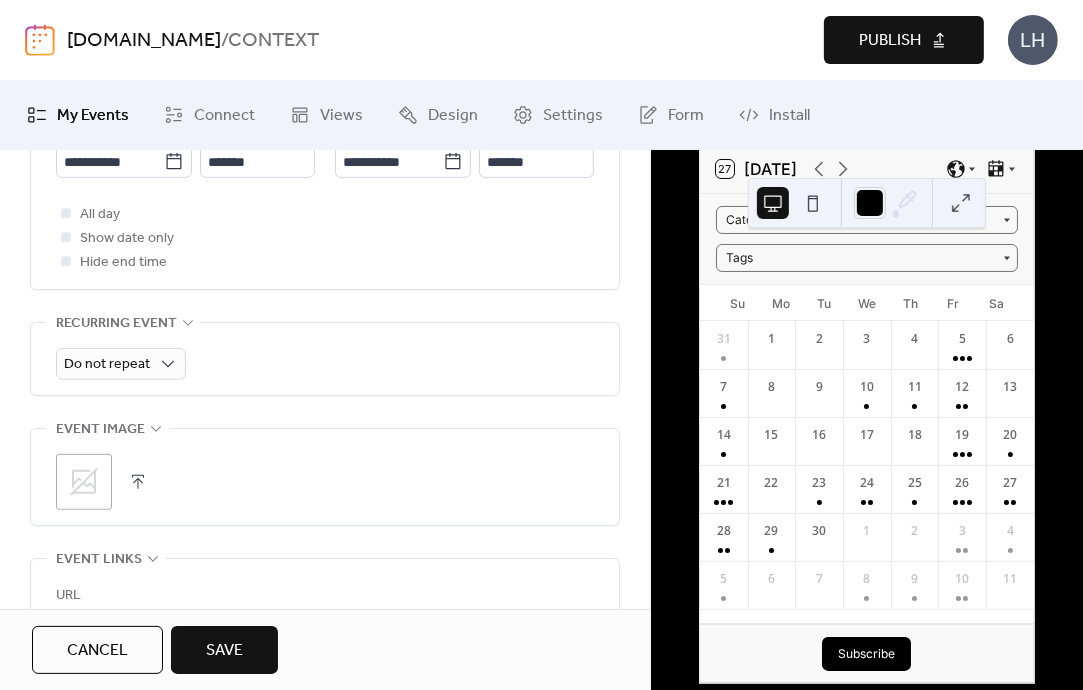 scroll, scrollTop: 776, scrollLeft: 0, axis: vertical 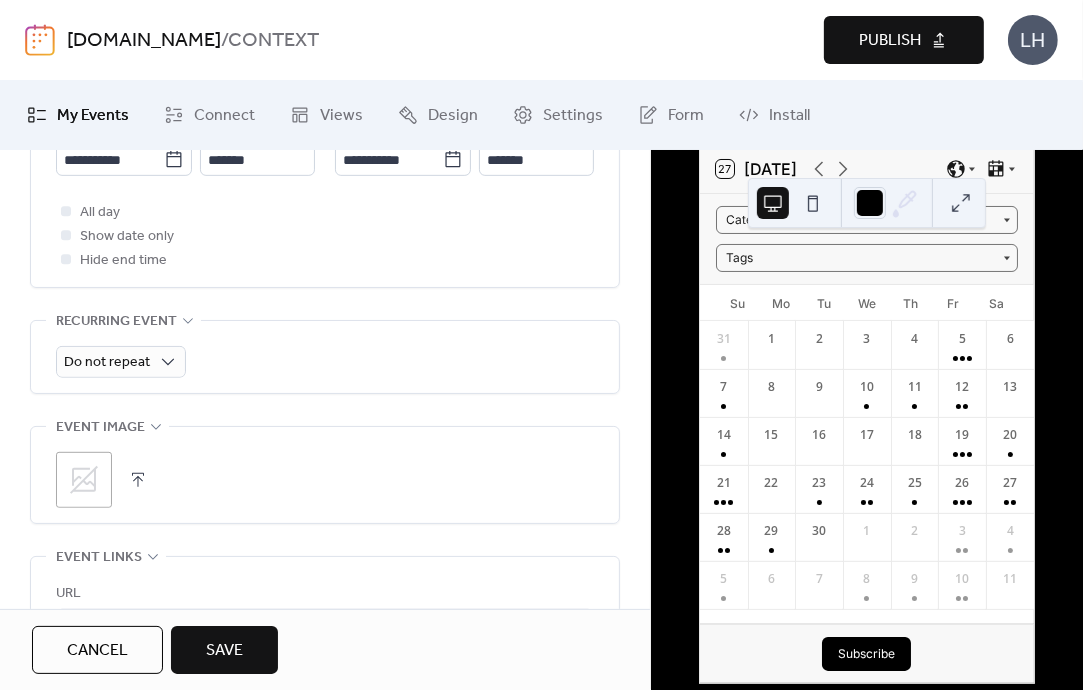 type 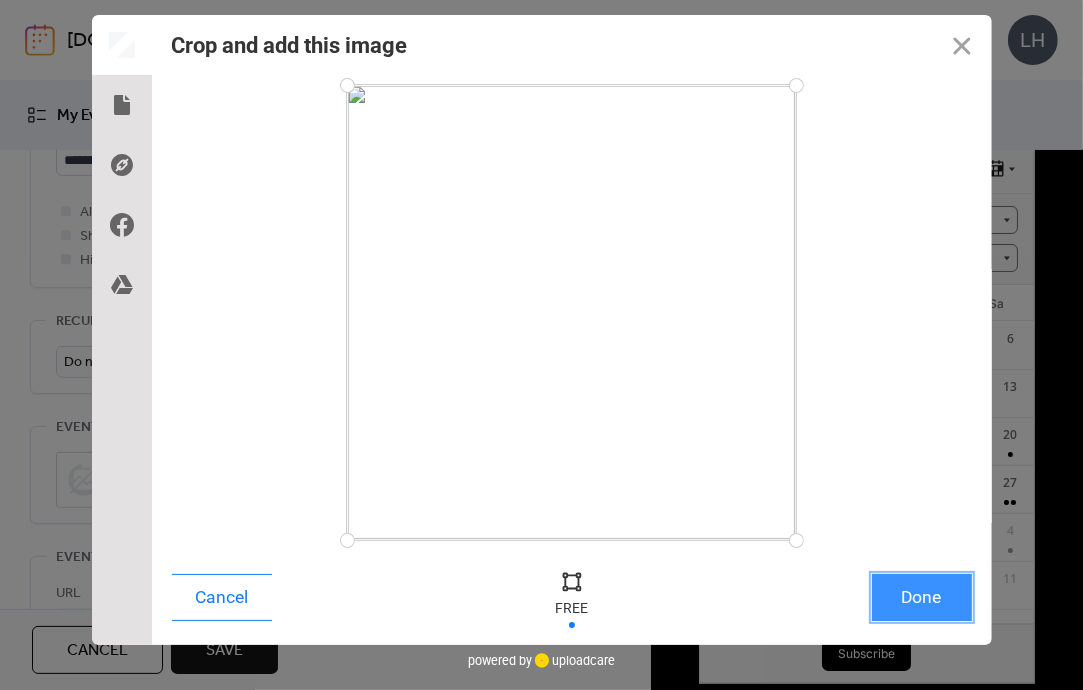 click on "Done" at bounding box center [922, 597] 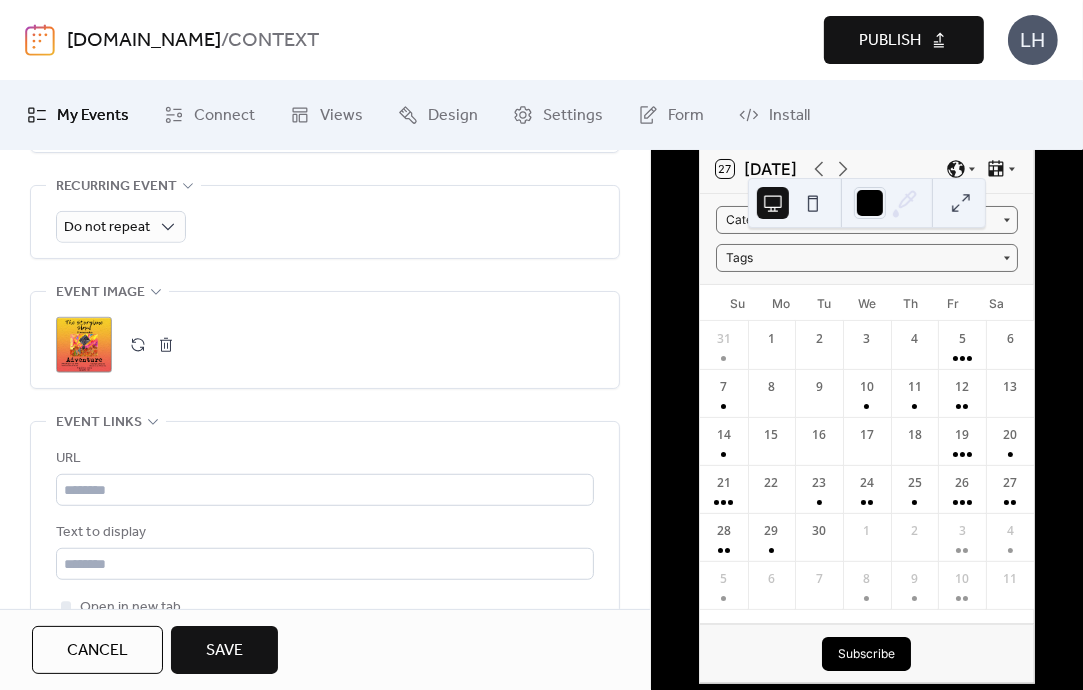 scroll, scrollTop: 912, scrollLeft: 0, axis: vertical 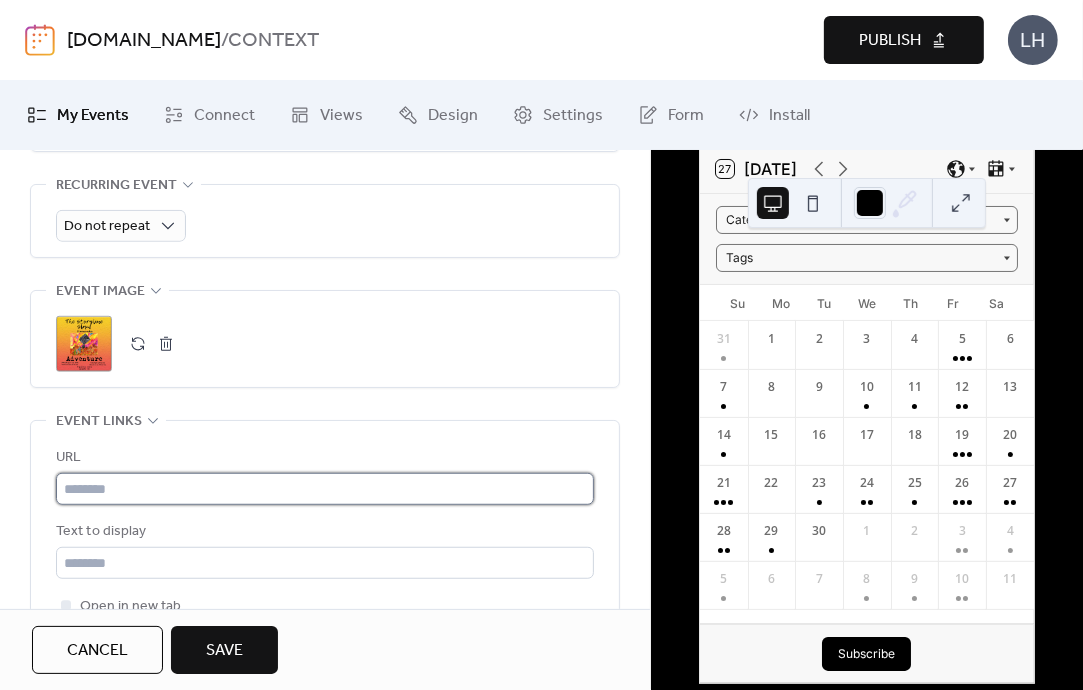 click at bounding box center [325, 489] 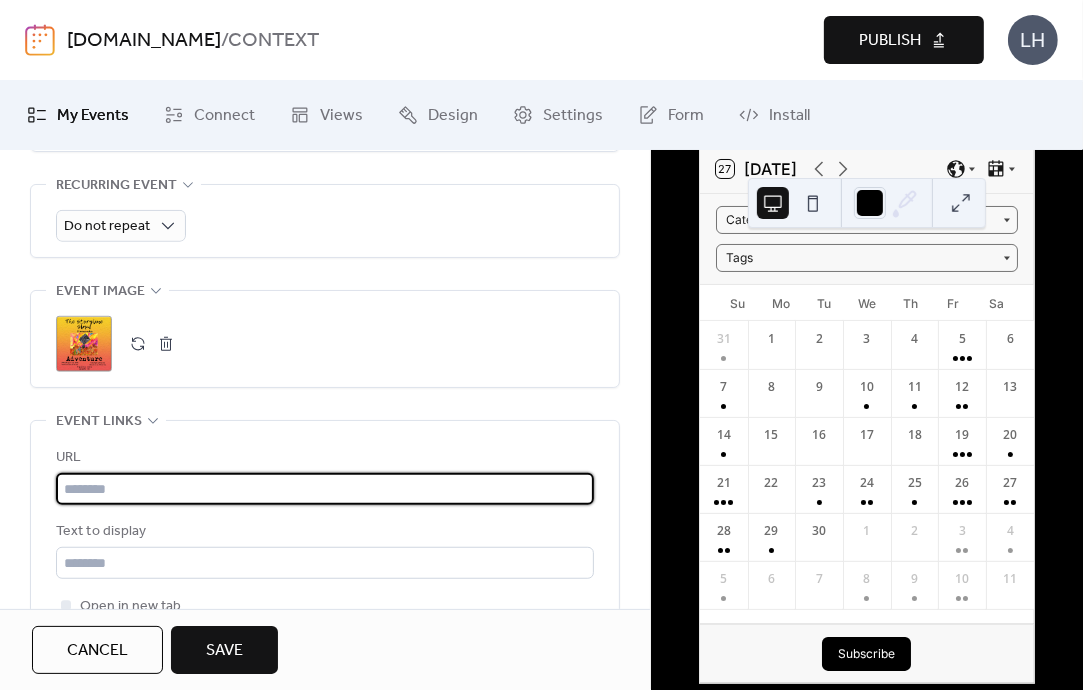 paste on "**********" 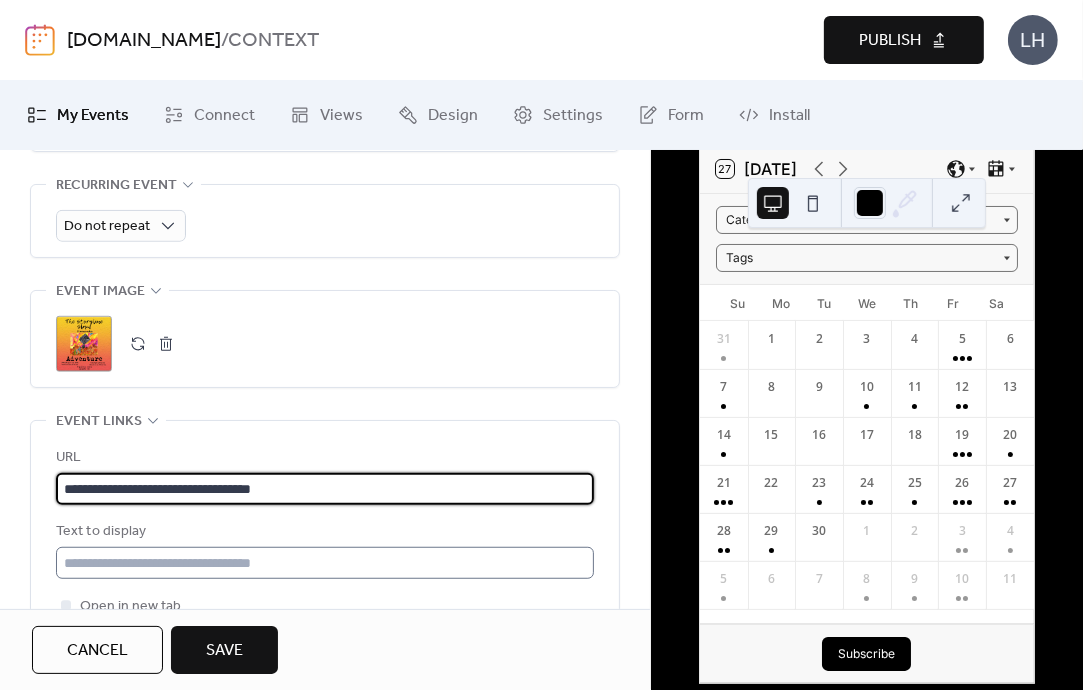 type on "**********" 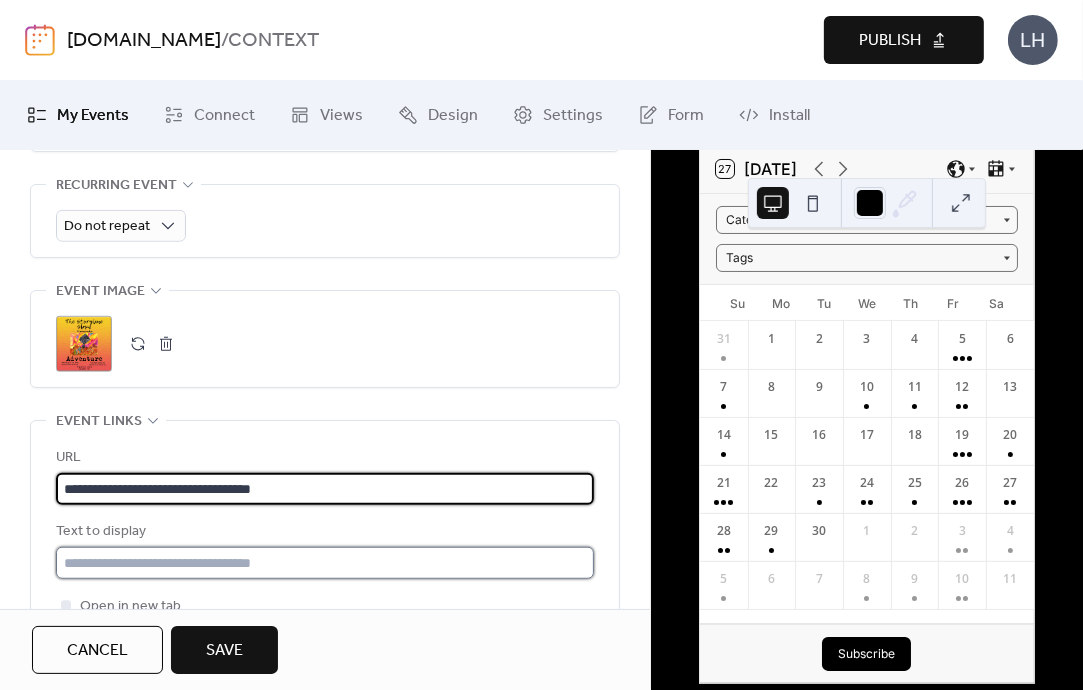 click at bounding box center [325, 563] 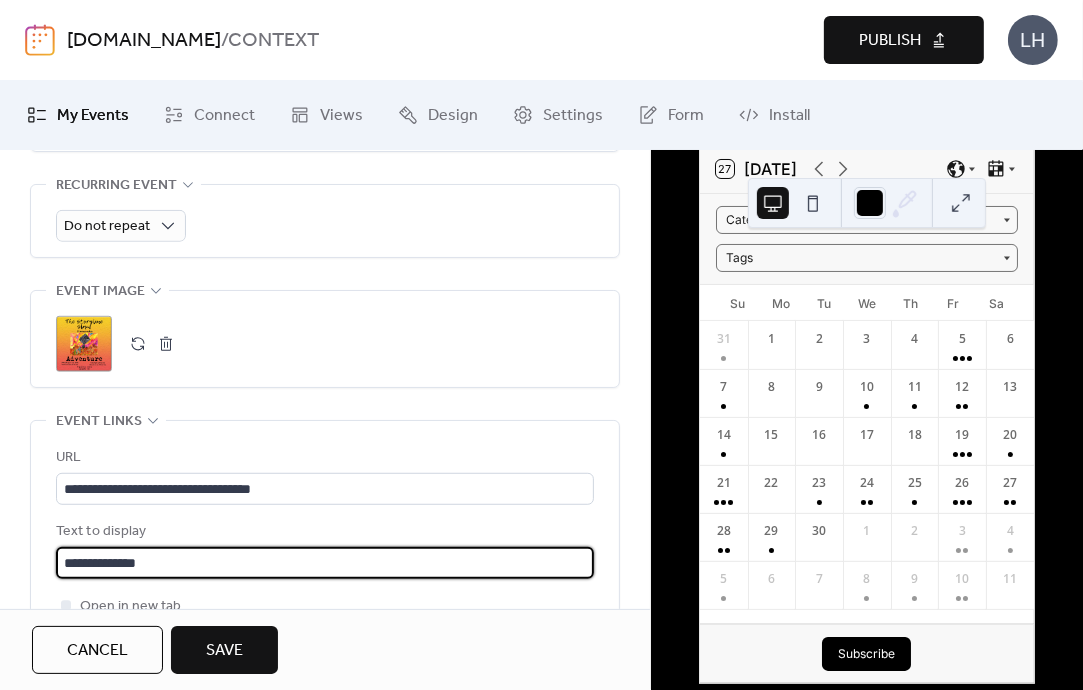 type on "**********" 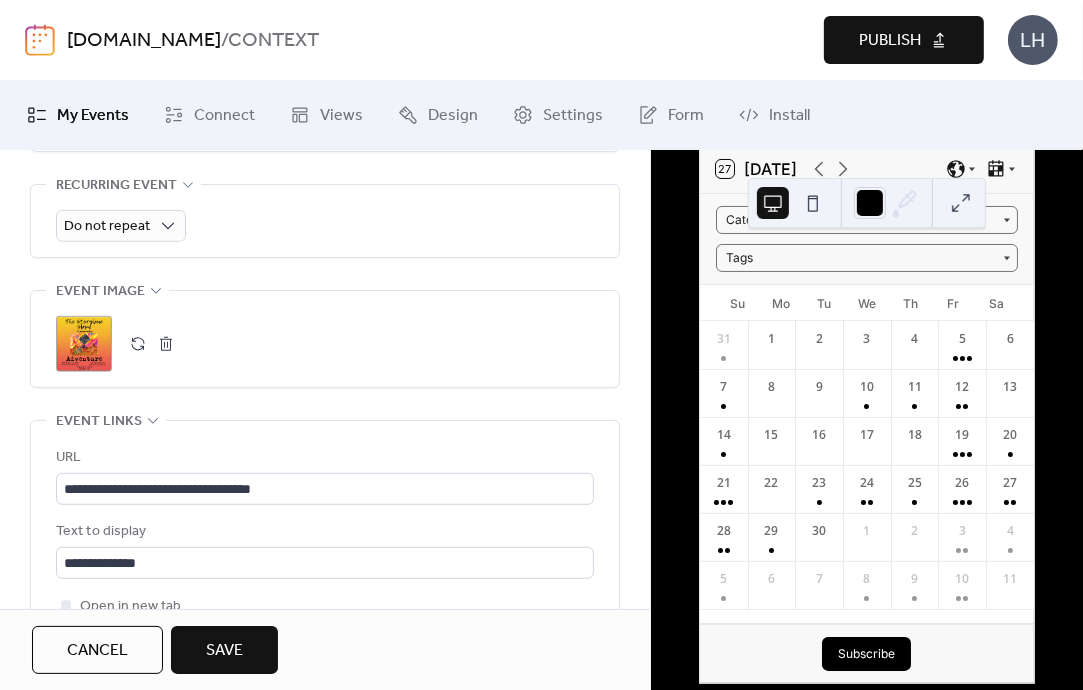 click on "**********" at bounding box center [325, 532] 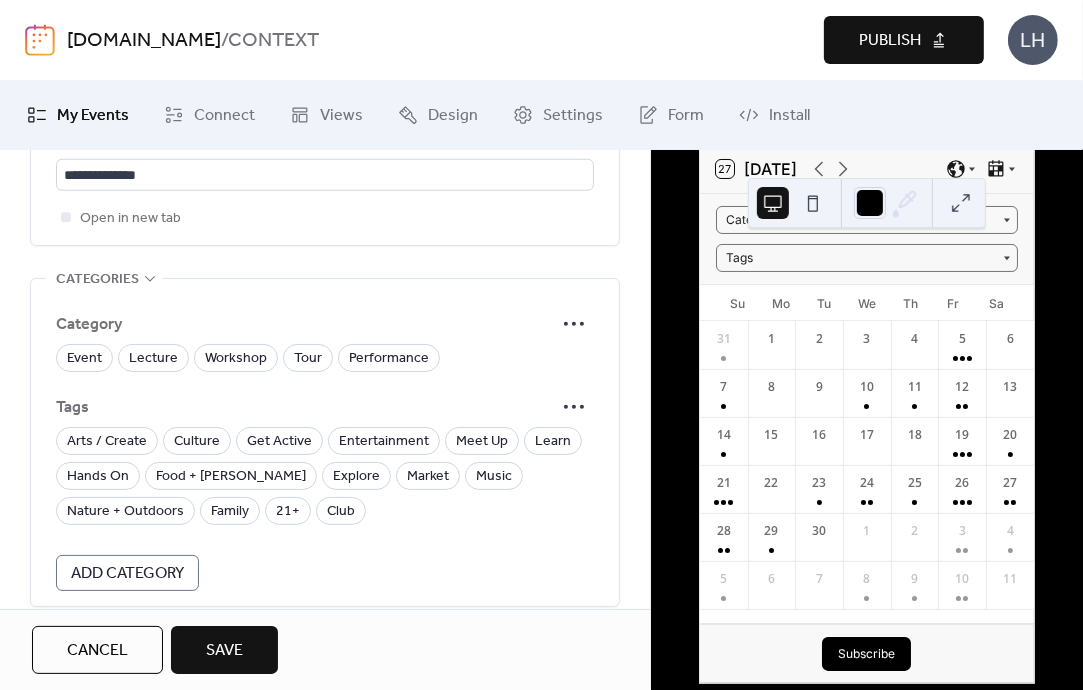 scroll, scrollTop: 1300, scrollLeft: 0, axis: vertical 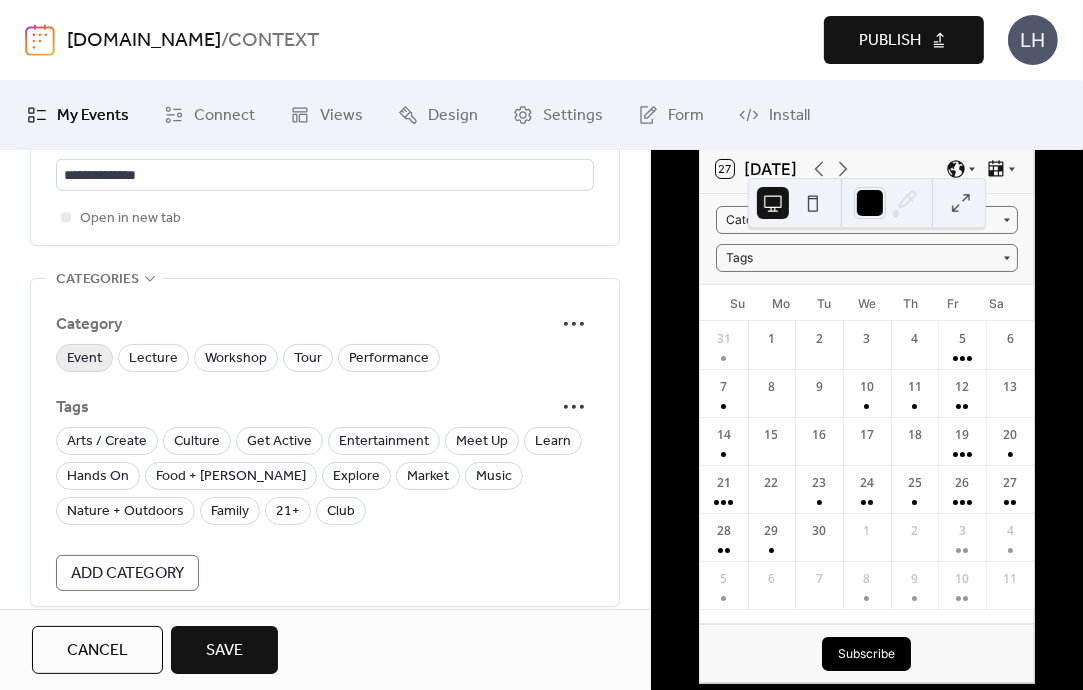 click on "Event" at bounding box center [84, 359] 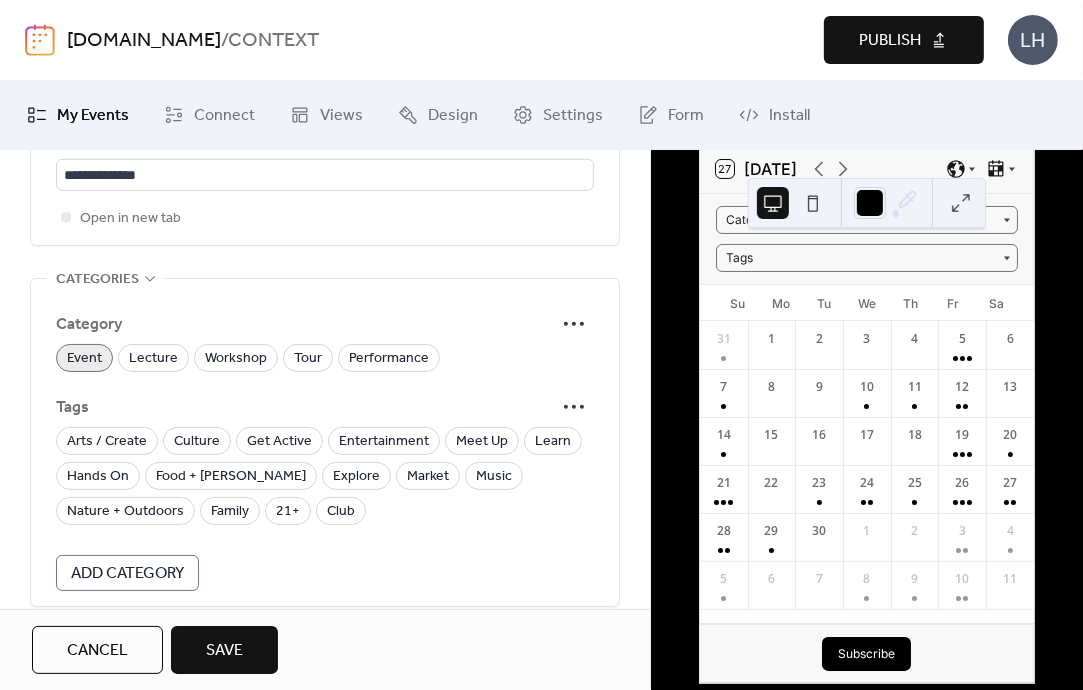 click on "Event" at bounding box center (84, 359) 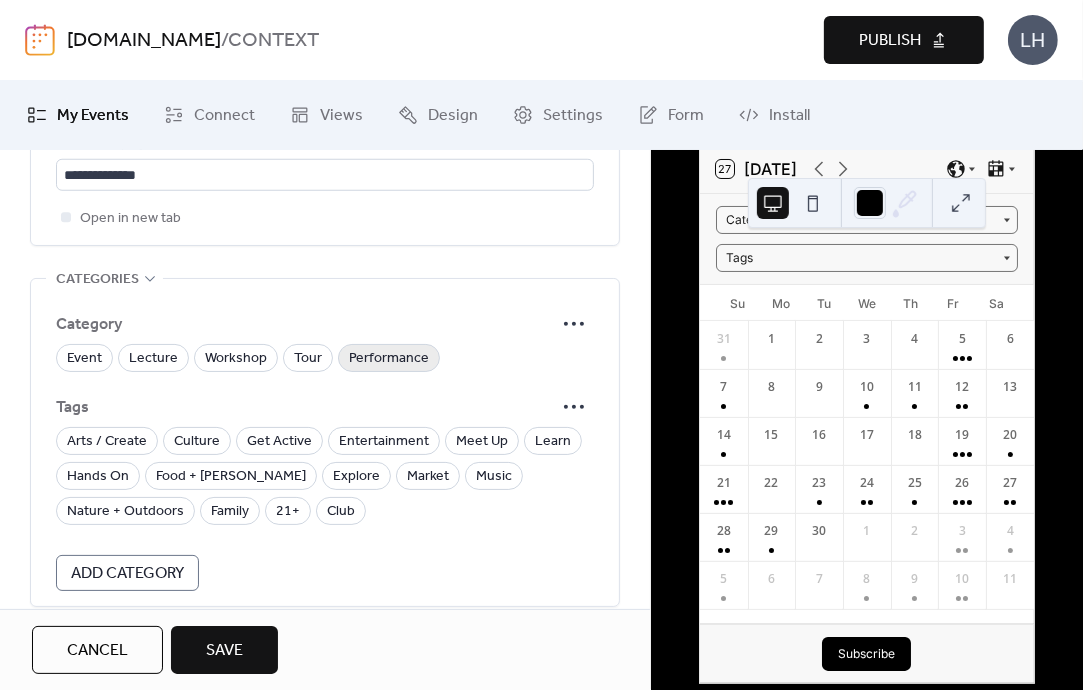 click on "Performance" at bounding box center [389, 359] 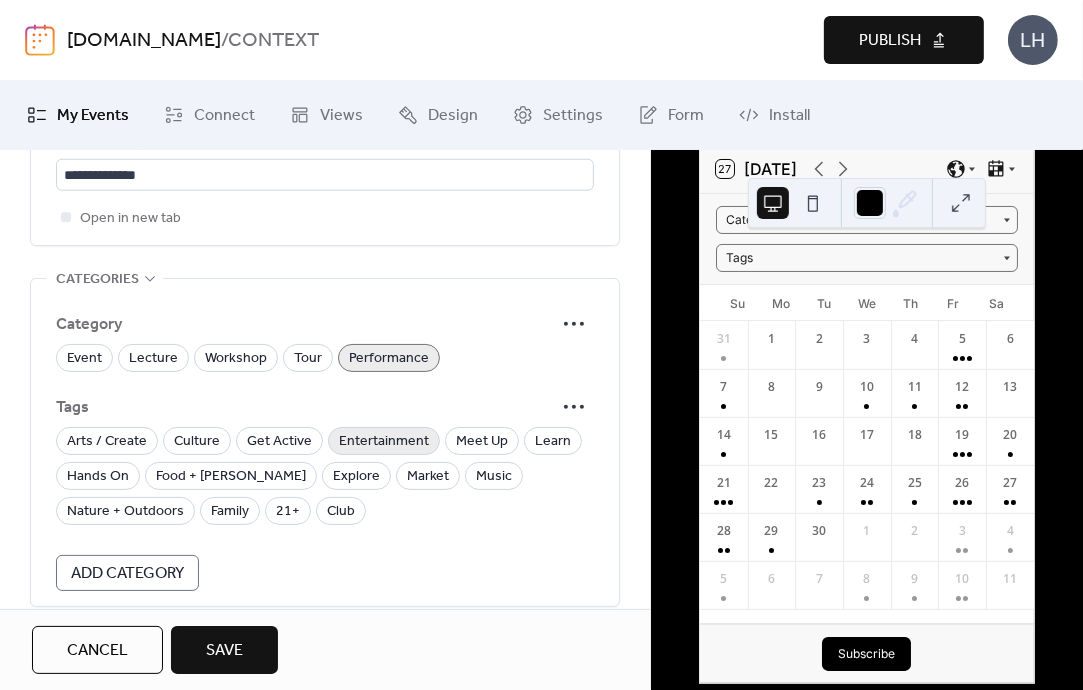 click on "Entertainment" at bounding box center [384, 442] 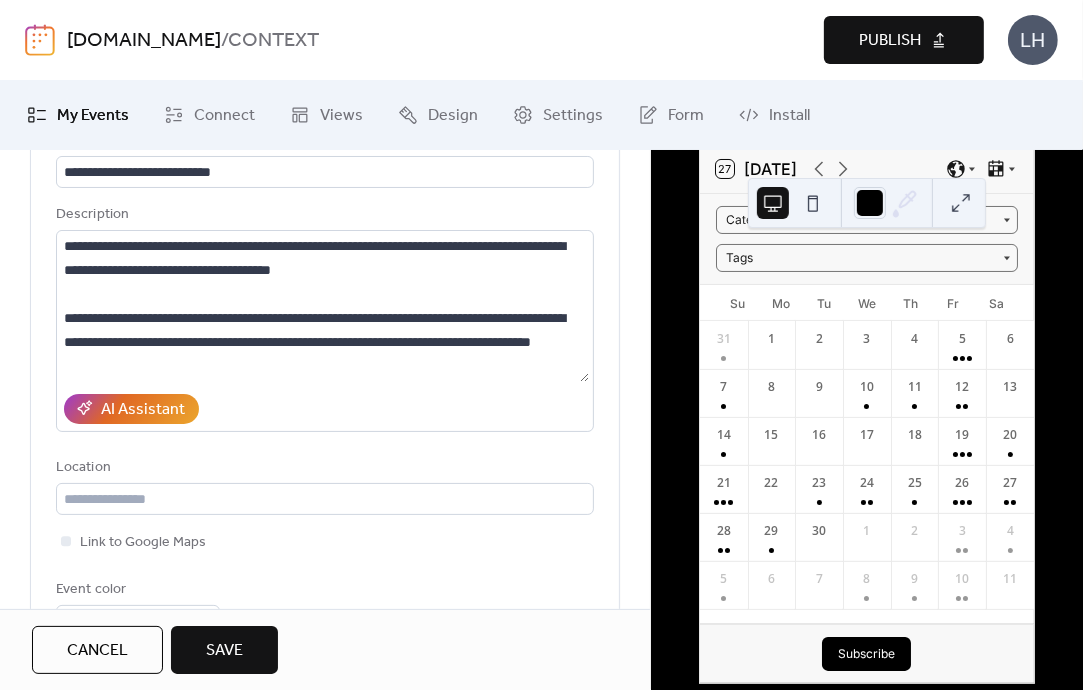 scroll, scrollTop: 151, scrollLeft: 0, axis: vertical 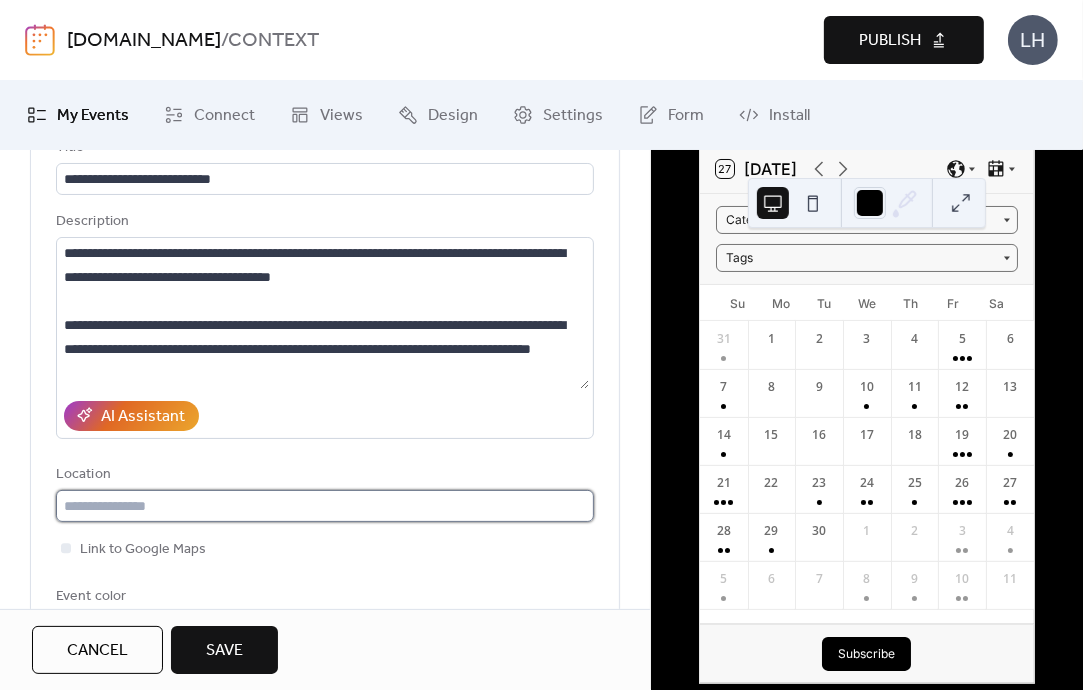 click at bounding box center (325, 506) 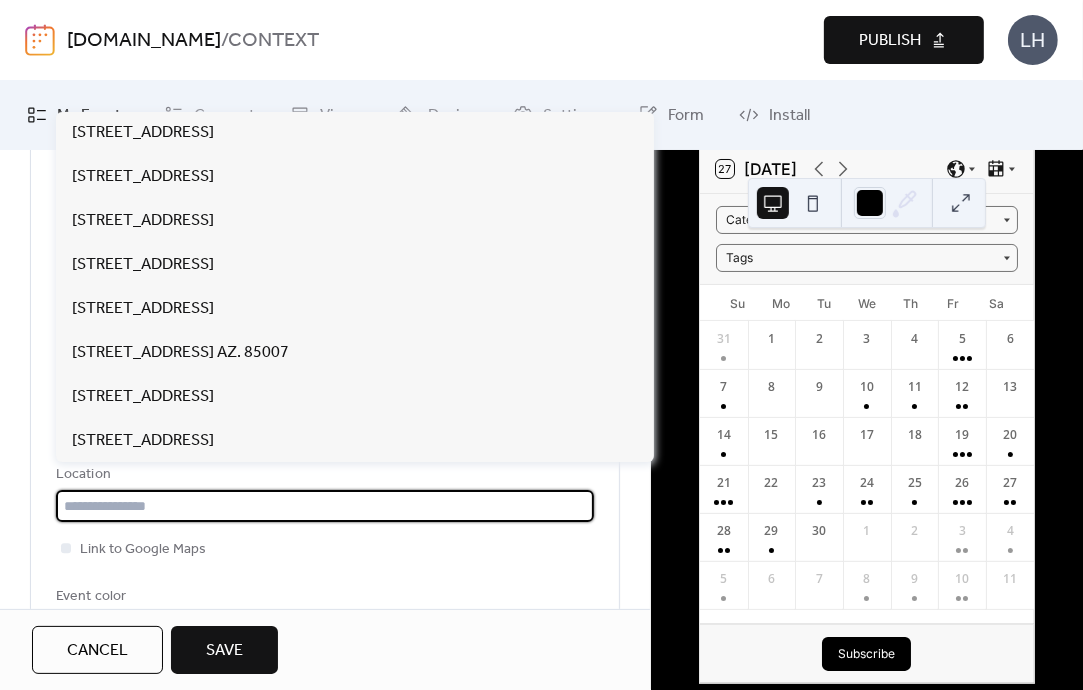 paste on "**********" 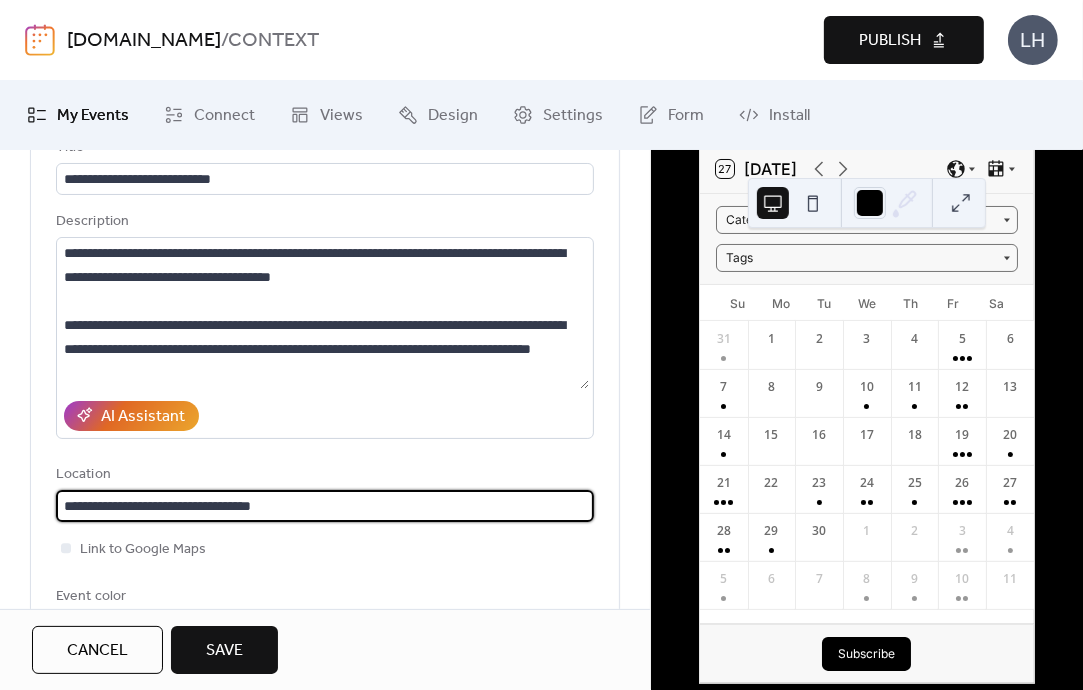type on "**********" 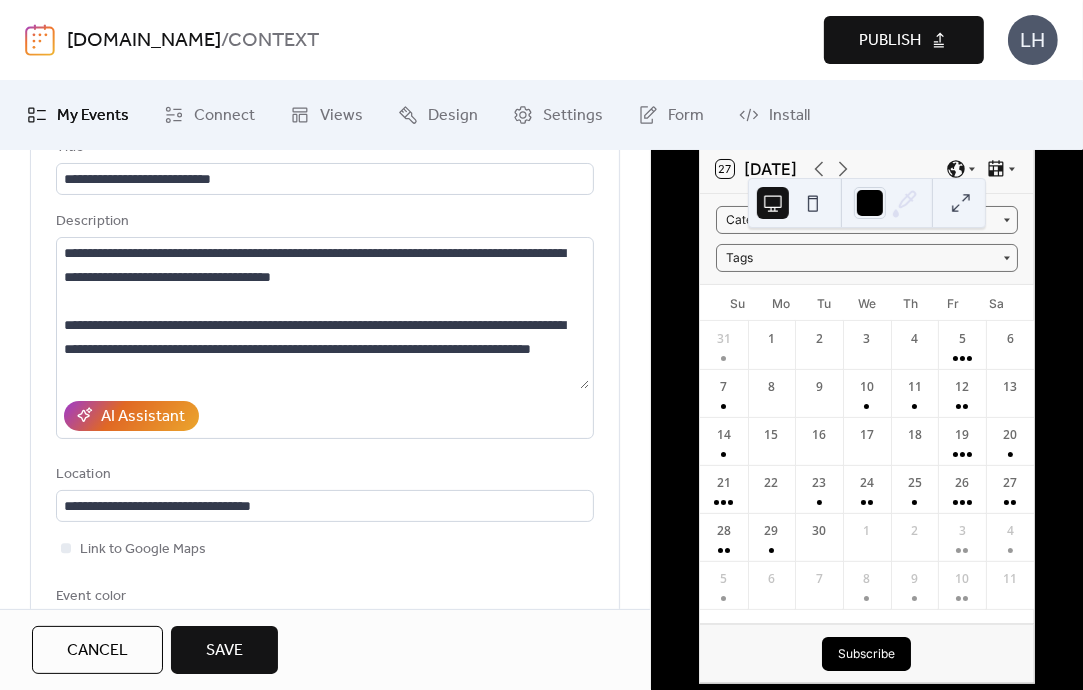 click on "**********" at bounding box center [325, 390] 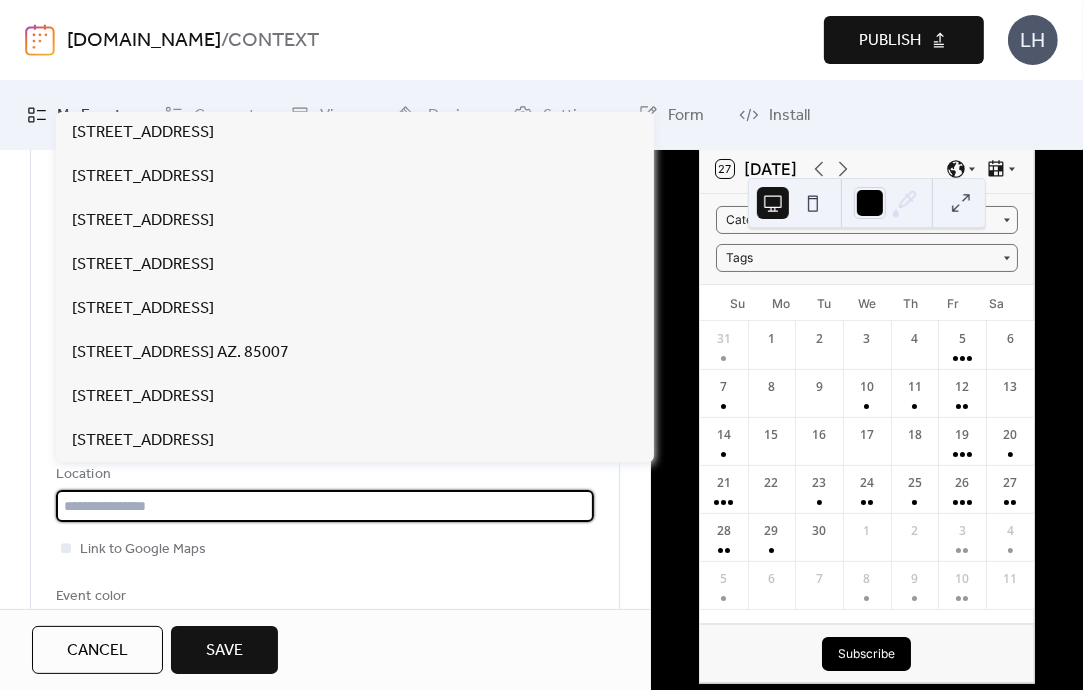 click at bounding box center [325, 506] 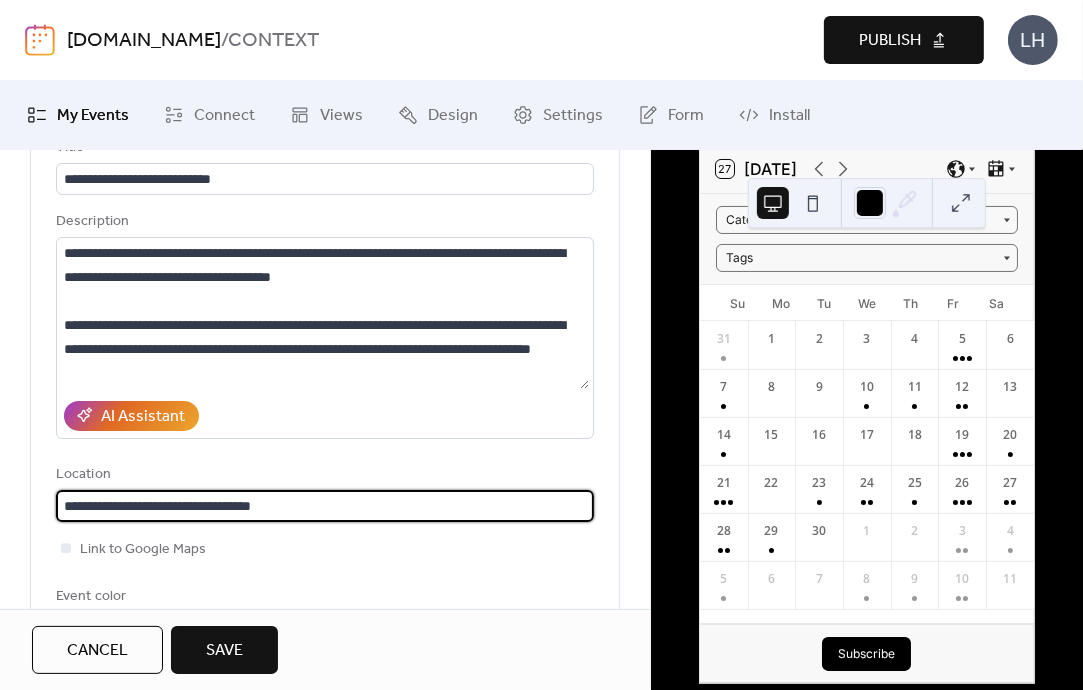 type on "**********" 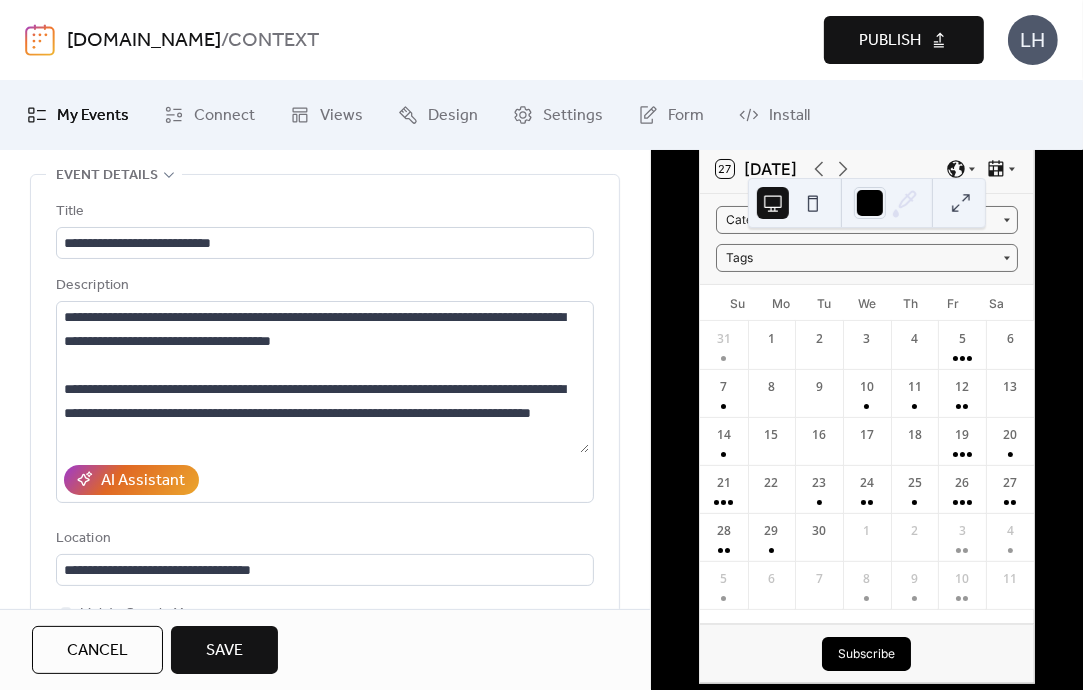 scroll, scrollTop: 80, scrollLeft: 0, axis: vertical 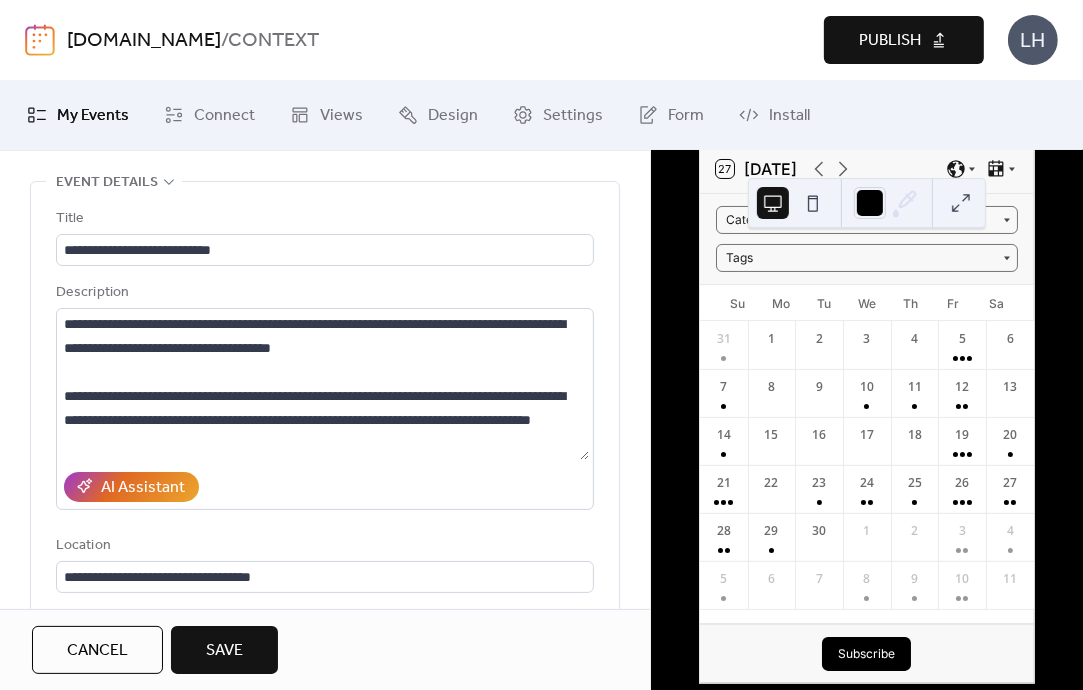 click on "Save" at bounding box center (224, 650) 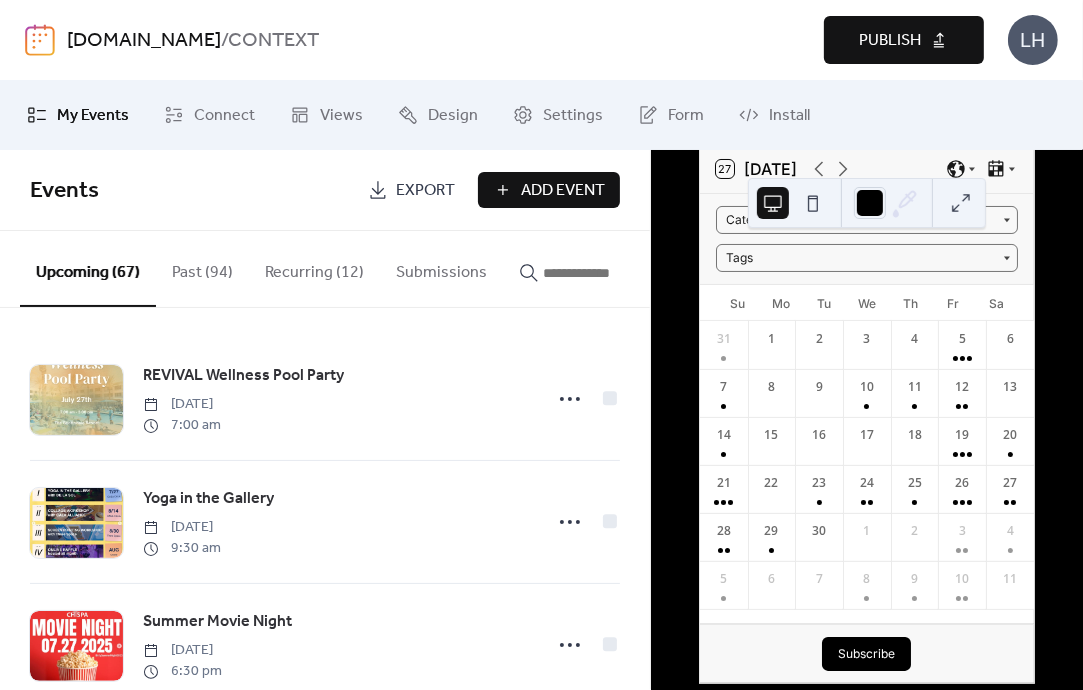 click on "Events" at bounding box center [191, 191] 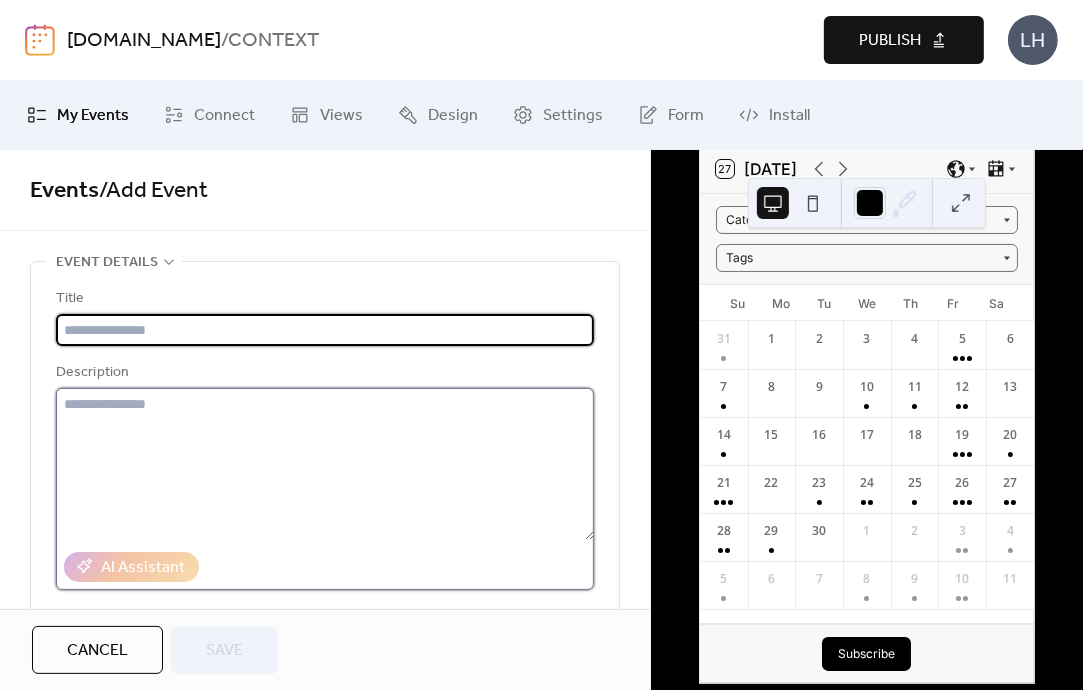 click at bounding box center [325, 464] 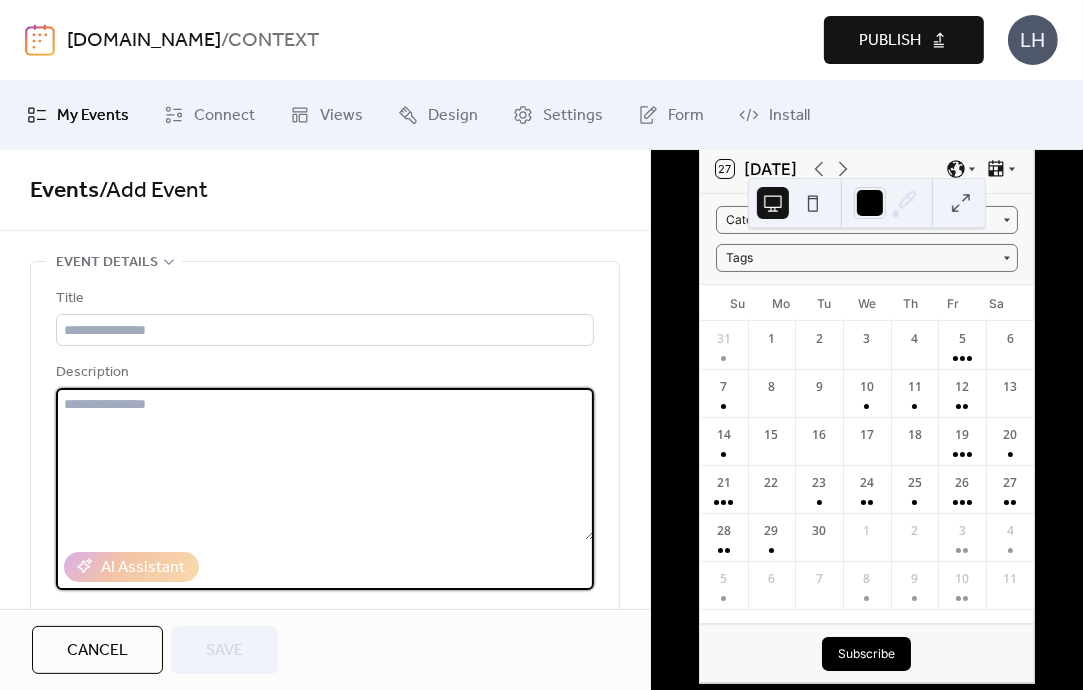 paste on "**********" 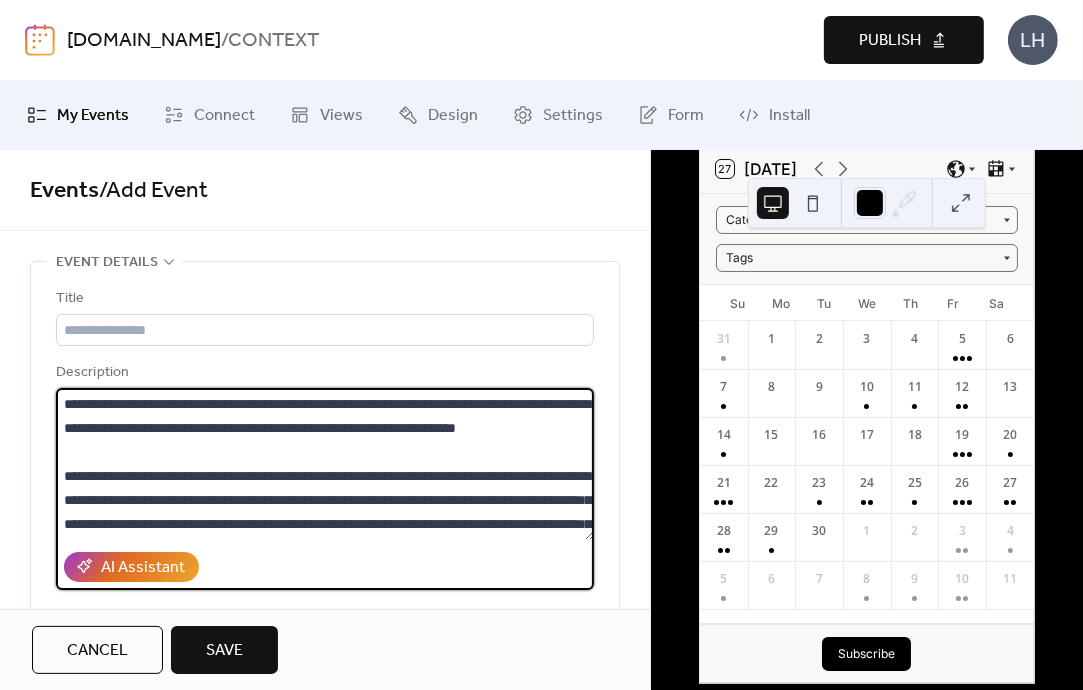 scroll, scrollTop: 165, scrollLeft: 0, axis: vertical 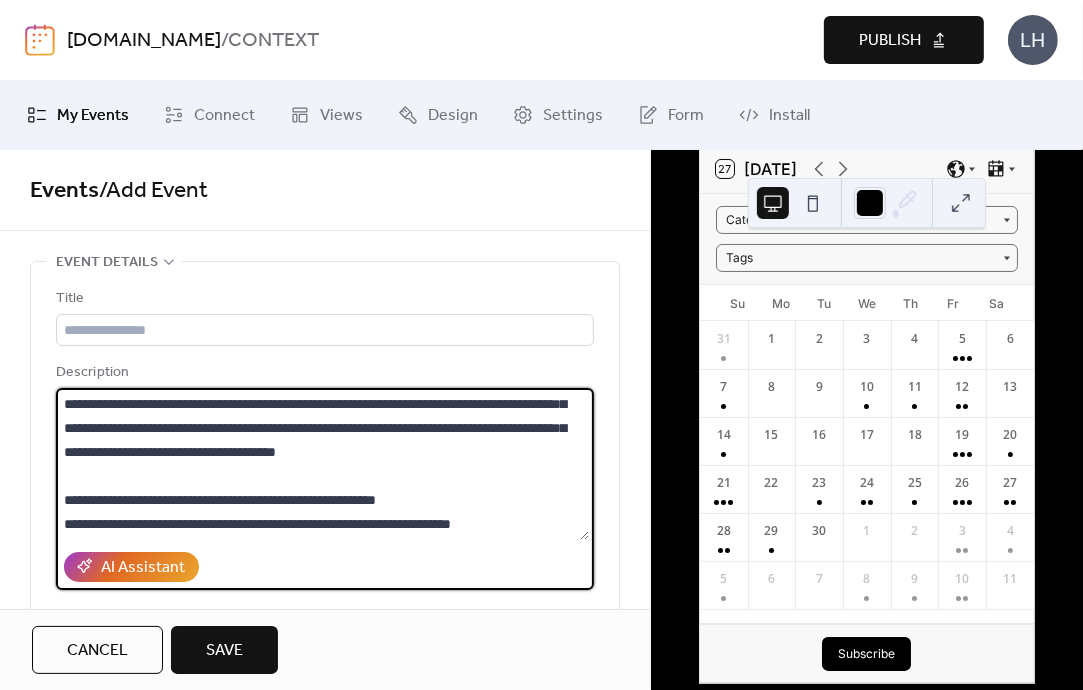 drag, startPoint x: 564, startPoint y: 506, endPoint x: 38, endPoint y: 507, distance: 526.001 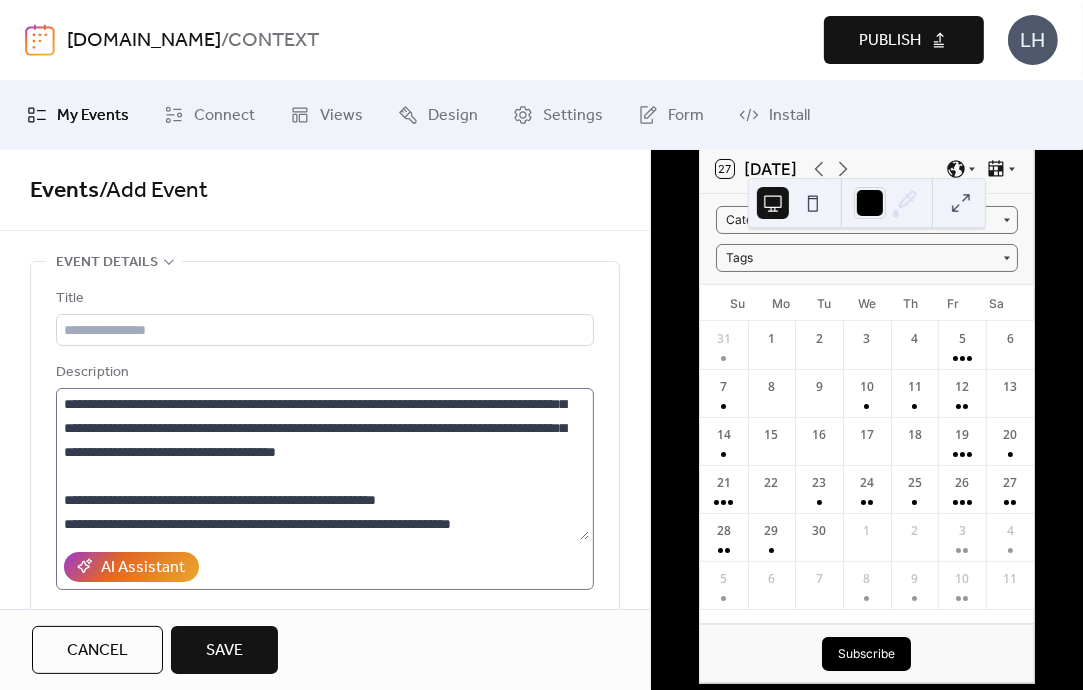 scroll, scrollTop: 0, scrollLeft: 0, axis: both 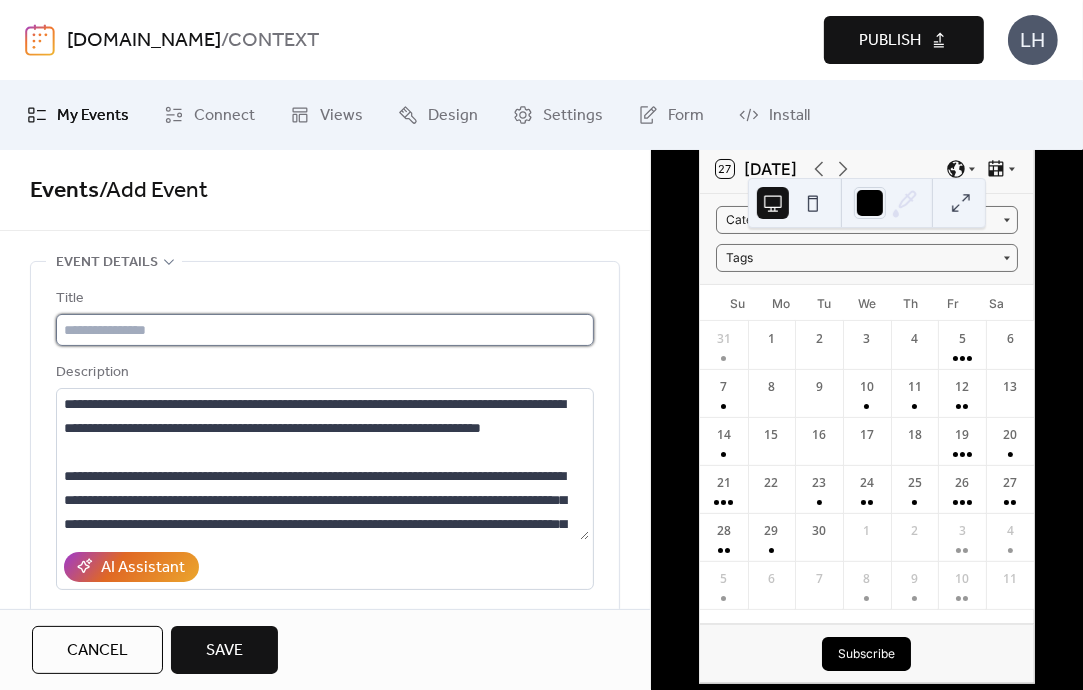 click at bounding box center (325, 330) 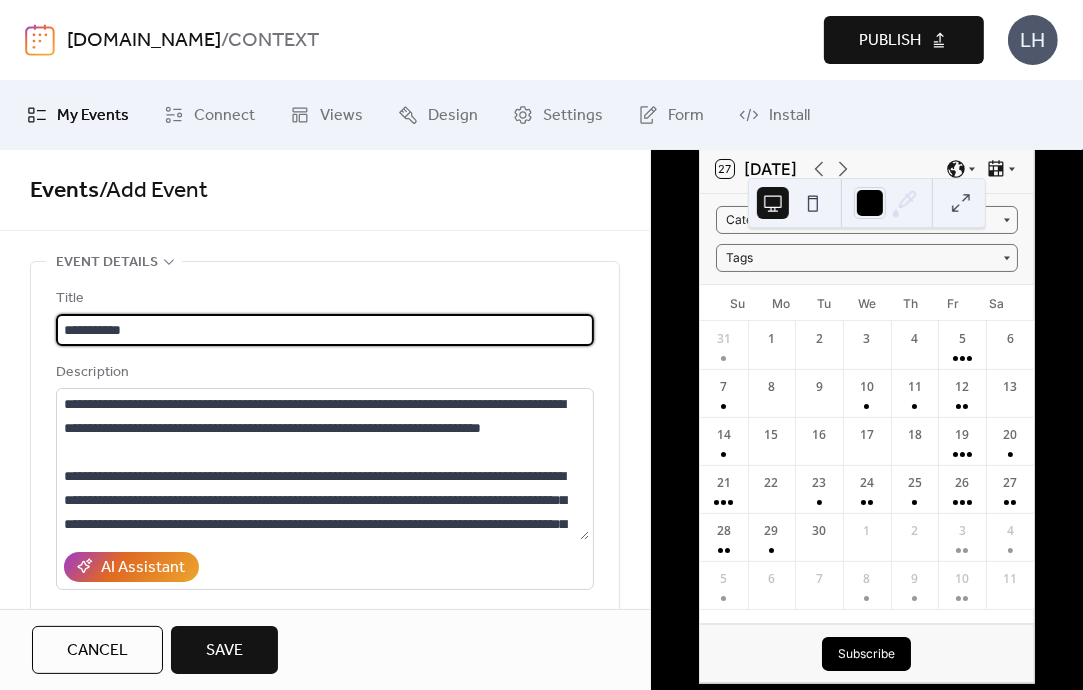 type on "**********" 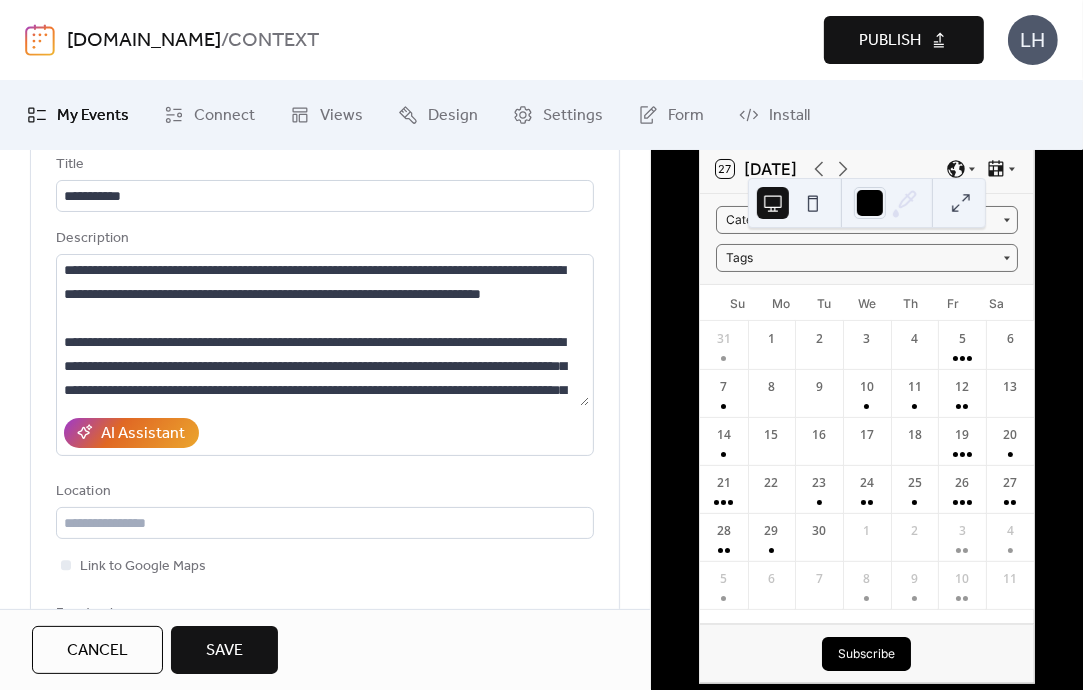 scroll, scrollTop: 144, scrollLeft: 0, axis: vertical 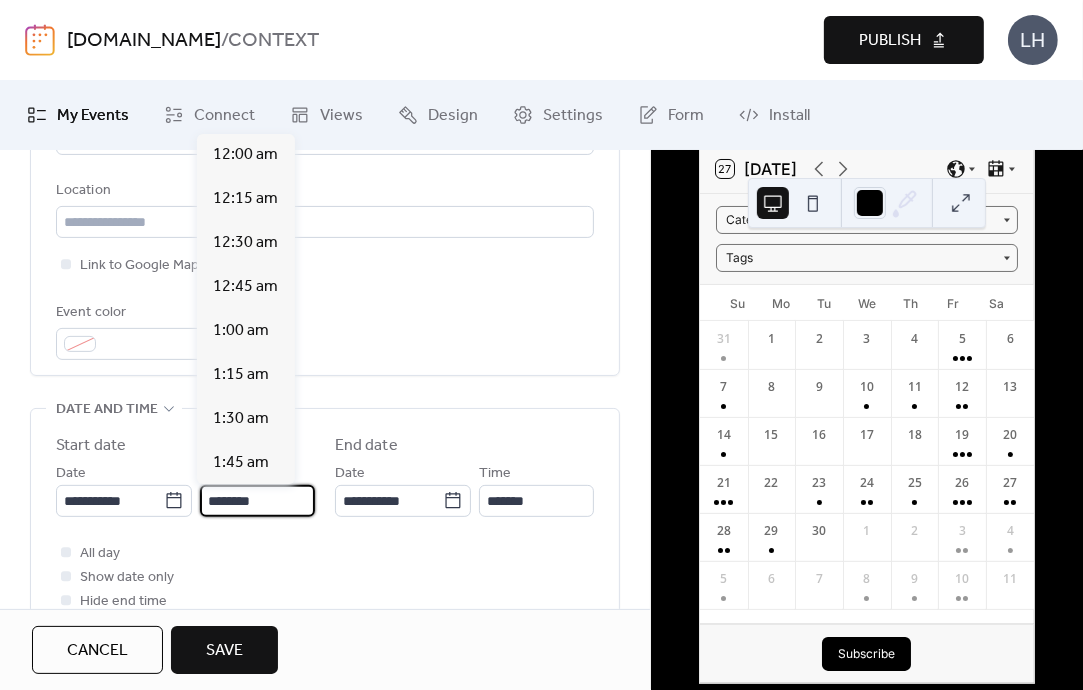 click on "********" at bounding box center [257, 501] 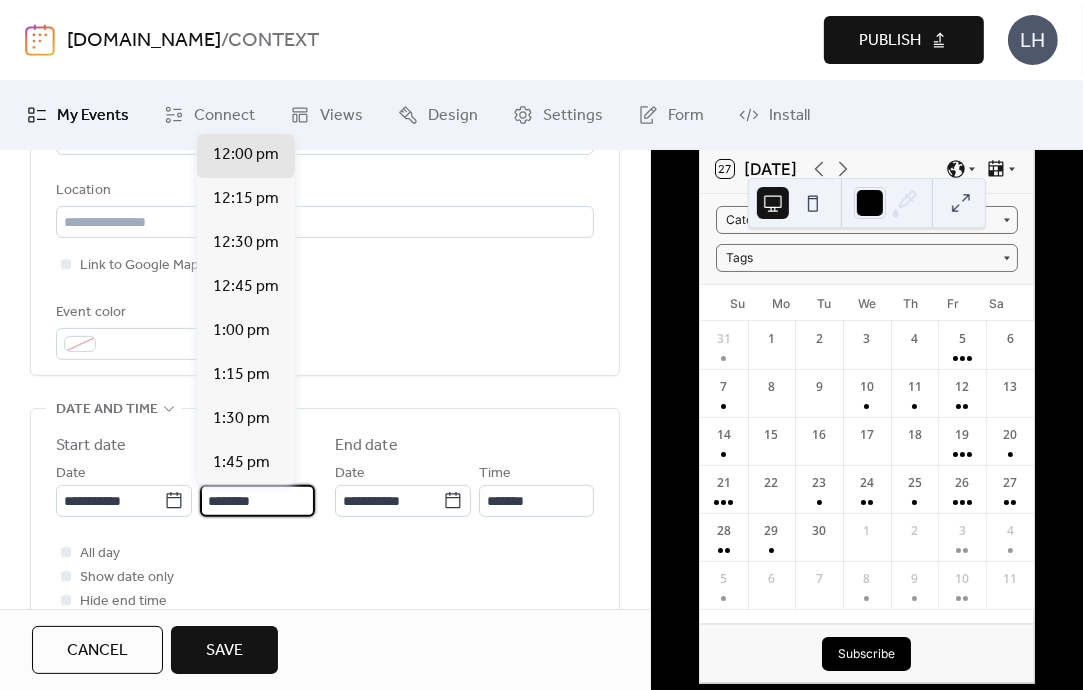 click on "********" at bounding box center (257, 501) 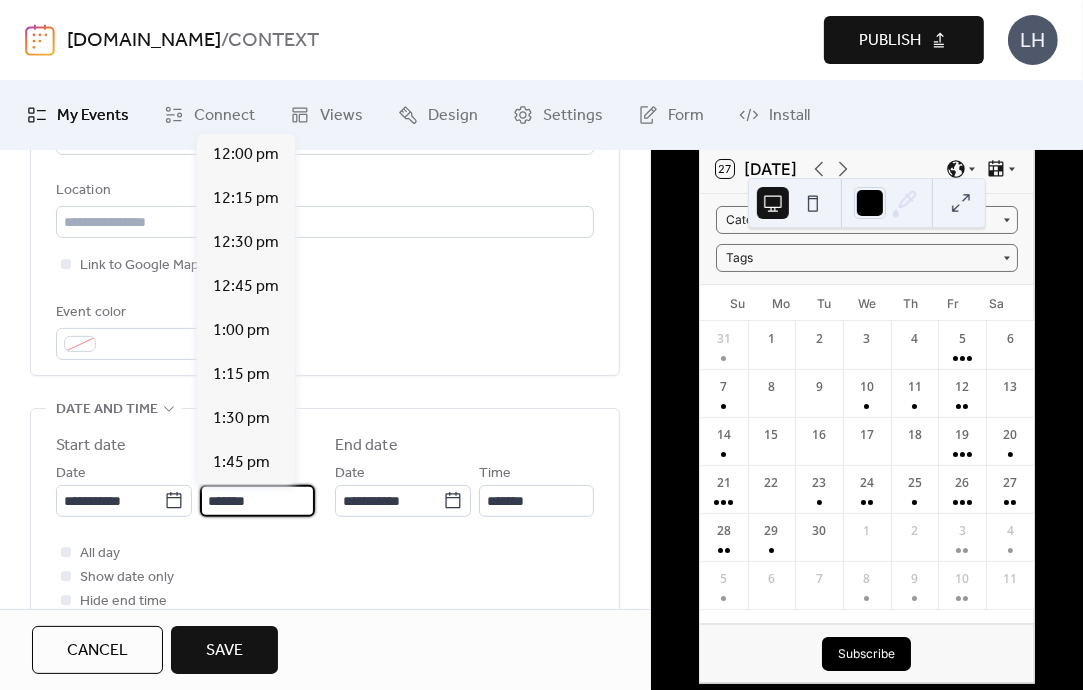 type on "*******" 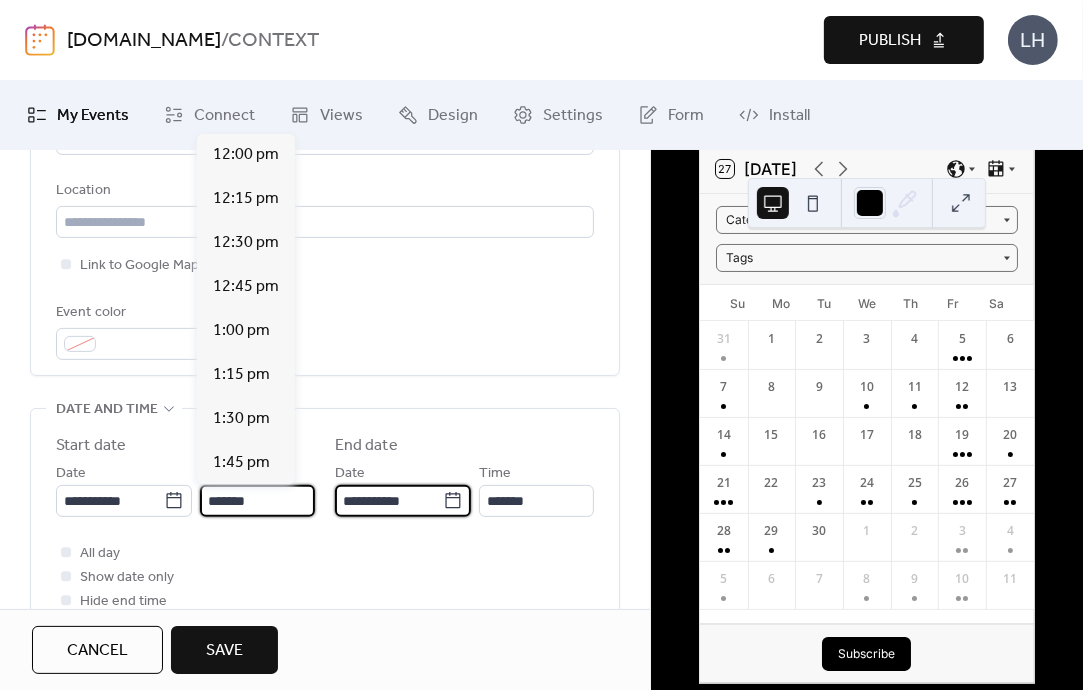 scroll, scrollTop: 0, scrollLeft: 0, axis: both 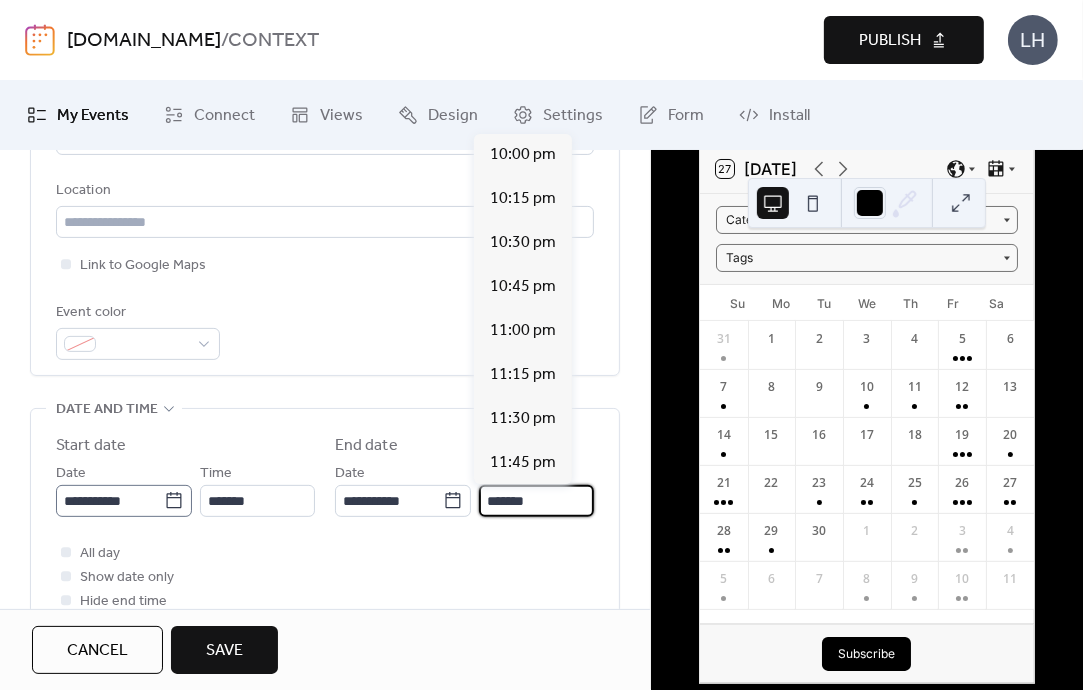 click 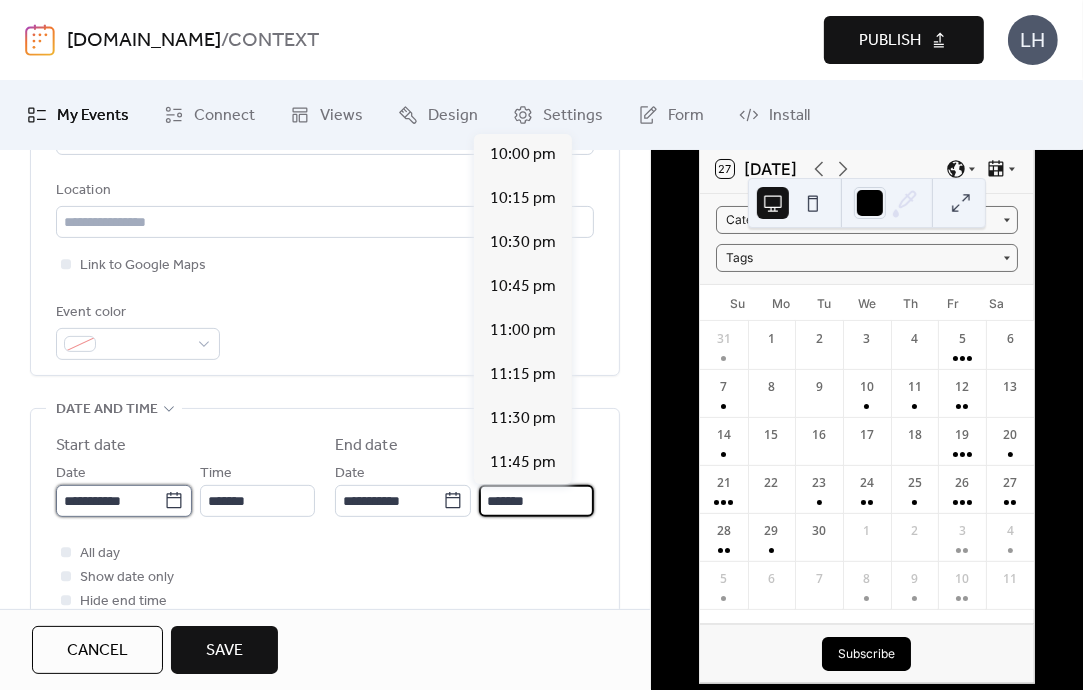 click on "**********" at bounding box center [110, 501] 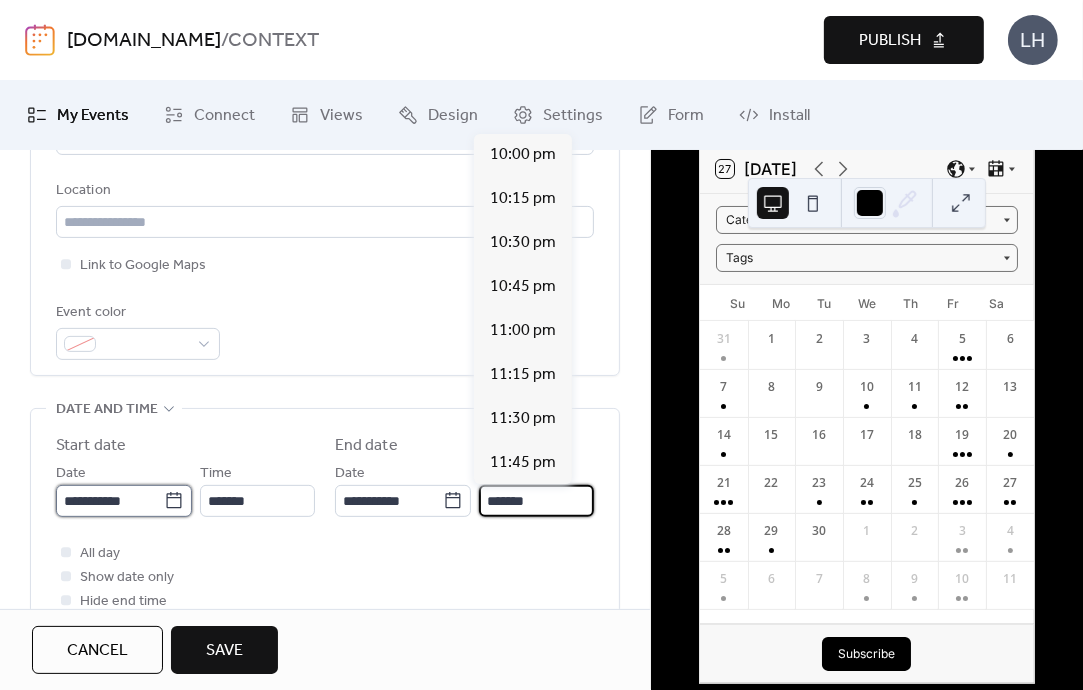 type on "*******" 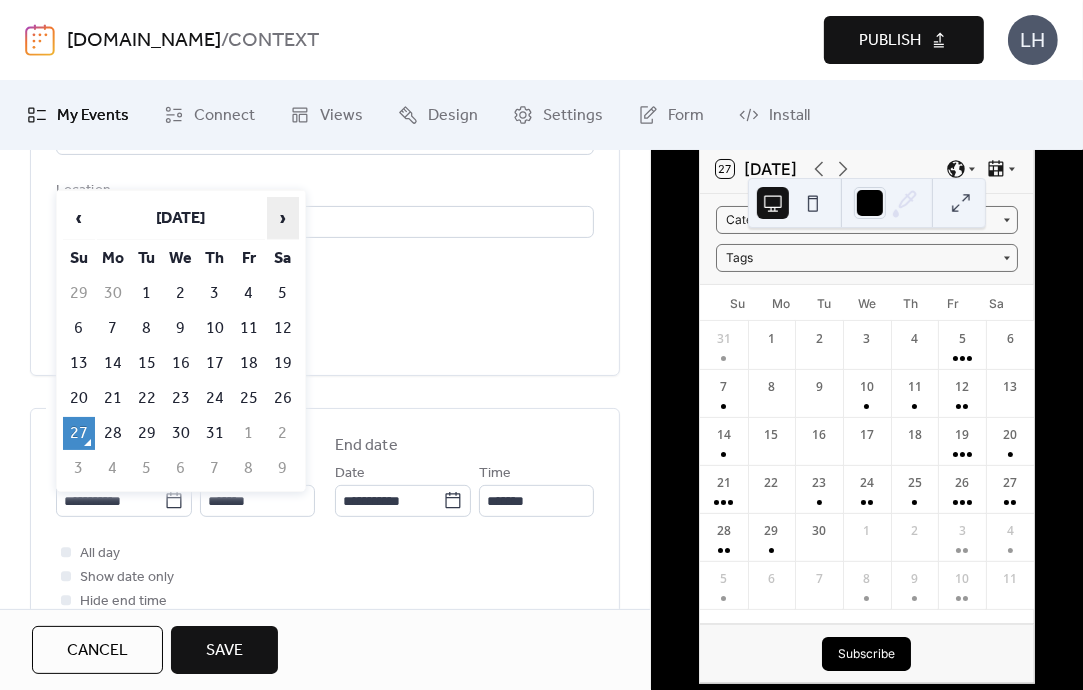click on "›" at bounding box center [283, 218] 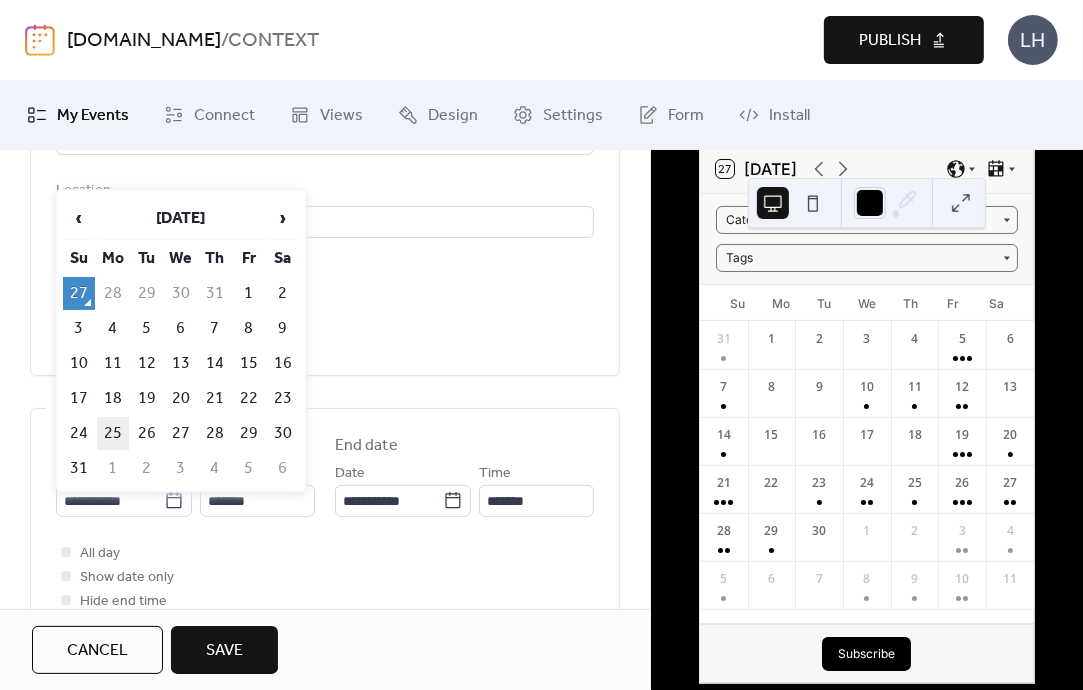 click on "25" at bounding box center (113, 433) 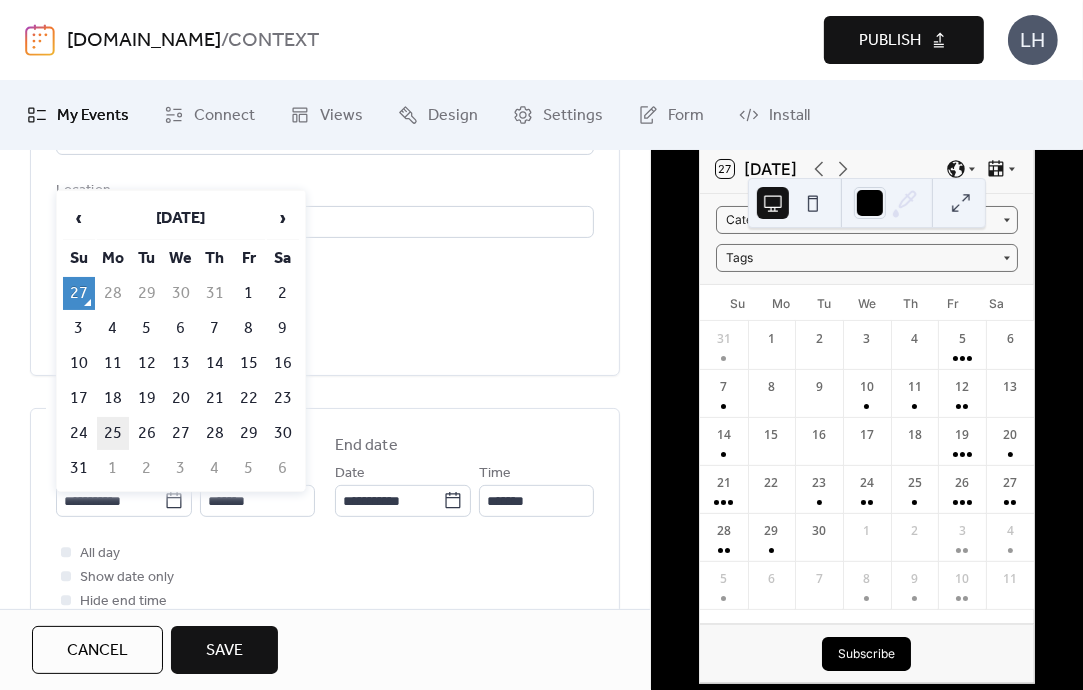 type on "**********" 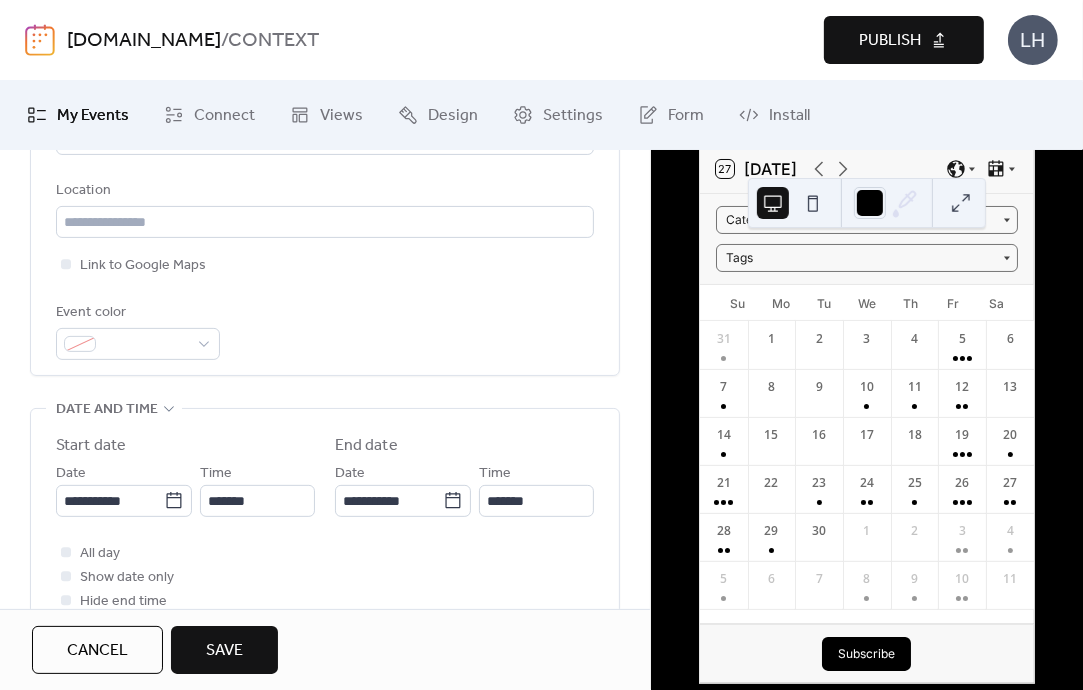 click on "**********" at bounding box center [325, 722] 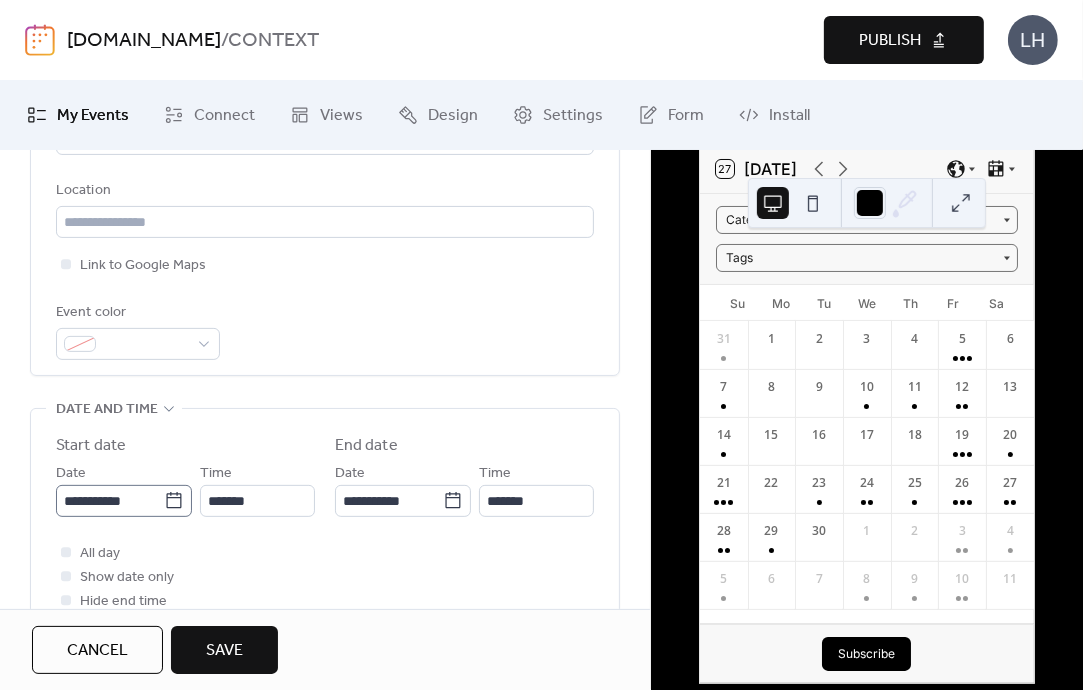 click 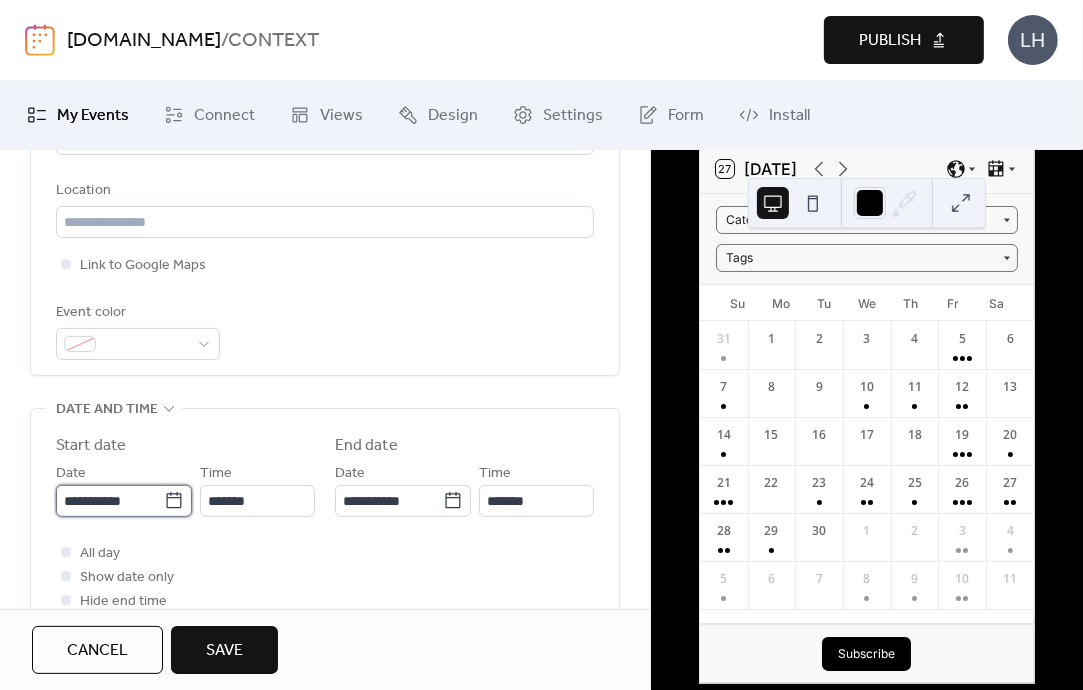 click on "**********" at bounding box center (110, 501) 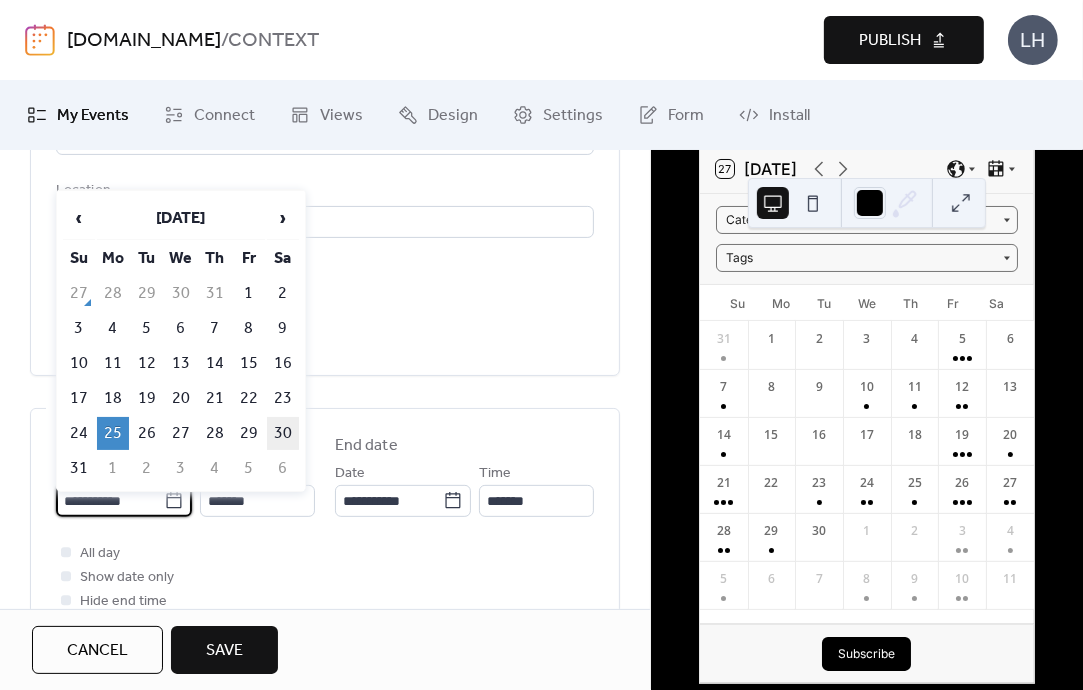 click on "30" at bounding box center (283, 433) 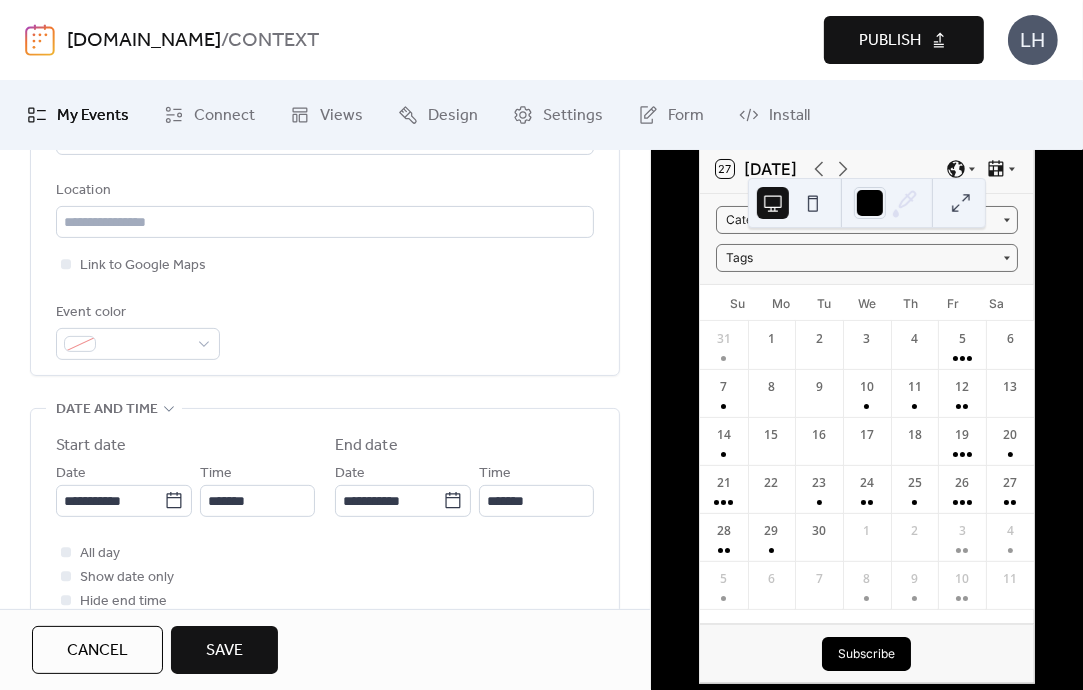 click on "**********" at bounding box center (325, 722) 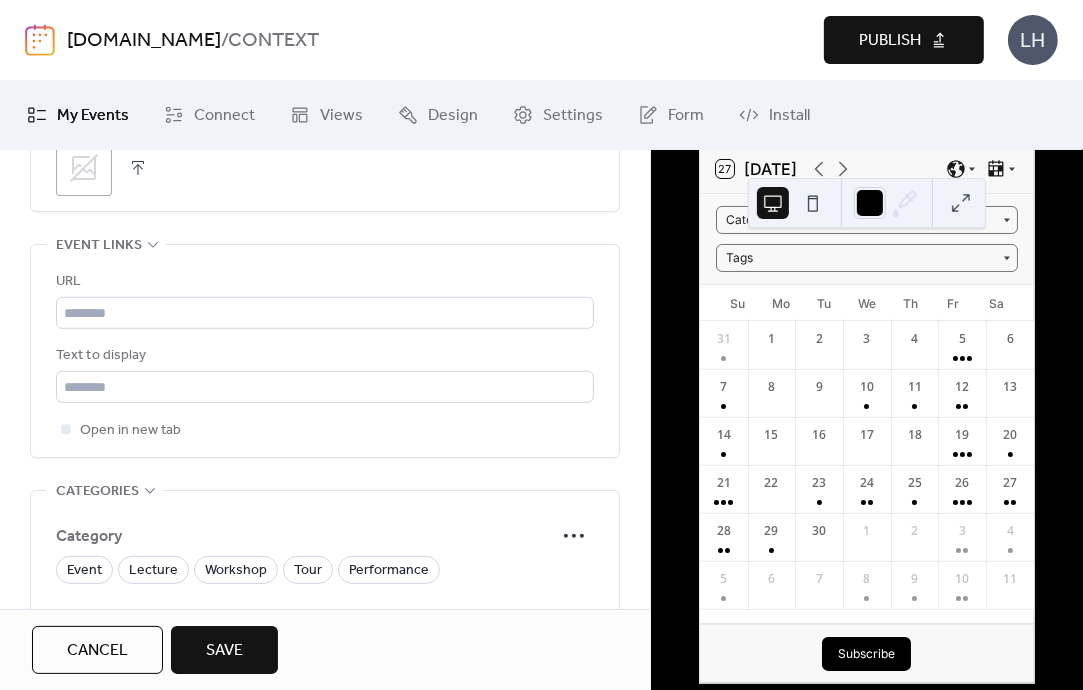 scroll, scrollTop: 1095, scrollLeft: 0, axis: vertical 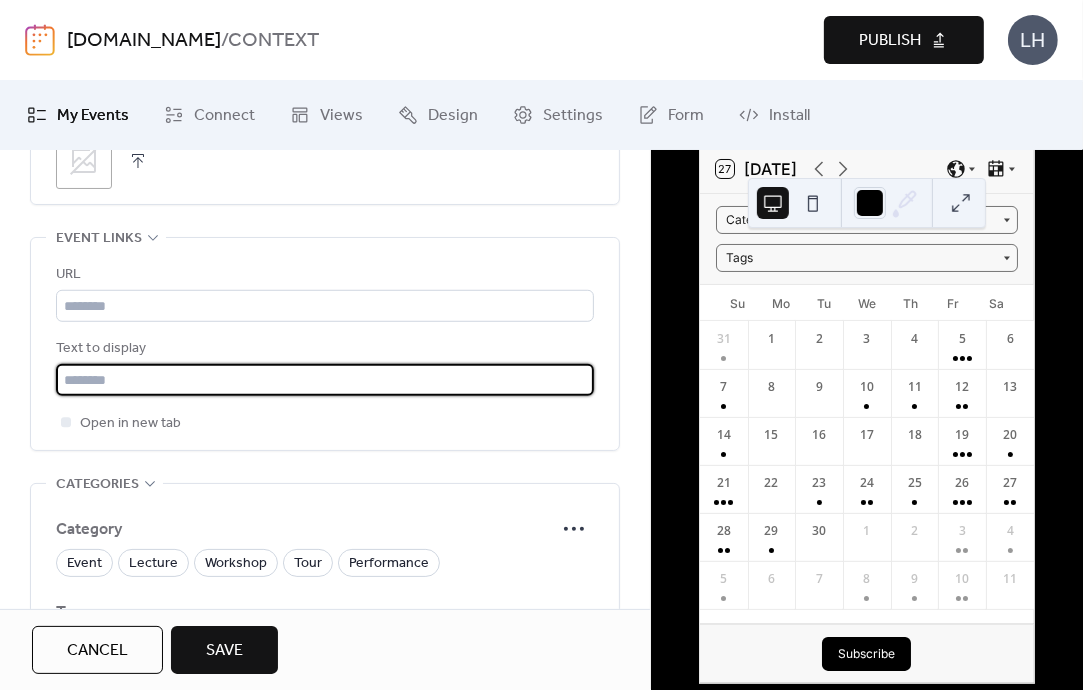click at bounding box center (325, 380) 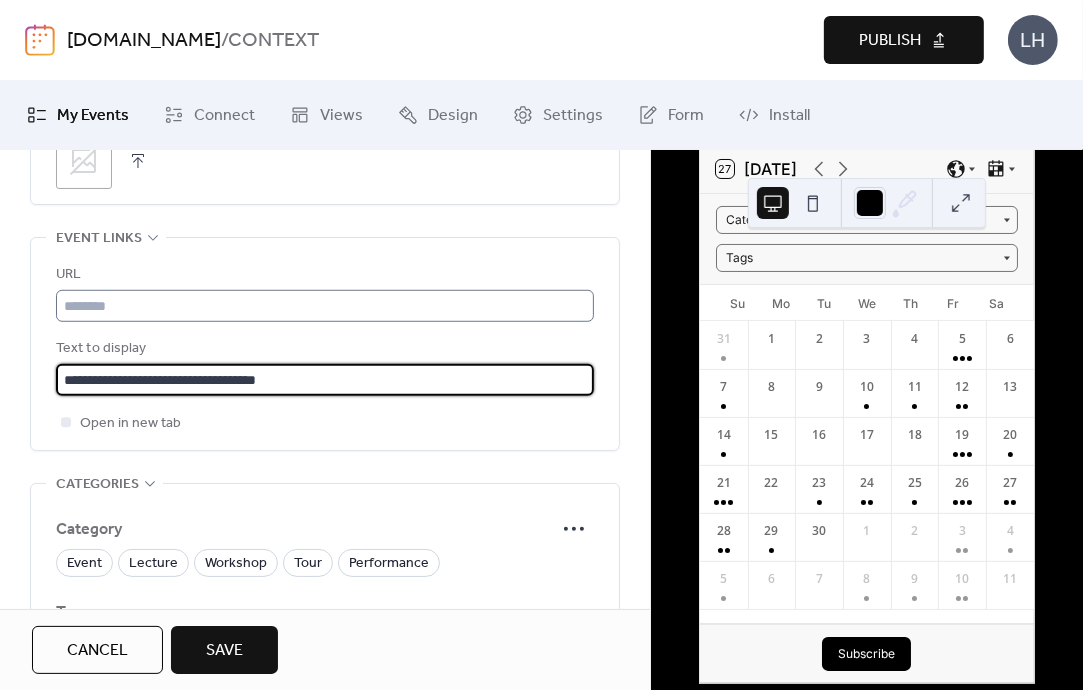 type on "**********" 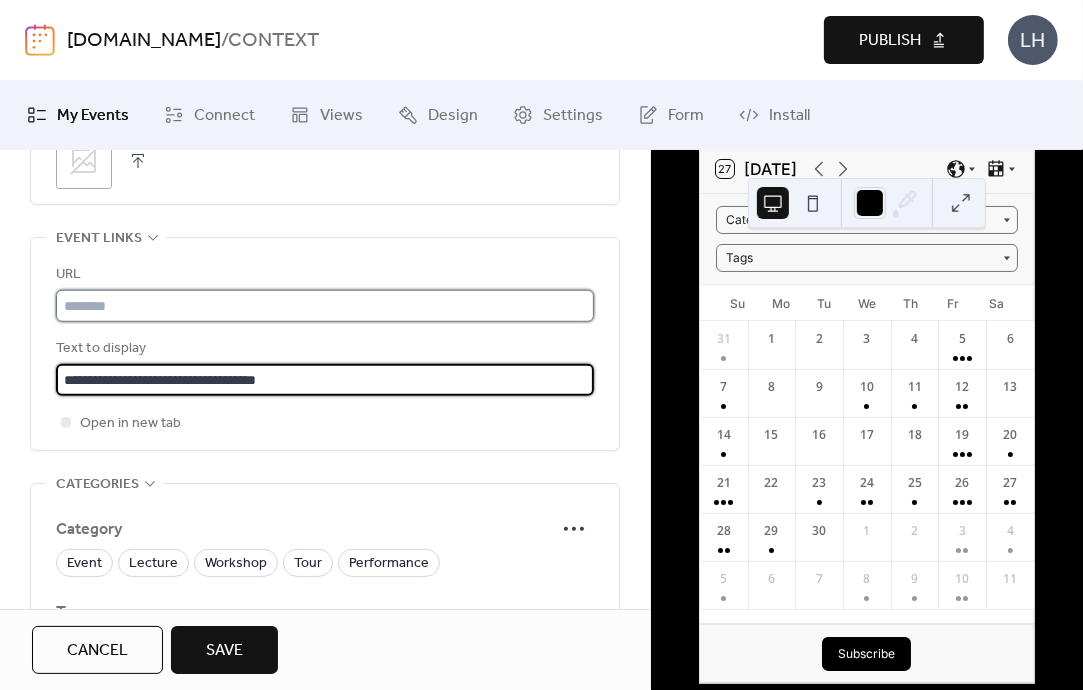 click at bounding box center [325, 306] 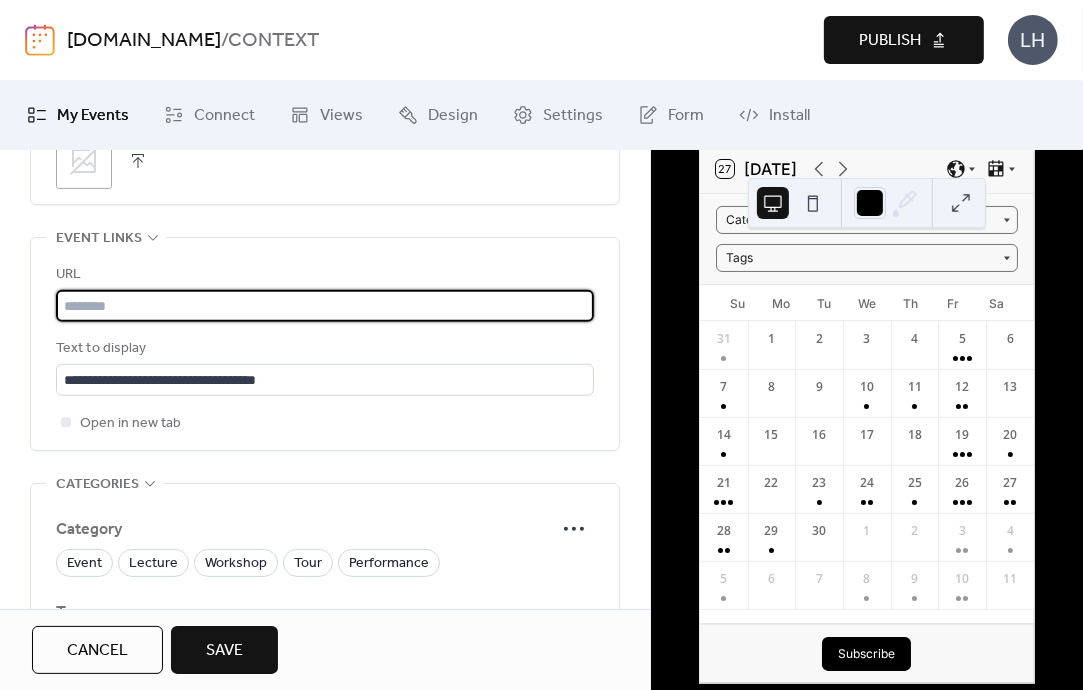 paste on "**********" 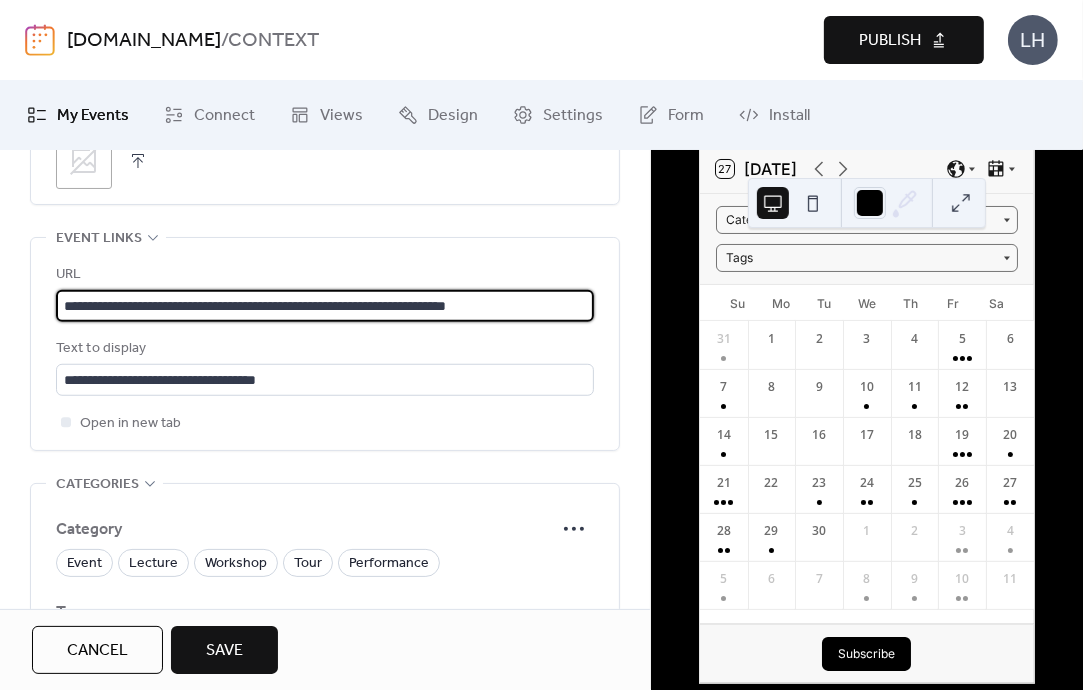 type on "**********" 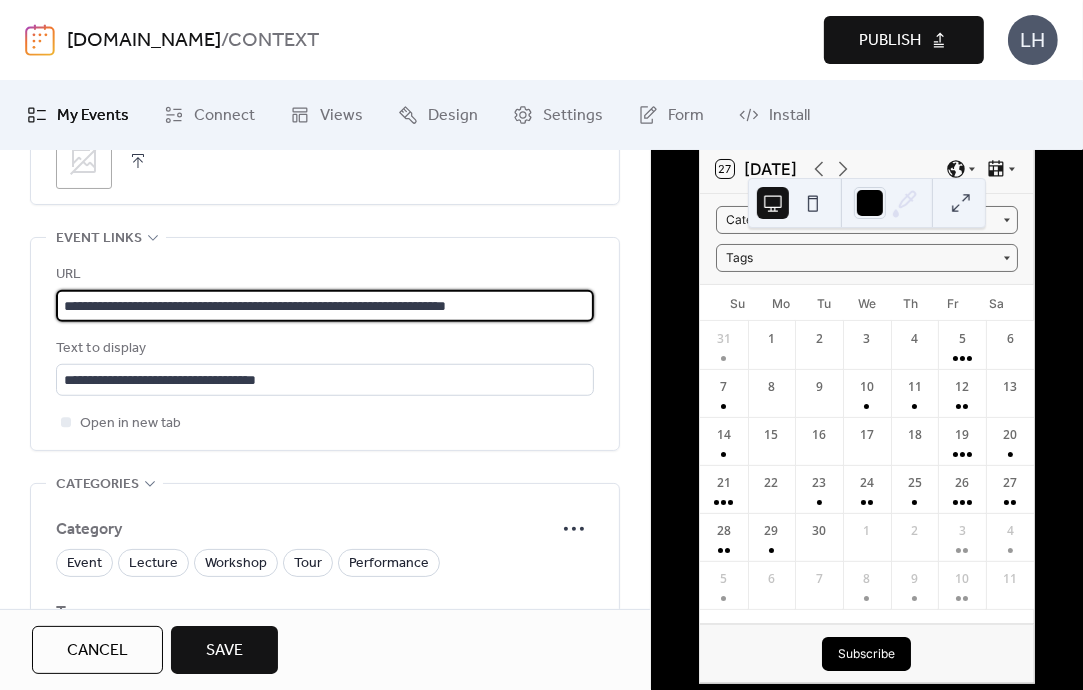 click 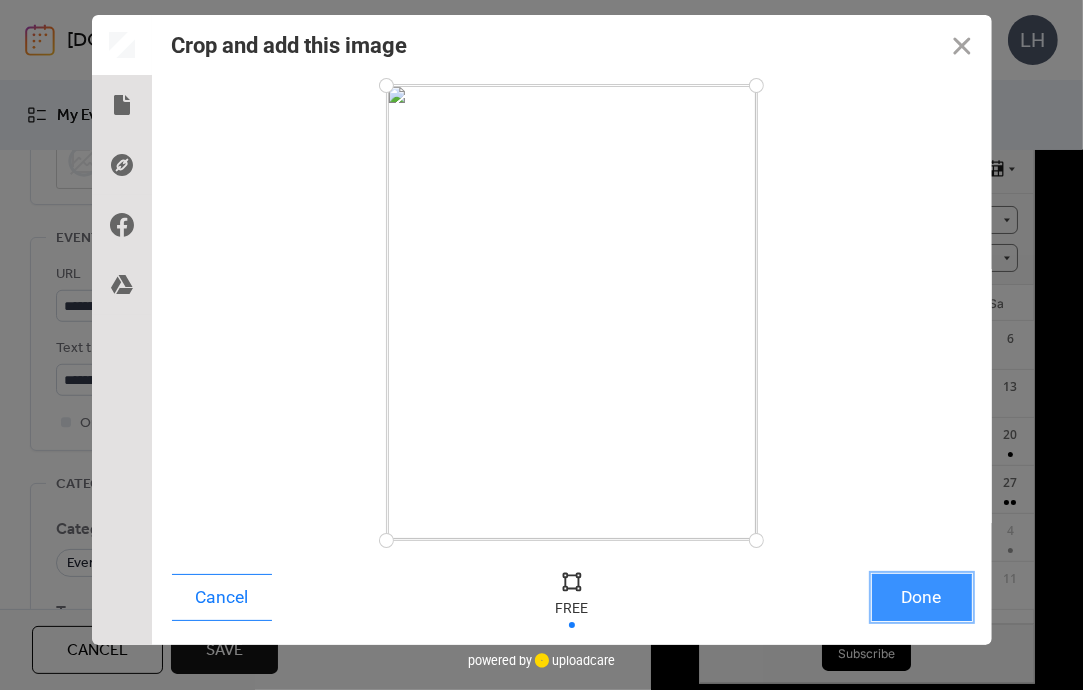 click on "Done" at bounding box center (922, 597) 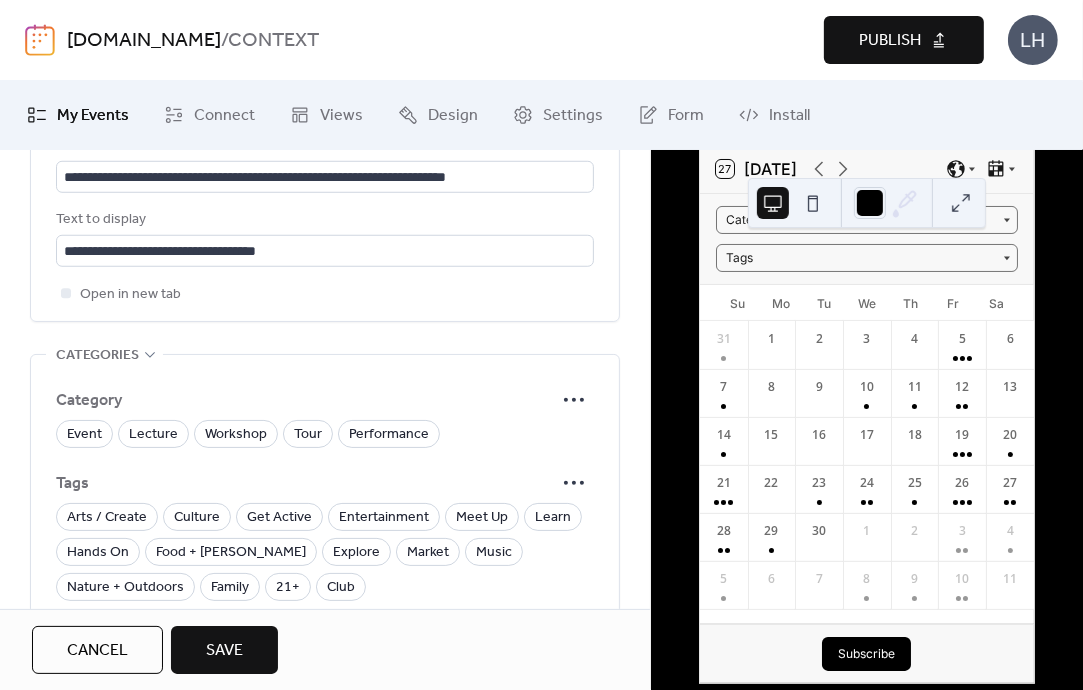 scroll, scrollTop: 1231, scrollLeft: 0, axis: vertical 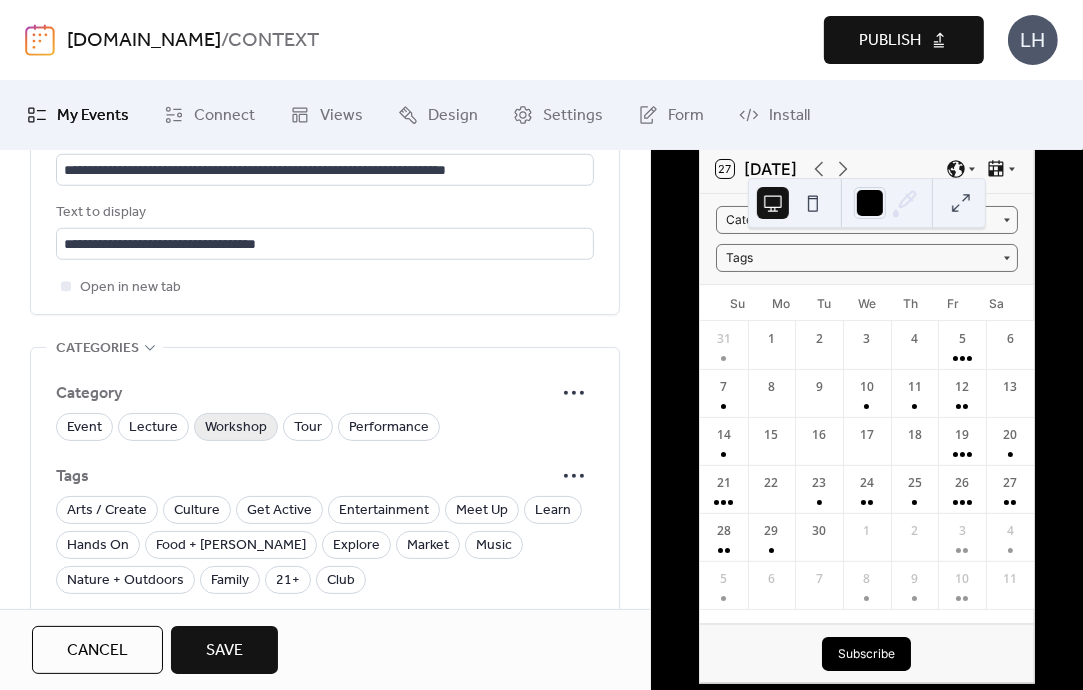 click on "Workshop" at bounding box center (236, 428) 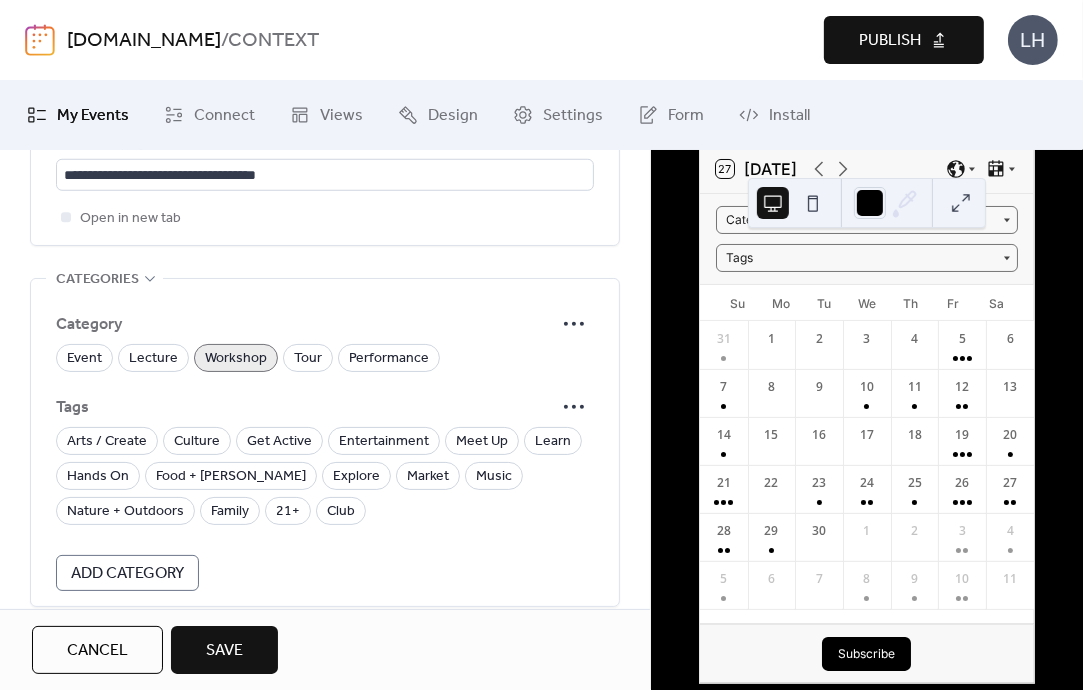 scroll, scrollTop: 1308, scrollLeft: 0, axis: vertical 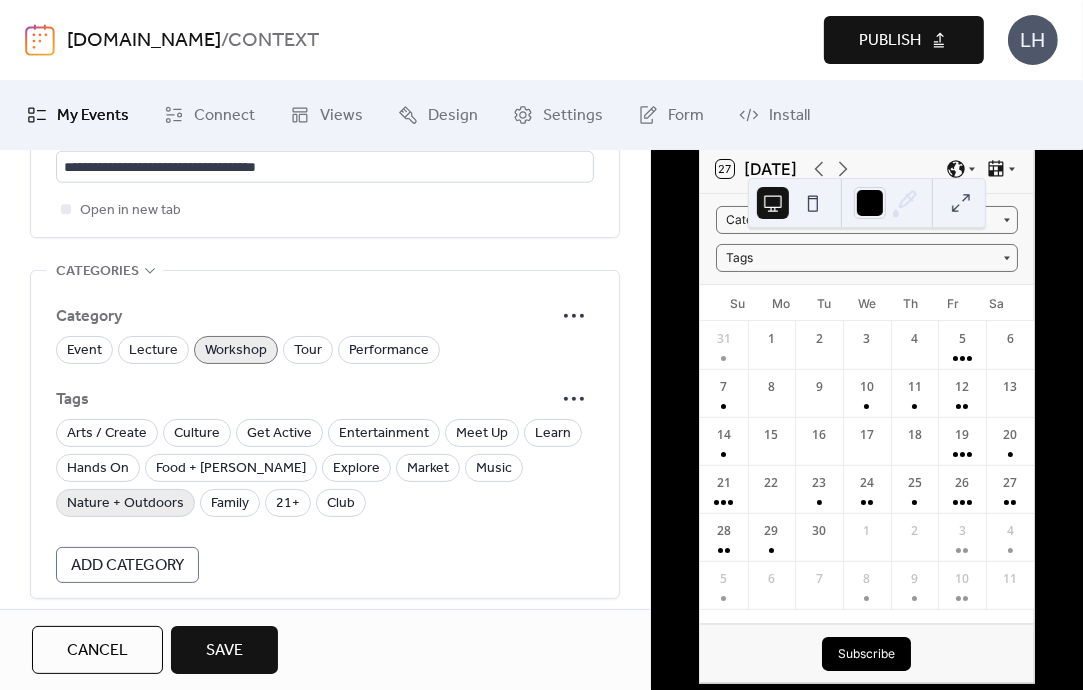 click on "Nature + Outdoors" at bounding box center (125, 504) 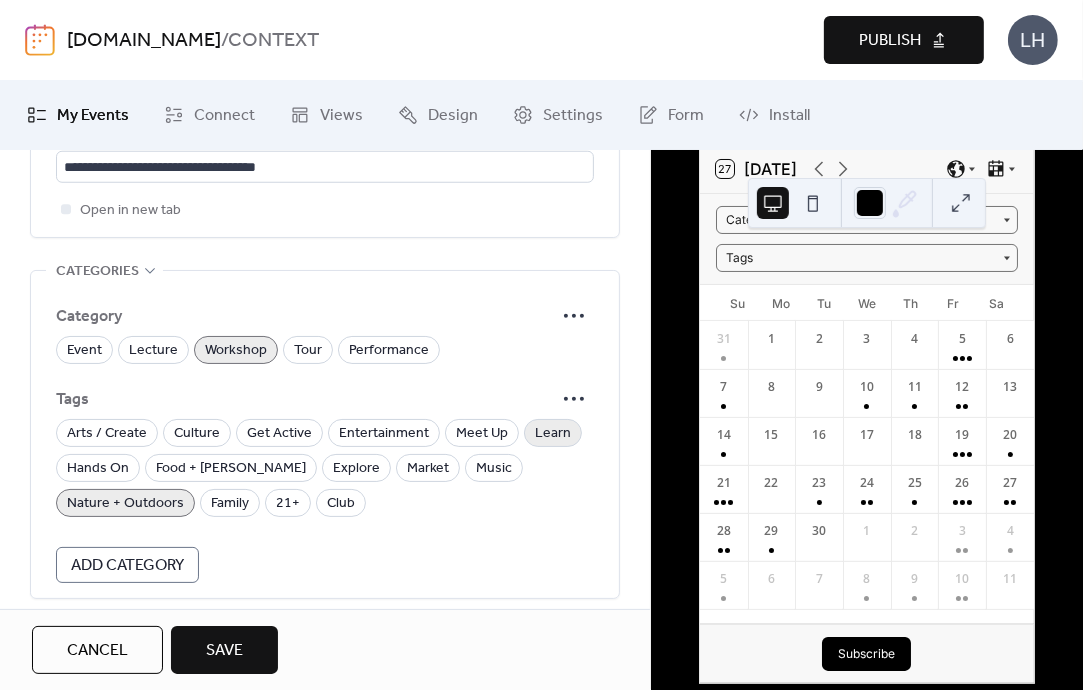 click on "Learn" at bounding box center (553, 434) 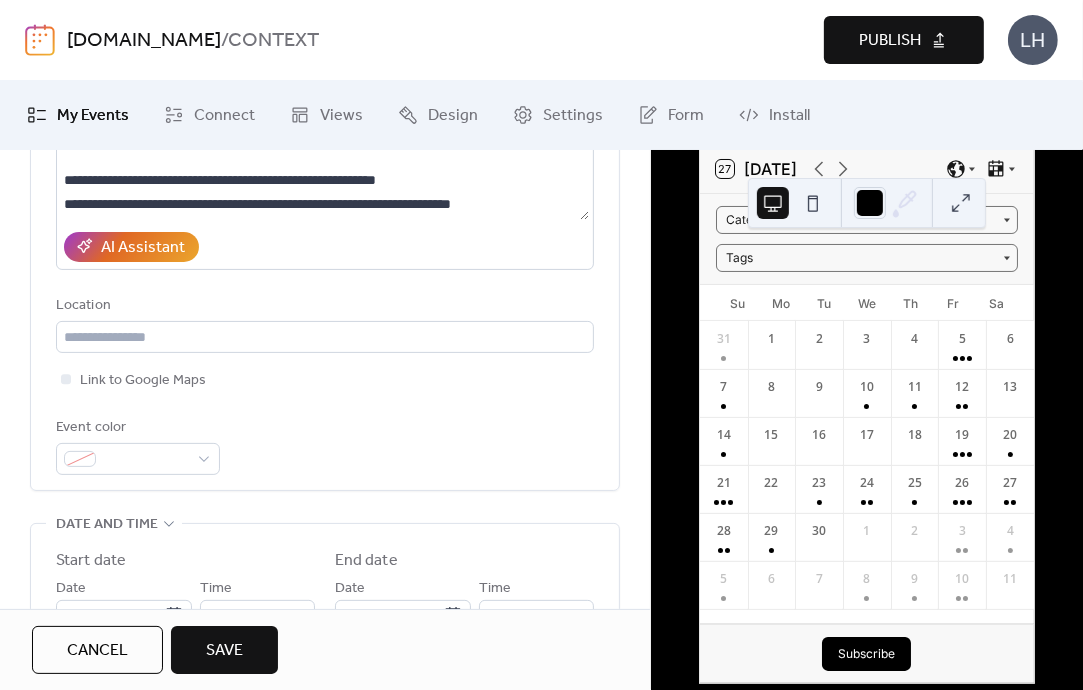 scroll, scrollTop: 306, scrollLeft: 0, axis: vertical 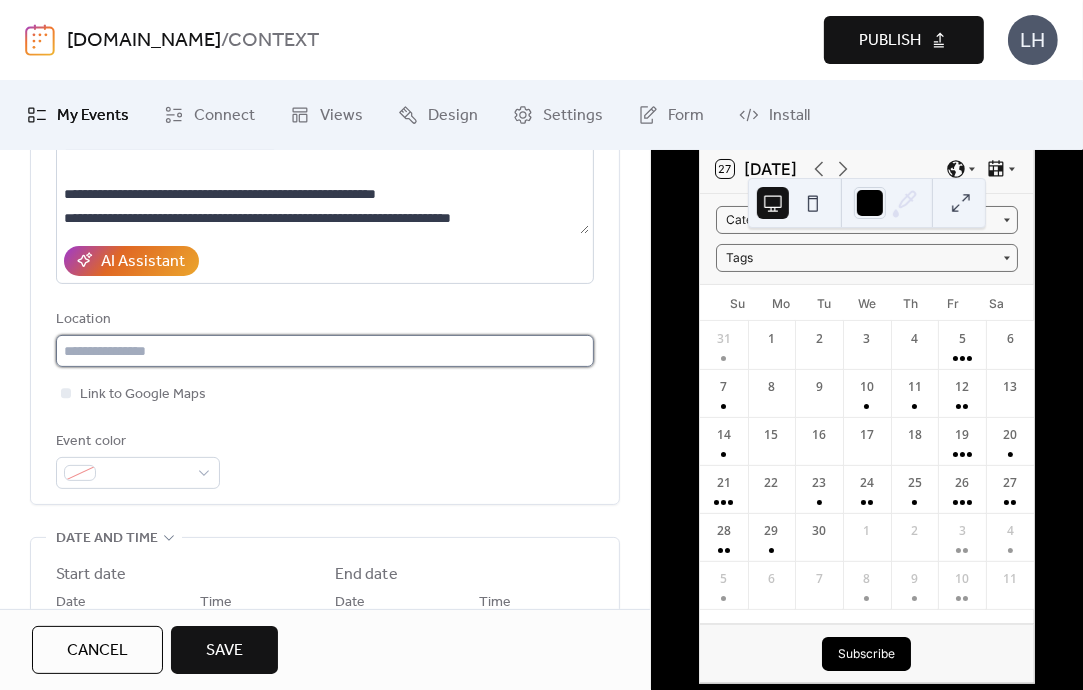 click at bounding box center [325, 351] 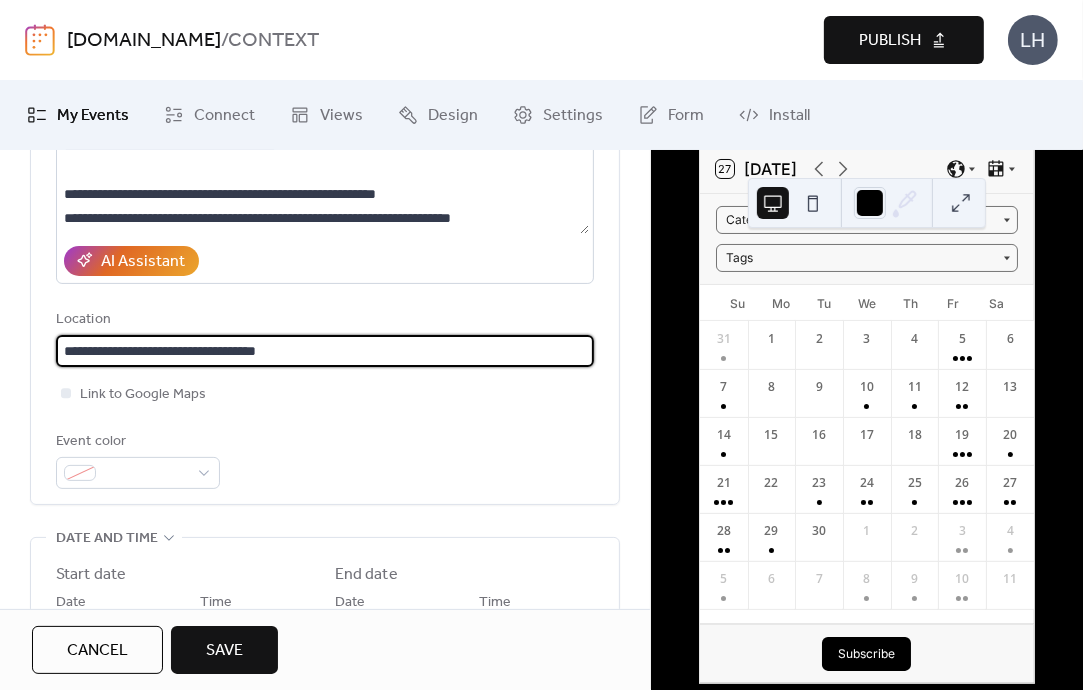 type on "**********" 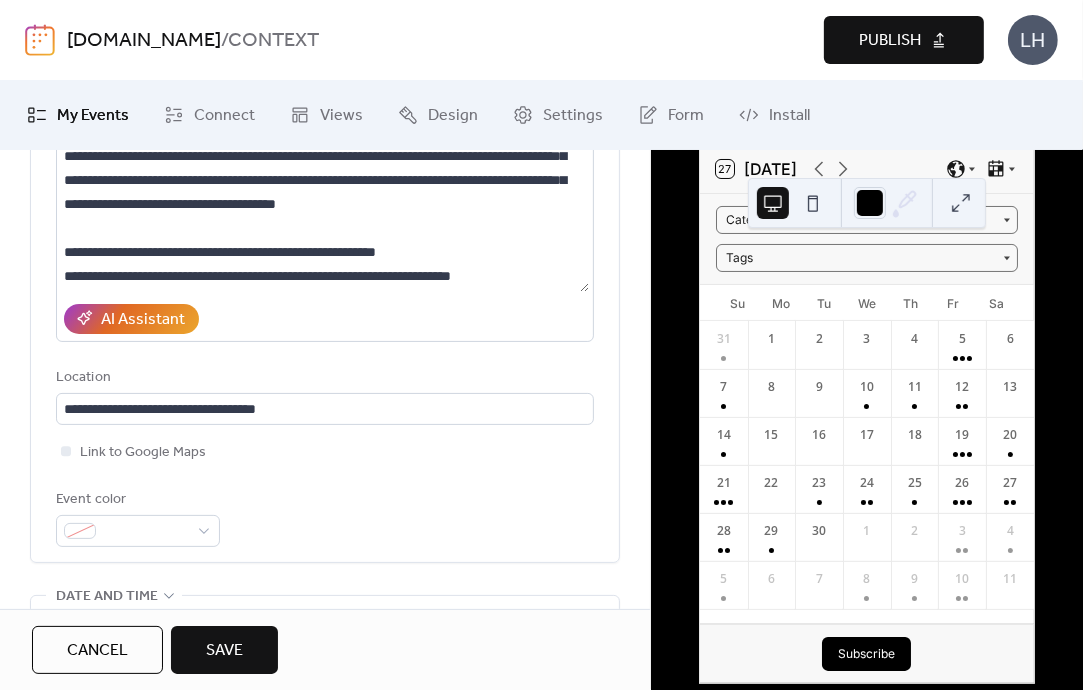 scroll, scrollTop: 260, scrollLeft: 0, axis: vertical 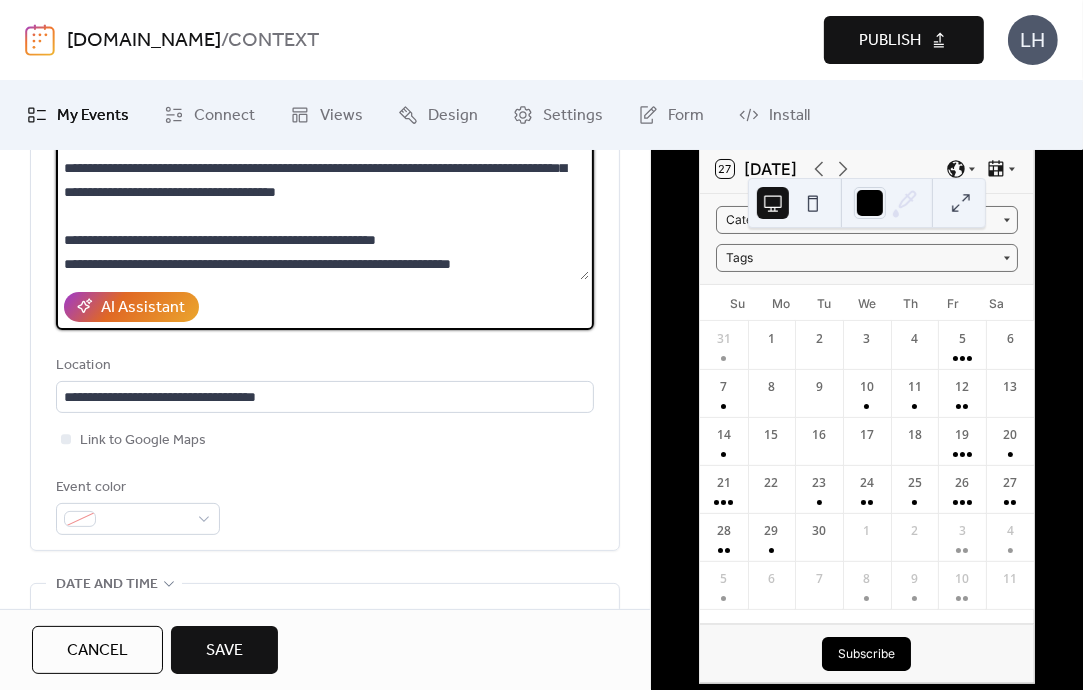 drag, startPoint x: 437, startPoint y: 214, endPoint x: 527, endPoint y: 299, distance: 123.79418 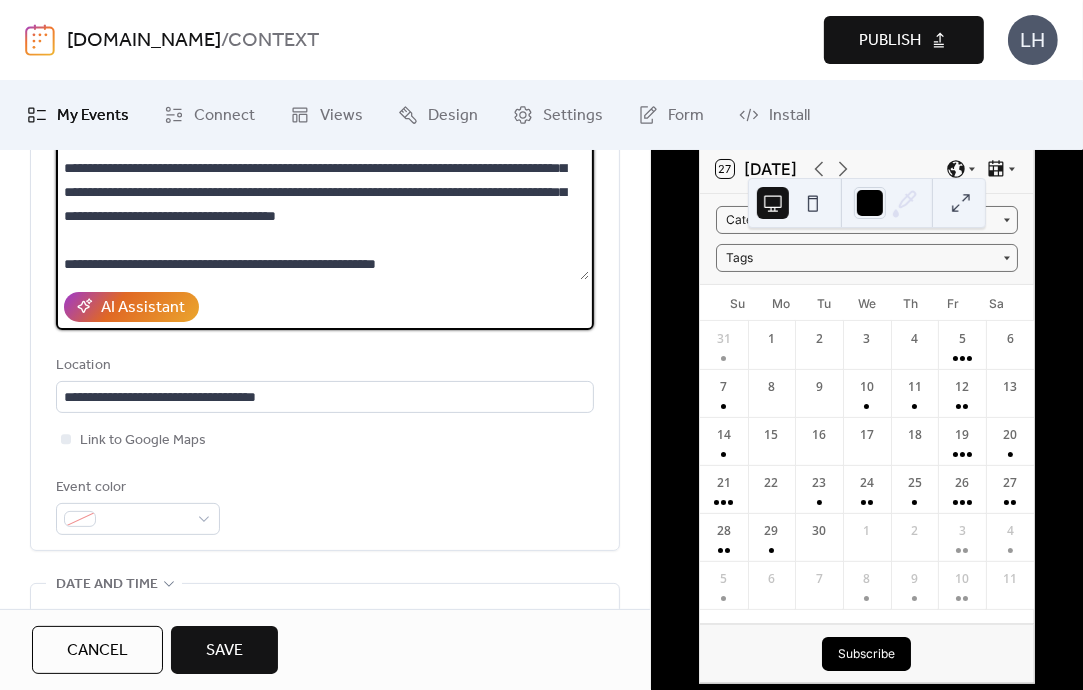 scroll, scrollTop: 120, scrollLeft: 0, axis: vertical 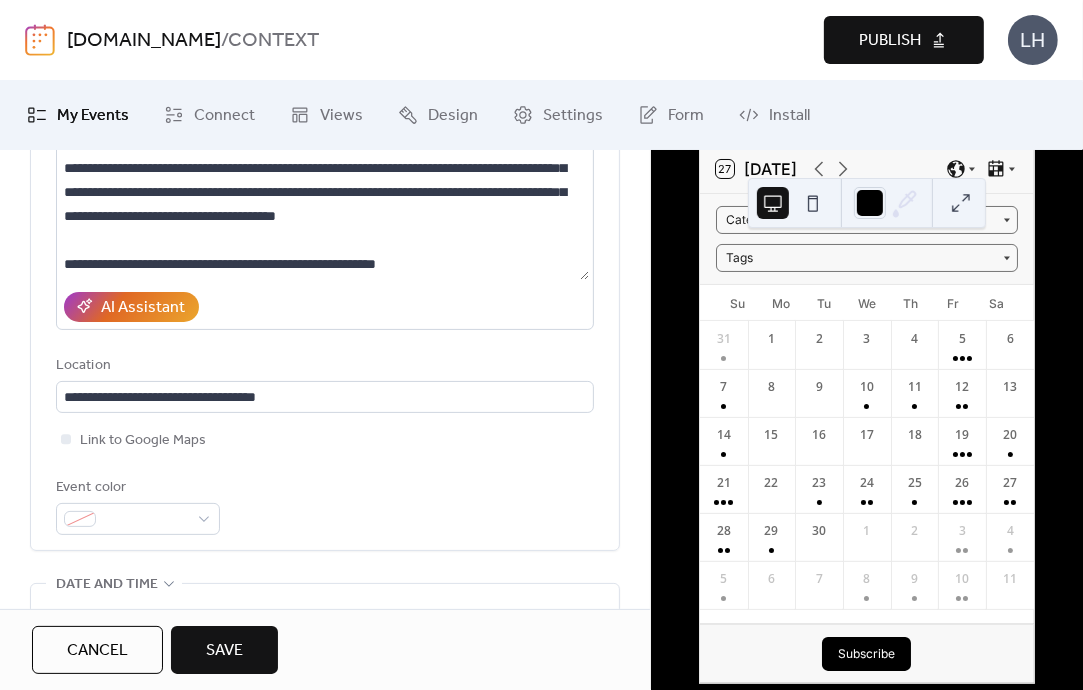 click on "Link to Google Maps" at bounding box center (325, 440) 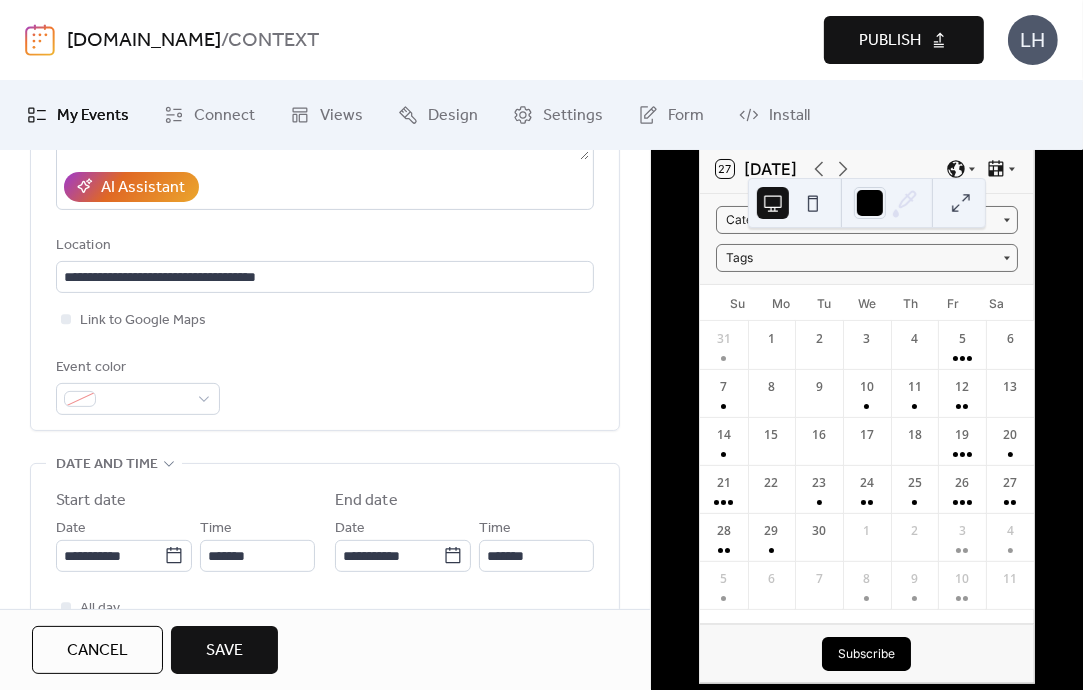 scroll, scrollTop: 392, scrollLeft: 0, axis: vertical 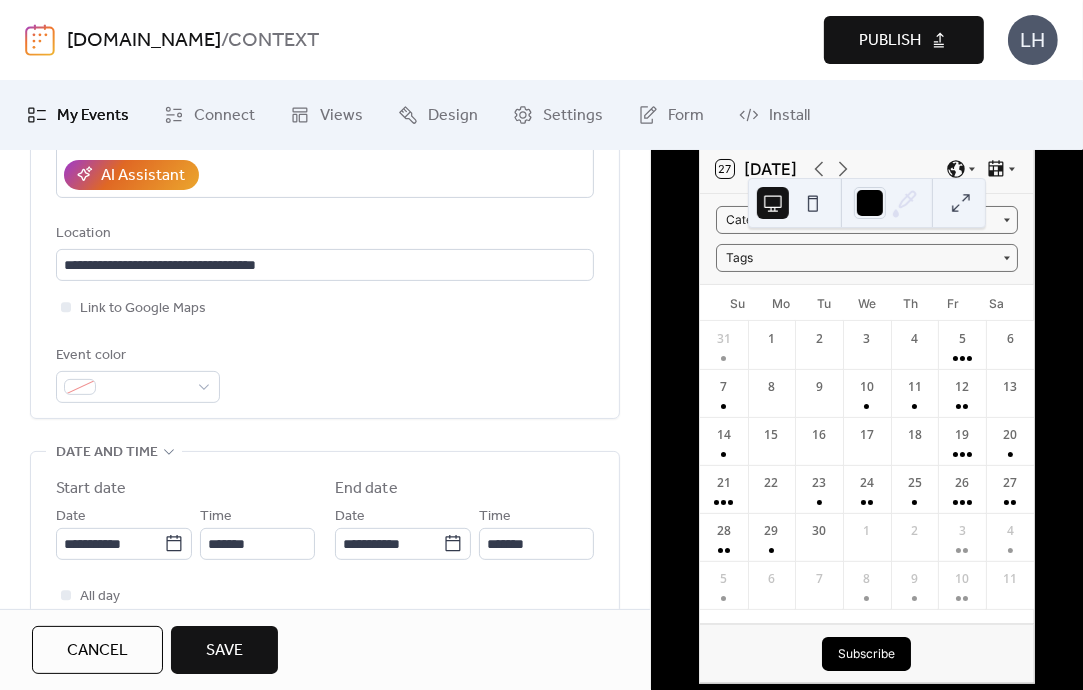 click on "Save" at bounding box center (224, 651) 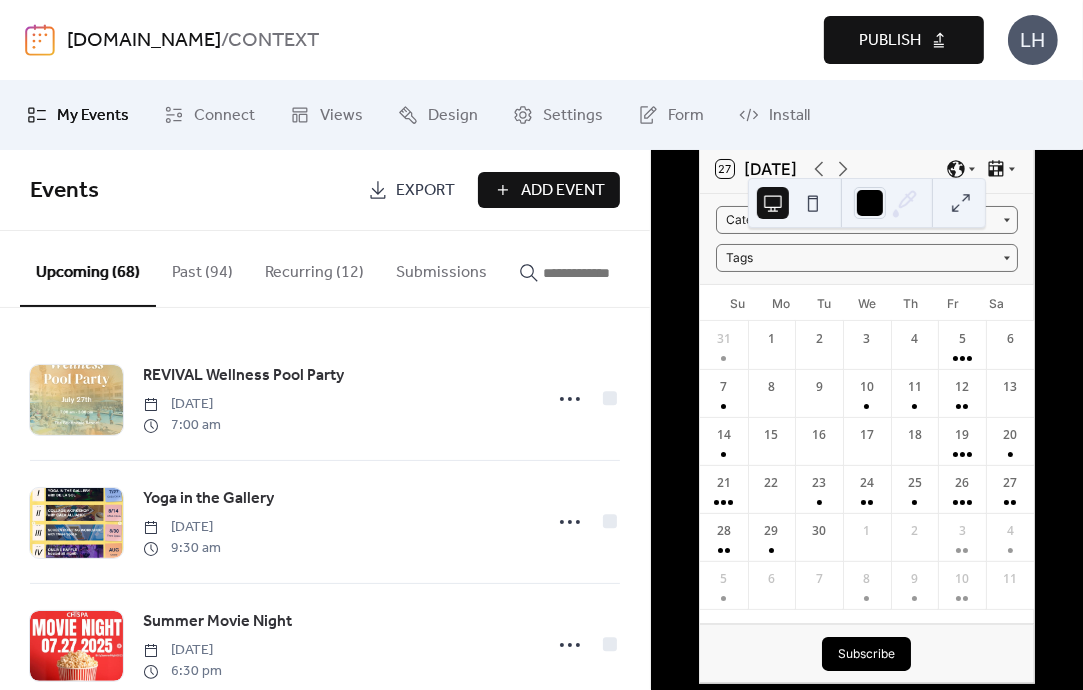 click at bounding box center [603, 273] 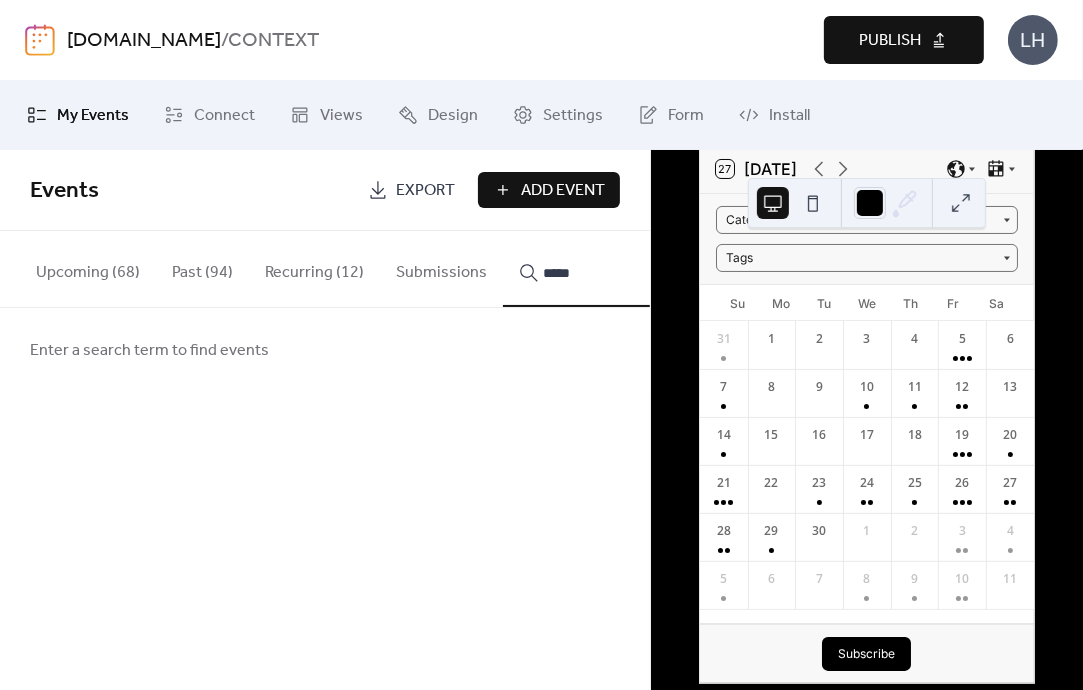 click on "****" at bounding box center [591, 269] 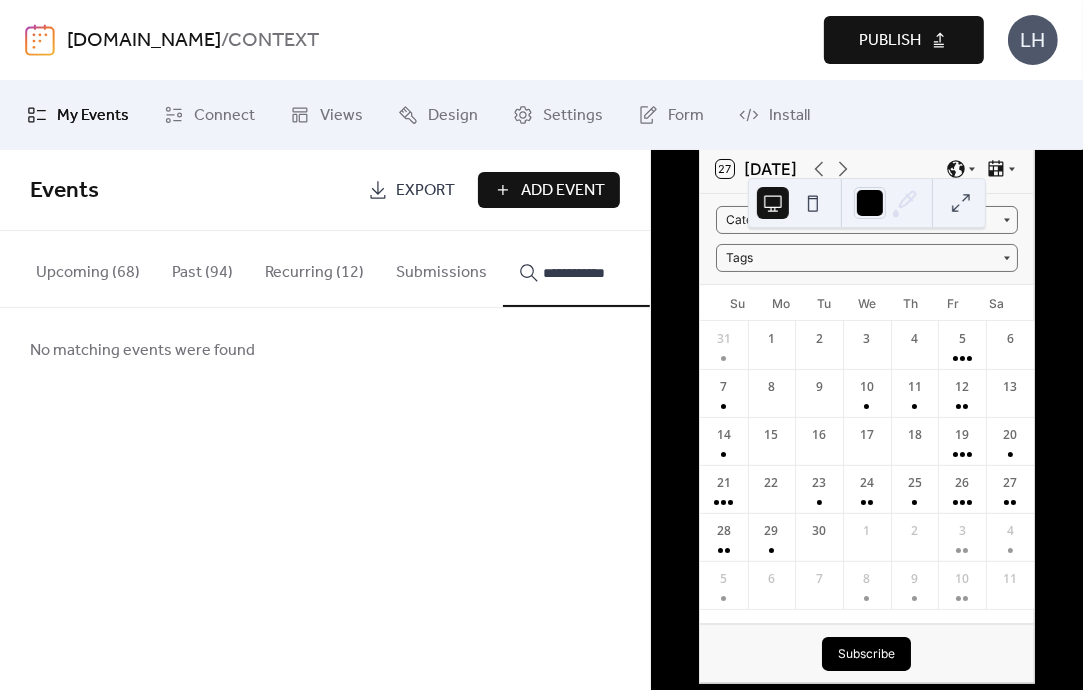 click on "**********" at bounding box center [603, 273] 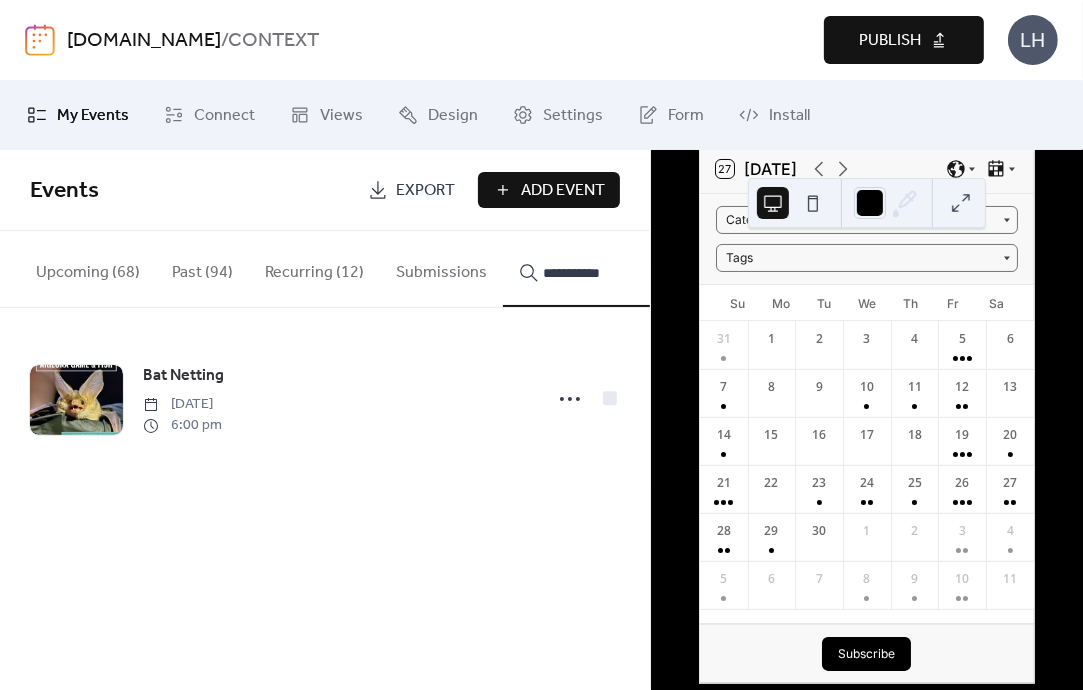 type on "**********" 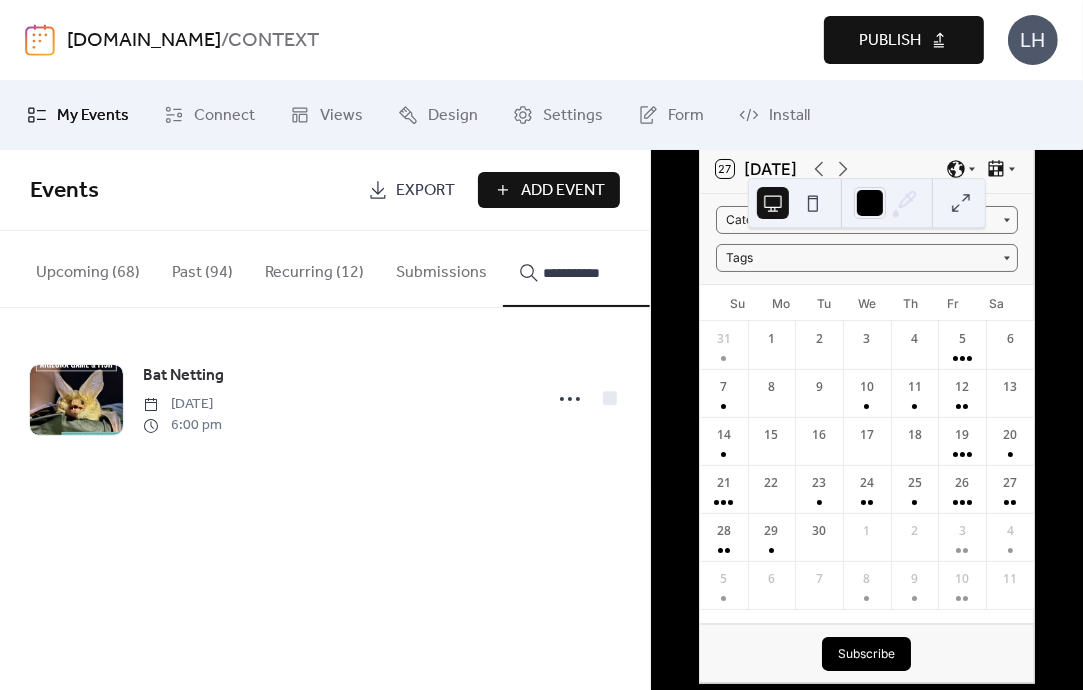 click 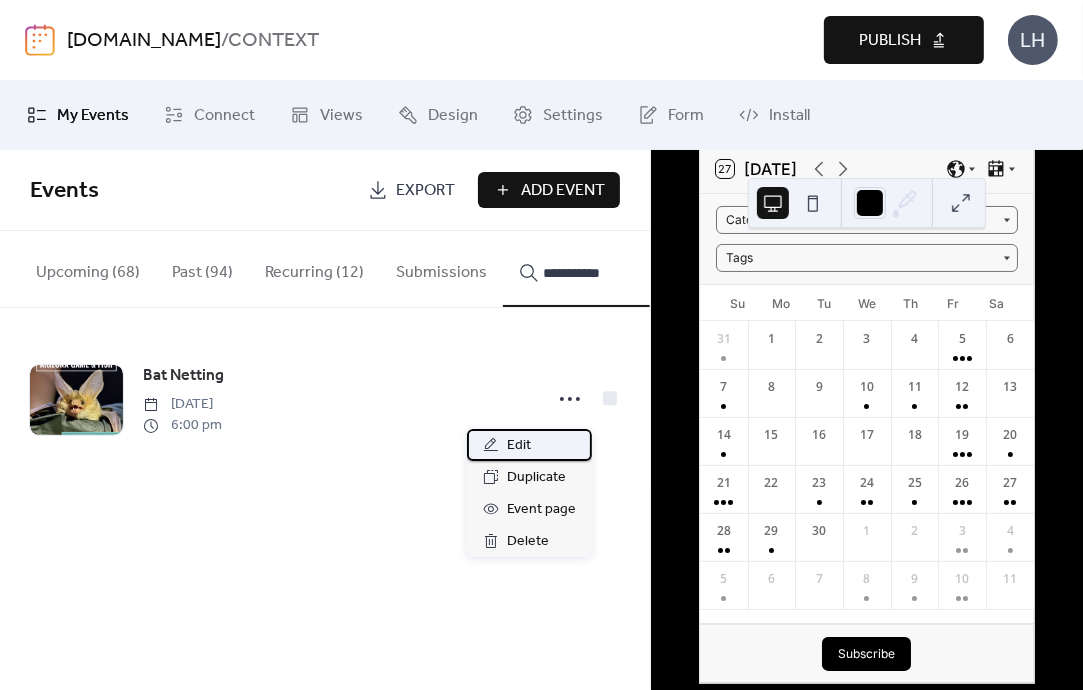 click on "Edit" at bounding box center (529, 445) 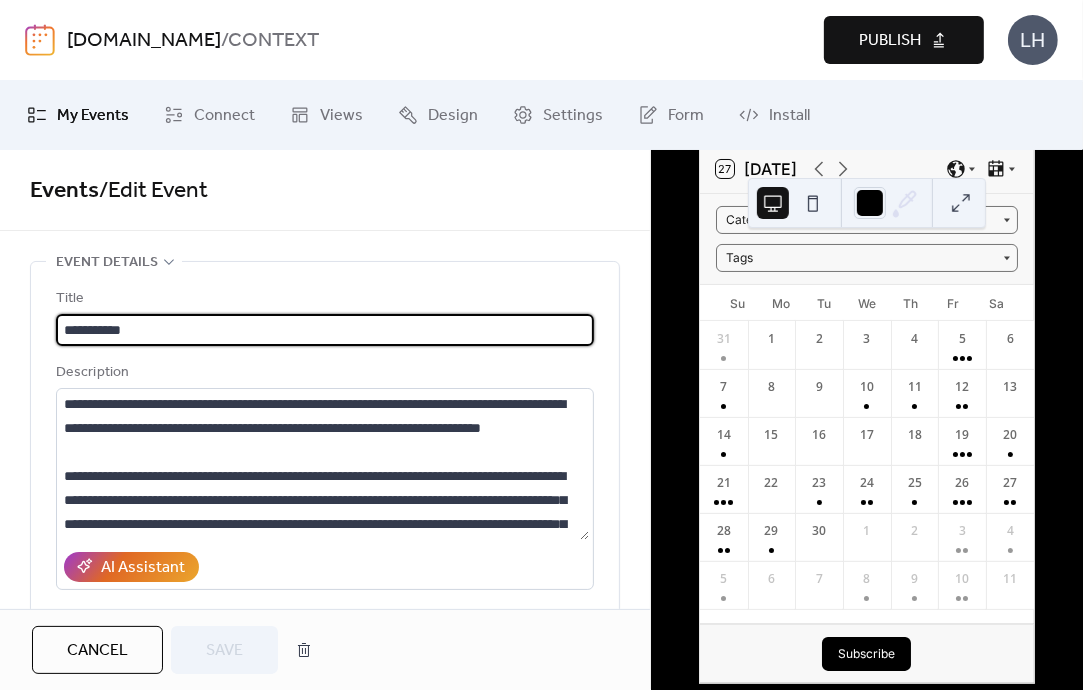 scroll, scrollTop: 120, scrollLeft: 0, axis: vertical 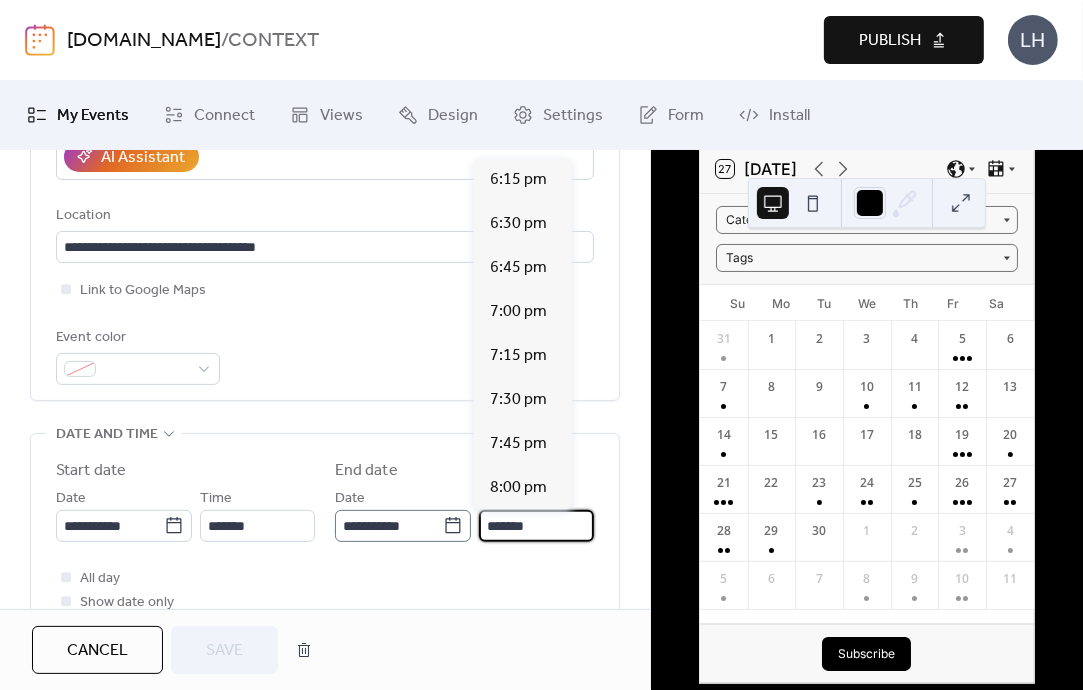 drag, startPoint x: 508, startPoint y: 524, endPoint x: 448, endPoint y: 524, distance: 60 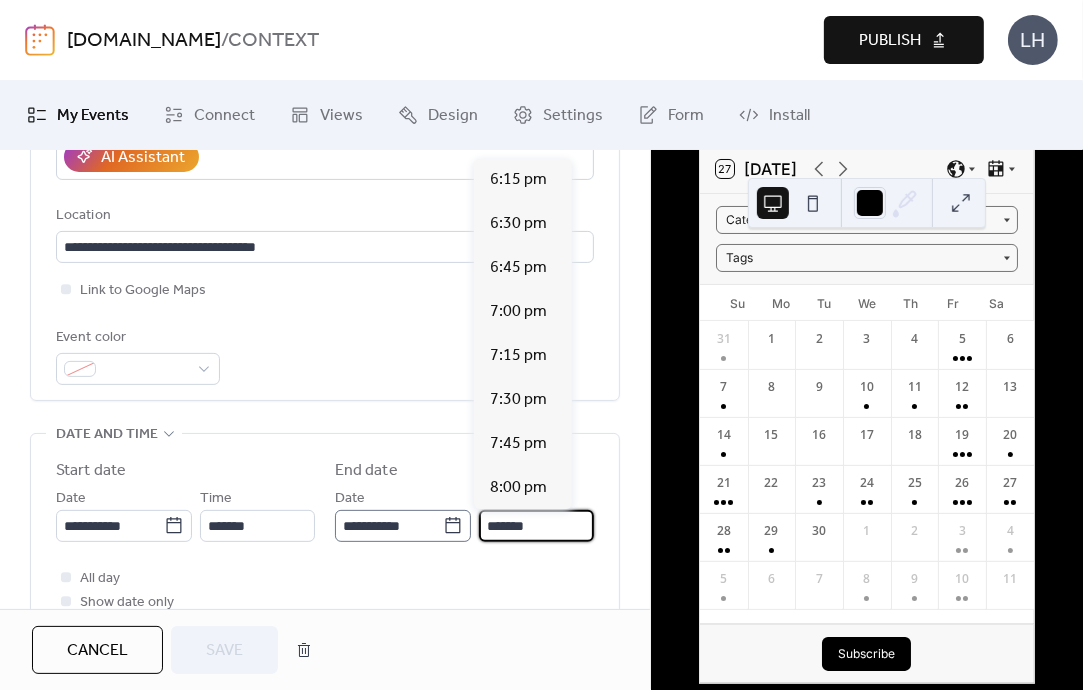 click on "**********" at bounding box center (464, 514) 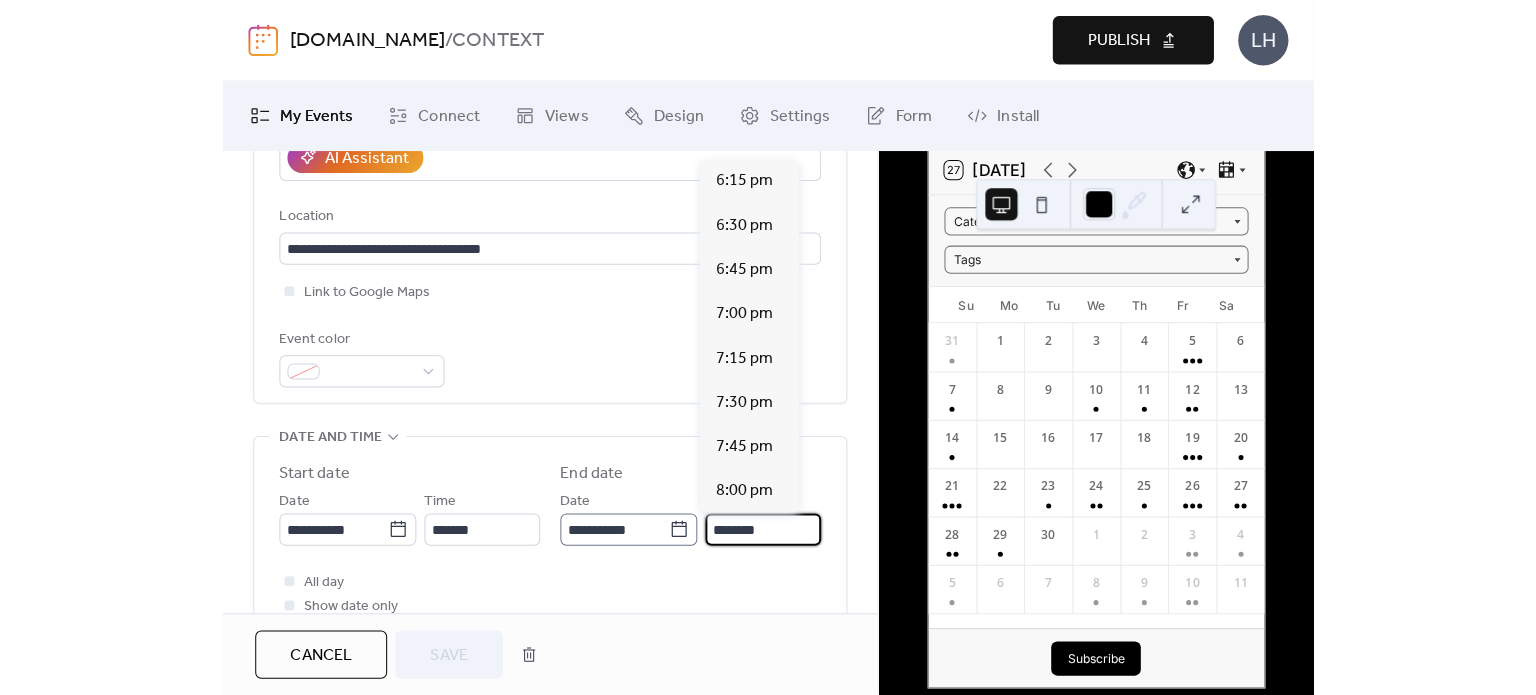 scroll, scrollTop: 660, scrollLeft: 0, axis: vertical 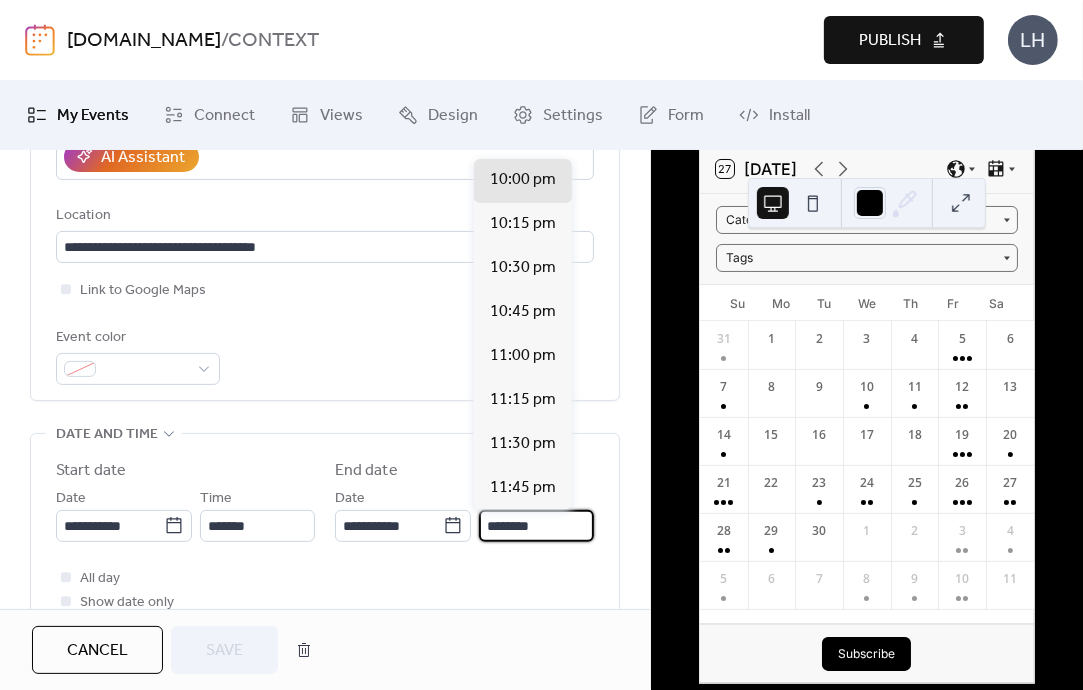 type on "********" 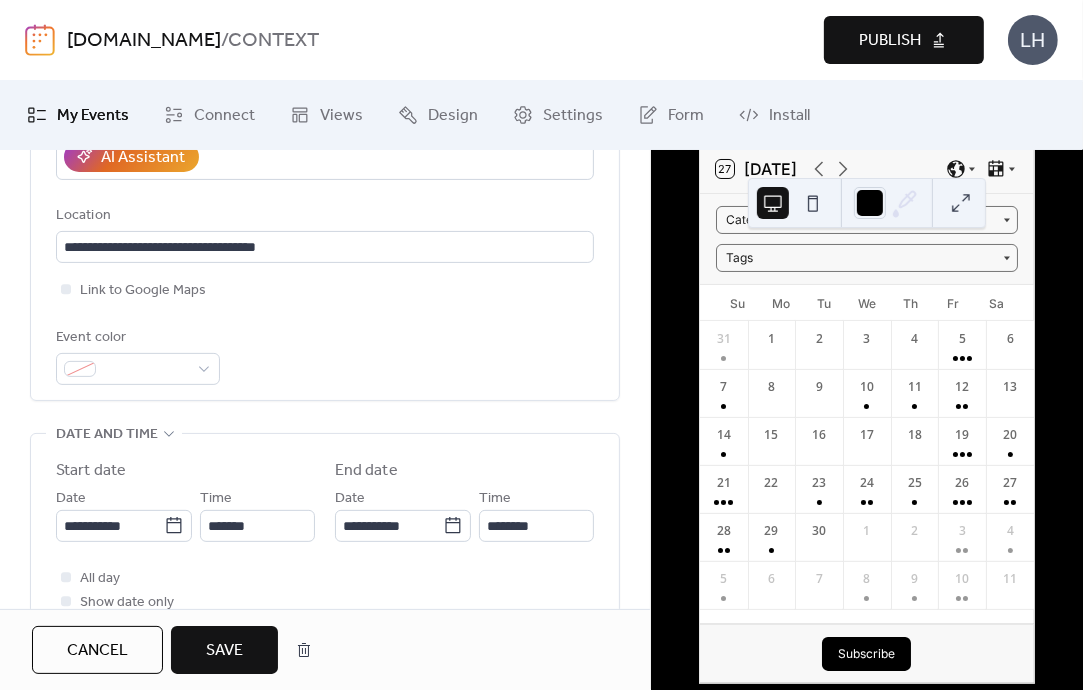 click on "All day Show date only Hide end time" at bounding box center [325, 602] 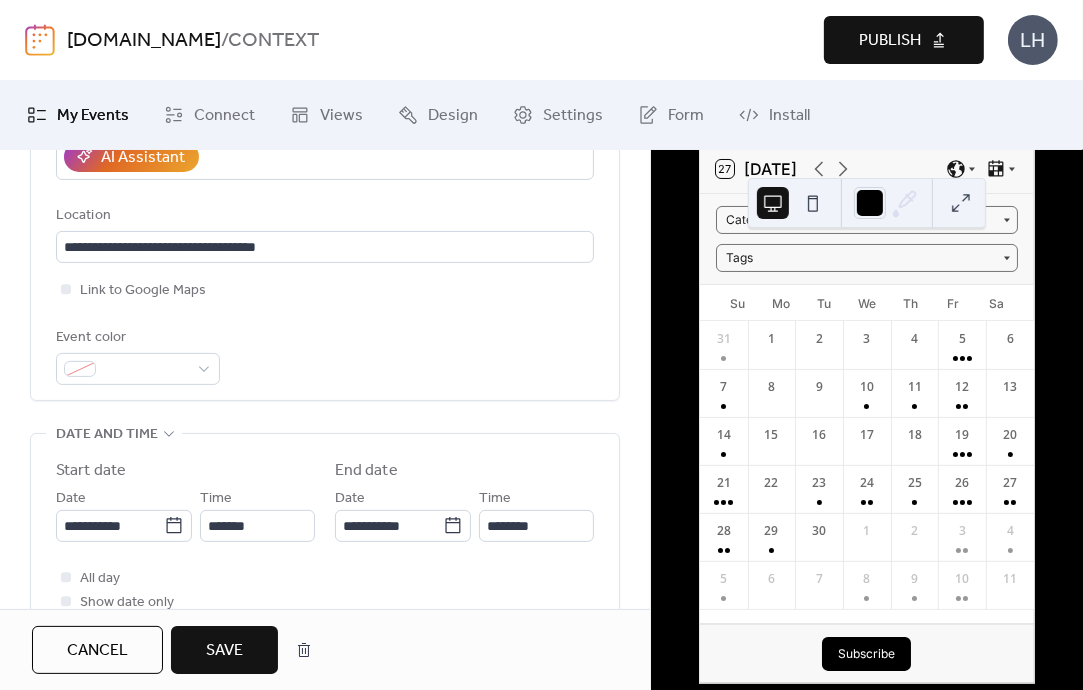 click on "Save" at bounding box center (224, 651) 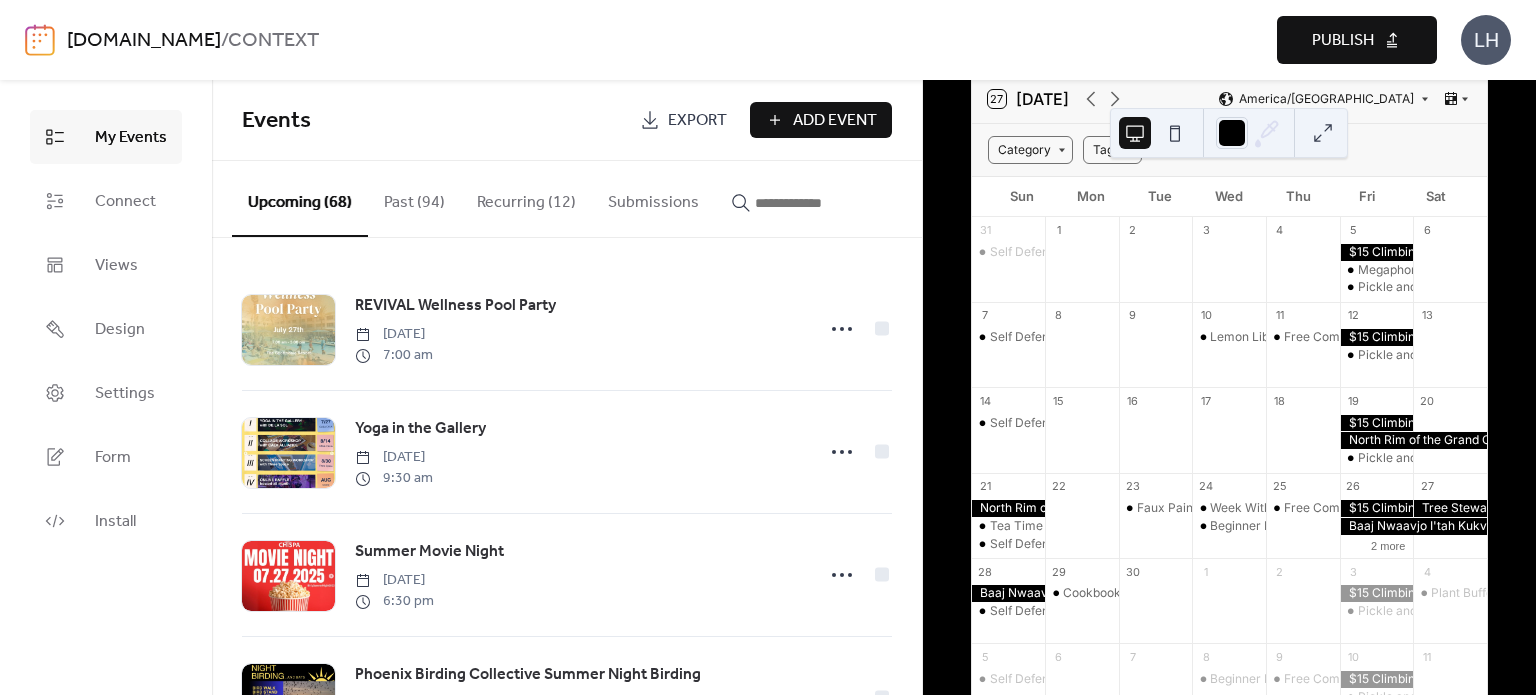 scroll, scrollTop: 136, scrollLeft: 0, axis: vertical 